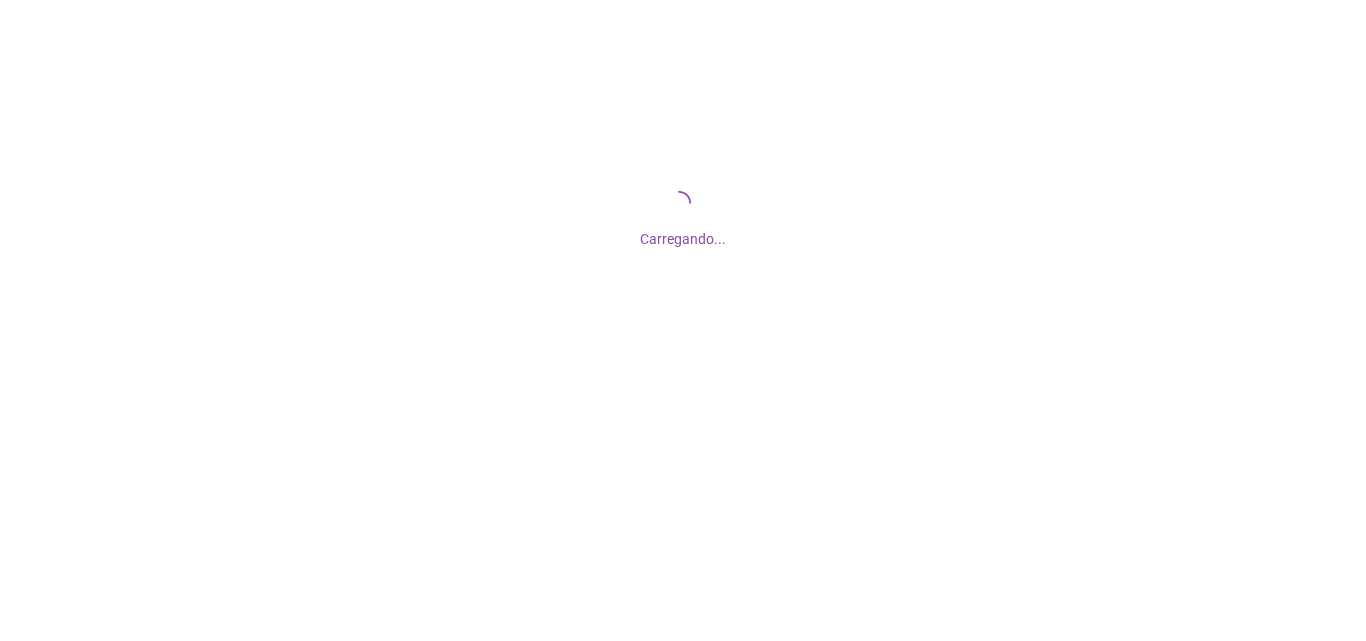 scroll, scrollTop: 0, scrollLeft: 0, axis: both 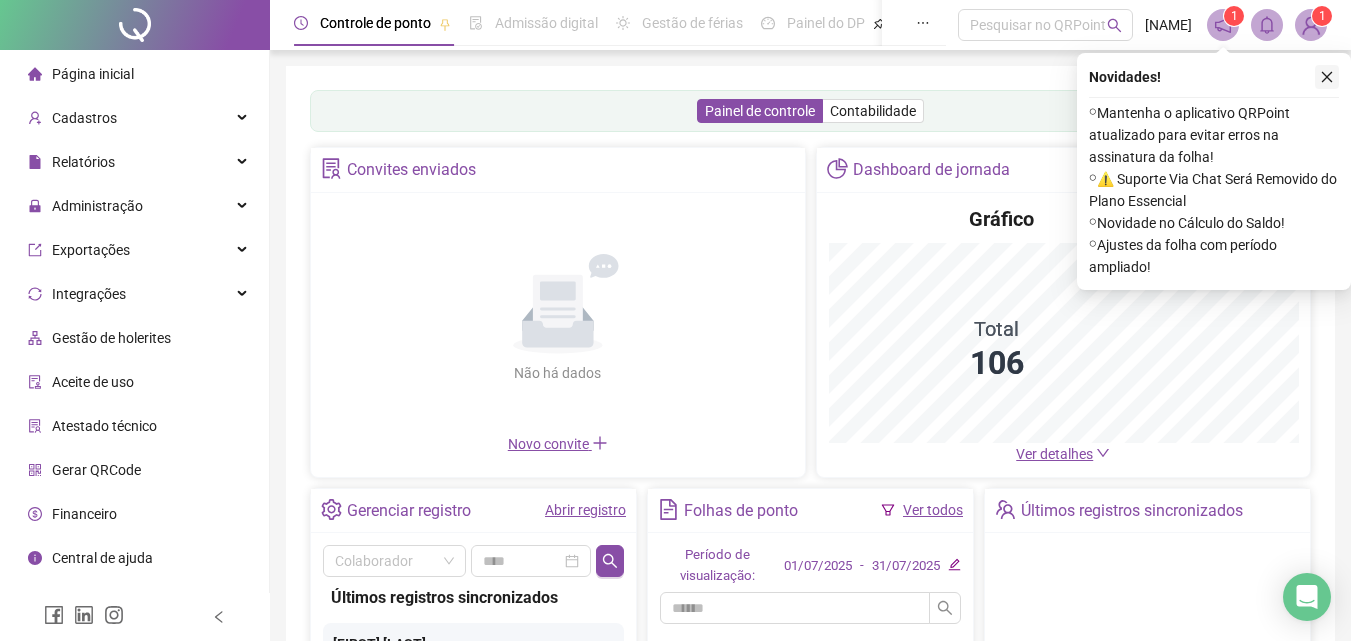 click 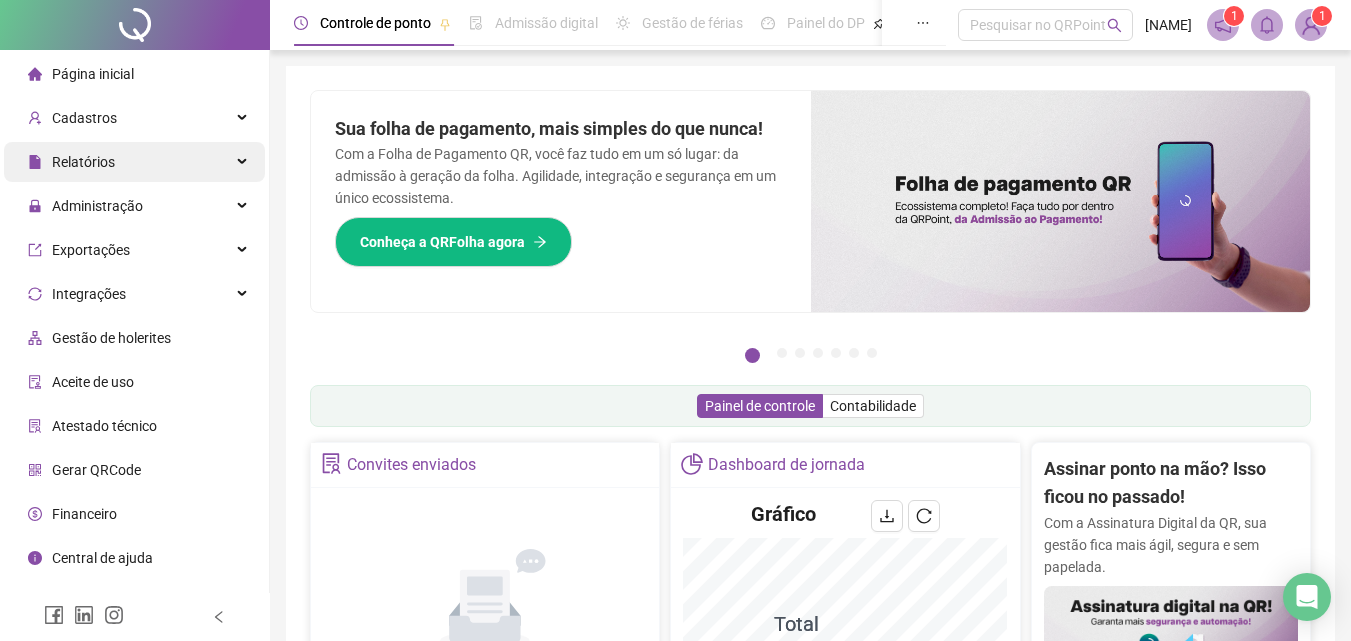 click on "Relatórios" at bounding box center (134, 162) 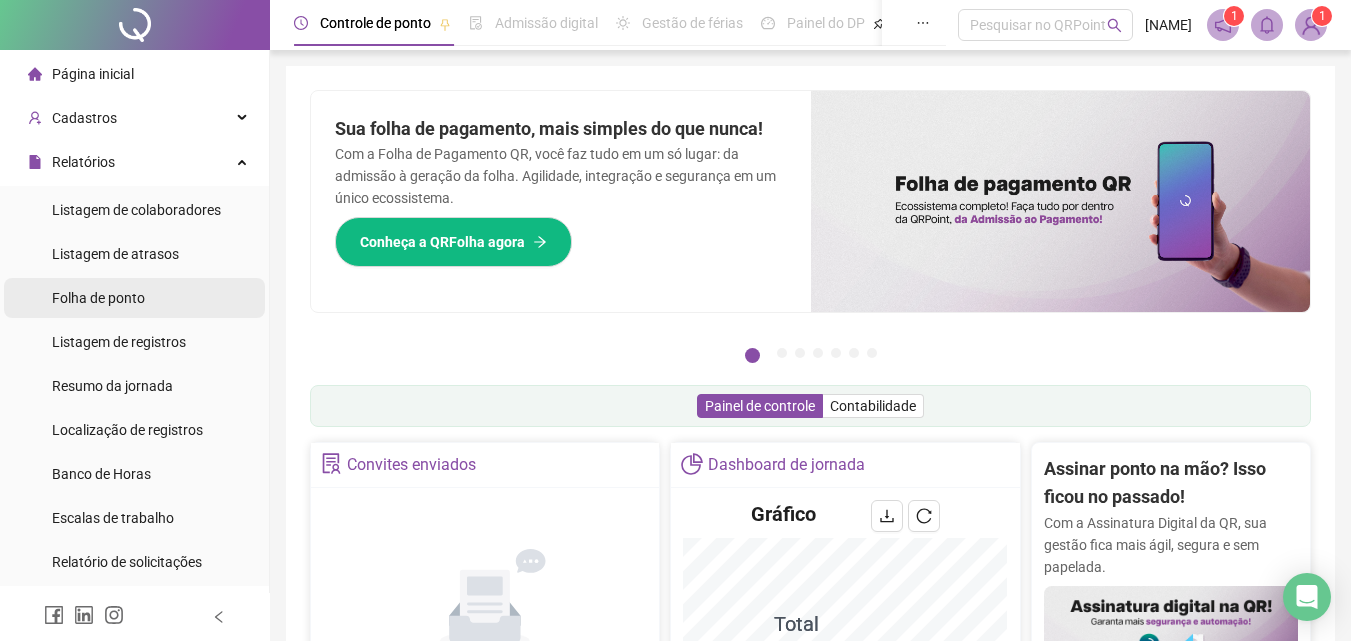 click on "Folha de ponto" at bounding box center [98, 298] 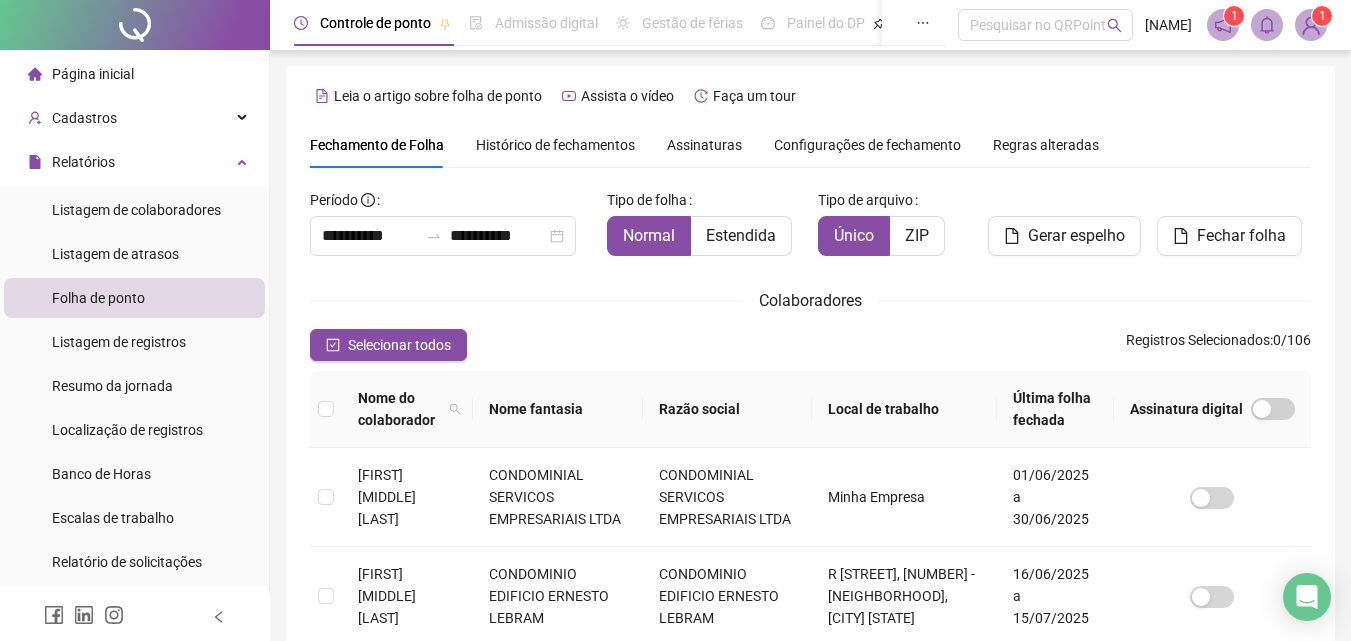 scroll, scrollTop: 89, scrollLeft: 0, axis: vertical 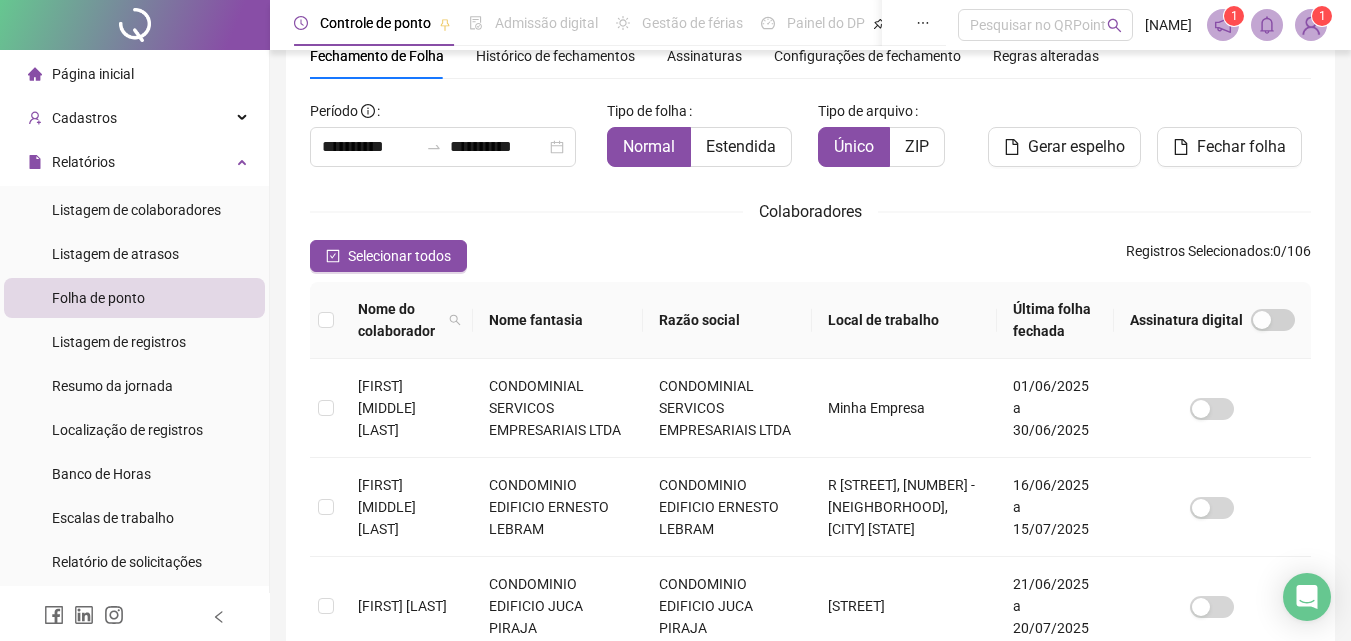 click on "Razão social" at bounding box center [728, 320] 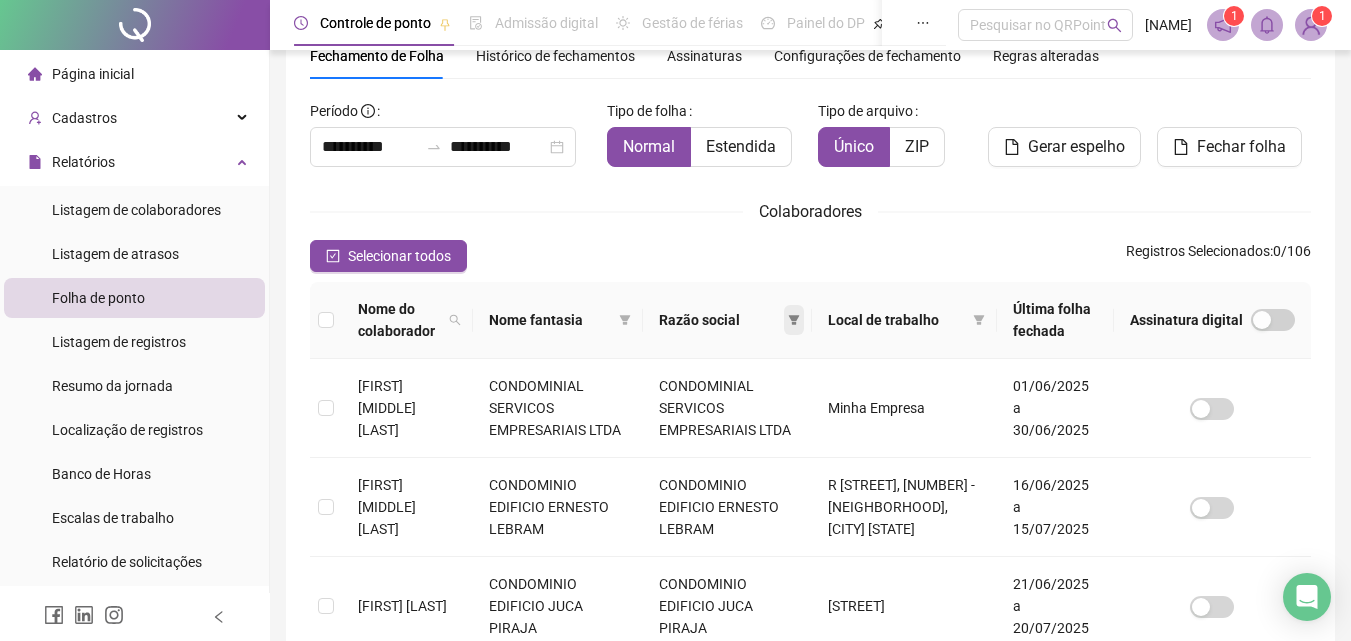 click 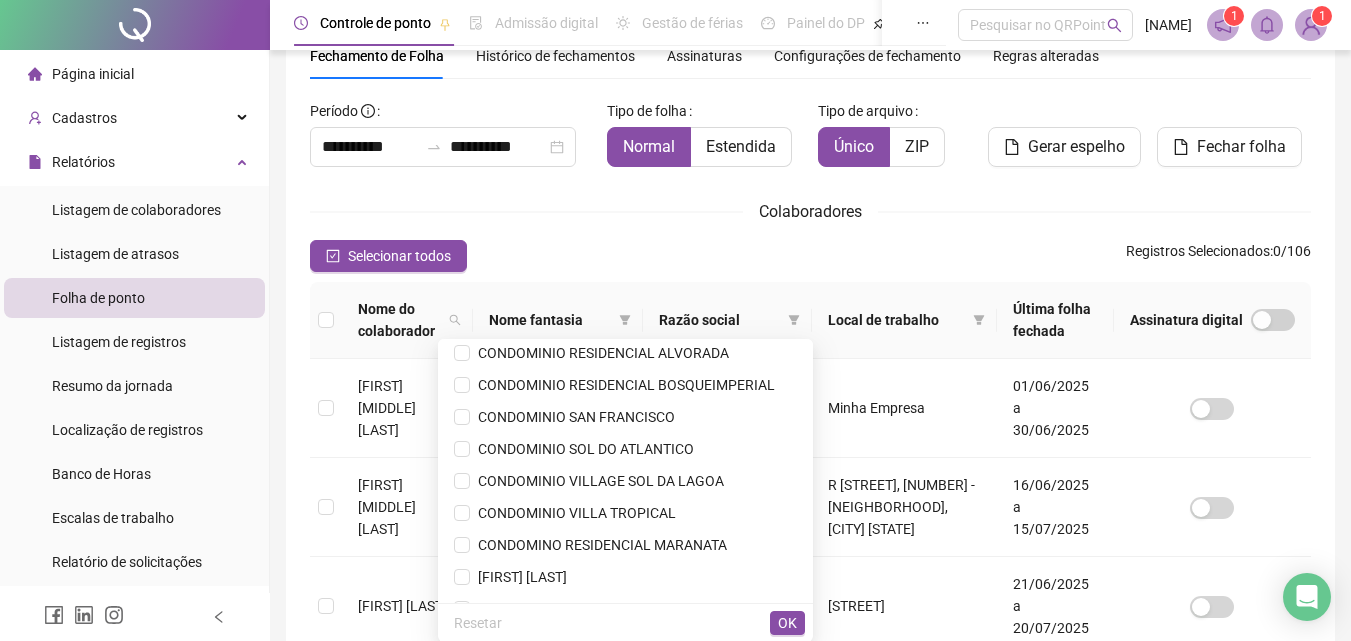 scroll, scrollTop: 384, scrollLeft: 0, axis: vertical 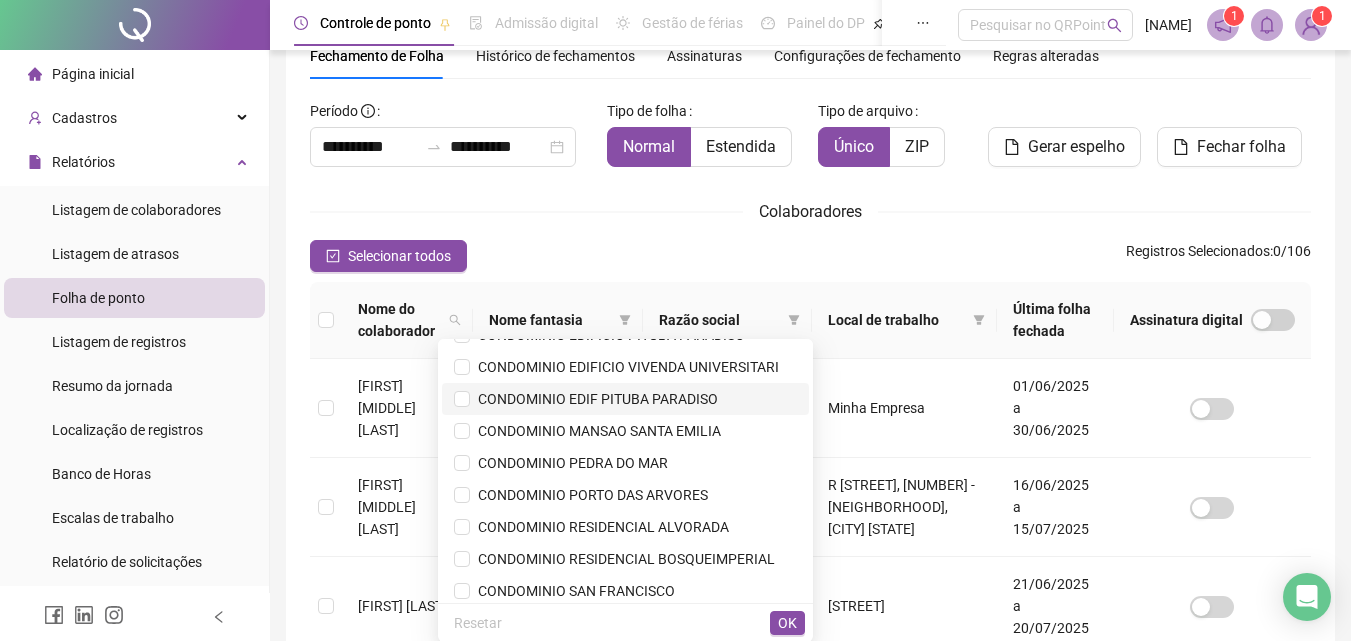 click on "CONDOMINIO EDIF PITUBA PARADISO" at bounding box center [594, 399] 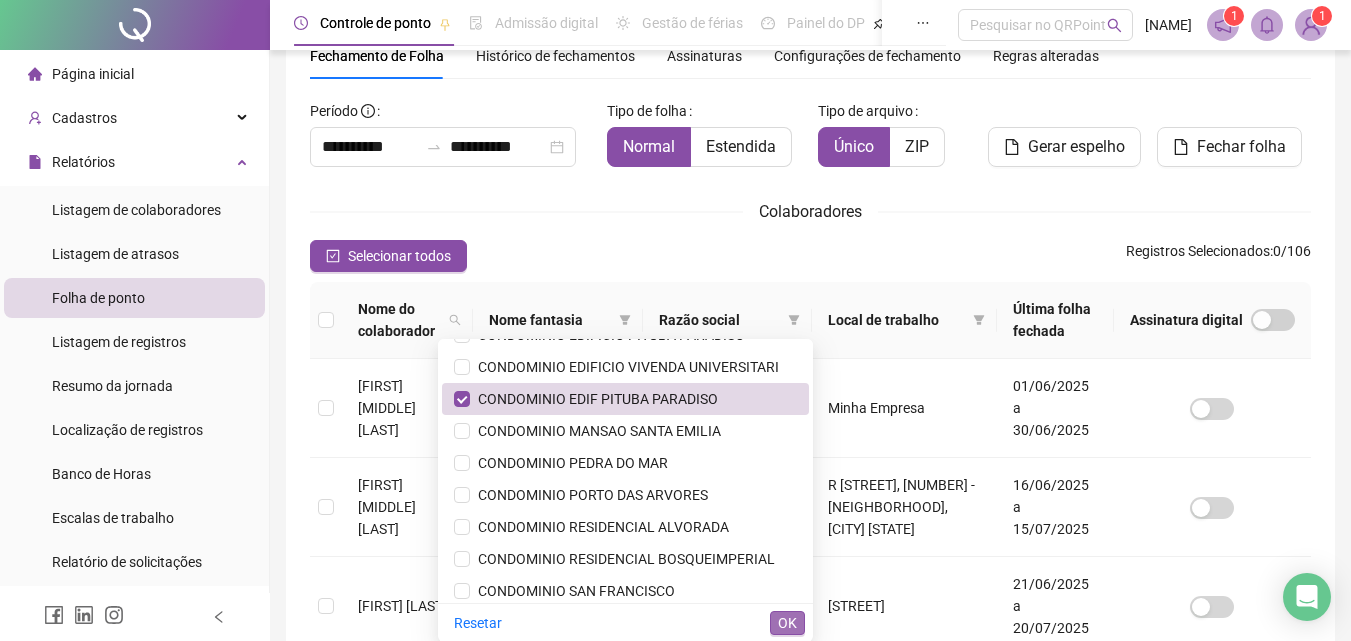 click on "OK" at bounding box center [787, 623] 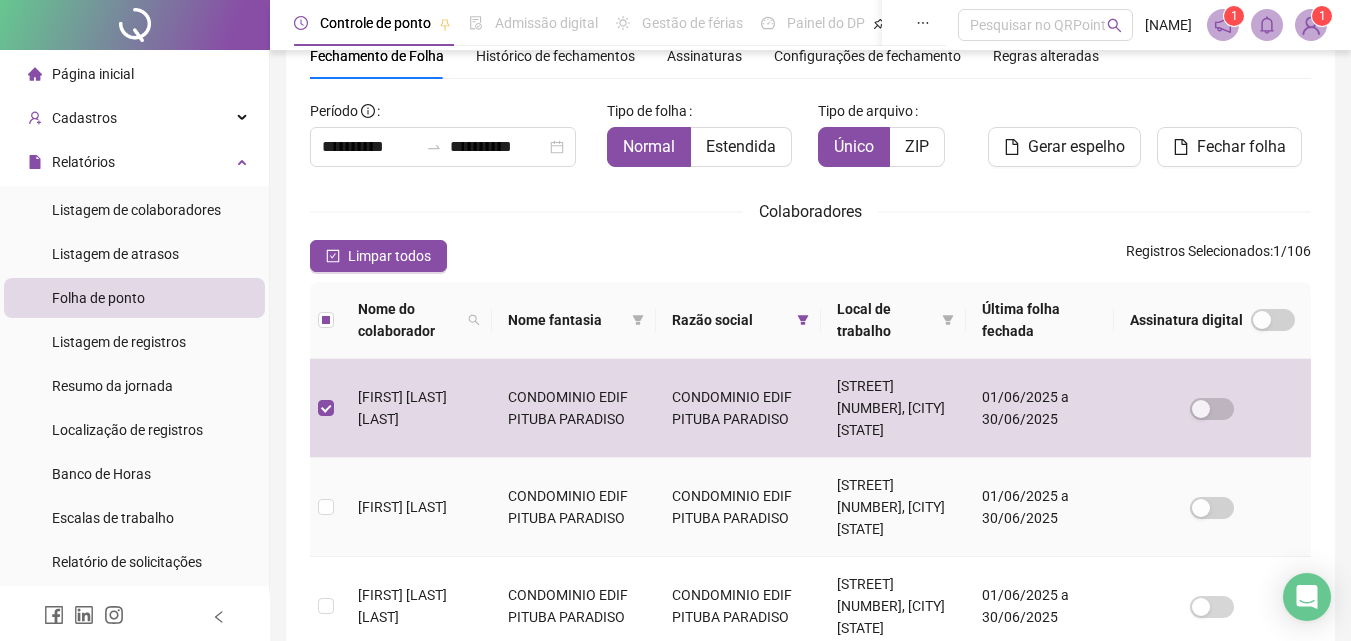 click at bounding box center (326, 507) 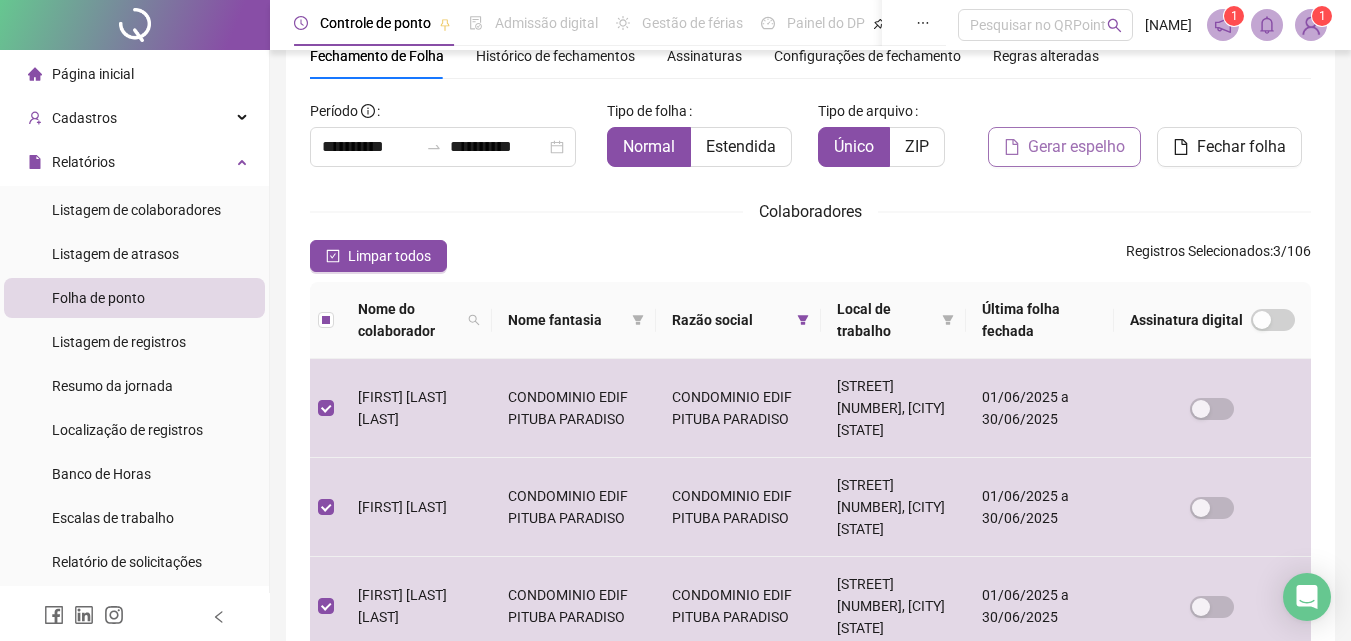click on "Gerar espelho" at bounding box center [1076, 147] 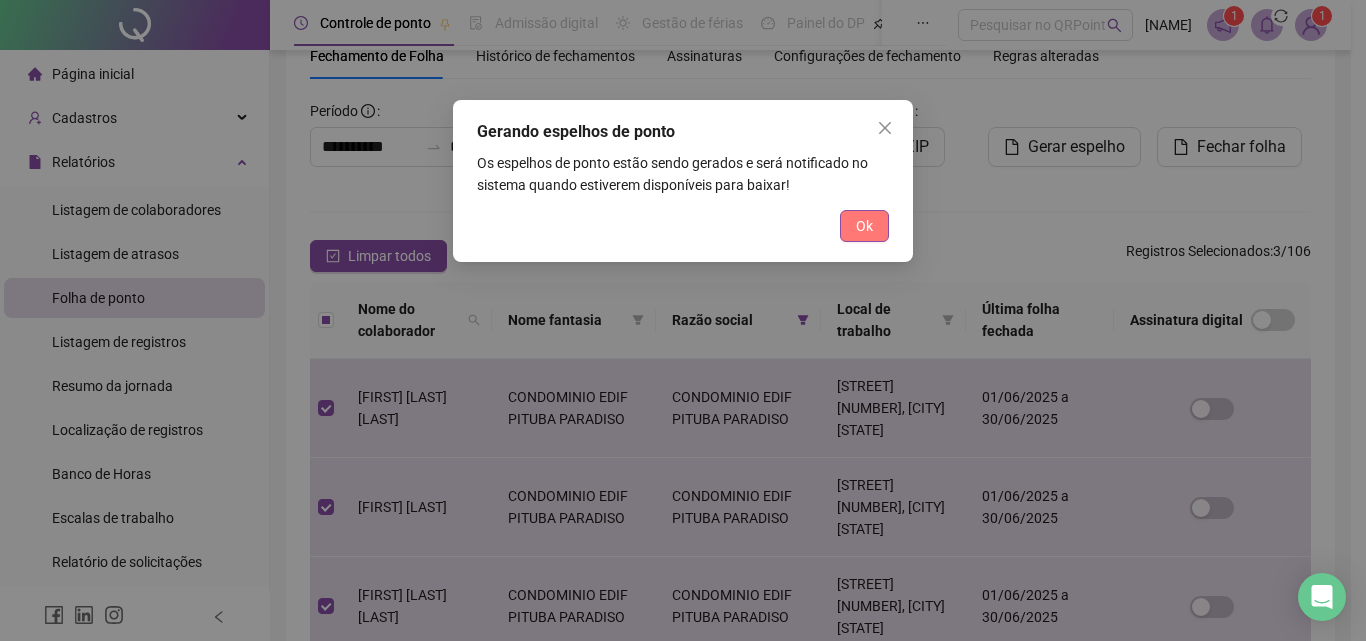 click on "Ok" at bounding box center [864, 226] 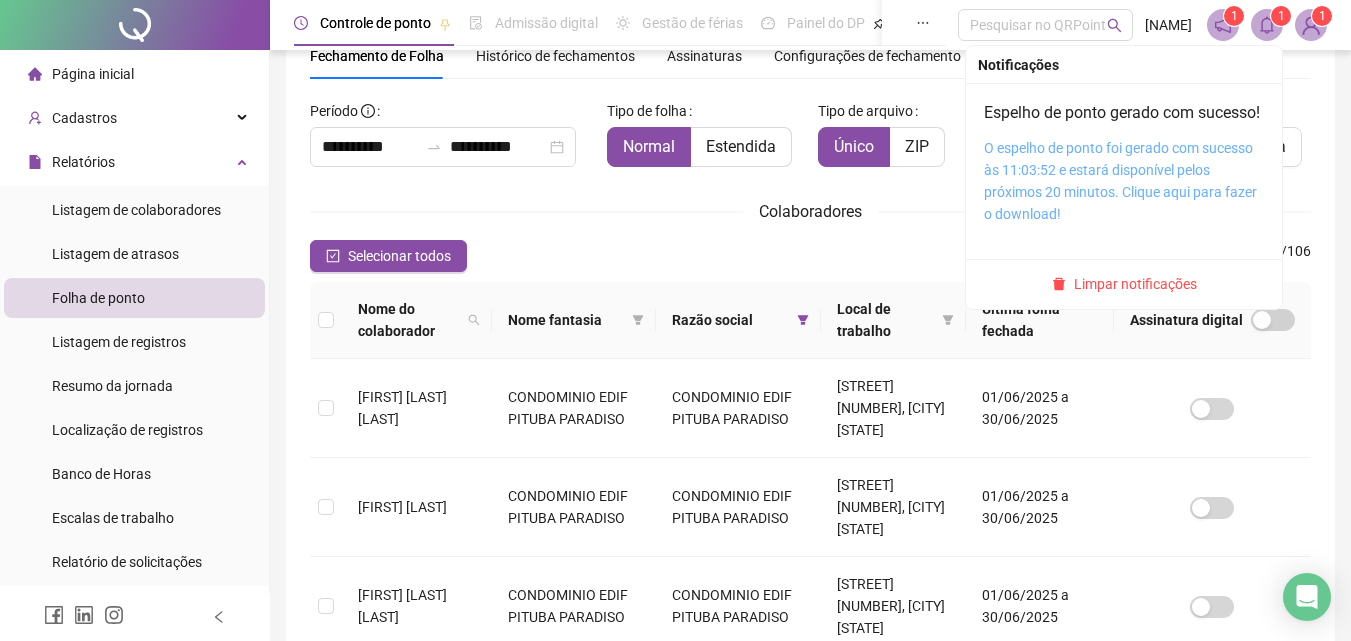 click on "O espelho de ponto foi gerado com sucesso às 11:03:52 e estará disponível pelos próximos 20 minutos.
Clique aqui para fazer o download!" at bounding box center [1120, 181] 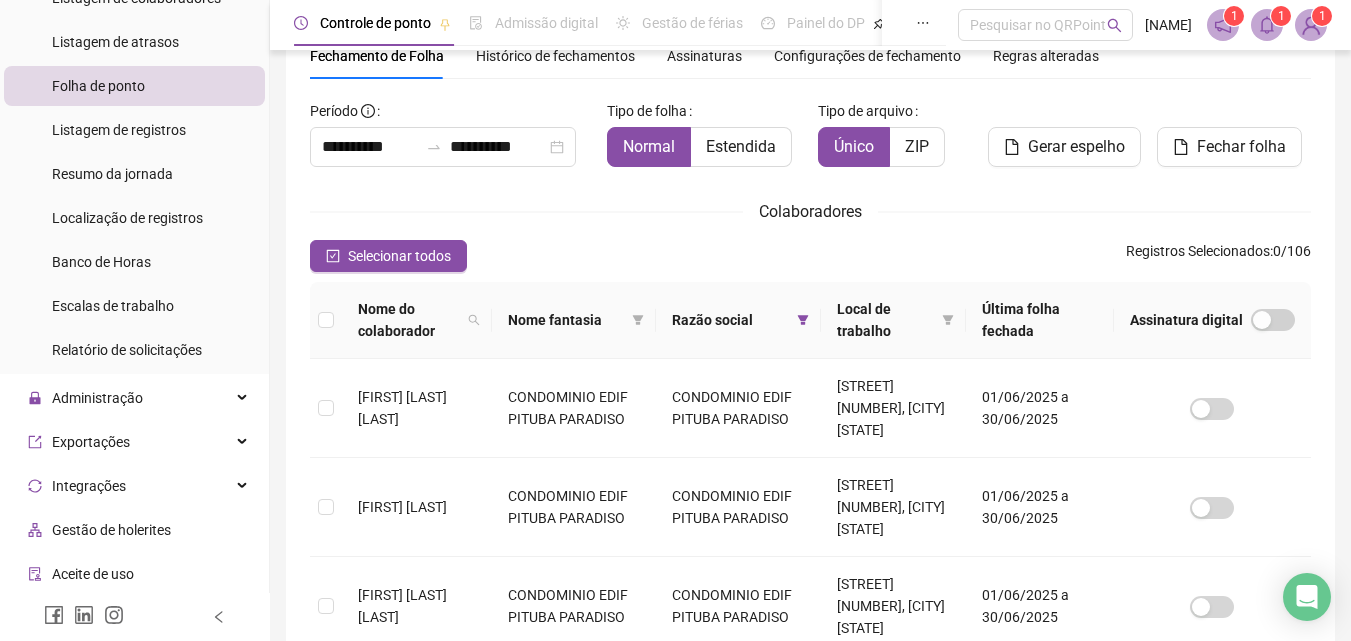 scroll, scrollTop: 189, scrollLeft: 0, axis: vertical 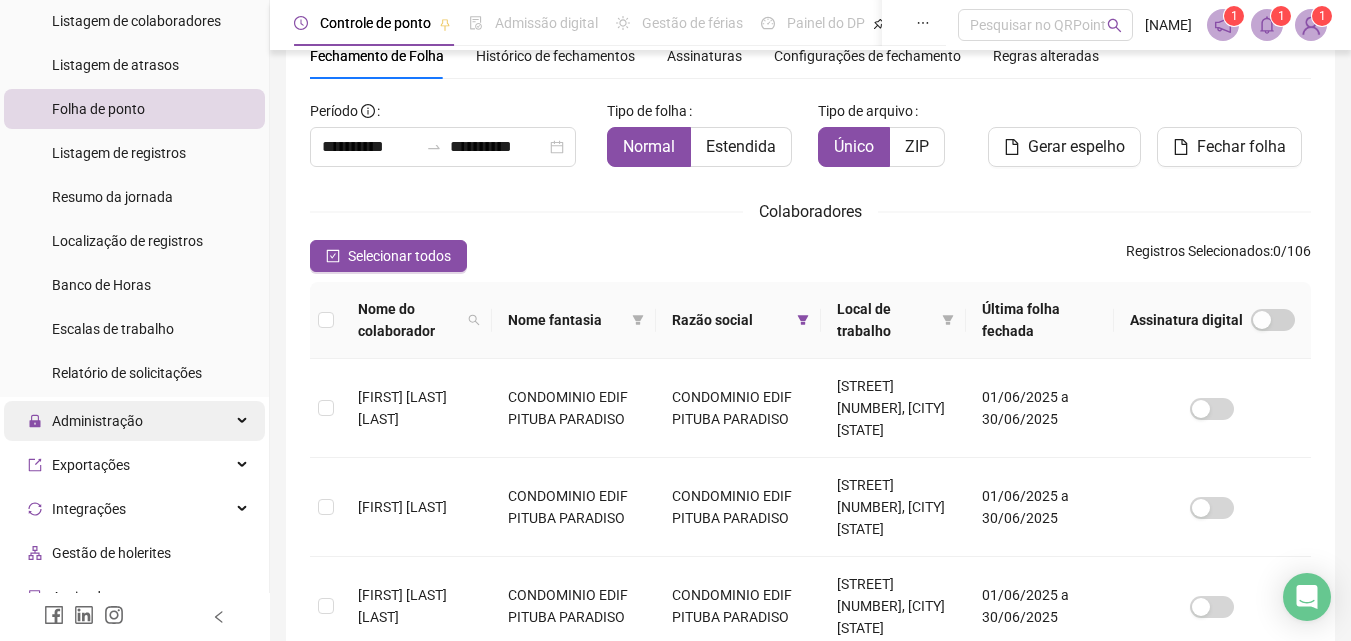 click on "Administração" at bounding box center (97, 421) 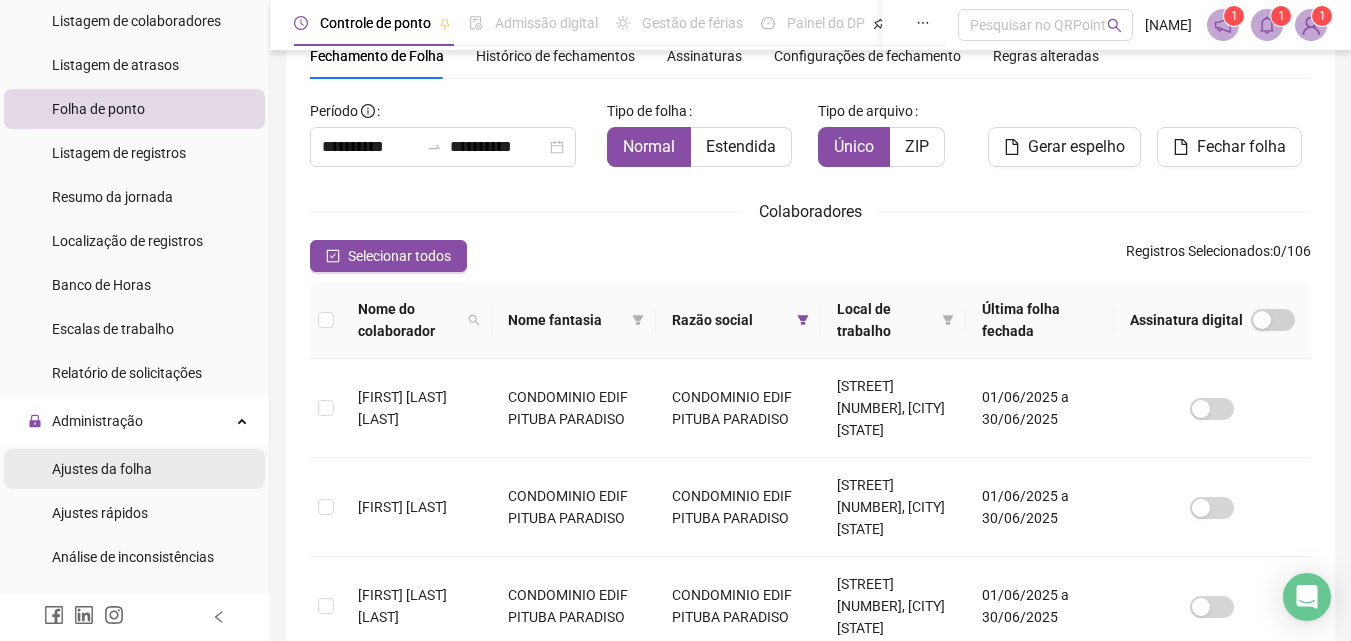 click on "Ajustes da folha" at bounding box center (102, 469) 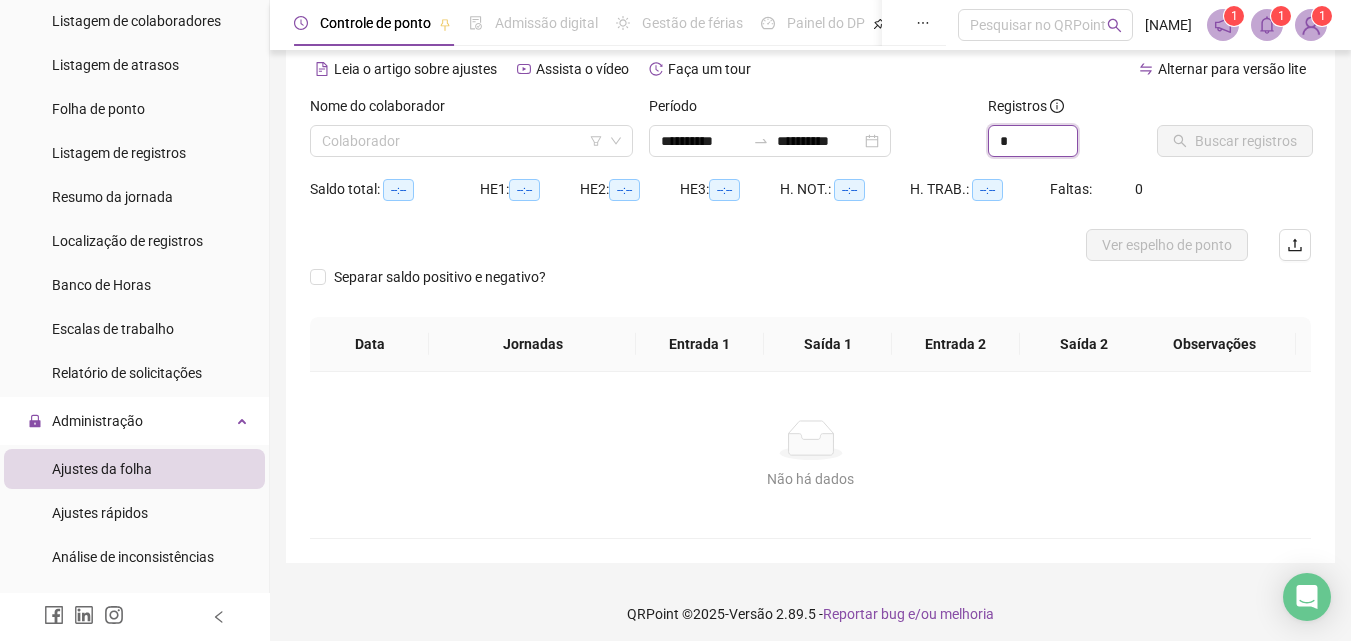 drag, startPoint x: 1016, startPoint y: 139, endPoint x: 985, endPoint y: 149, distance: 32.572994 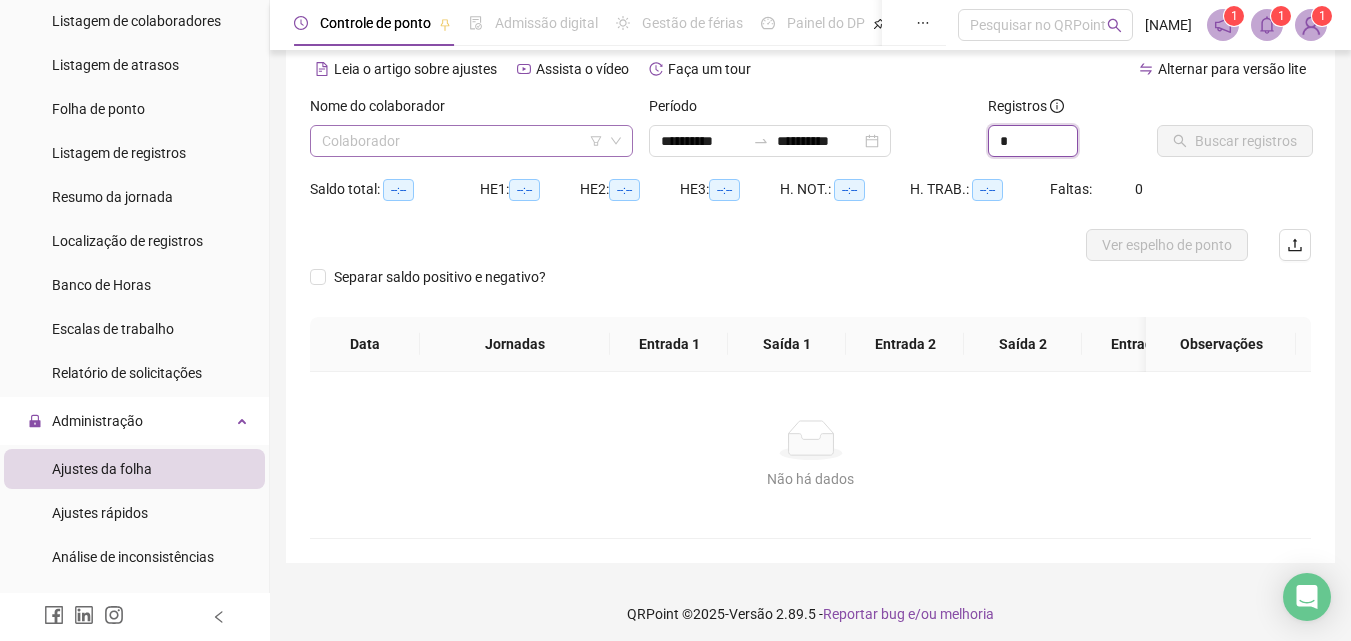 type on "*" 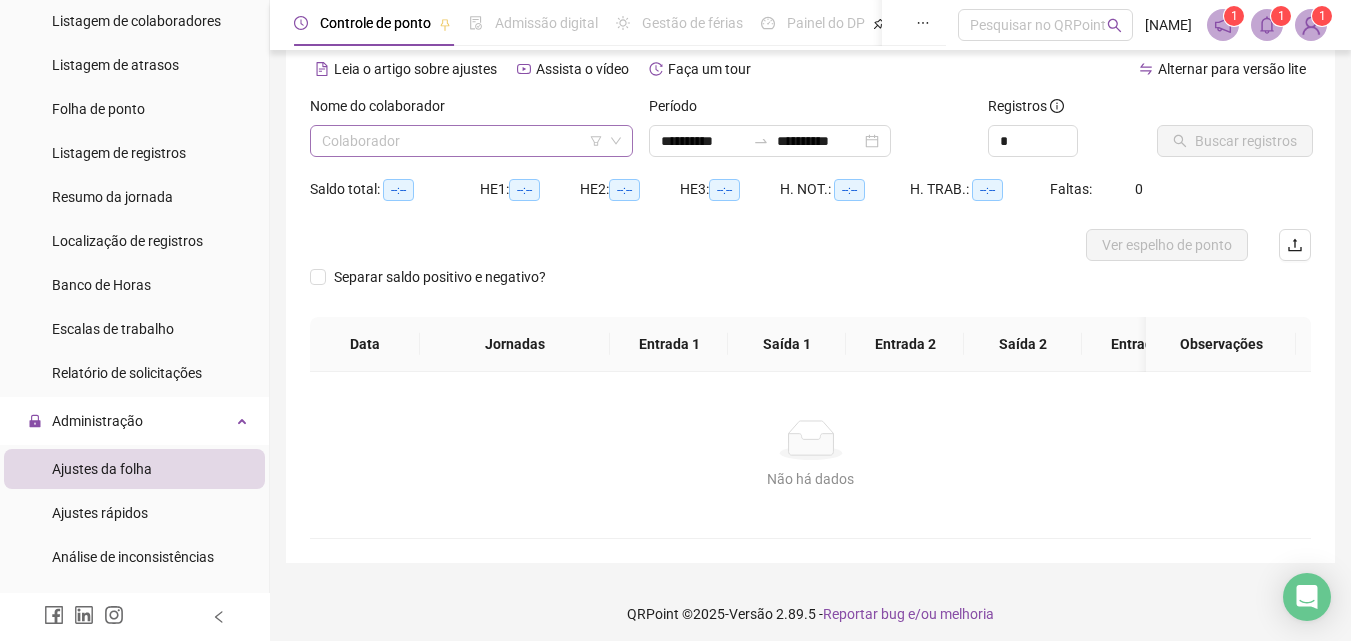 click at bounding box center [462, 141] 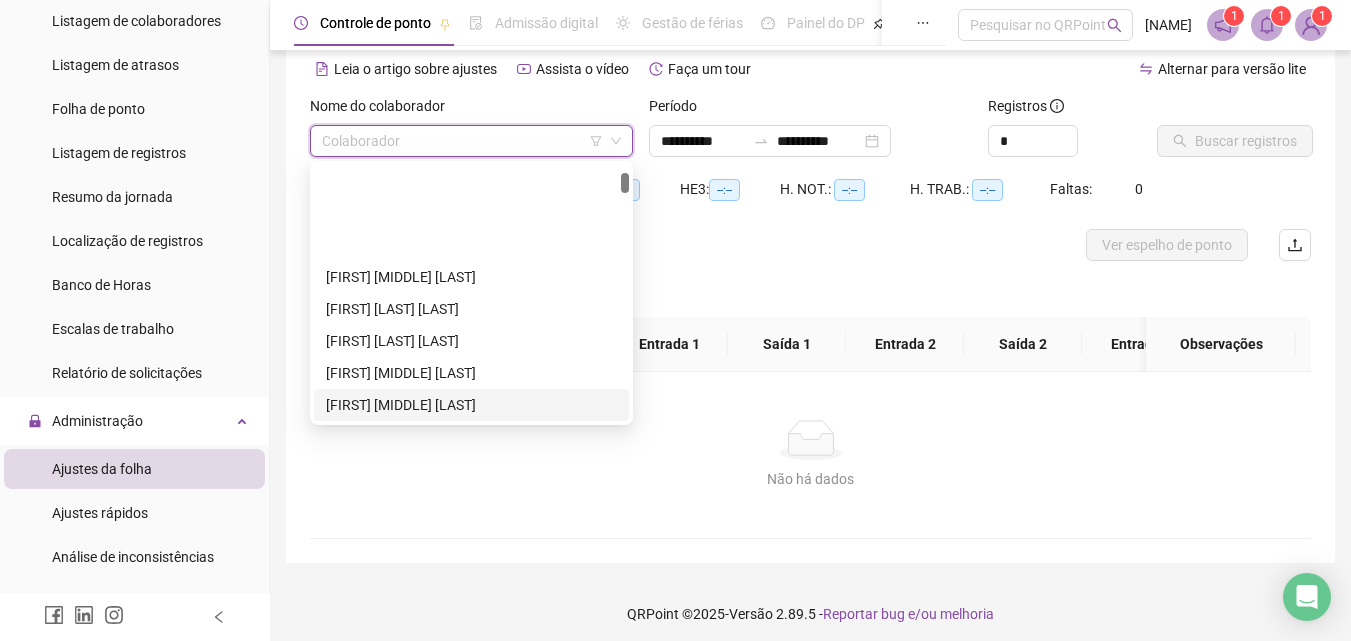 scroll, scrollTop: 100, scrollLeft: 0, axis: vertical 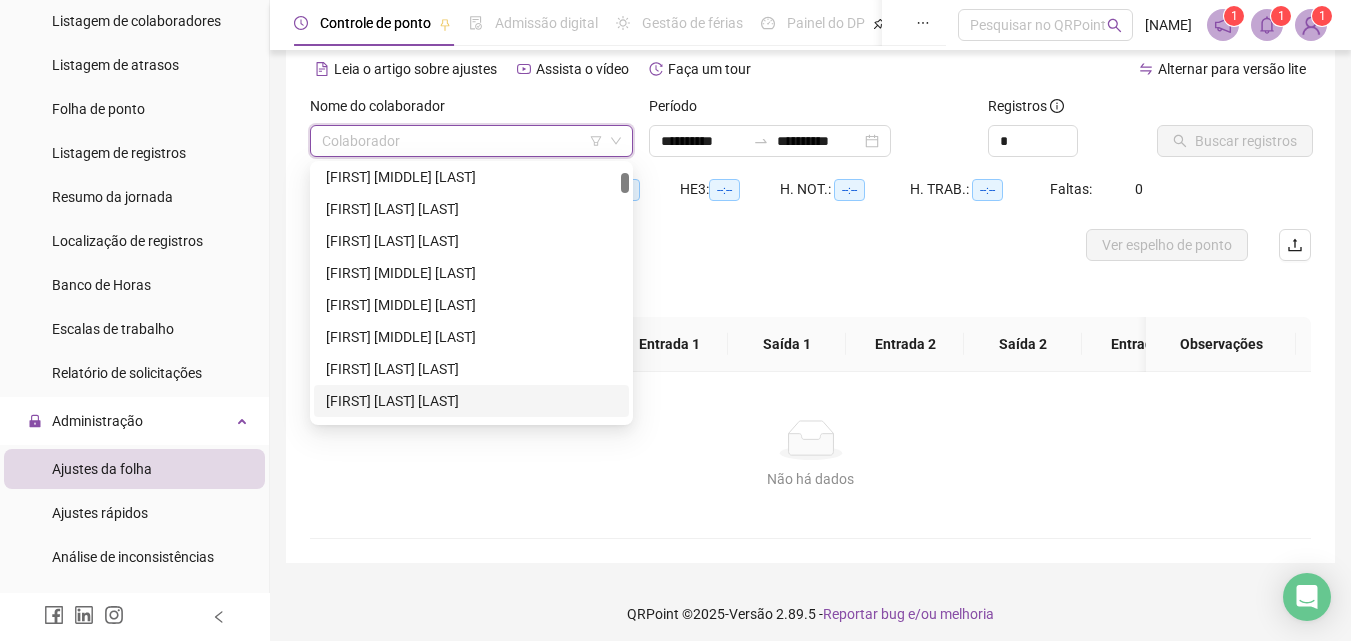 click on "[FIRST] [LAST] [LAST]" at bounding box center (471, 401) 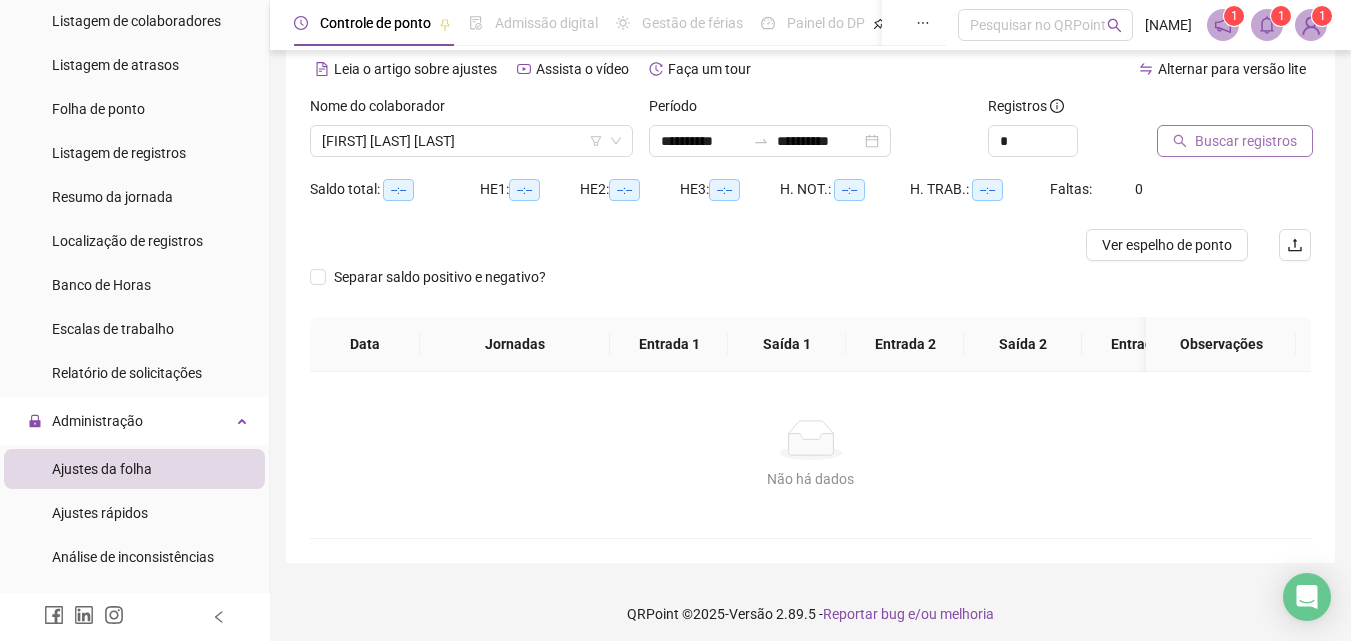 click on "Buscar registros" at bounding box center [1246, 141] 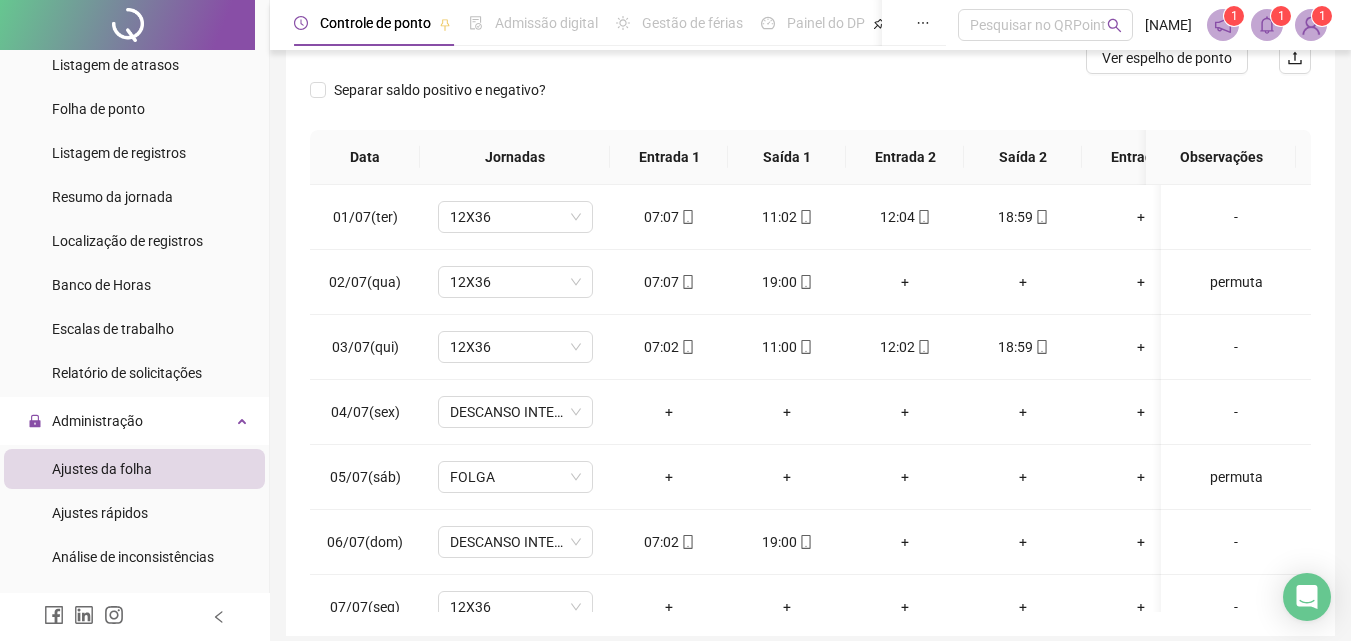 scroll, scrollTop: 357, scrollLeft: 0, axis: vertical 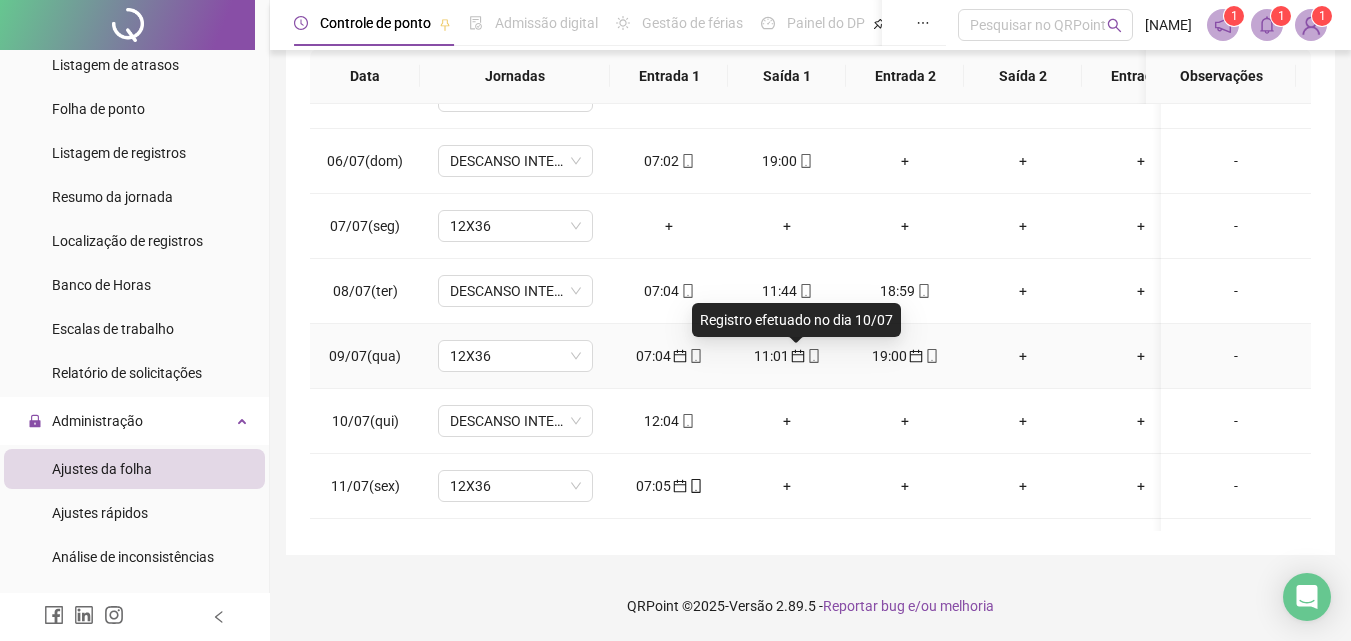 click 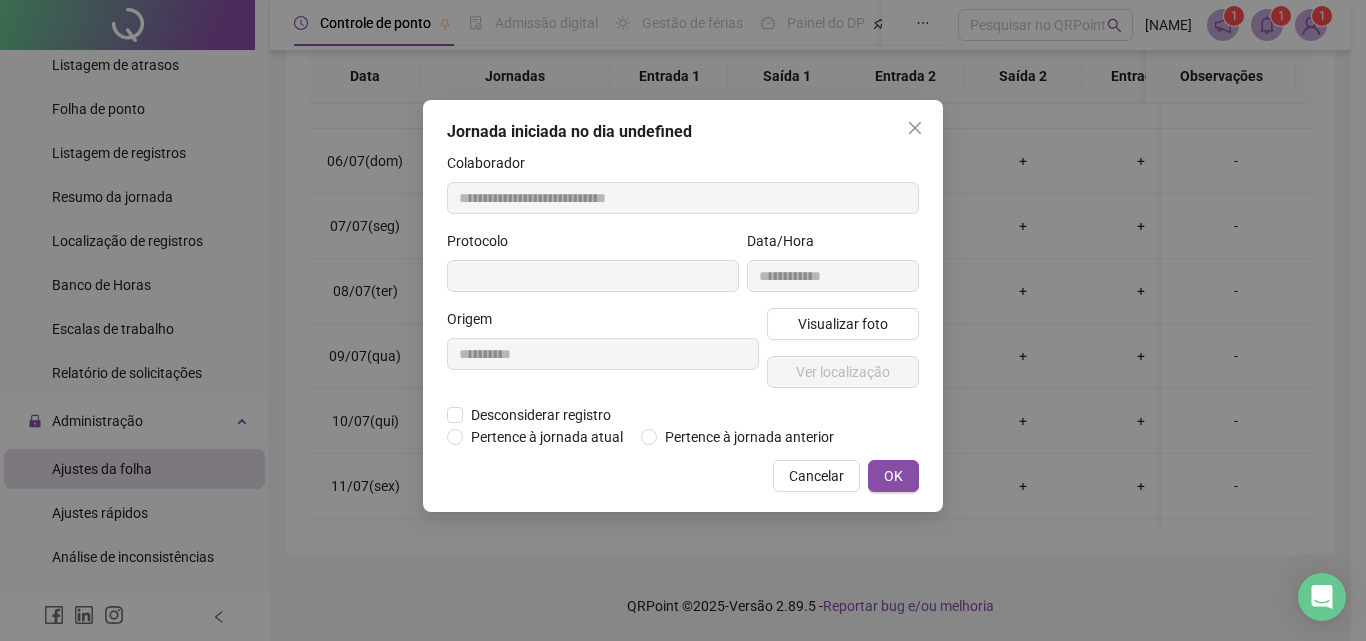 type on "**********" 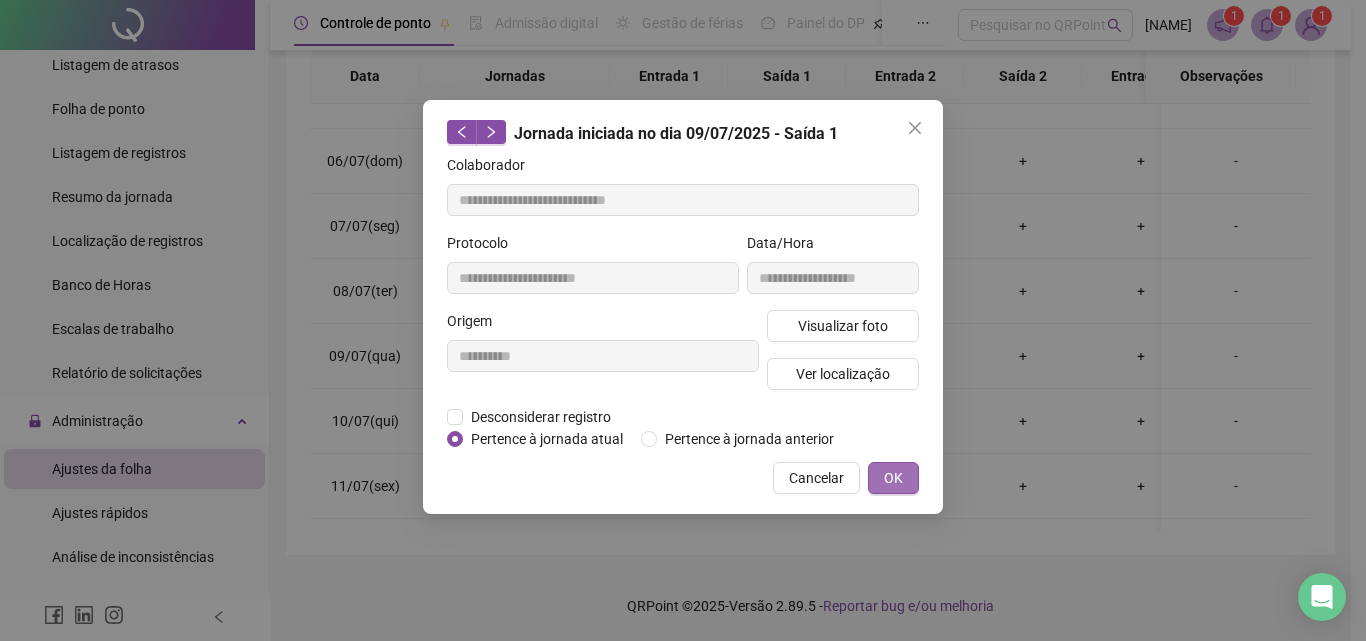 click on "OK" at bounding box center [893, 478] 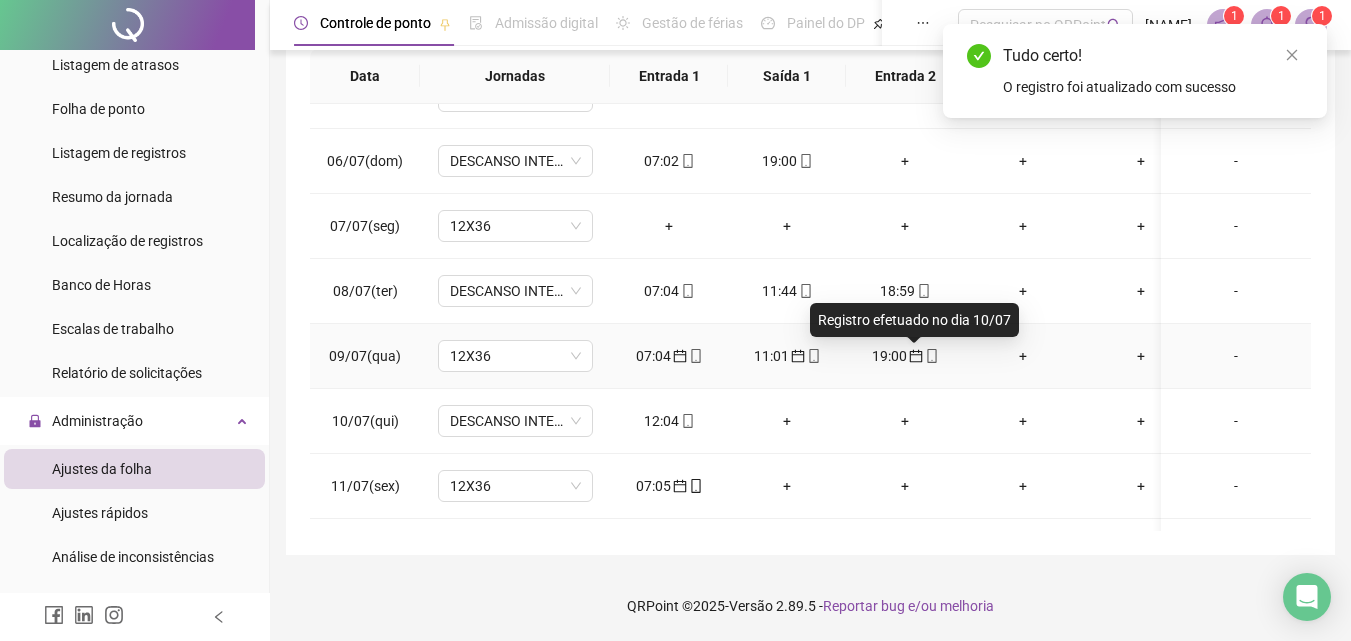 click 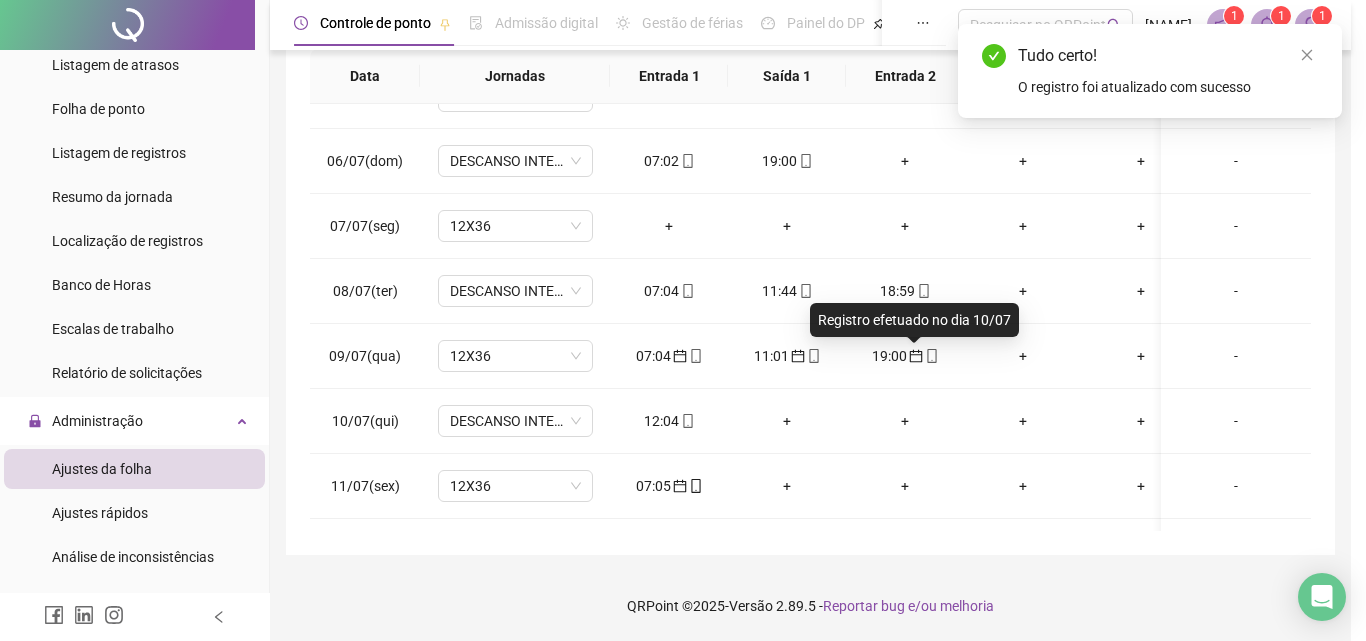 type on "**********" 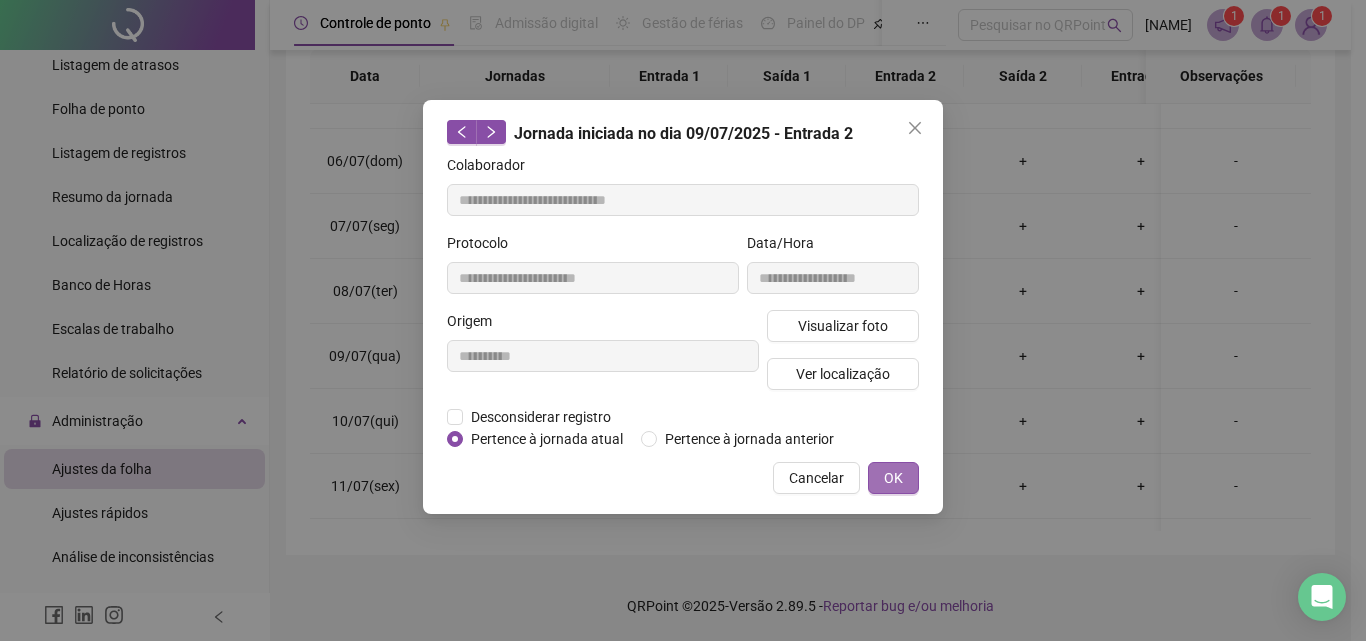 click on "OK" at bounding box center [893, 478] 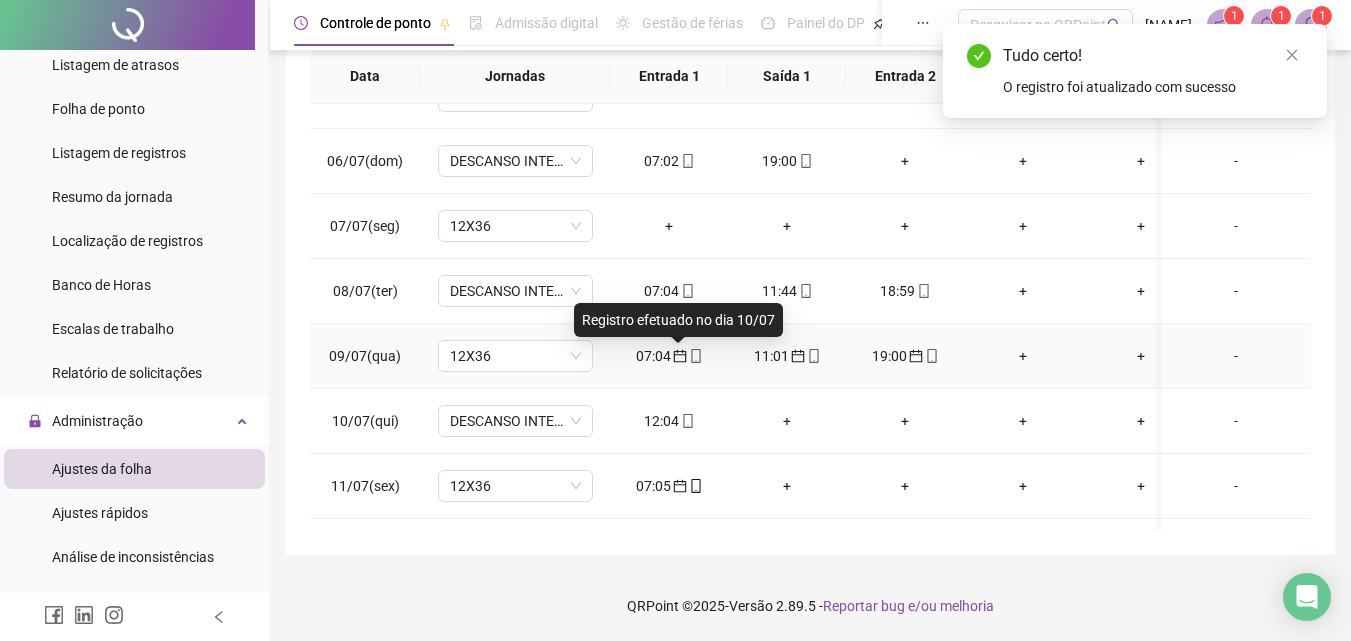 click 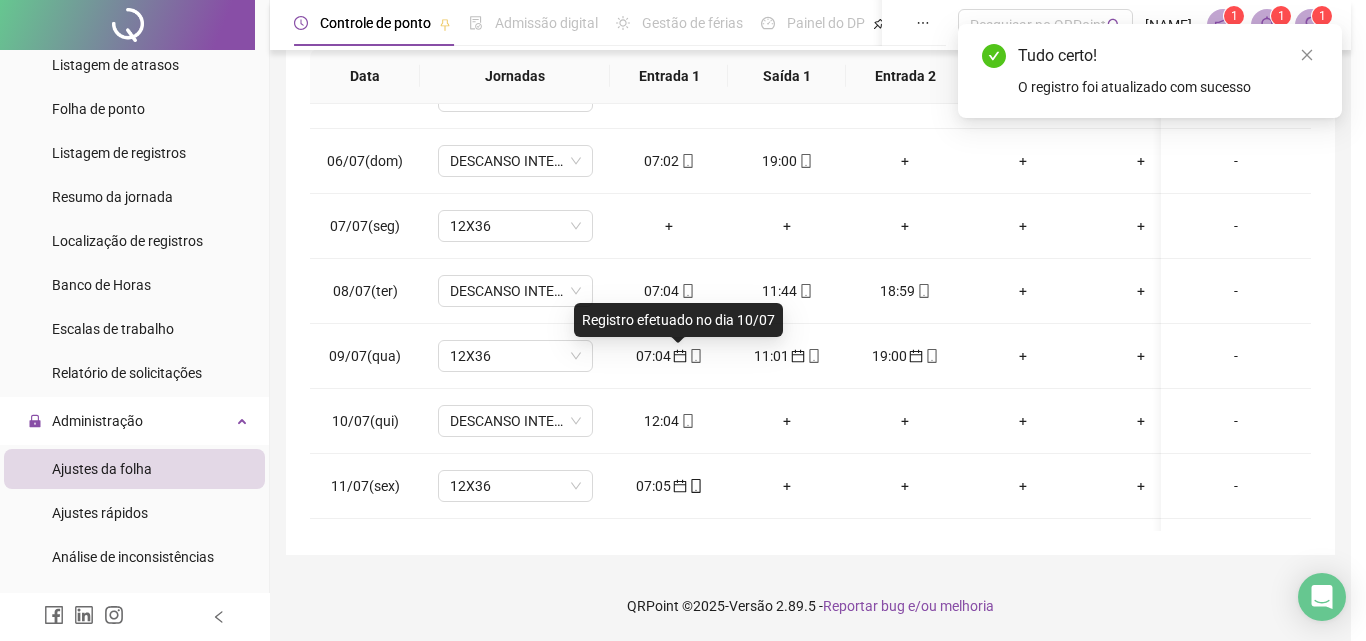 type on "**********" 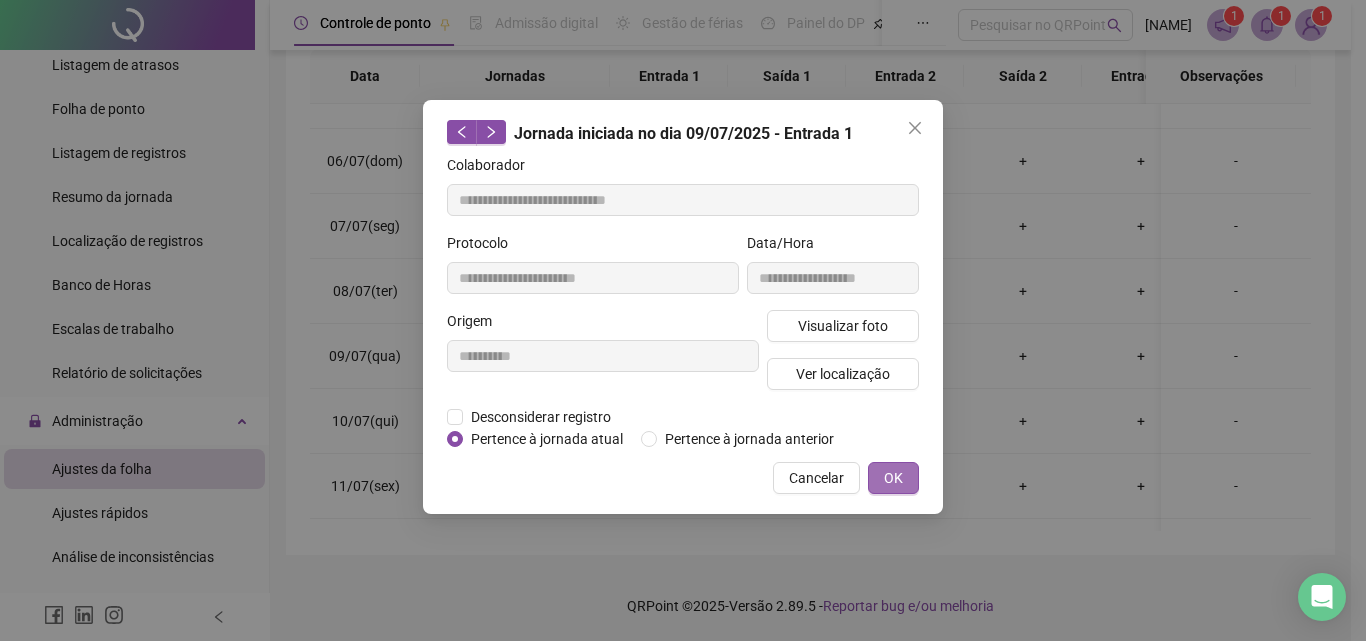 click on "OK" at bounding box center [893, 478] 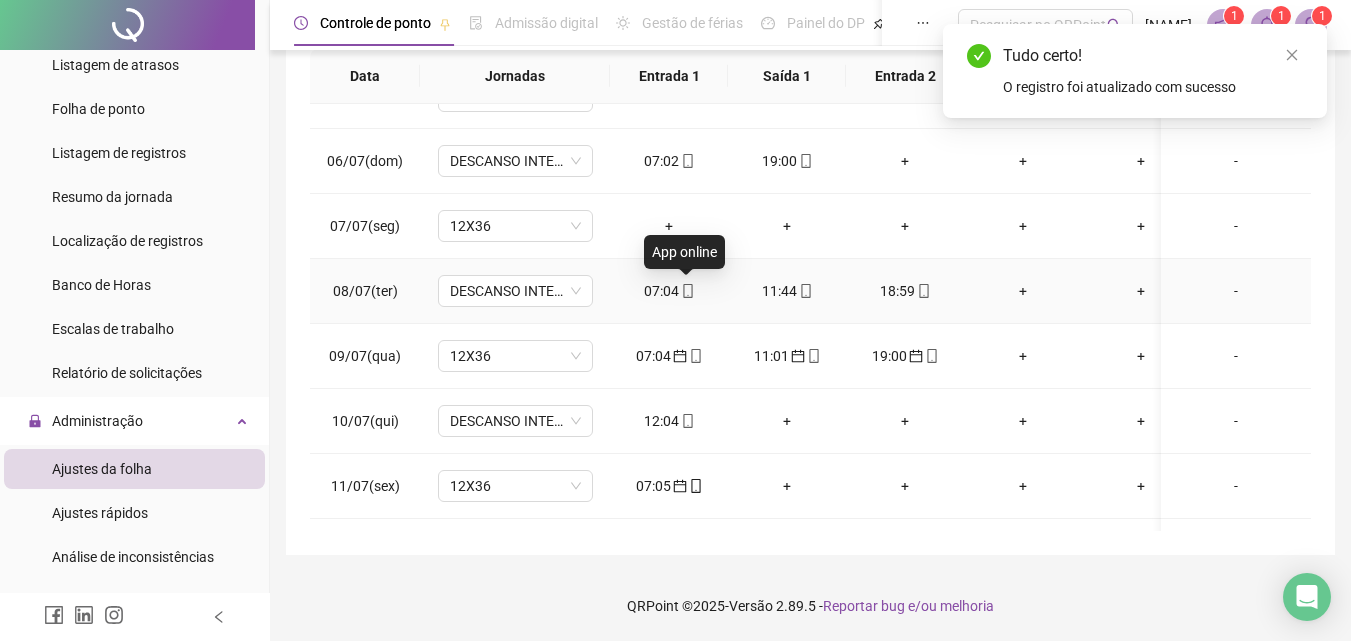 click 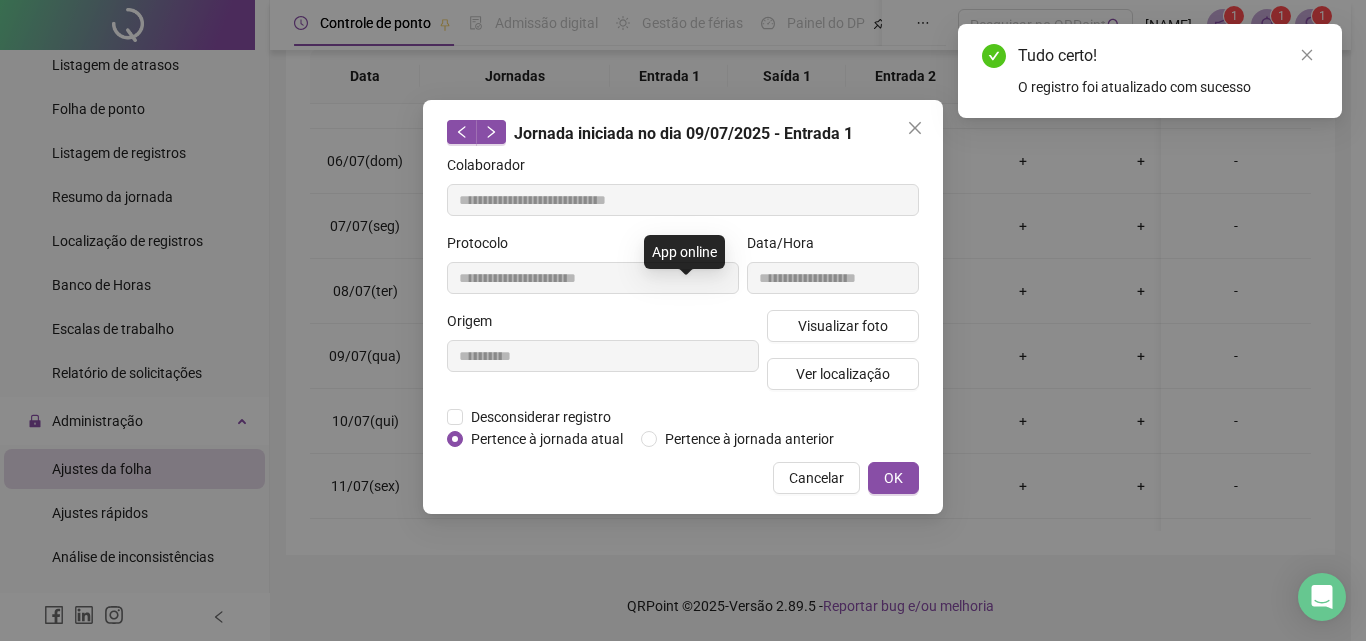 type on "**********" 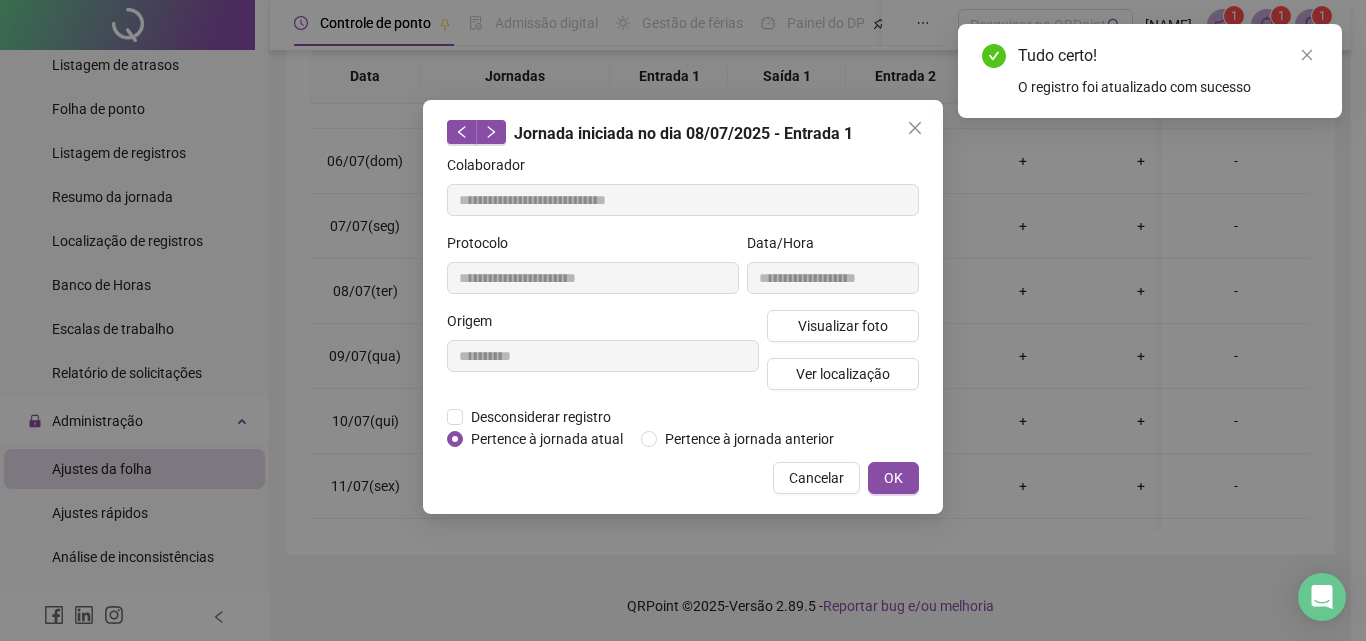 click on "Pertence à jornada atual Pertence à jornada anterior" at bounding box center [683, 439] 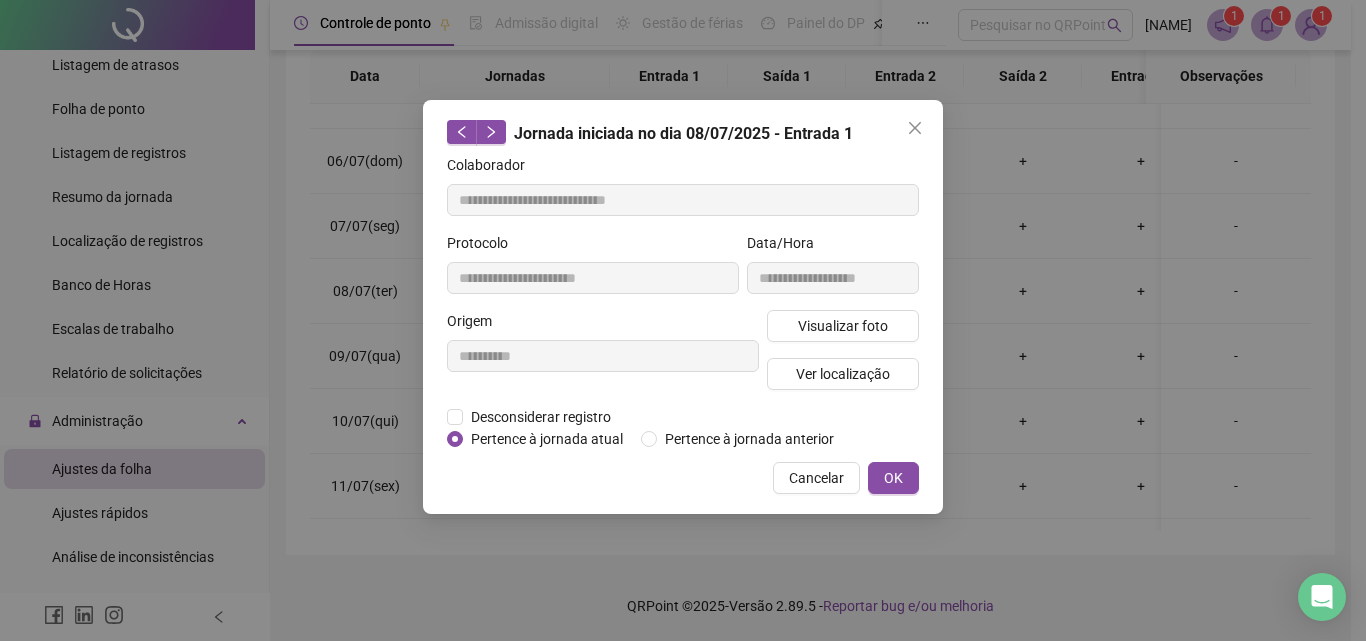 drag, startPoint x: 899, startPoint y: 490, endPoint x: 898, endPoint y: 475, distance: 15.033297 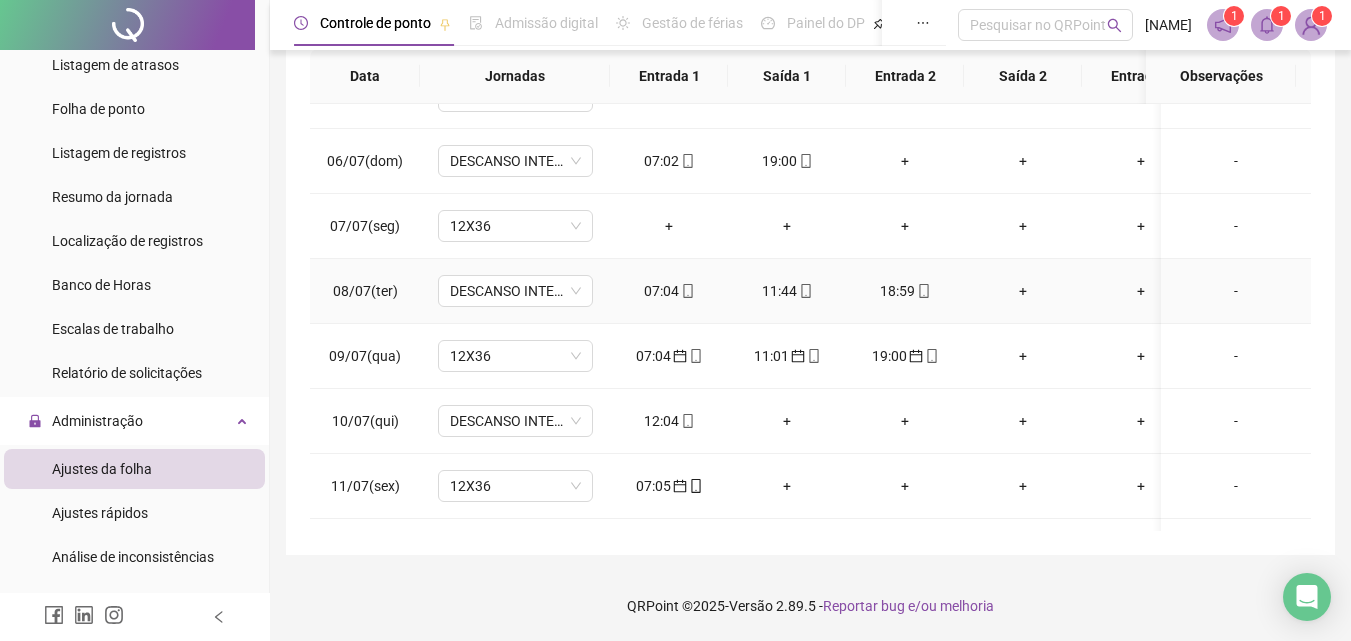 click 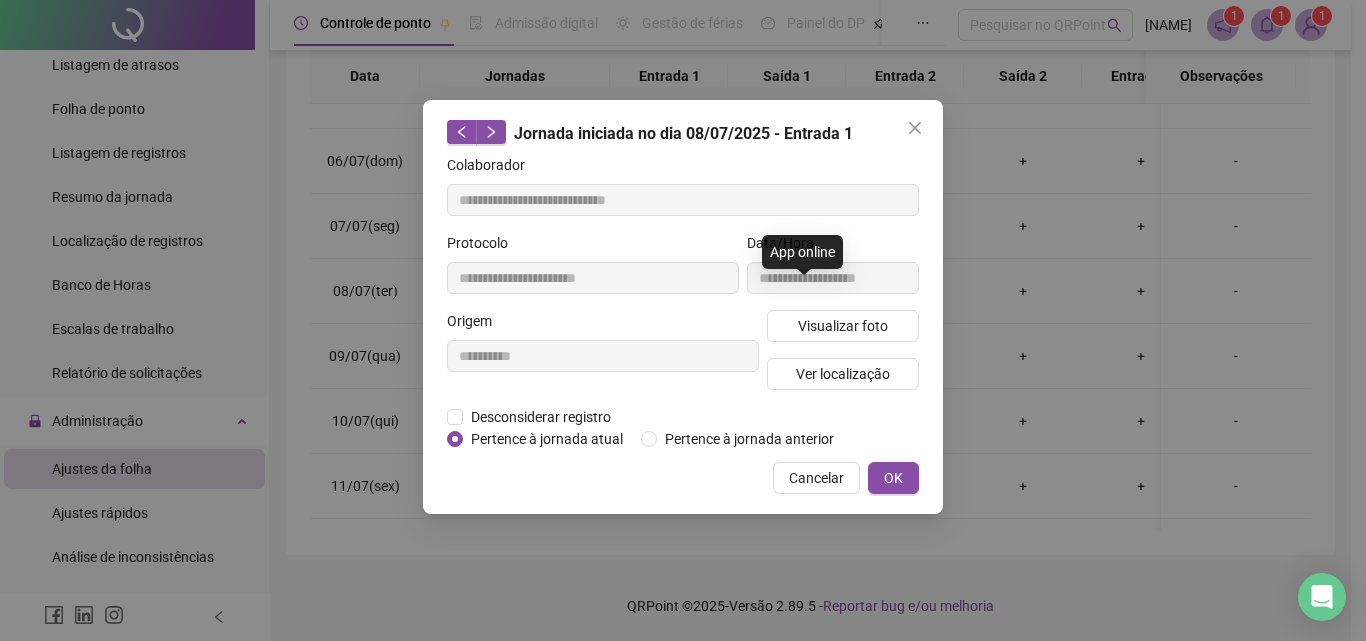 type on "**********" 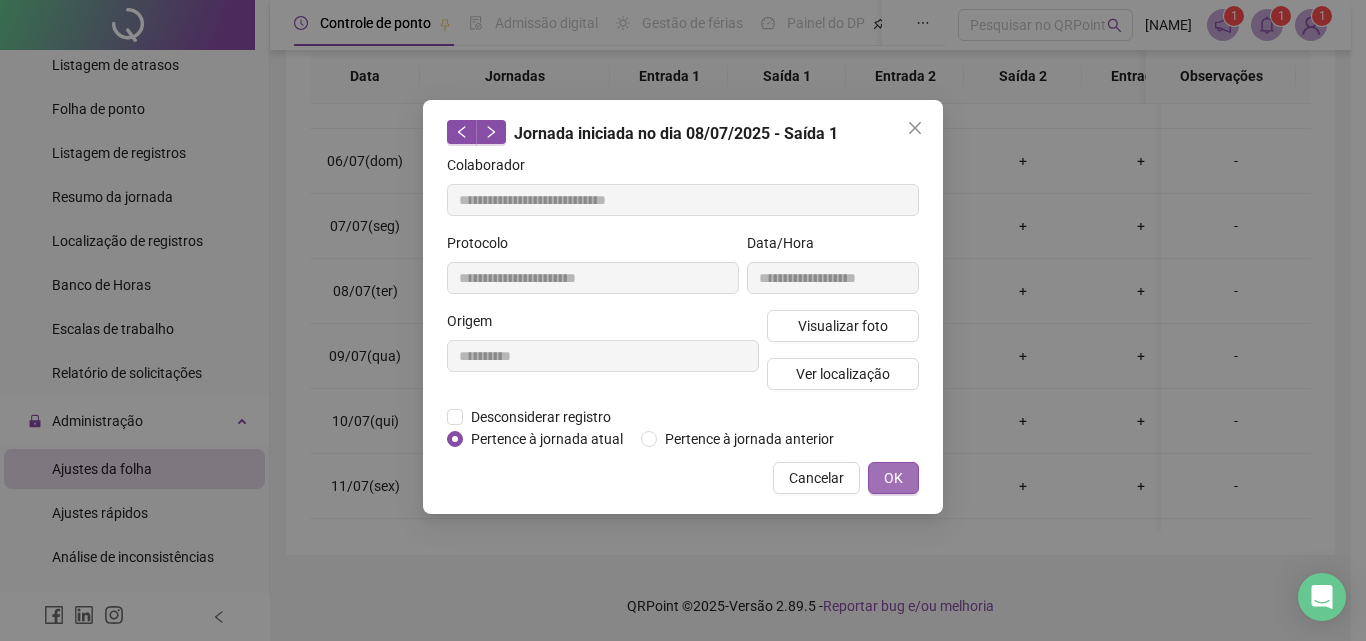 click on "OK" at bounding box center [893, 478] 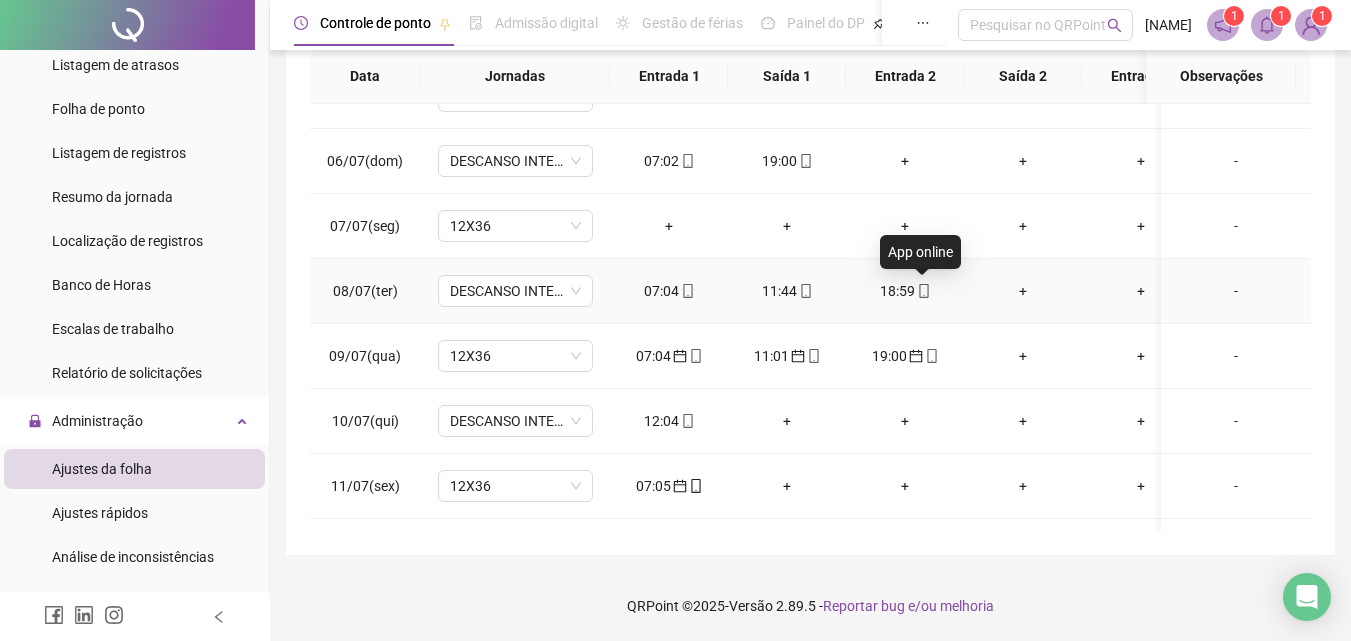 click 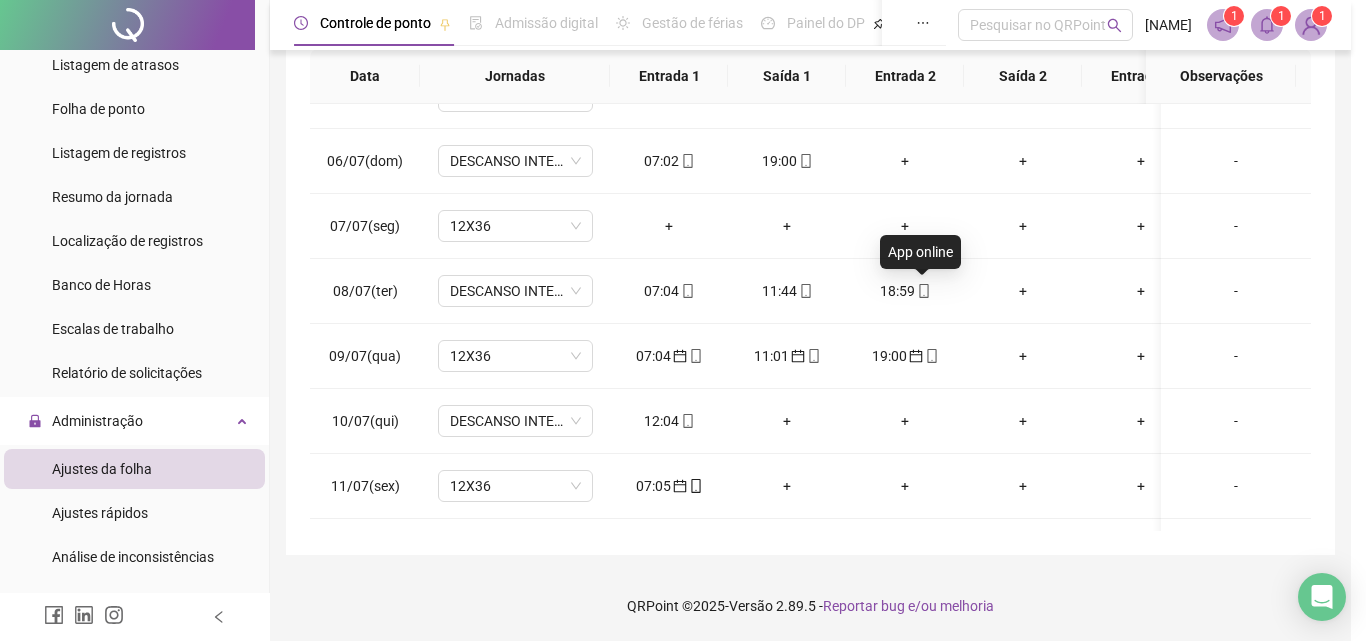 type on "**********" 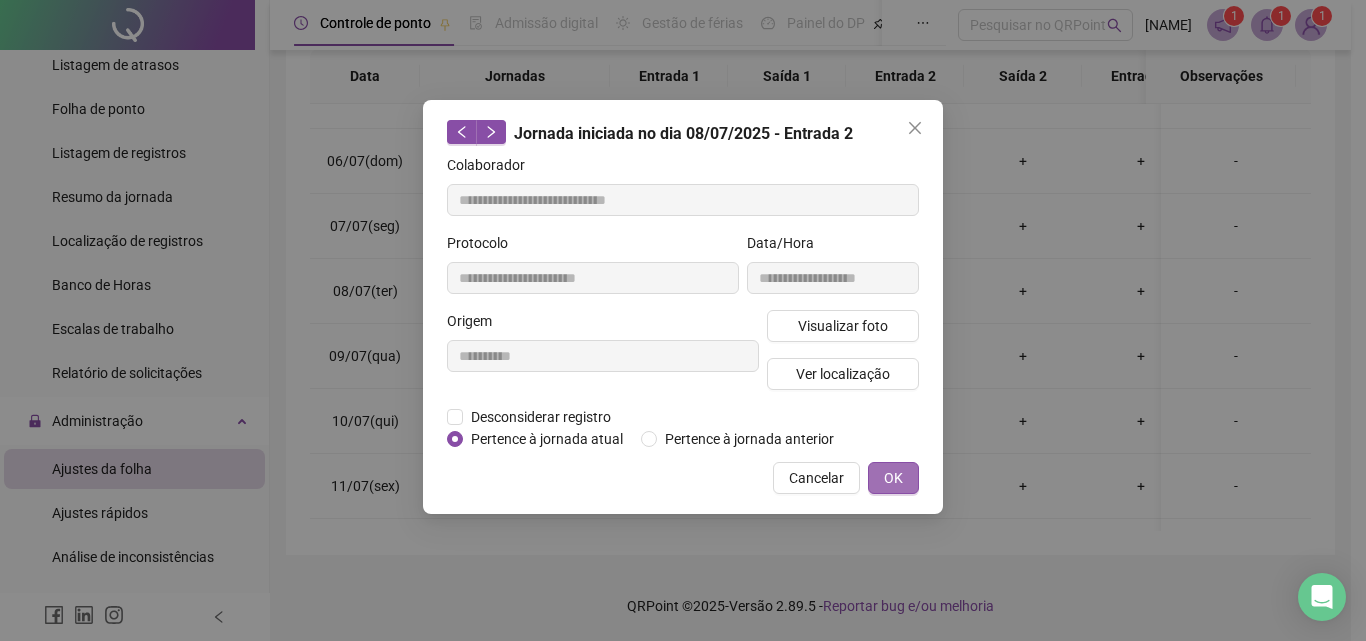 click on "OK" at bounding box center (893, 478) 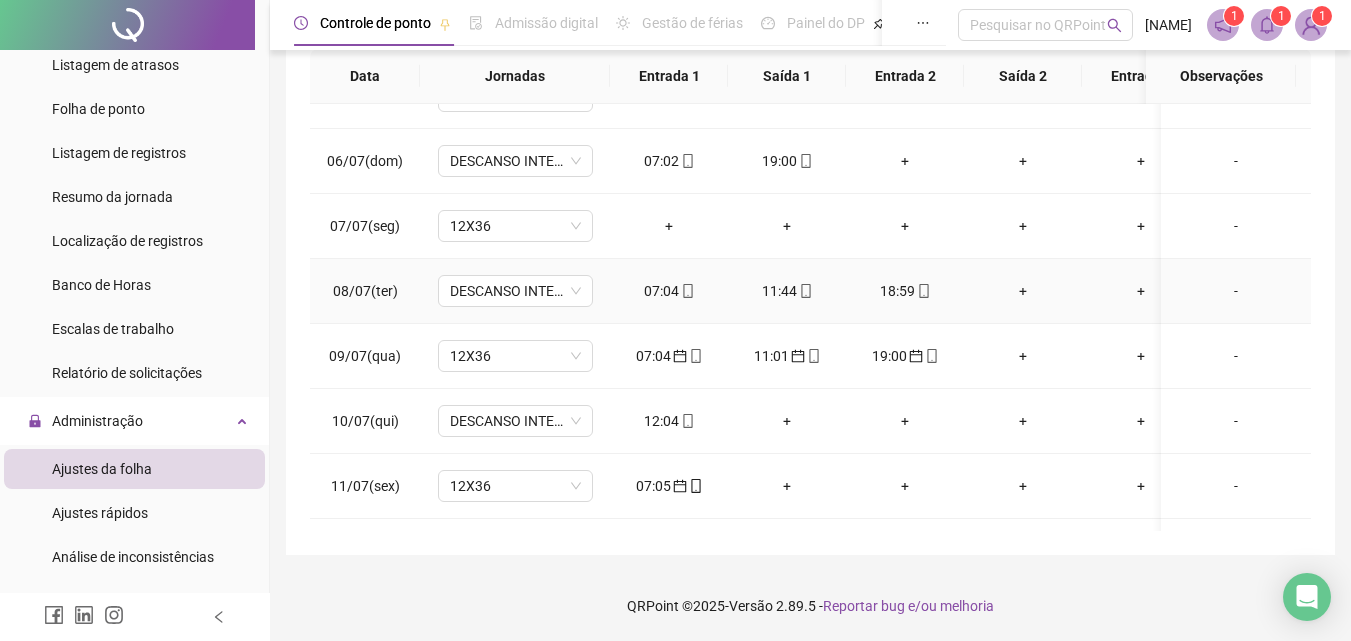 click on "+" at bounding box center (1023, 291) 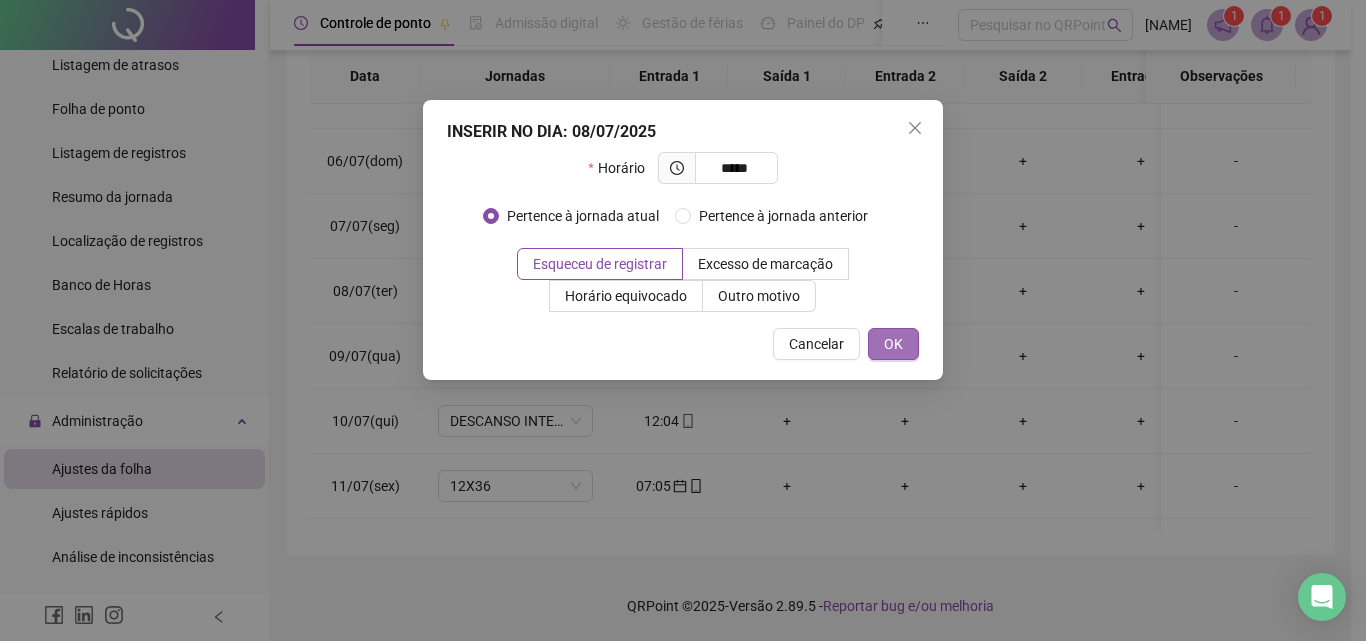 type on "*****" 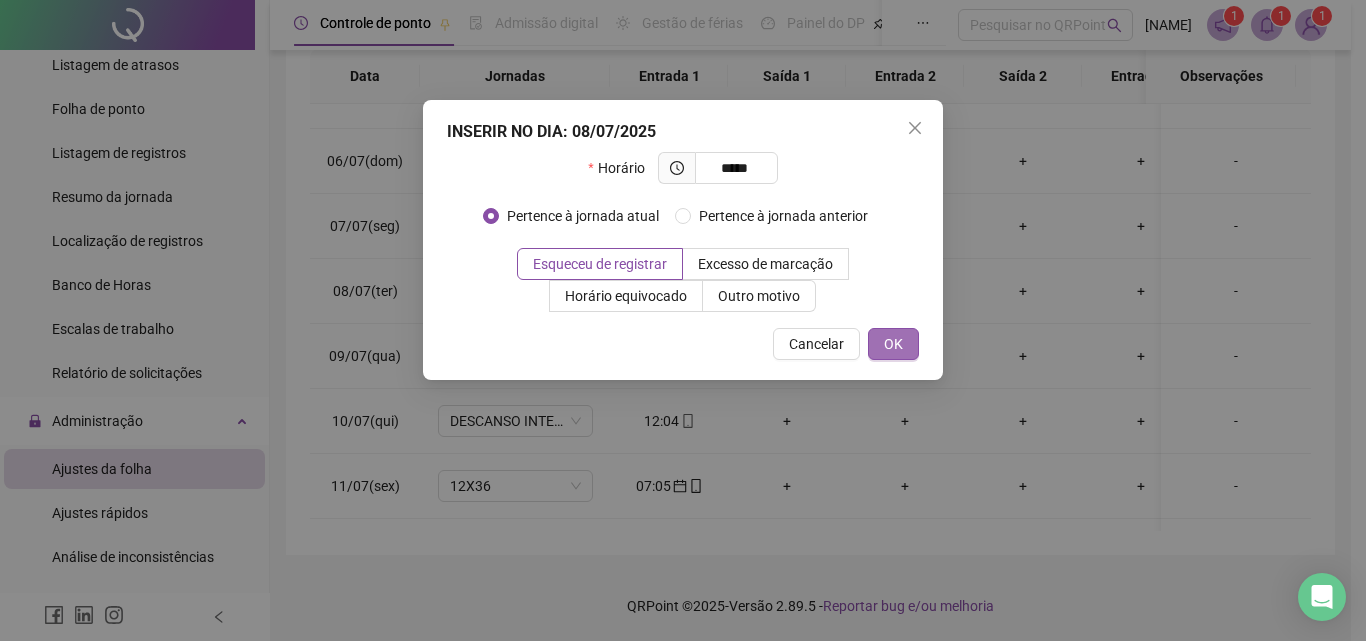 click on "OK" at bounding box center [893, 344] 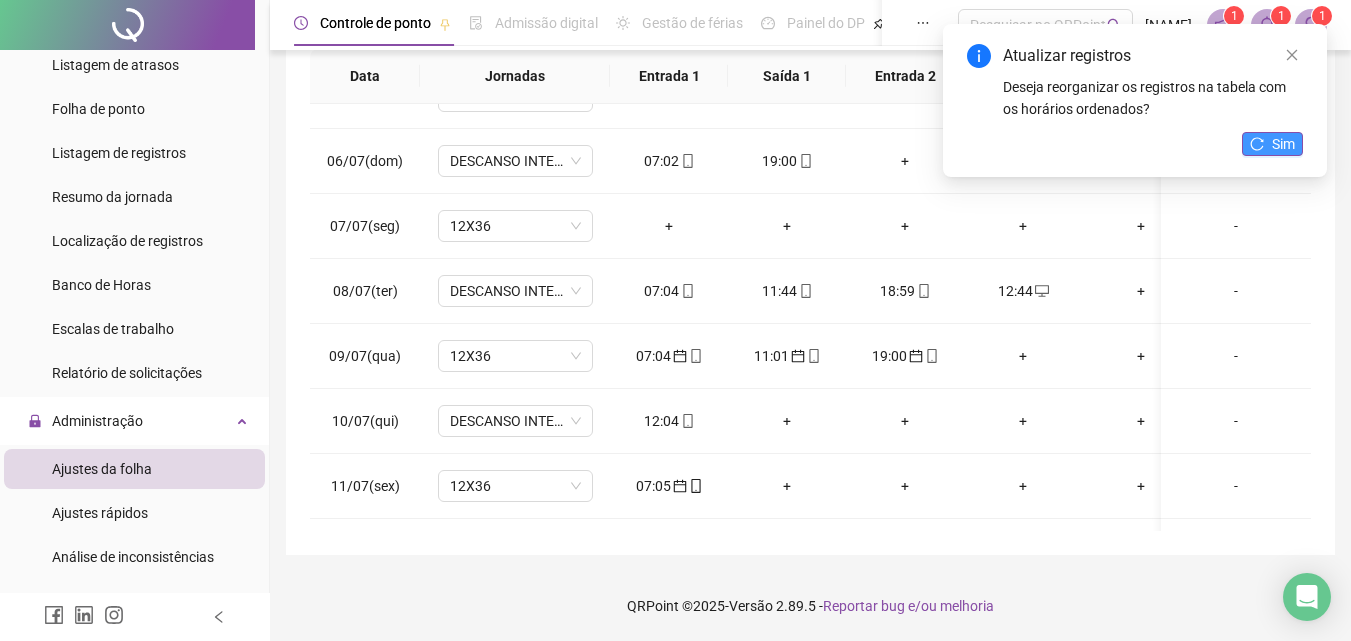 click on "Sim" at bounding box center (1283, 144) 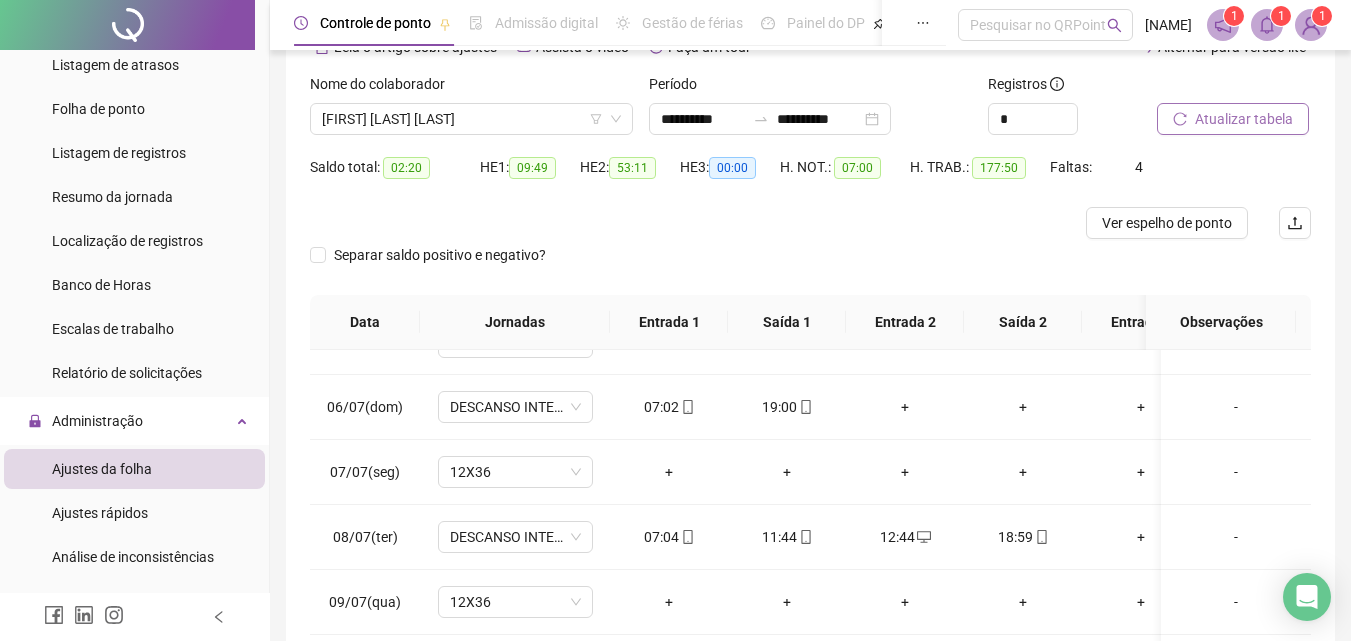 scroll, scrollTop: 109, scrollLeft: 0, axis: vertical 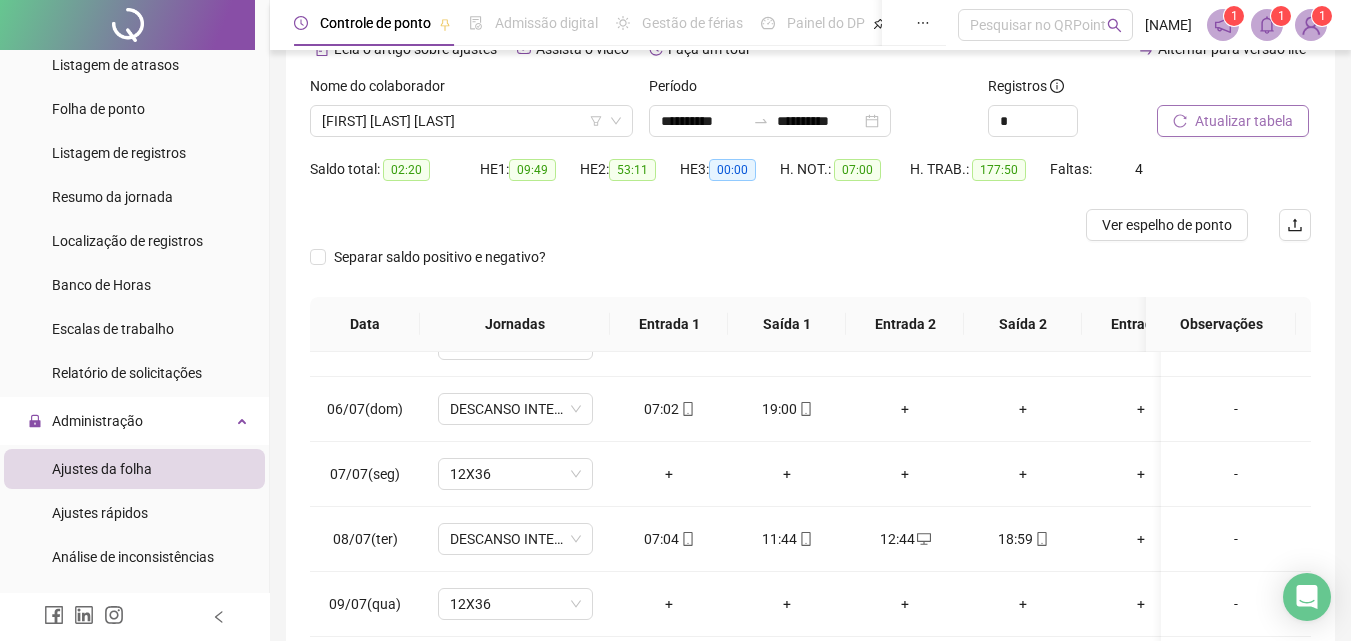 click on "Atualizar tabela" at bounding box center [1233, 121] 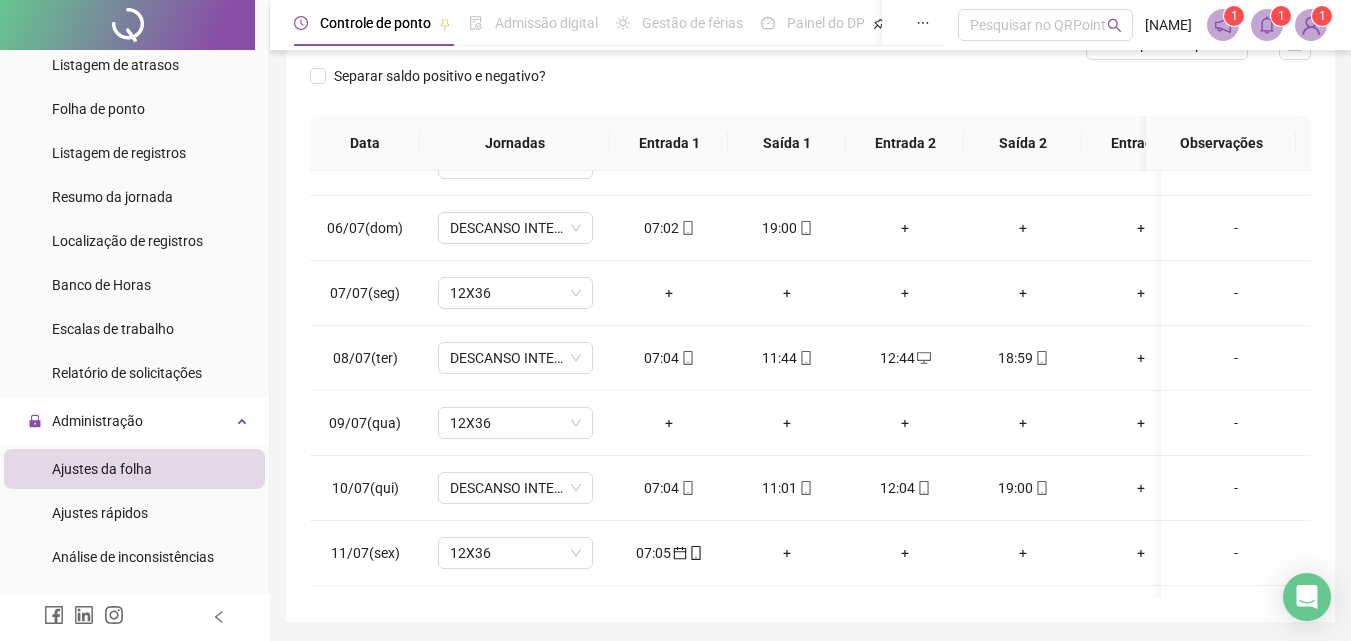 scroll, scrollTop: 357, scrollLeft: 0, axis: vertical 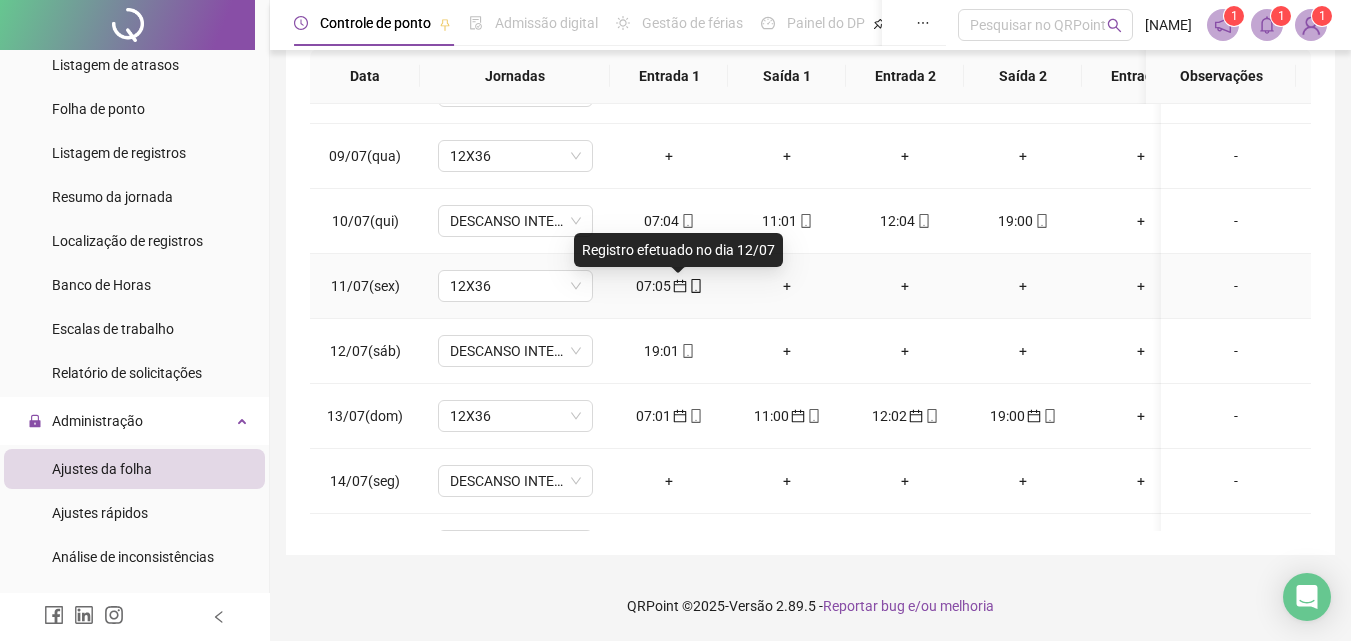 click 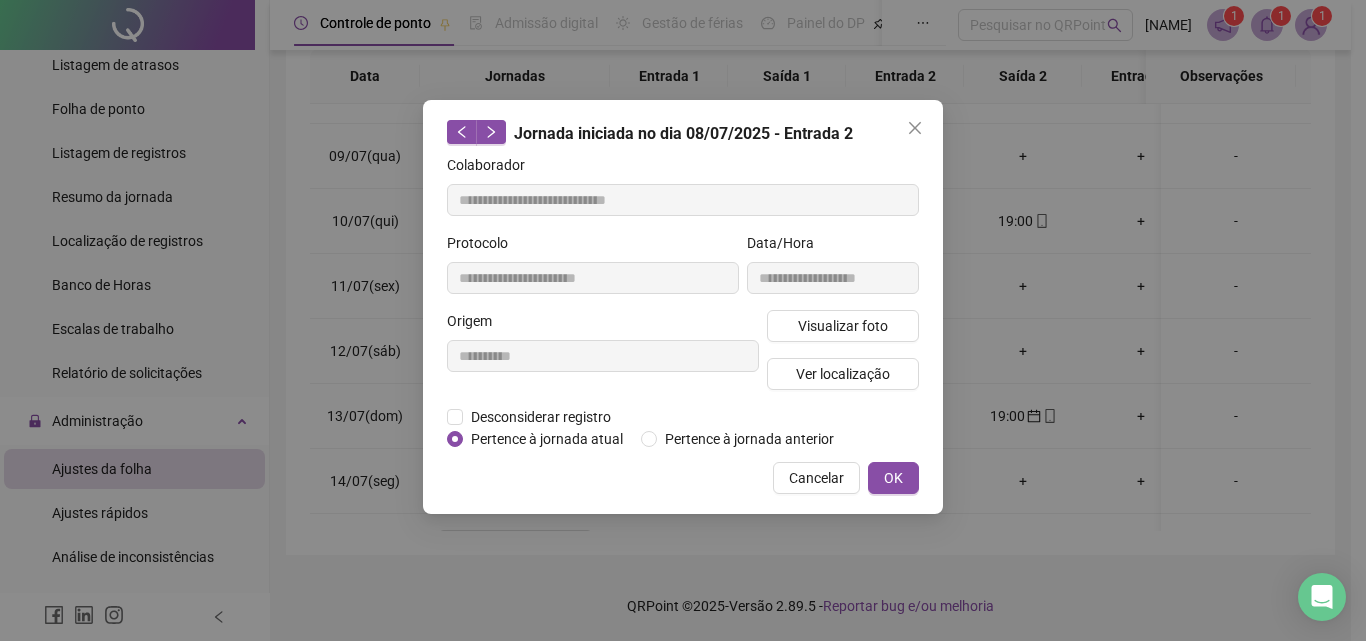 type on "**********" 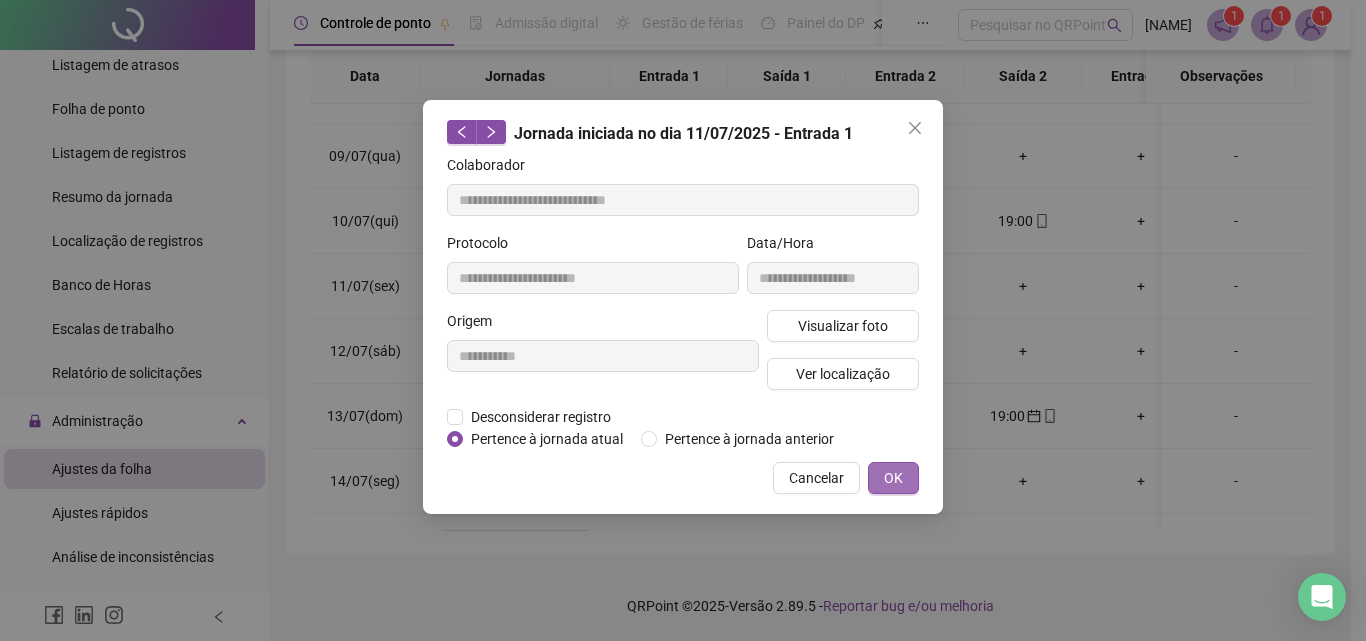 click on "OK" at bounding box center [893, 478] 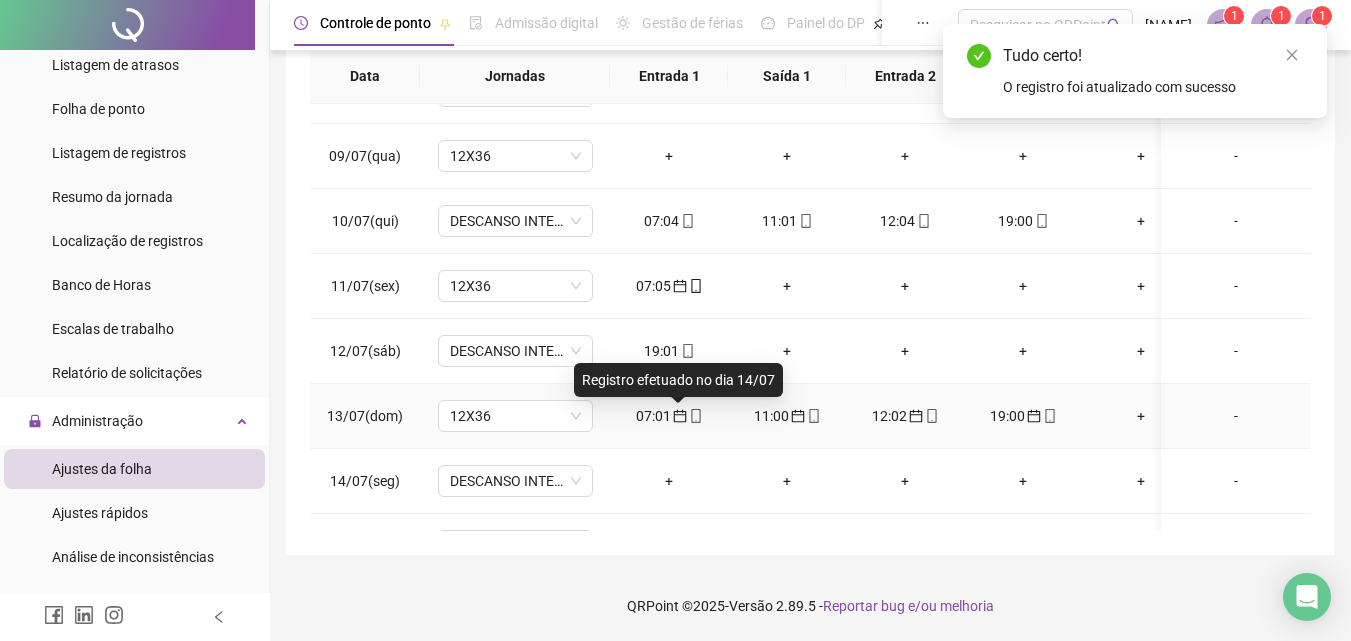 click 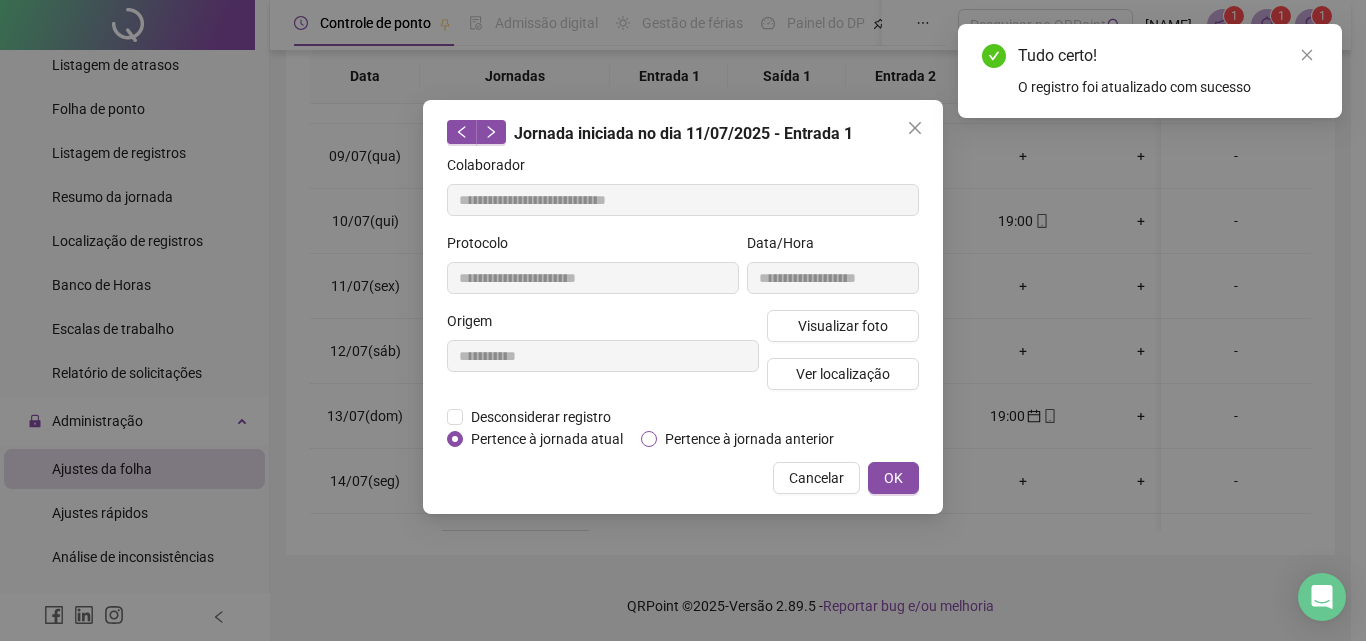 type on "**********" 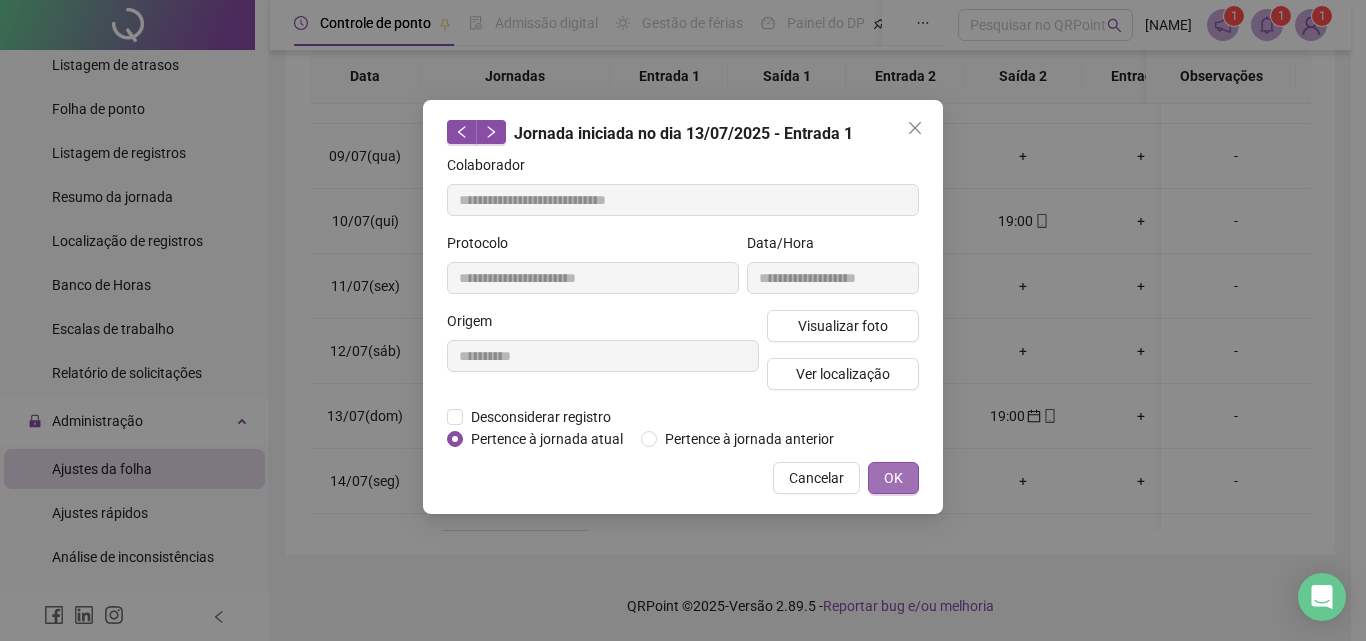 click on "OK" at bounding box center [893, 478] 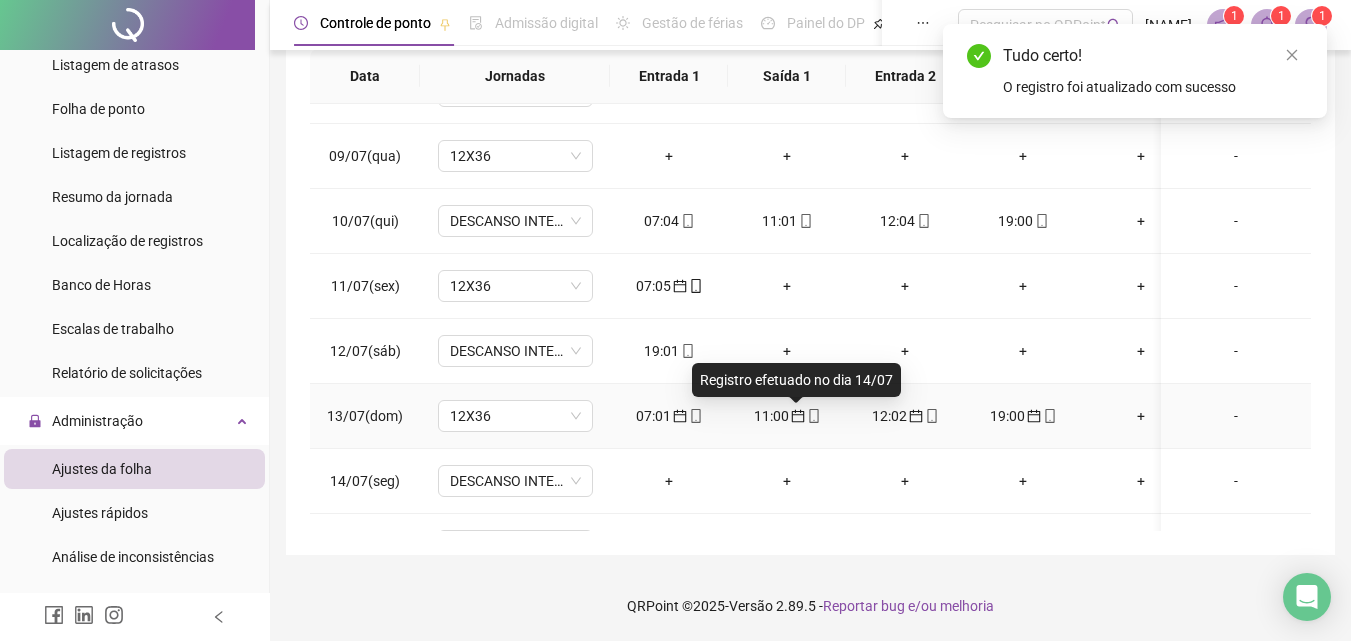 click 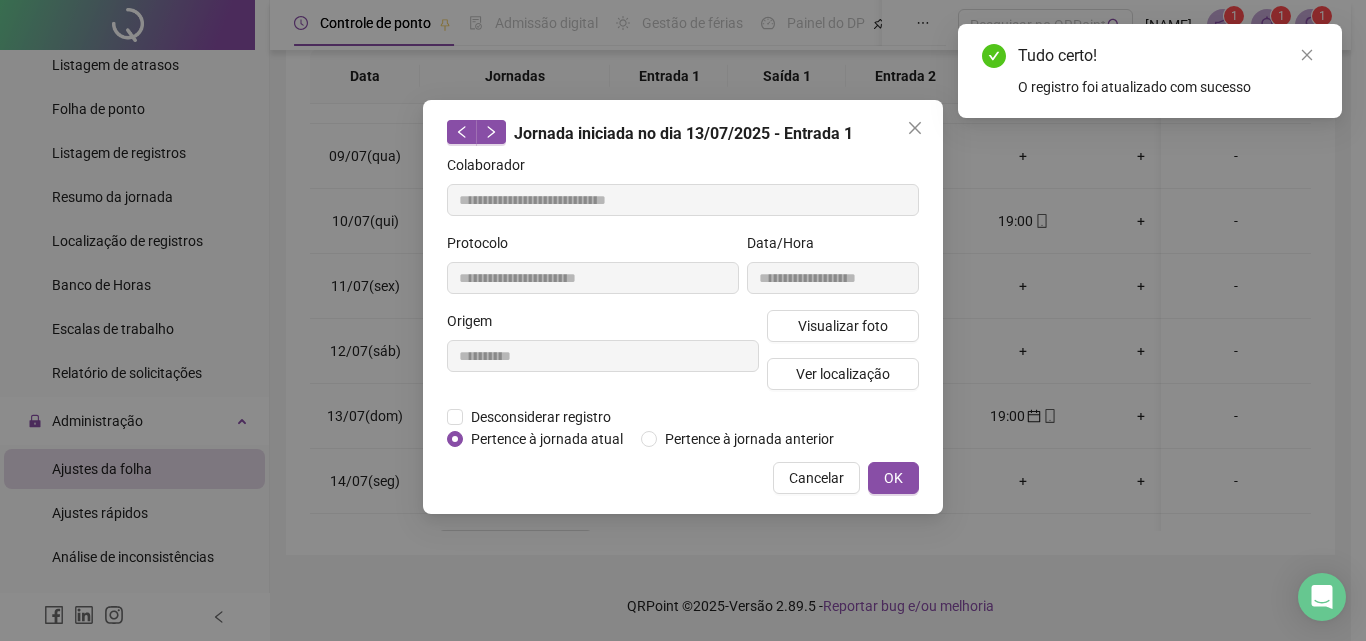 type on "**********" 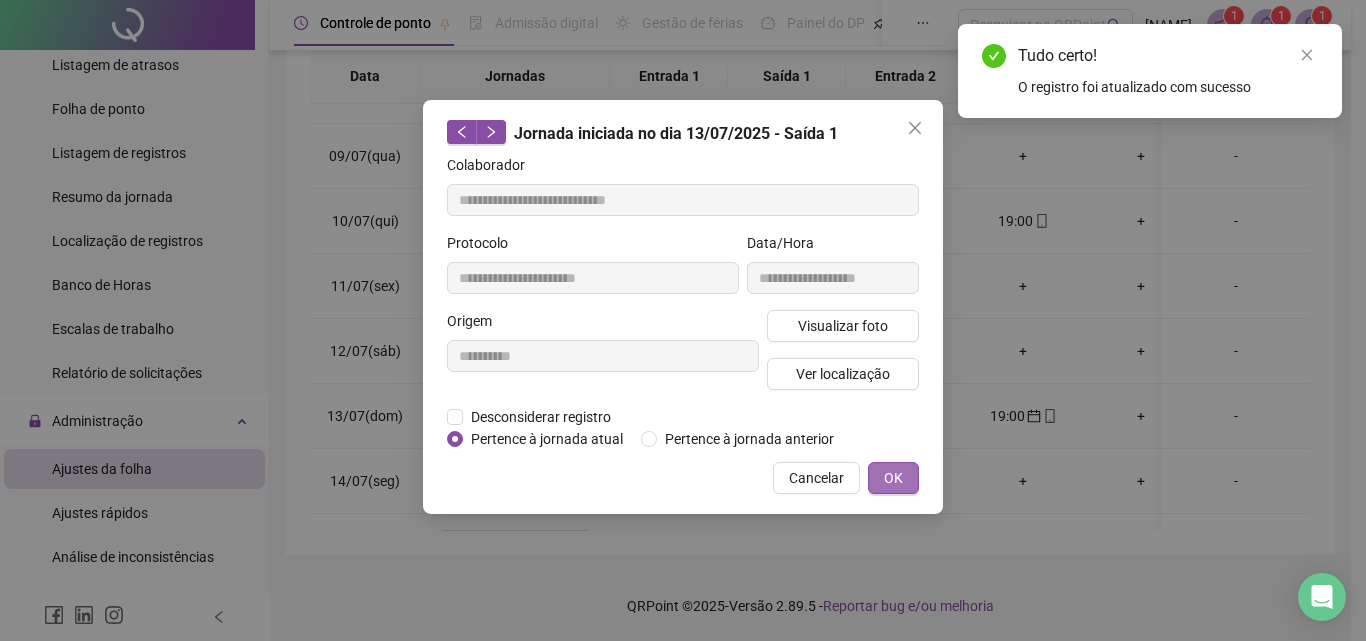 click on "OK" at bounding box center [893, 478] 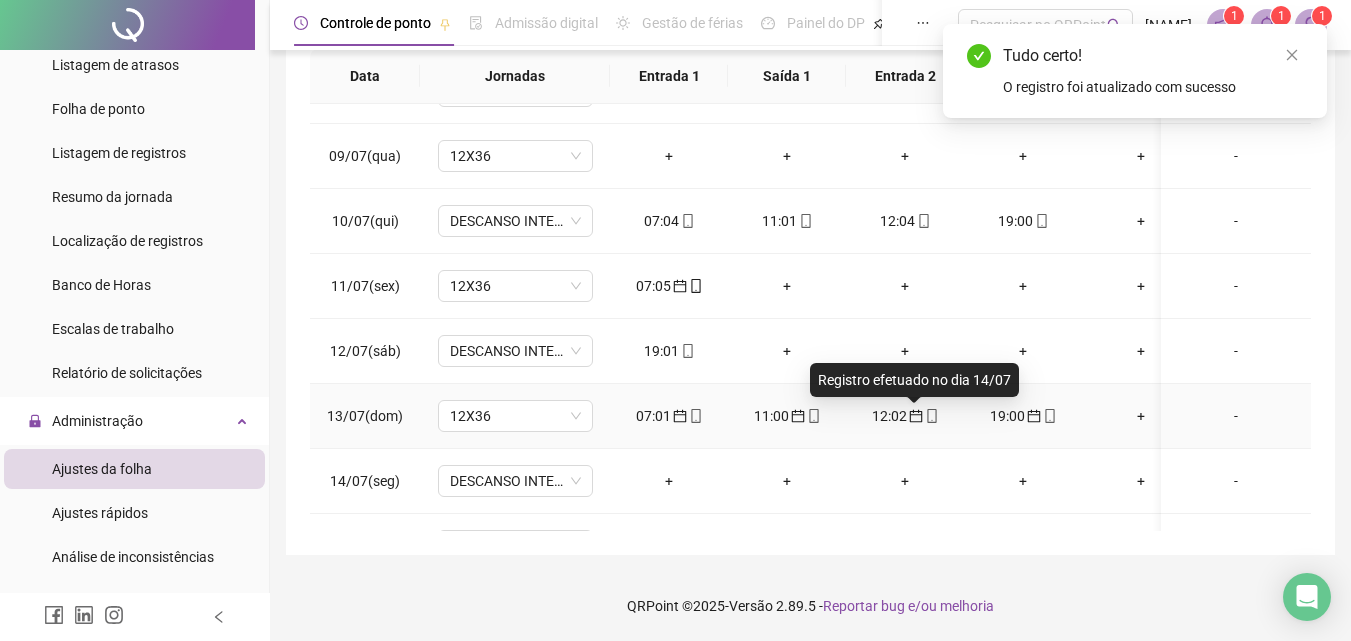click 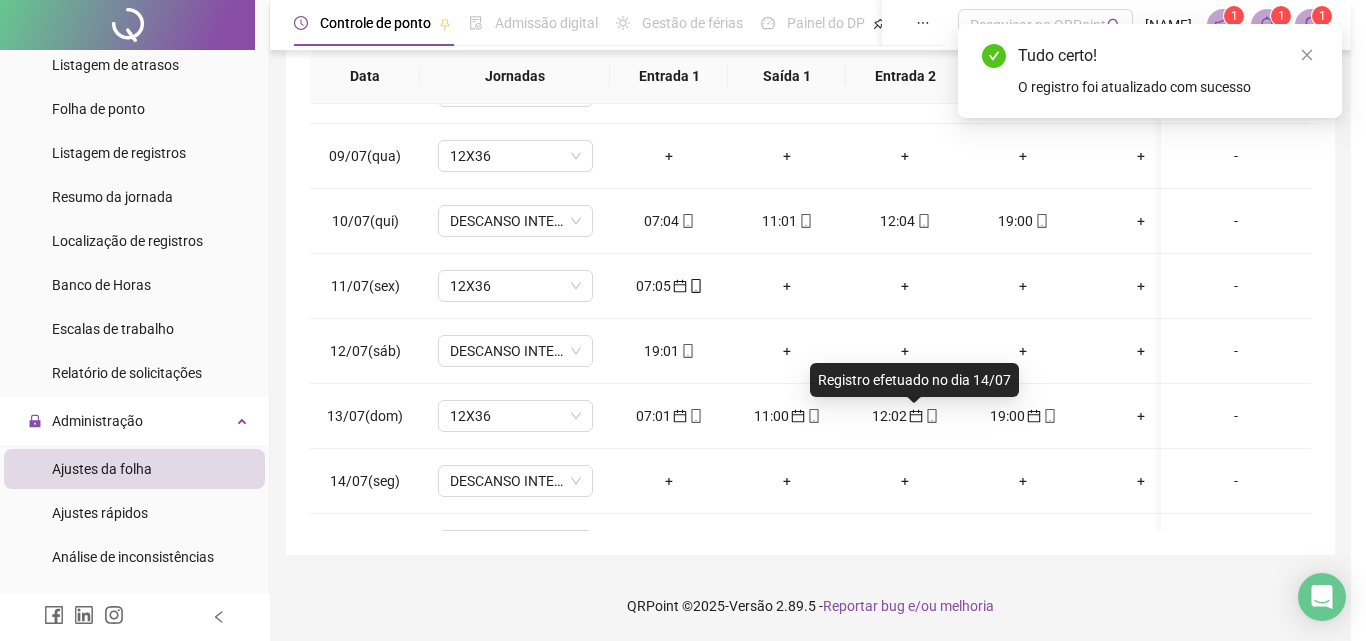 type on "**********" 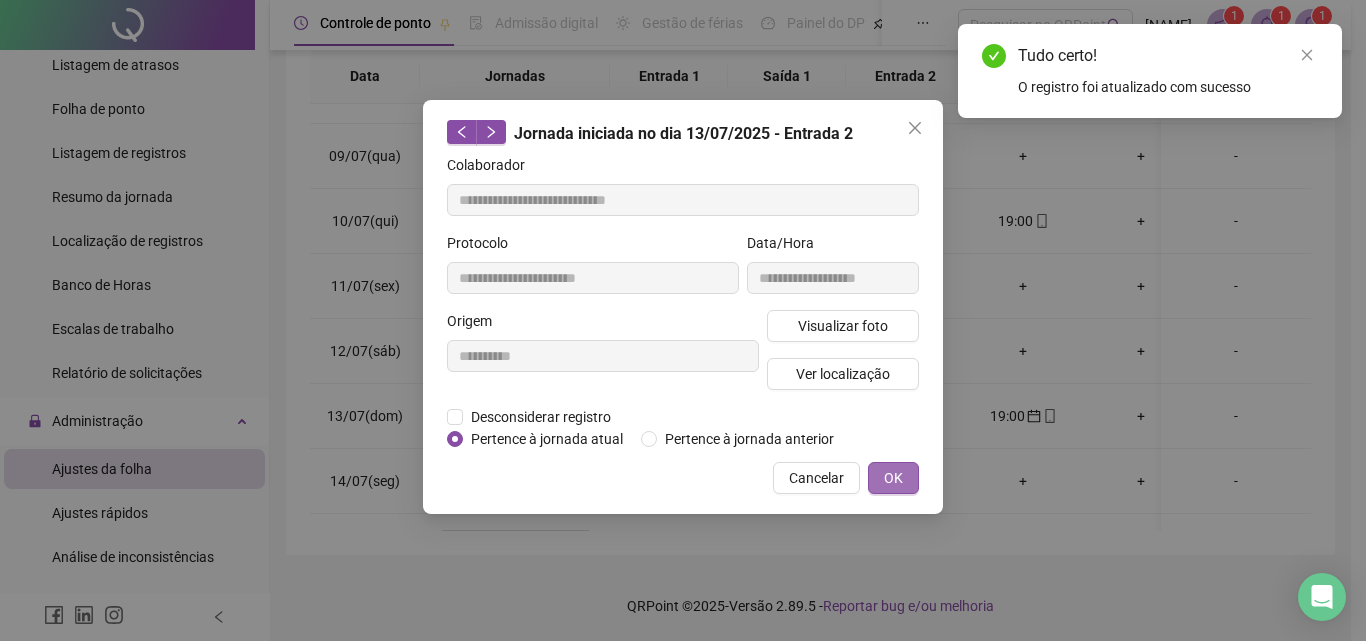 click on "OK" at bounding box center (893, 478) 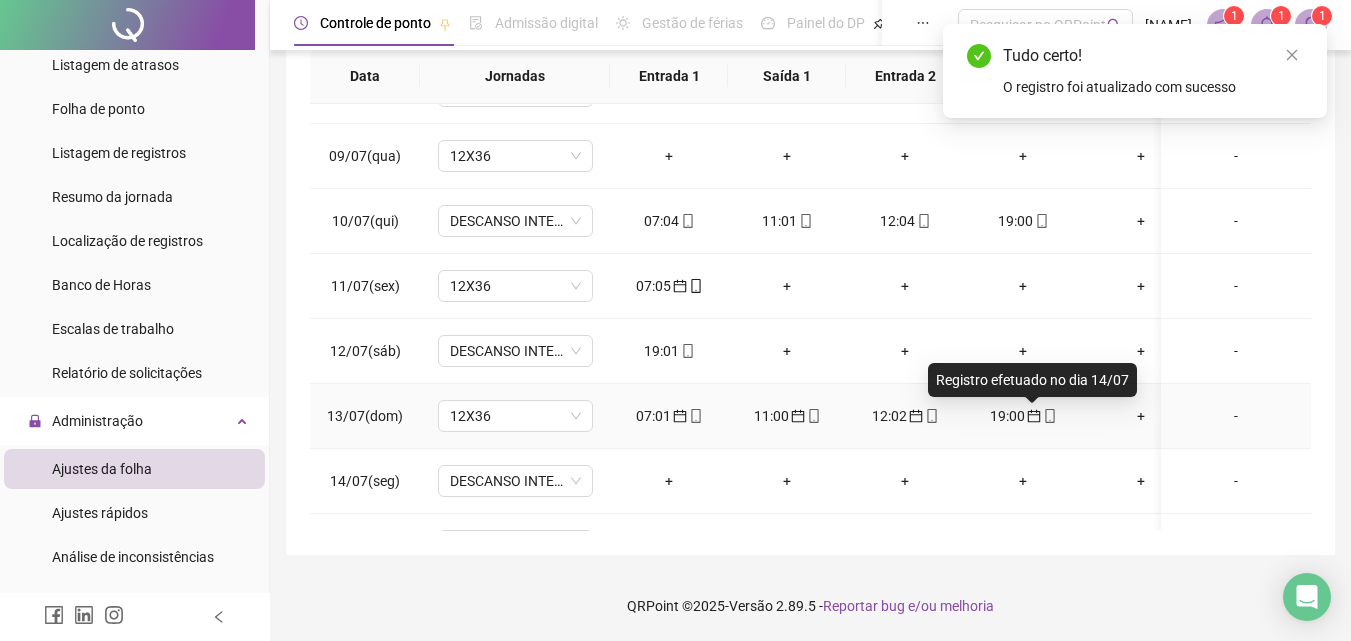 click 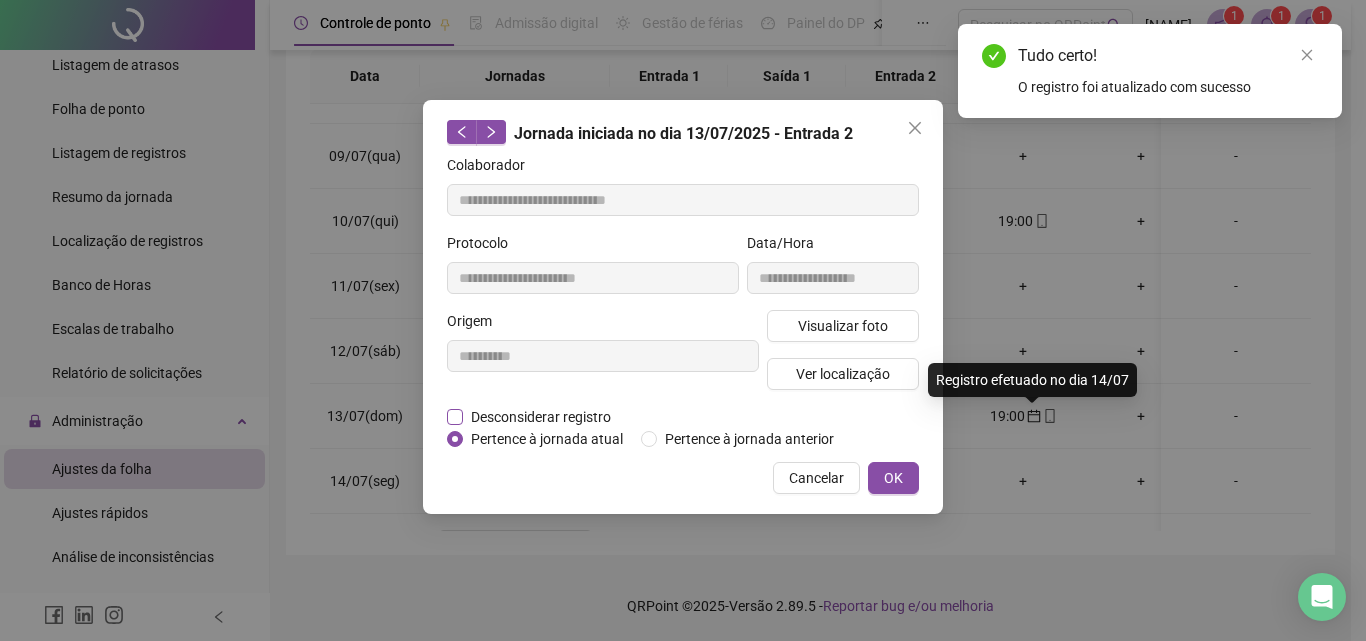 type on "**********" 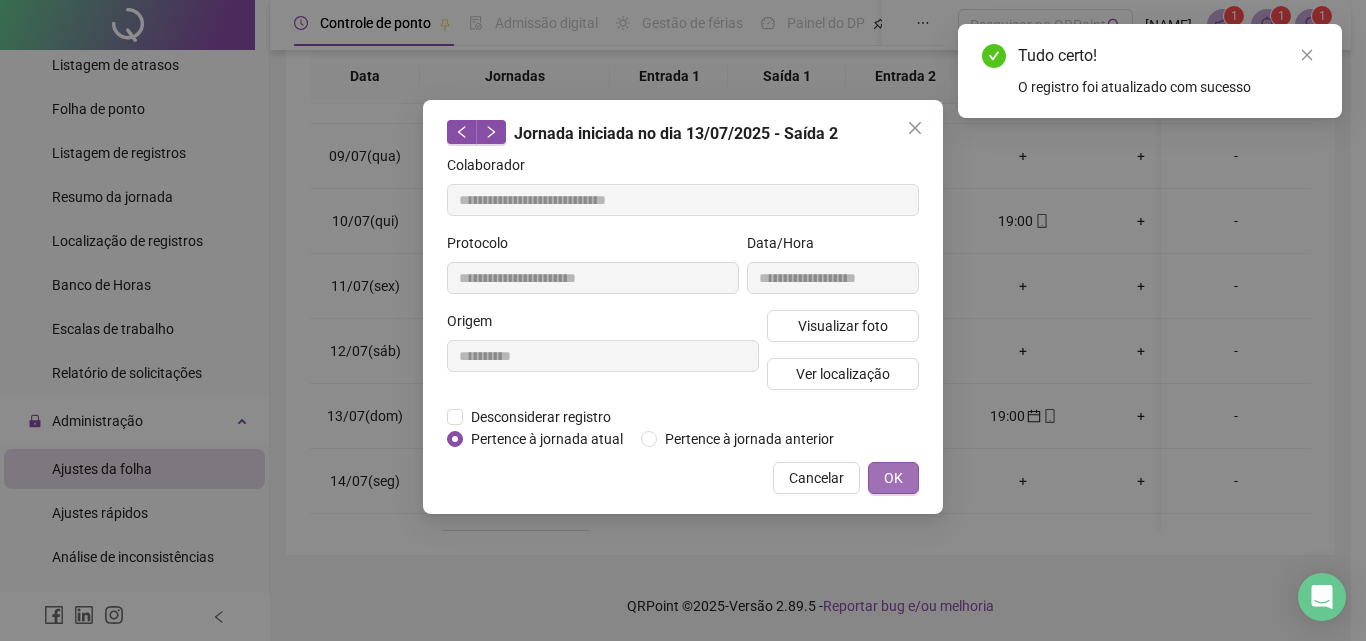 click on "OK" at bounding box center [893, 478] 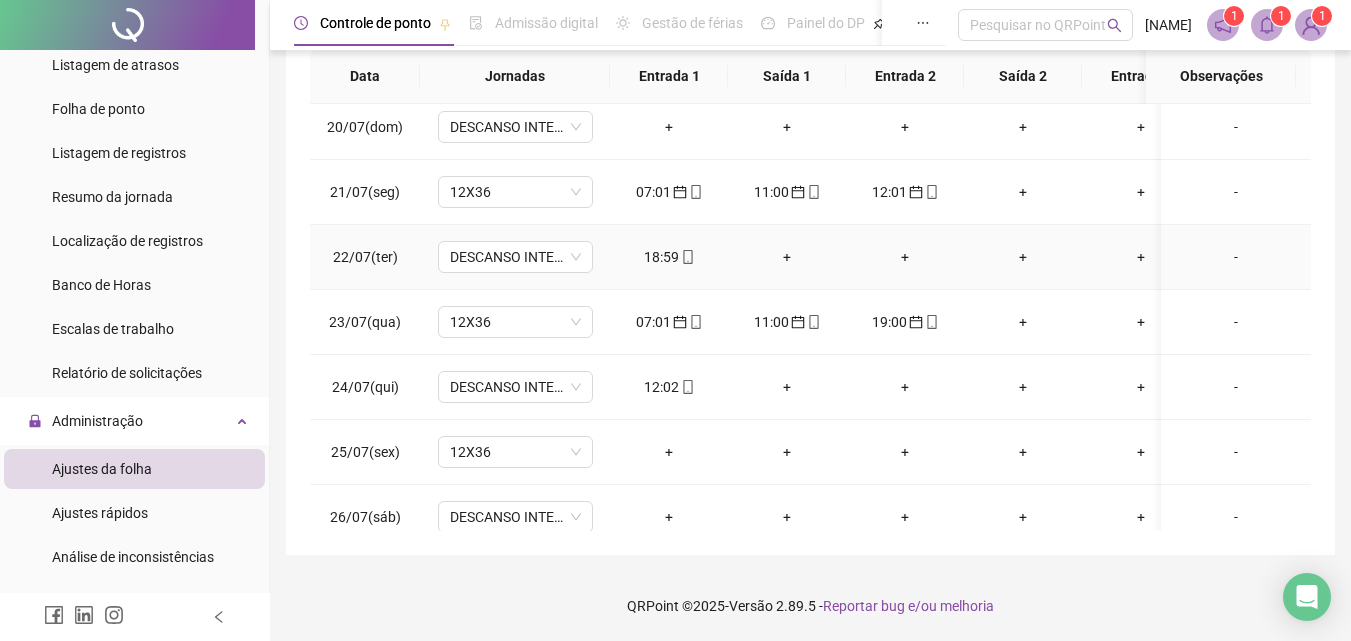 scroll, scrollTop: 1245, scrollLeft: 0, axis: vertical 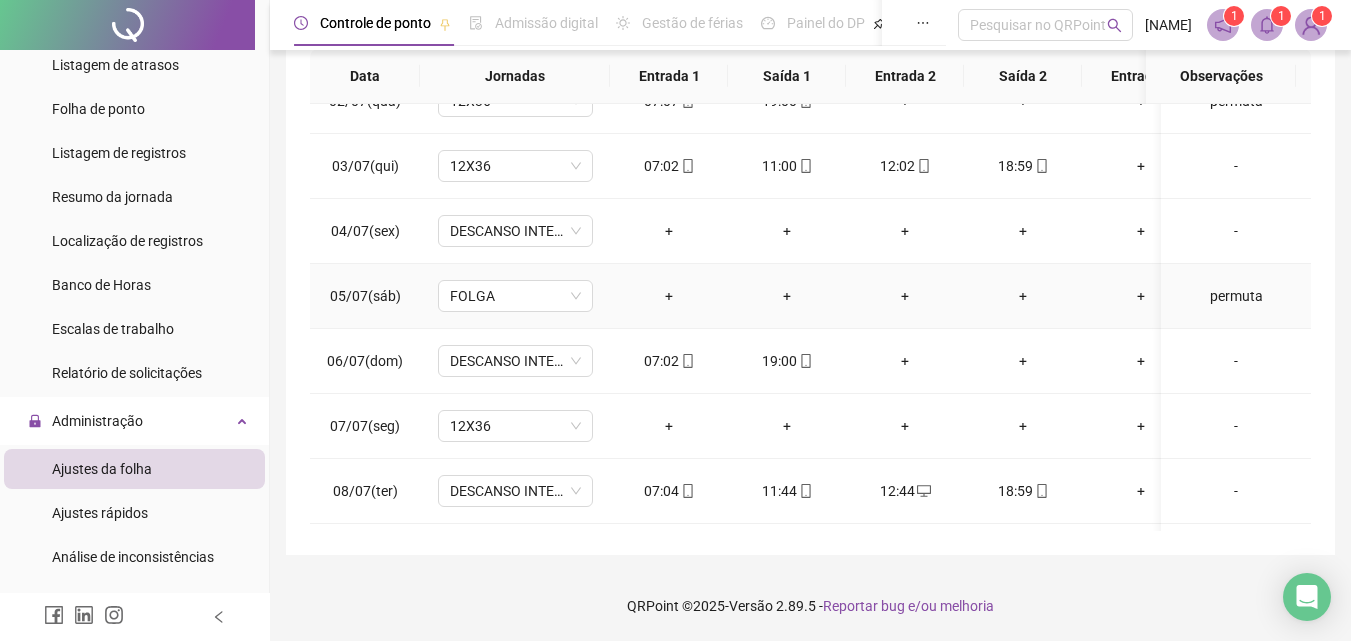 click on "permuta" at bounding box center [1236, 296] 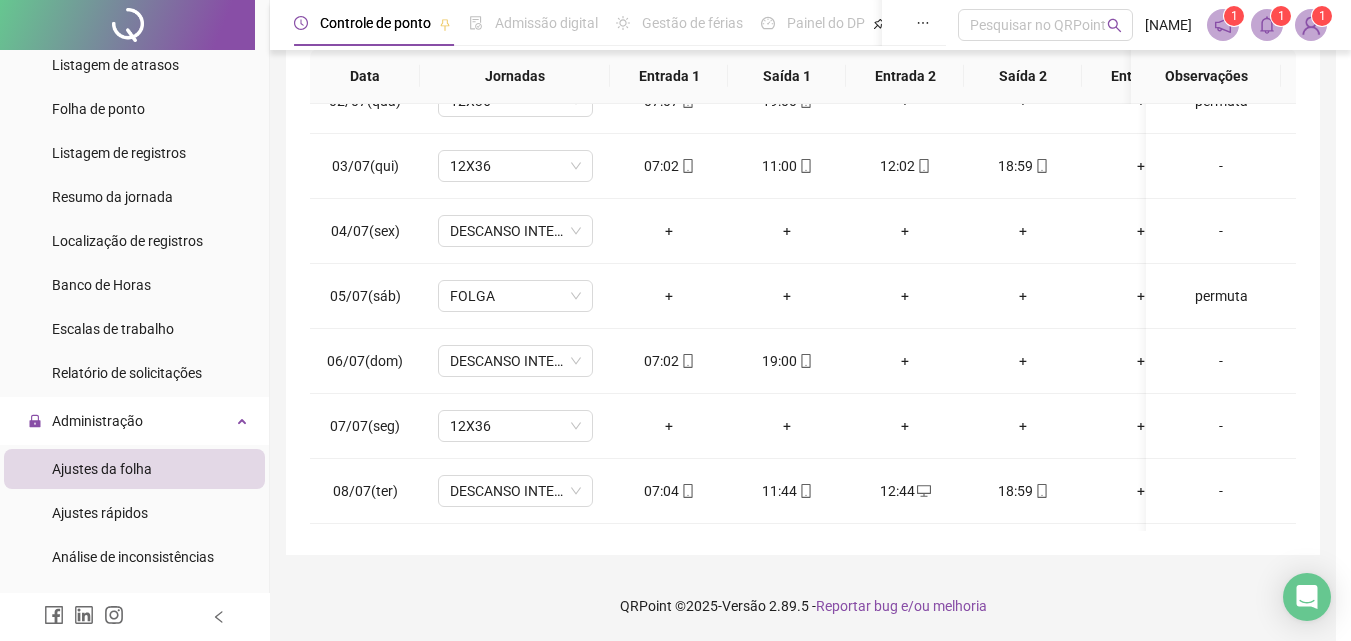 type on "*******" 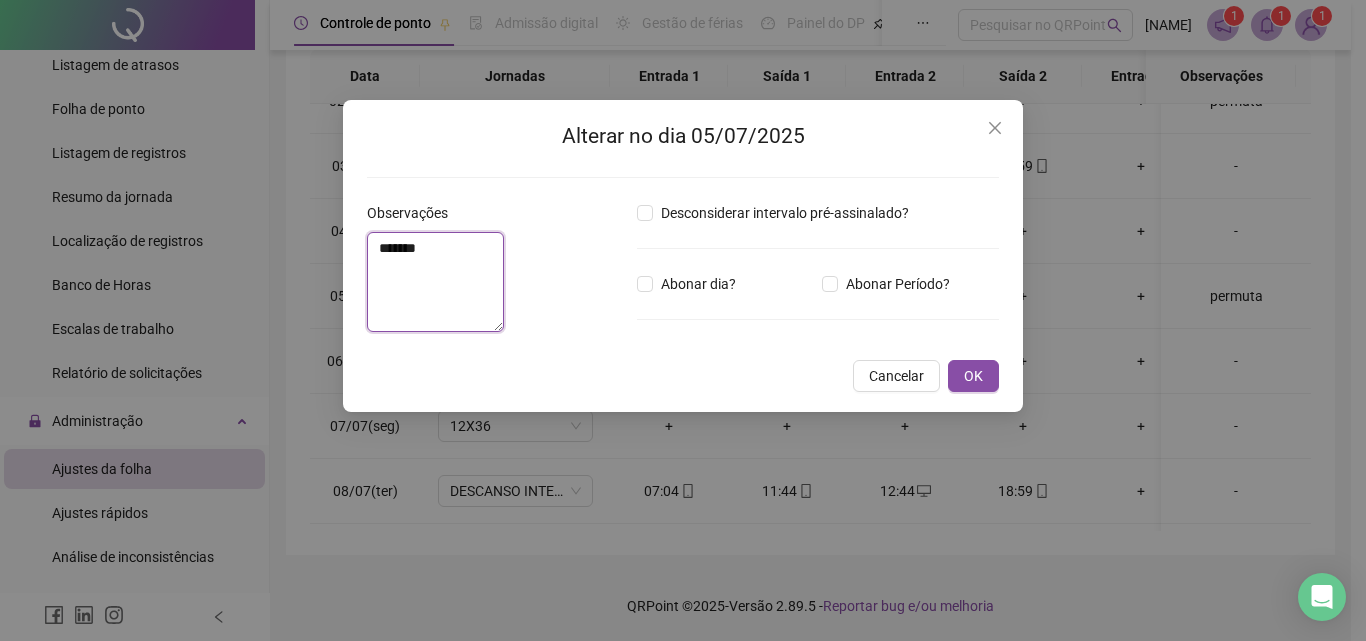 drag, startPoint x: 375, startPoint y: 239, endPoint x: 226, endPoint y: 231, distance: 149.21461 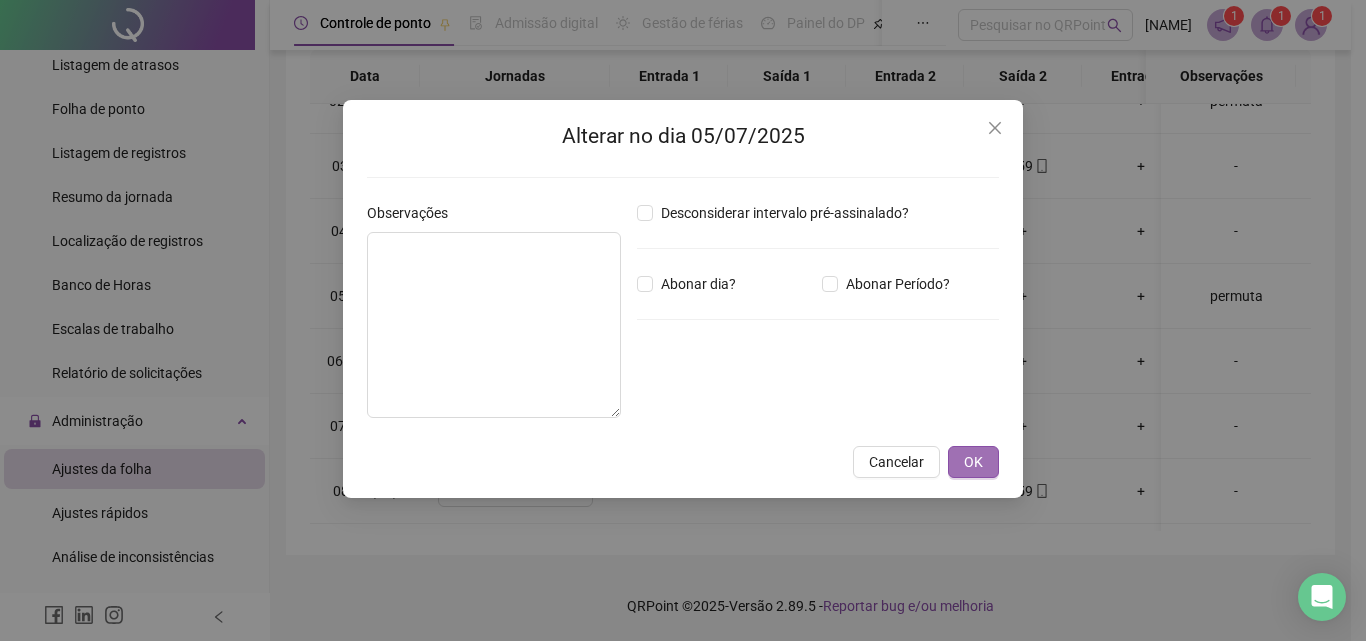 click on "OK" at bounding box center (973, 462) 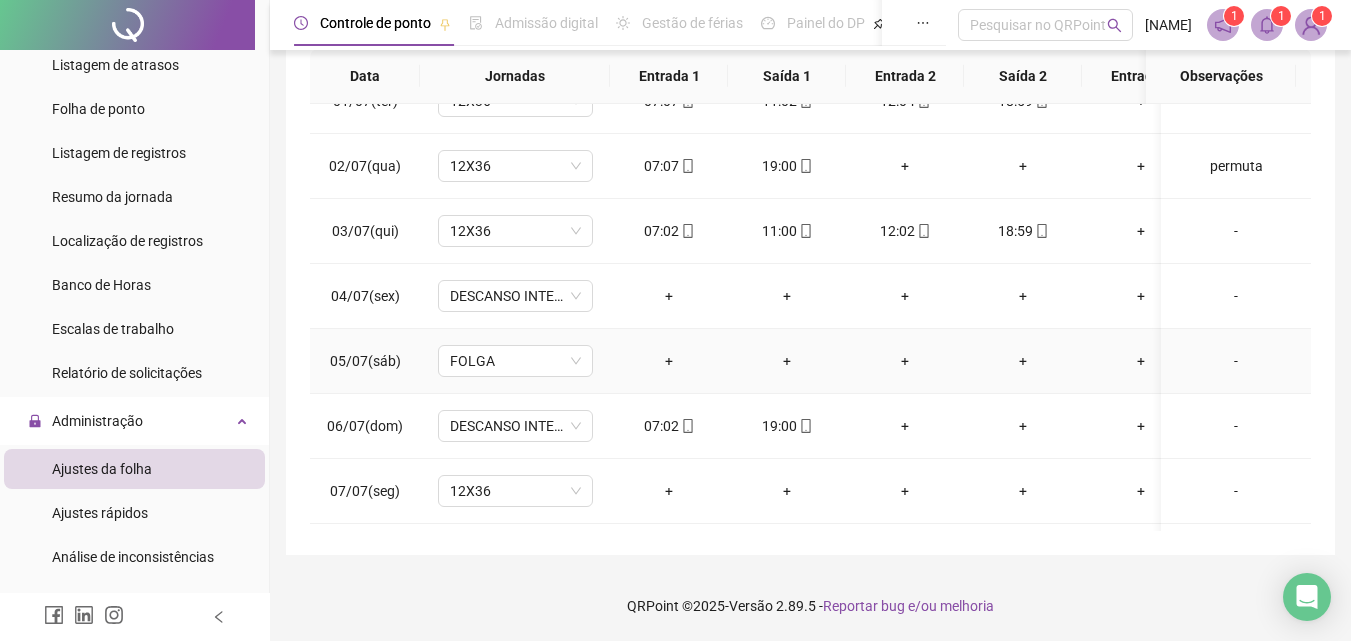 scroll, scrollTop: 0, scrollLeft: 0, axis: both 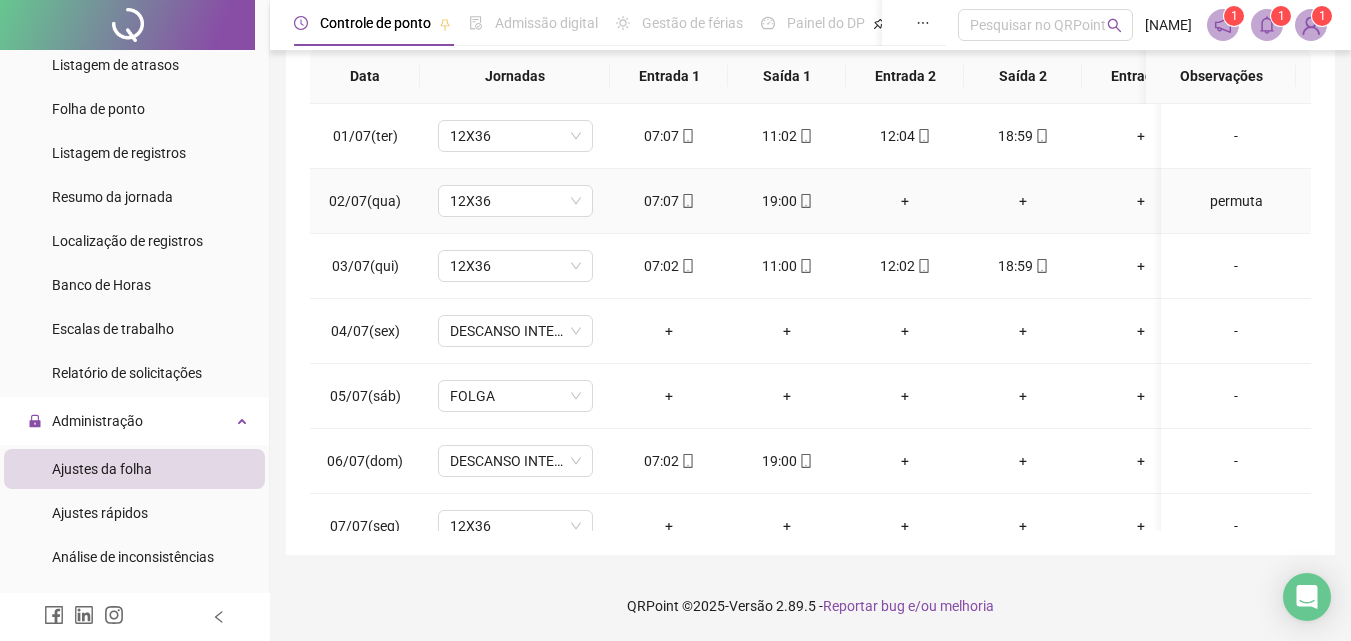 click on "permuta" at bounding box center [1236, 201] 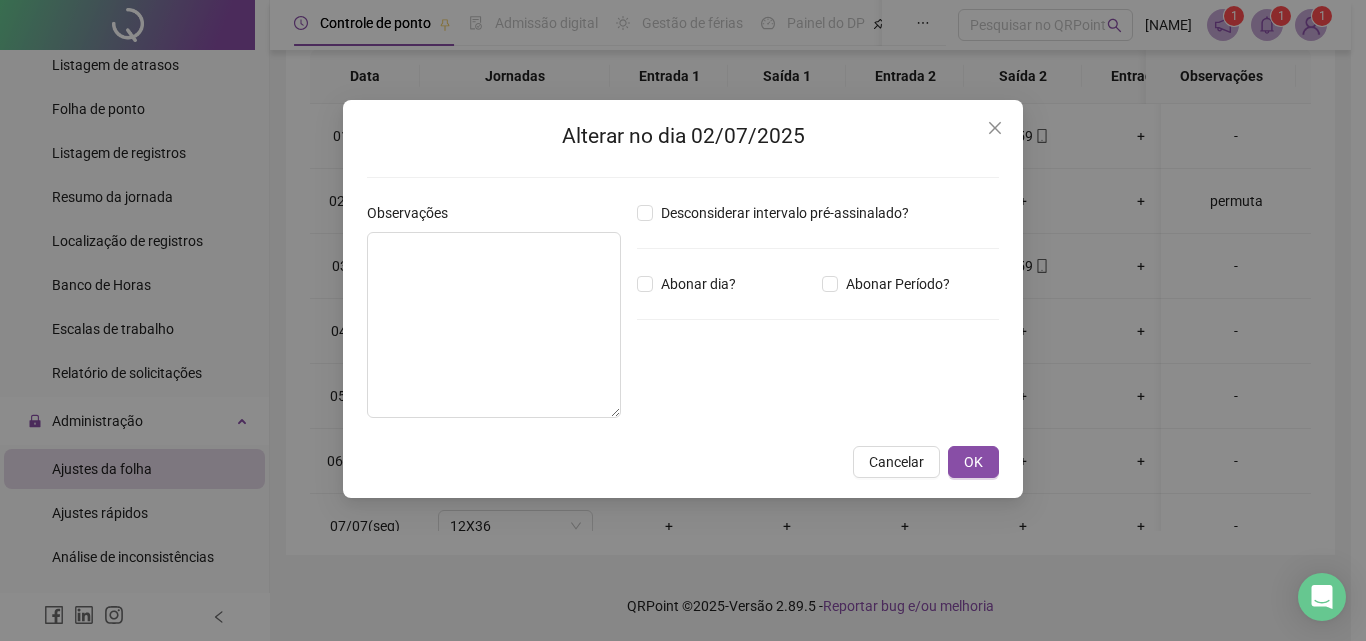 type on "*******" 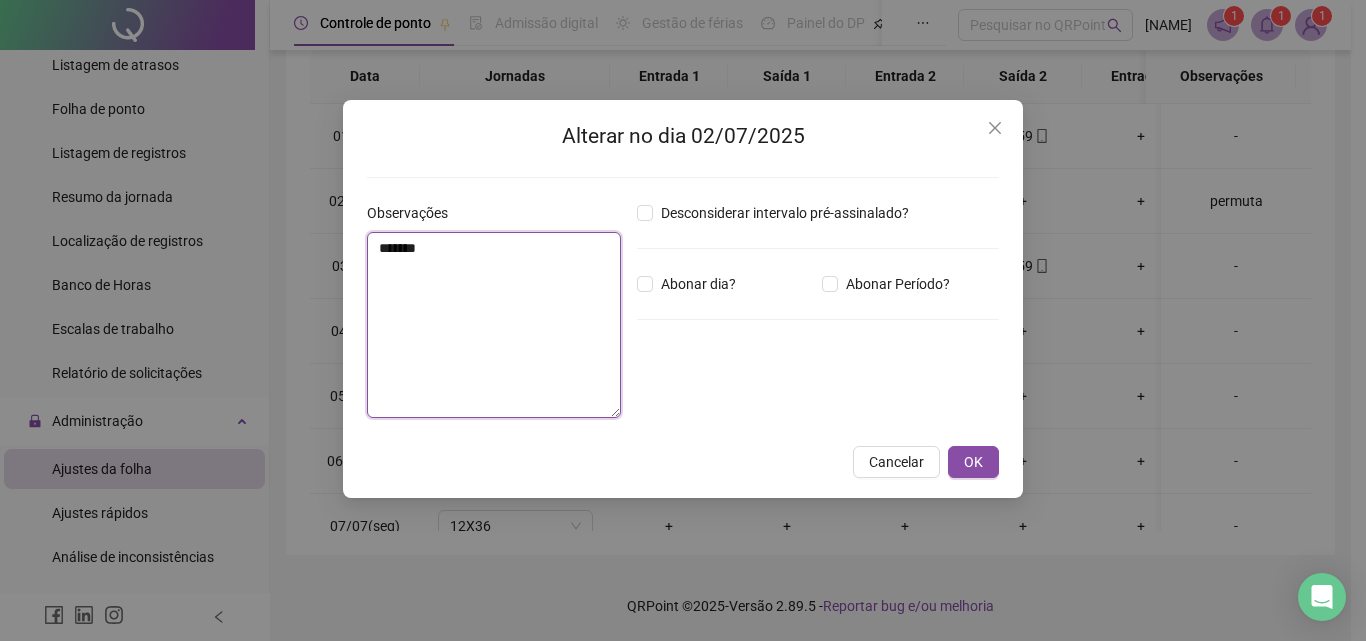 drag, startPoint x: 468, startPoint y: 258, endPoint x: 187, endPoint y: 235, distance: 281.9397 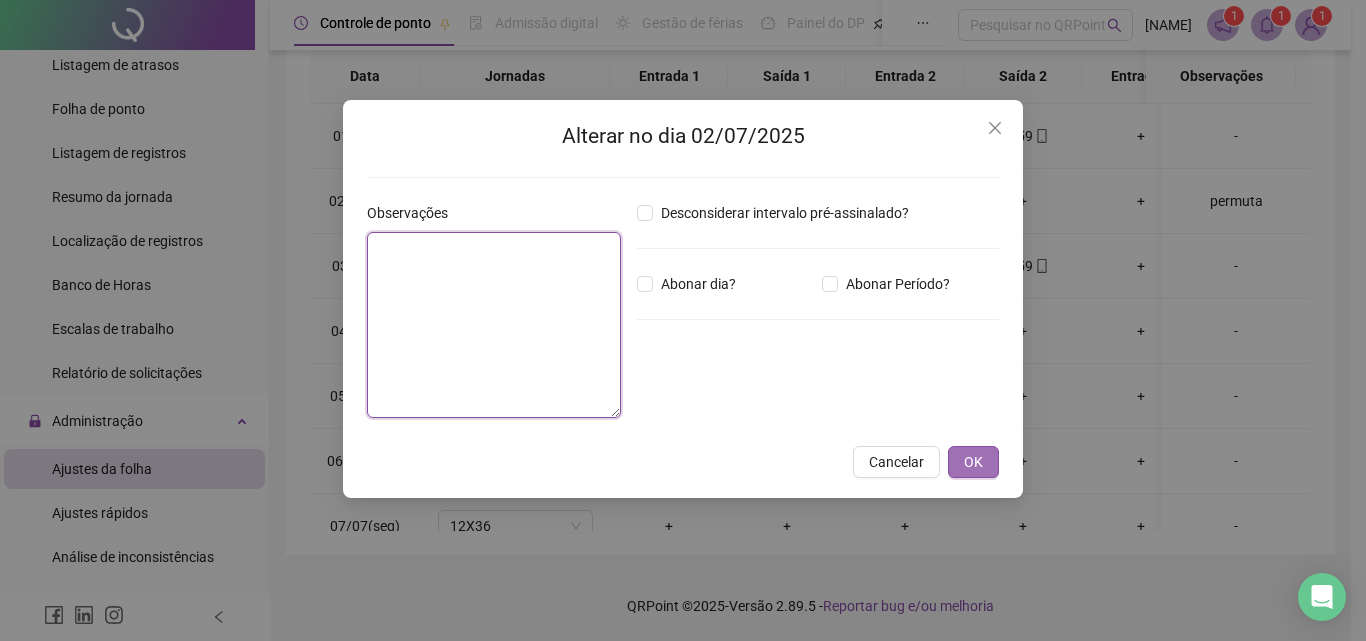 type 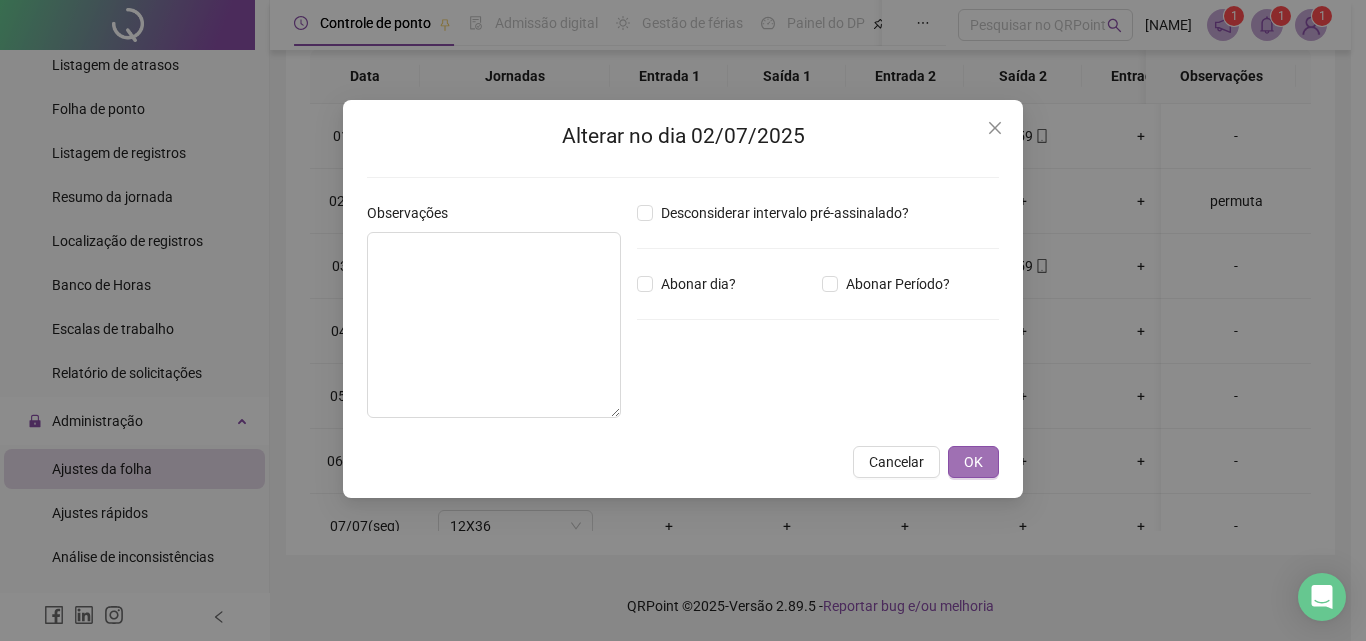 click on "OK" at bounding box center [973, 462] 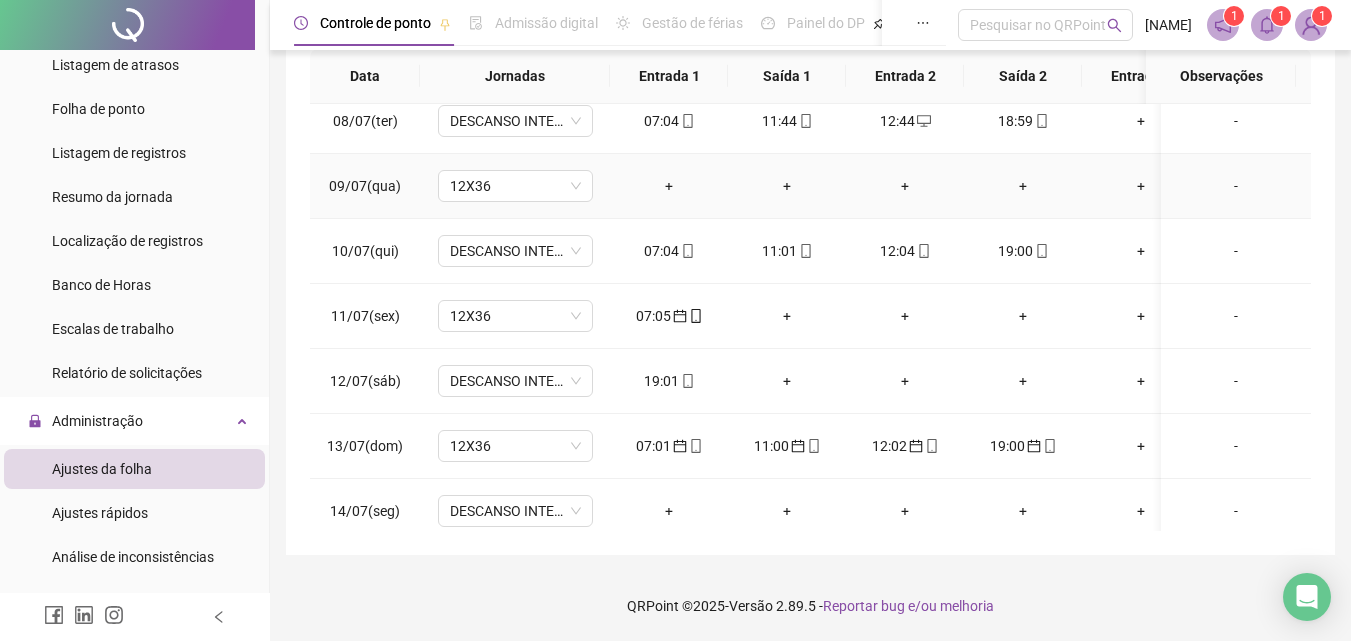 scroll, scrollTop: 500, scrollLeft: 0, axis: vertical 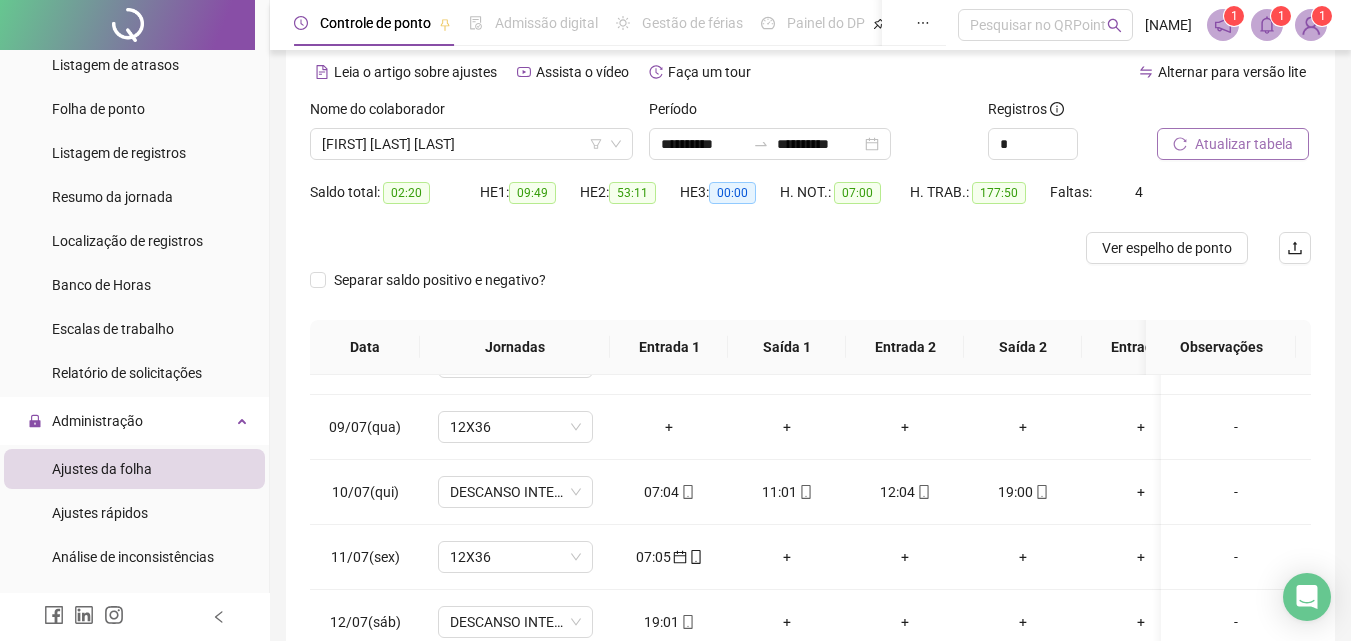 click on "Atualizar tabela" at bounding box center (1244, 144) 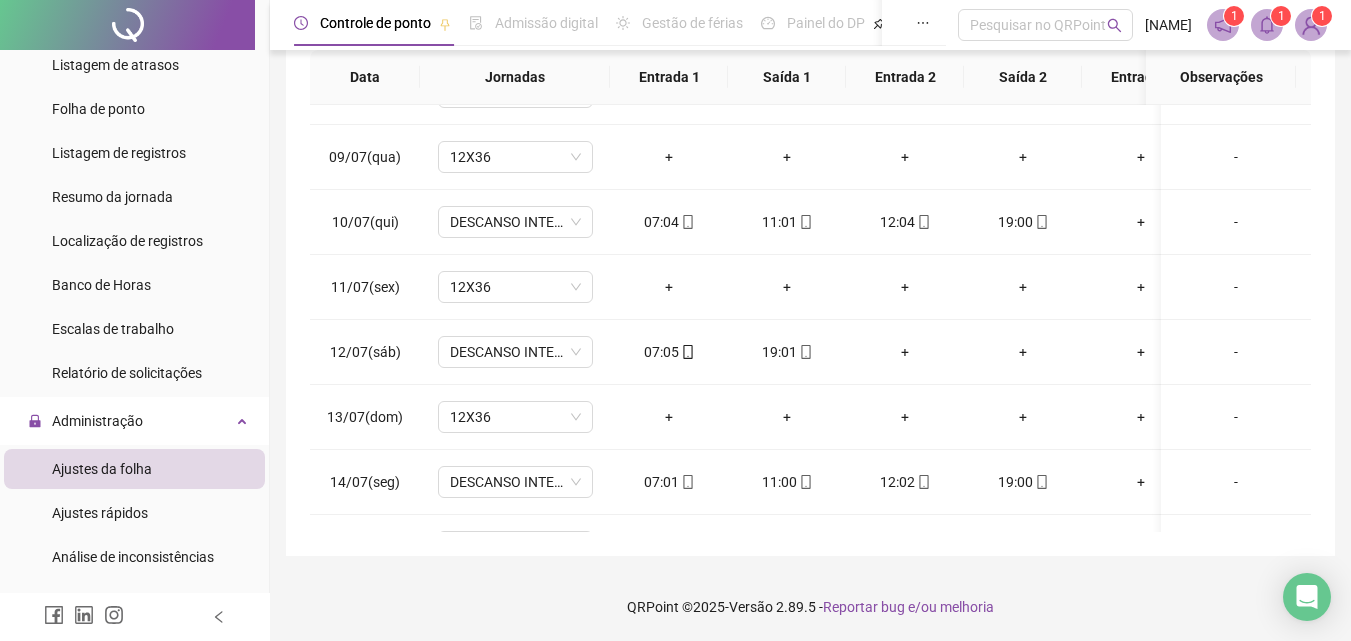 scroll, scrollTop: 357, scrollLeft: 0, axis: vertical 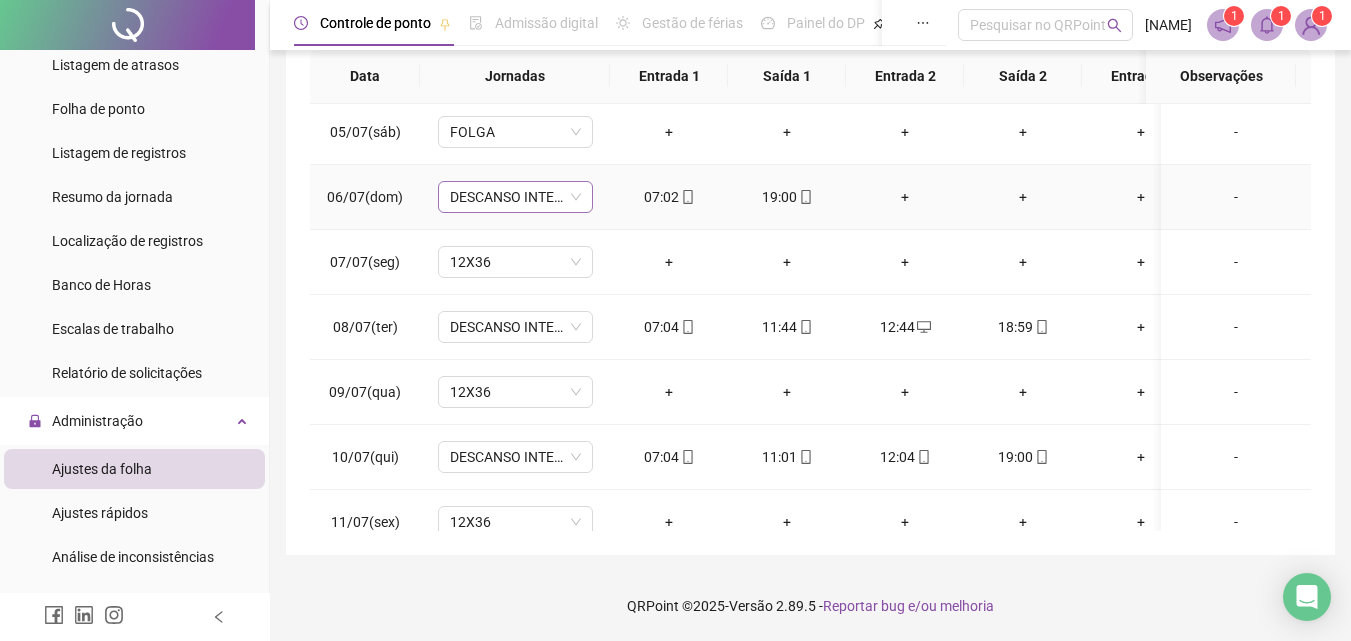 click on "DESCANSO INTER-JORNADA" at bounding box center [515, 197] 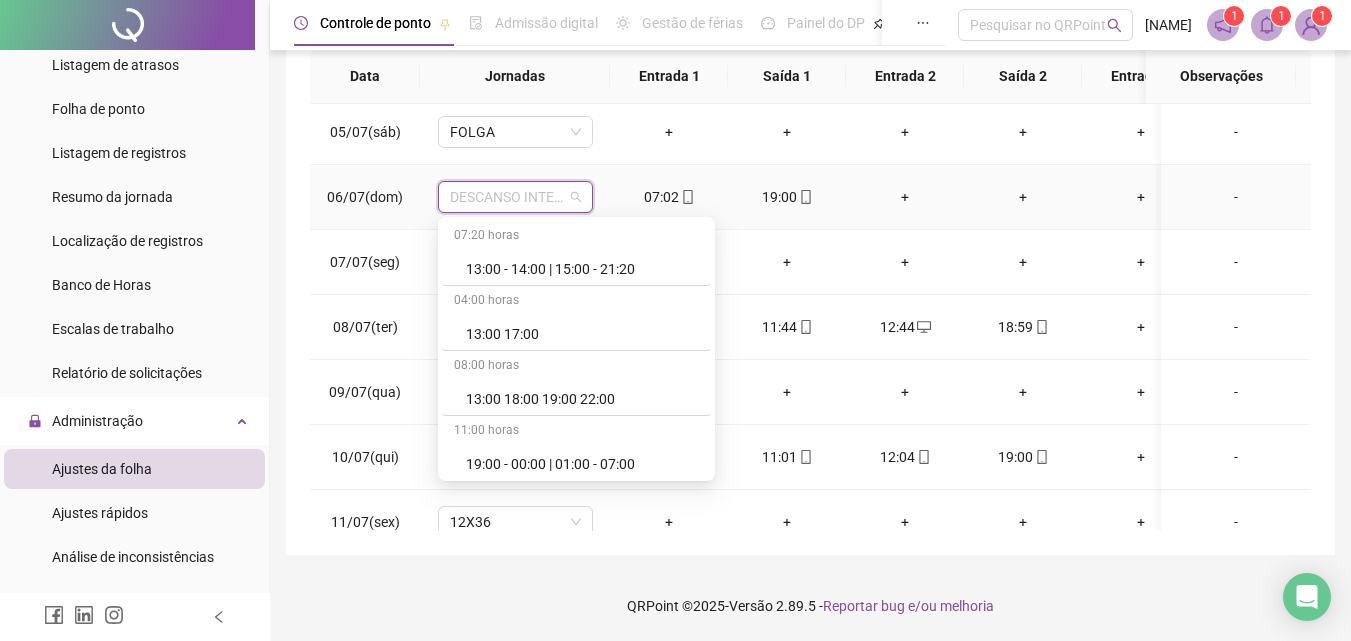 scroll, scrollTop: 3183, scrollLeft: 0, axis: vertical 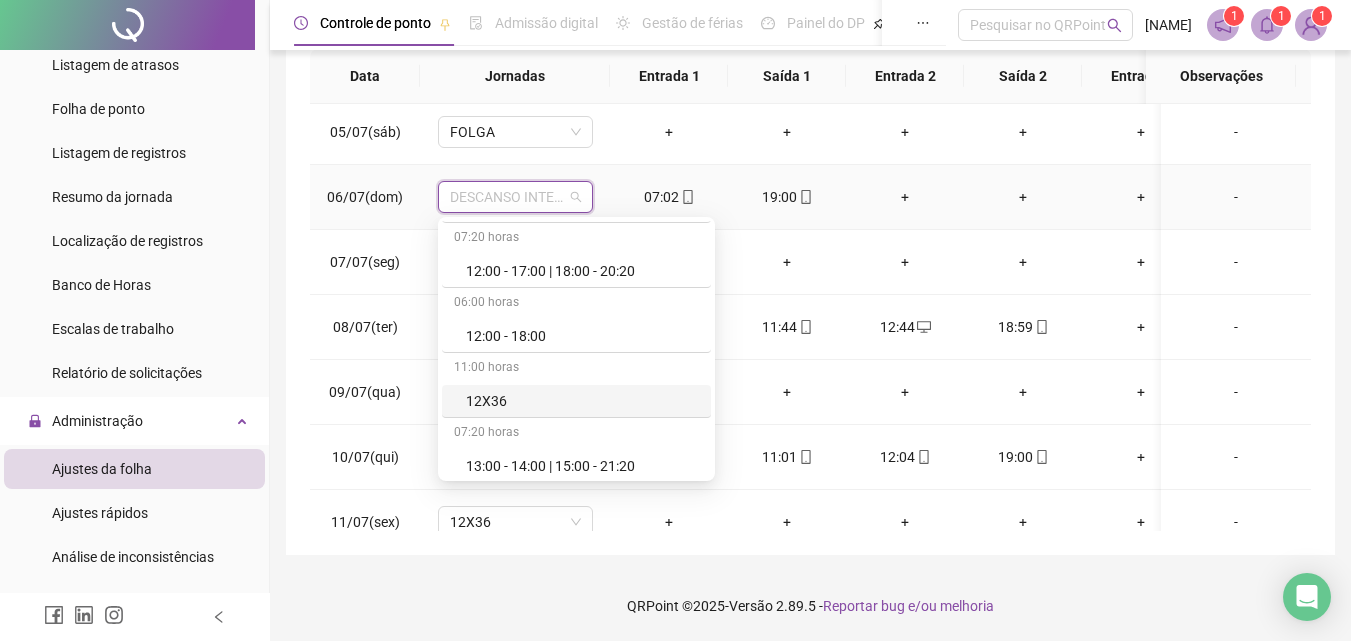 click on "12X36" at bounding box center (582, 401) 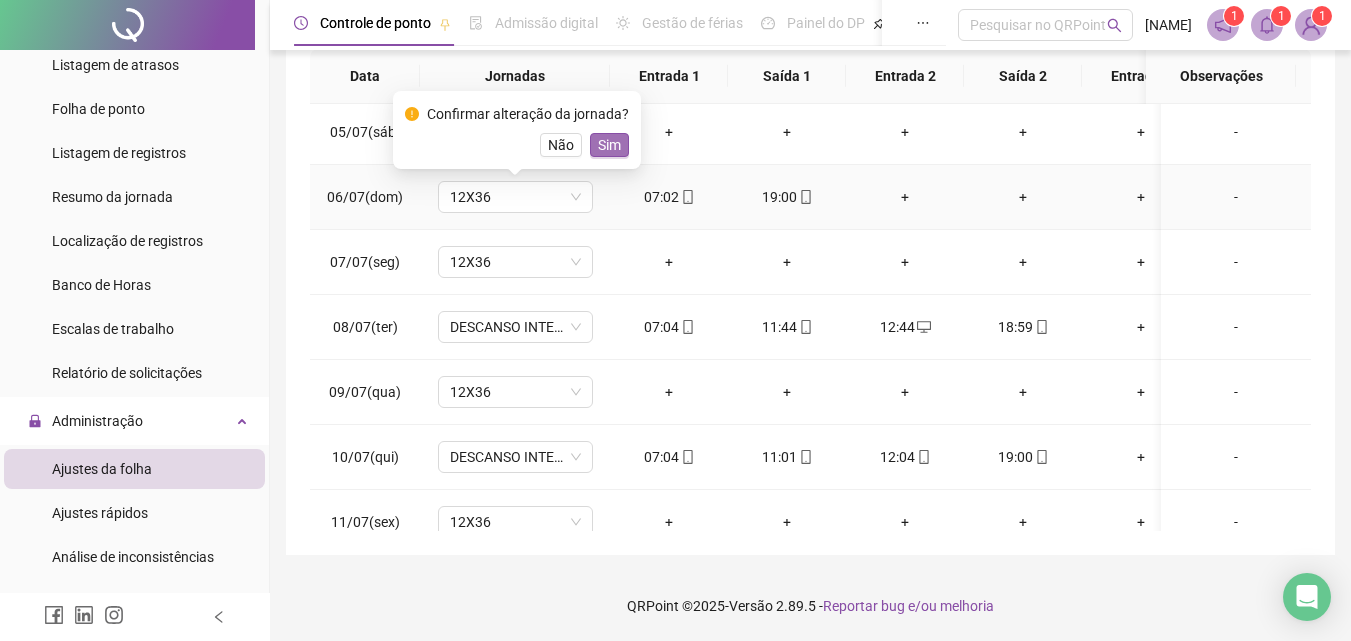 click on "Sim" at bounding box center (609, 145) 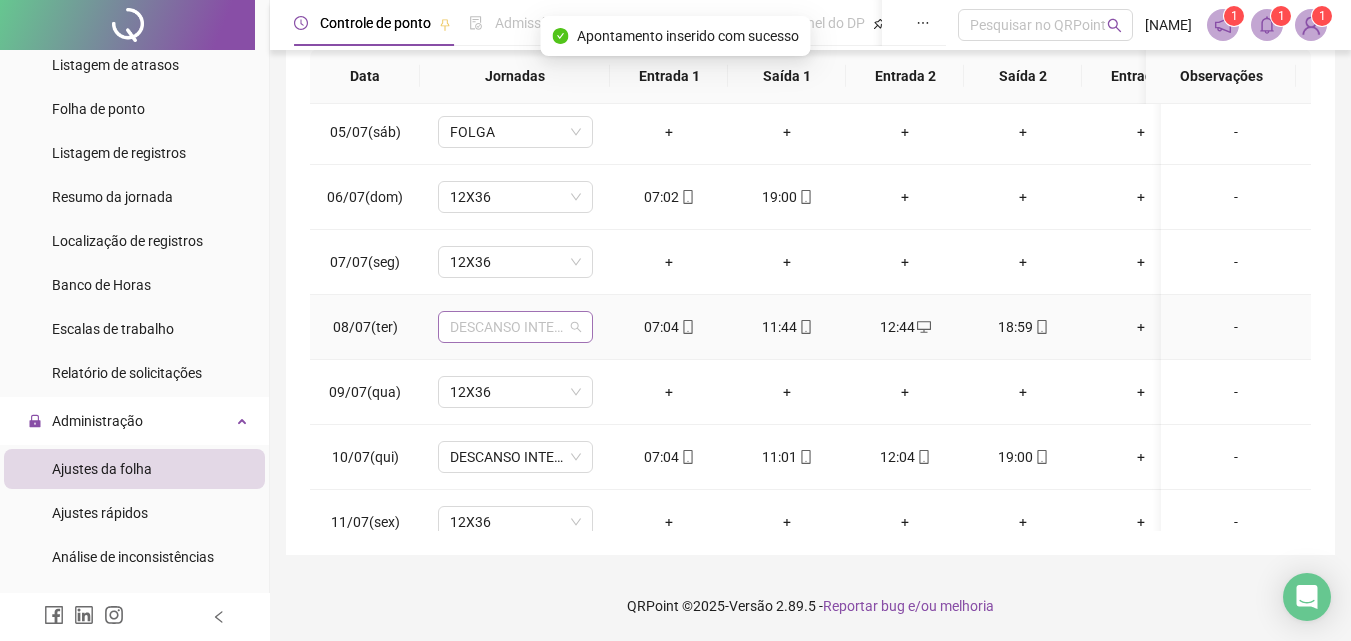 click on "DESCANSO INTER-JORNADA" at bounding box center [515, 327] 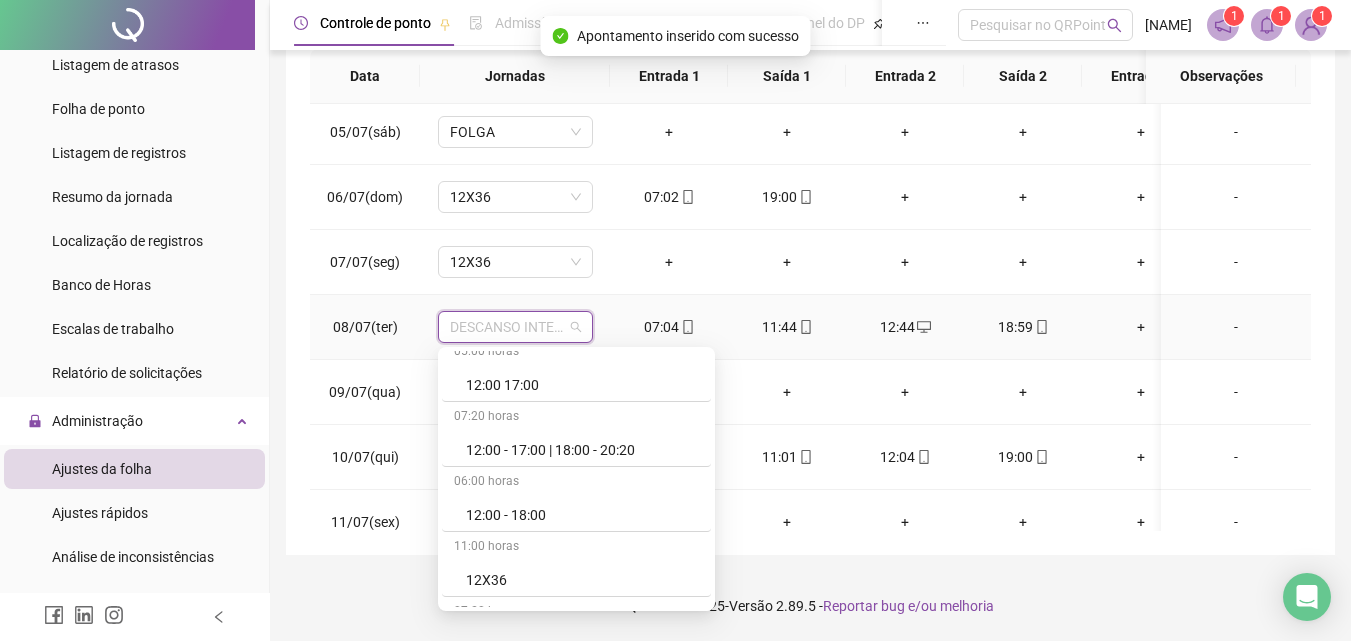 scroll, scrollTop: 3158, scrollLeft: 0, axis: vertical 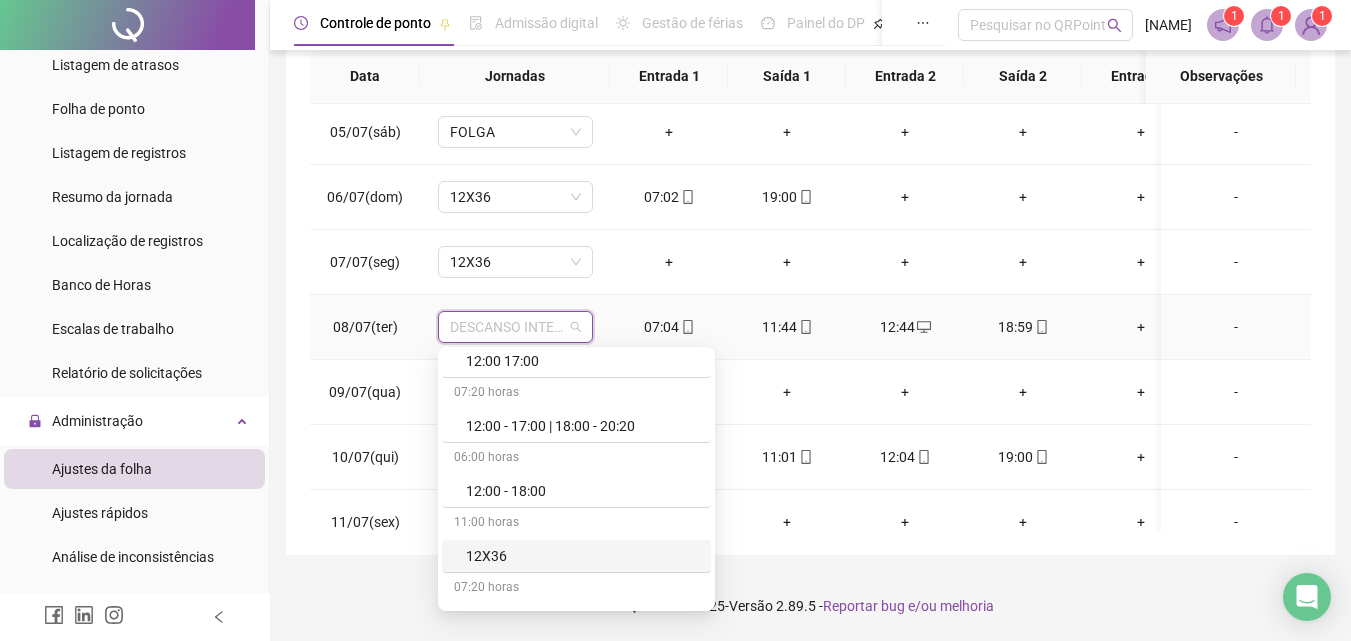 click on "12X36" at bounding box center [582, 556] 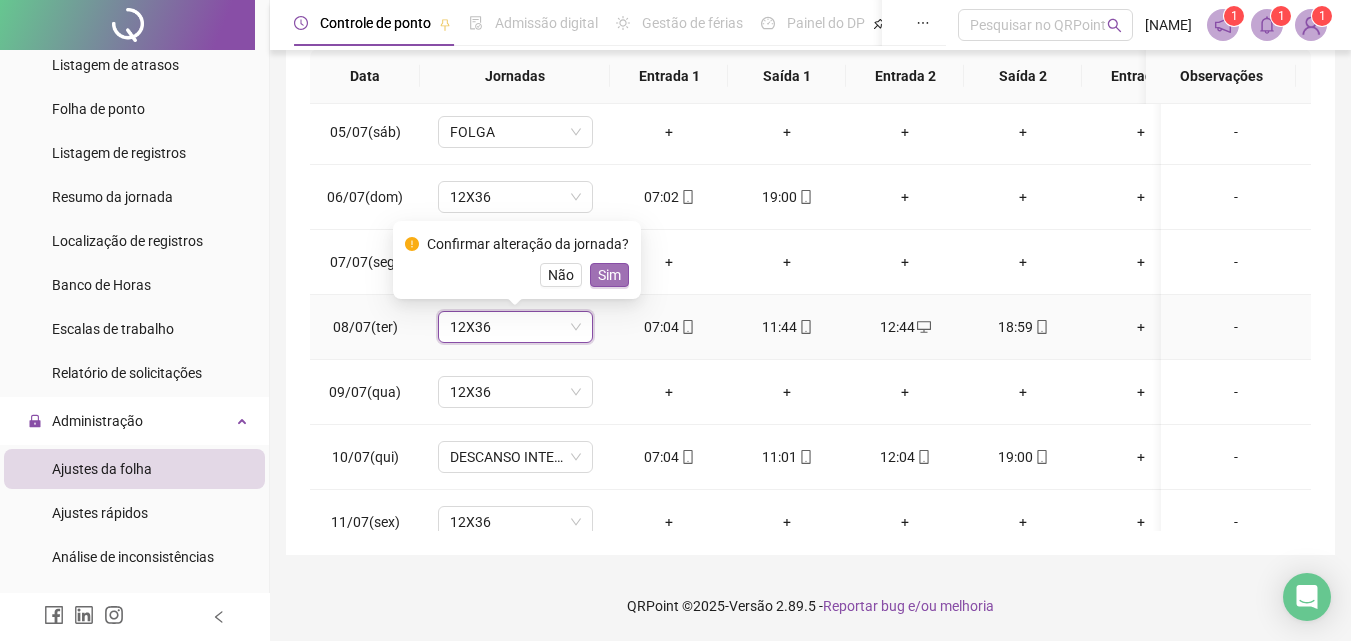 click on "Sim" at bounding box center (609, 275) 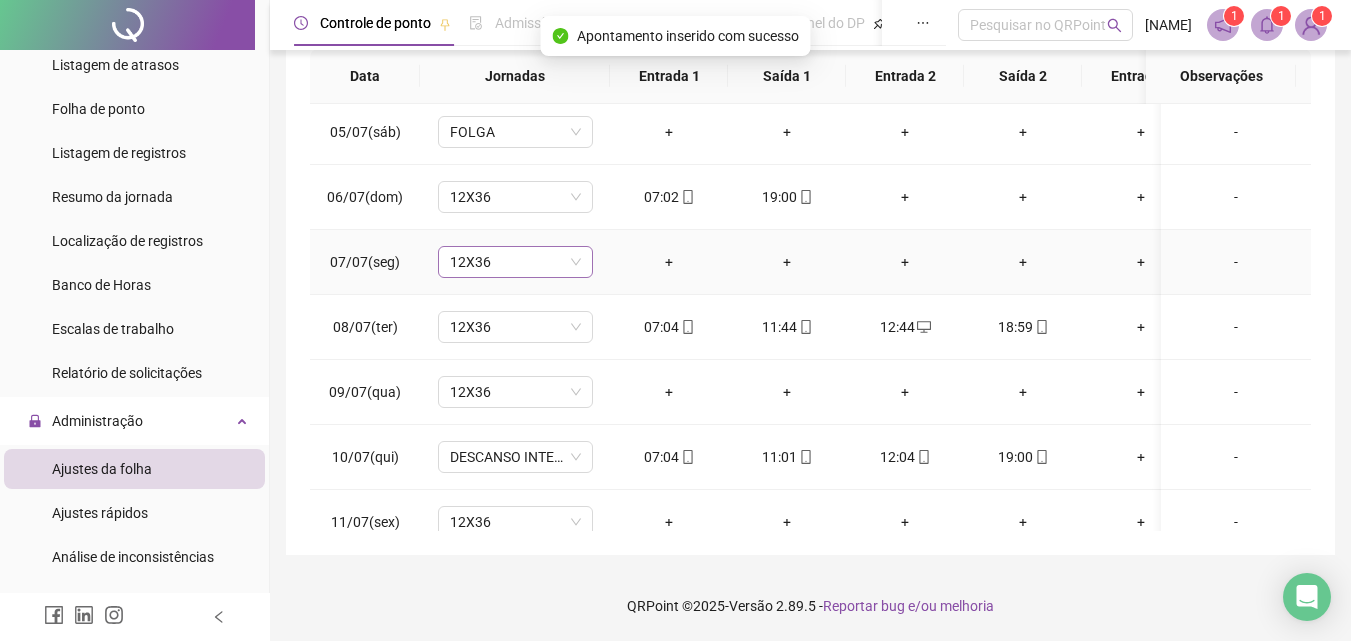 click on "12X36" at bounding box center [515, 262] 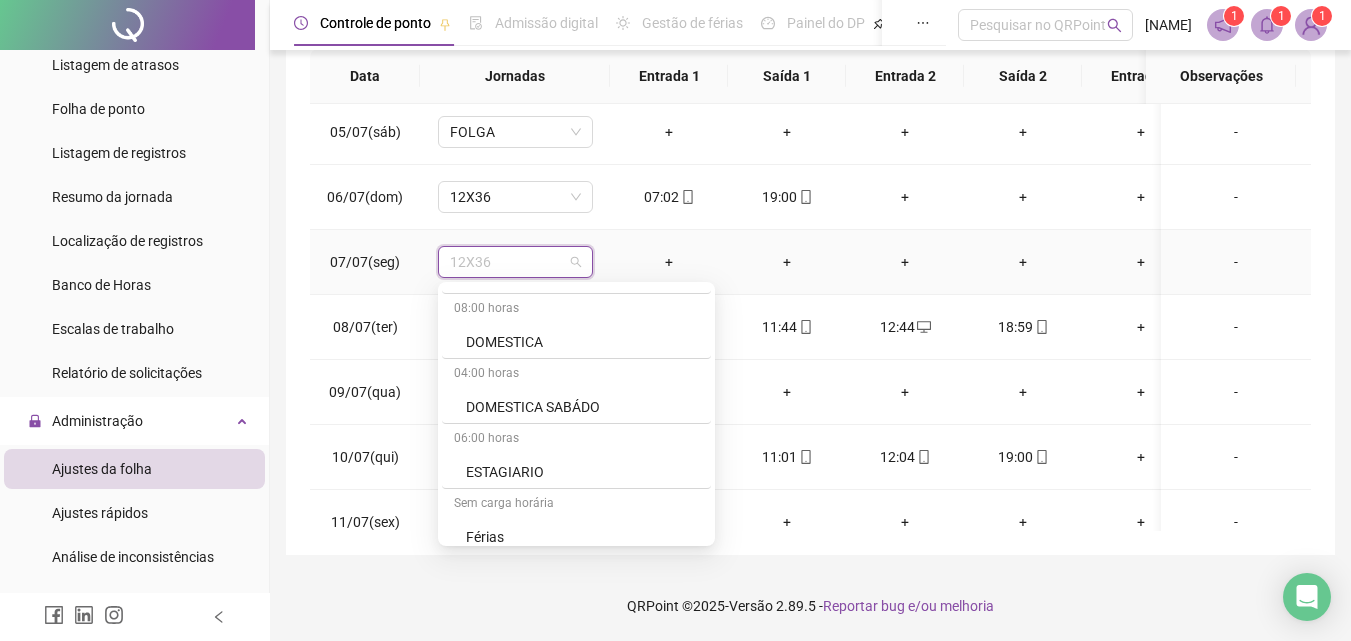 scroll, scrollTop: 4121, scrollLeft: 0, axis: vertical 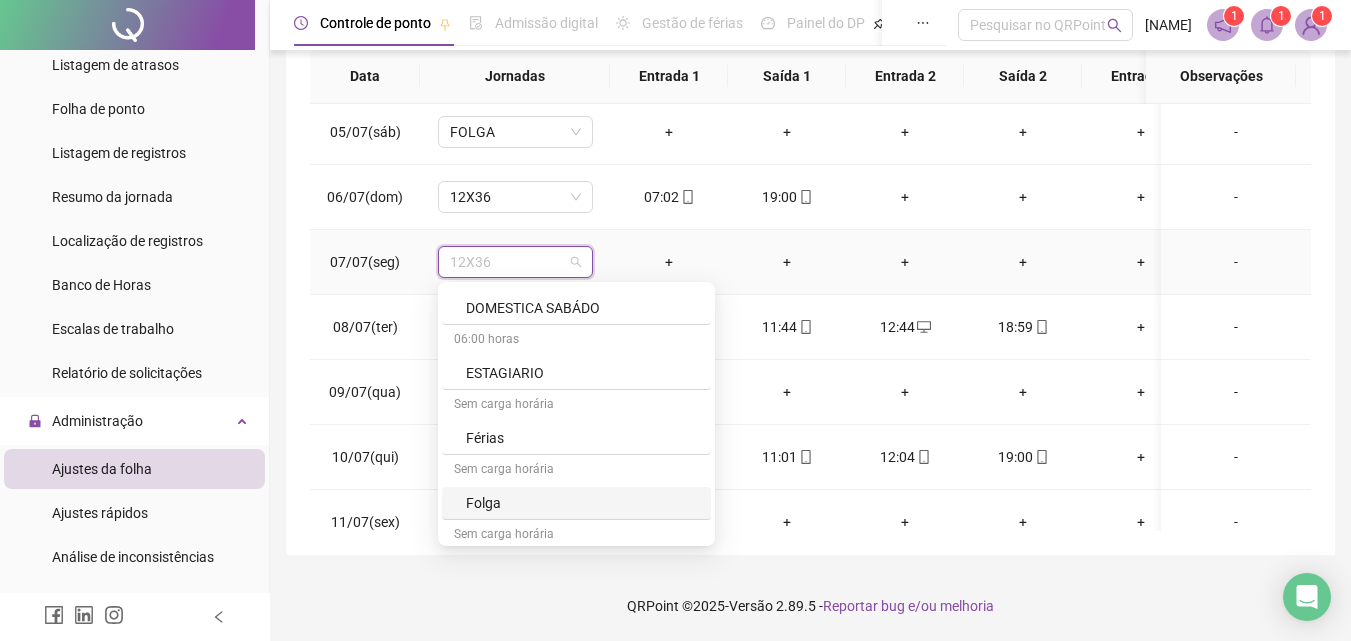 click on "Folga" at bounding box center [582, 503] 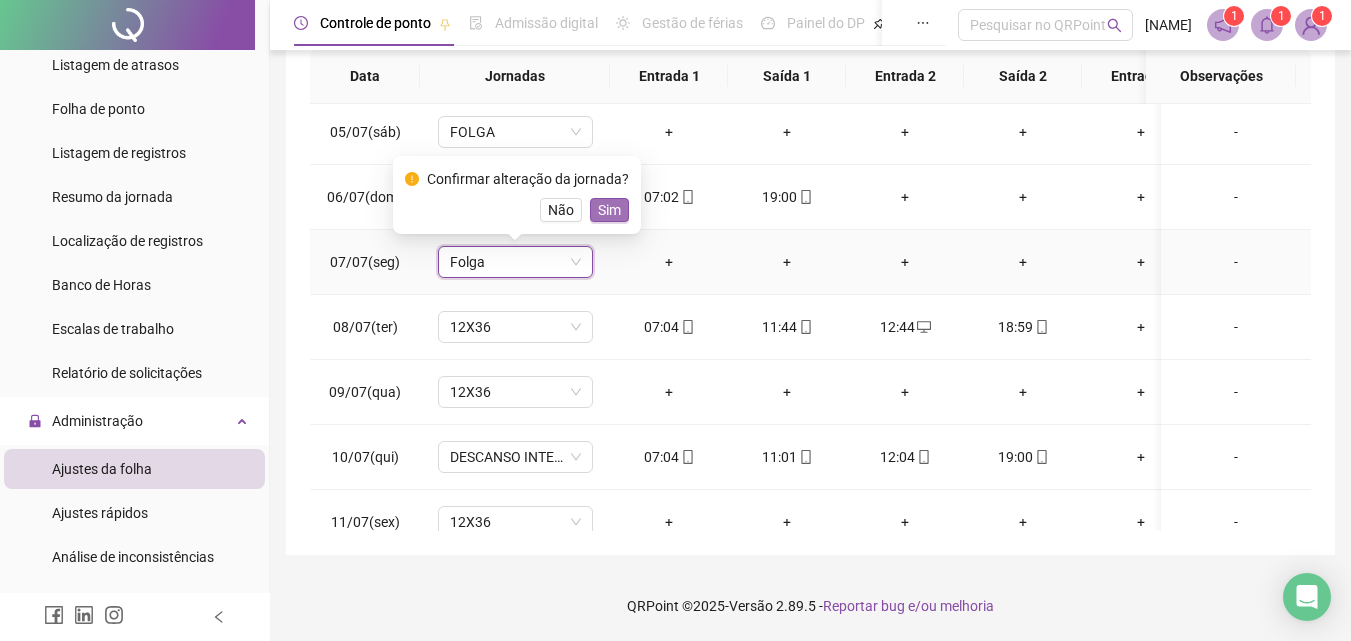 click on "Sim" at bounding box center [609, 210] 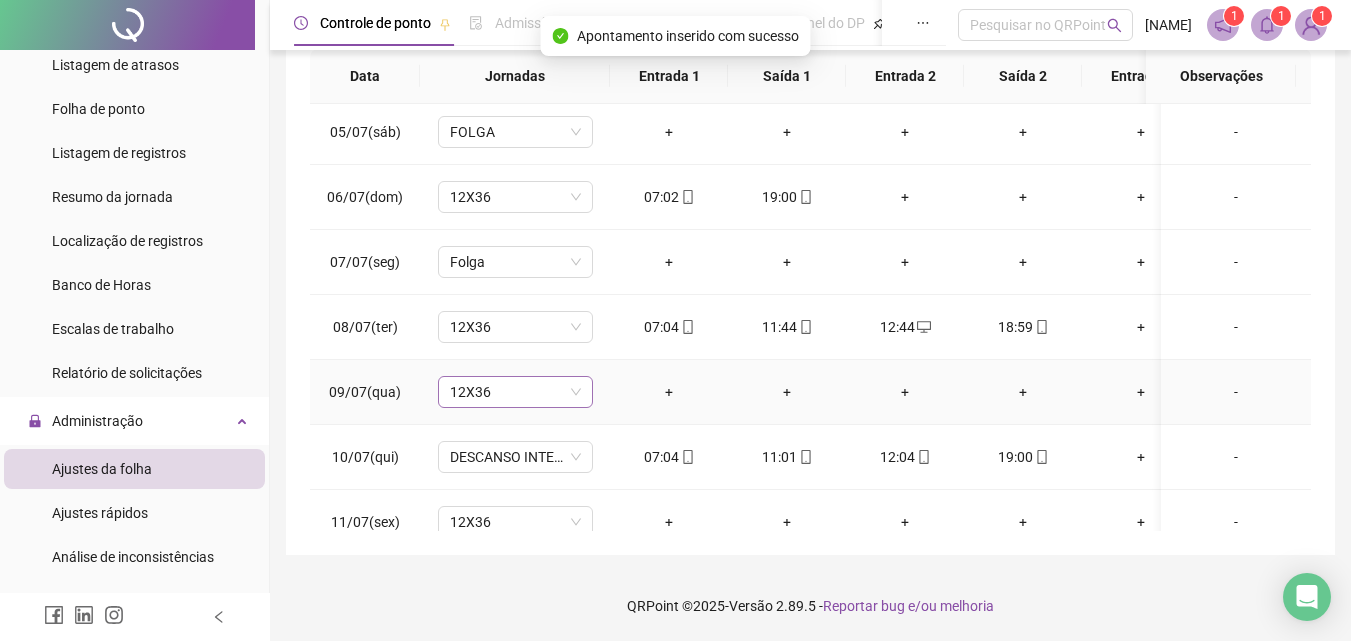 click on "12X36" at bounding box center [515, 392] 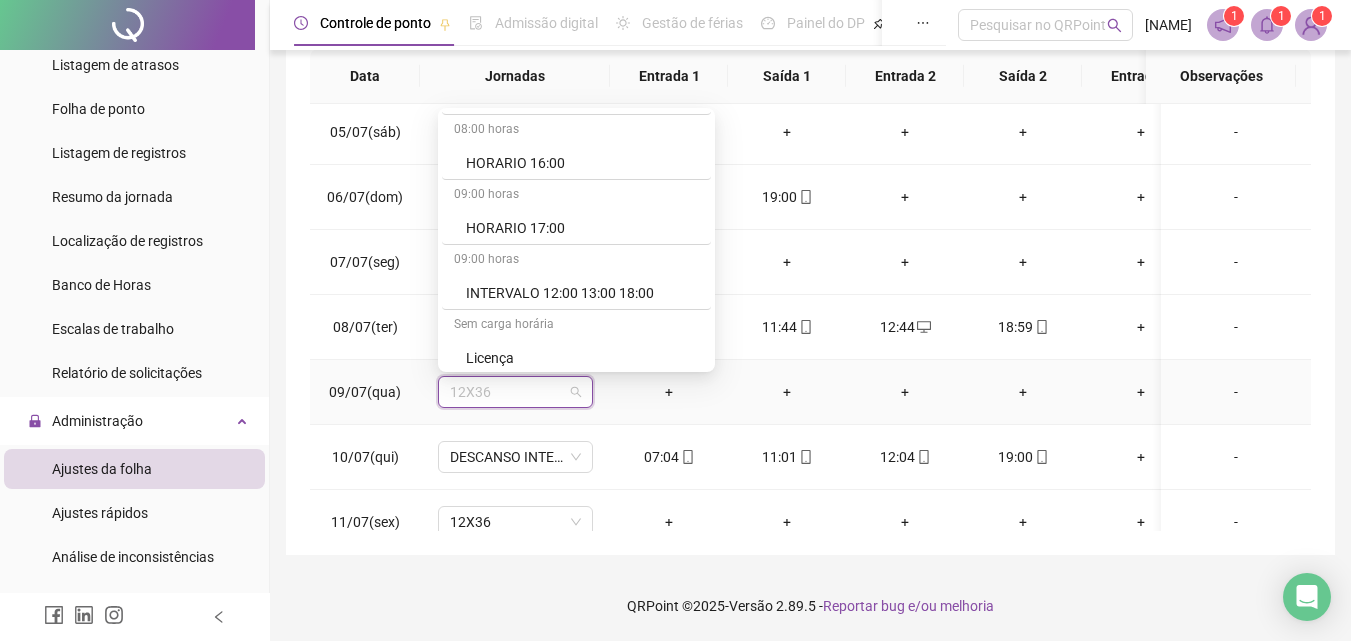 scroll, scrollTop: 4244, scrollLeft: 0, axis: vertical 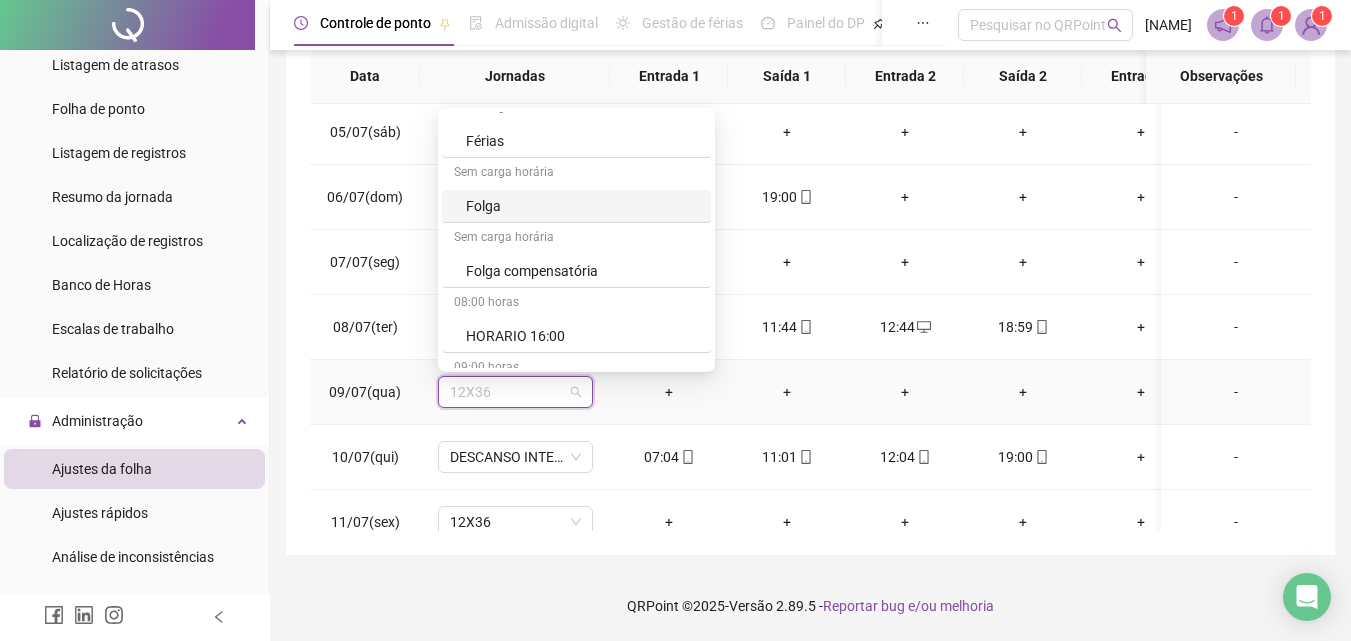 click on "Folga" at bounding box center (582, 206) 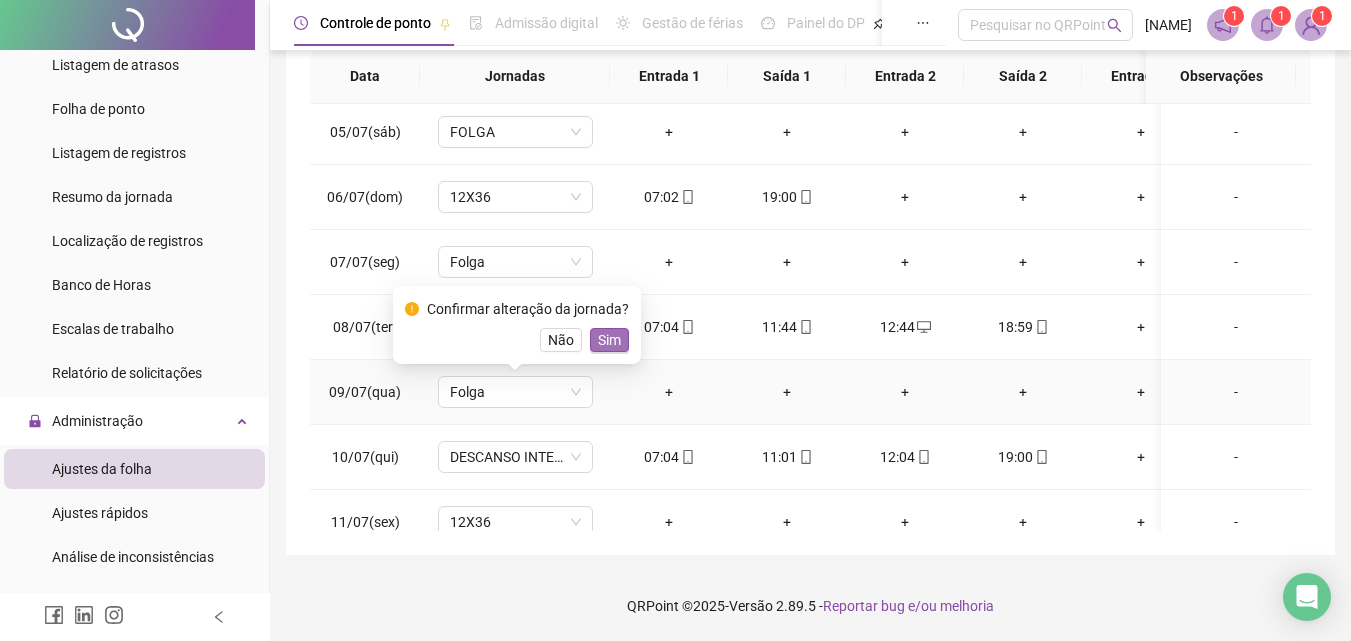 click on "Sim" at bounding box center [609, 340] 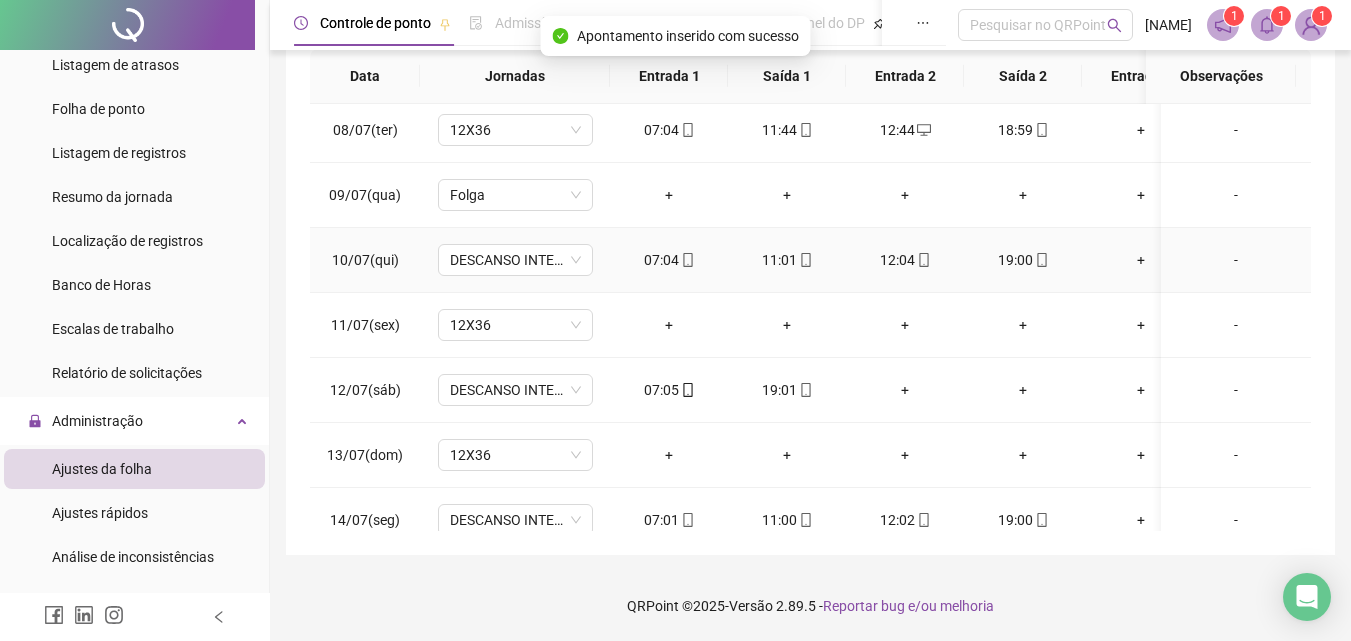 scroll, scrollTop: 464, scrollLeft: 0, axis: vertical 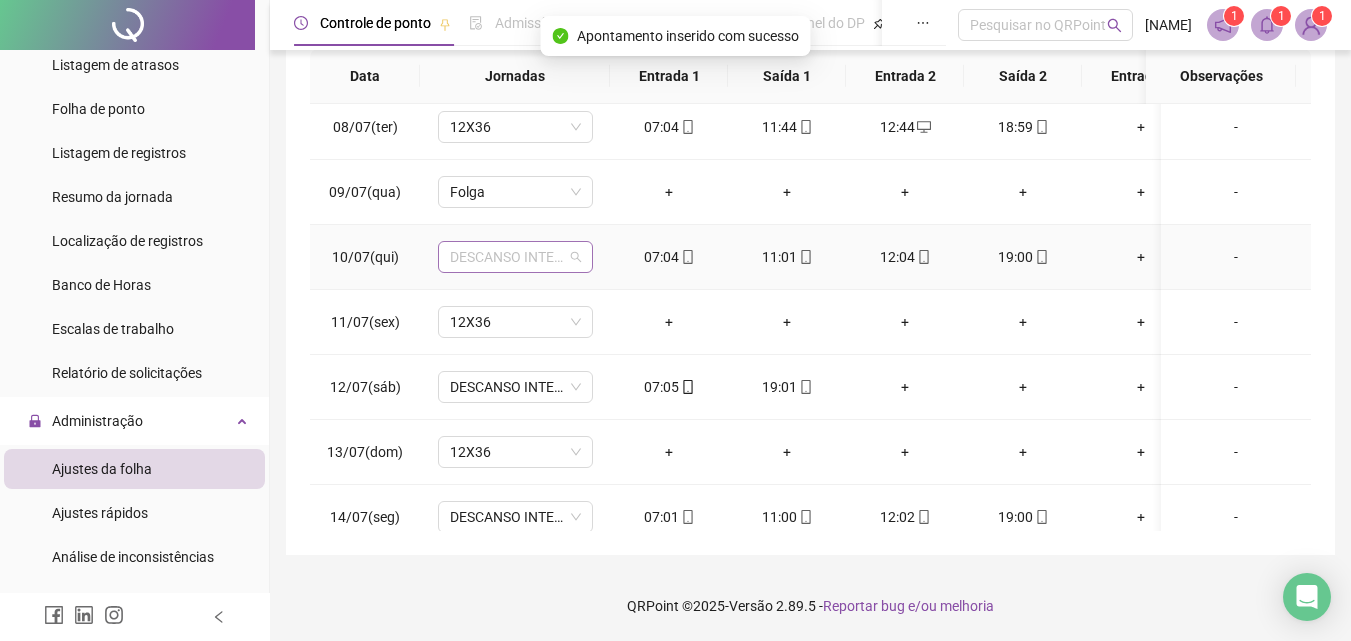 click on "DESCANSO INTER-JORNADA" at bounding box center [515, 257] 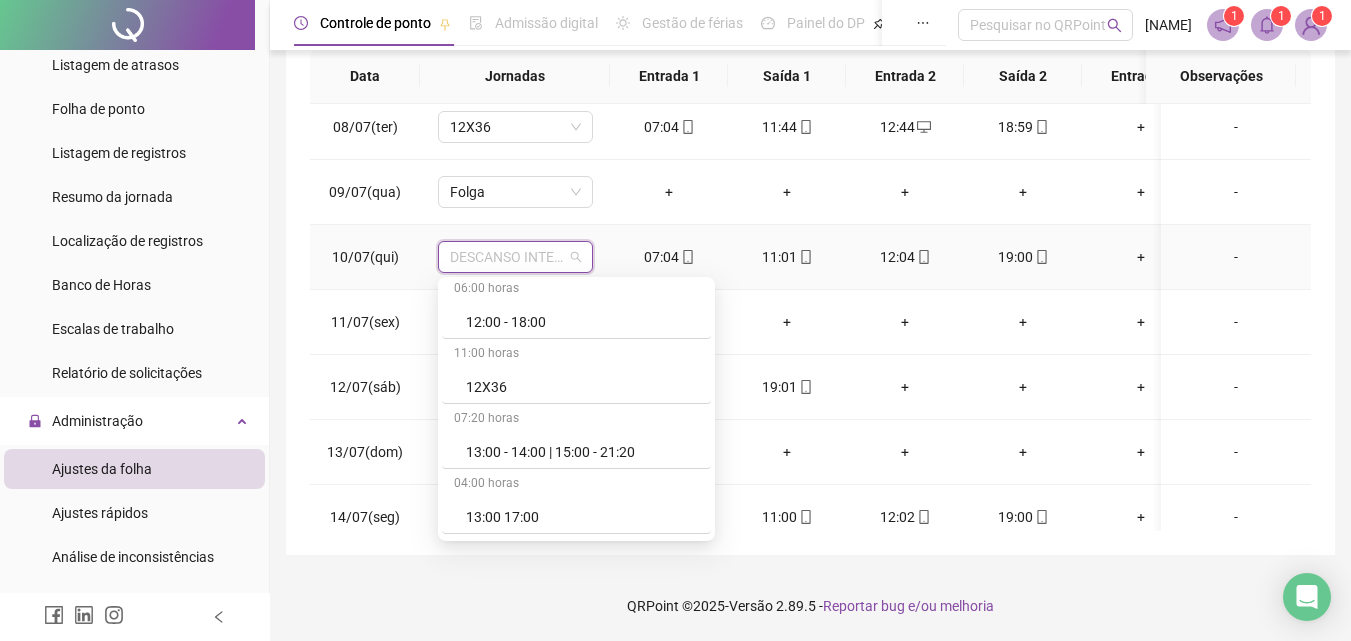 scroll, scrollTop: 3306, scrollLeft: 0, axis: vertical 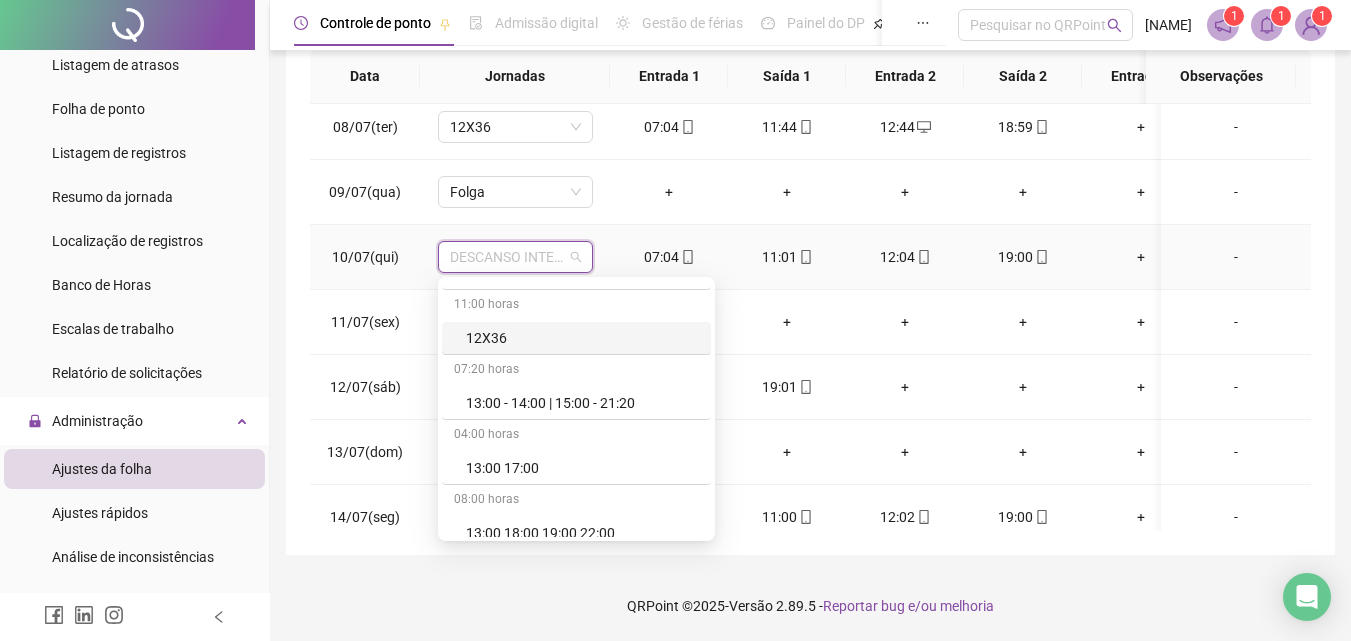 click on "12X36" at bounding box center (576, 338) 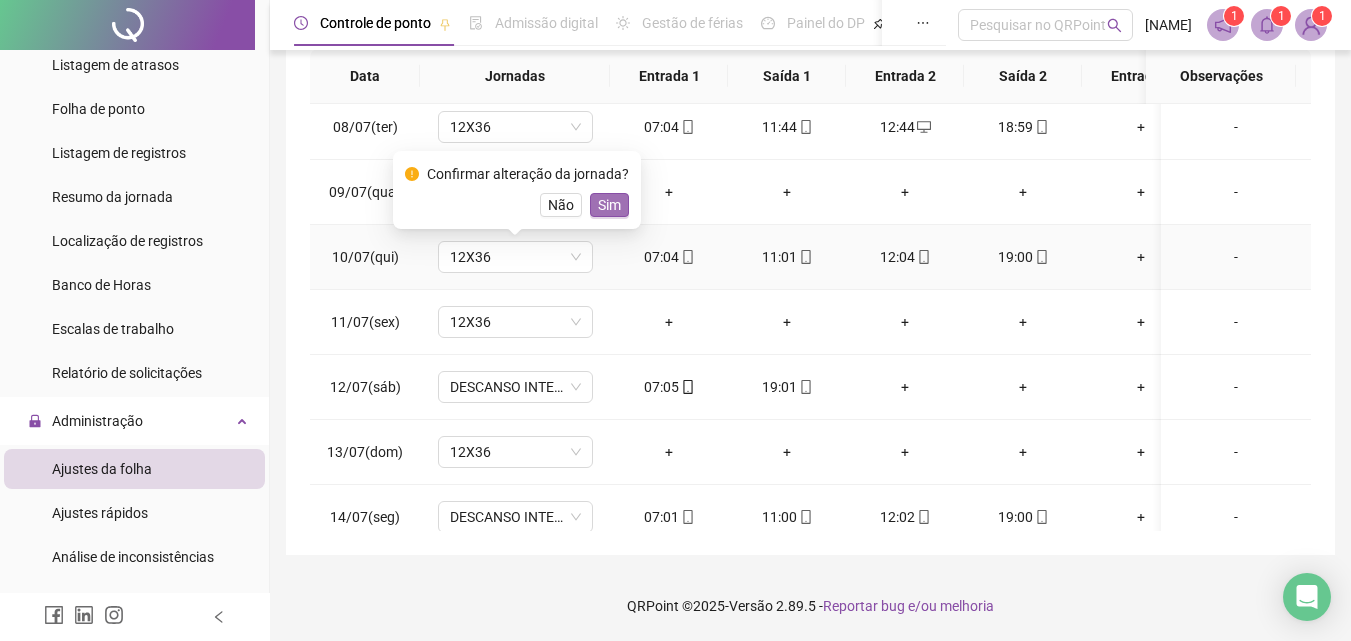 click on "Sim" at bounding box center (609, 205) 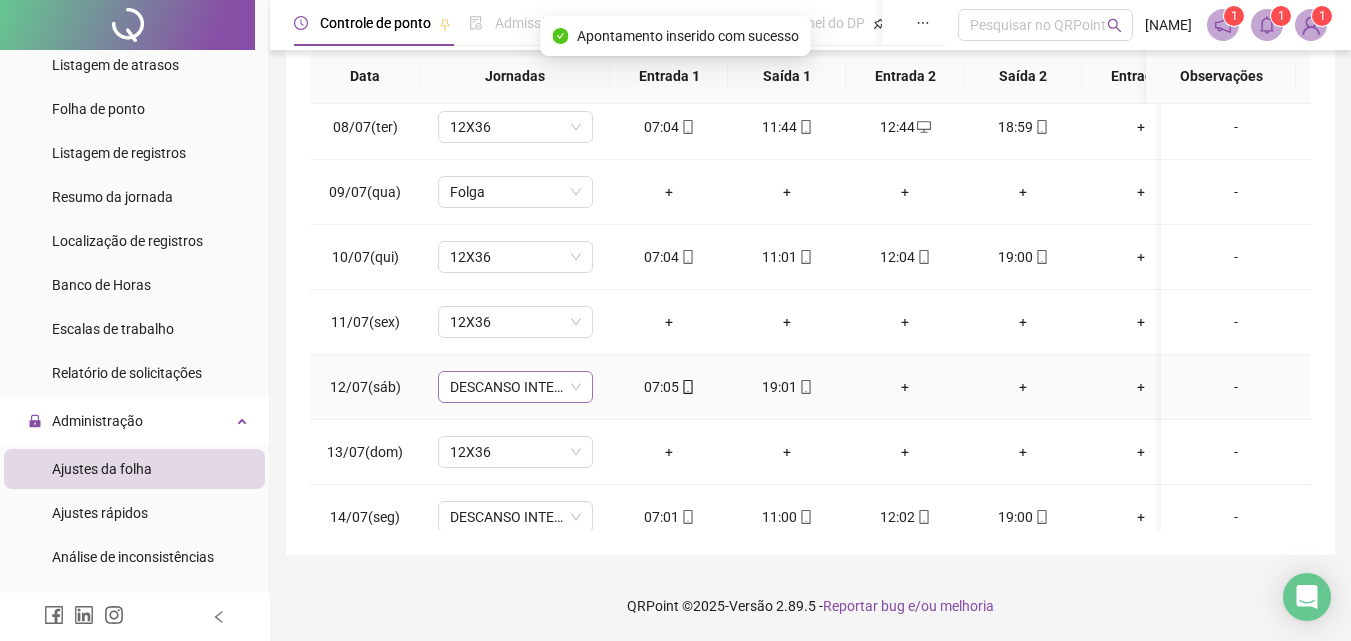 click on "DESCANSO INTER-JORNADA" at bounding box center [515, 387] 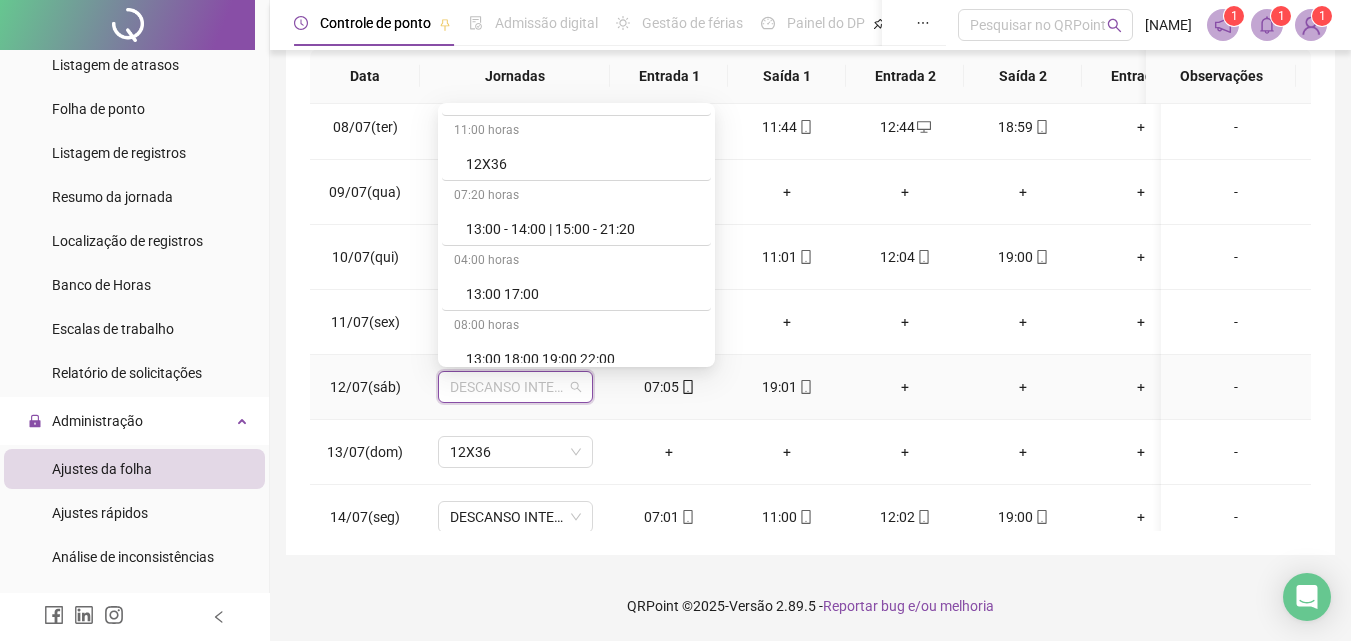 scroll, scrollTop: 3208, scrollLeft: 0, axis: vertical 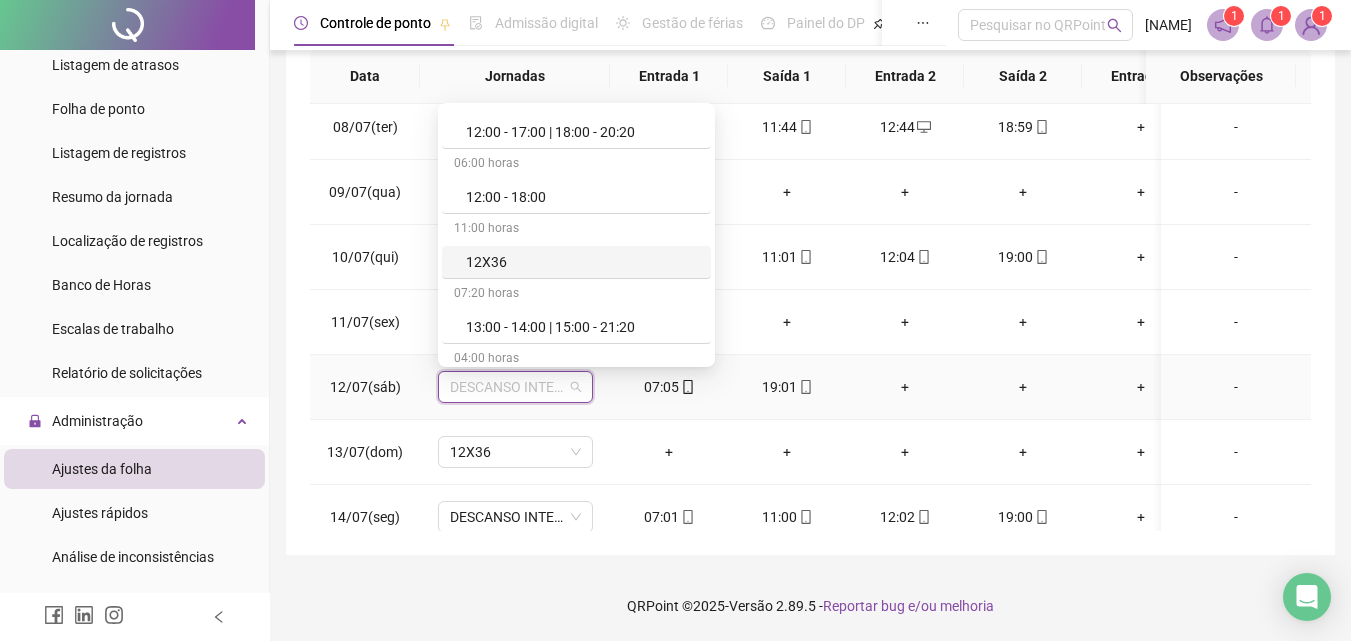 click on "12X36" at bounding box center [576, 262] 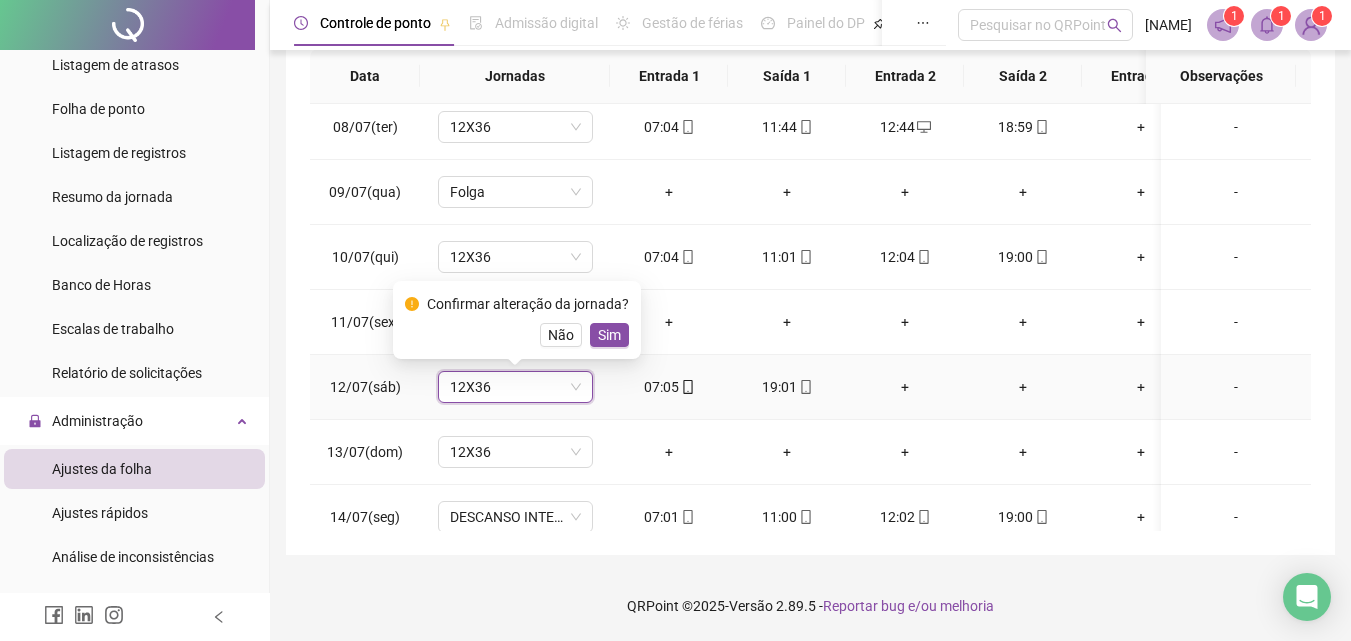 click on "Sim" at bounding box center (609, 335) 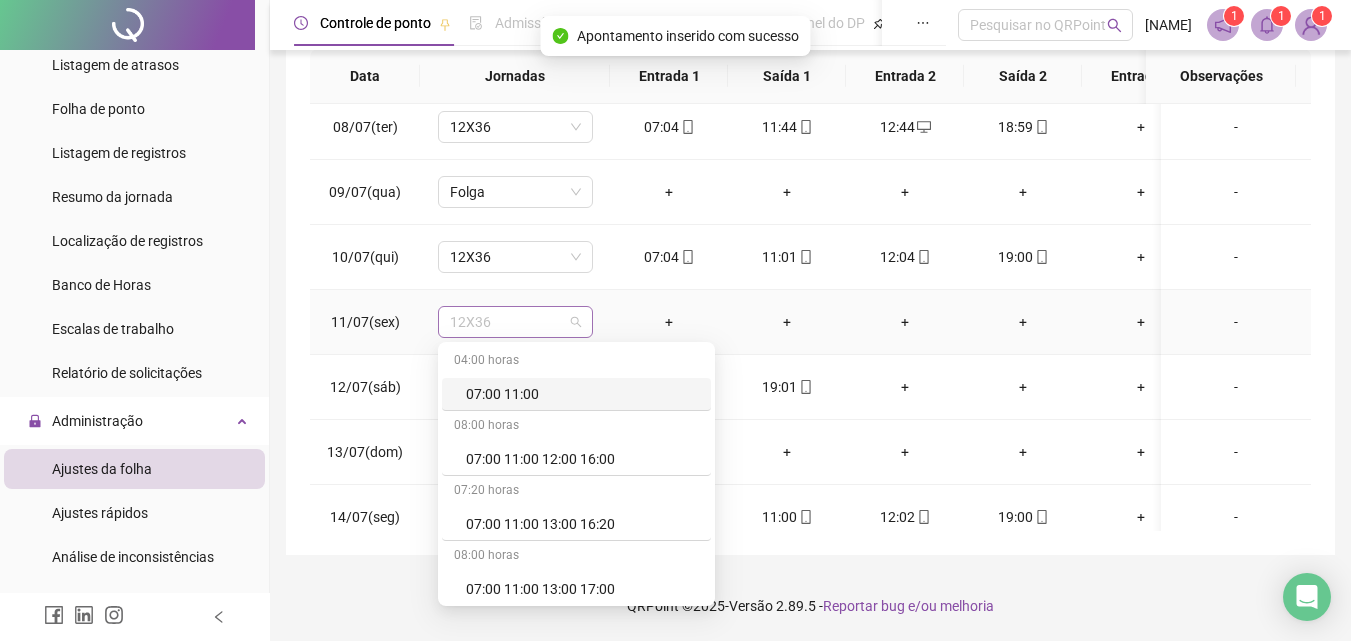 click on "12X36" at bounding box center [515, 322] 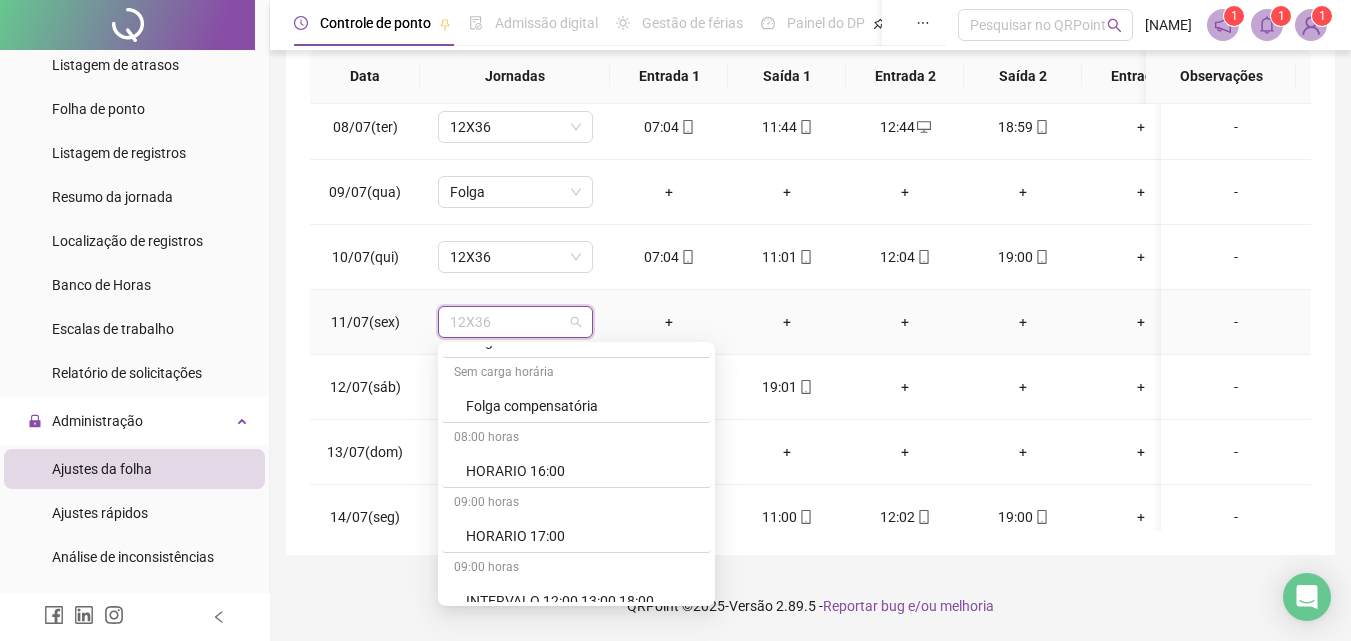 scroll, scrollTop: 4293, scrollLeft: 0, axis: vertical 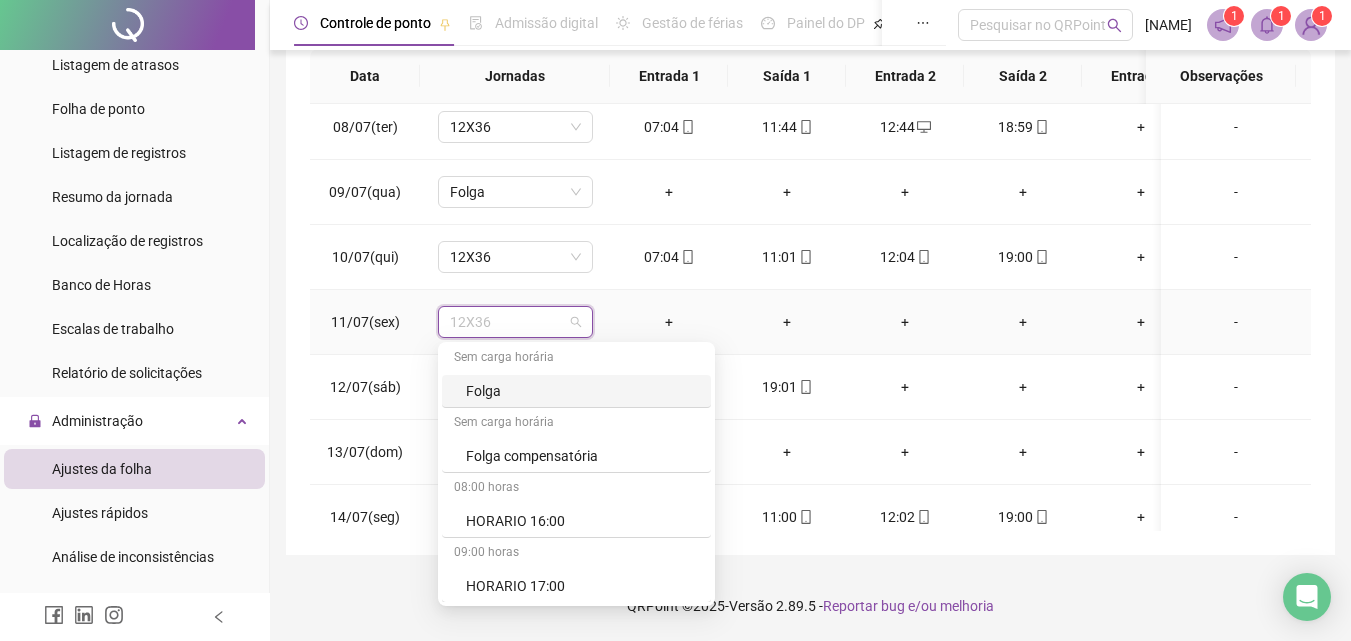click on "Folga" at bounding box center (582, 391) 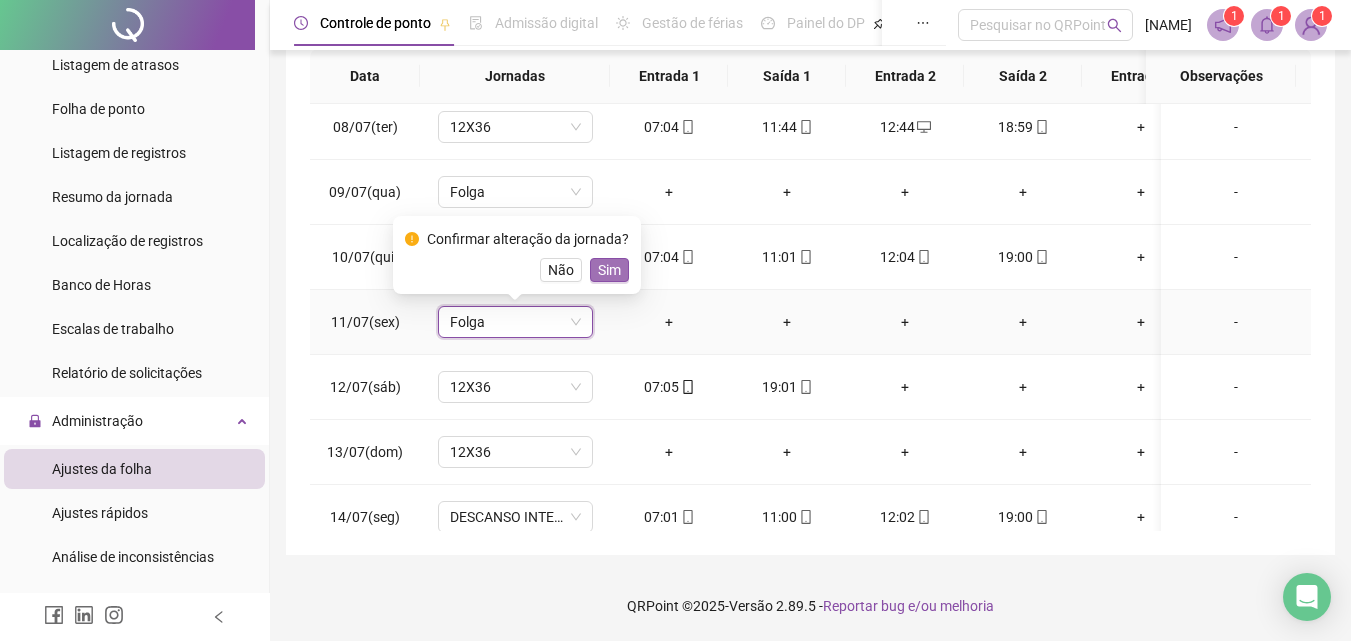 click on "Sim" at bounding box center [609, 270] 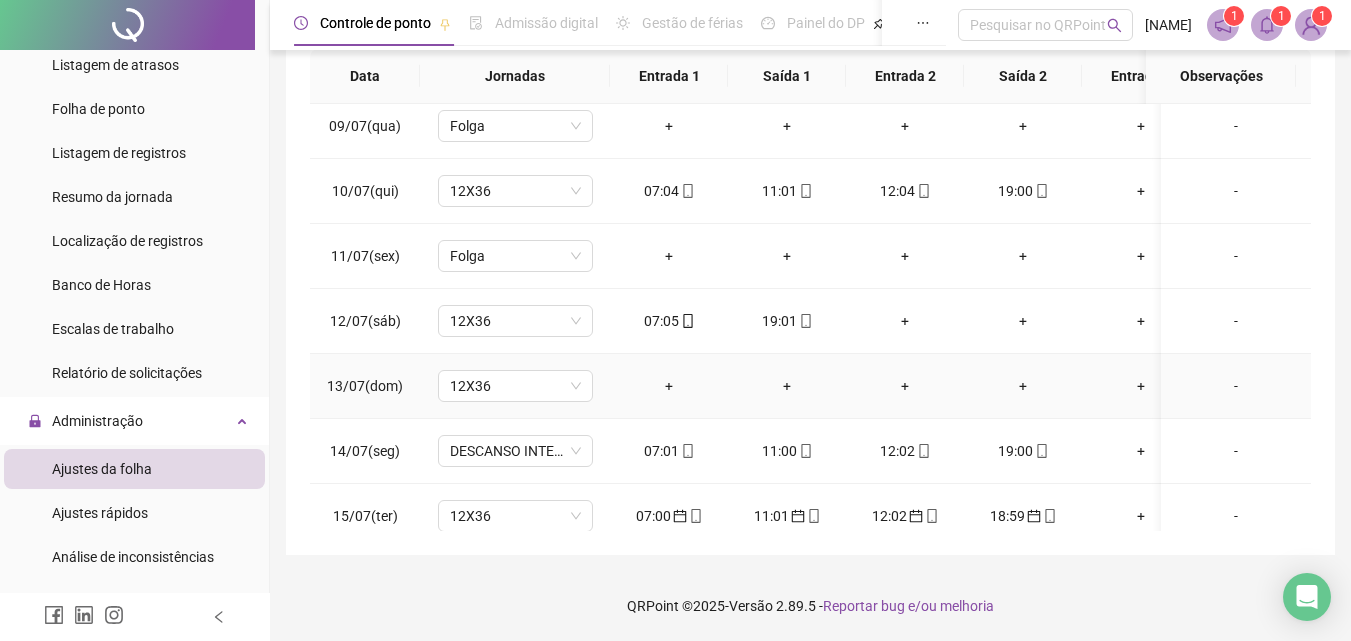 scroll, scrollTop: 664, scrollLeft: 0, axis: vertical 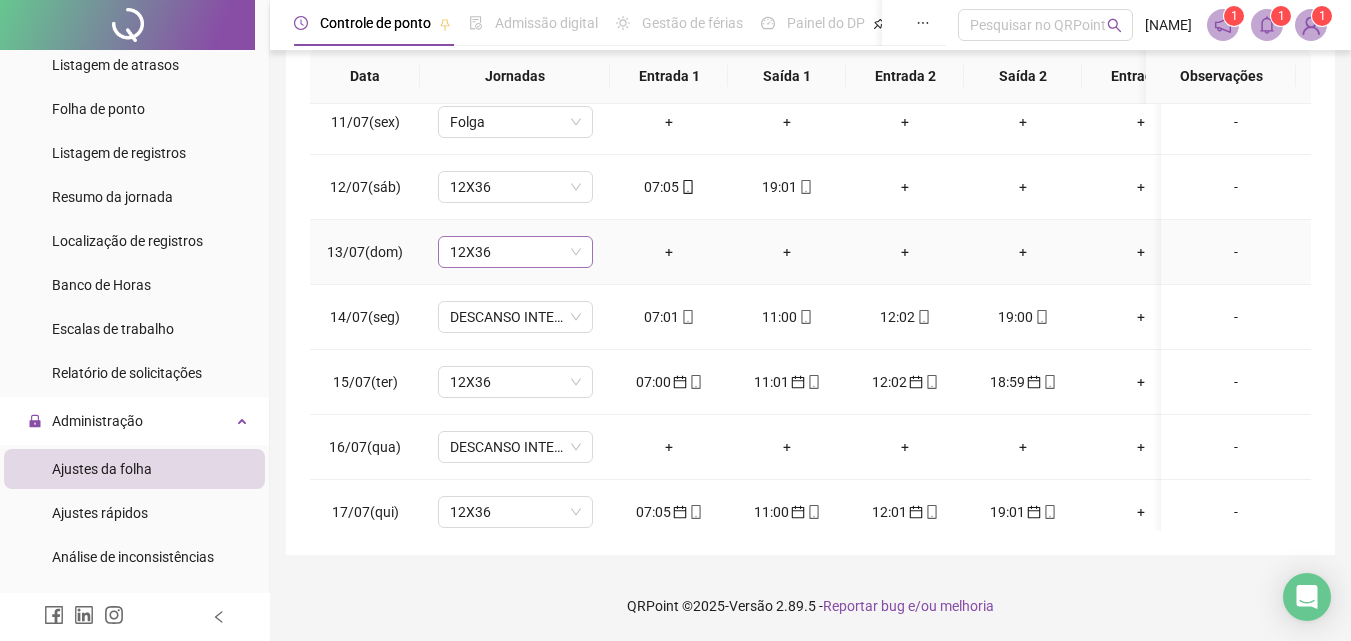 click on "12X36" at bounding box center [515, 252] 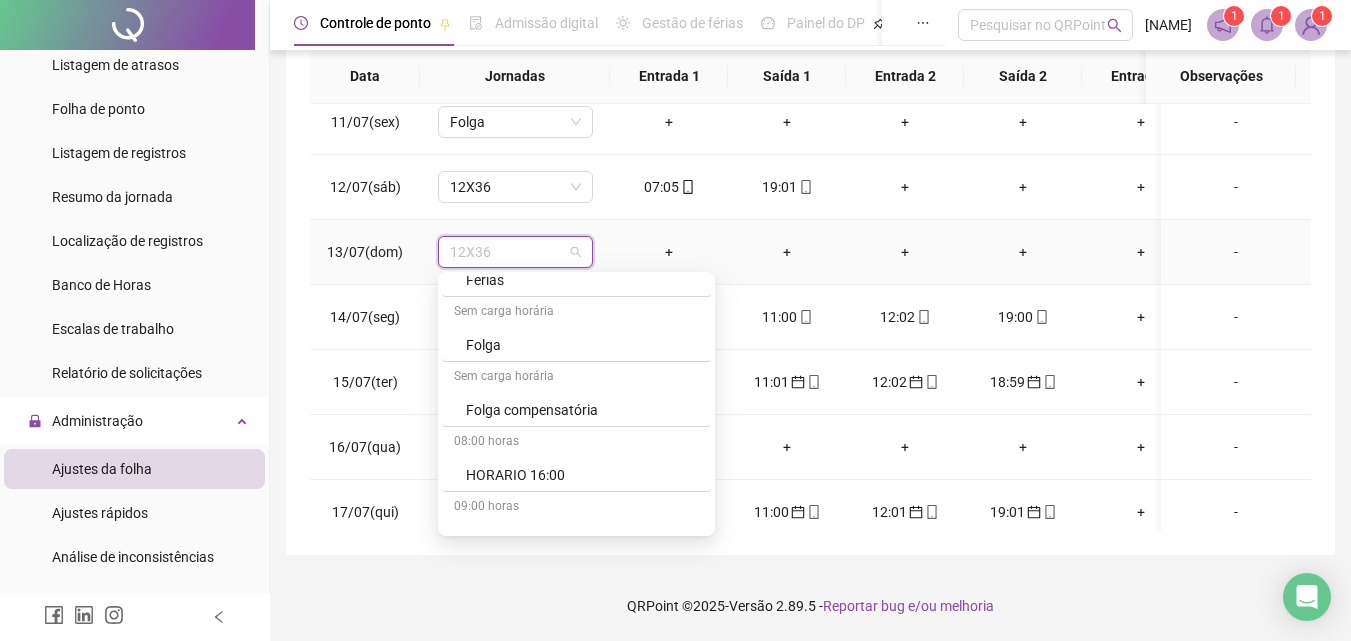 scroll, scrollTop: 4293, scrollLeft: 0, axis: vertical 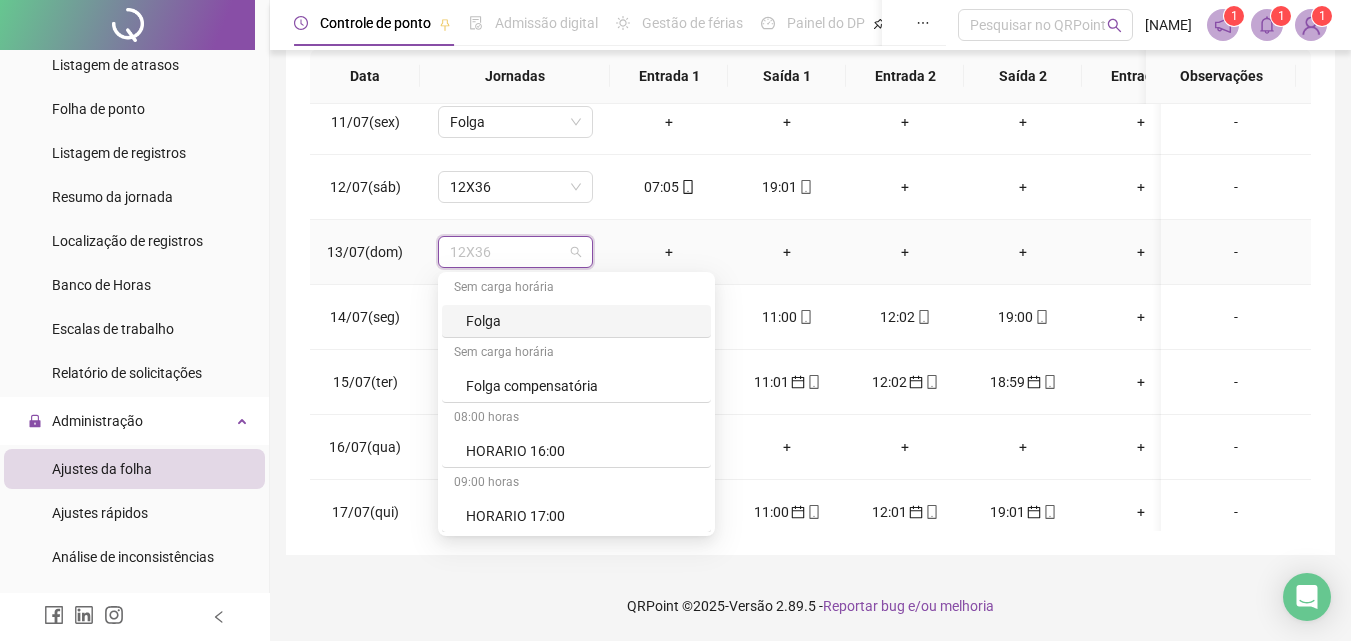 click on "Folga" at bounding box center (582, 321) 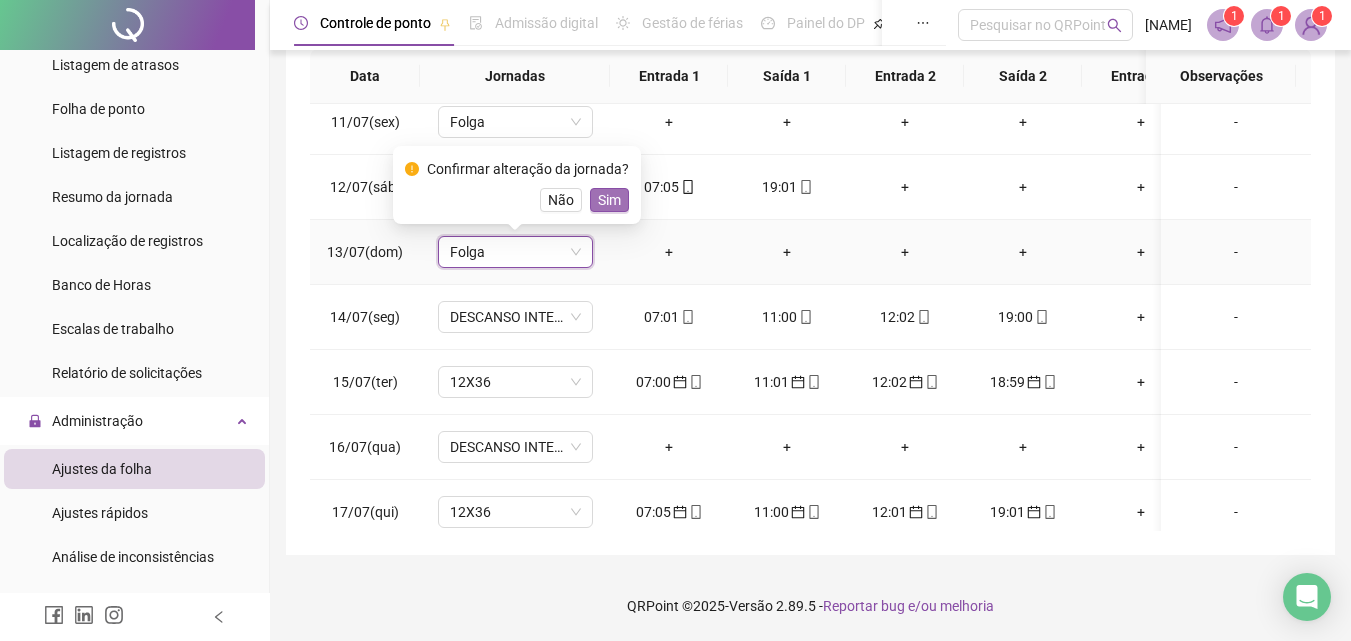 click on "Sim" at bounding box center [609, 200] 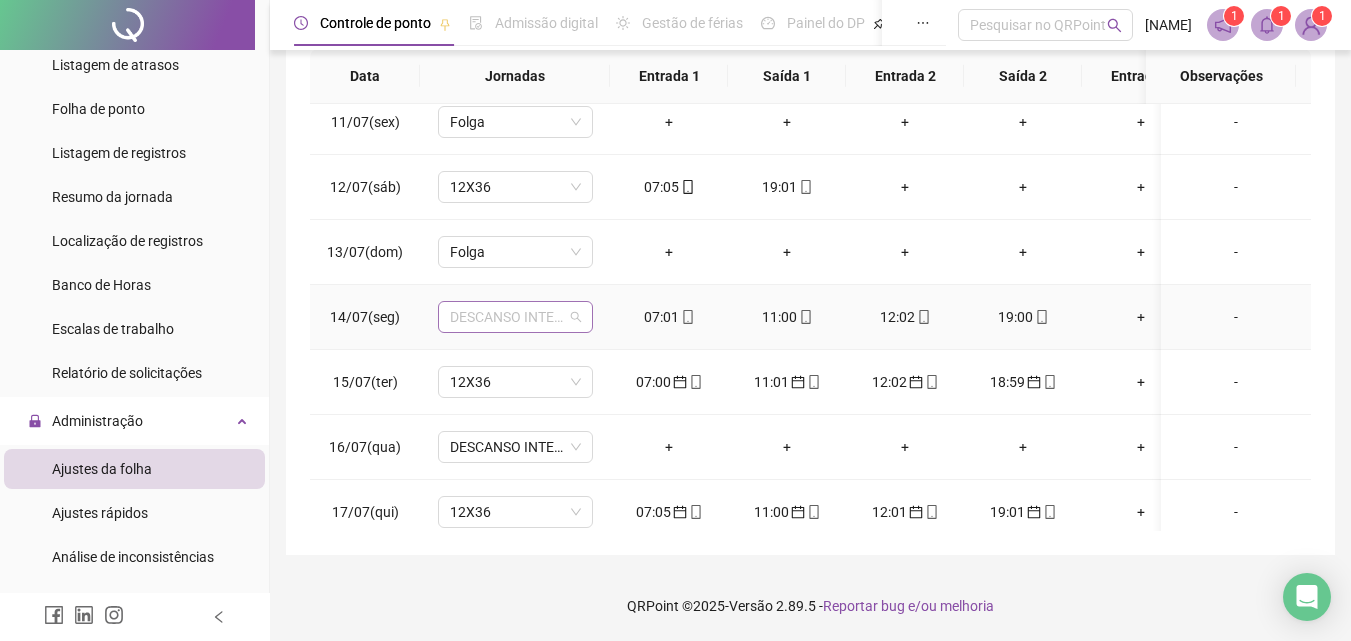 click on "DESCANSO INTER-JORNADA" at bounding box center [515, 317] 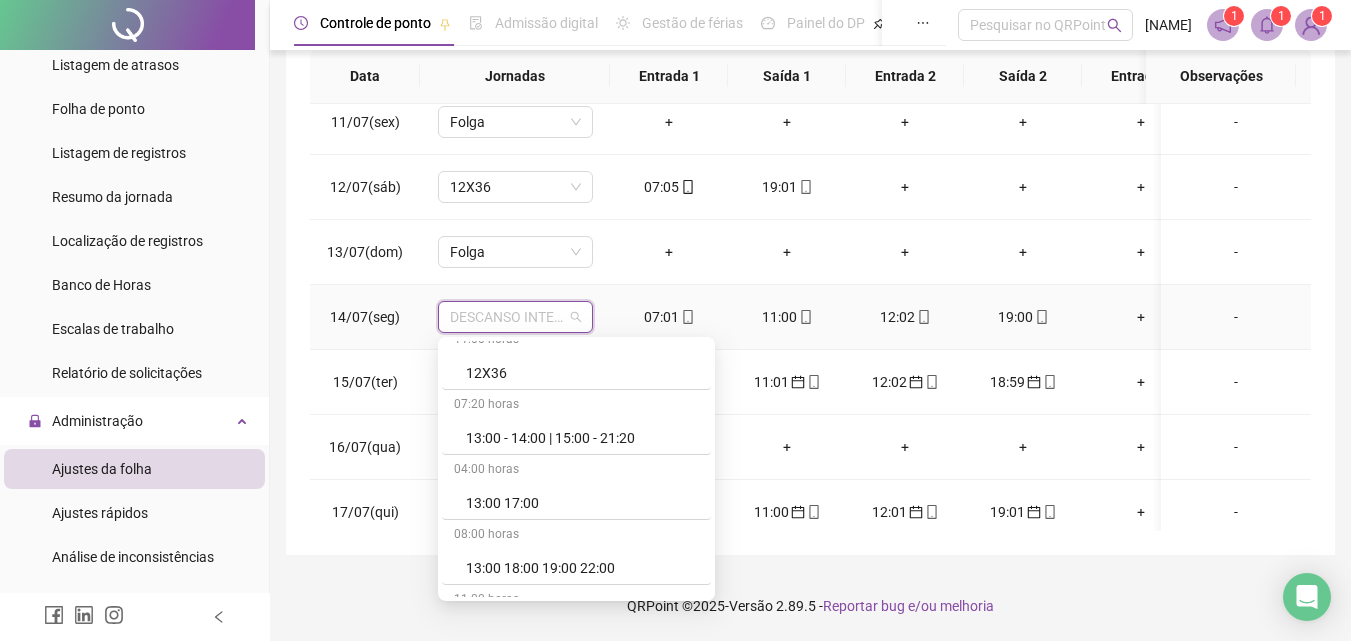 scroll, scrollTop: 3208, scrollLeft: 0, axis: vertical 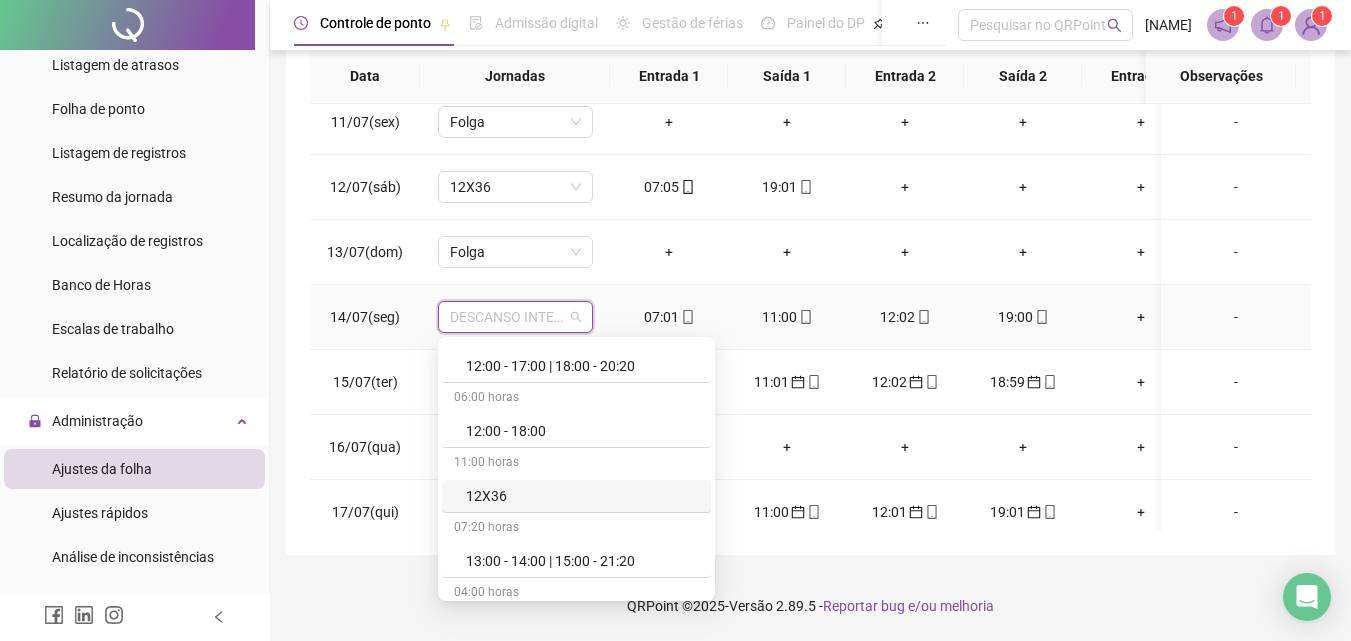 drag, startPoint x: 479, startPoint y: 495, endPoint x: 532, endPoint y: 466, distance: 60.41523 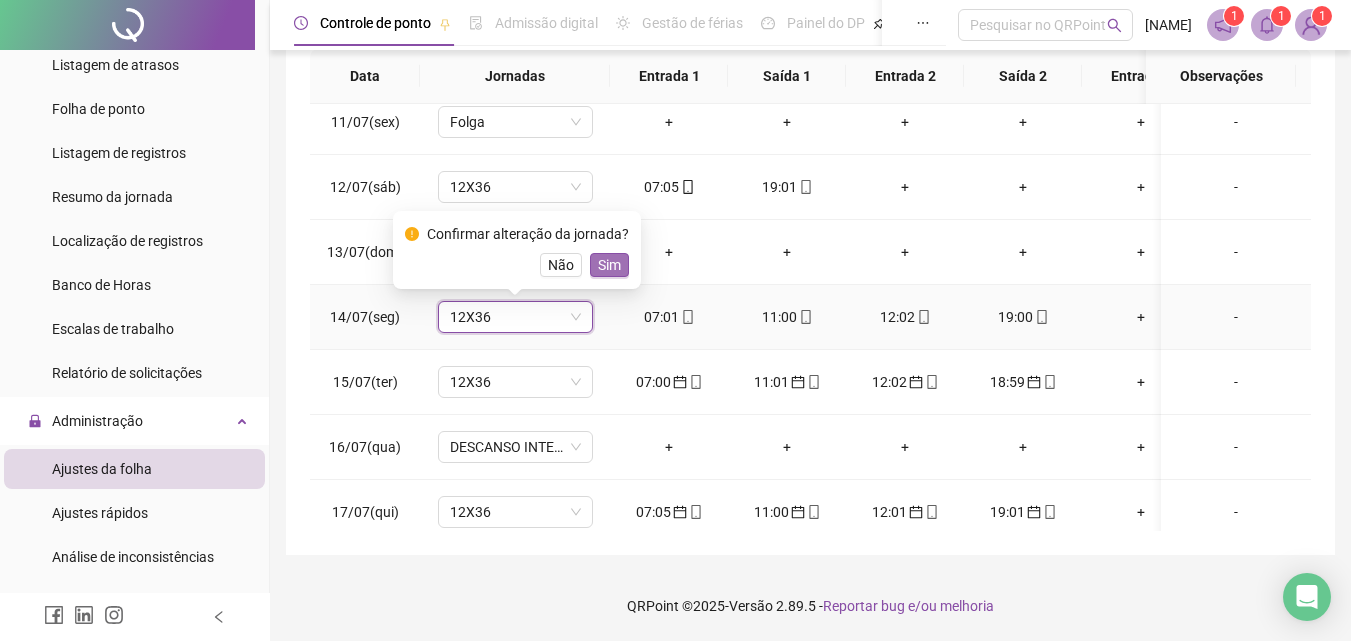 click on "Sim" at bounding box center (609, 265) 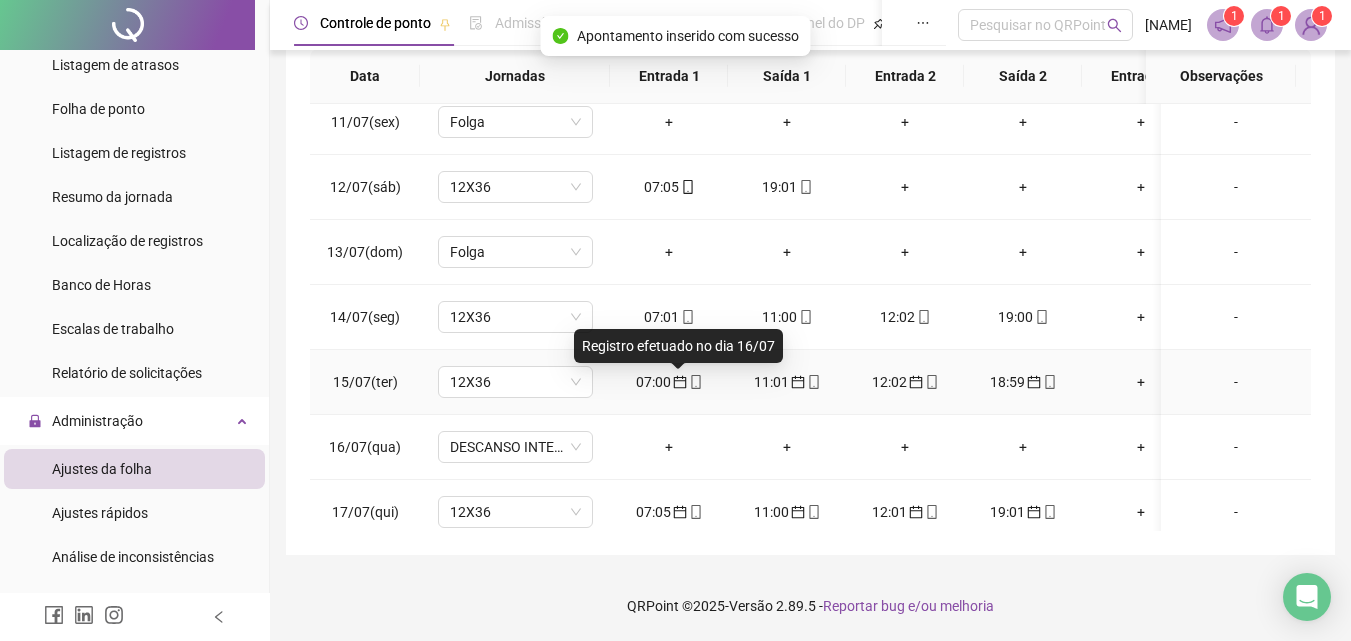 click 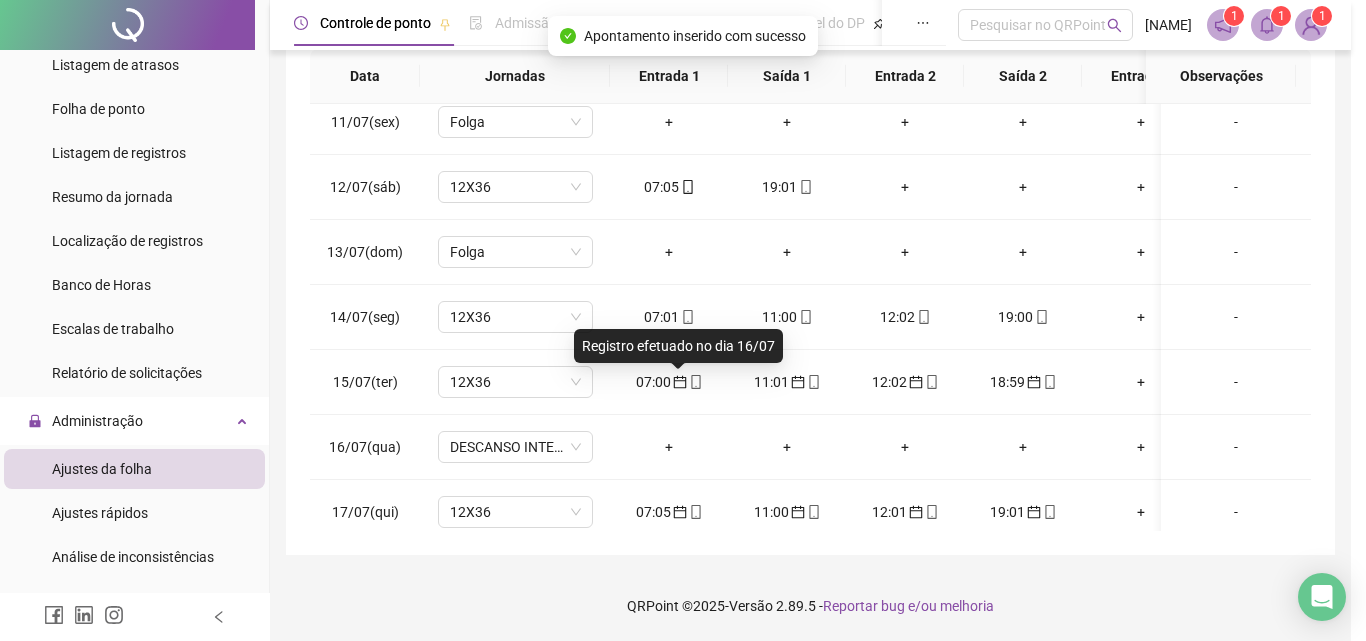 type on "**********" 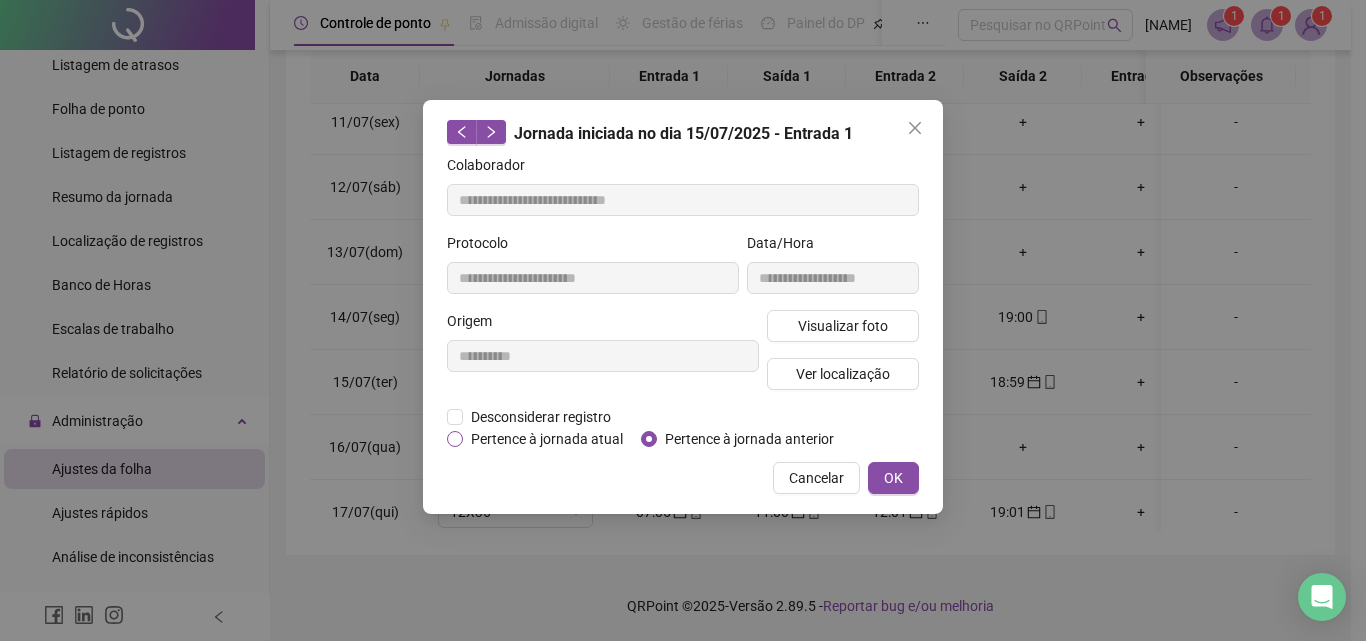 click on "Pertence à jornada atual" at bounding box center (540, 439) 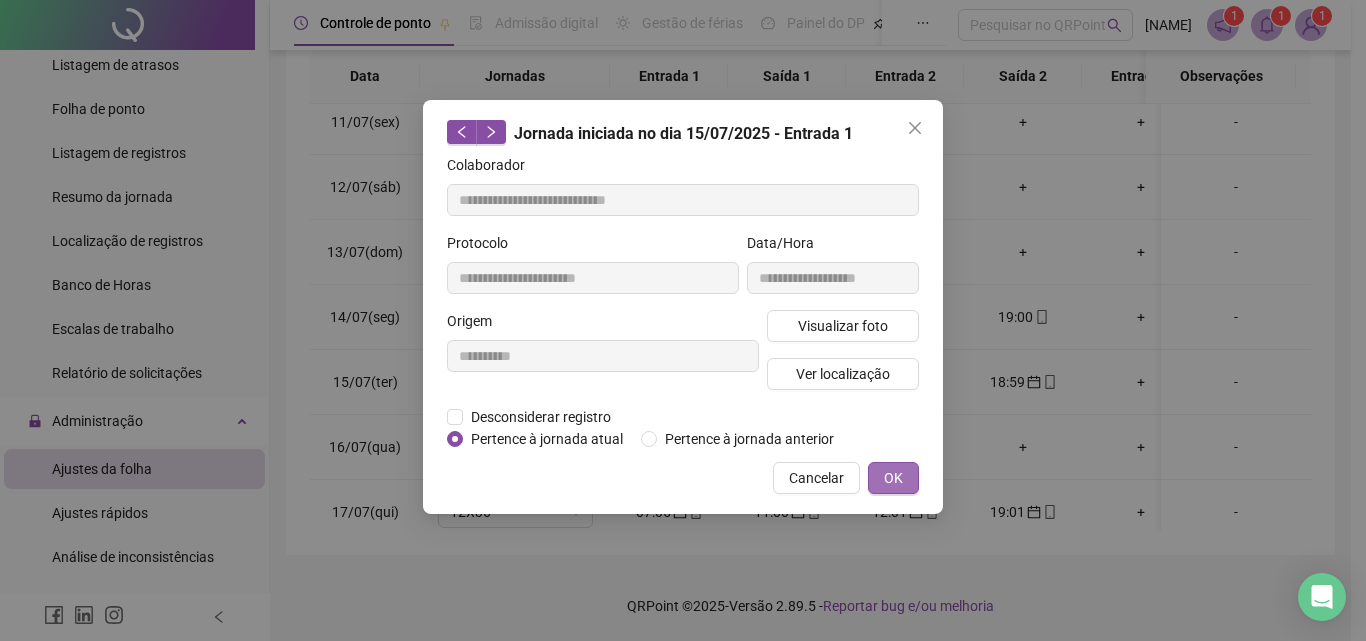 click on "OK" at bounding box center (893, 478) 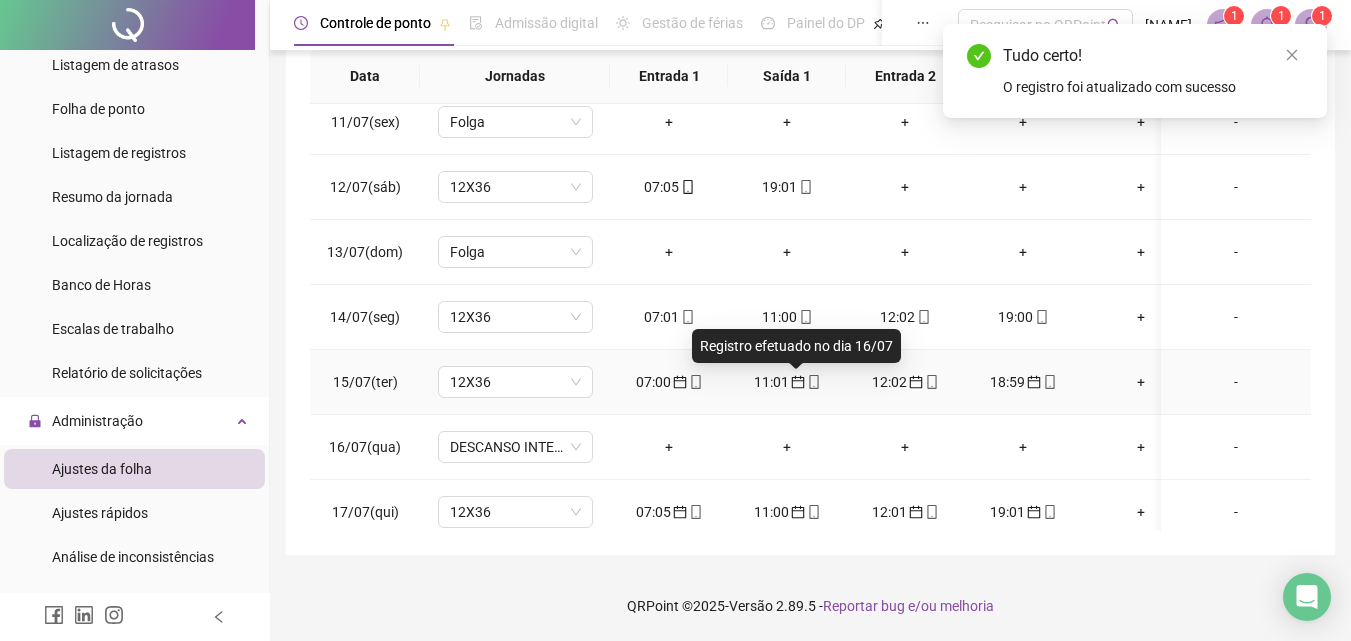 click 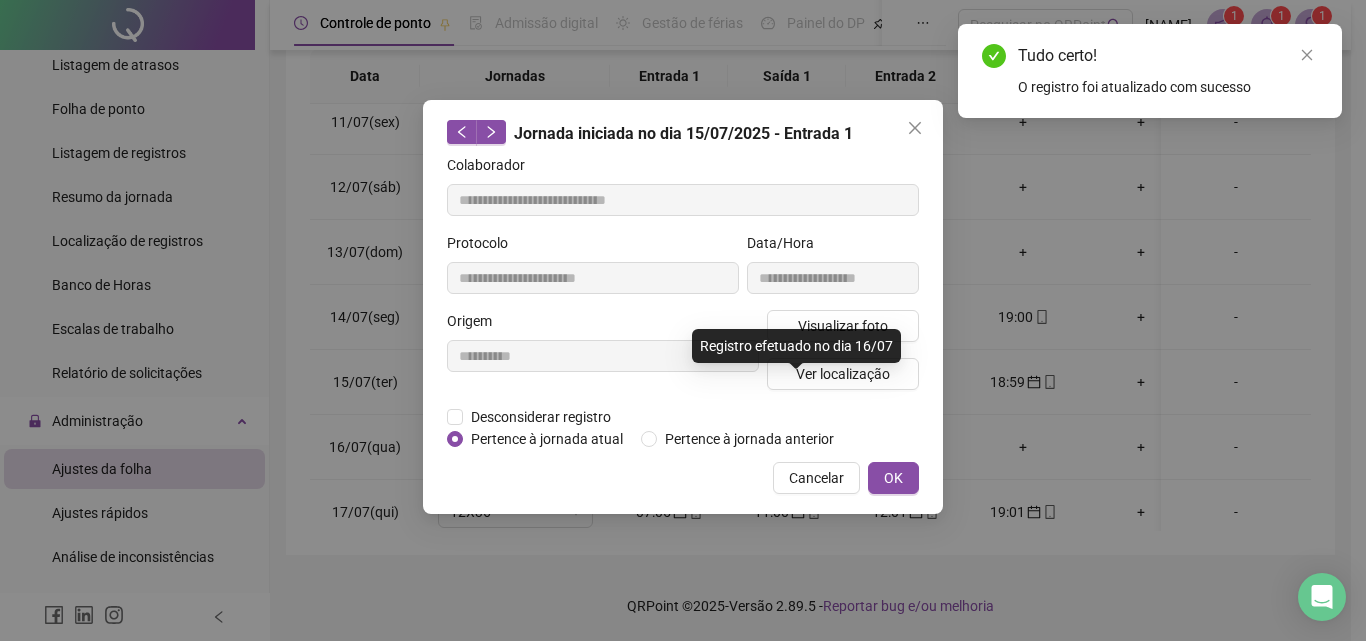 type on "**********" 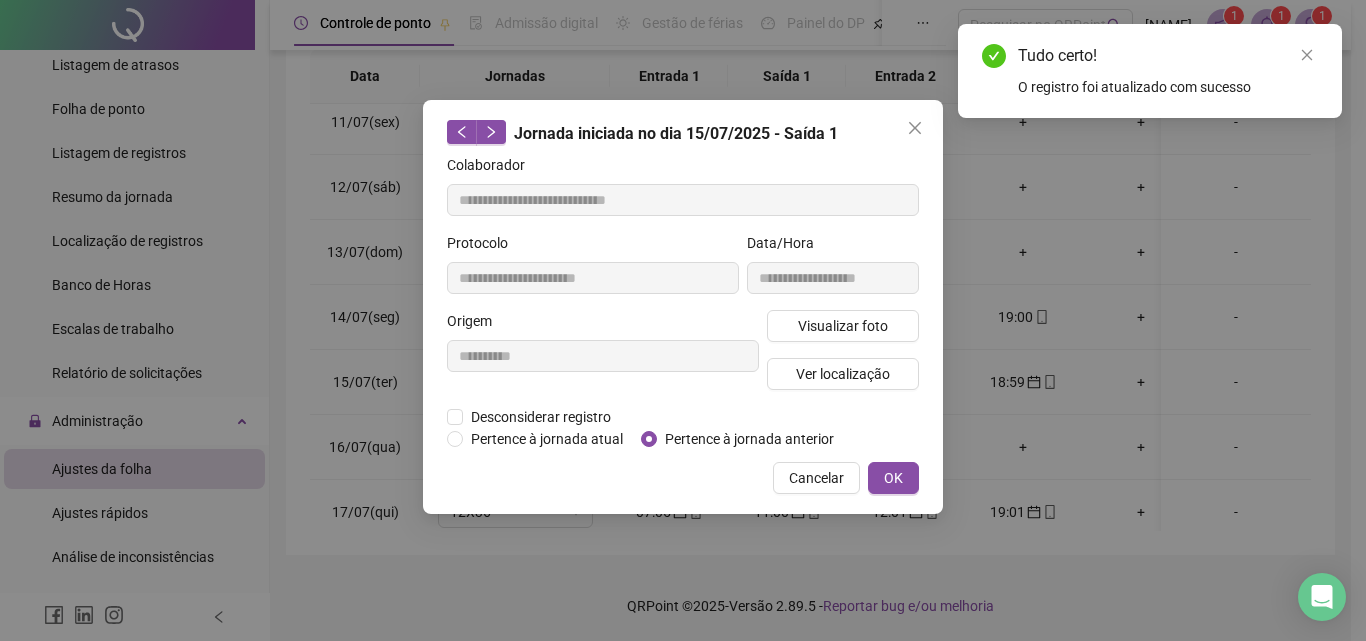 click on "Pertence à jornada atual Pertence à jornada anterior" at bounding box center (683, 439) 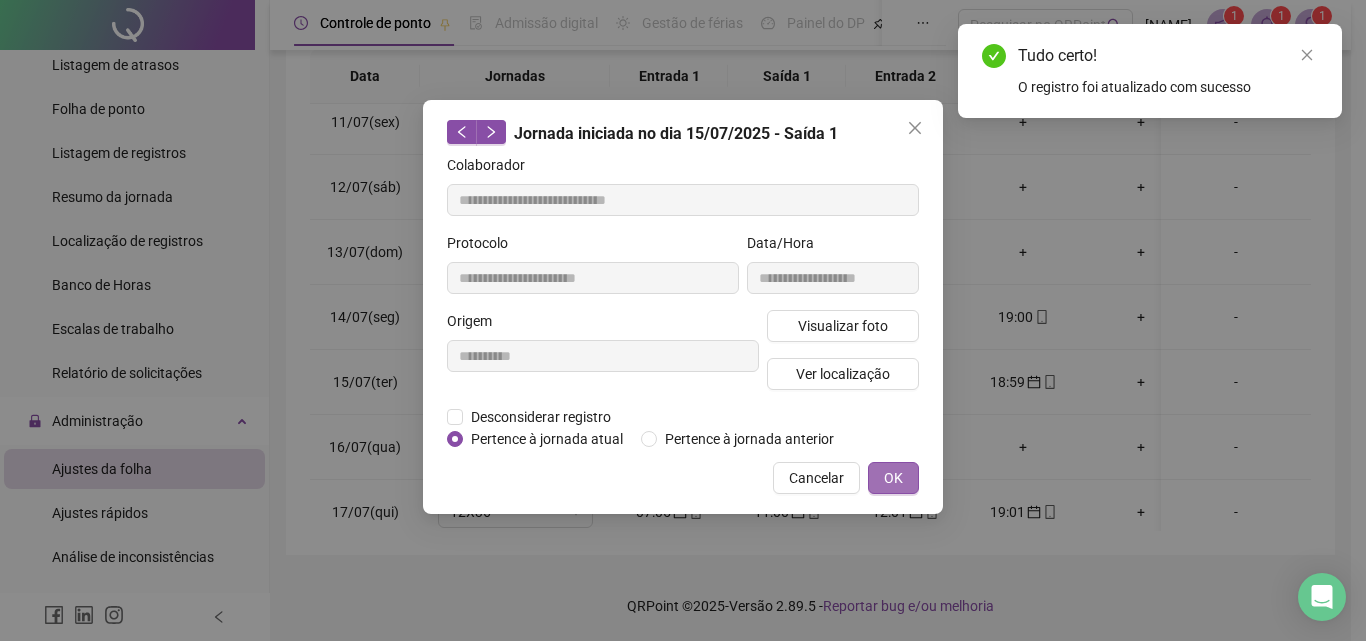 click on "OK" at bounding box center (893, 478) 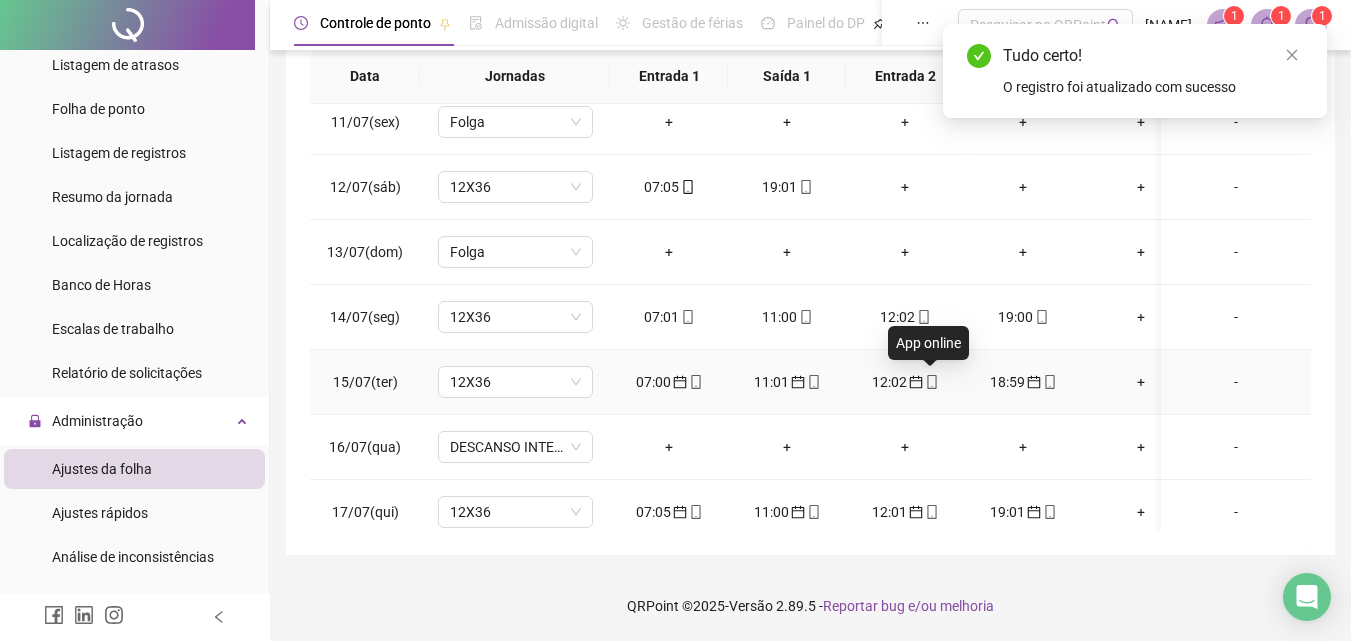 click at bounding box center (931, 382) 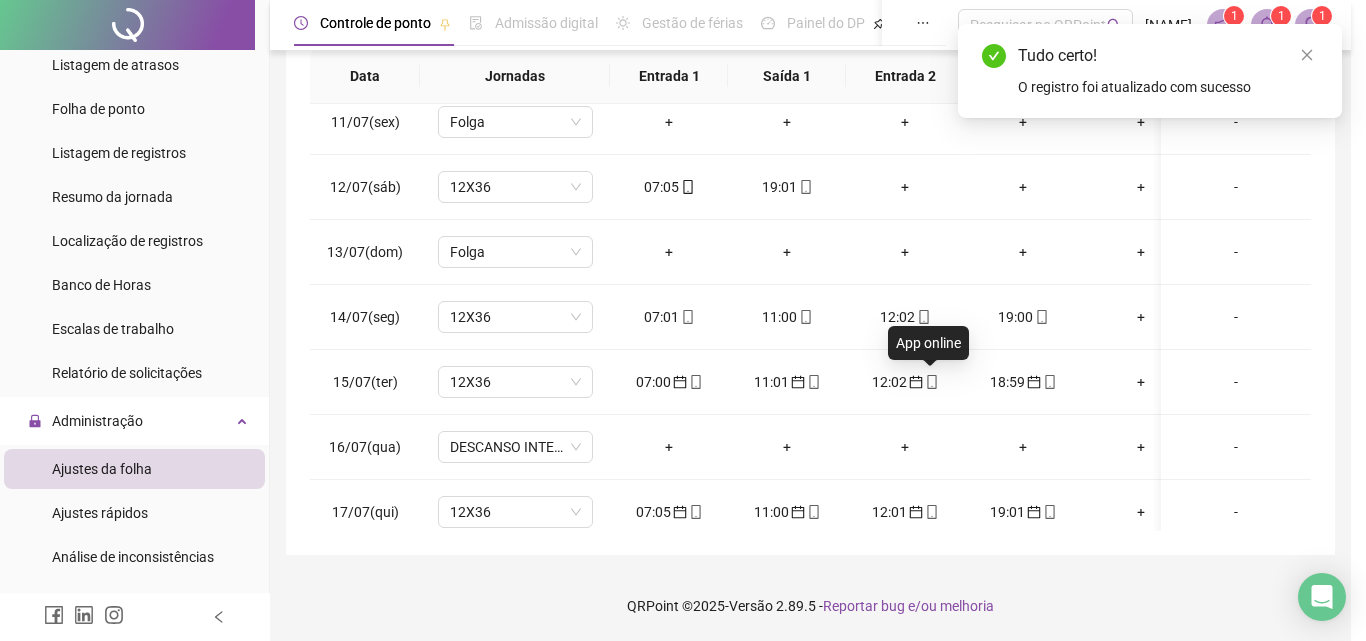 type on "**********" 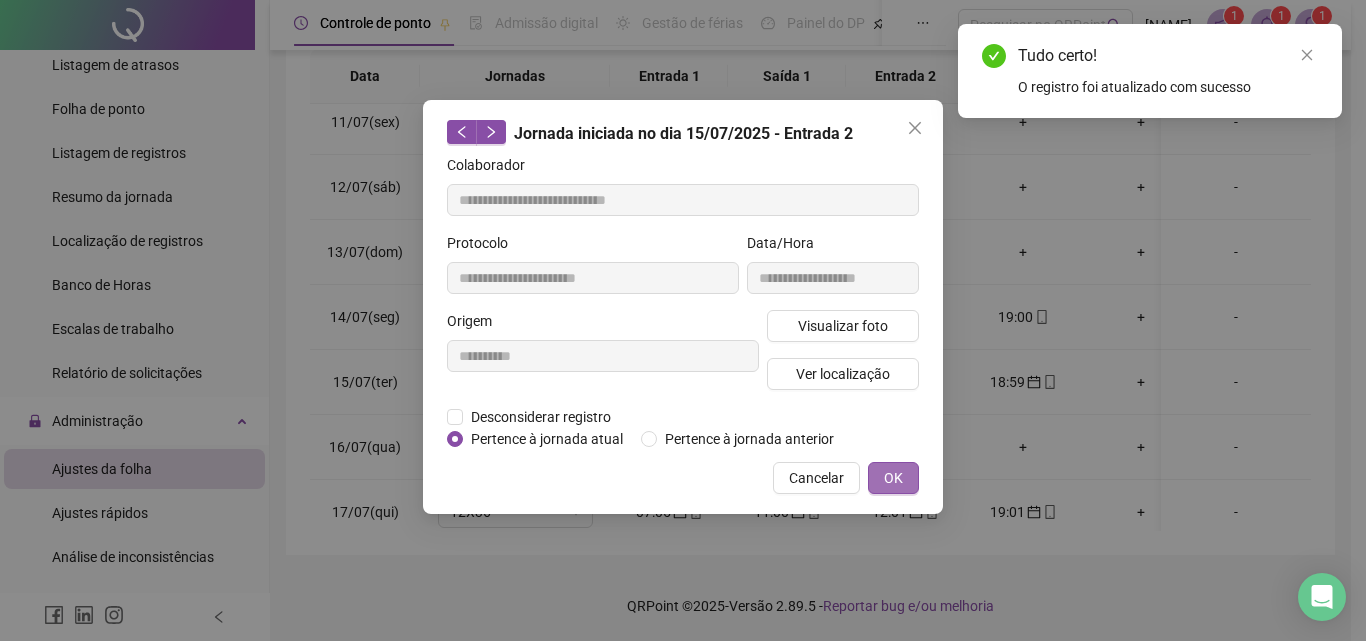 click on "OK" at bounding box center [893, 478] 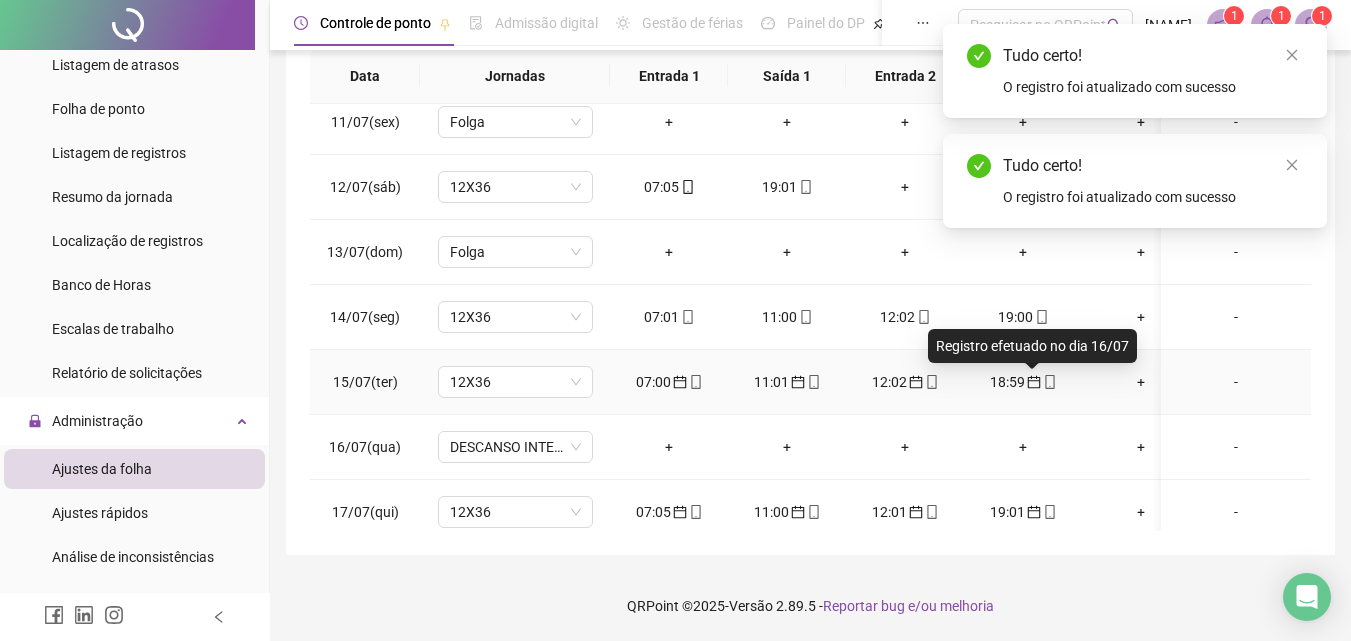 click 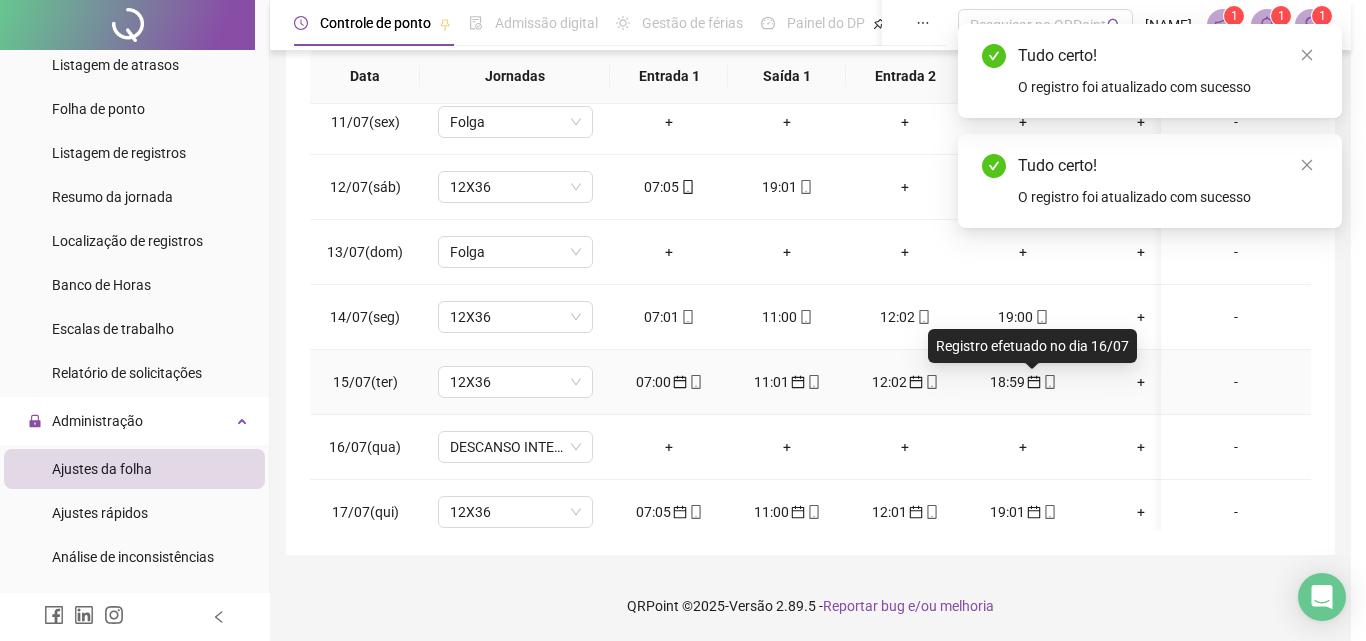 type on "**********" 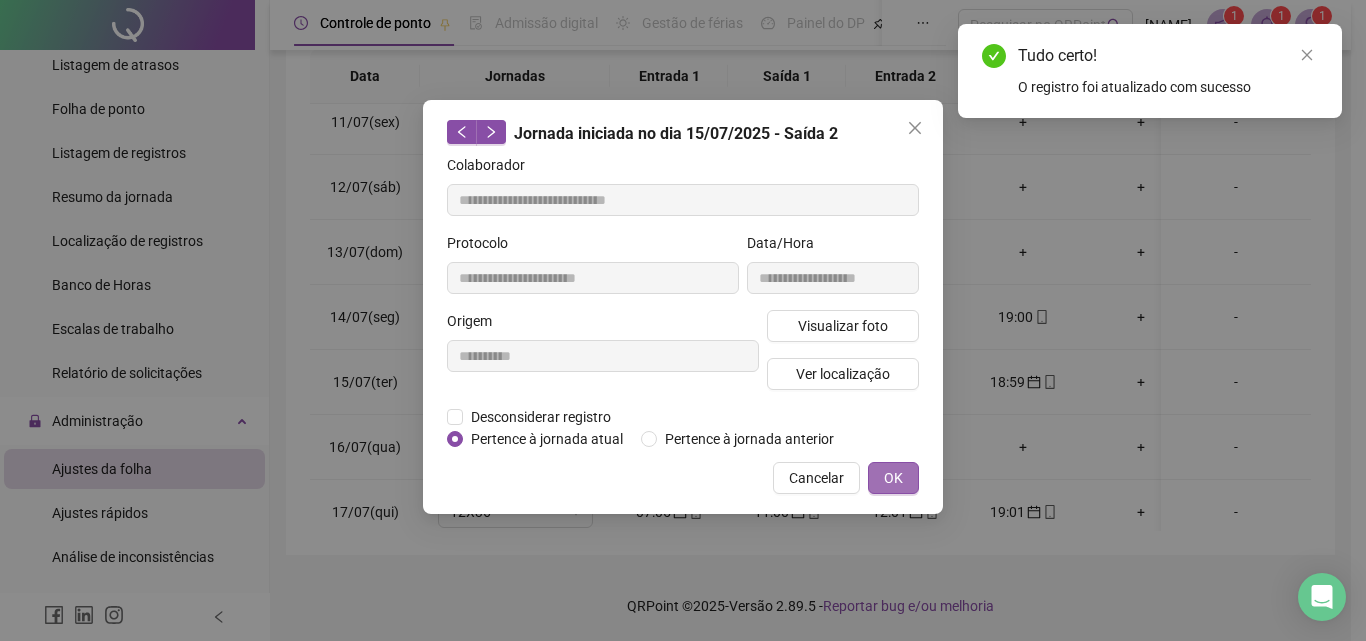 click on "OK" at bounding box center [893, 478] 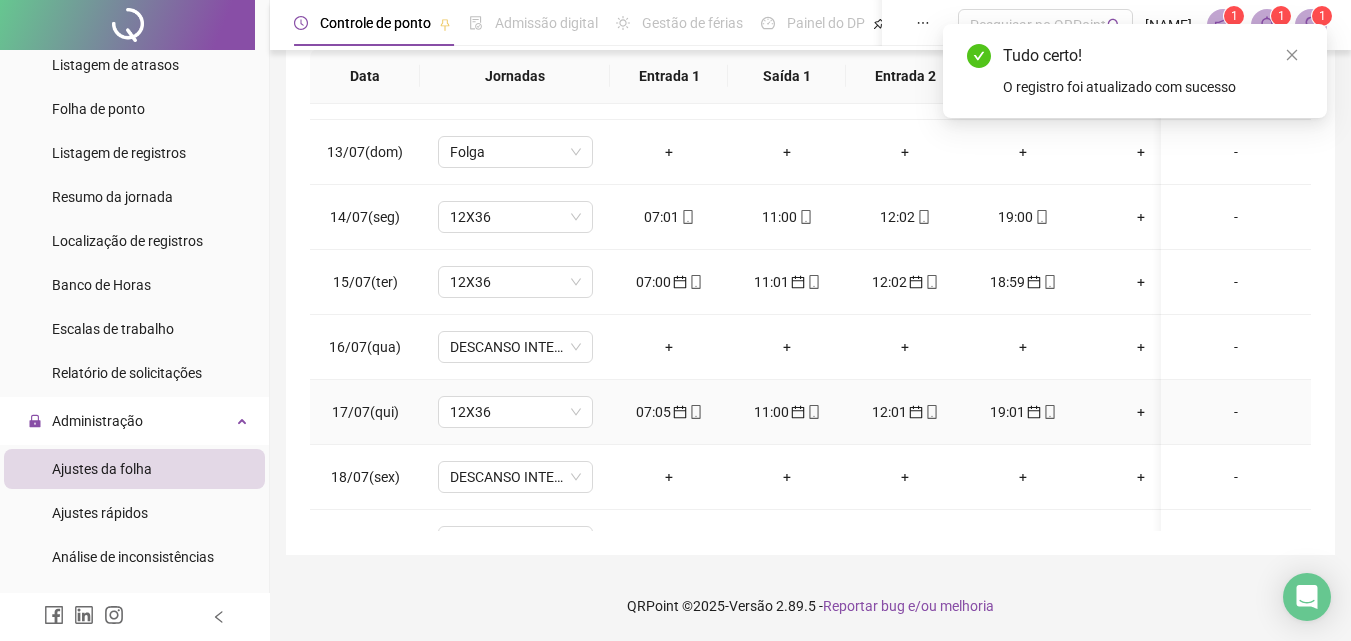 scroll, scrollTop: 864, scrollLeft: 0, axis: vertical 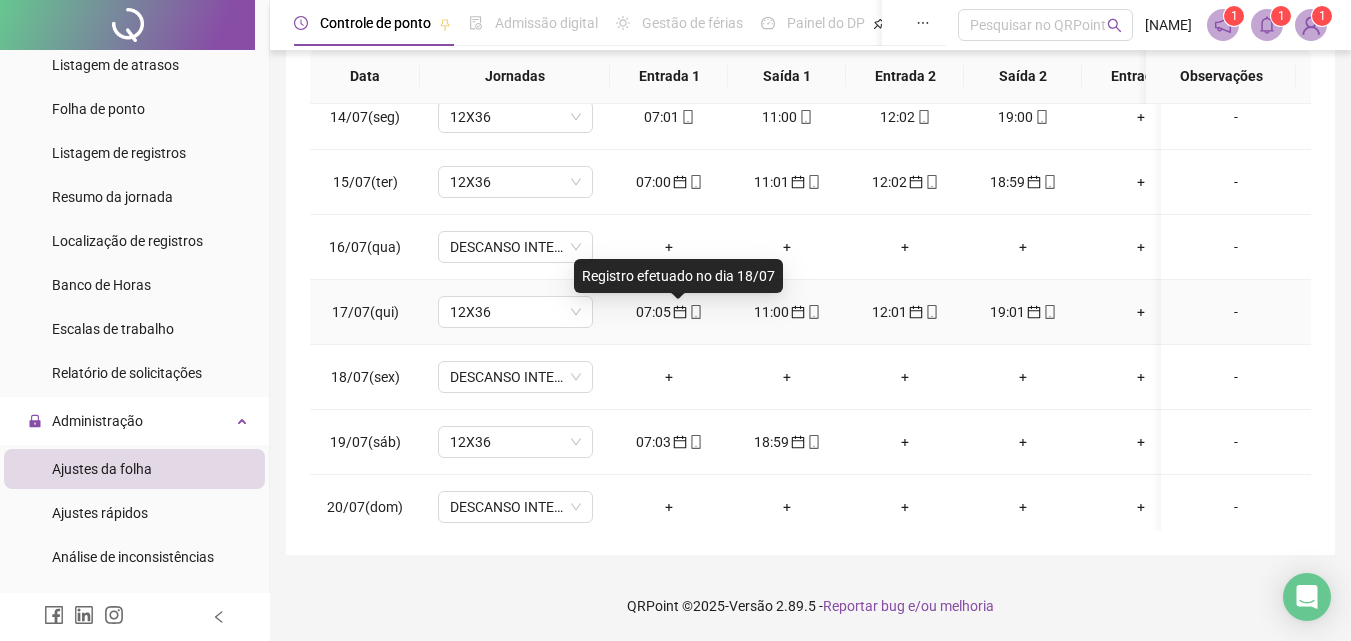 click 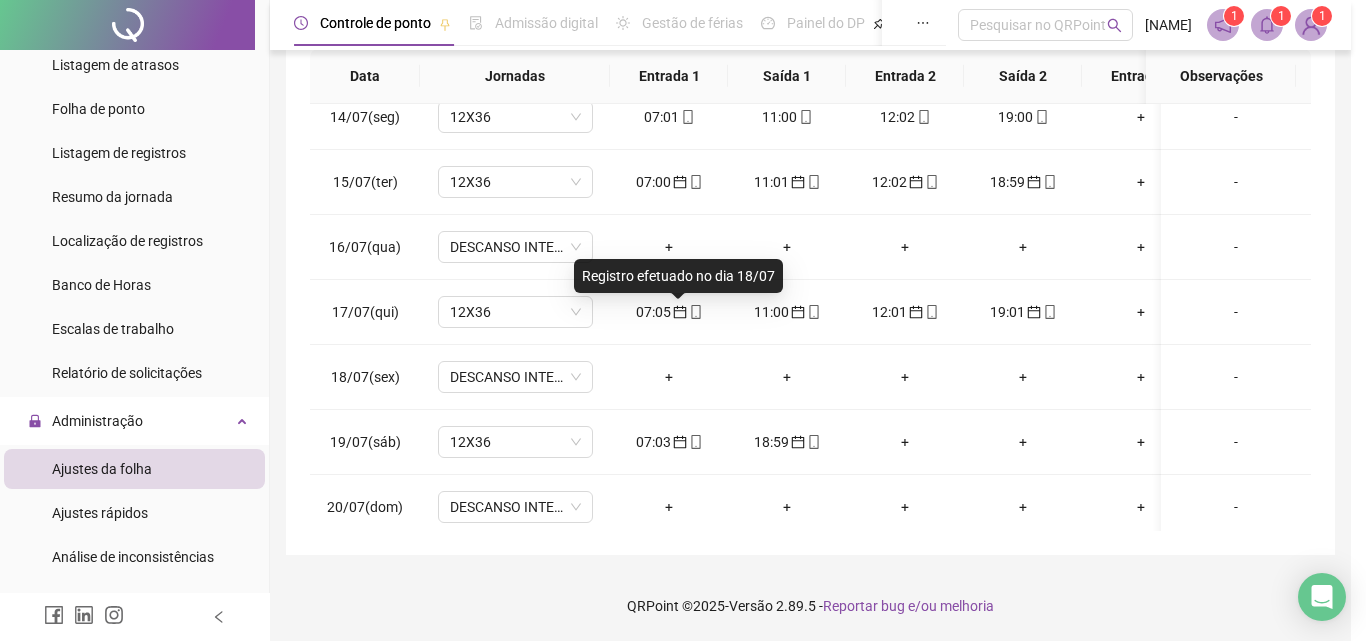 type on "**********" 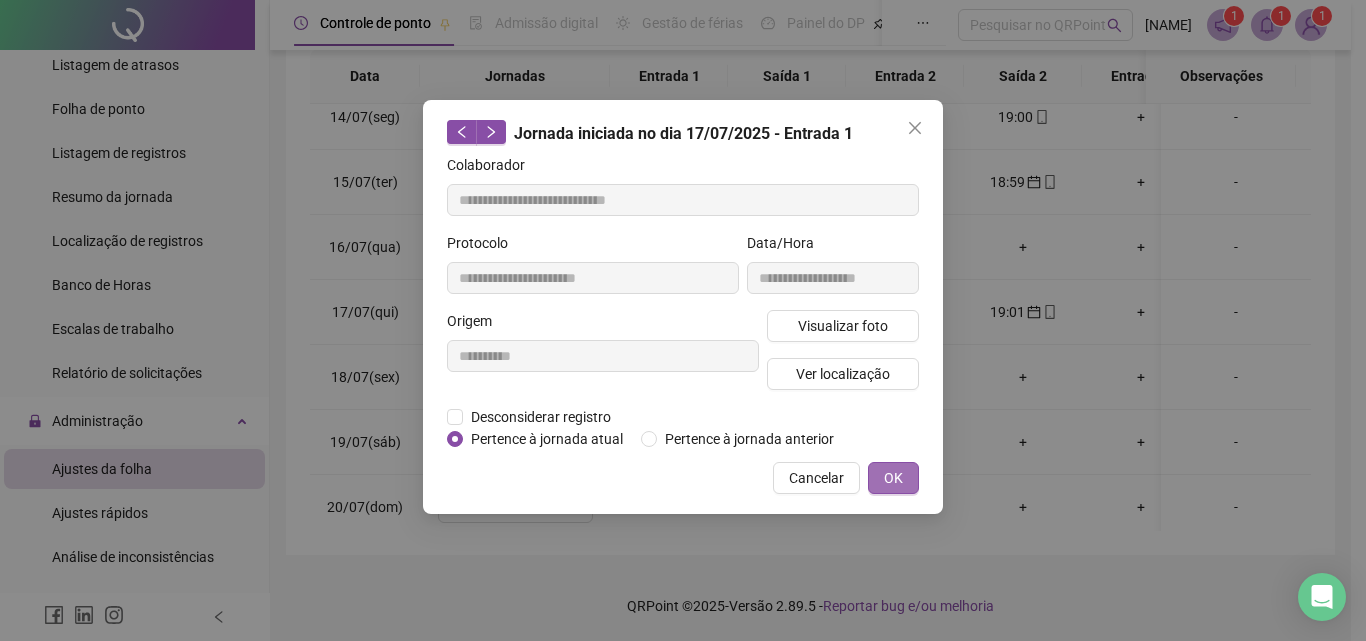 click on "OK" at bounding box center (893, 478) 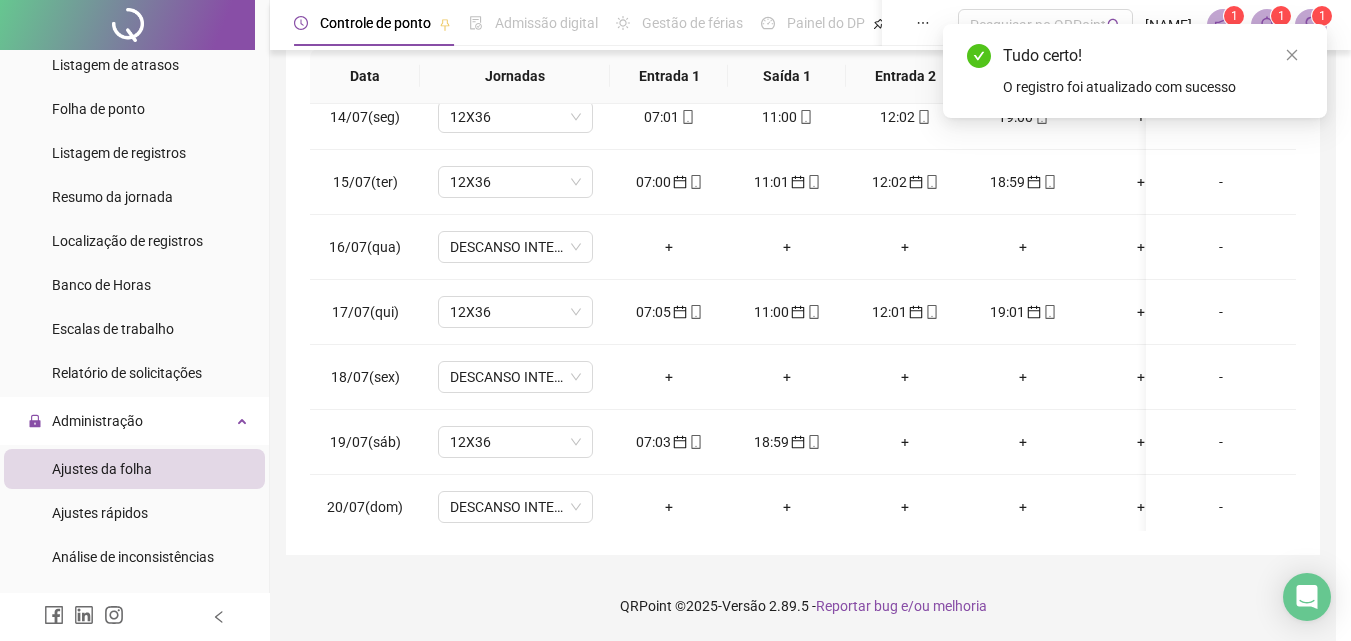 click on "+" at bounding box center (905, 507) 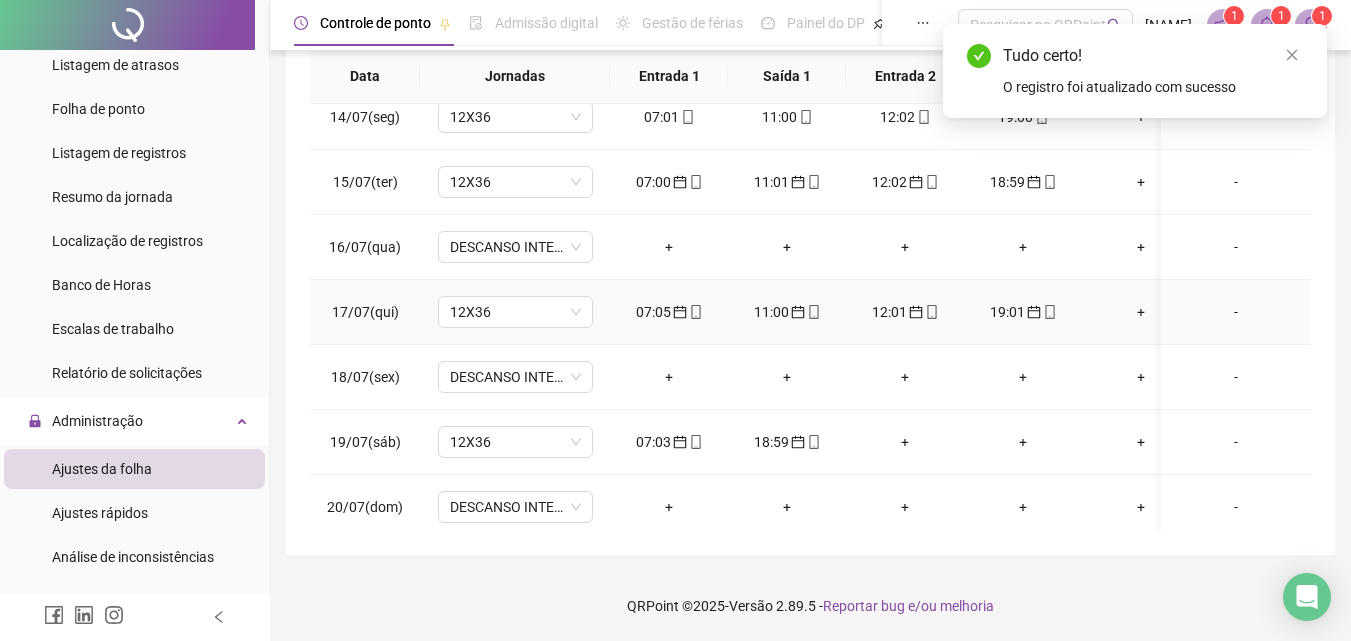 click 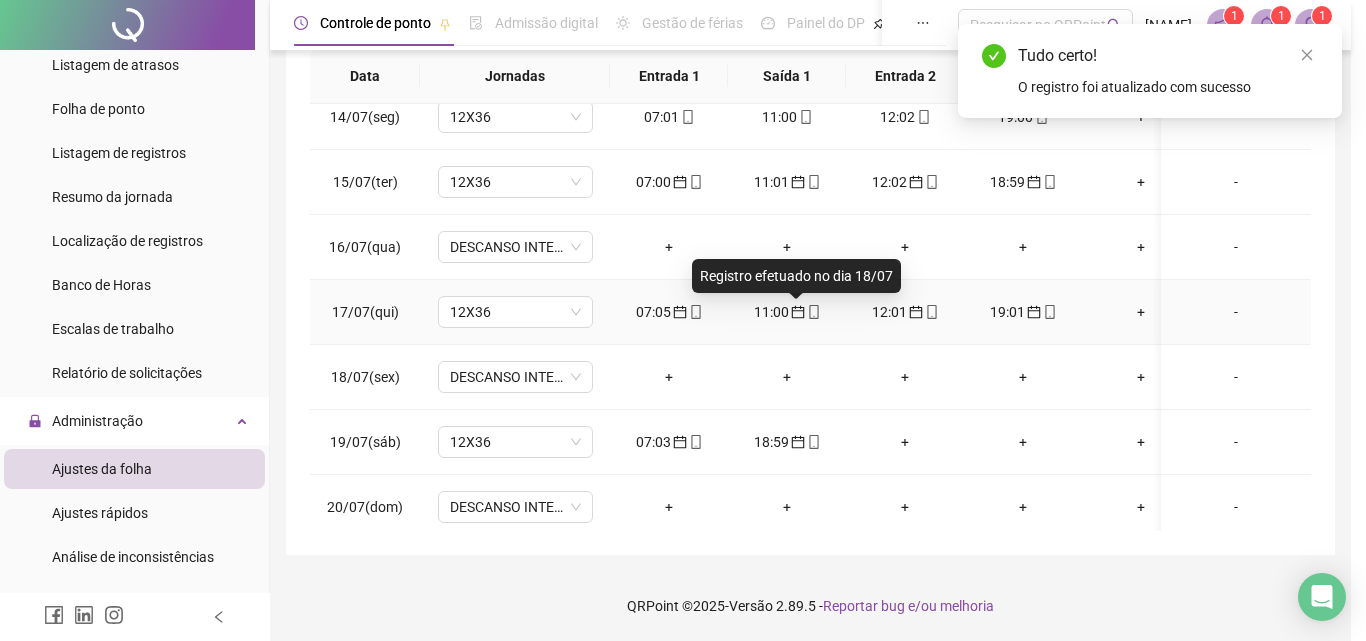 type on "**********" 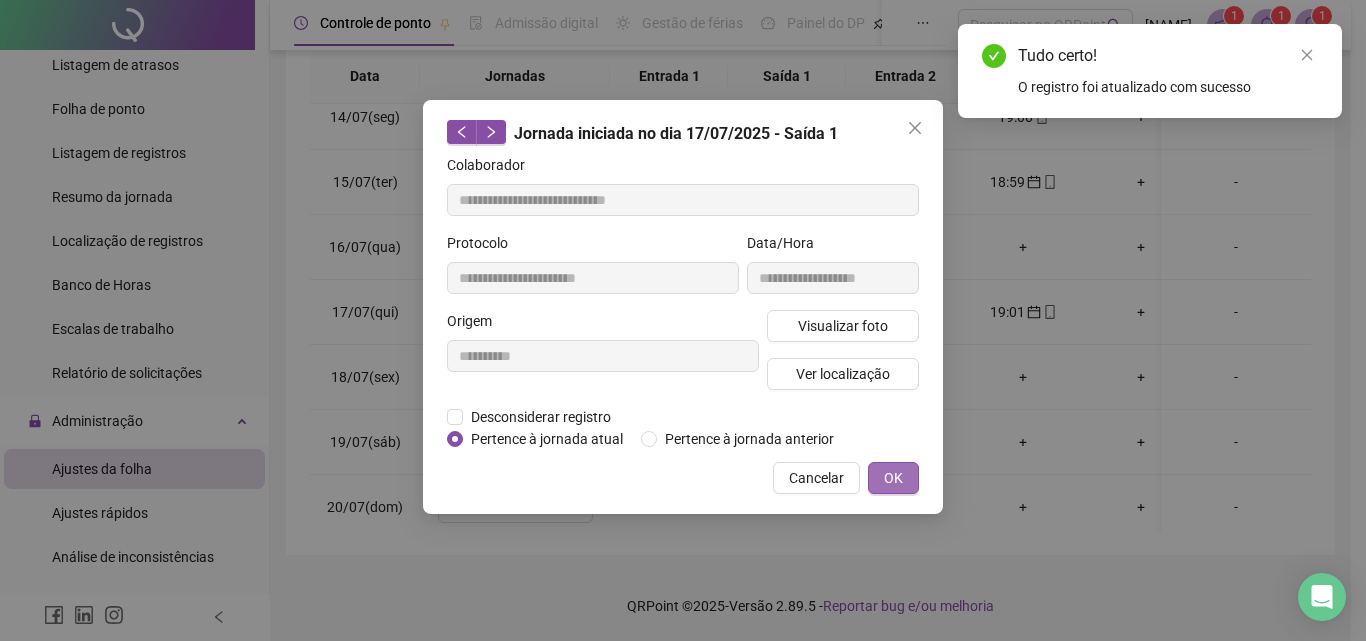 click on "OK" at bounding box center (893, 478) 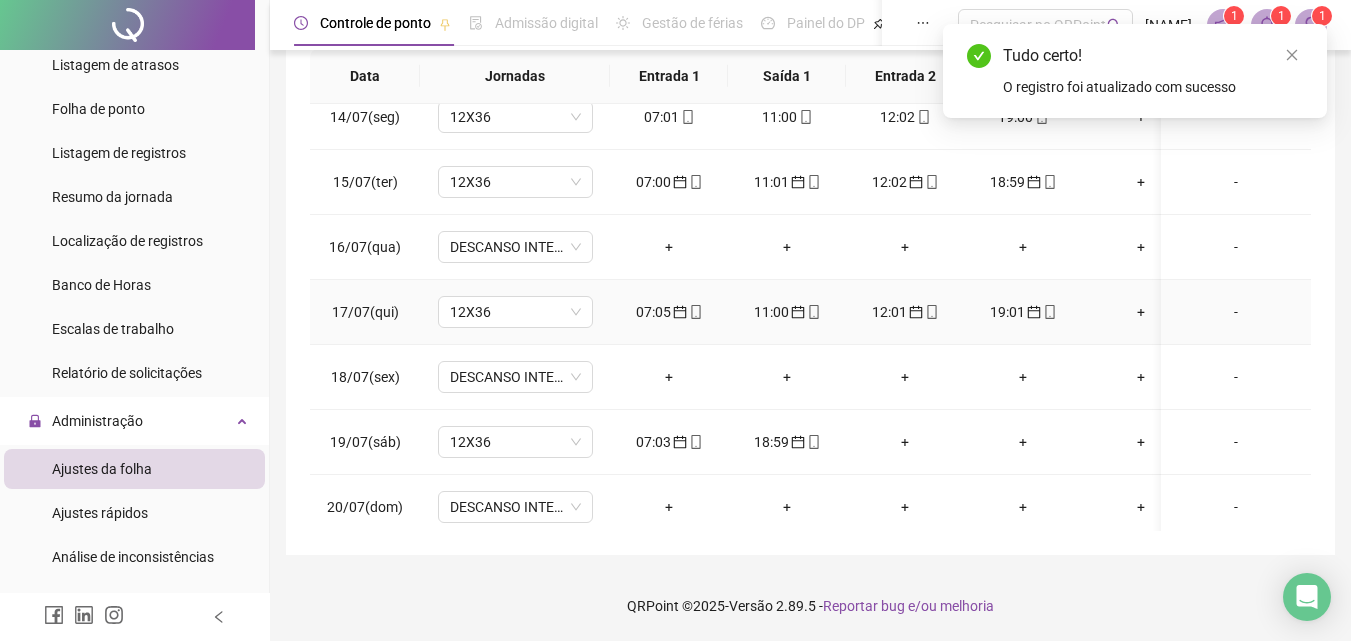 click 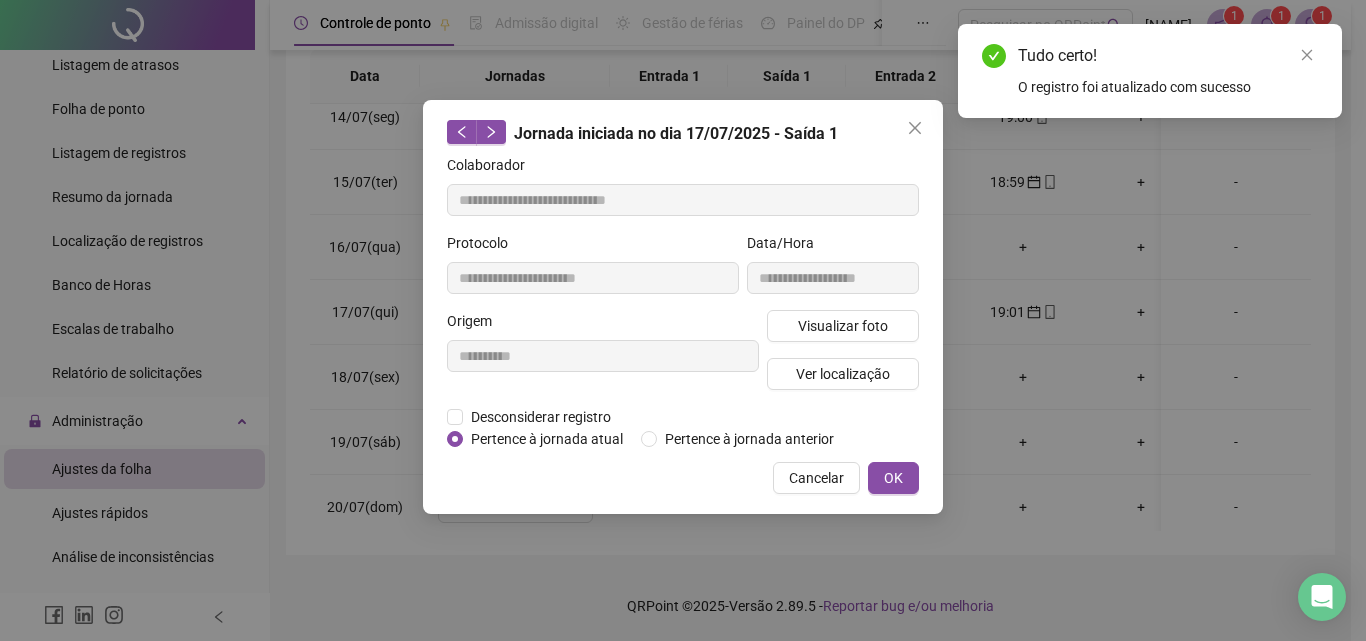 type on "**********" 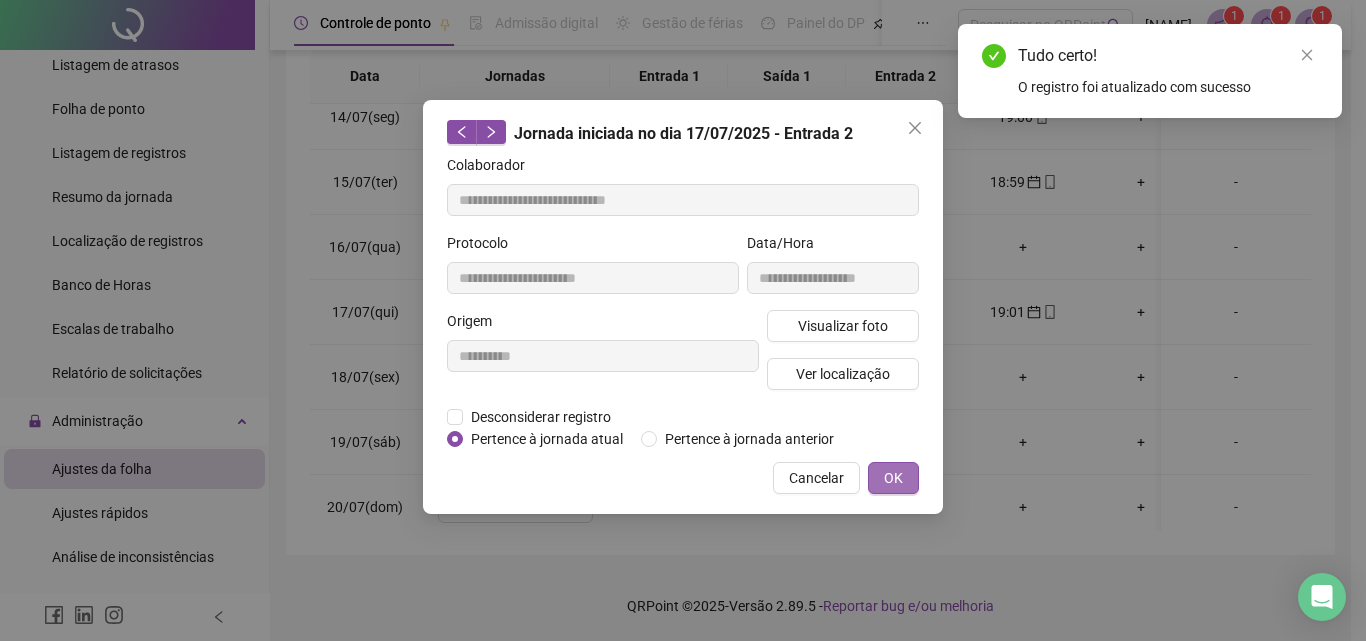 click on "OK" at bounding box center [893, 478] 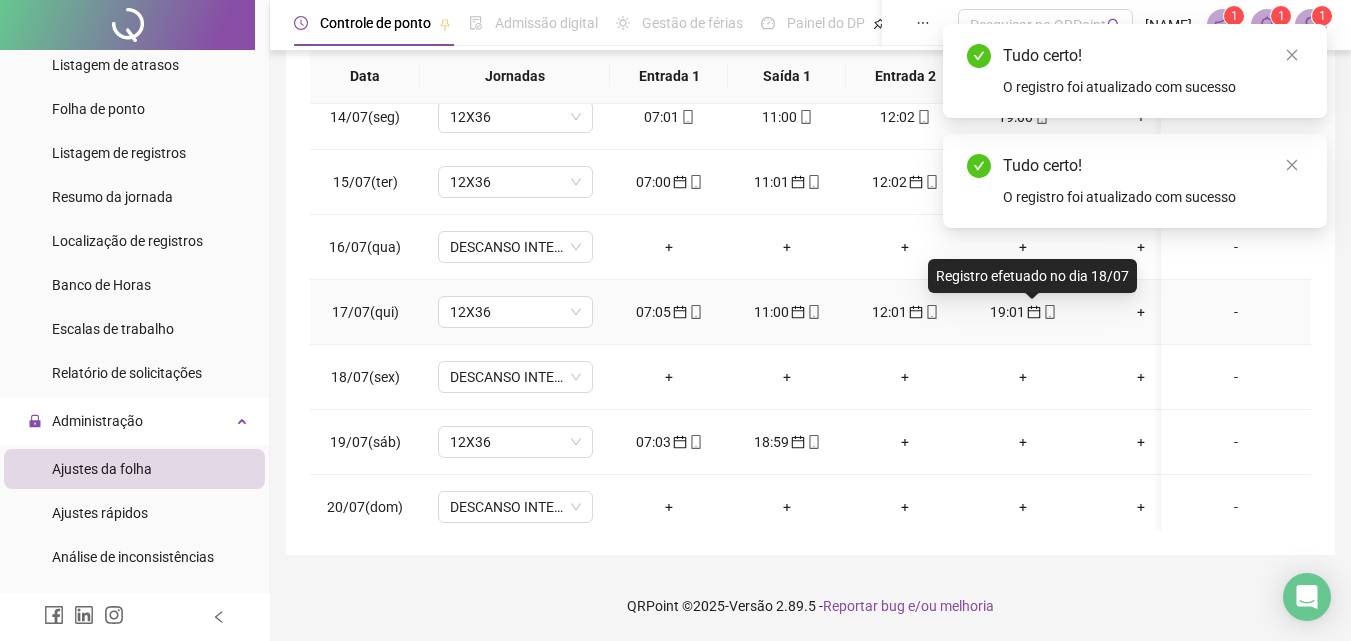 click 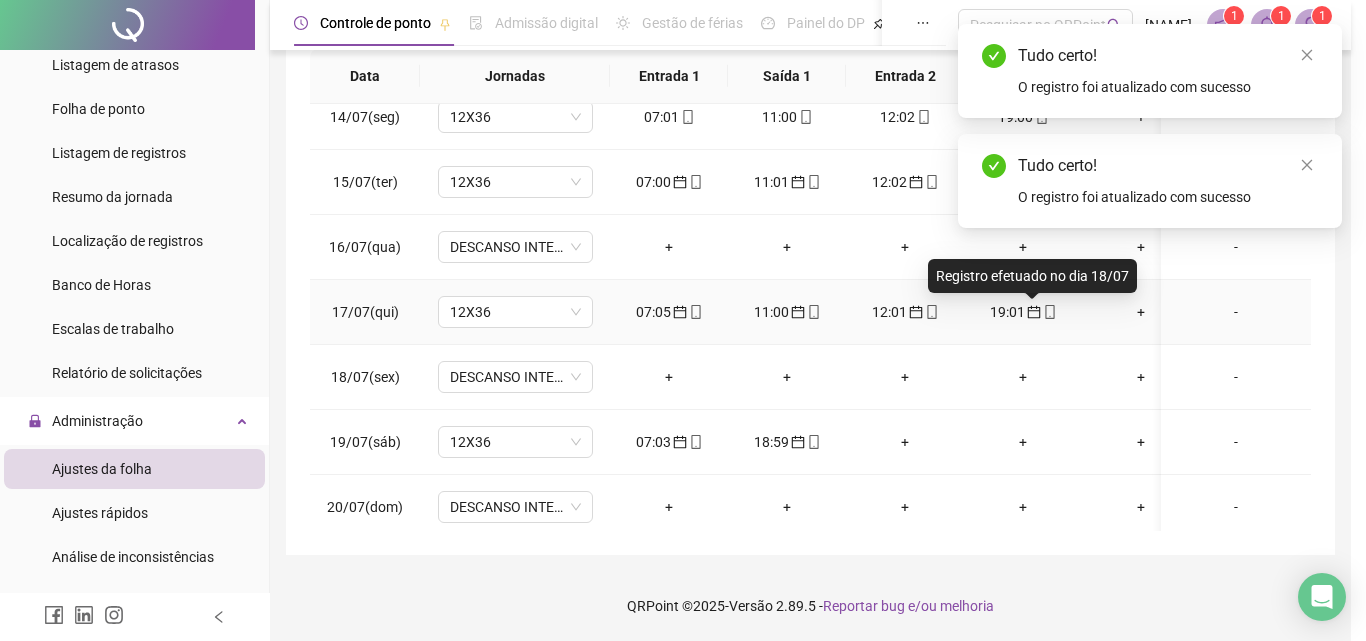 type on "**********" 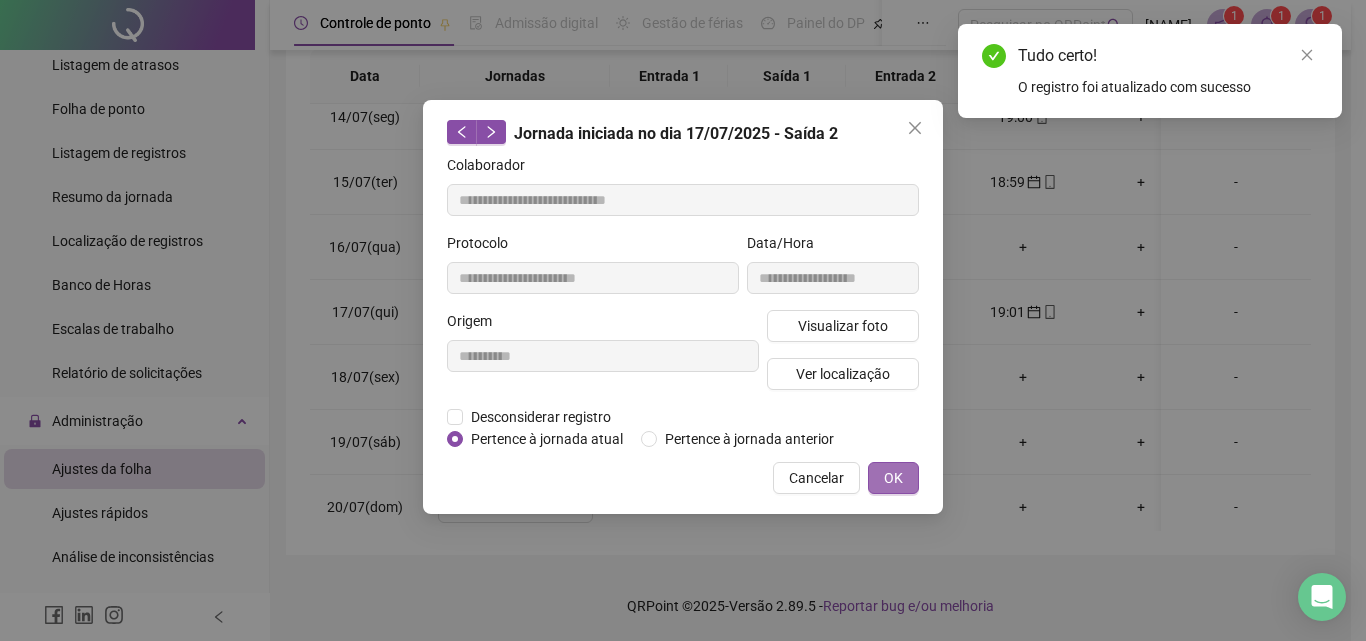click on "OK" at bounding box center (893, 478) 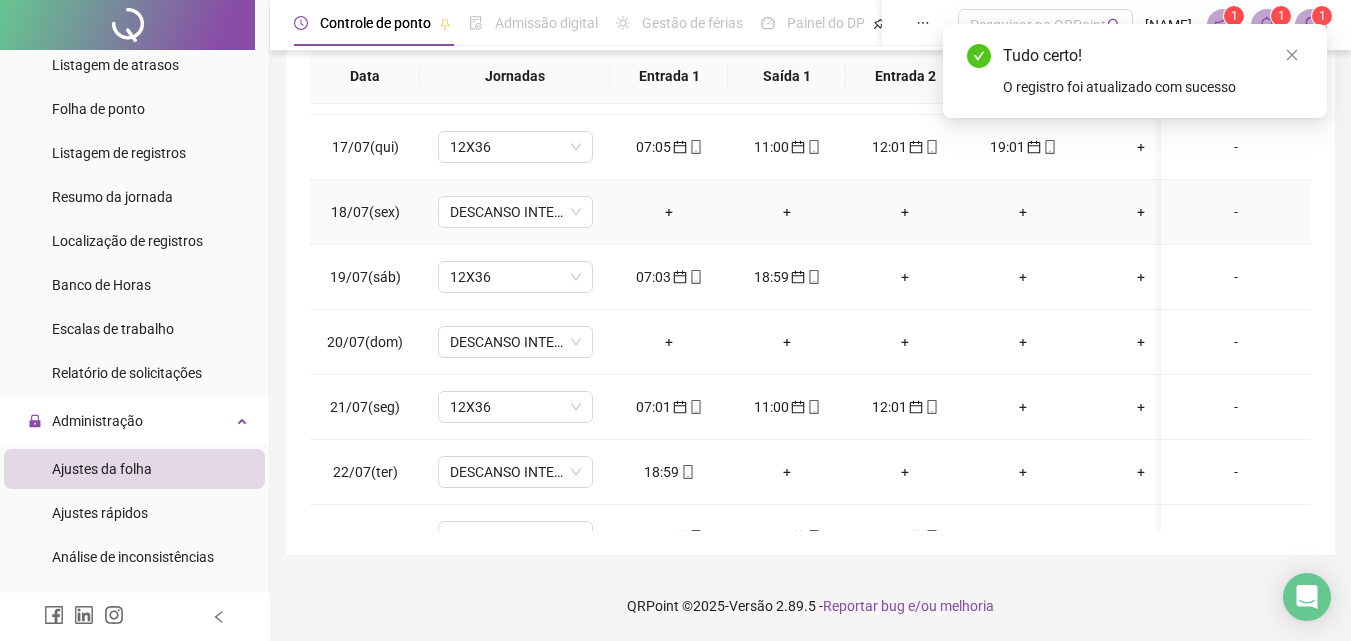 scroll, scrollTop: 1064, scrollLeft: 0, axis: vertical 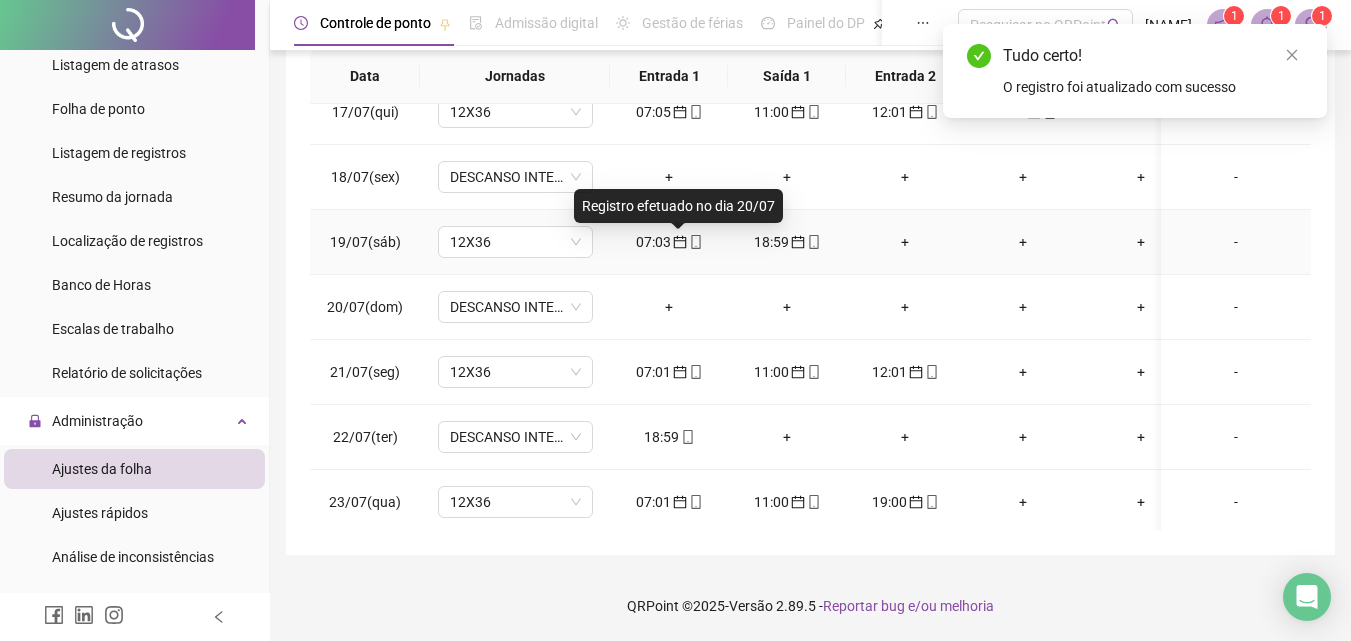 click 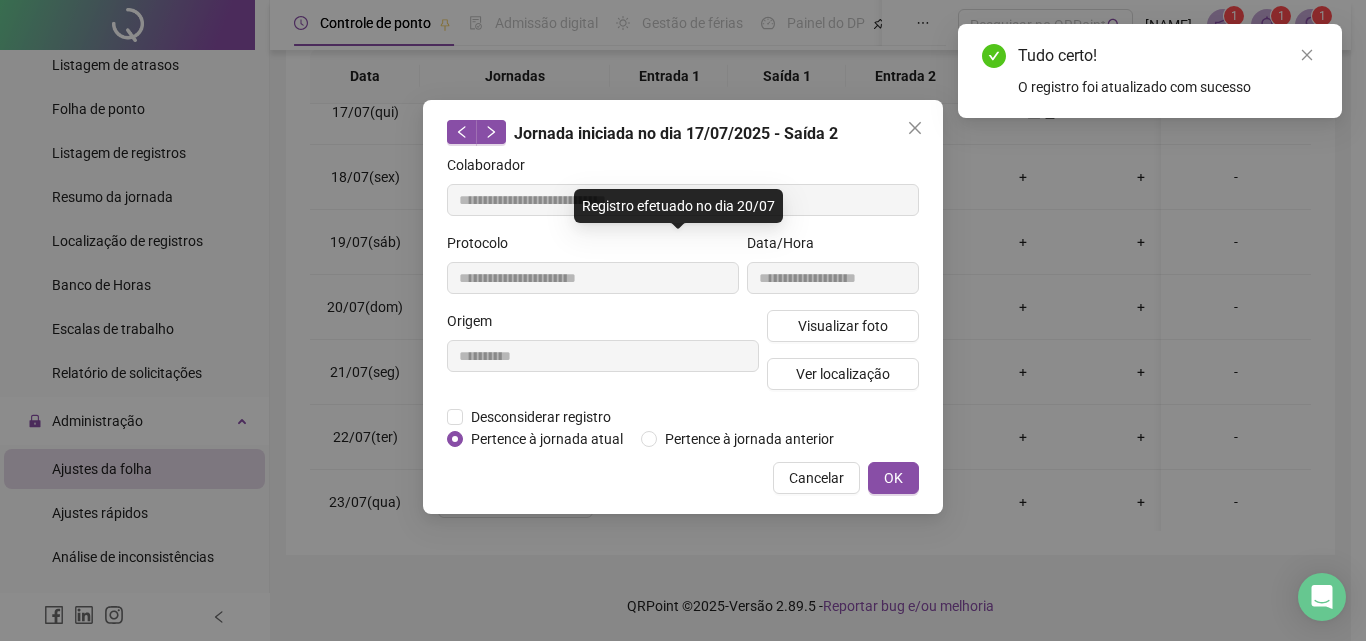 type on "**********" 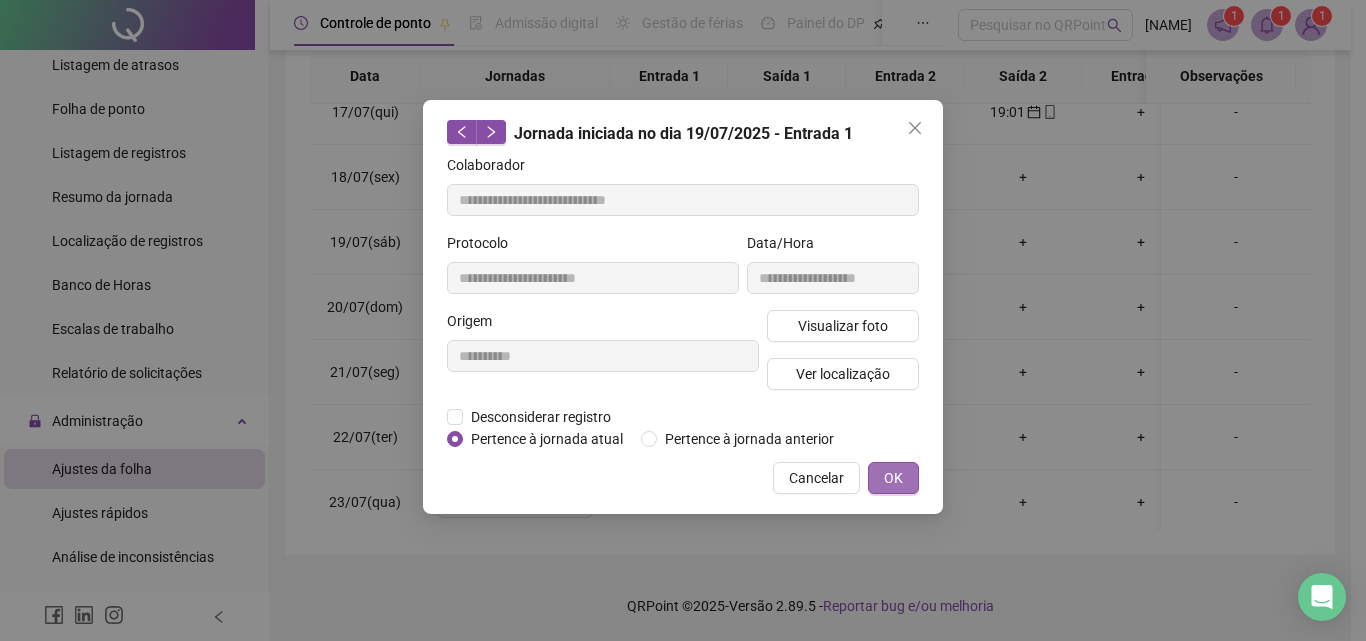 click on "OK" at bounding box center [893, 478] 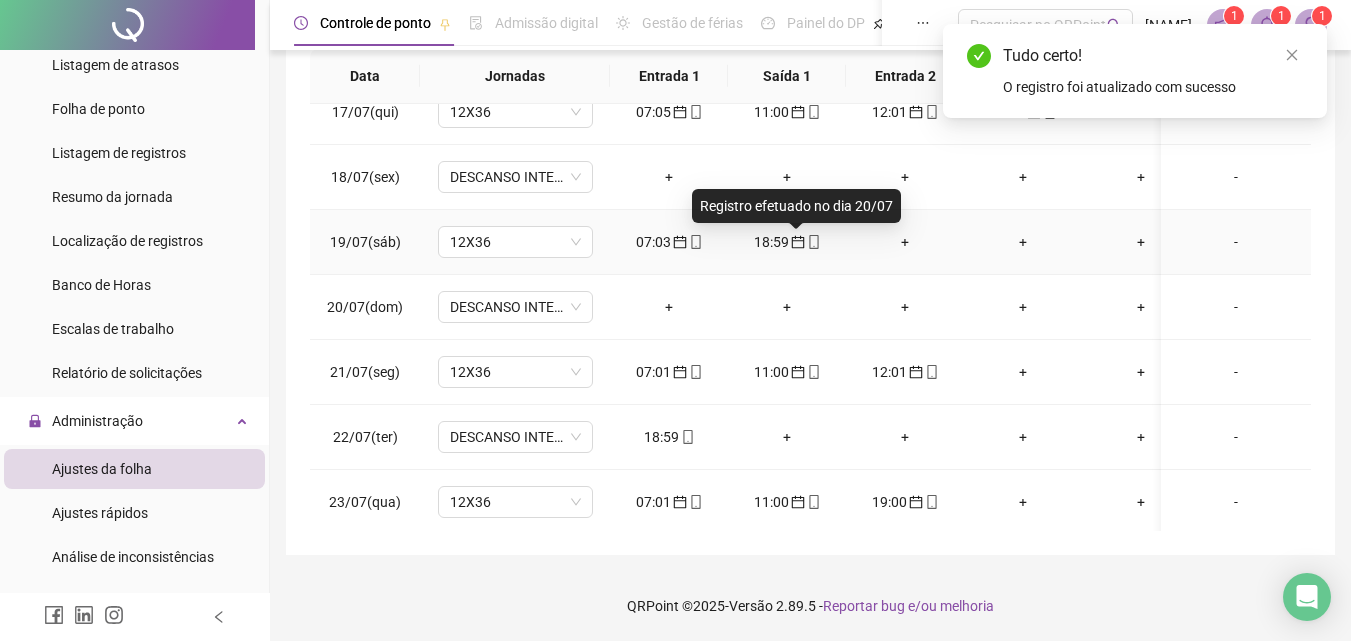 click 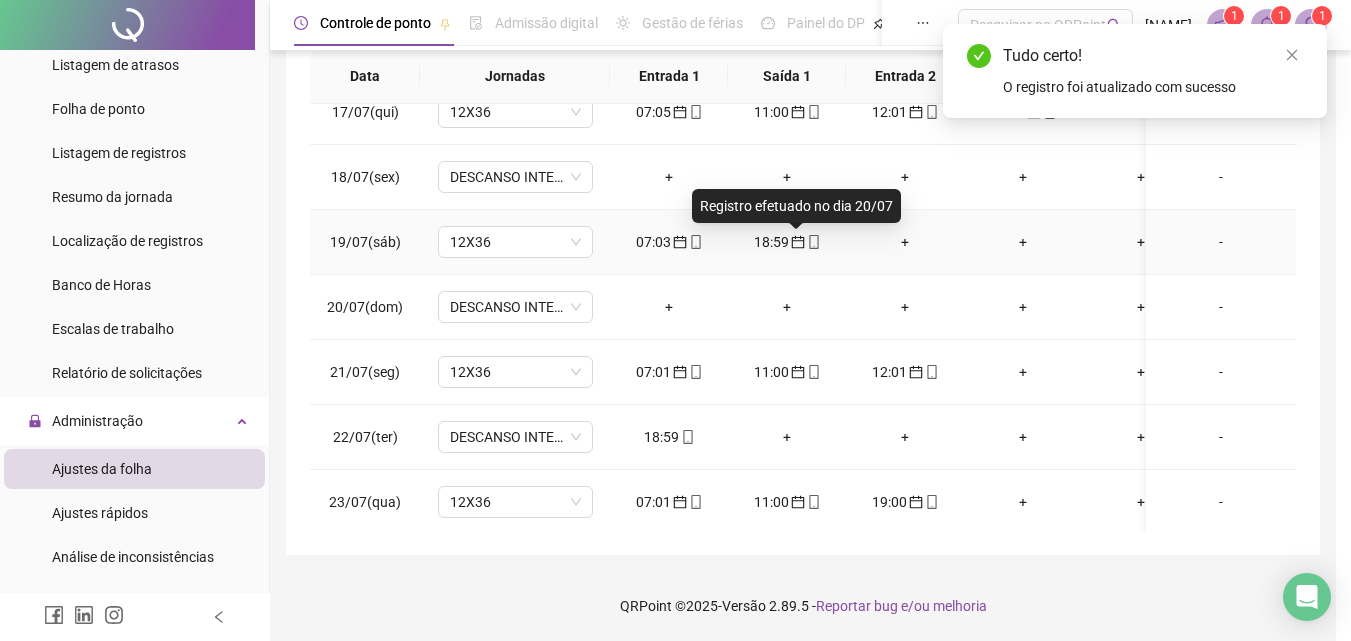 type on "**********" 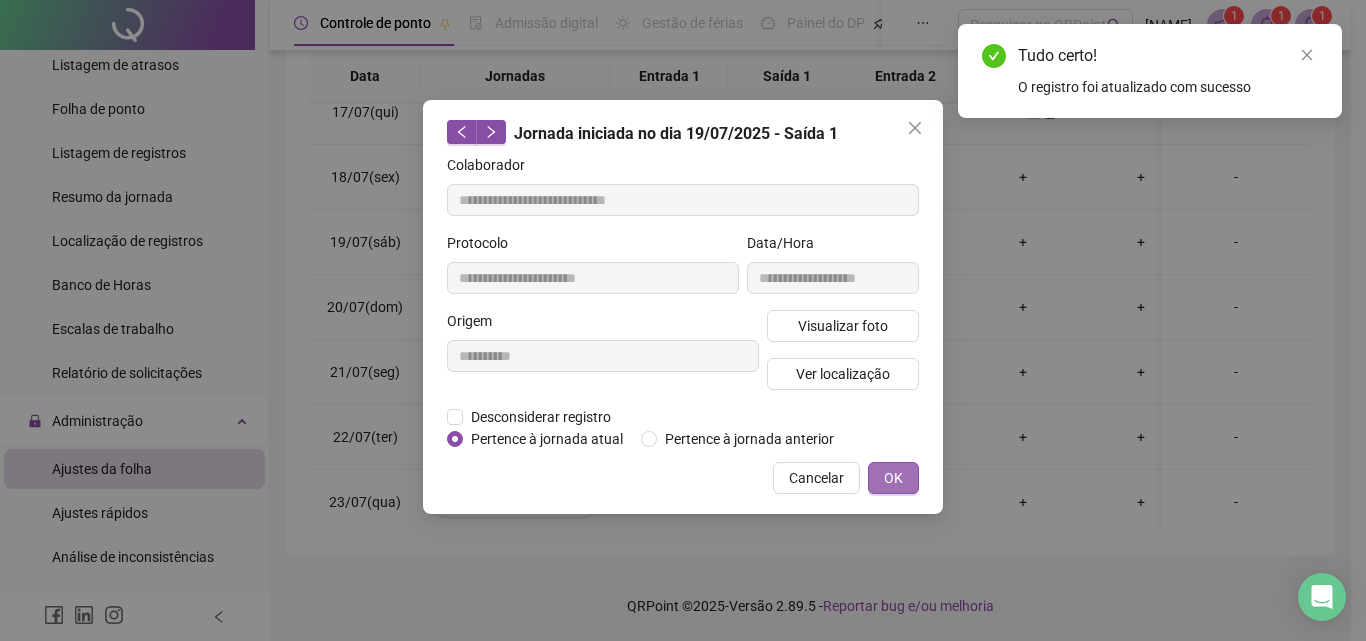 click on "OK" at bounding box center [893, 478] 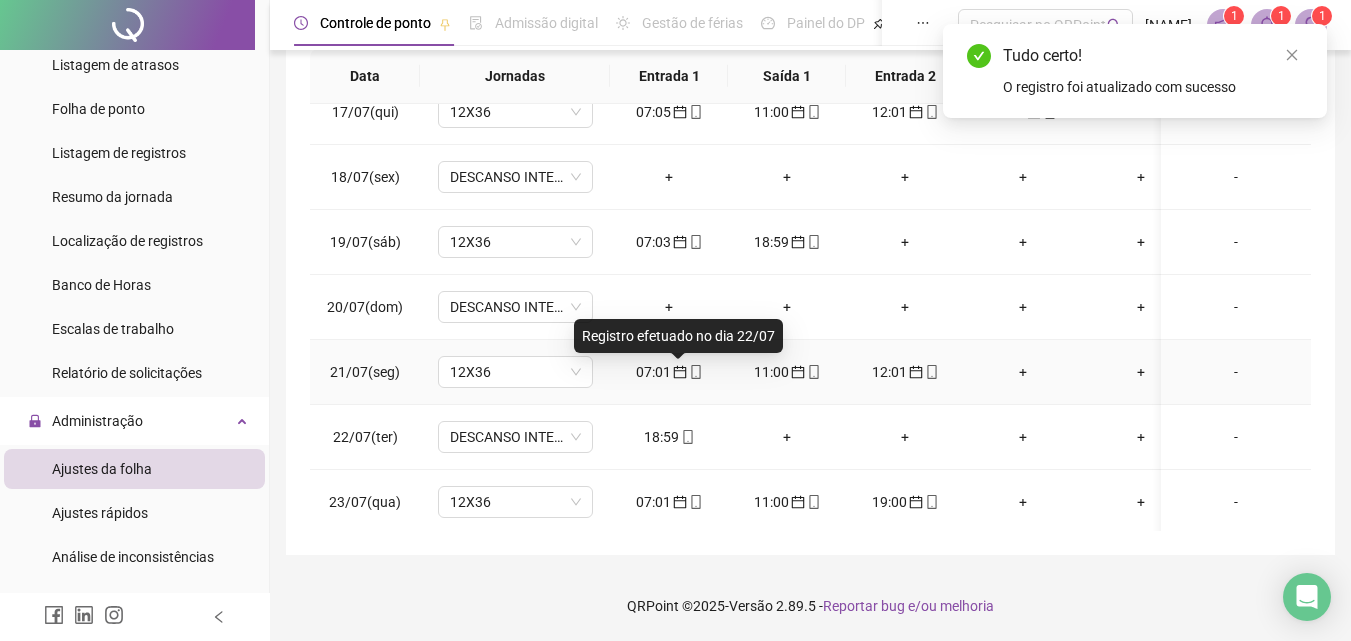 click 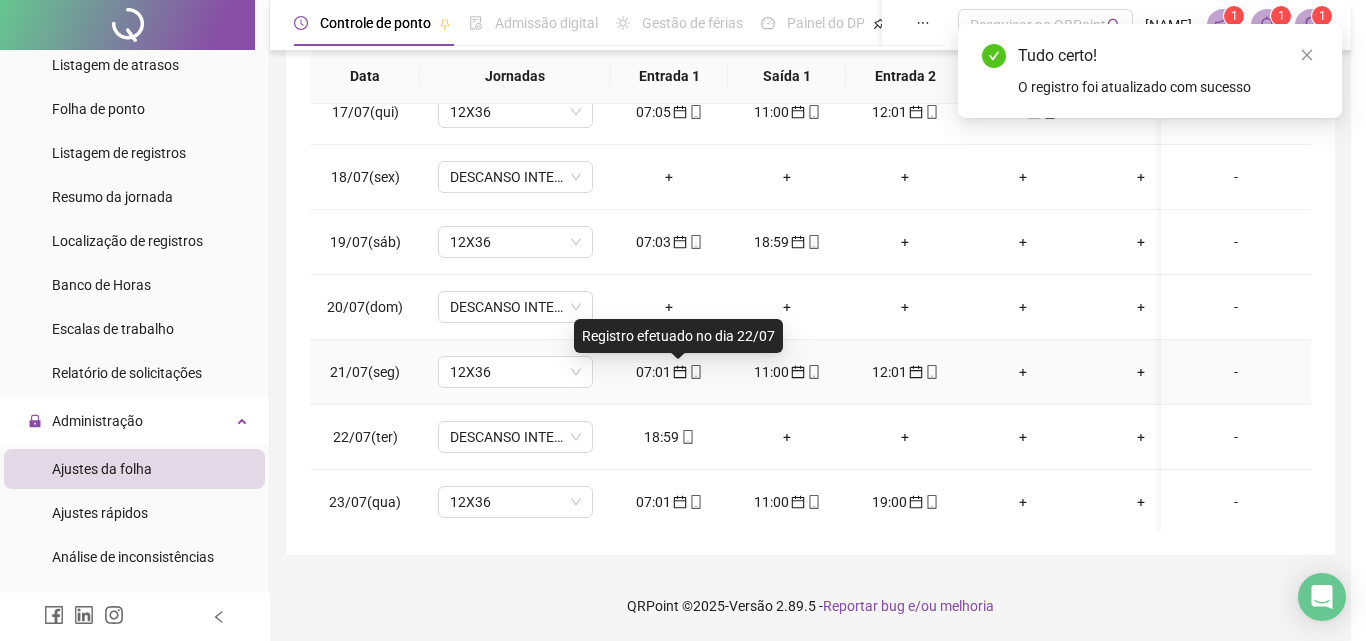 type on "**********" 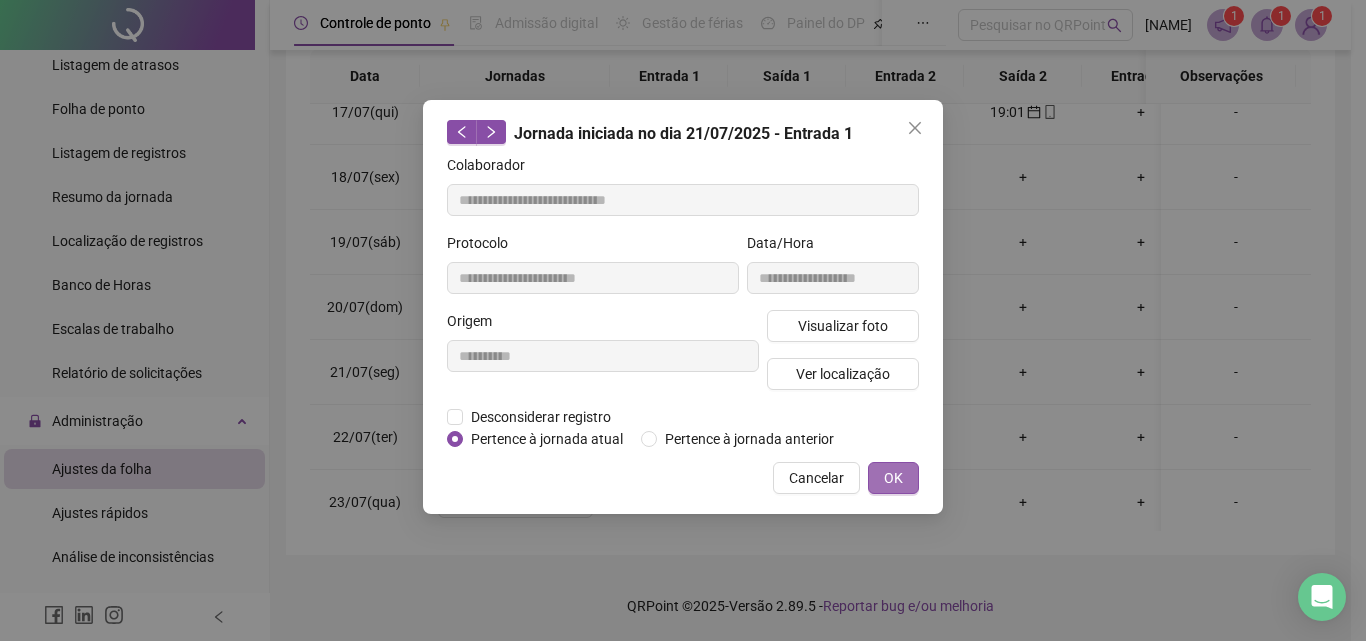 click on "OK" at bounding box center (893, 478) 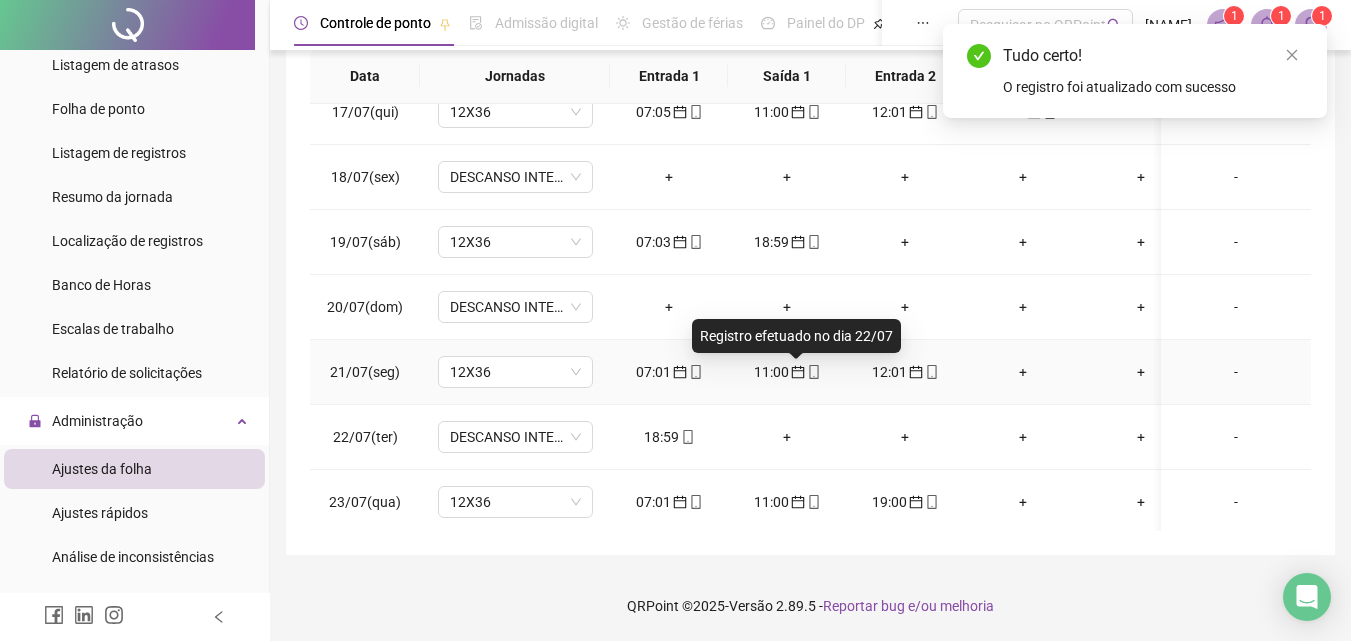 click 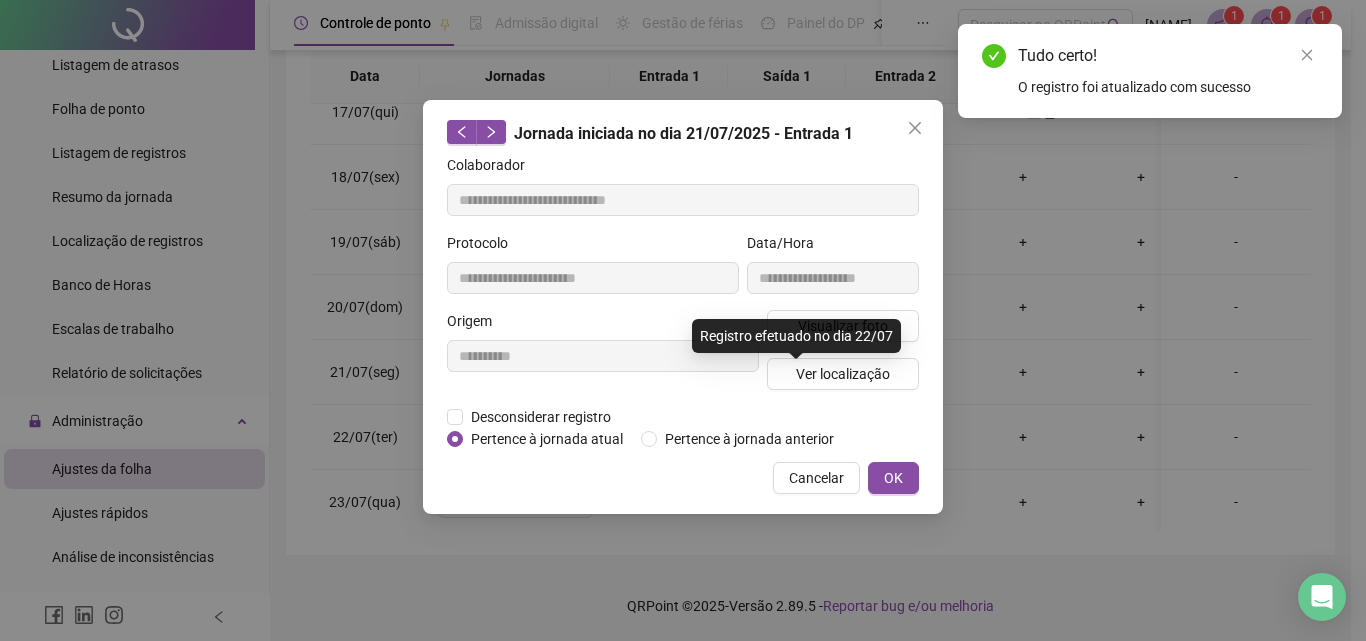 type on "**********" 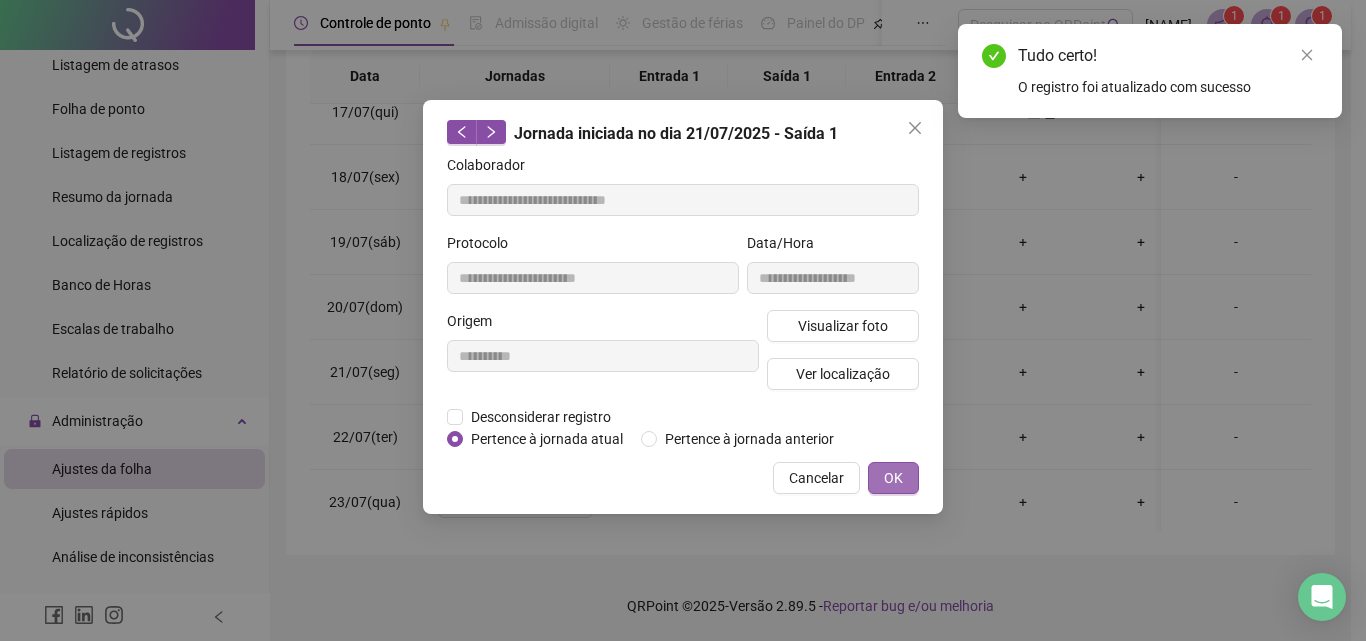 click on "OK" at bounding box center (893, 478) 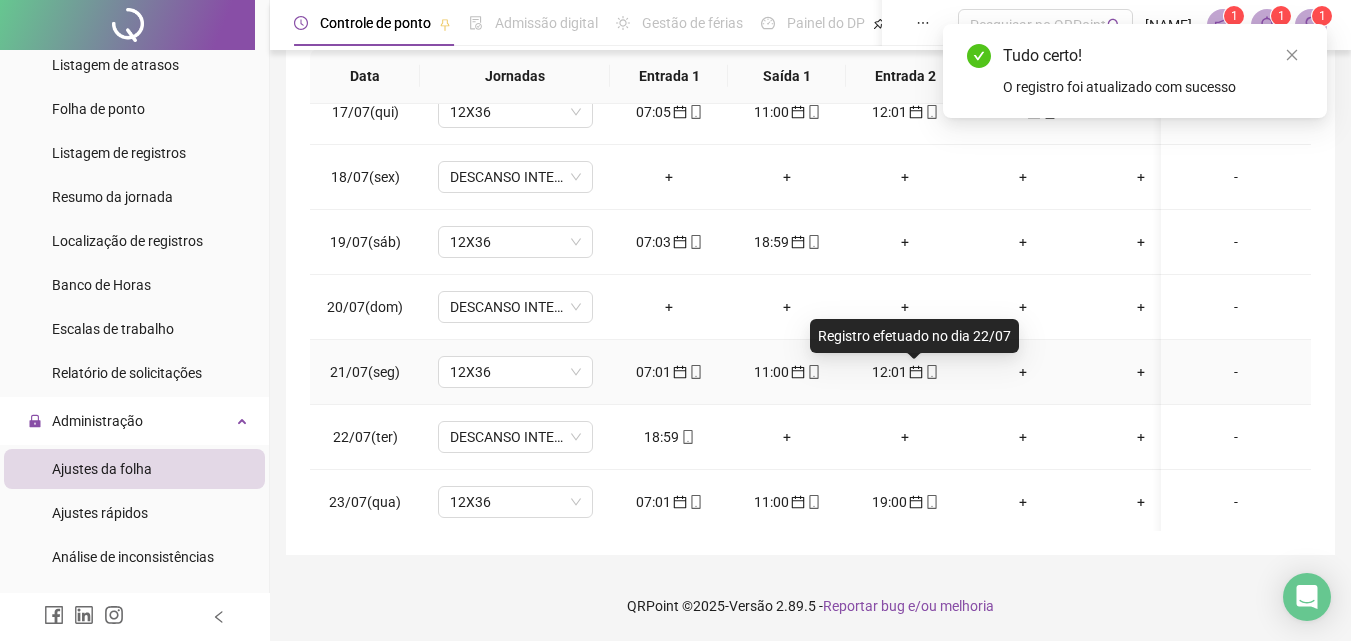 click 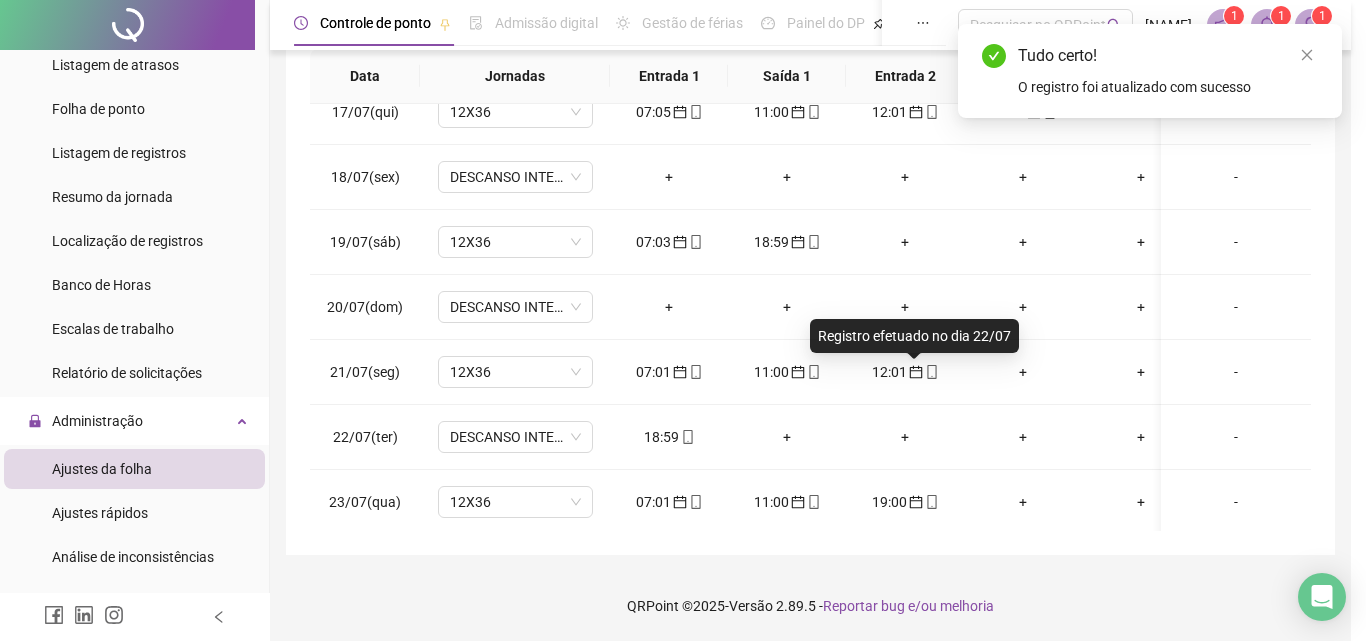 type on "**********" 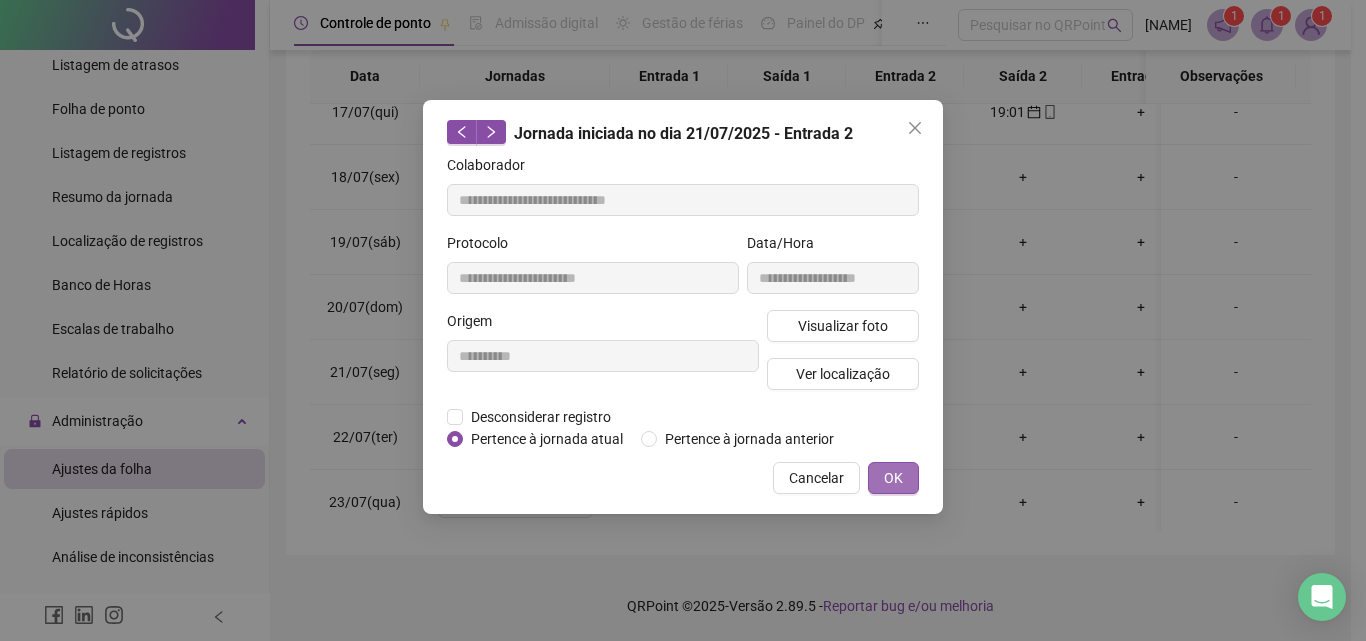 click on "OK" at bounding box center (893, 478) 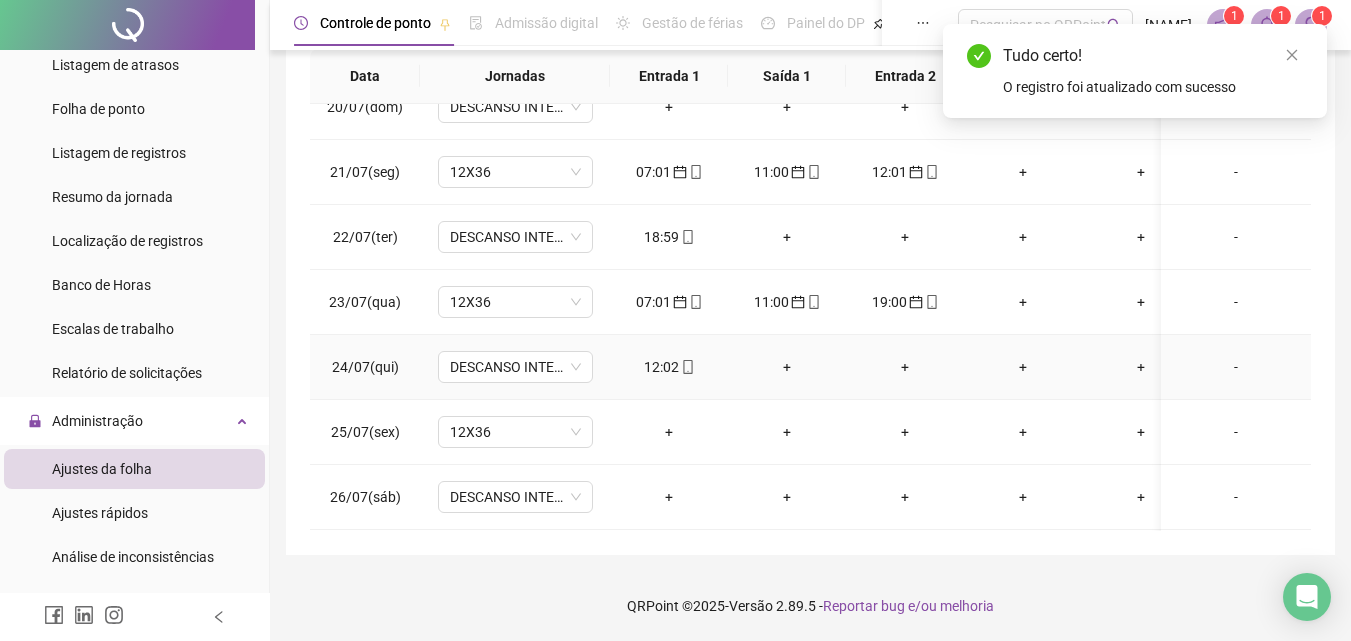 scroll, scrollTop: 1364, scrollLeft: 0, axis: vertical 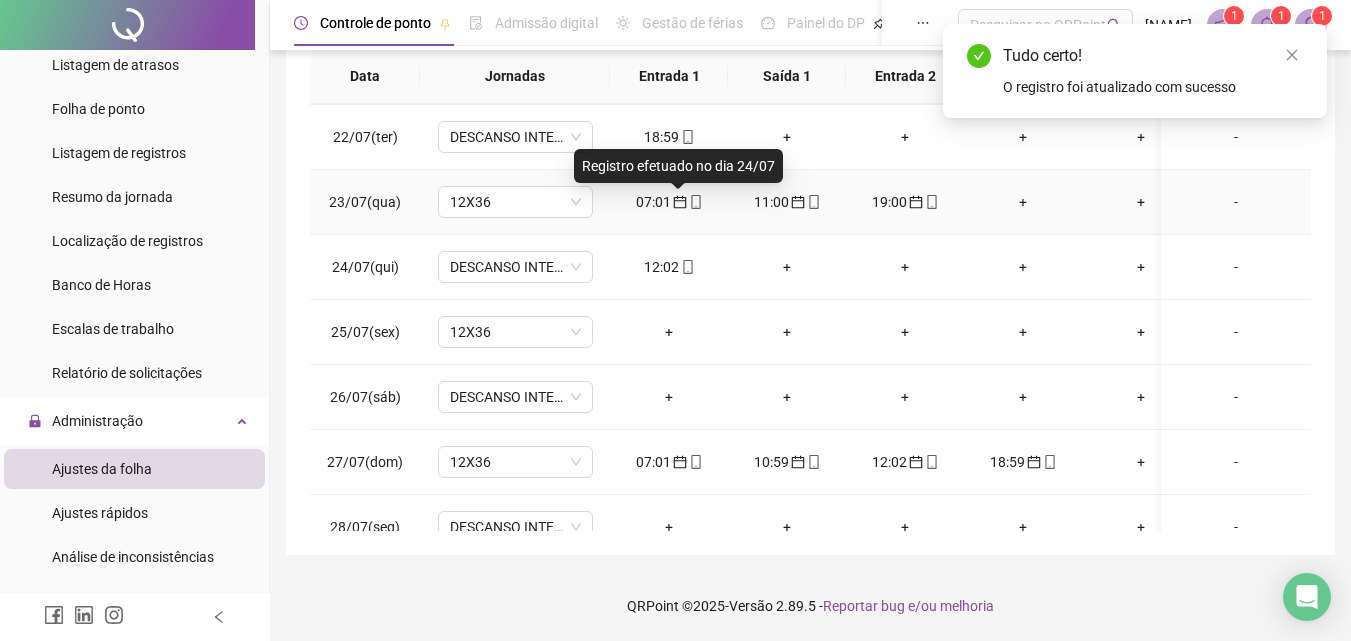 click 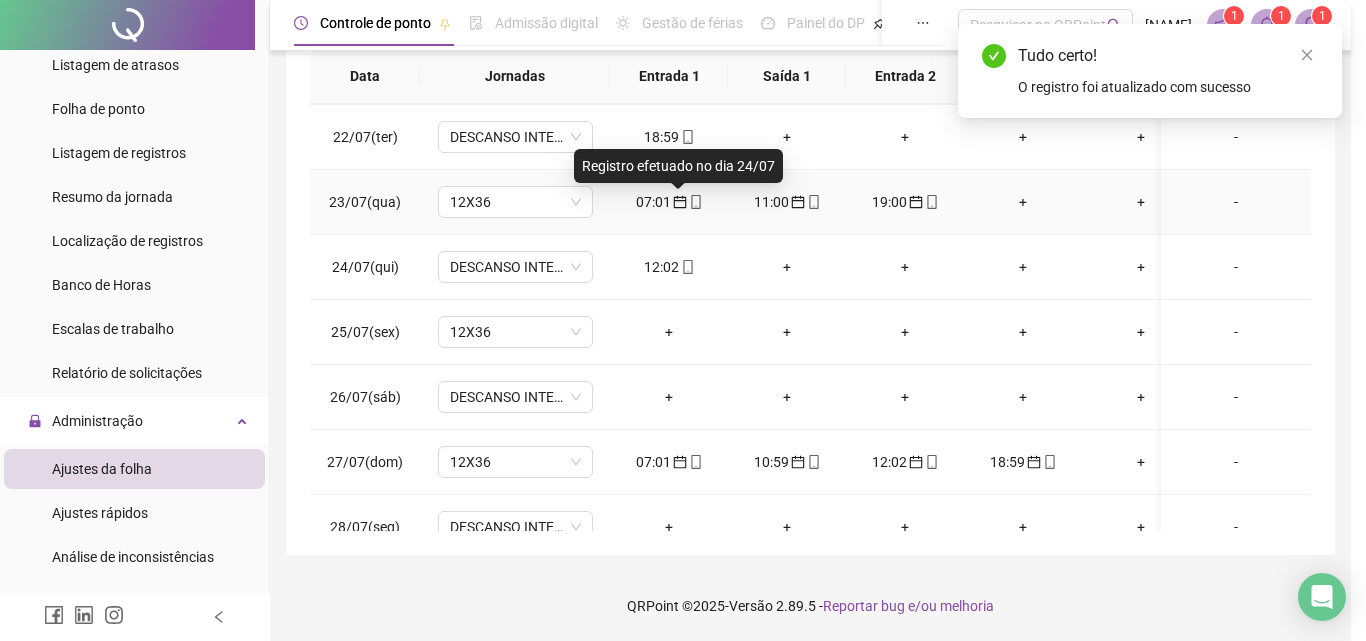 type on "**********" 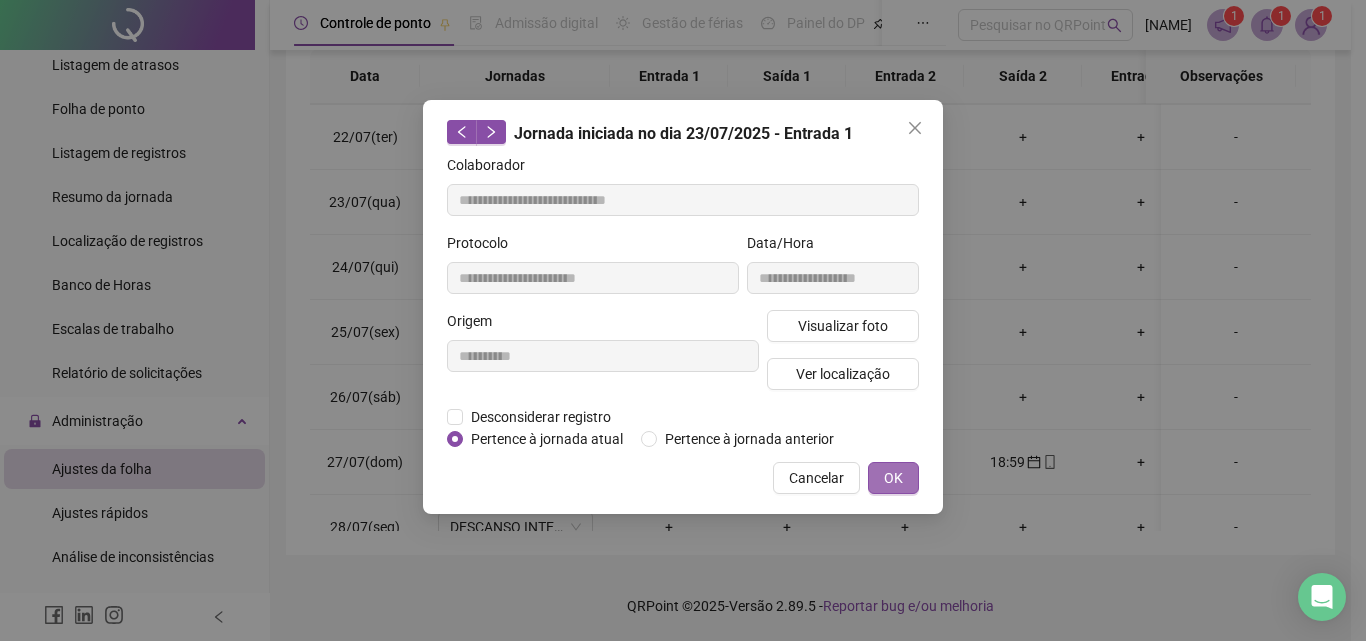 click on "OK" at bounding box center [893, 478] 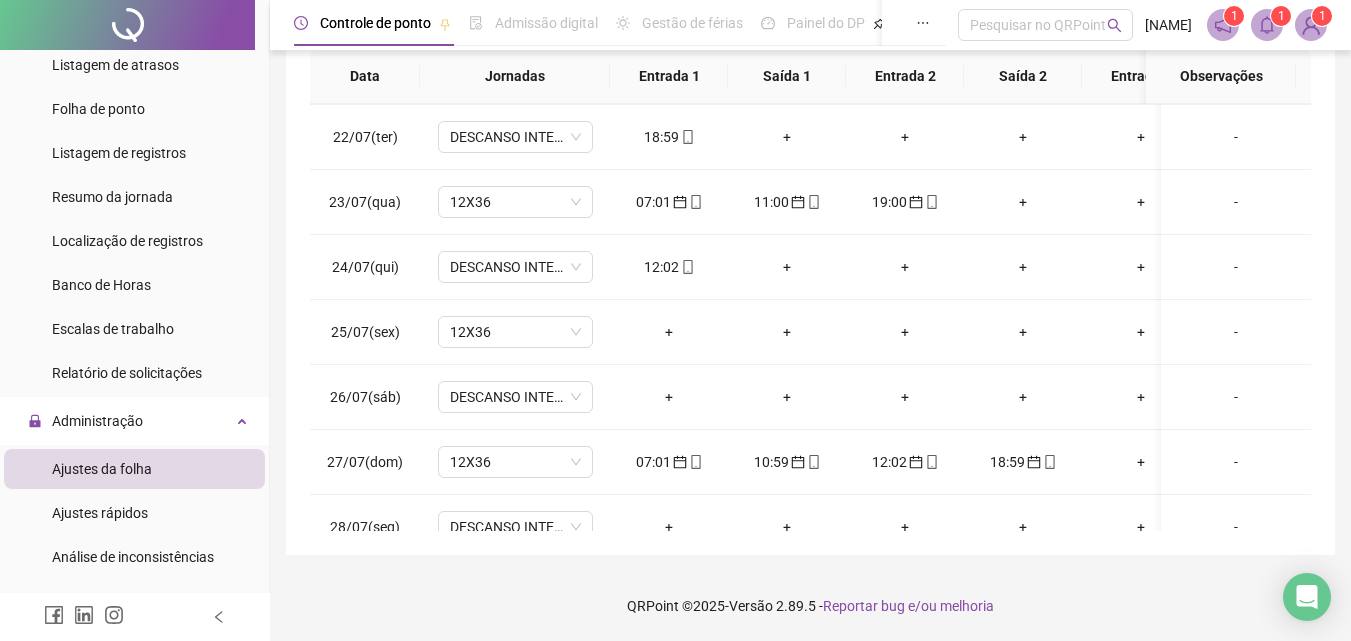 drag, startPoint x: 1313, startPoint y: 397, endPoint x: 1313, endPoint y: 412, distance: 15 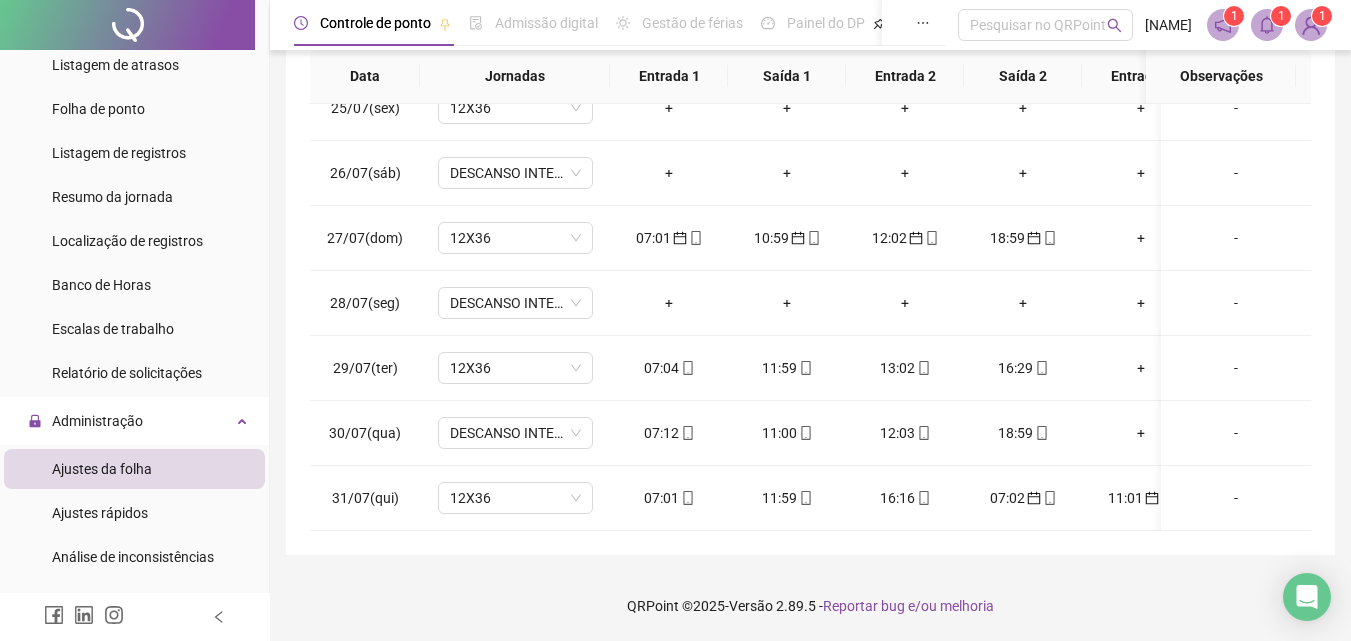 scroll, scrollTop: 1603, scrollLeft: 0, axis: vertical 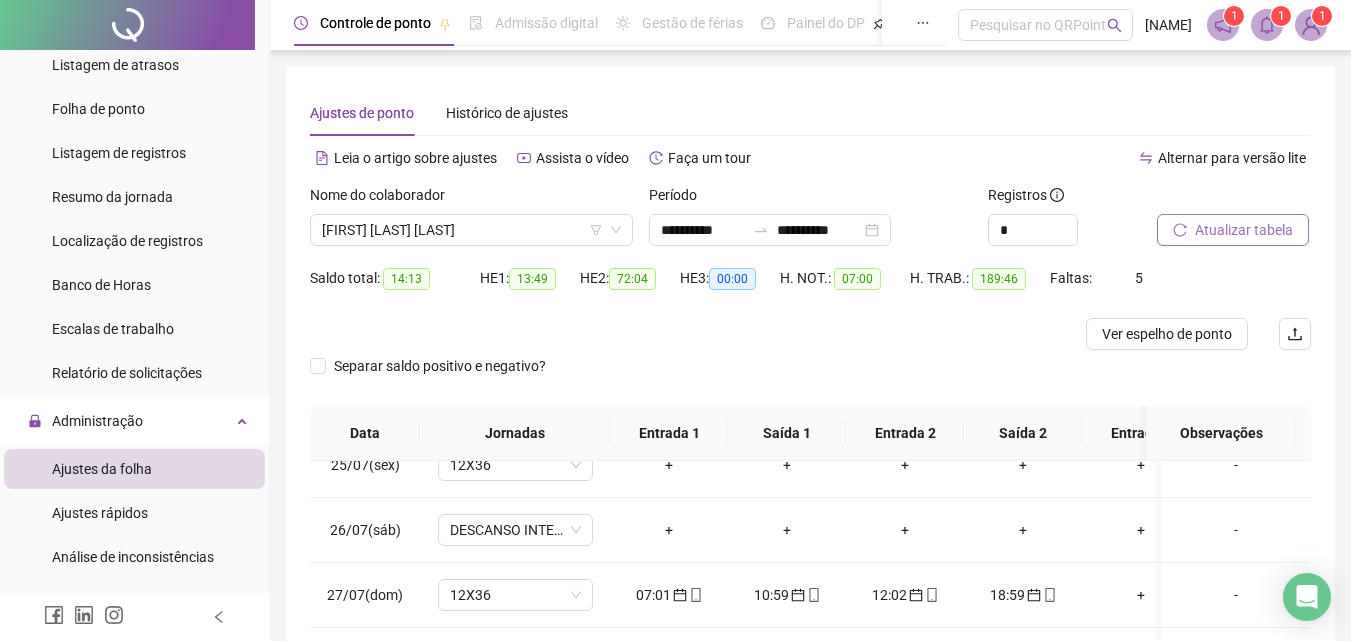click on "Atualizar tabela" at bounding box center (1244, 230) 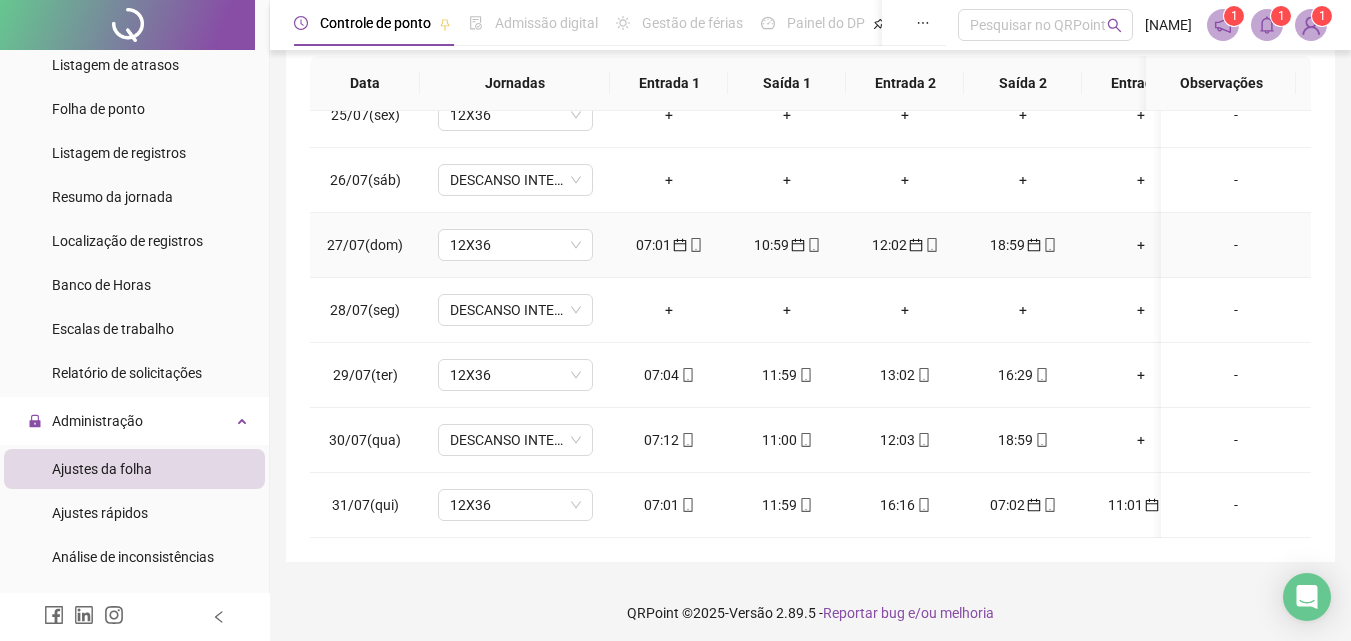 scroll, scrollTop: 357, scrollLeft: 0, axis: vertical 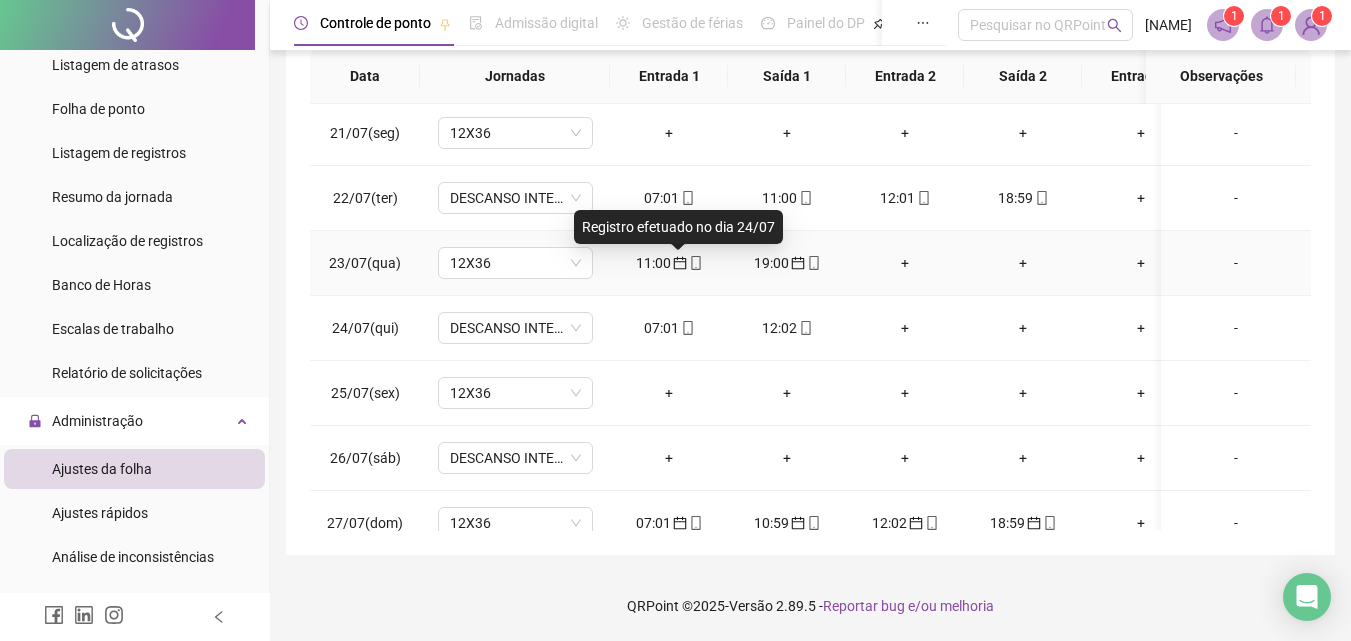 click 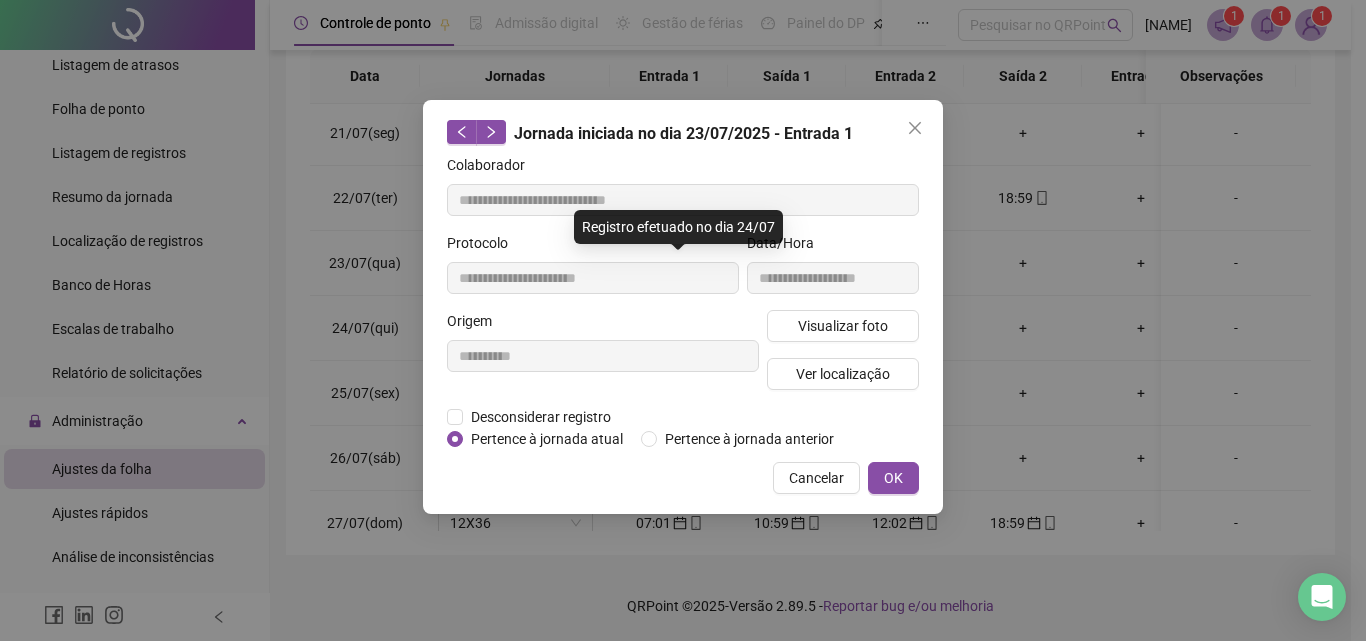 type on "**********" 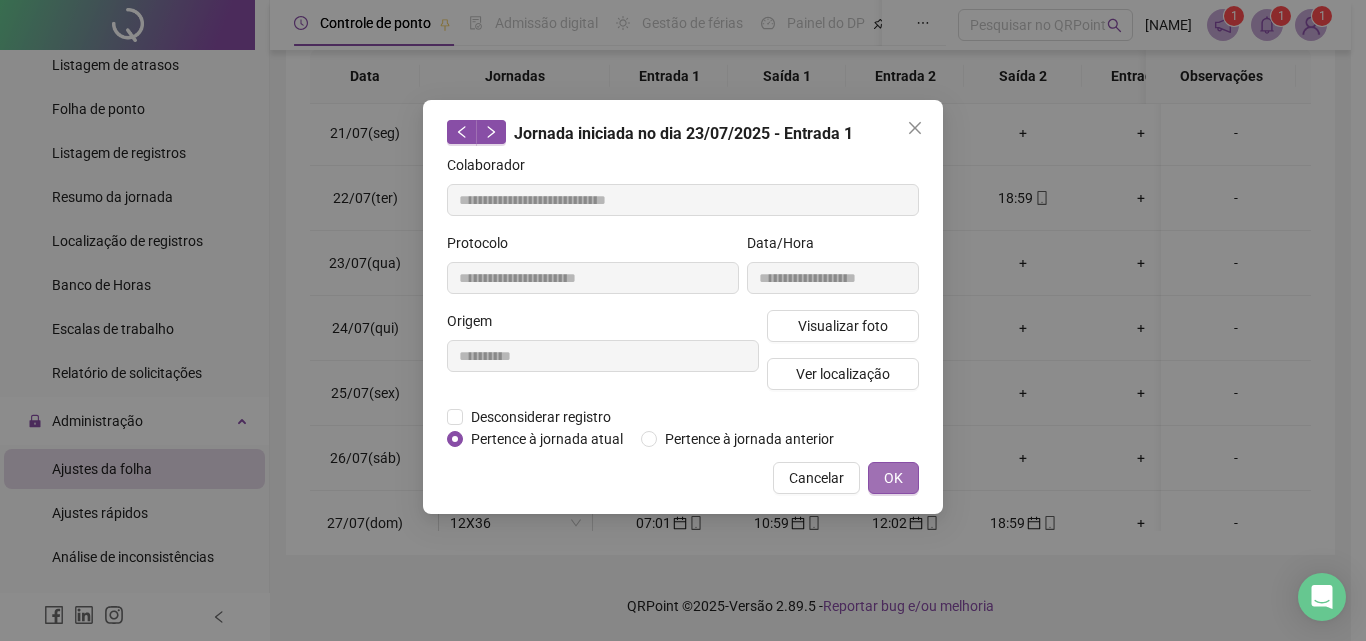 click on "OK" at bounding box center (893, 478) 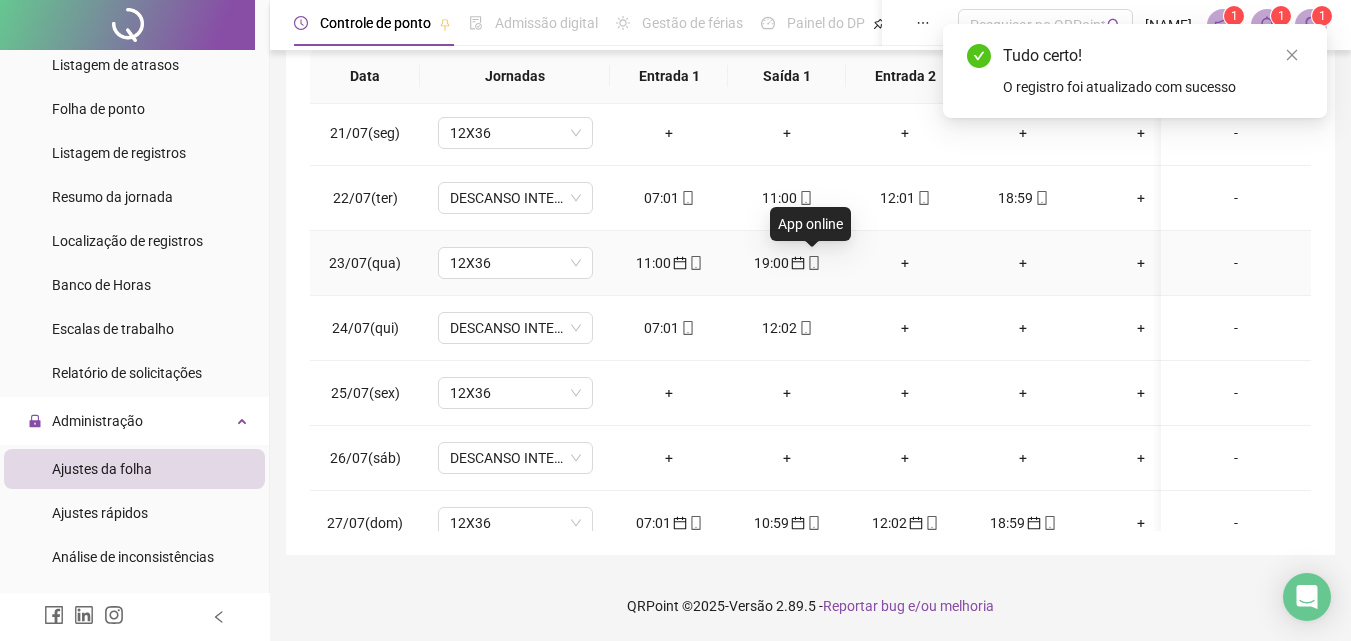 click 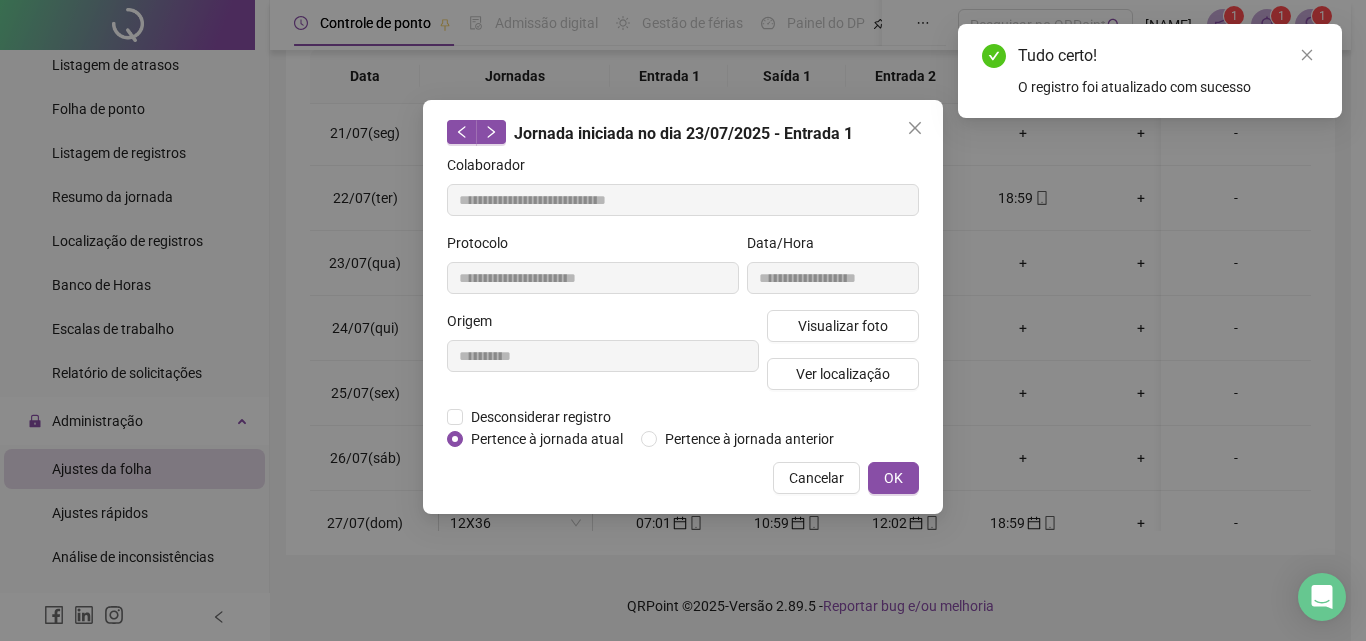 type on "**********" 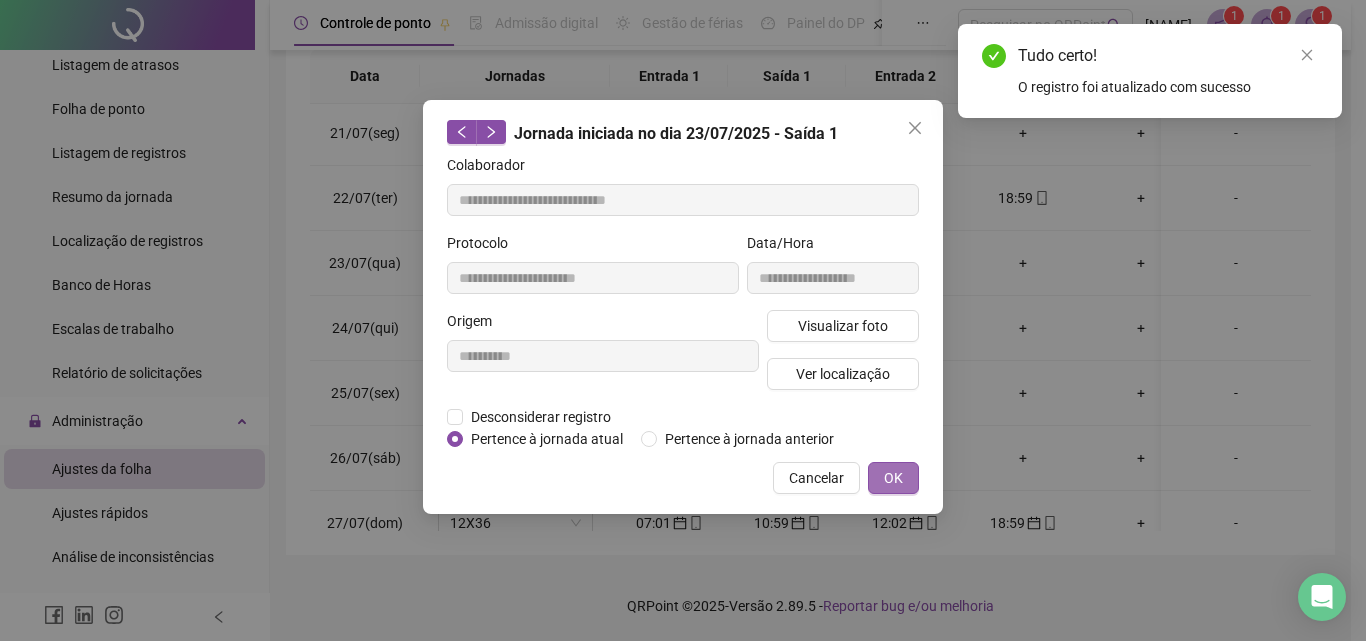 click on "OK" at bounding box center (893, 478) 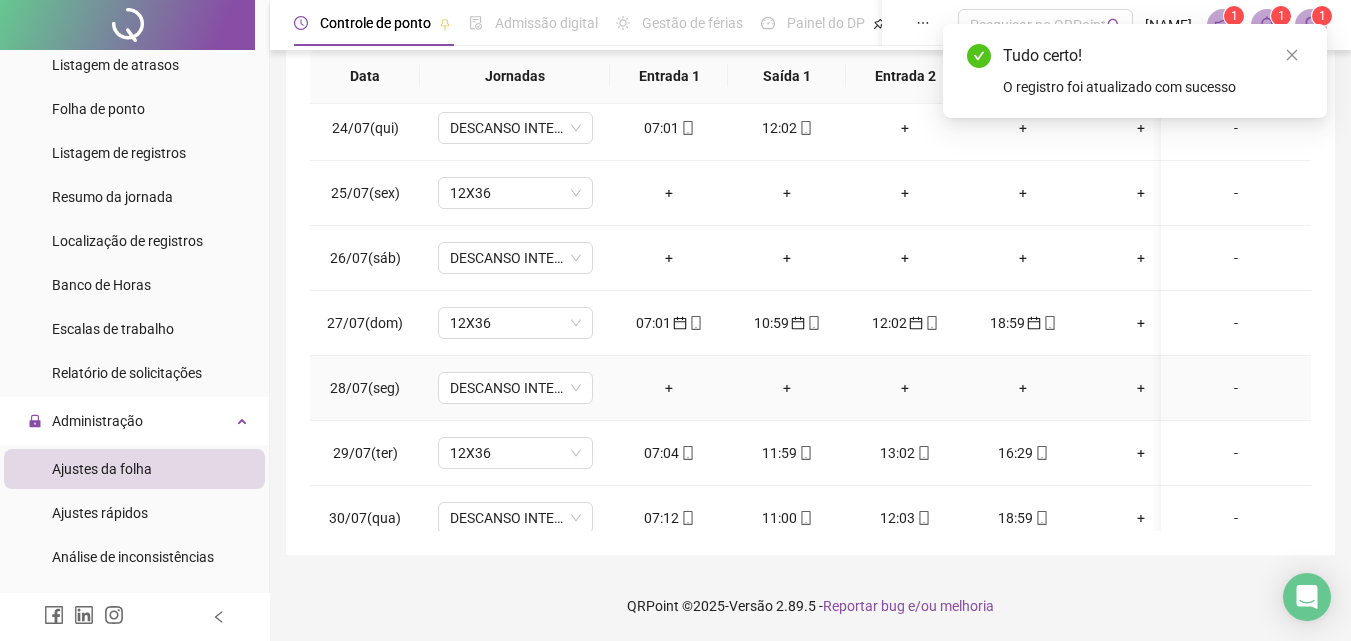 scroll, scrollTop: 1603, scrollLeft: 0, axis: vertical 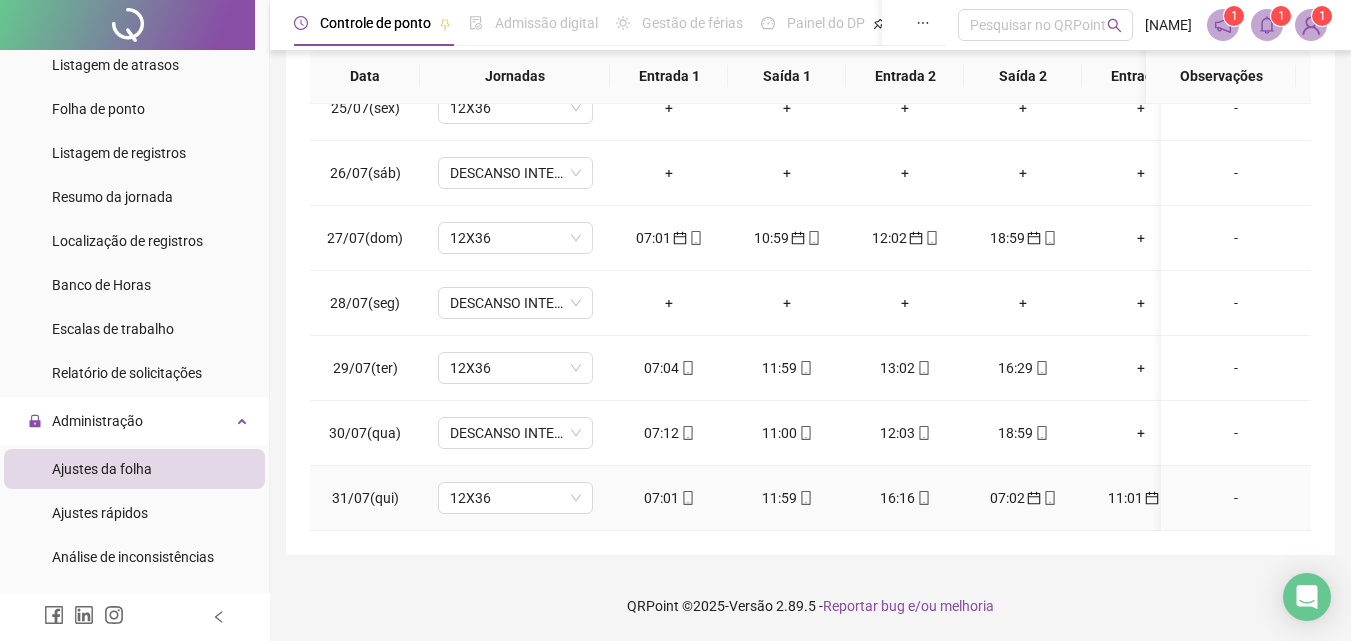 click on "11:01" at bounding box center (1141, 498) 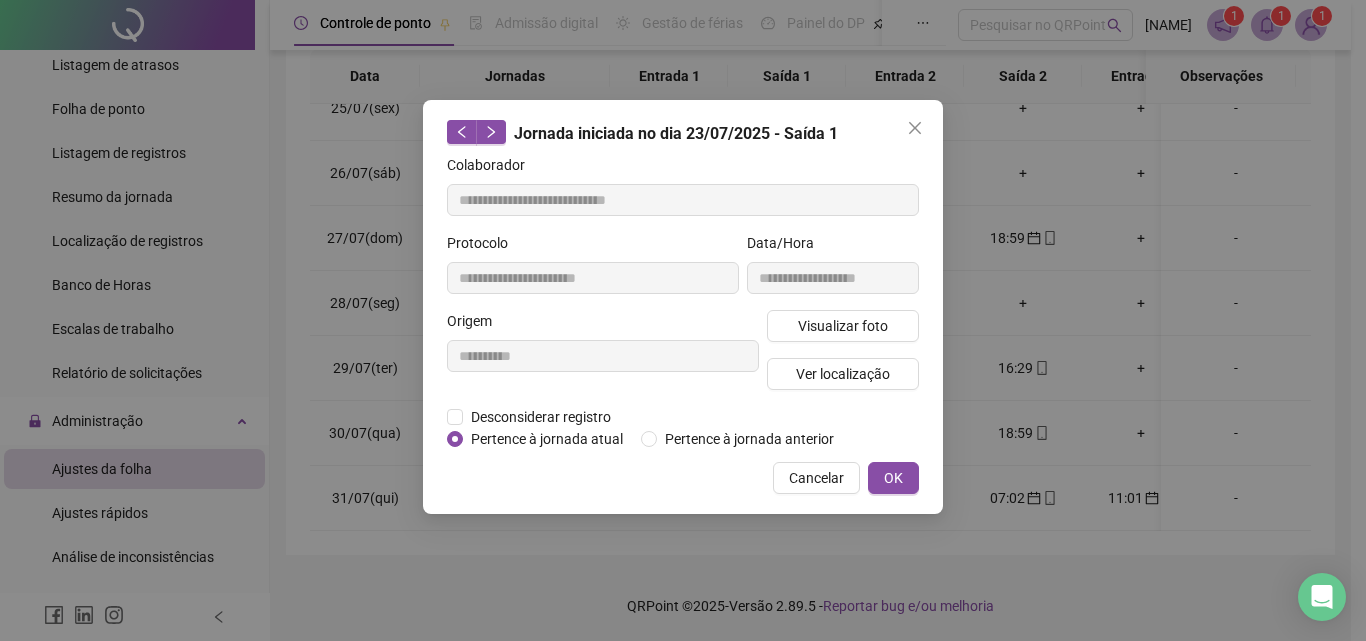 type on "**********" 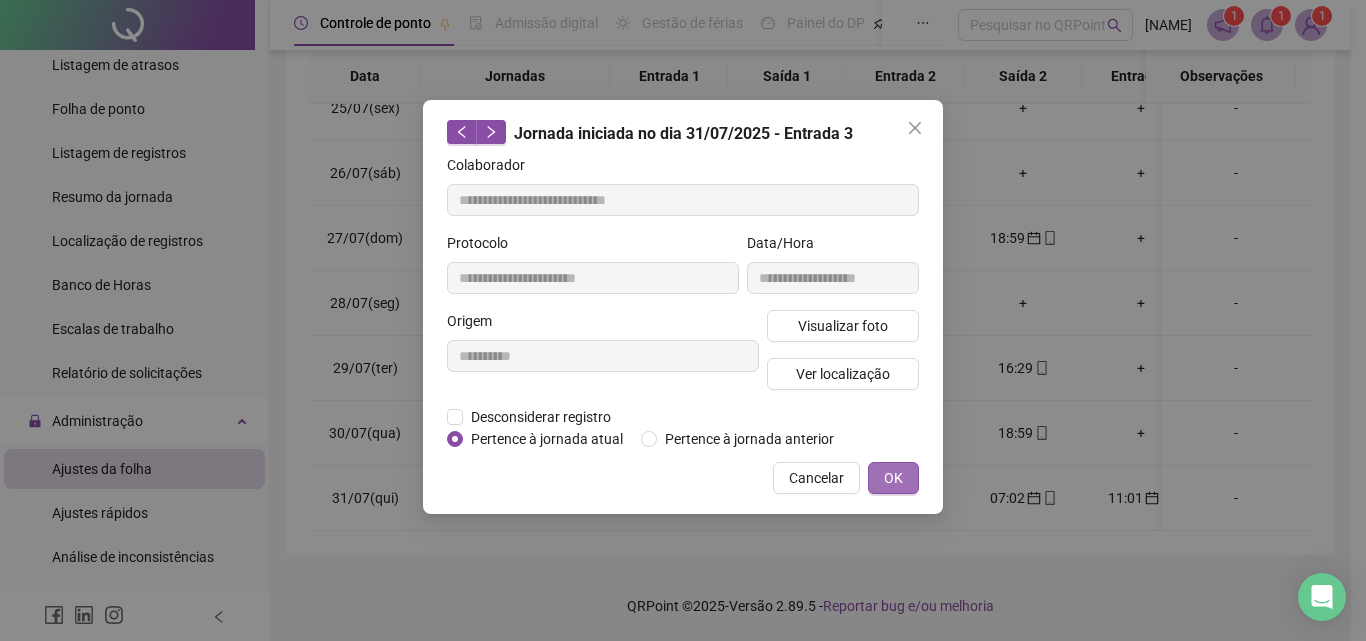 click on "OK" at bounding box center [893, 478] 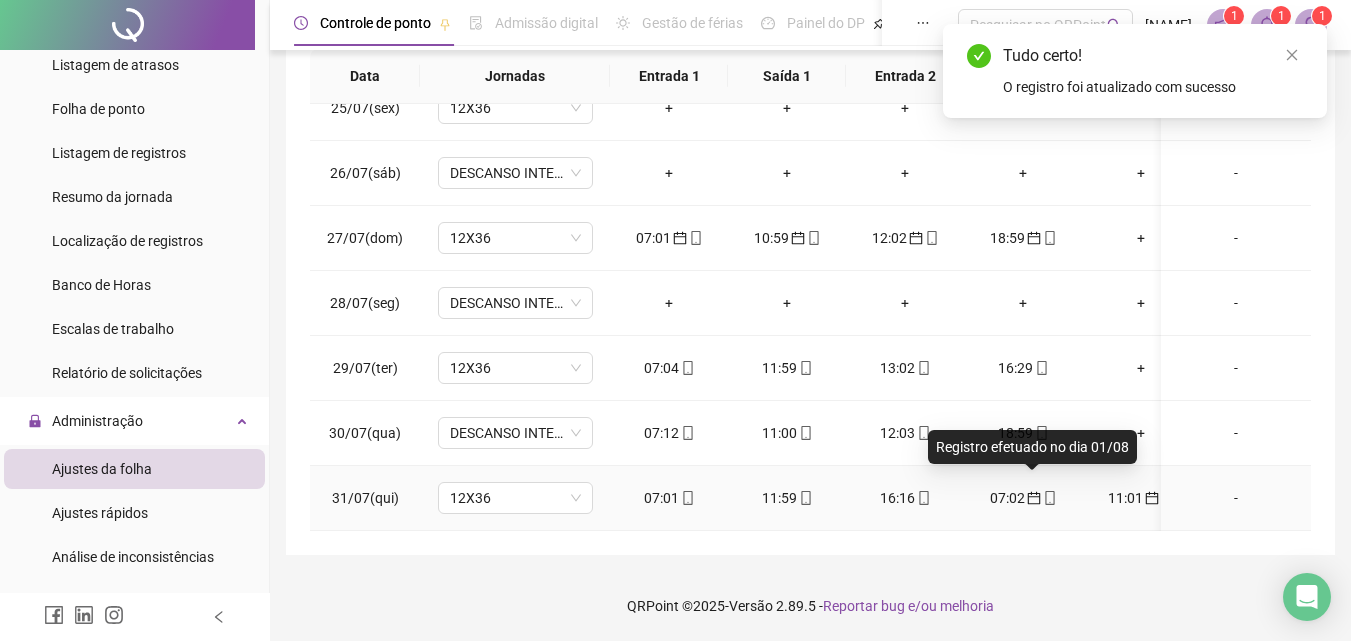 click 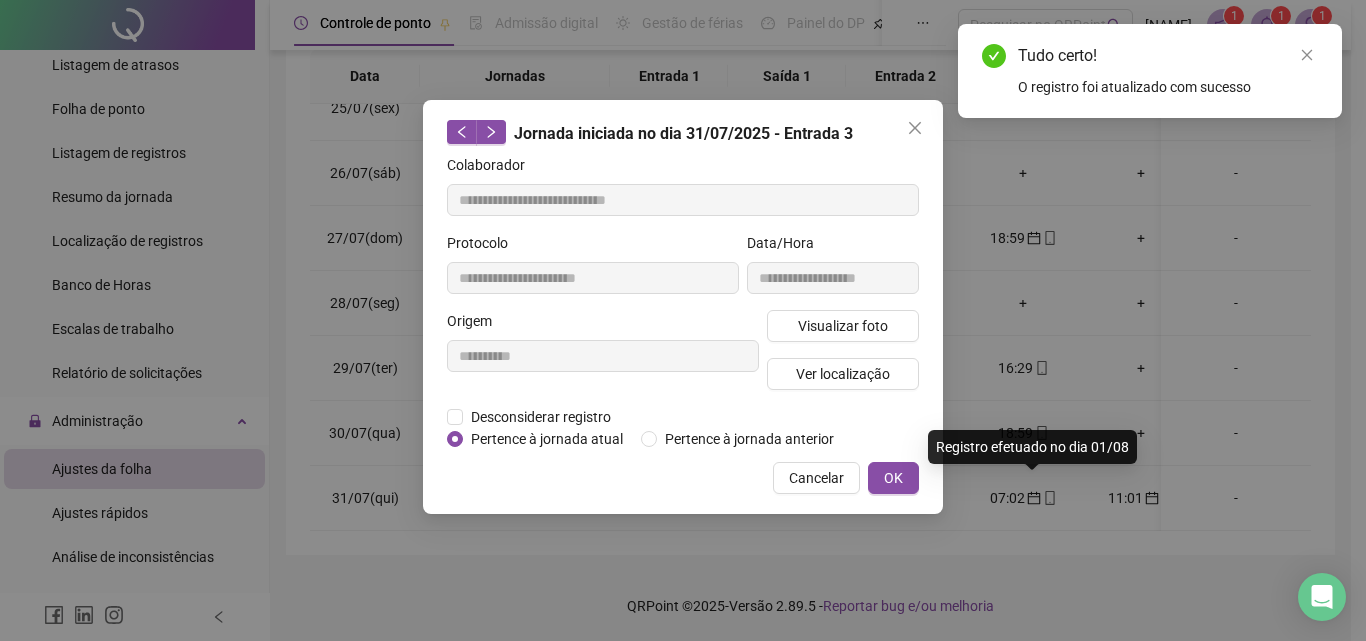 type on "**********" 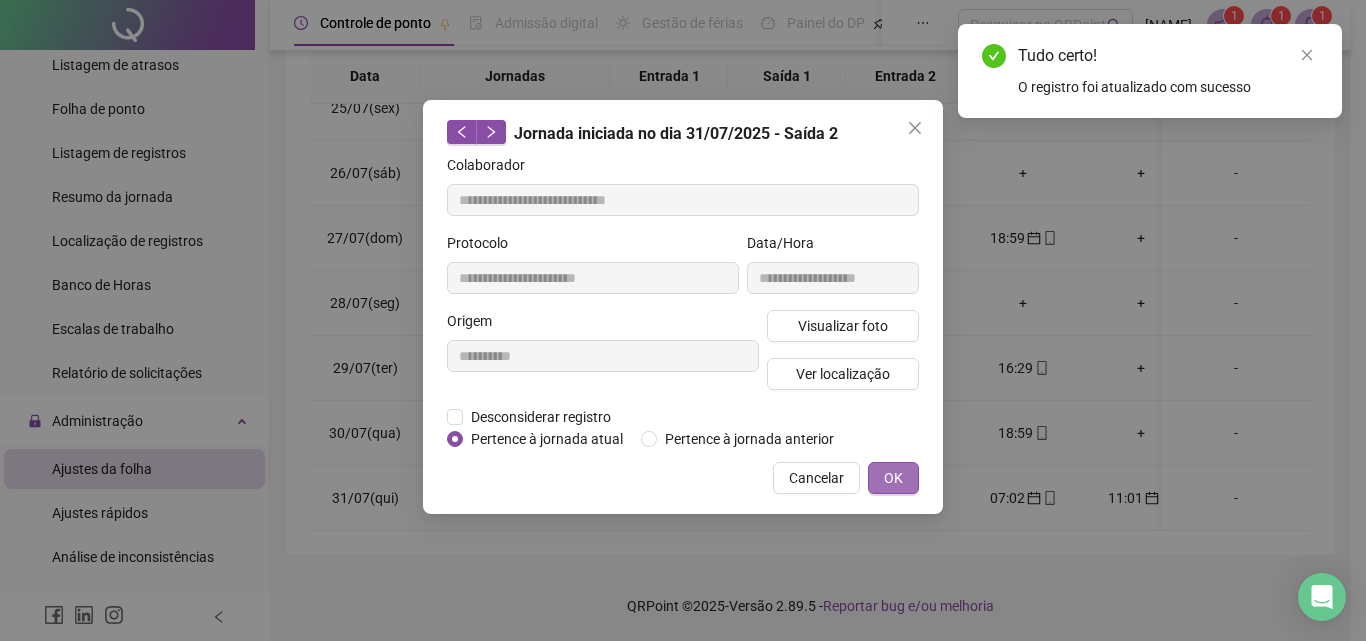 click on "OK" at bounding box center (893, 478) 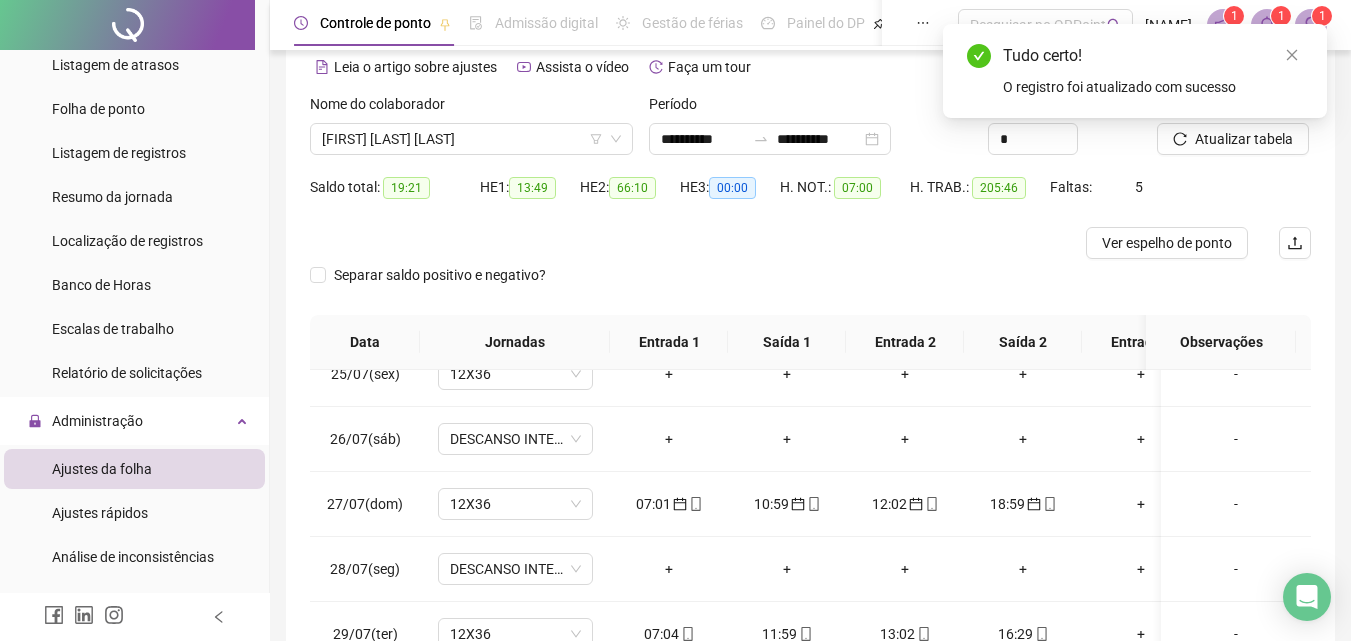 scroll, scrollTop: 0, scrollLeft: 0, axis: both 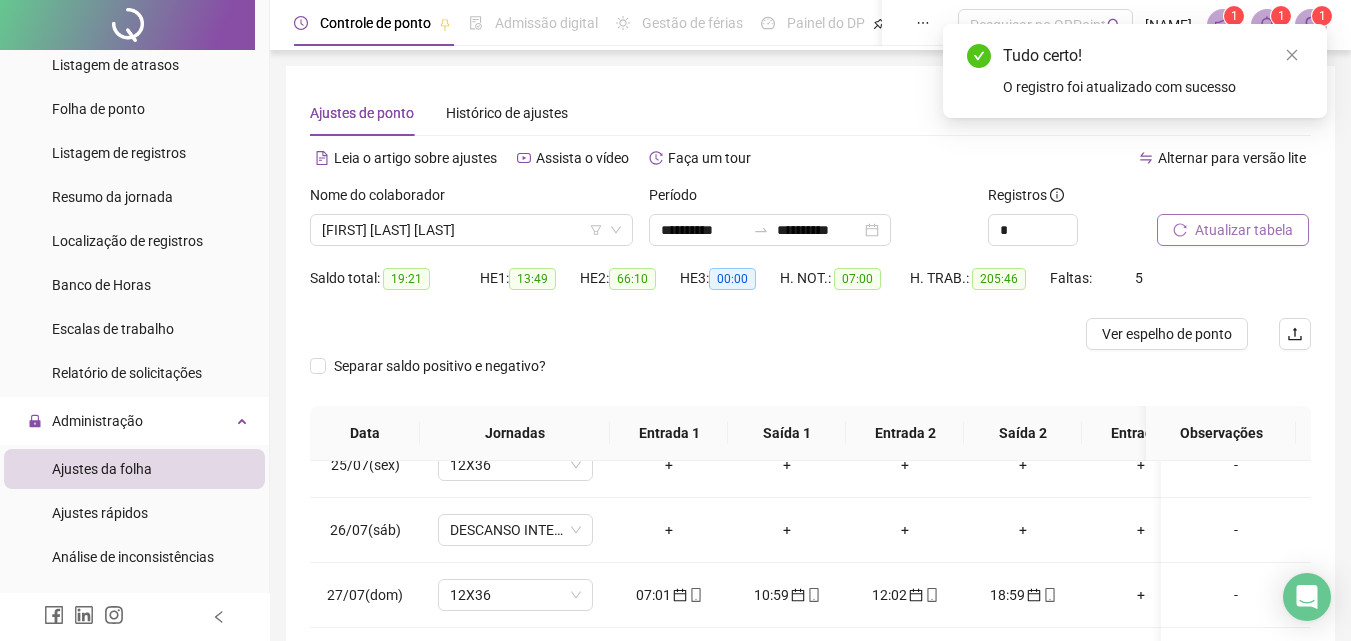 click on "Atualizar tabela" at bounding box center [1244, 230] 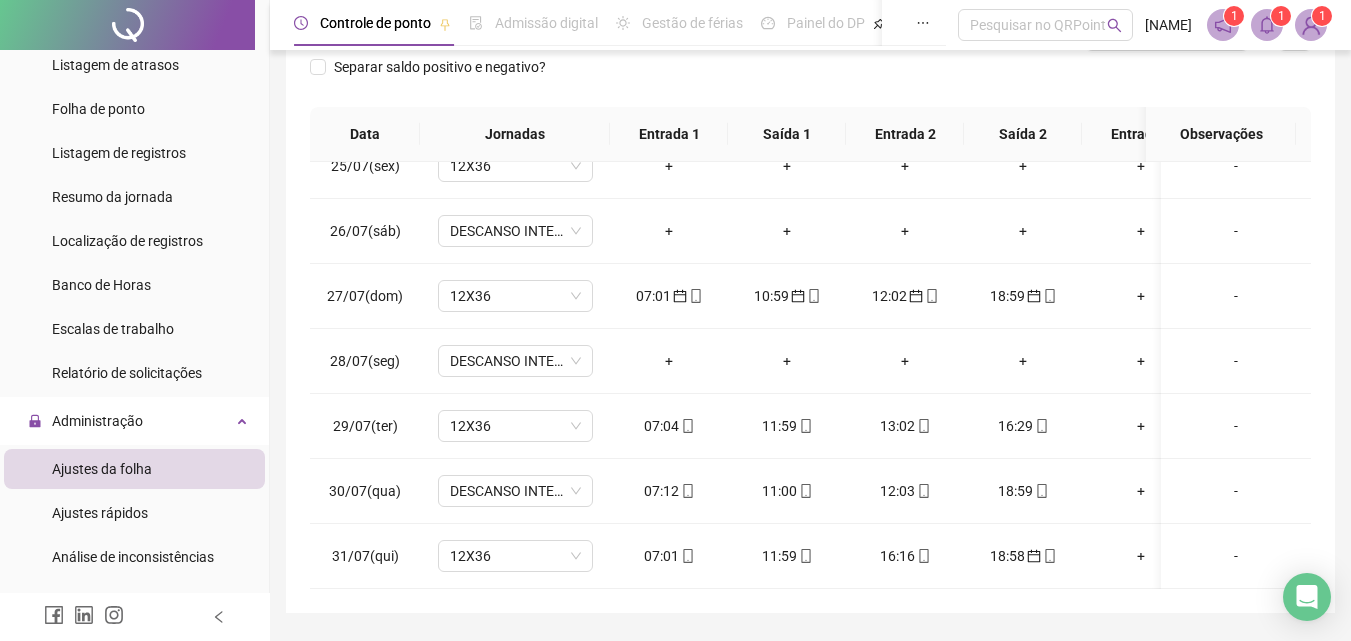 scroll, scrollTop: 357, scrollLeft: 0, axis: vertical 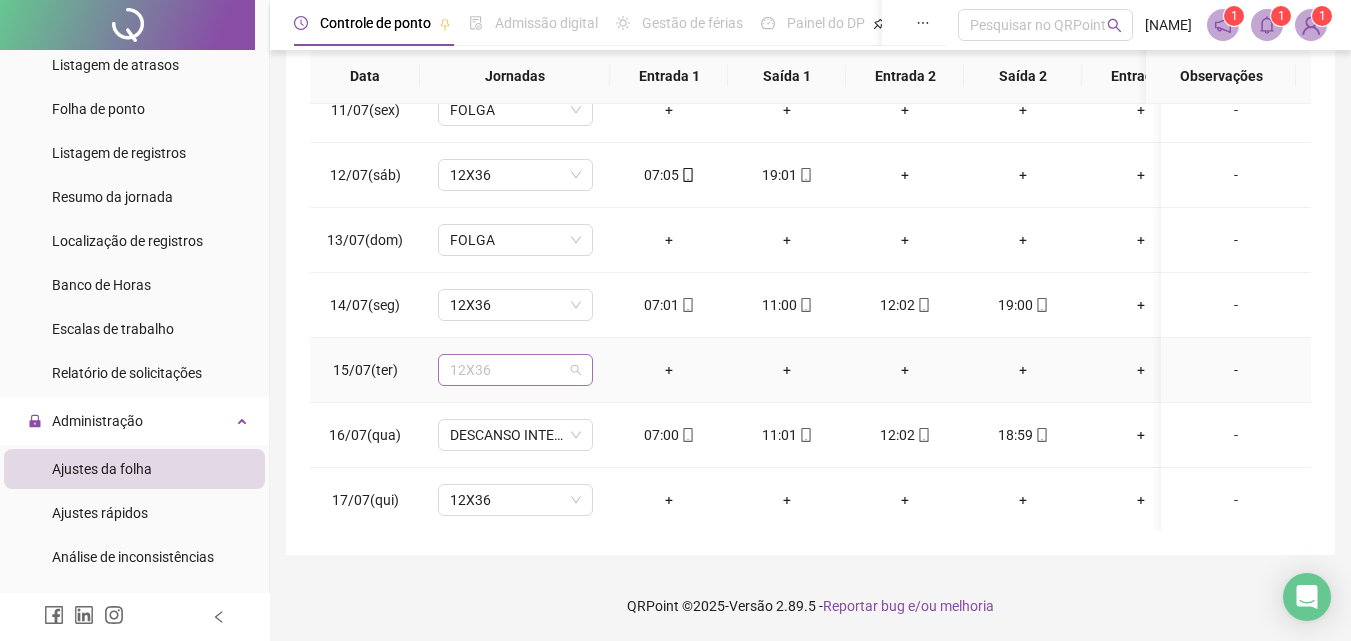 click on "12X36" at bounding box center [515, 370] 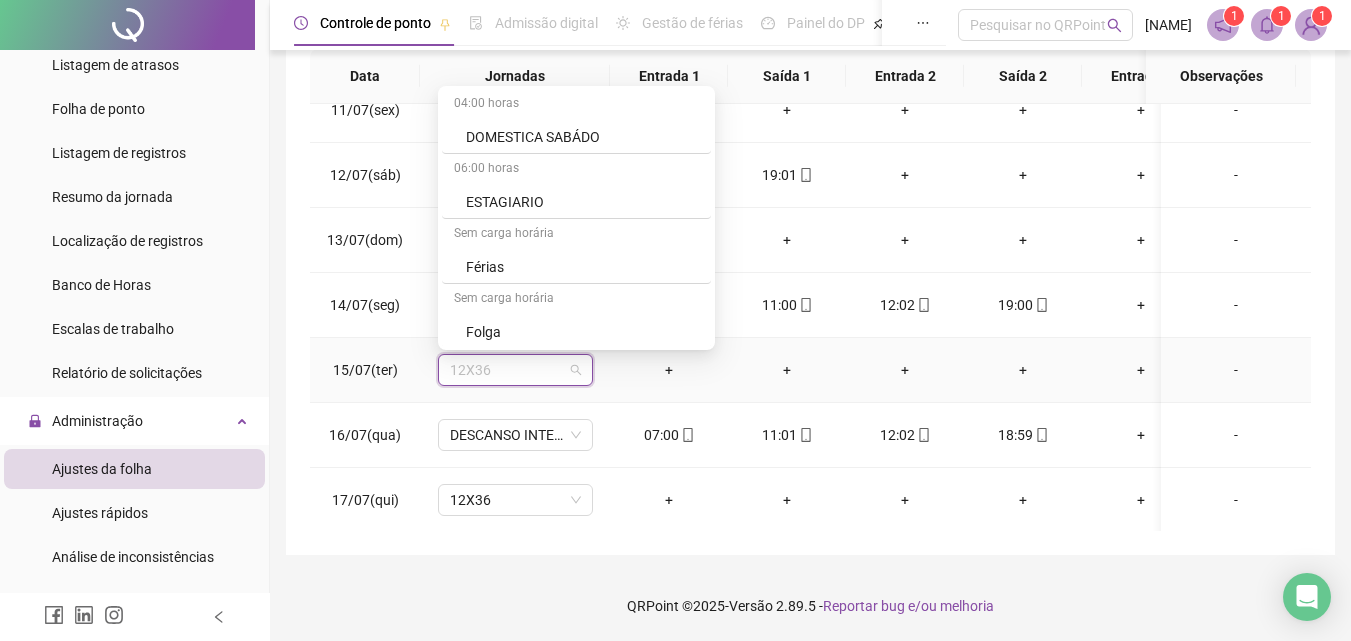 scroll, scrollTop: 4145, scrollLeft: 0, axis: vertical 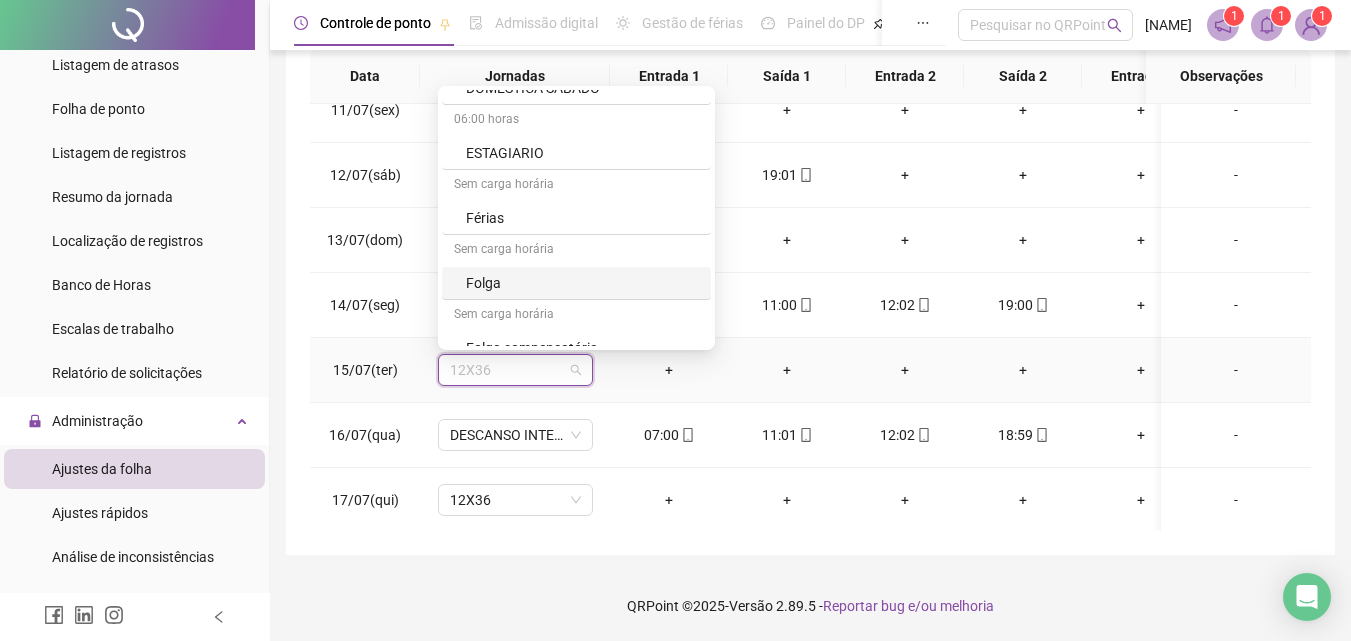 click on "Folga" at bounding box center (582, 283) 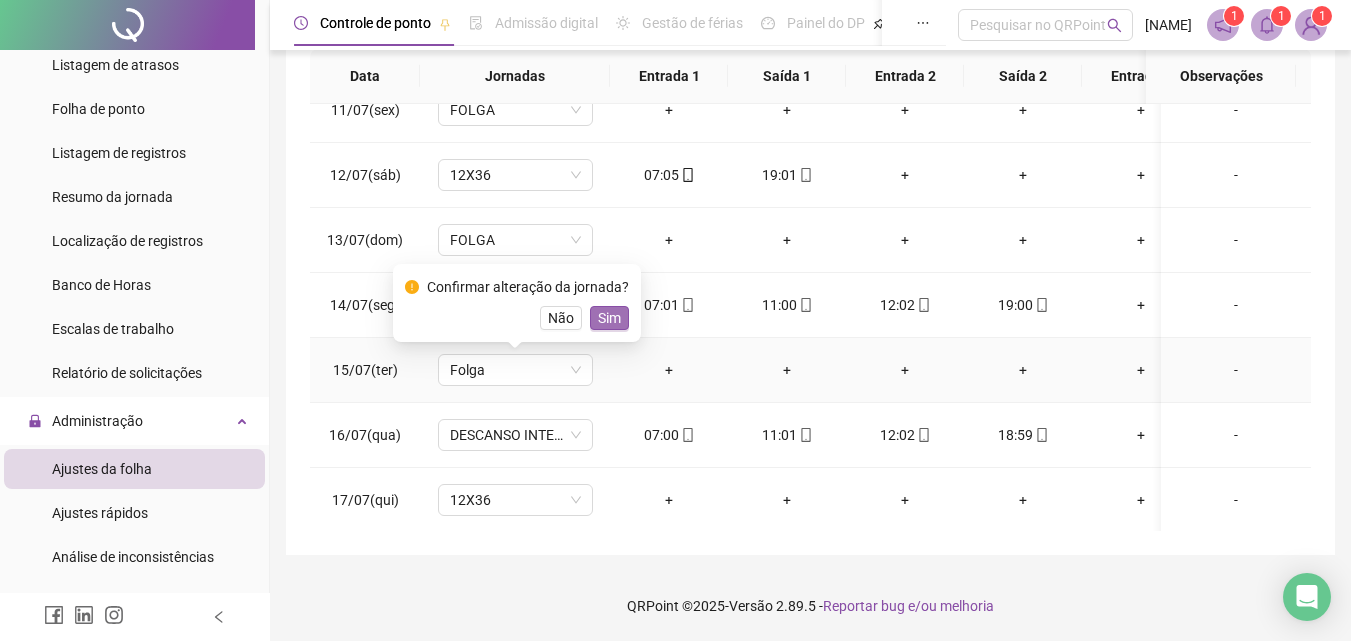 click on "Sim" at bounding box center [609, 318] 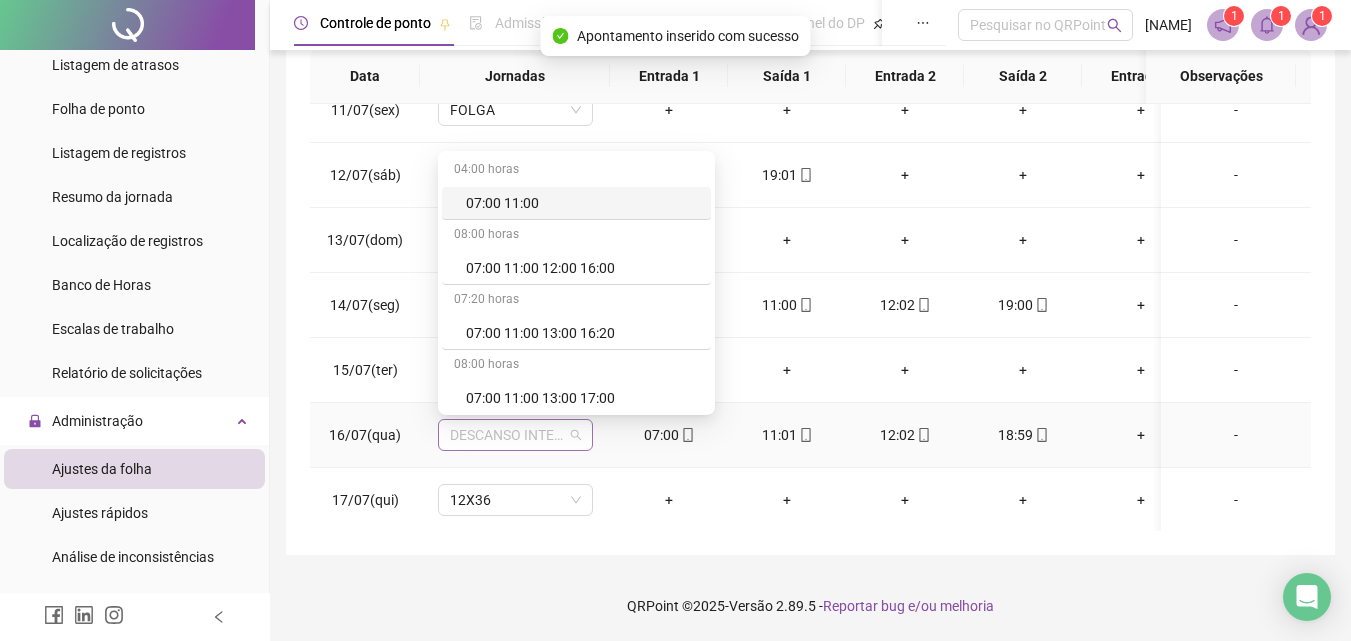 click on "DESCANSO INTER-JORNADA" at bounding box center (515, 435) 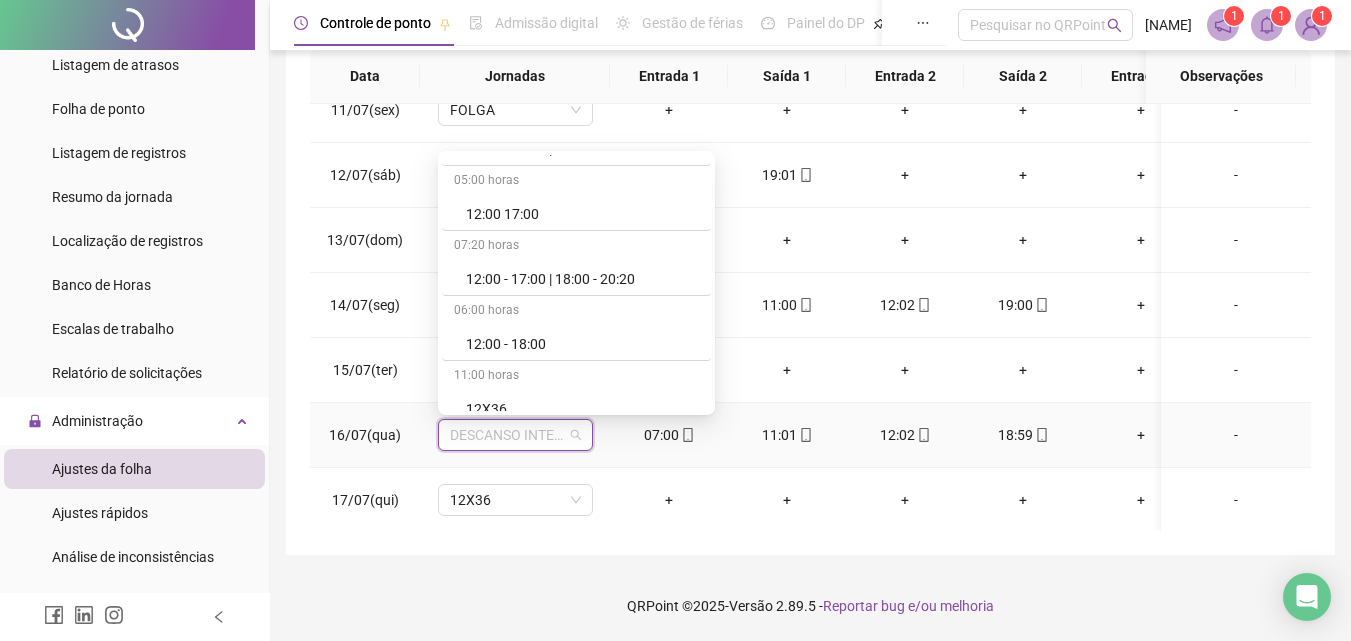 scroll, scrollTop: 3134, scrollLeft: 0, axis: vertical 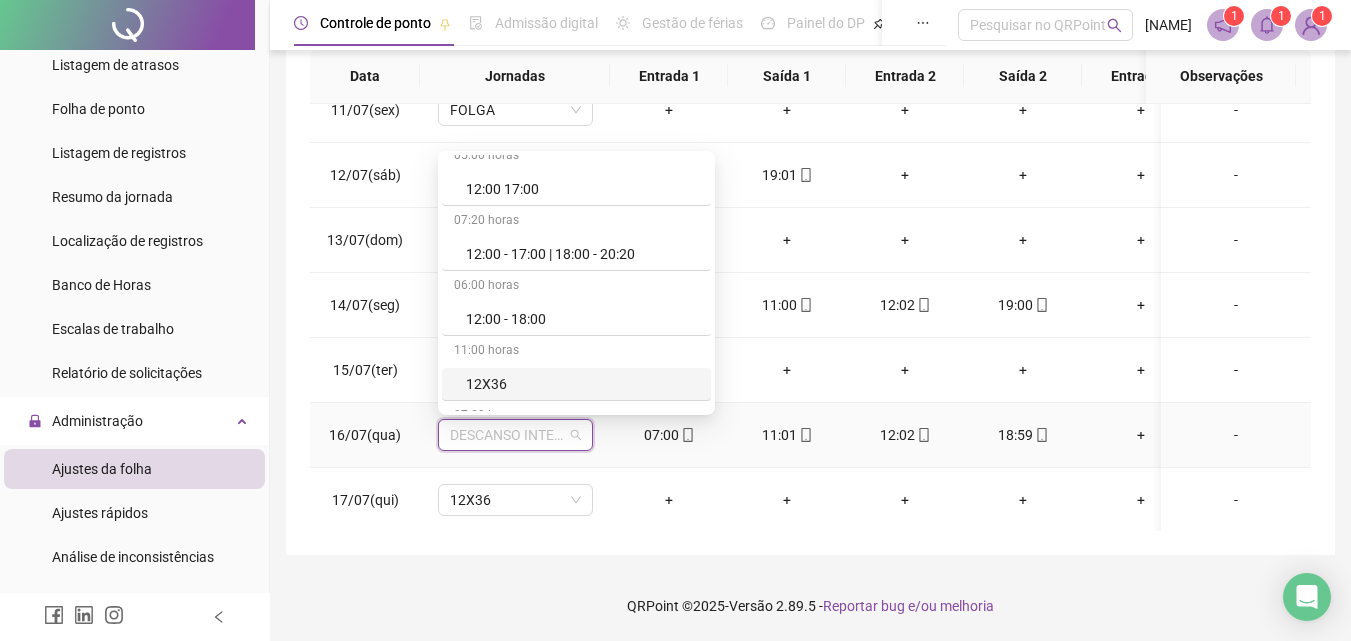 click on "12X36" at bounding box center (582, 384) 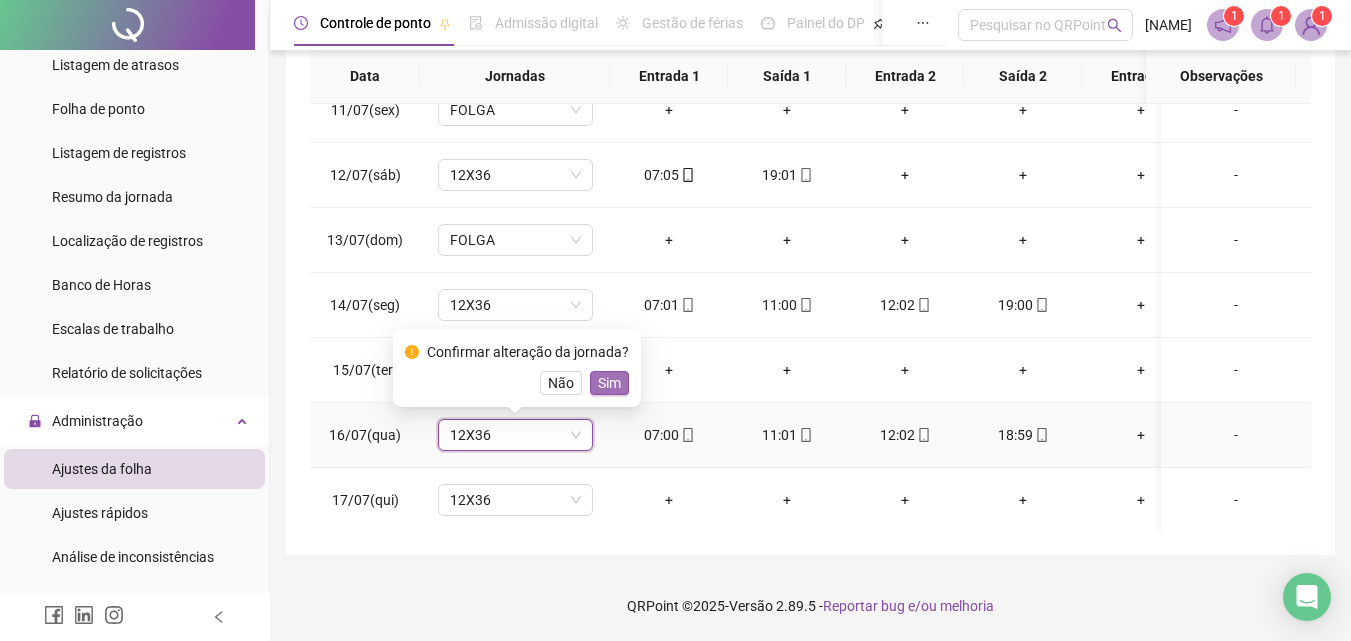 click on "Sim" at bounding box center (609, 383) 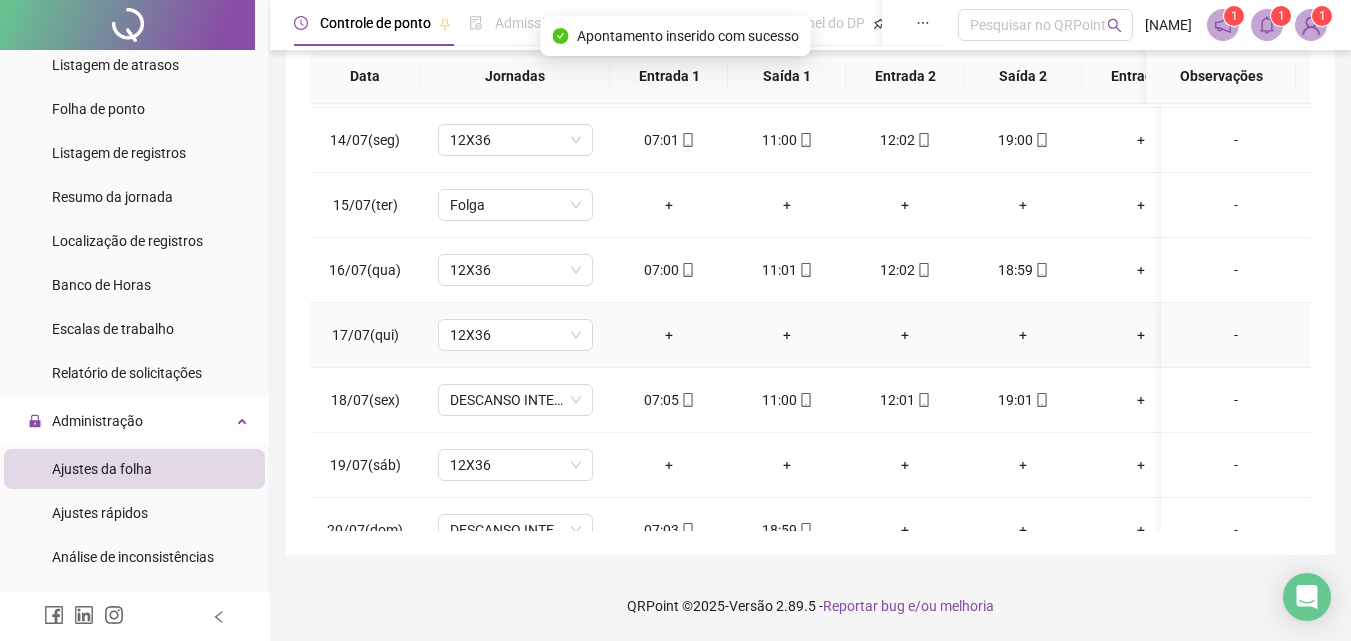 scroll, scrollTop: 876, scrollLeft: 0, axis: vertical 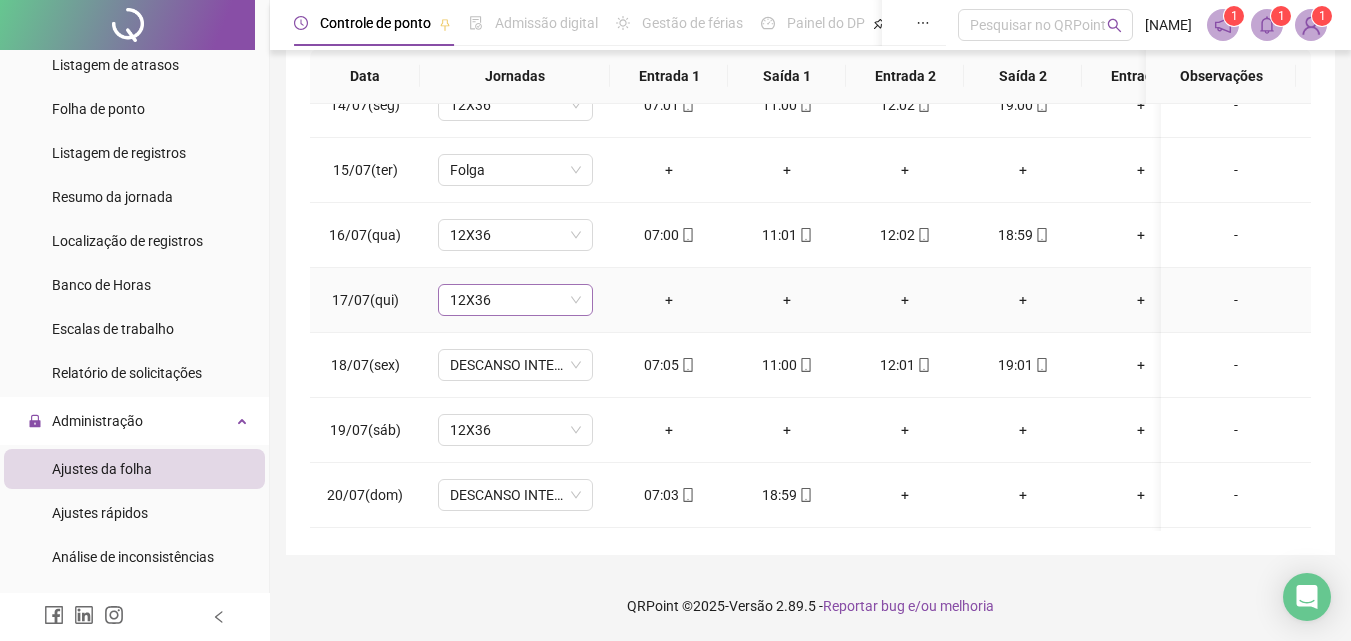 click on "12X36" at bounding box center [515, 300] 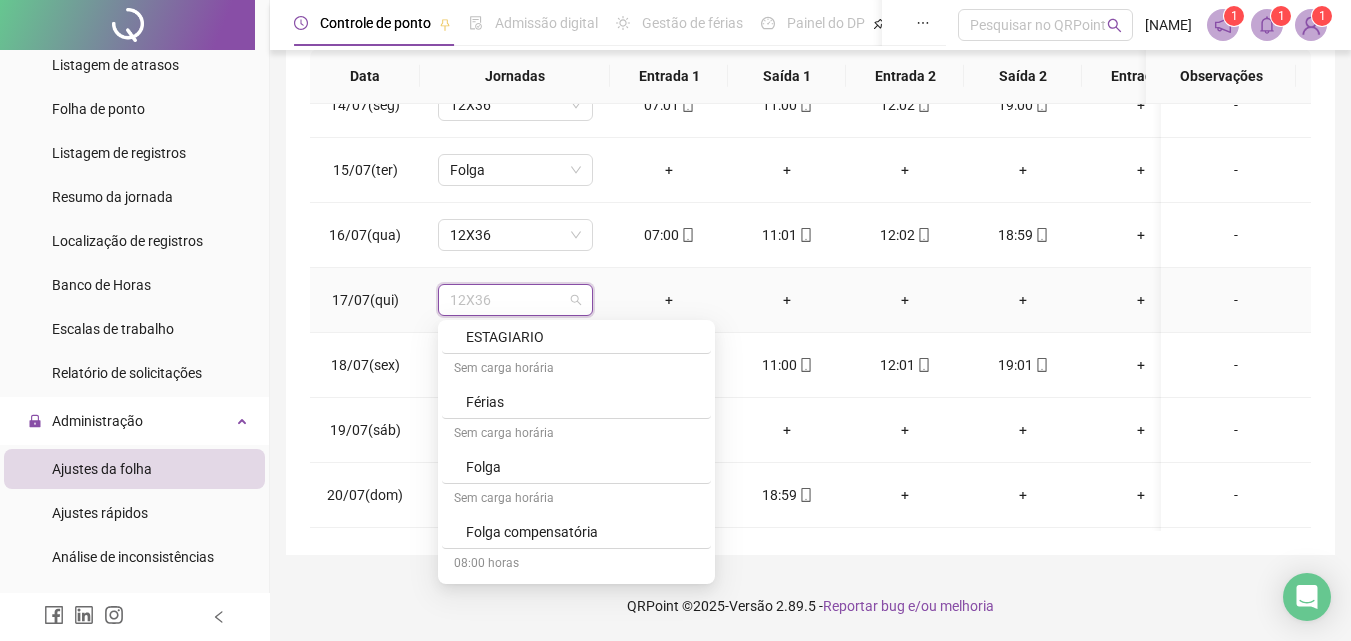 scroll, scrollTop: 4219, scrollLeft: 0, axis: vertical 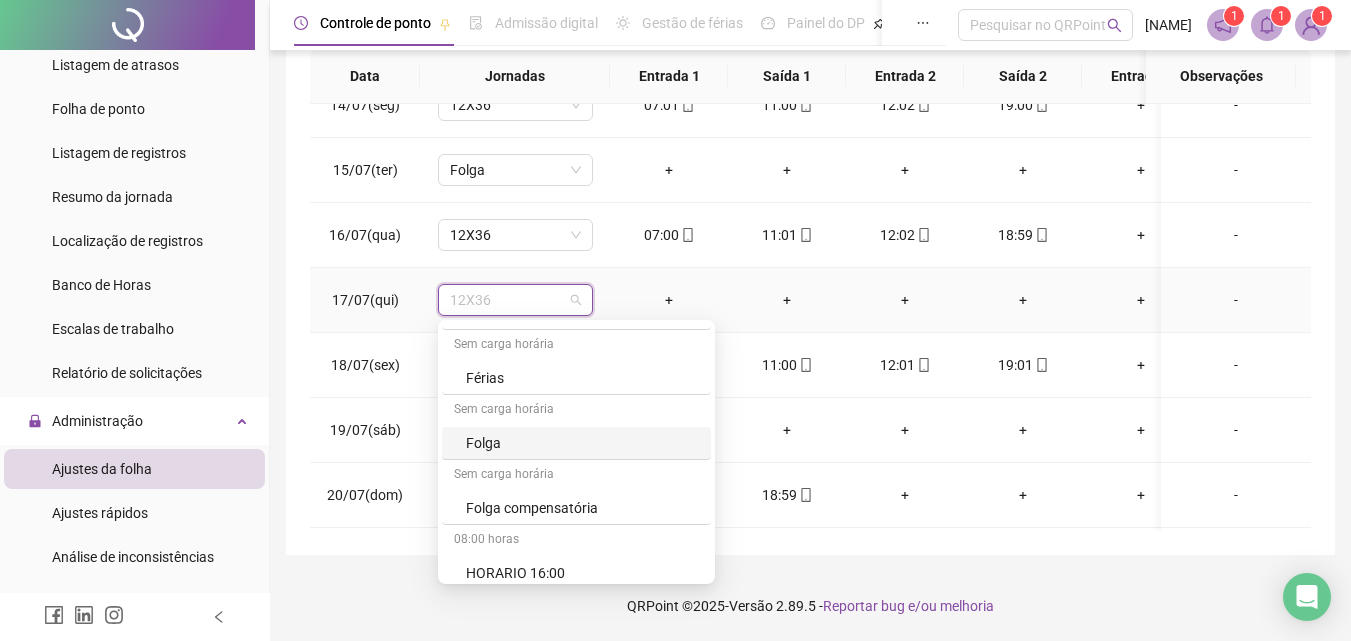 click on "Folga" at bounding box center (582, 443) 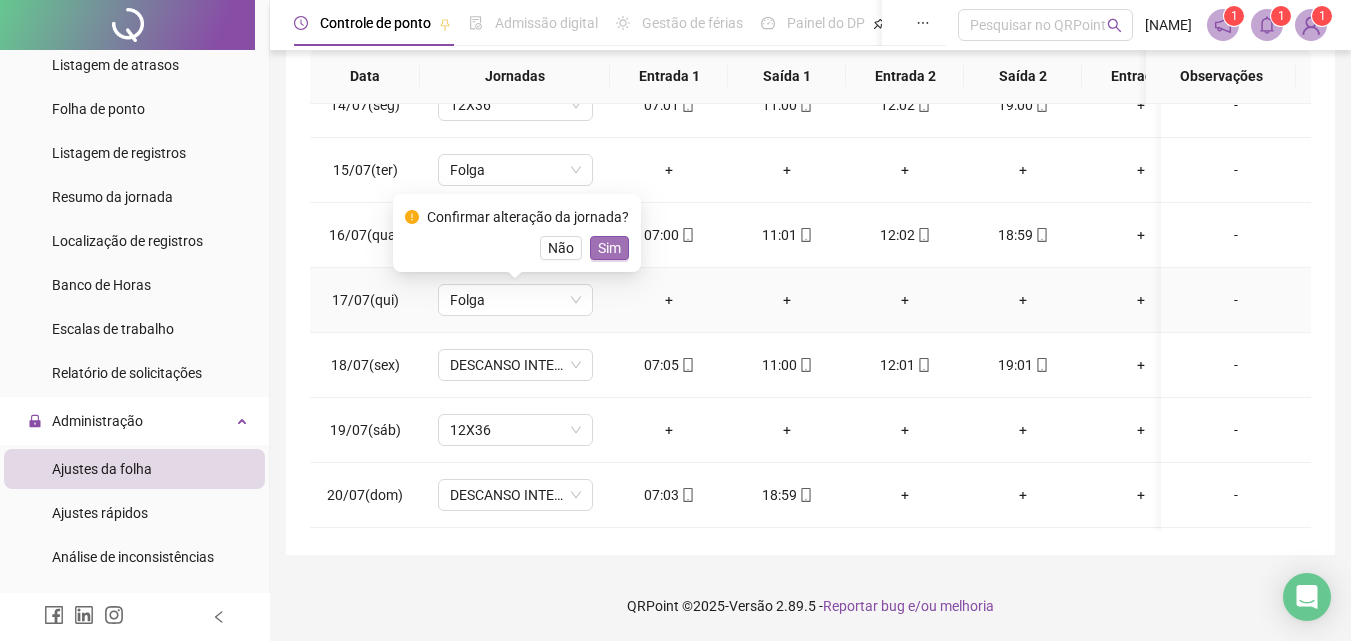 click on "Sim" at bounding box center (609, 248) 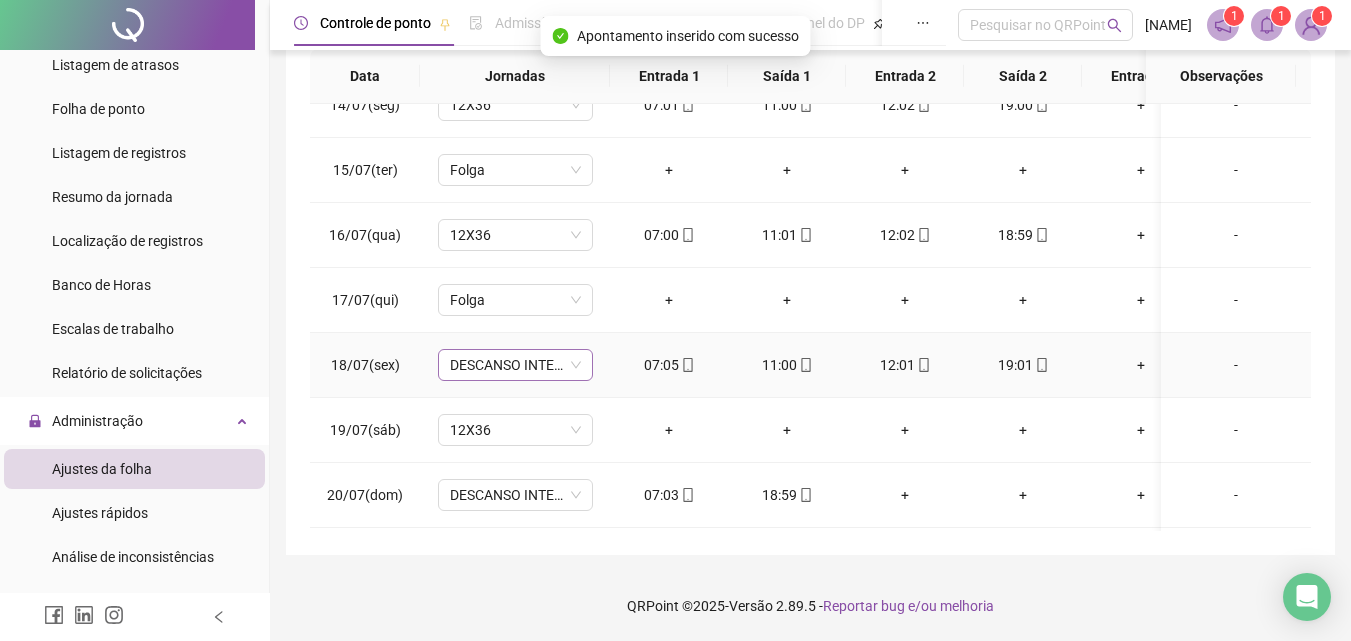 click on "DESCANSO INTER-JORNADA" at bounding box center (515, 365) 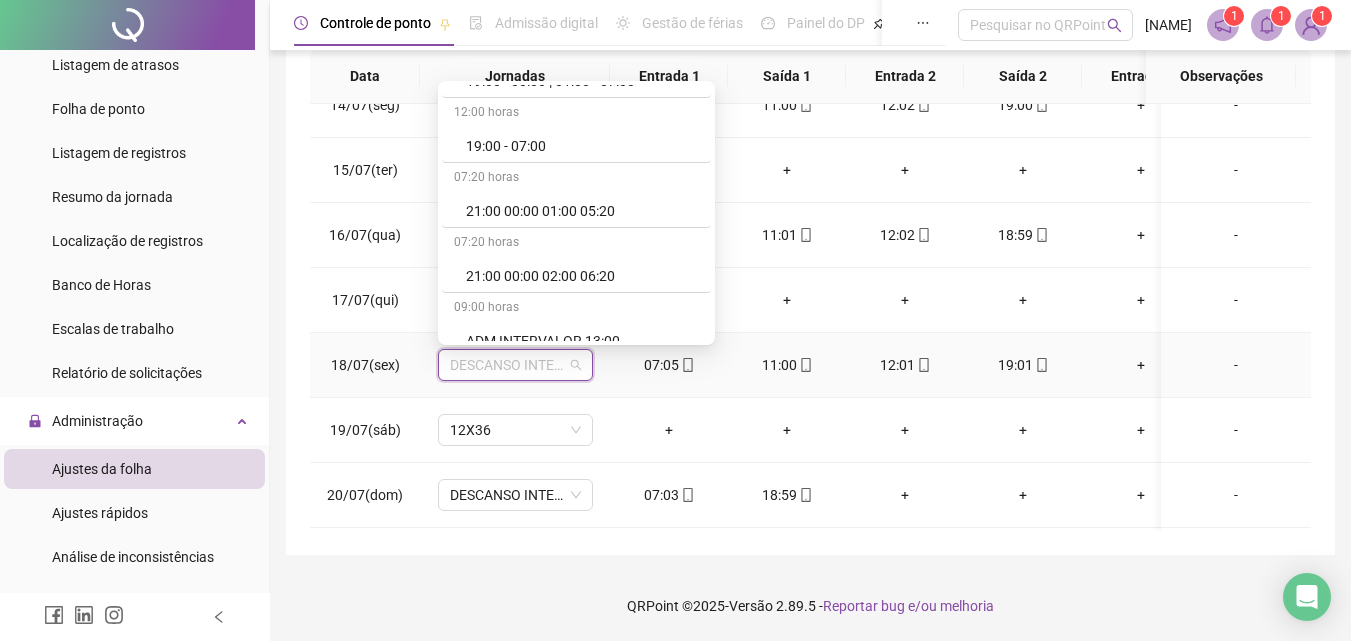 scroll, scrollTop: 3307, scrollLeft: 0, axis: vertical 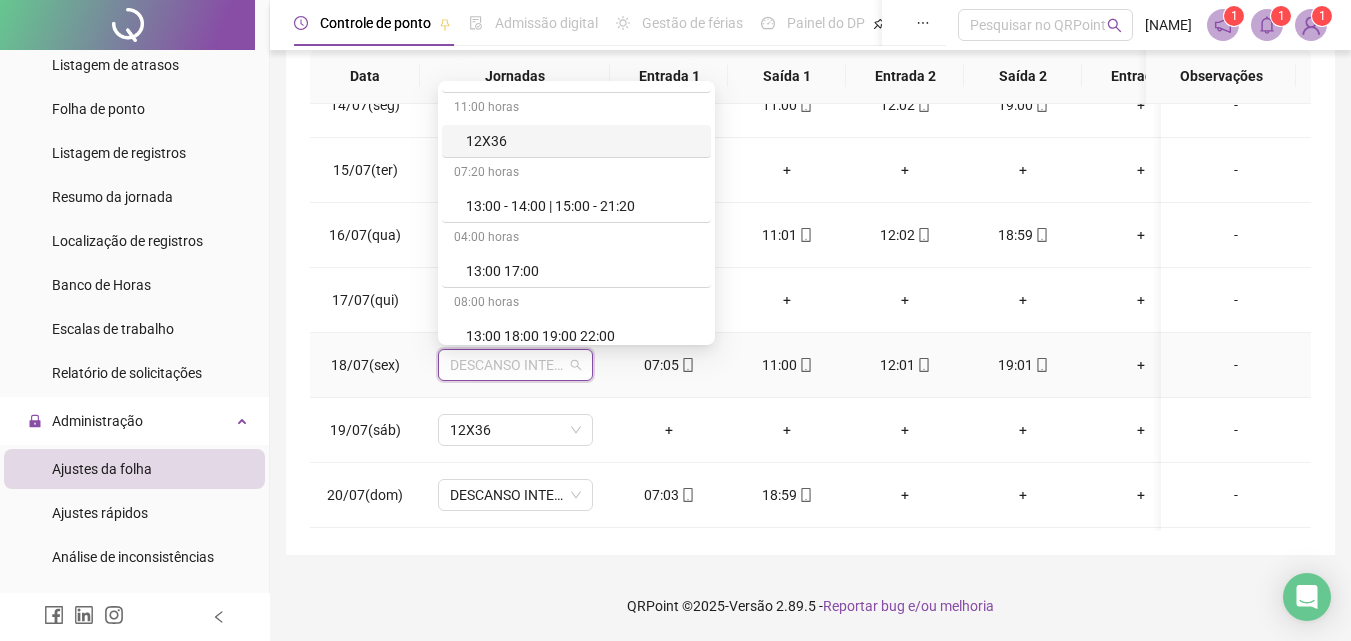 click on "12X36" at bounding box center (582, 141) 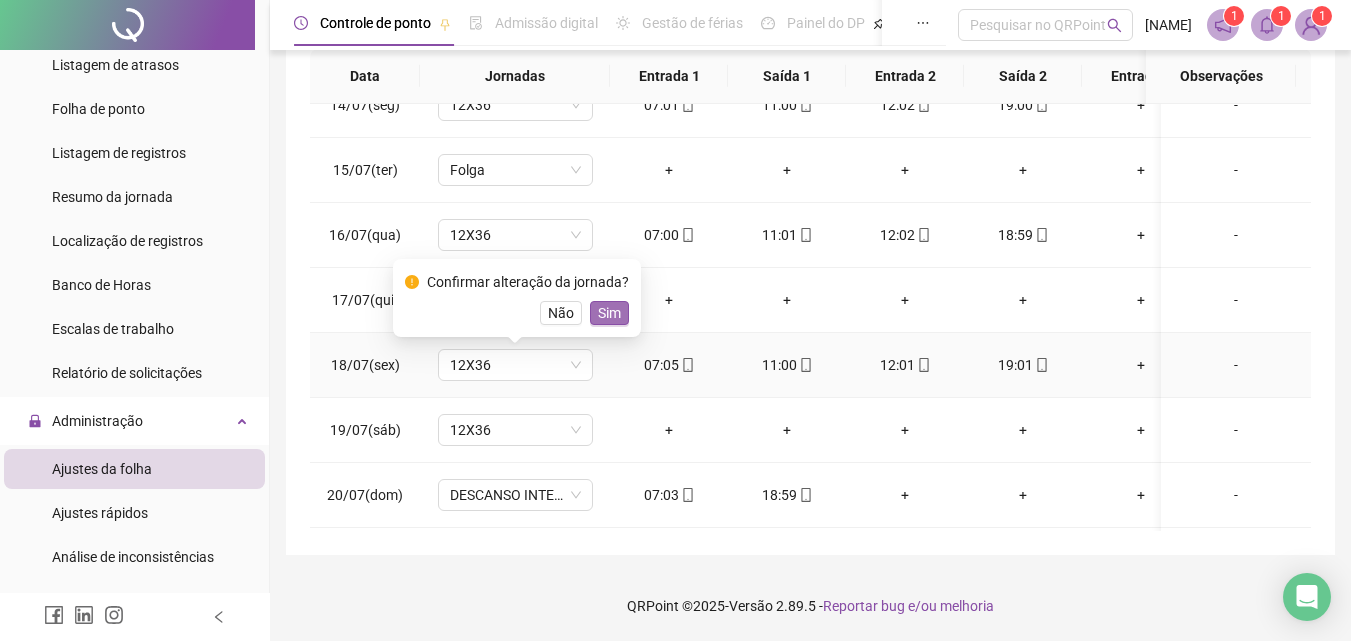 click on "Sim" at bounding box center [609, 313] 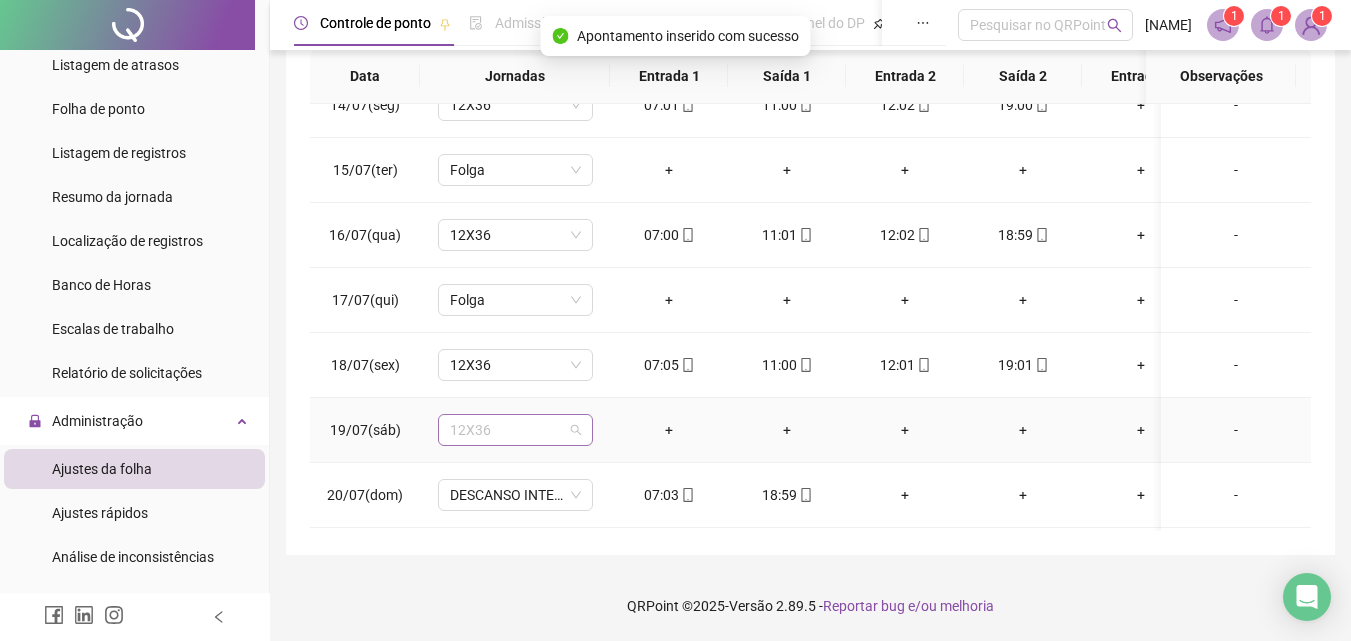 click on "12X36" at bounding box center [515, 430] 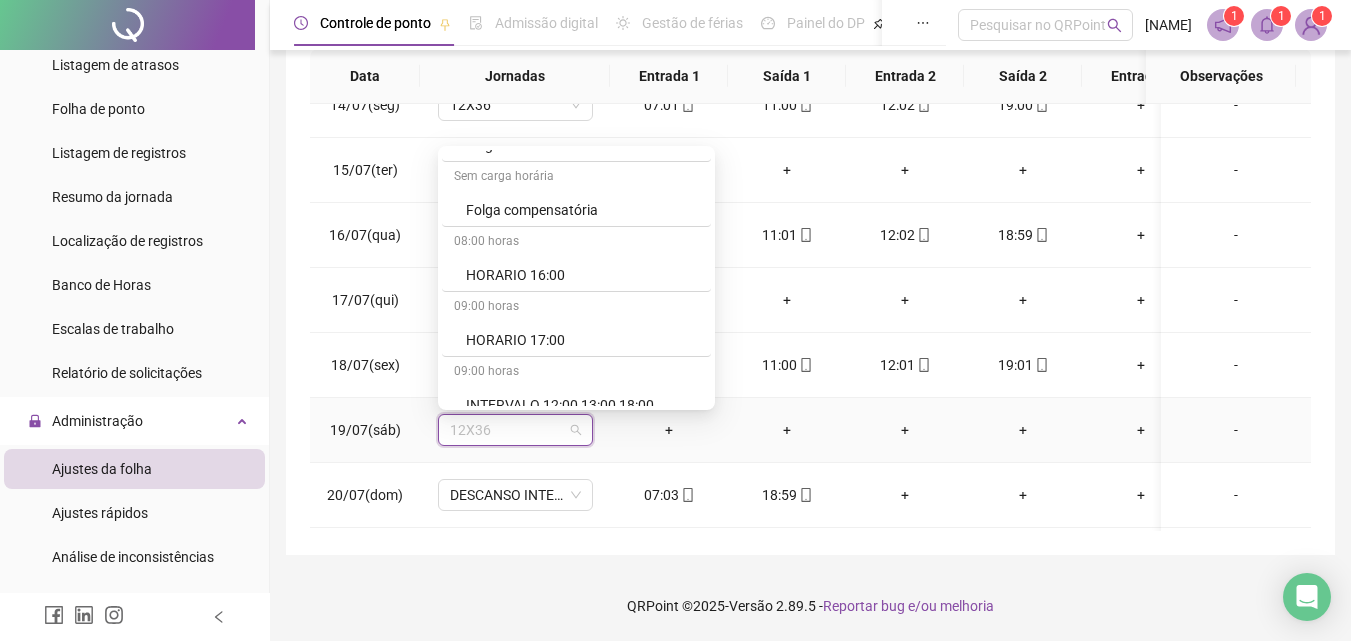 scroll, scrollTop: 4244, scrollLeft: 0, axis: vertical 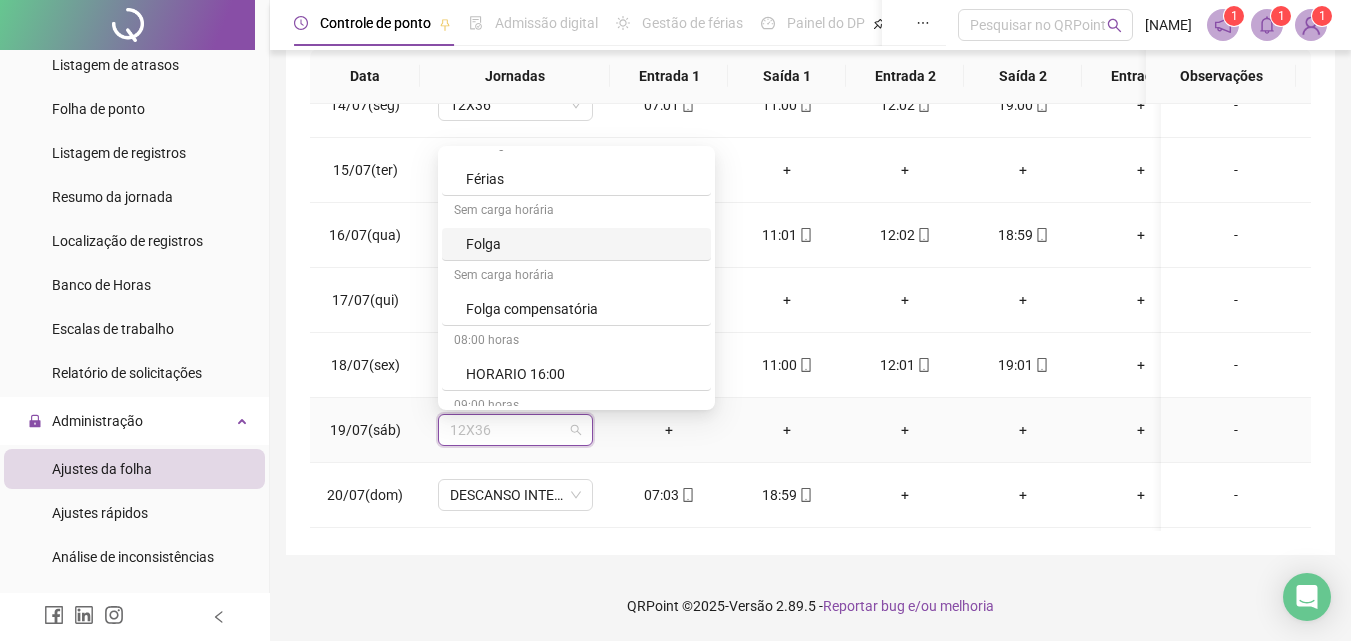 click on "Folga" at bounding box center (582, 244) 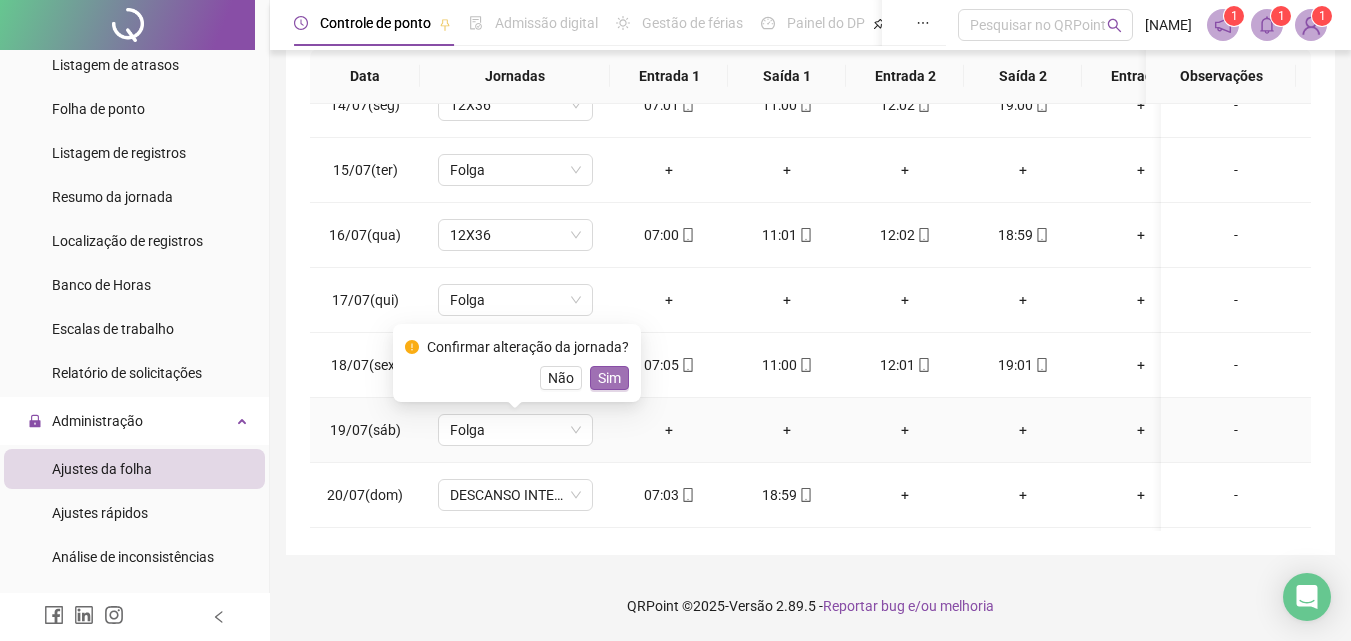 click on "Sim" at bounding box center (609, 378) 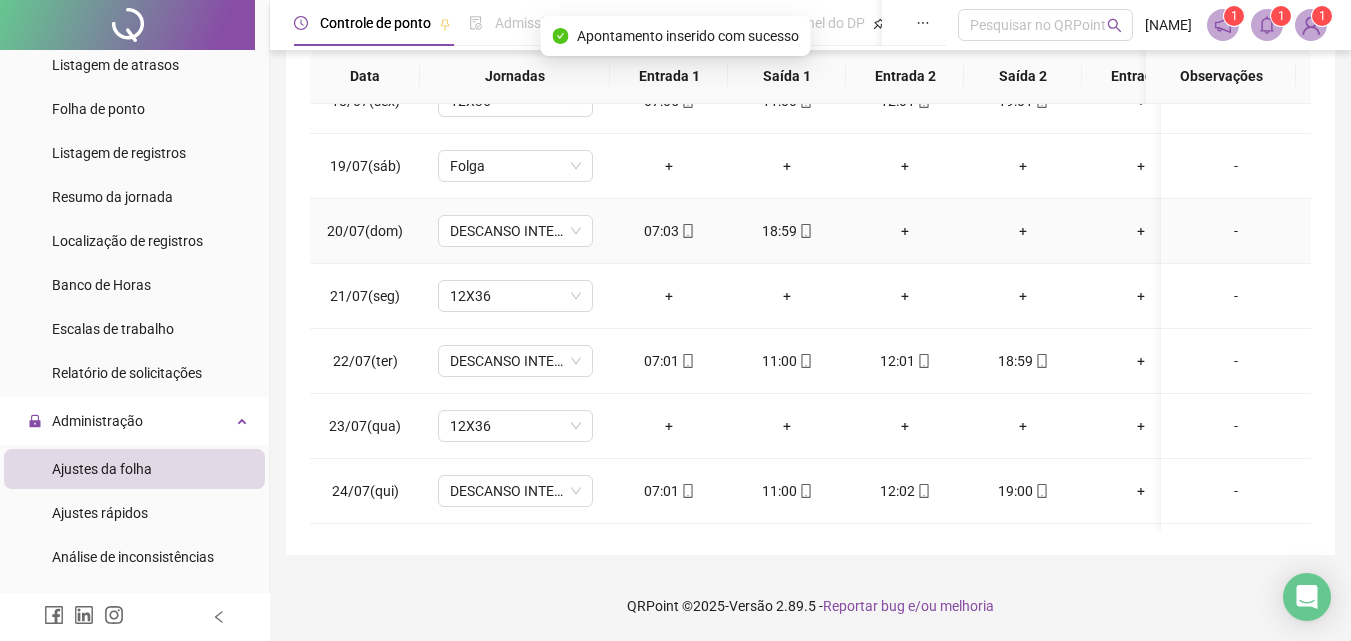 scroll, scrollTop: 1176, scrollLeft: 0, axis: vertical 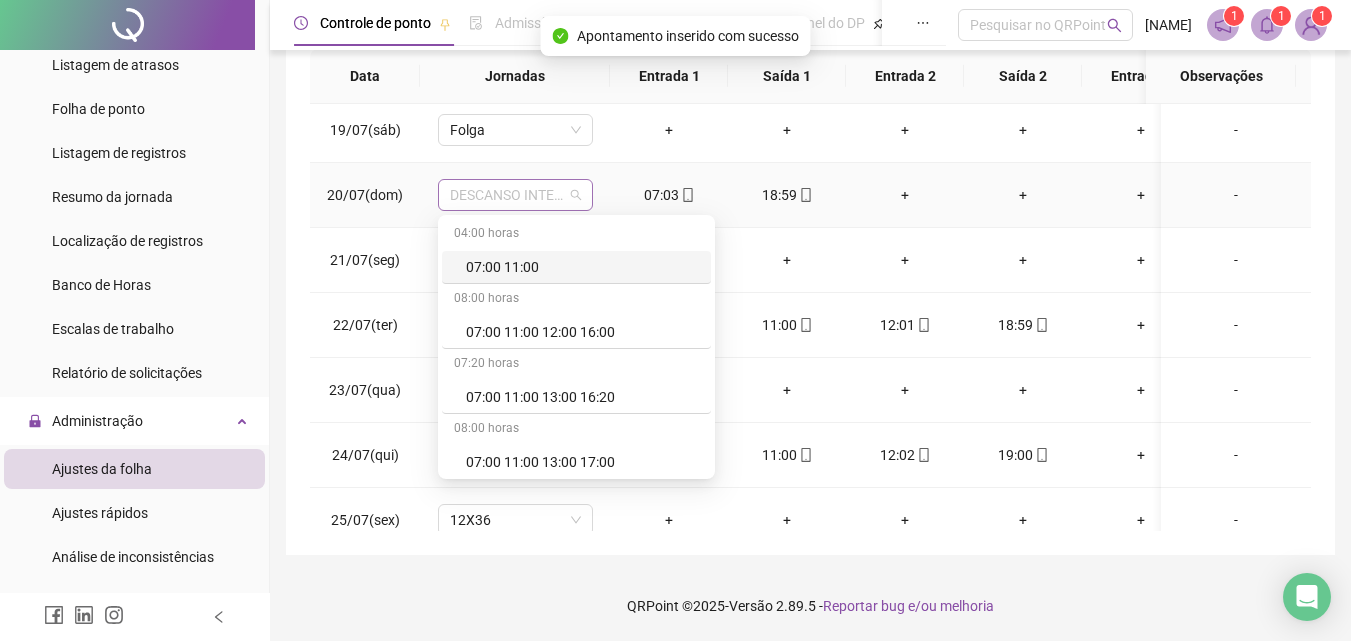 click on "DESCANSO INTER-JORNADA" at bounding box center [515, 195] 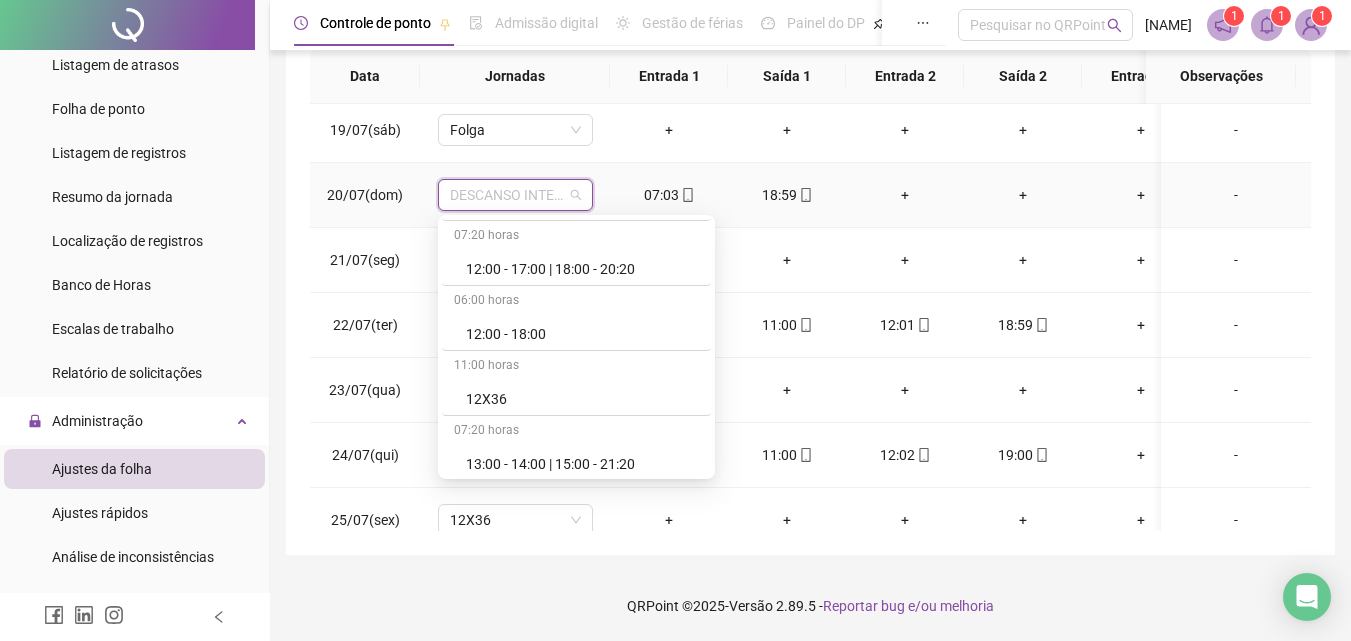 scroll, scrollTop: 3232, scrollLeft: 0, axis: vertical 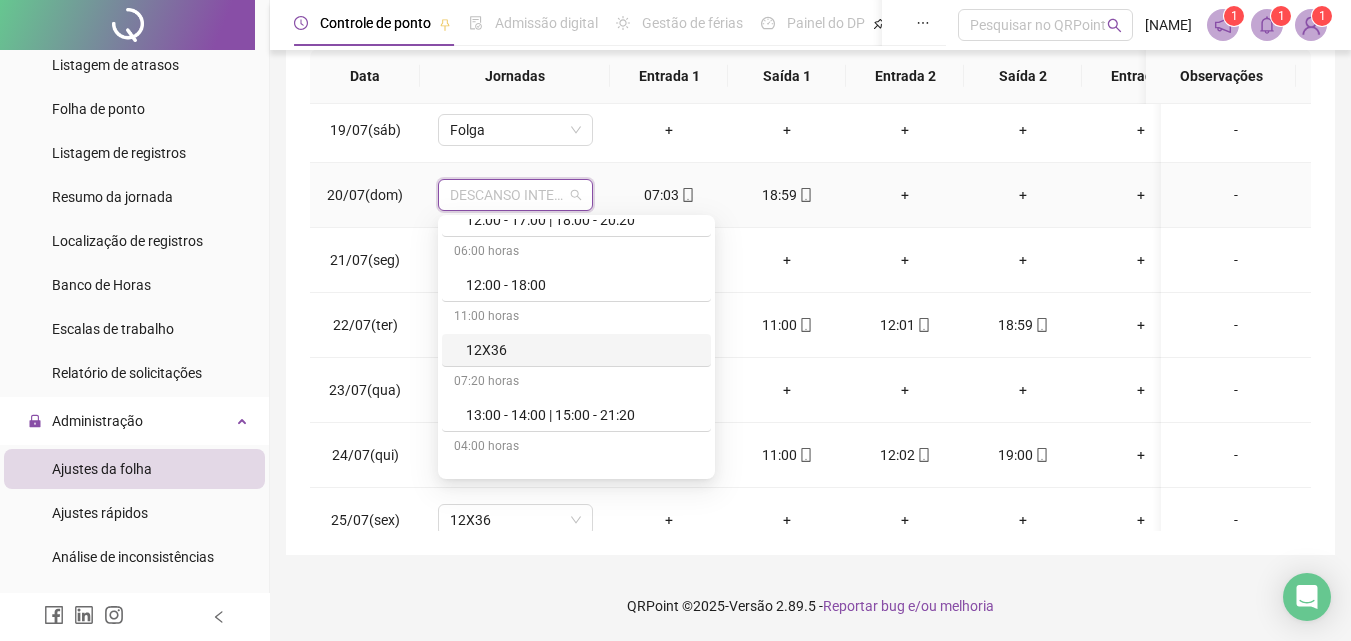 drag, startPoint x: 472, startPoint y: 353, endPoint x: 550, endPoint y: 346, distance: 78.31347 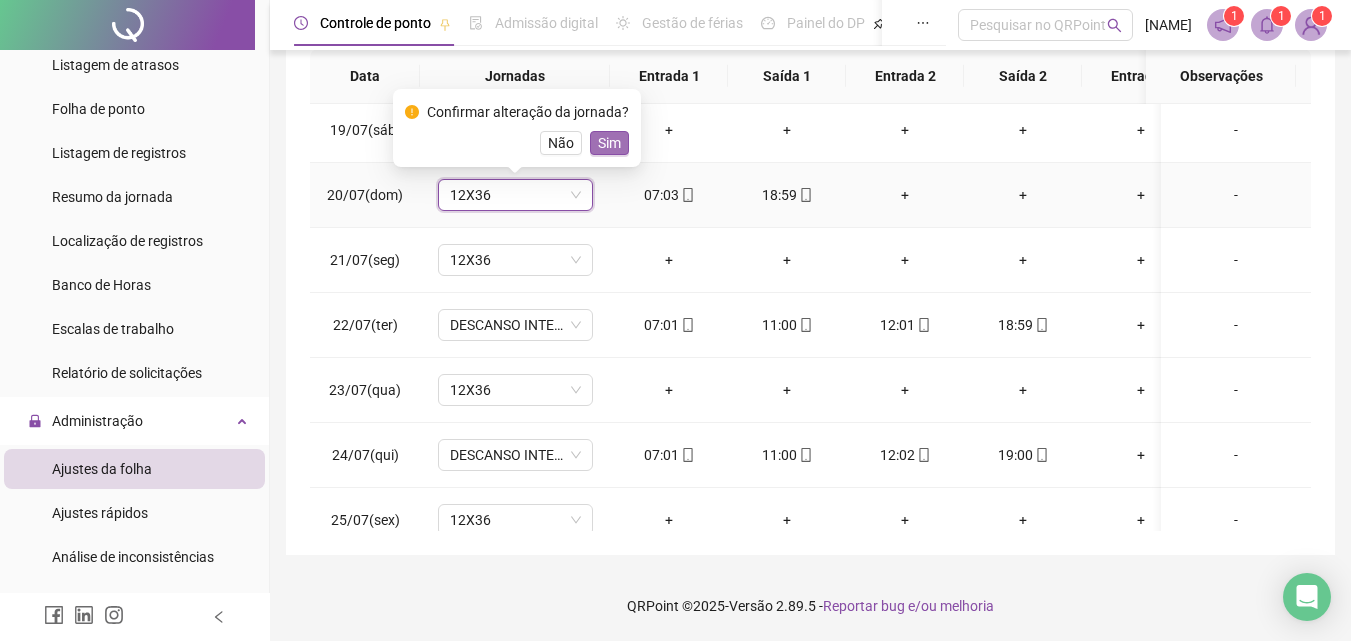 click on "Sim" at bounding box center [609, 143] 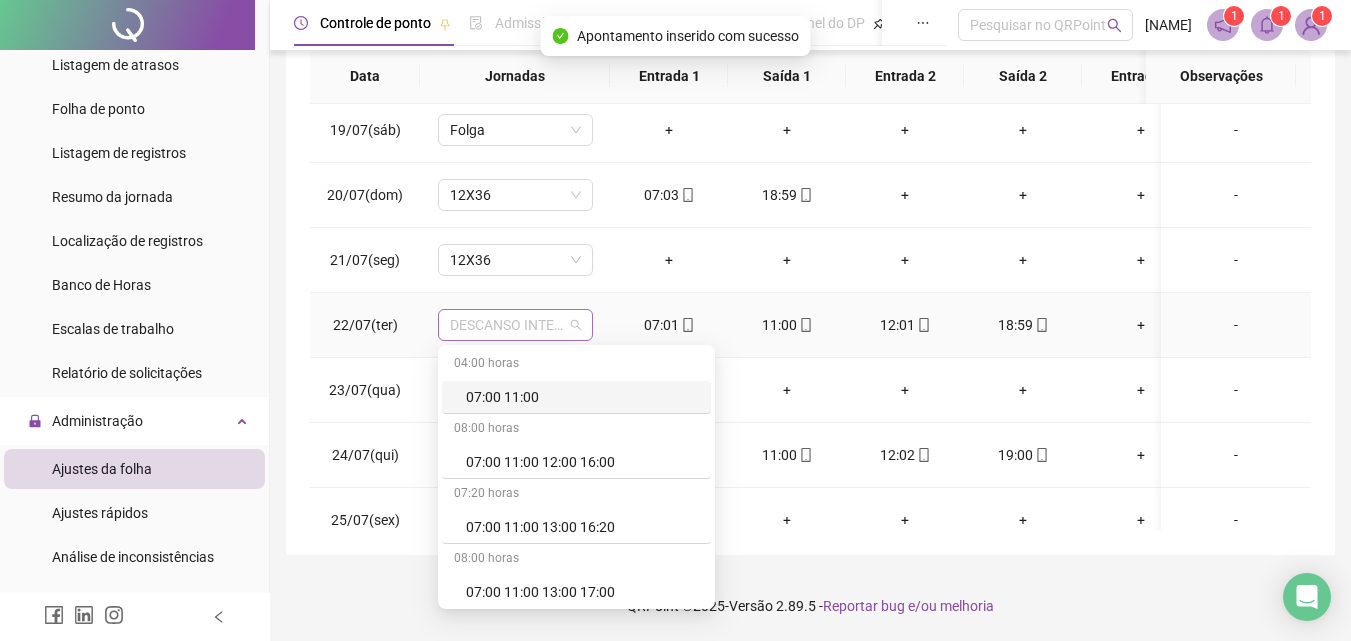 click on "DESCANSO INTER-JORNADA" at bounding box center [515, 325] 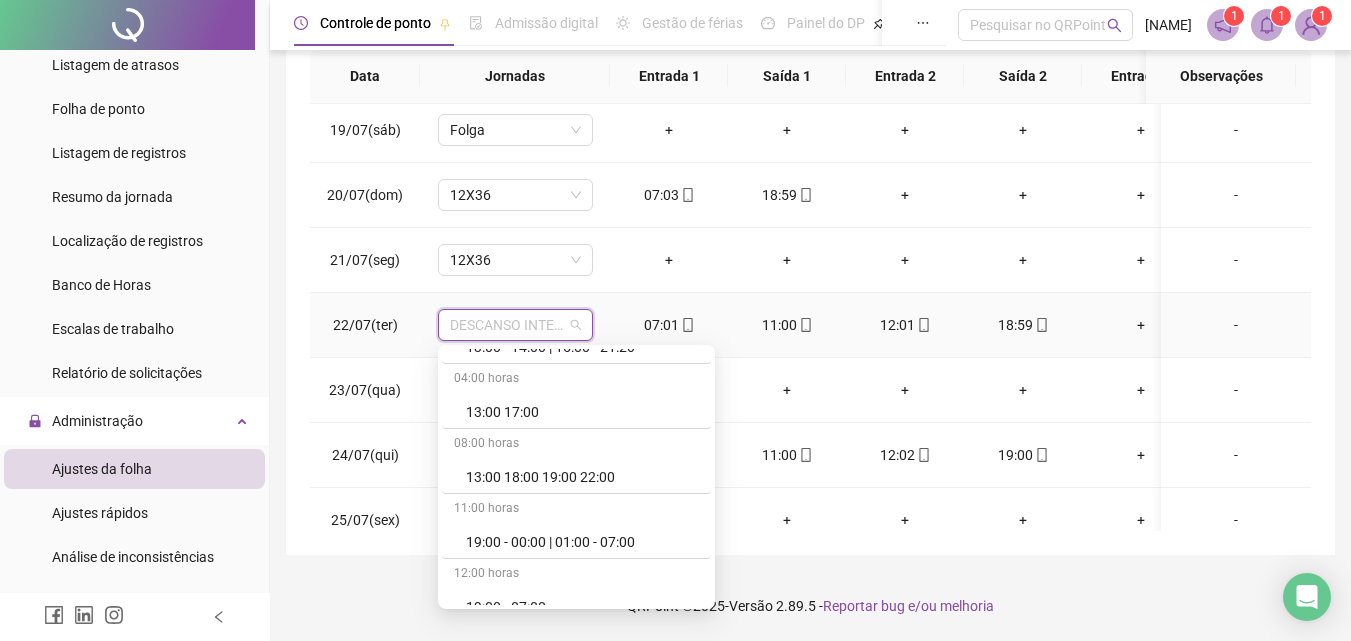scroll, scrollTop: 3356, scrollLeft: 0, axis: vertical 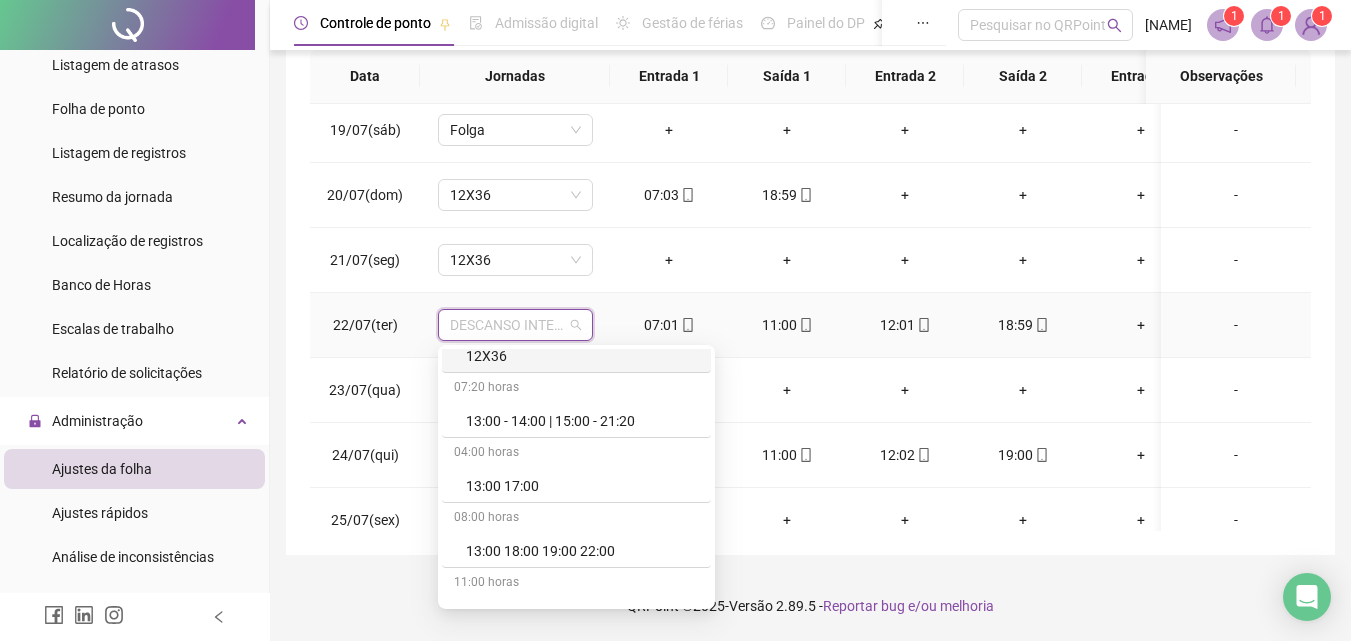 click on "12X36" at bounding box center (582, 356) 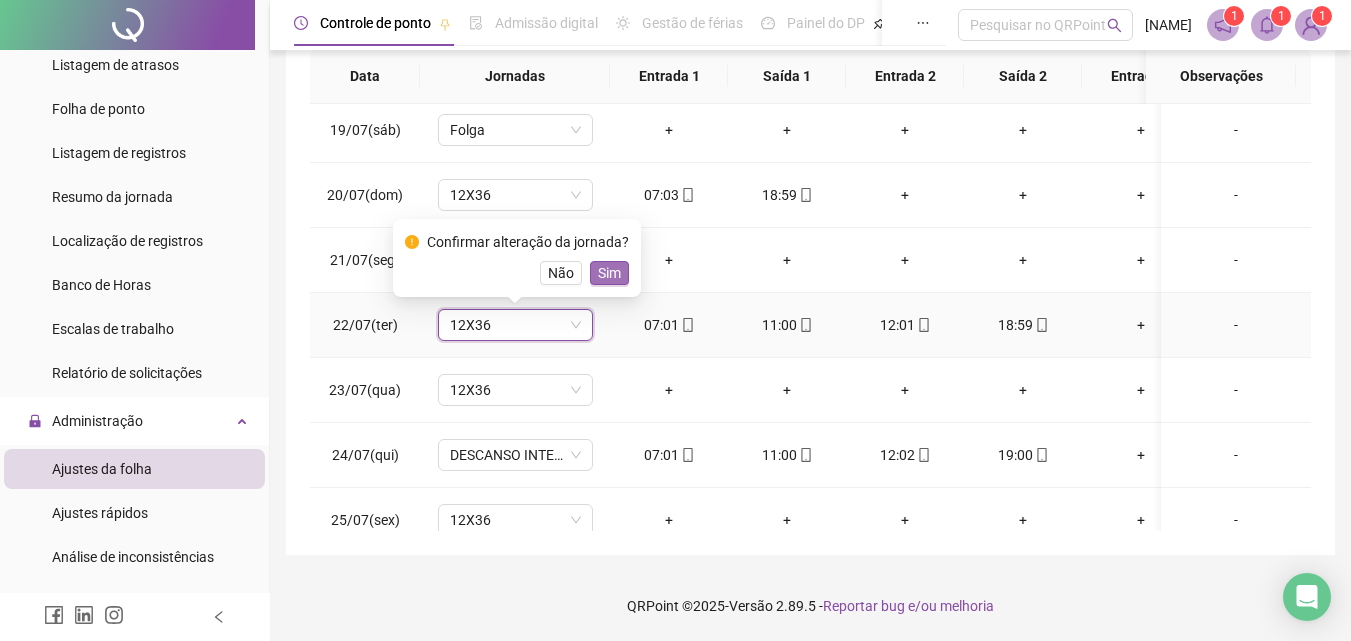 click on "Sim" at bounding box center [609, 273] 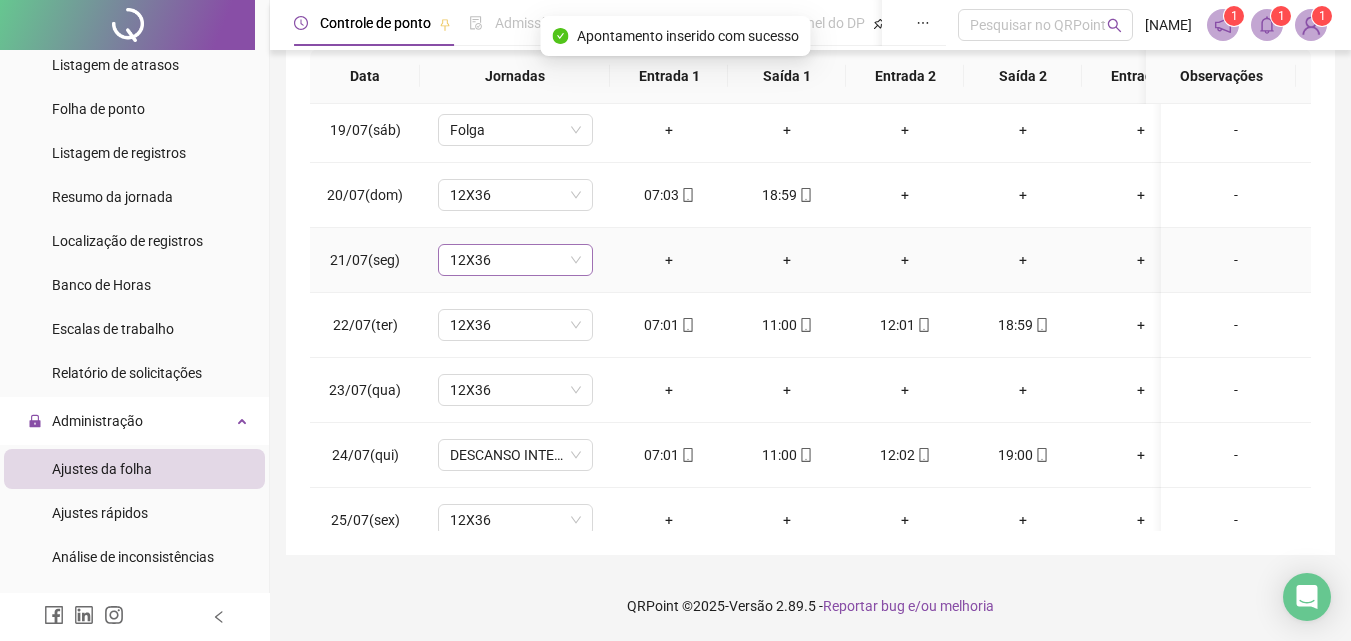 click on "12X36" at bounding box center [515, 260] 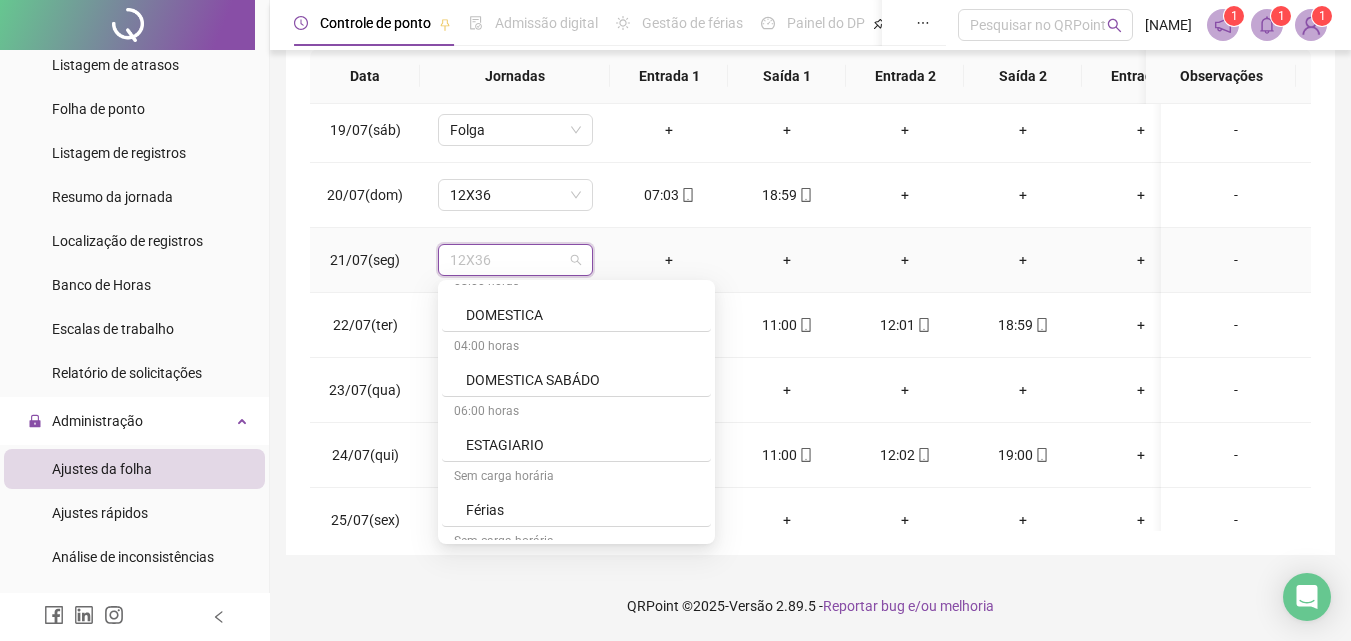 scroll, scrollTop: 4121, scrollLeft: 0, axis: vertical 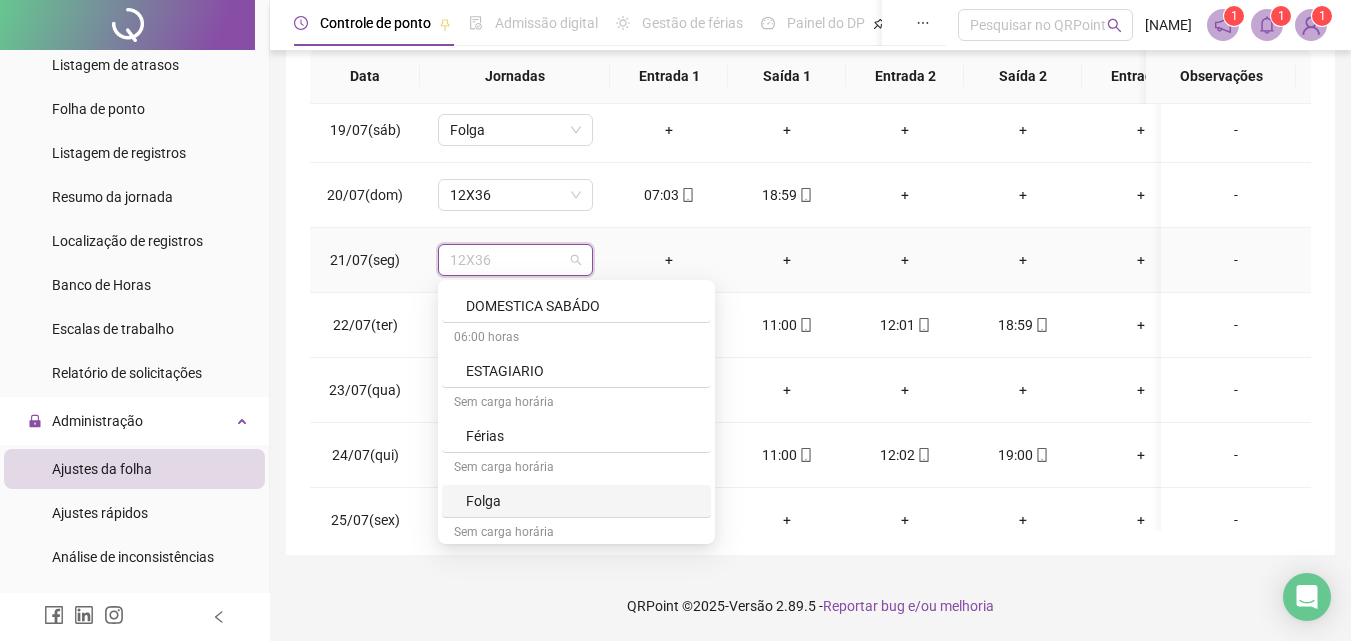 click on "Folga" at bounding box center [582, 501] 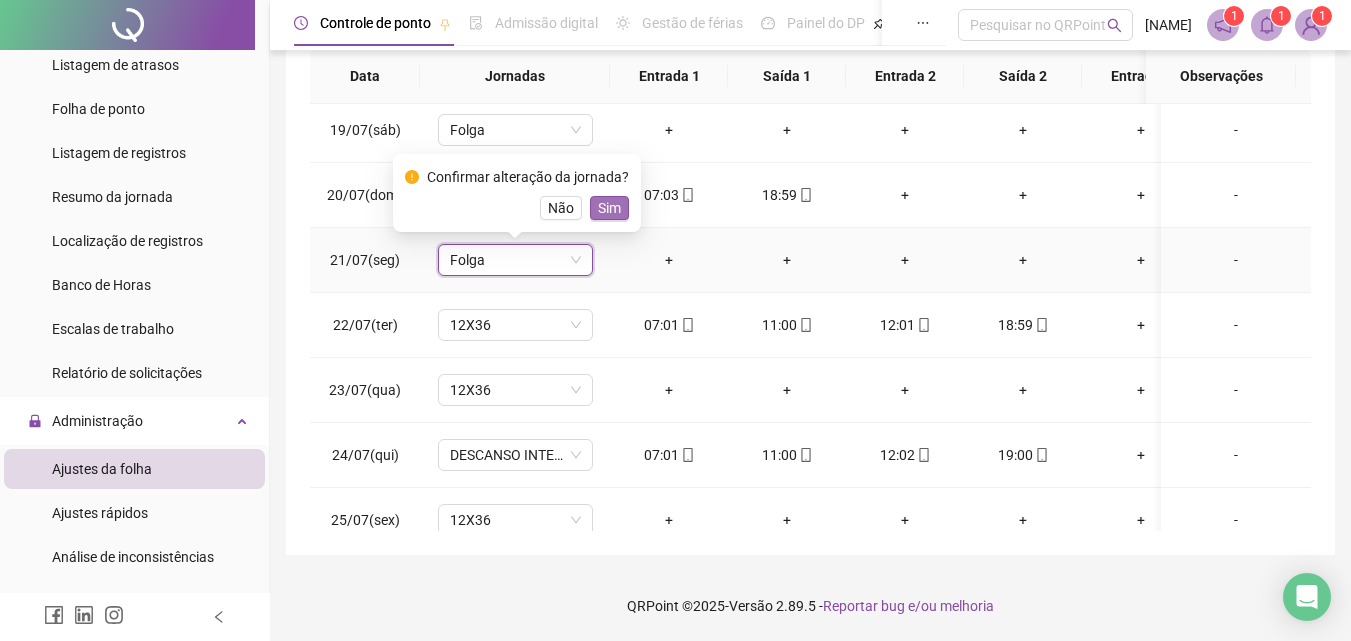 click on "Sim" at bounding box center [609, 208] 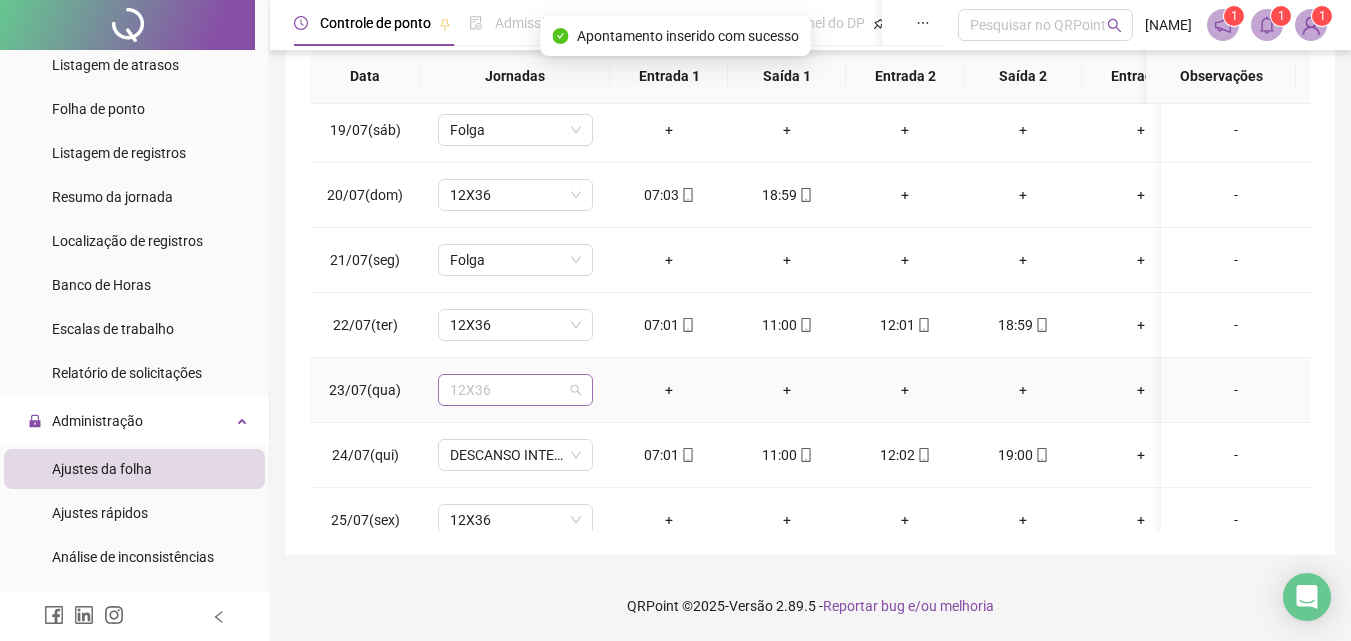 click on "12X36" at bounding box center [515, 390] 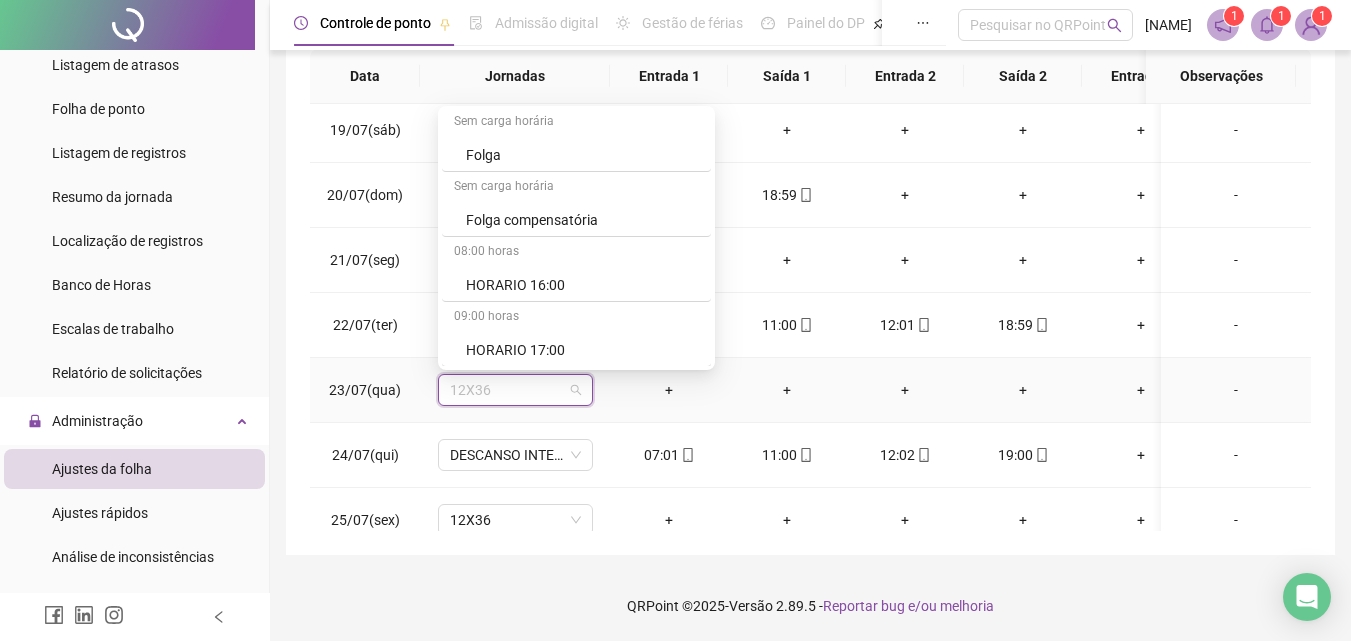 scroll, scrollTop: 4244, scrollLeft: 0, axis: vertical 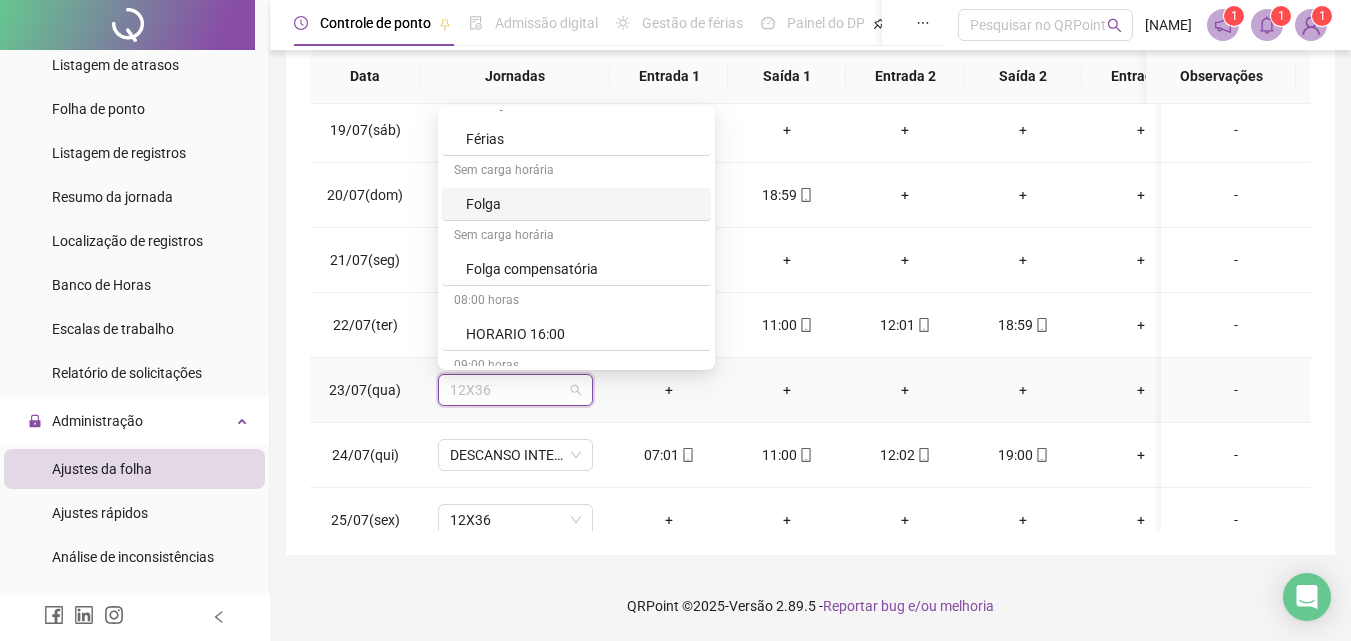 click on "Folga" at bounding box center [582, 204] 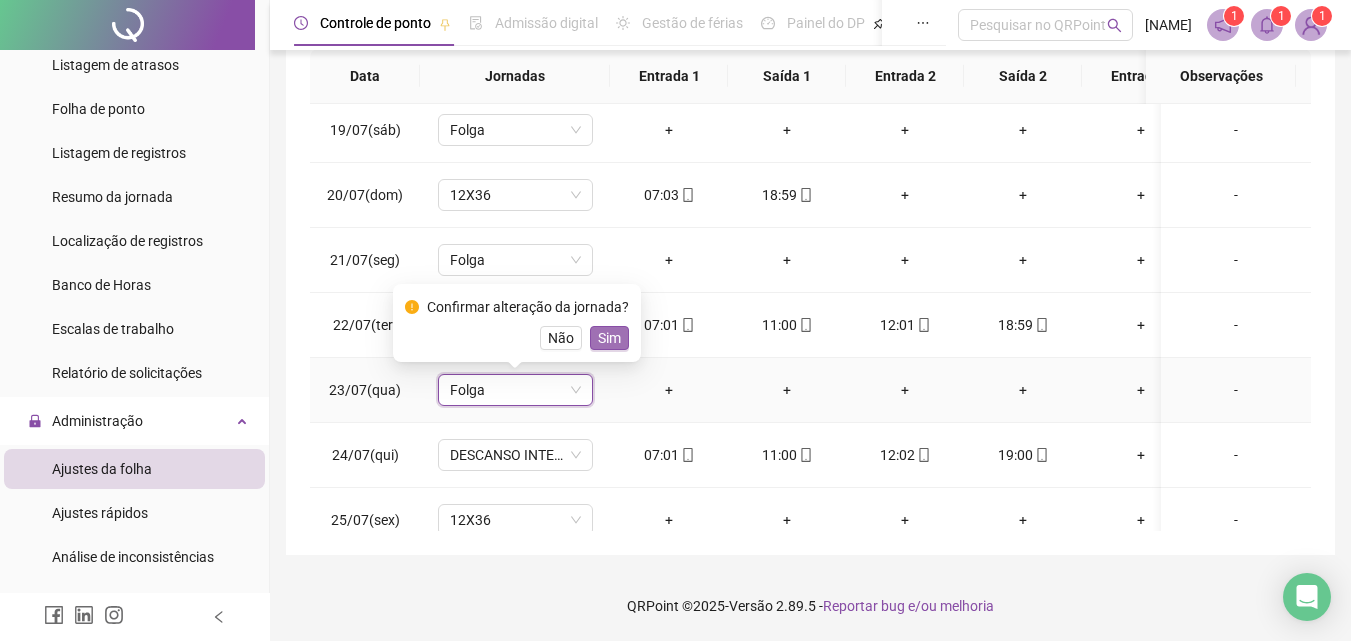 click on "Sim" at bounding box center (609, 338) 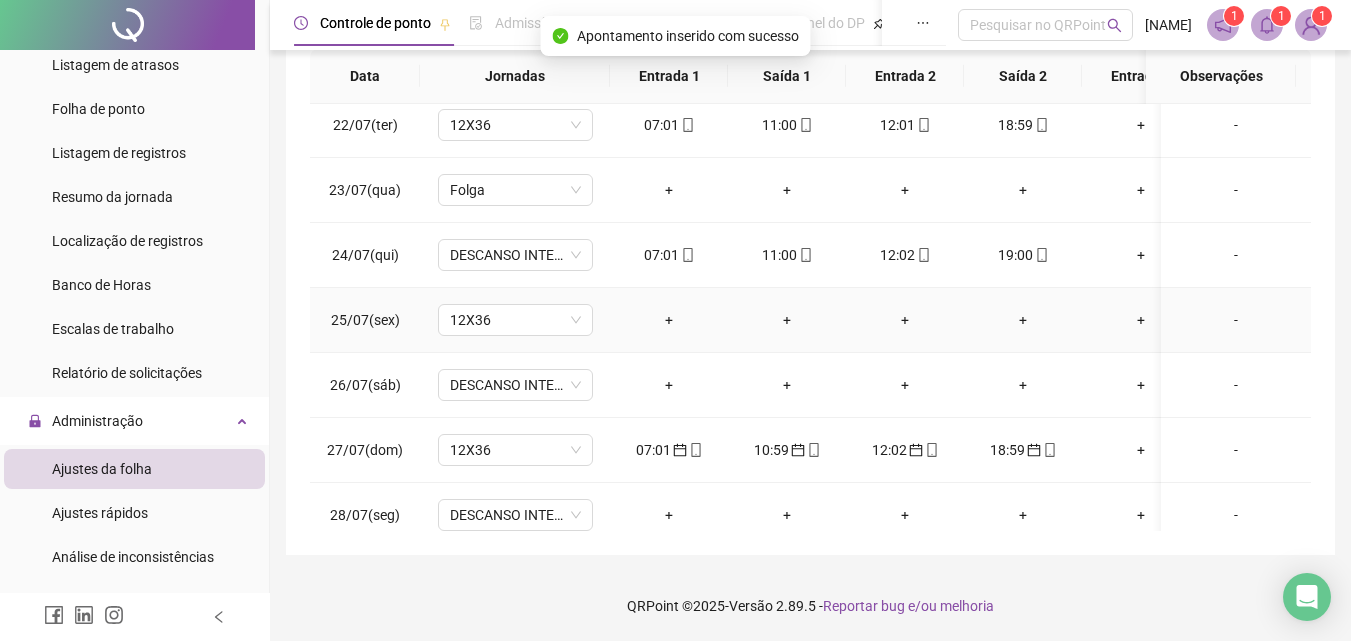 scroll, scrollTop: 1476, scrollLeft: 0, axis: vertical 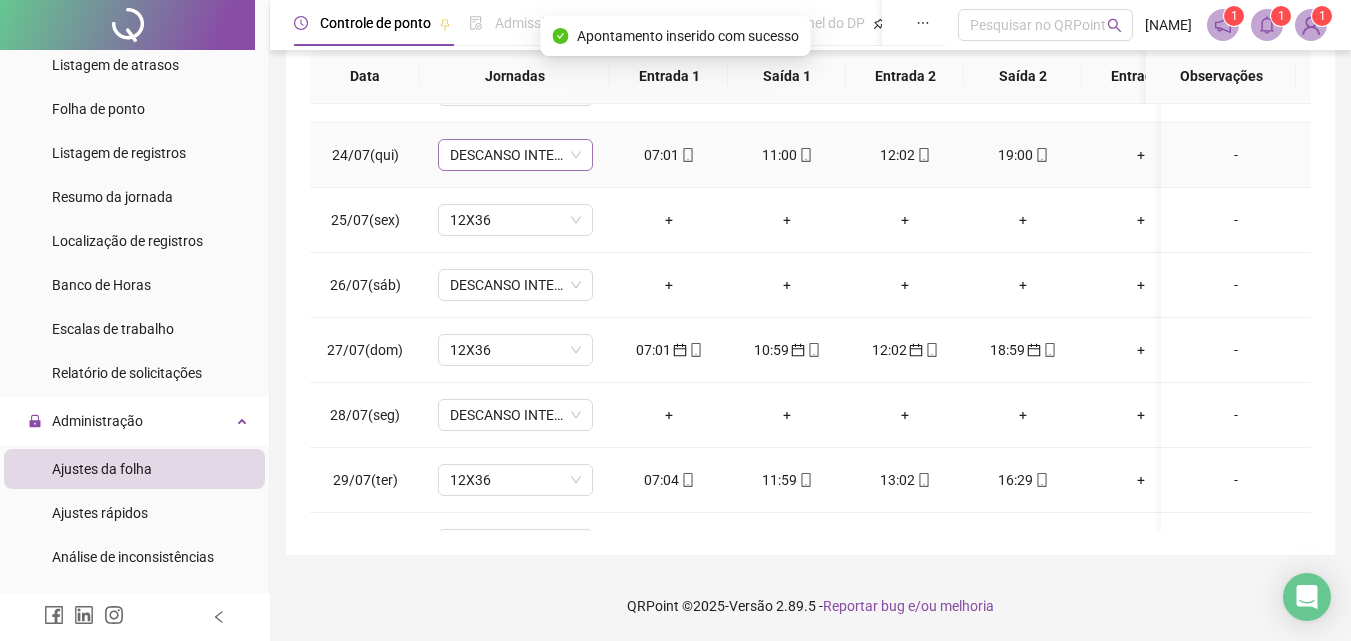 click on "DESCANSO INTER-JORNADA" at bounding box center [515, 155] 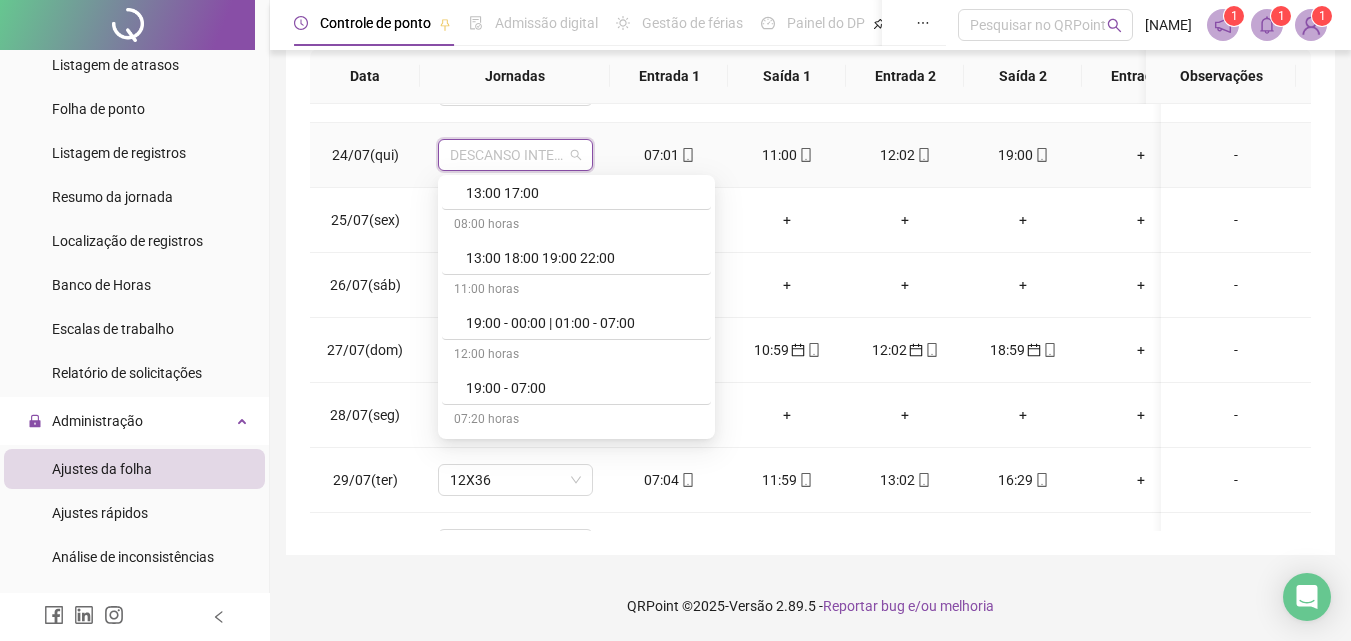 scroll, scrollTop: 3331, scrollLeft: 0, axis: vertical 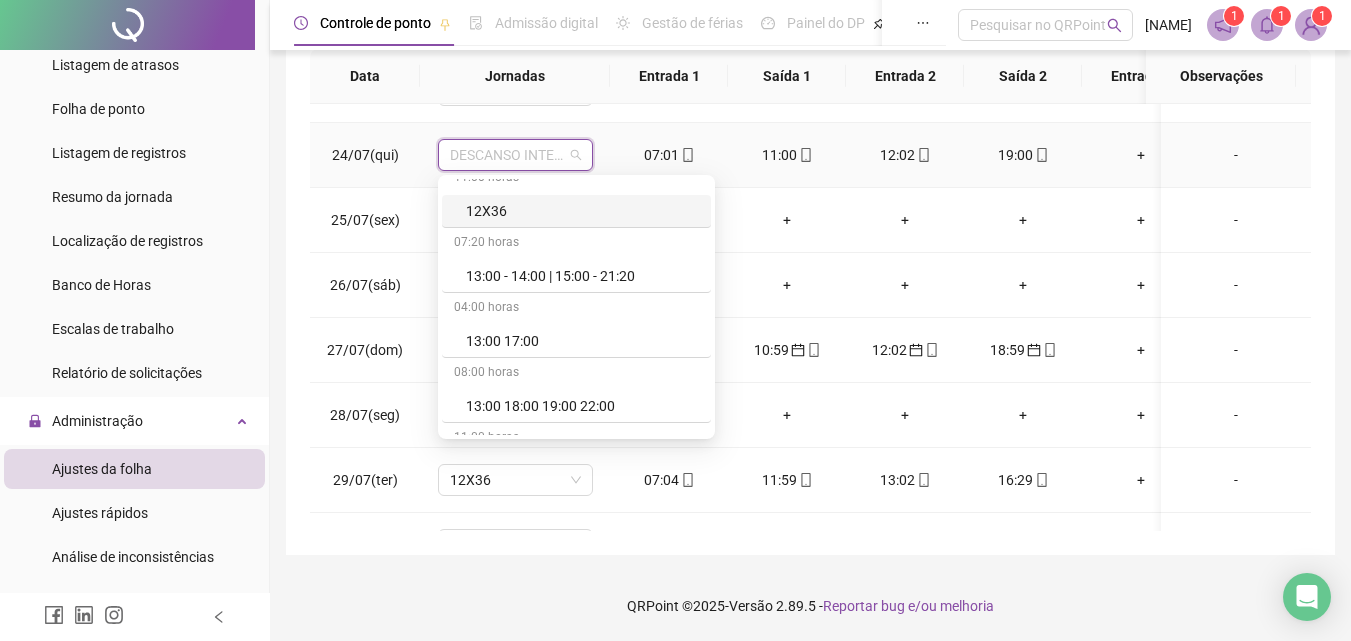 click on "12X36" at bounding box center (582, 211) 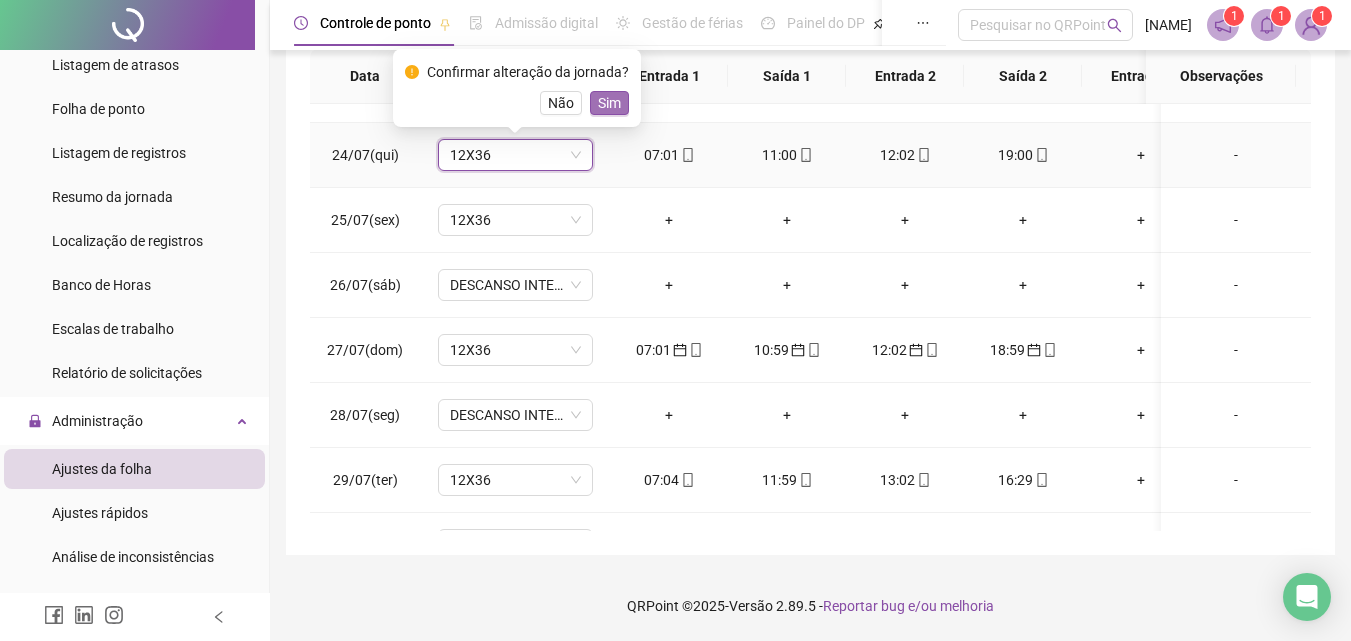 click on "Sim" at bounding box center [609, 103] 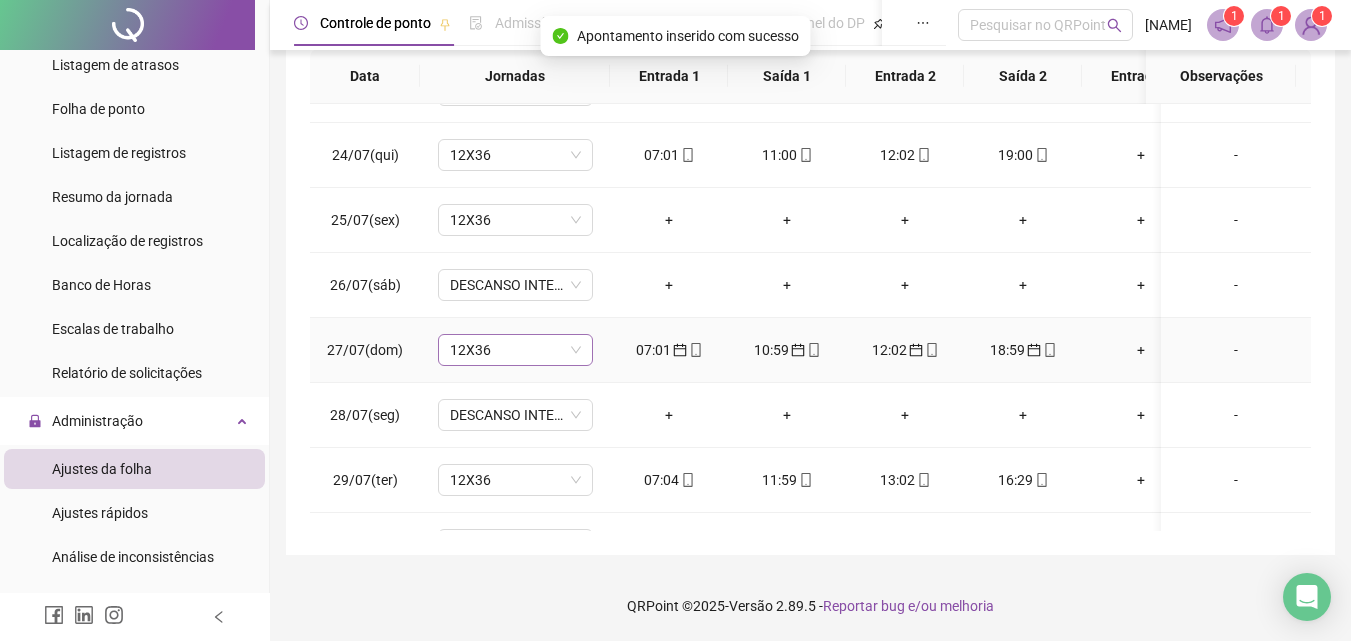 click on "12X36" at bounding box center (515, 350) 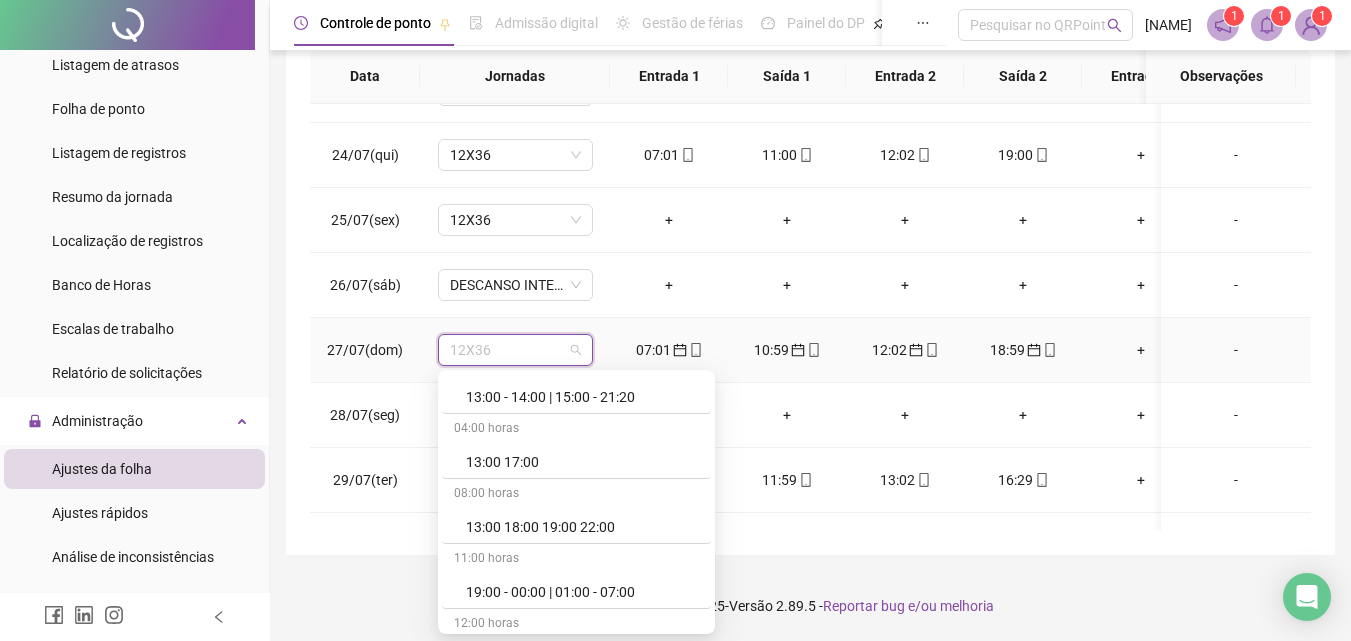 scroll, scrollTop: 3306, scrollLeft: 0, axis: vertical 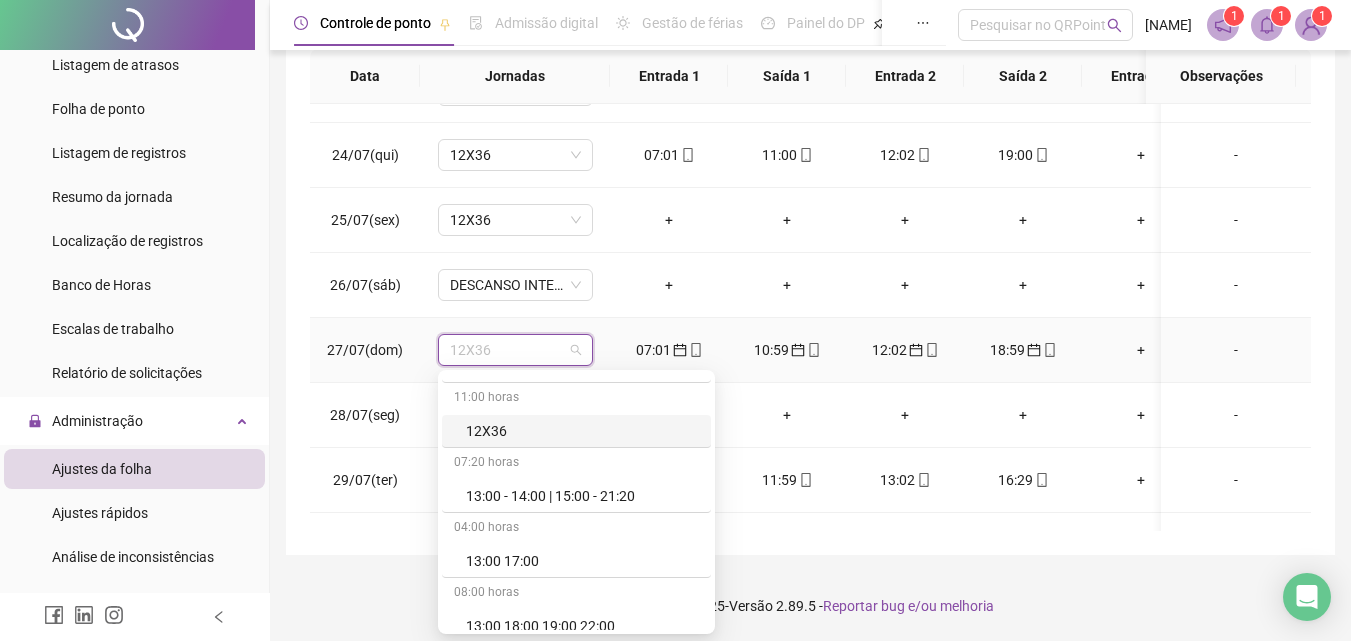 click on "12X36" at bounding box center (582, 431) 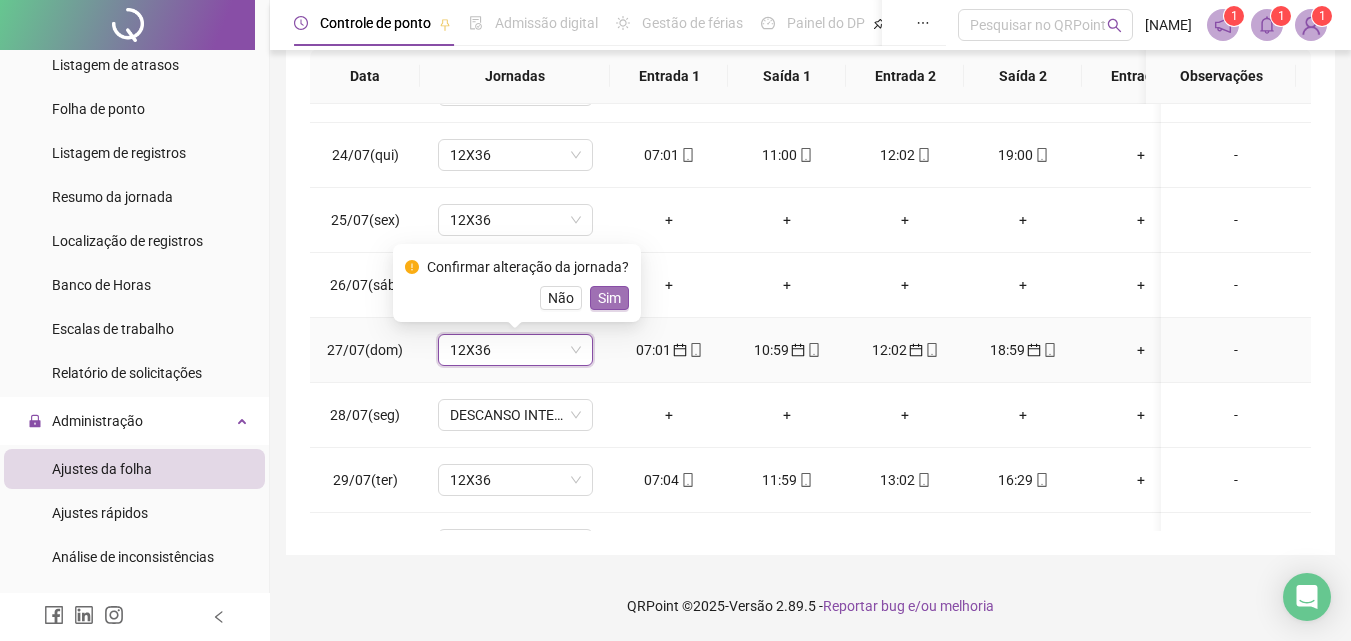click on "Sim" at bounding box center [609, 298] 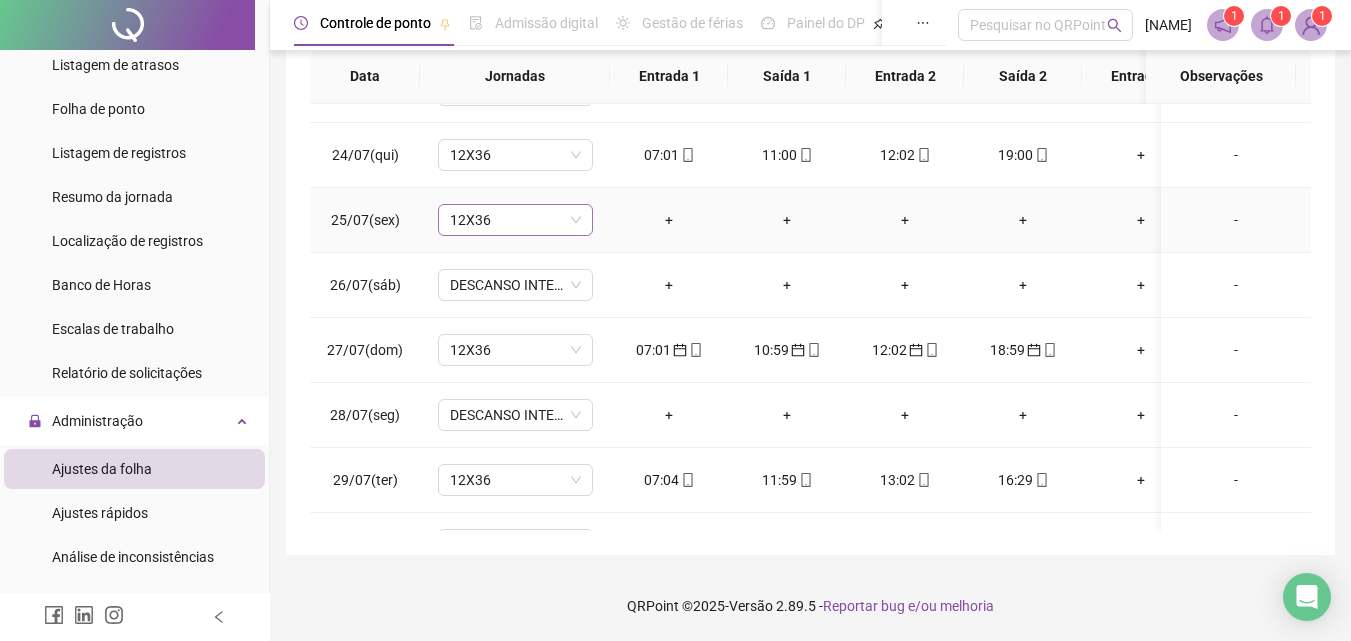 click on "12X36" at bounding box center [515, 220] 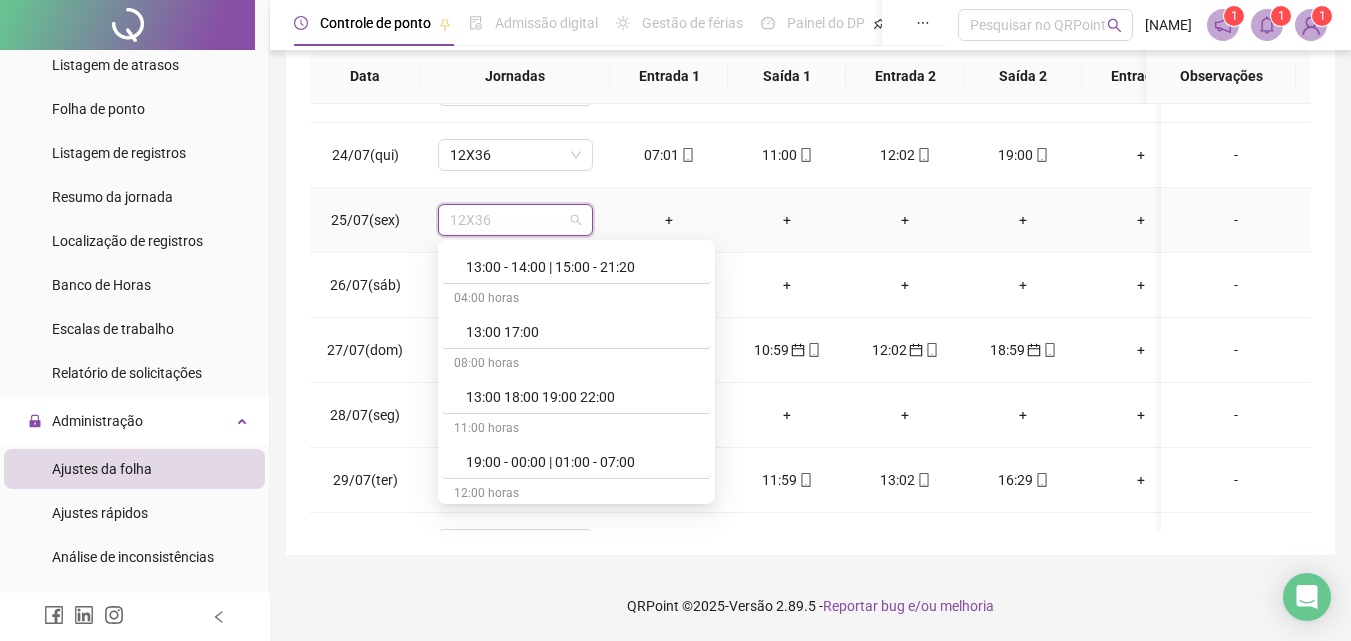 scroll, scrollTop: 3553, scrollLeft: 0, axis: vertical 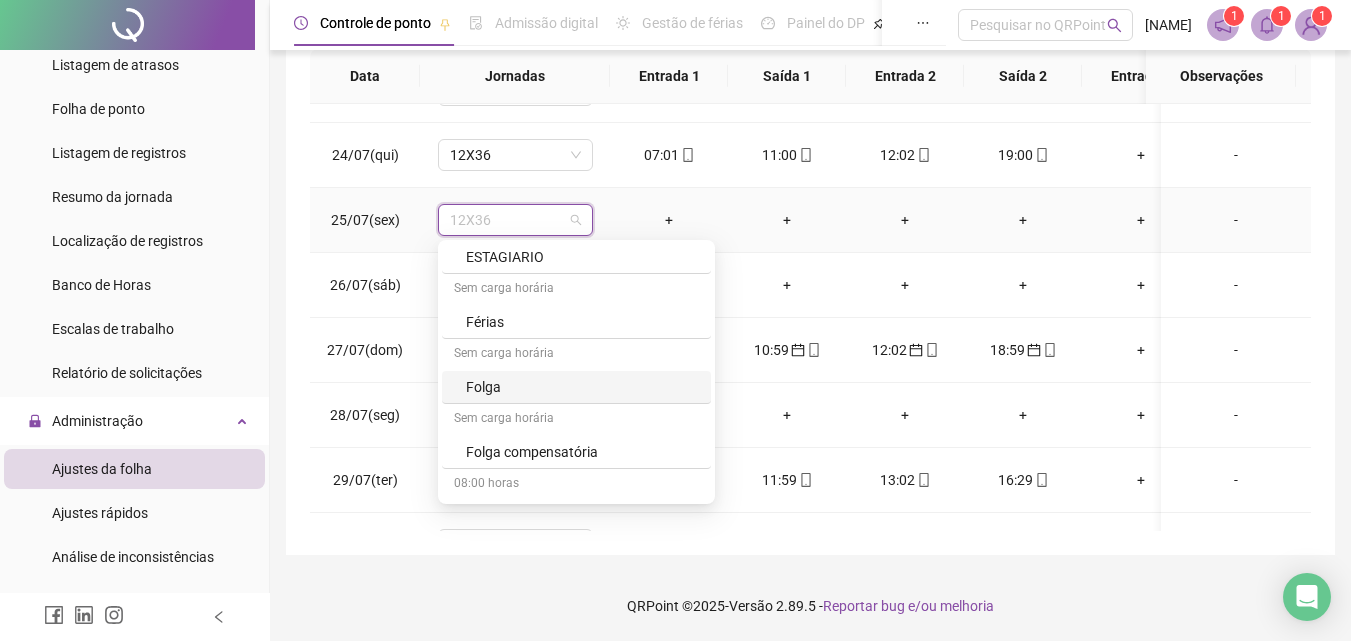 click on "Folga" at bounding box center [582, 387] 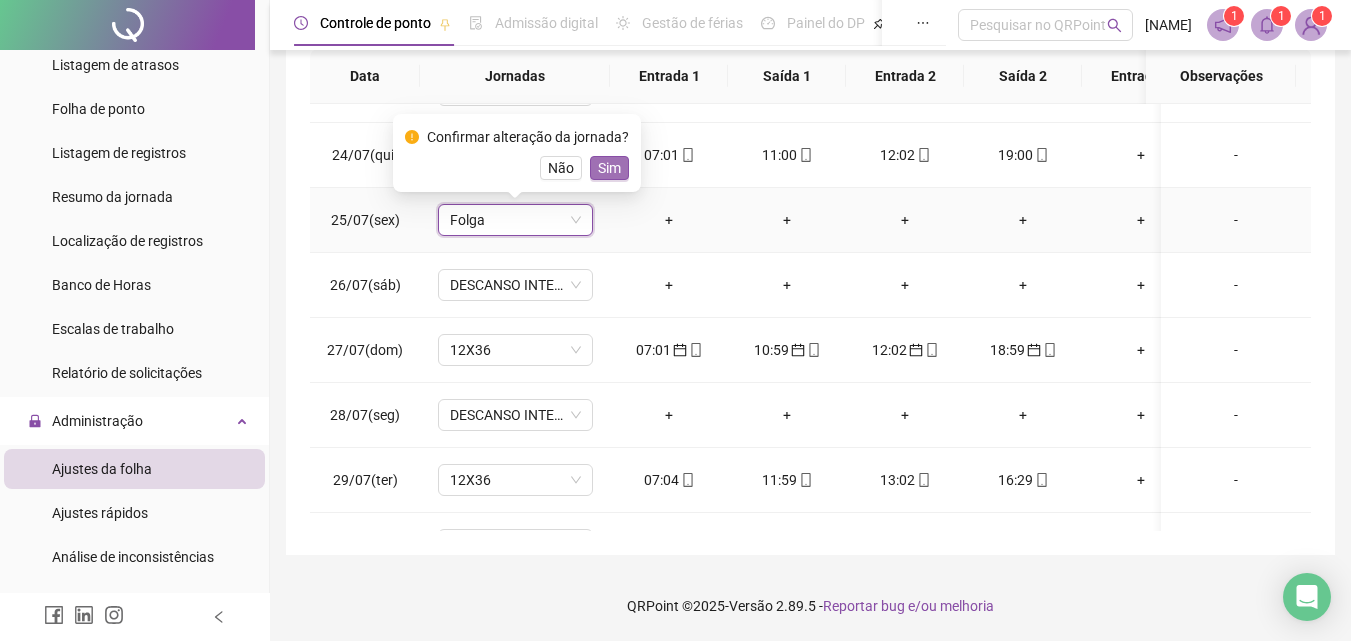 click on "Sim" at bounding box center (609, 168) 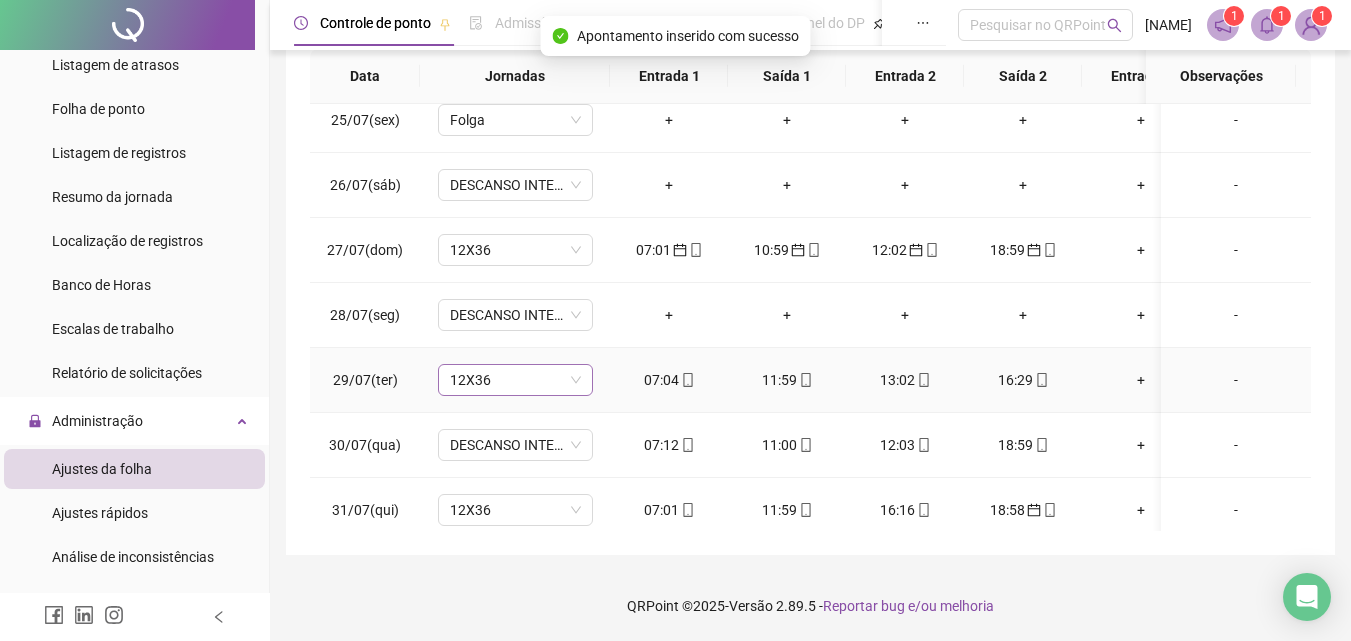 scroll, scrollTop: 1603, scrollLeft: 0, axis: vertical 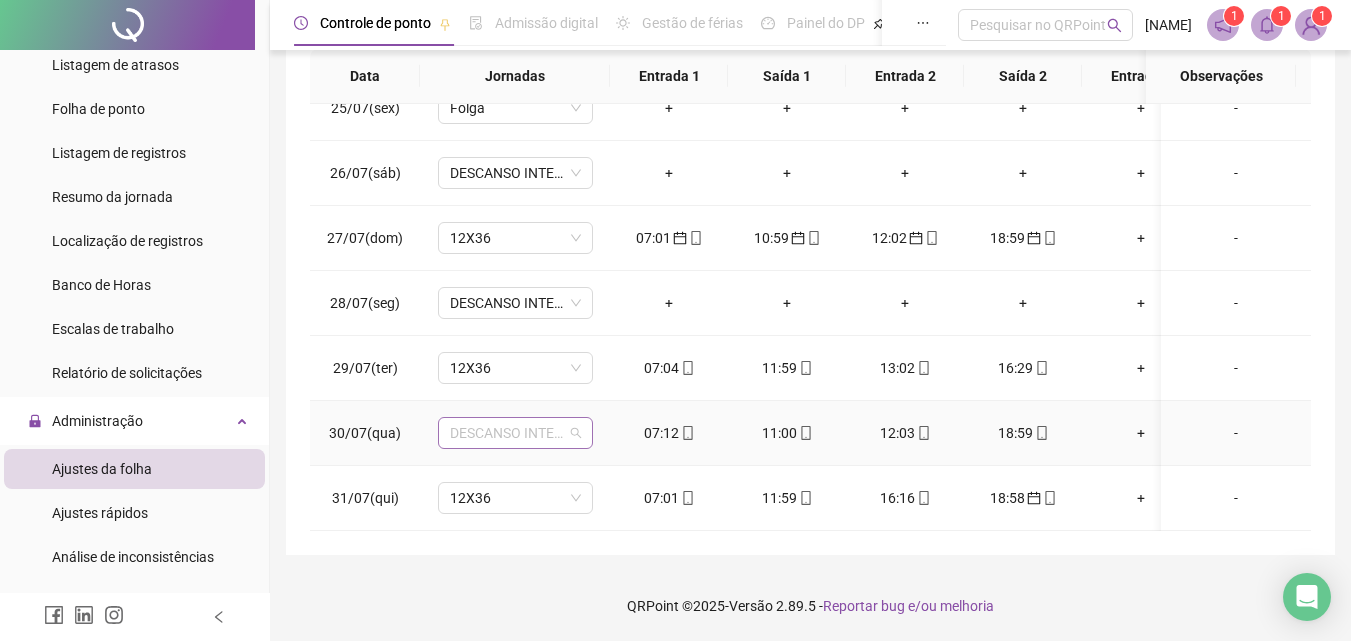 click on "DESCANSO INTER-JORNADA" at bounding box center (515, 433) 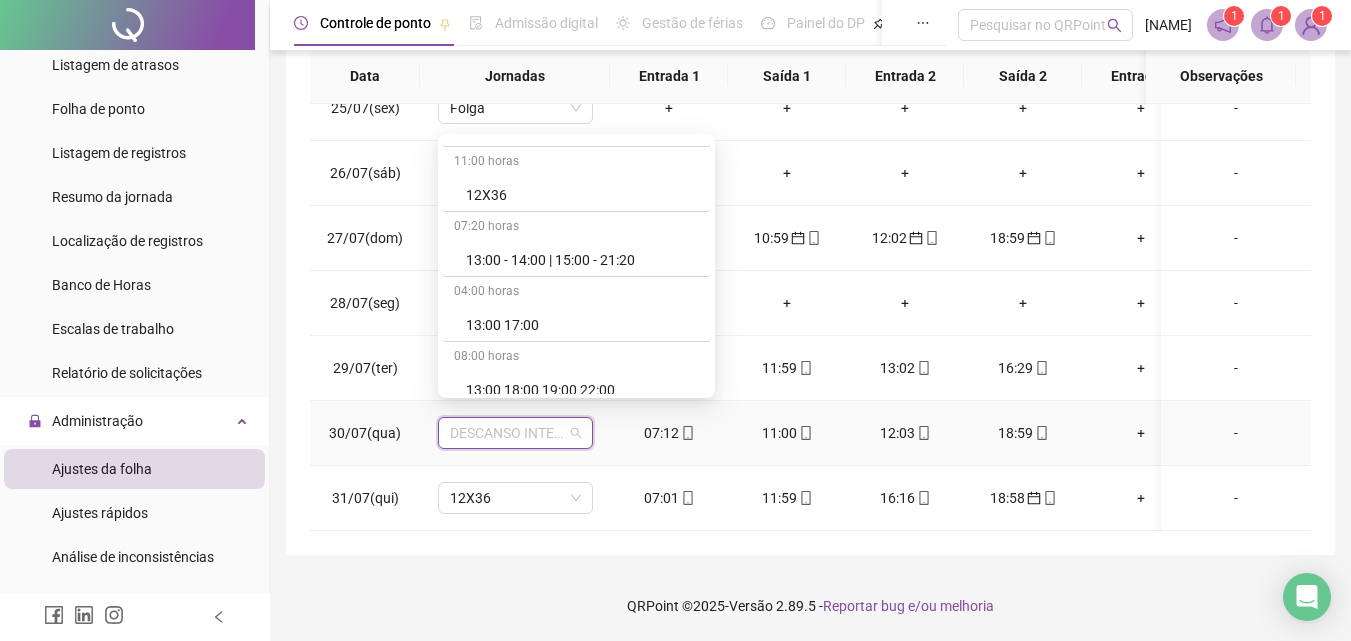 scroll, scrollTop: 3257, scrollLeft: 0, axis: vertical 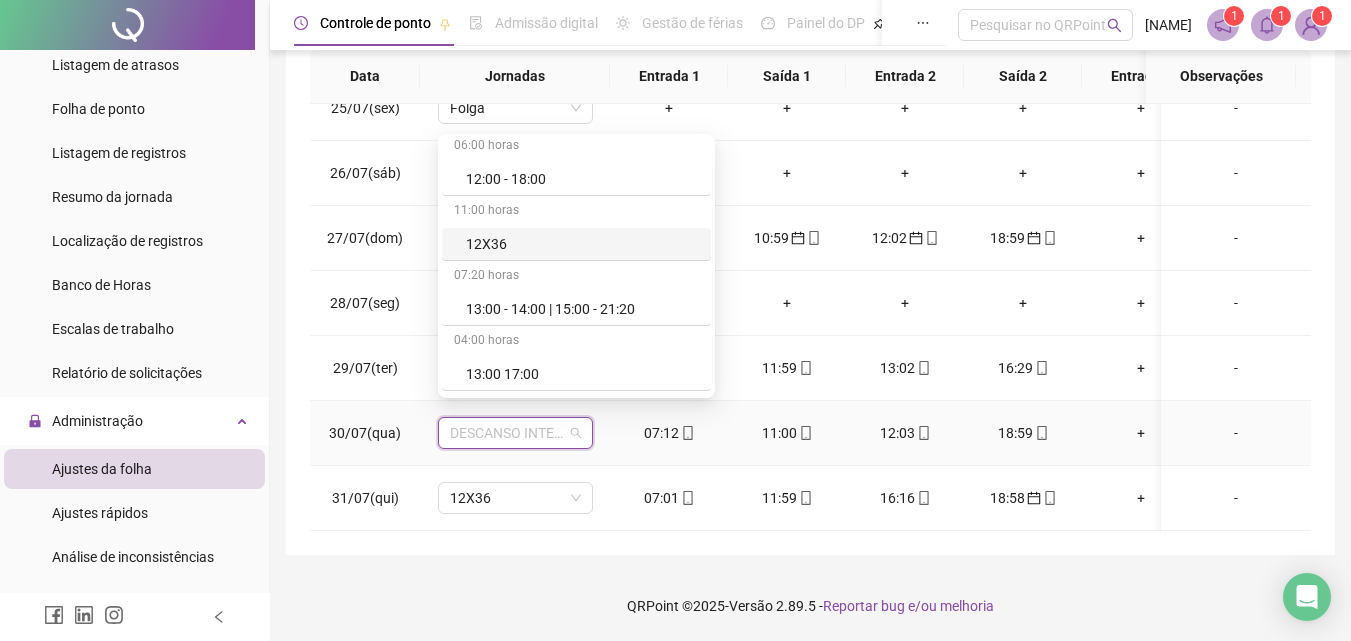 click on "12X36" at bounding box center (582, 244) 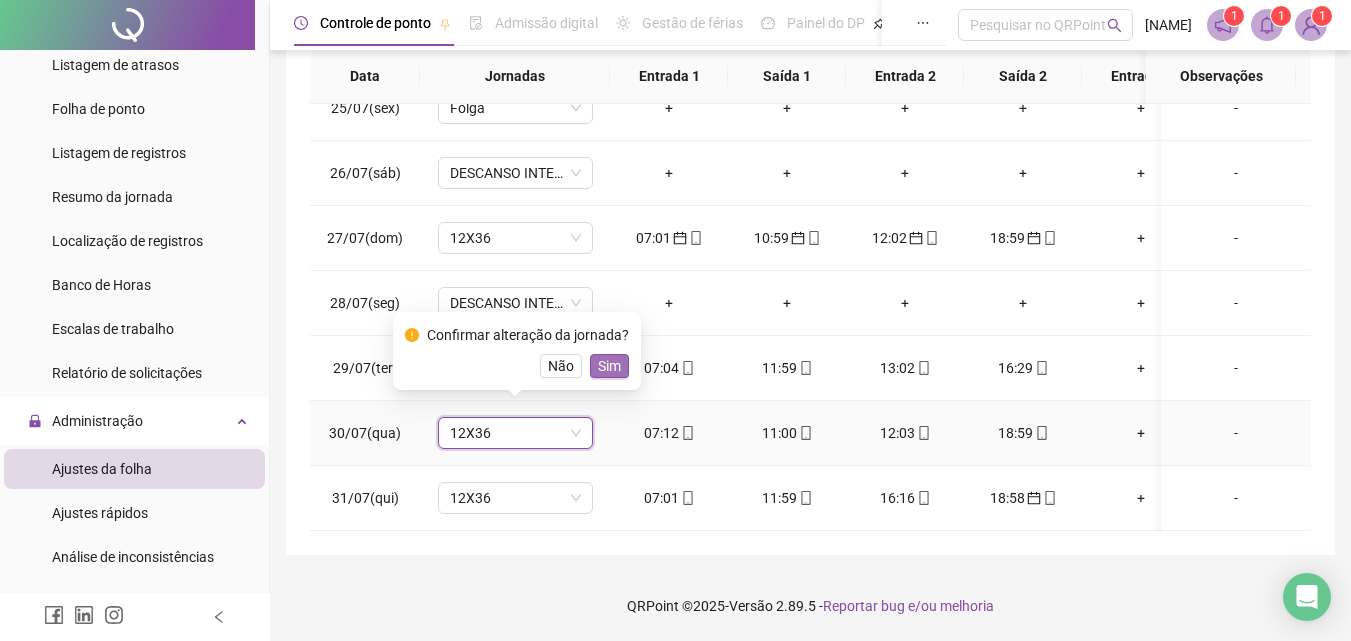 click on "Sim" at bounding box center (609, 366) 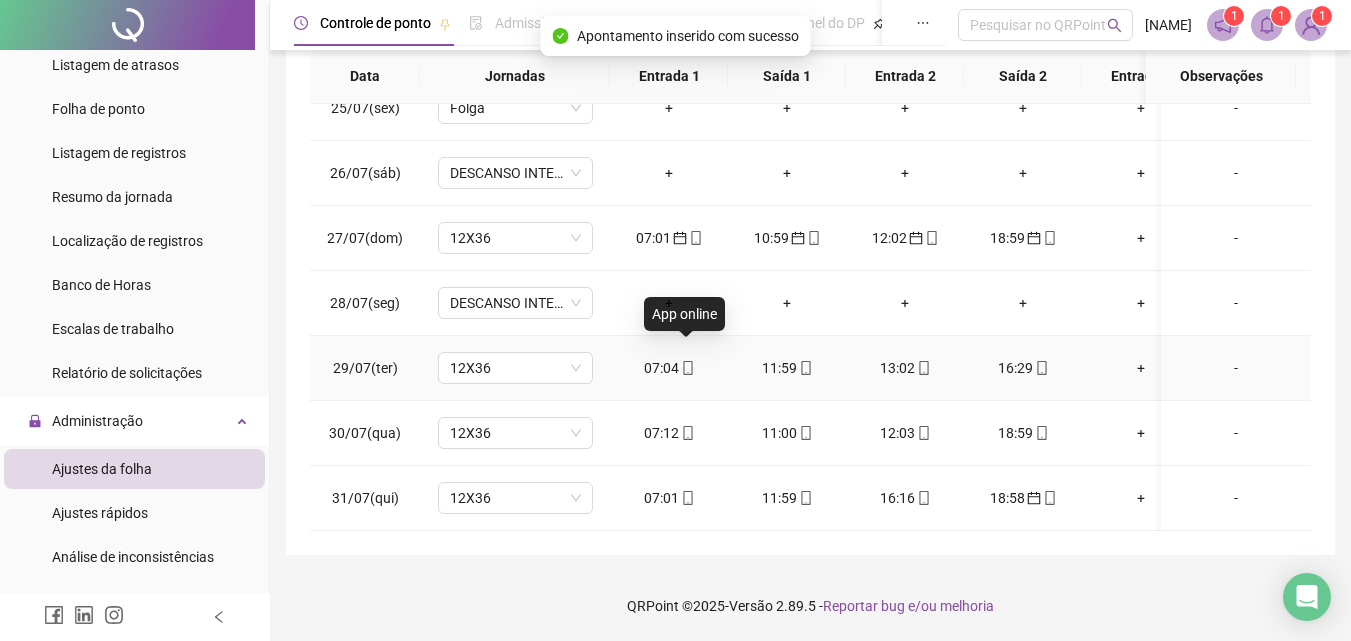 click 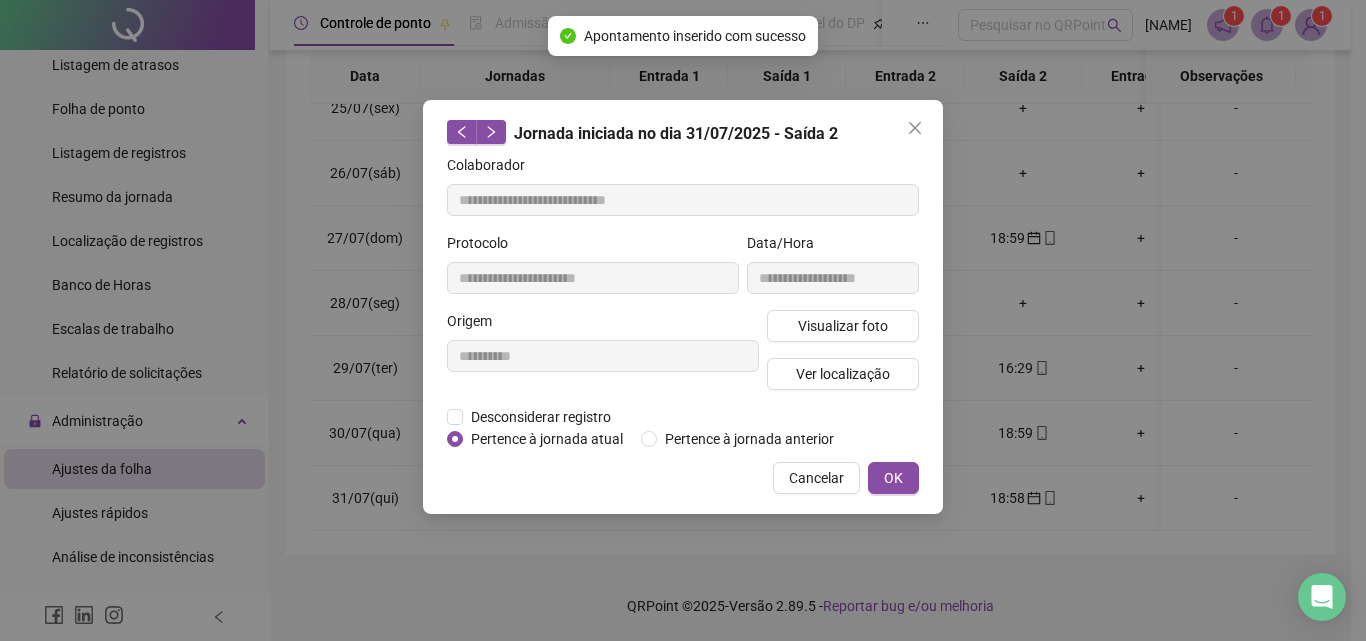 type on "**********" 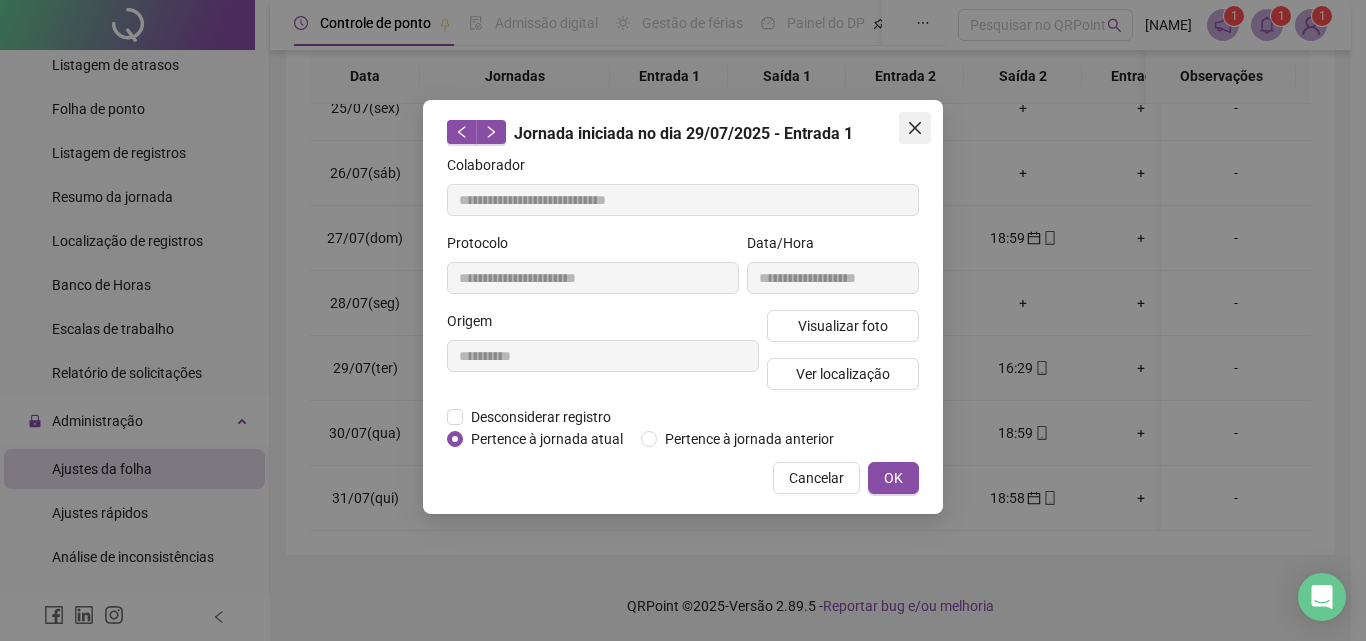 click 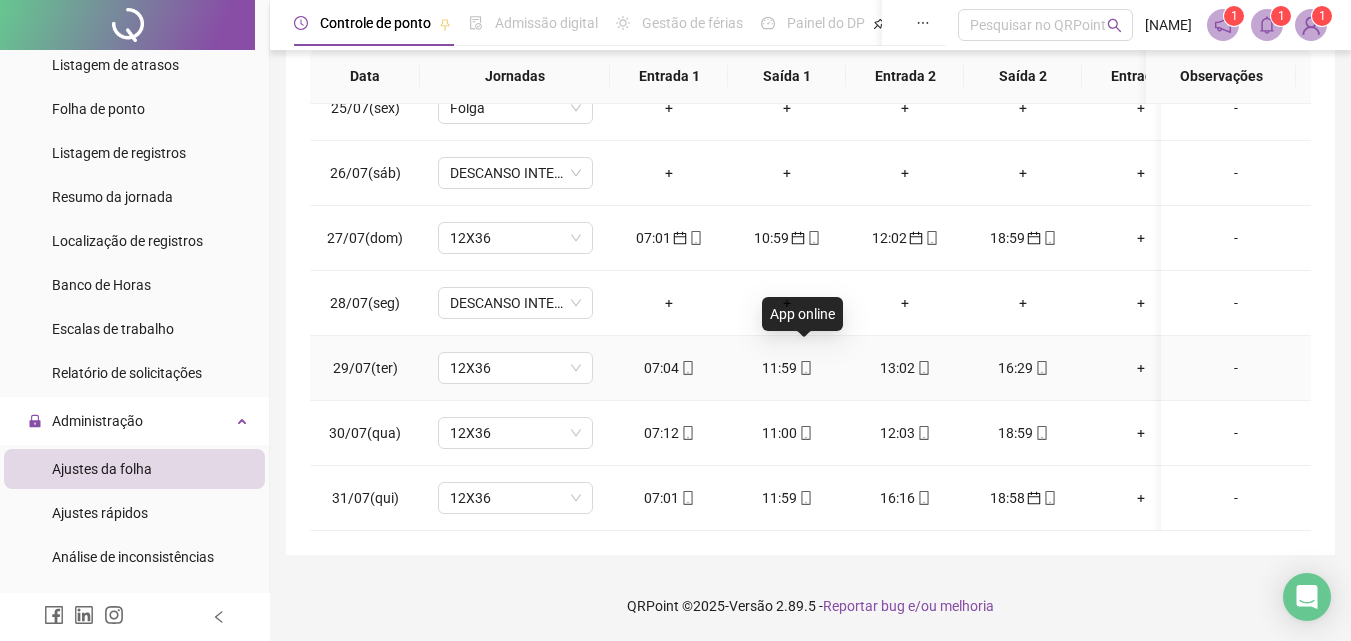 click 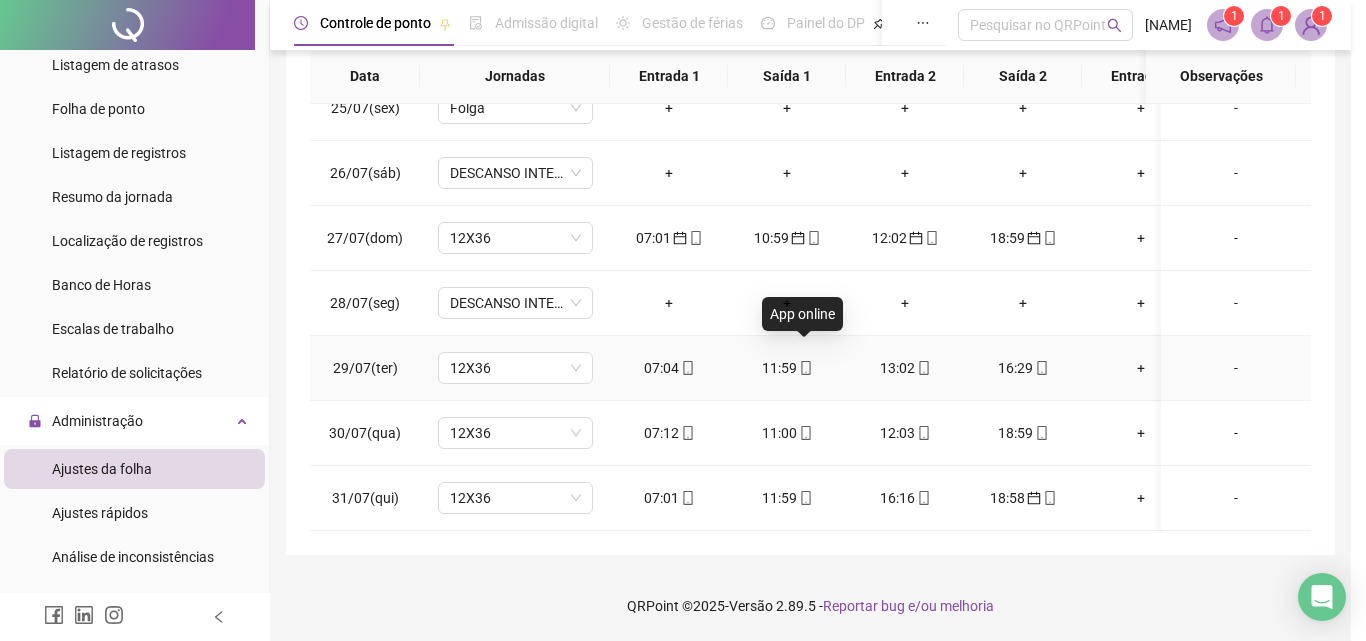 type on "**********" 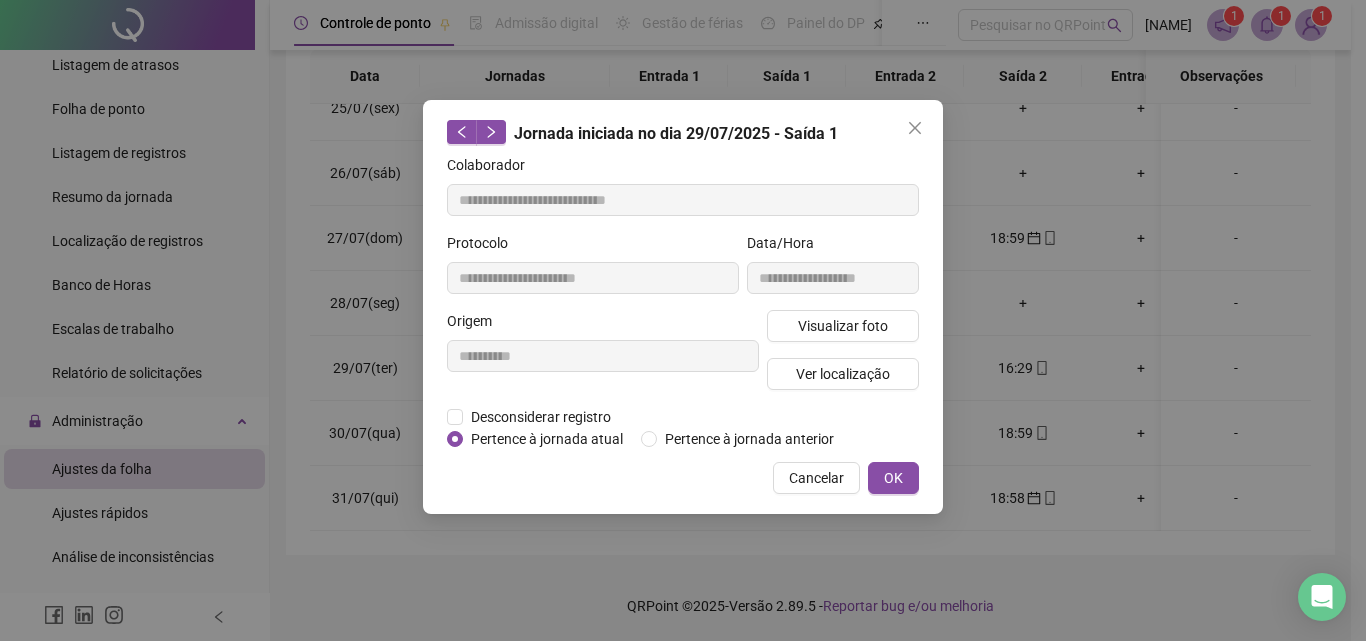 click 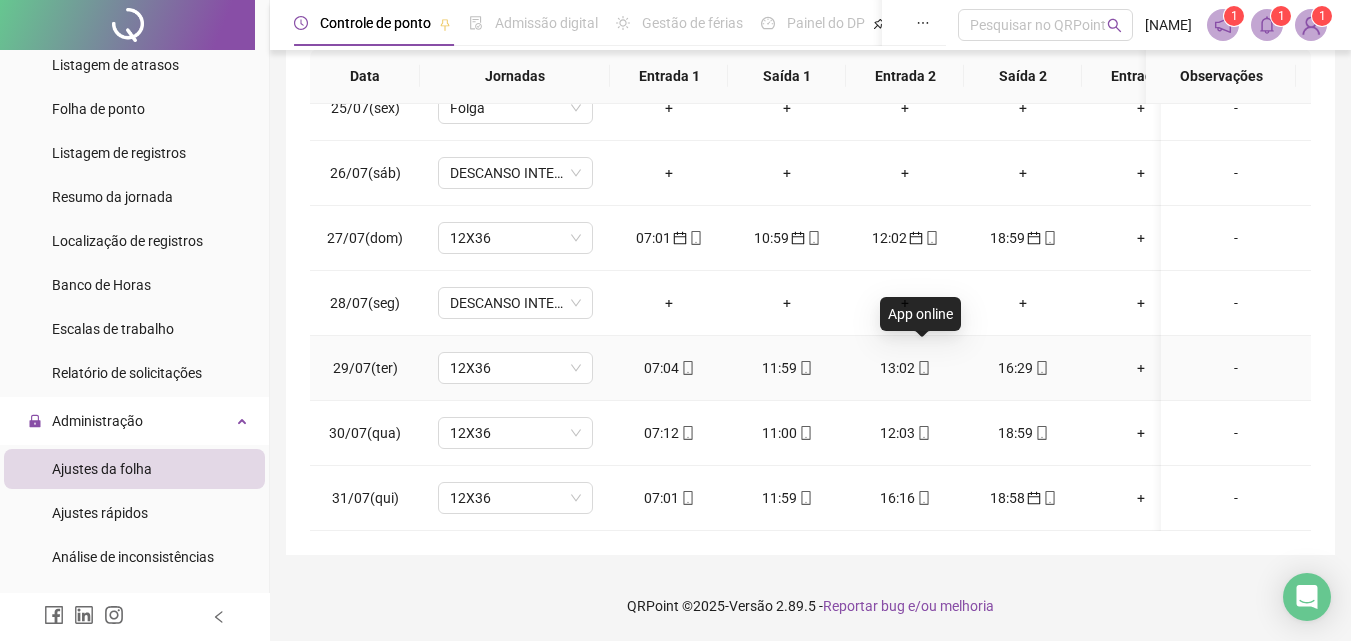 click 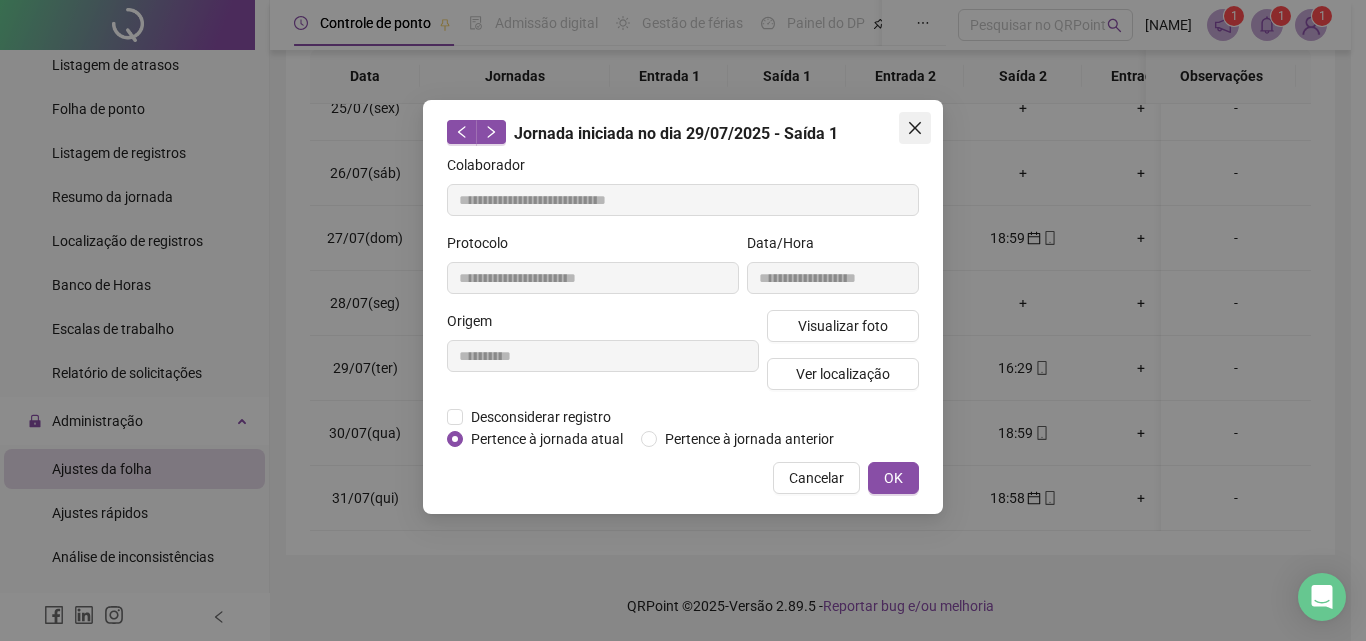 click 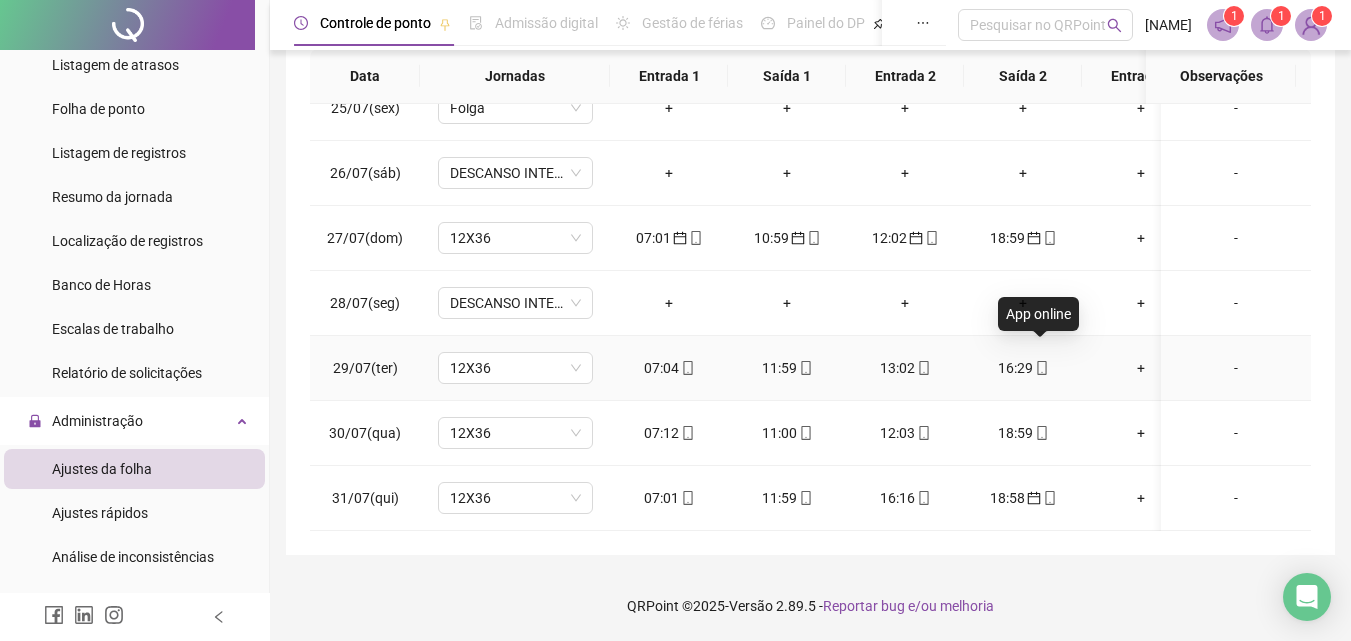 click 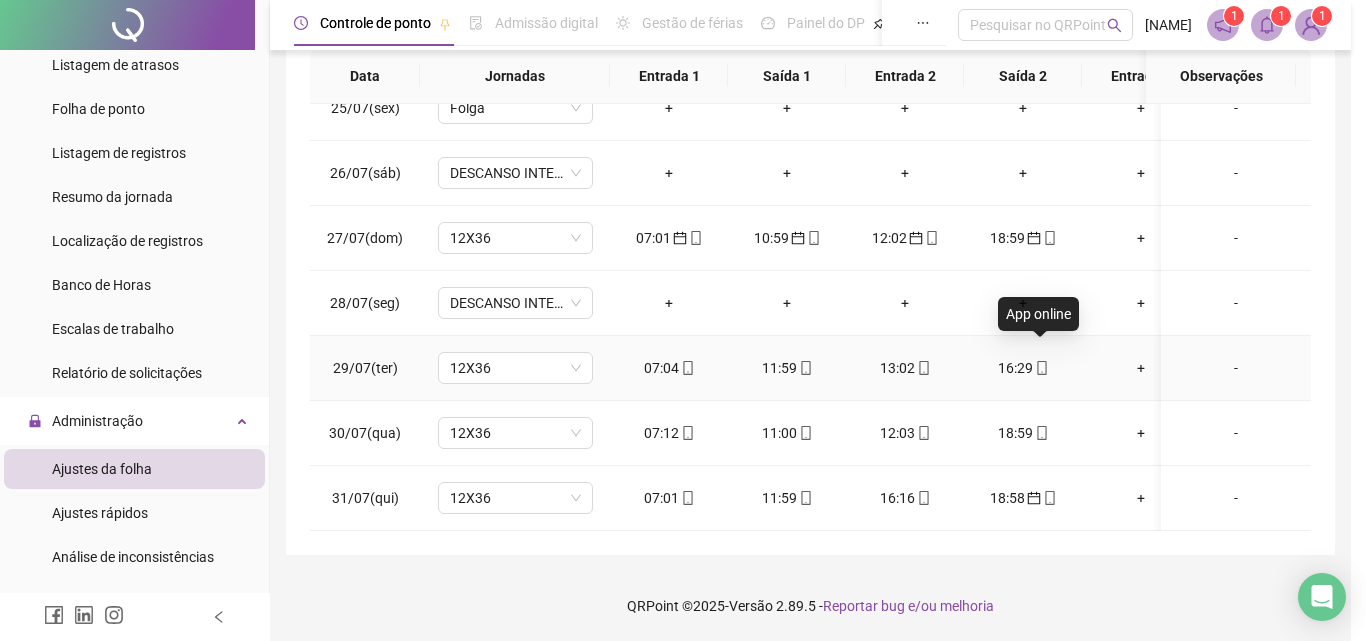 type on "**********" 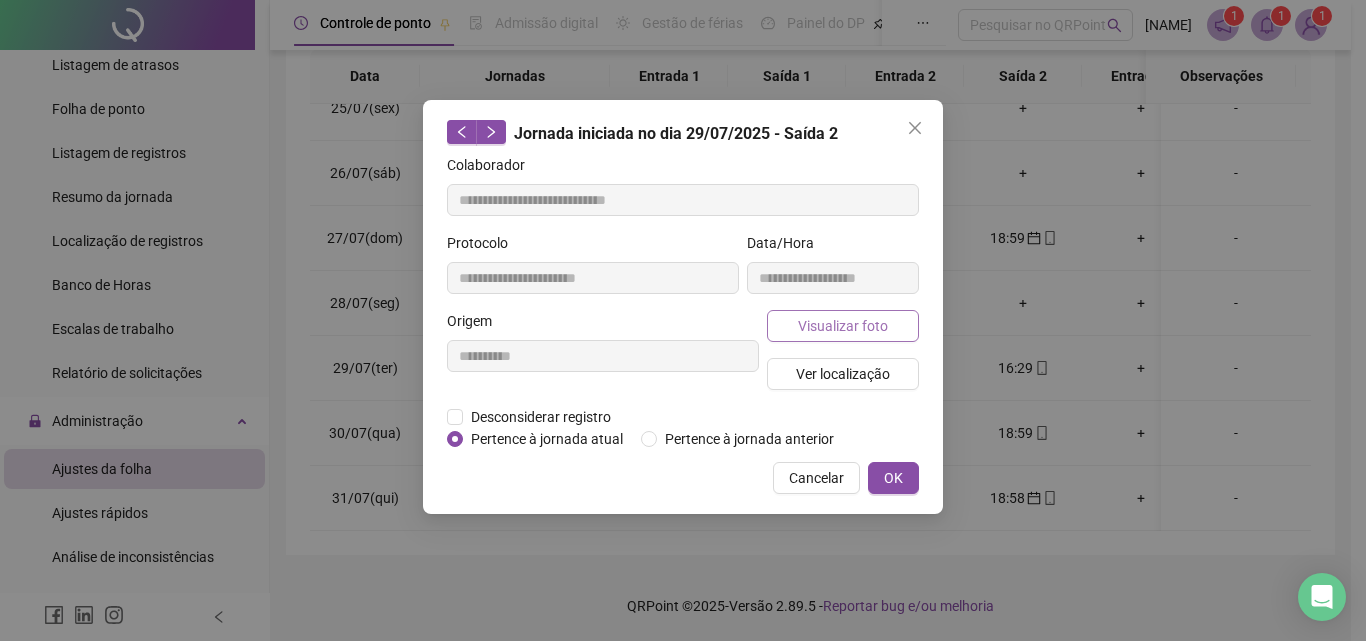 click on "Visualizar foto" at bounding box center (843, 326) 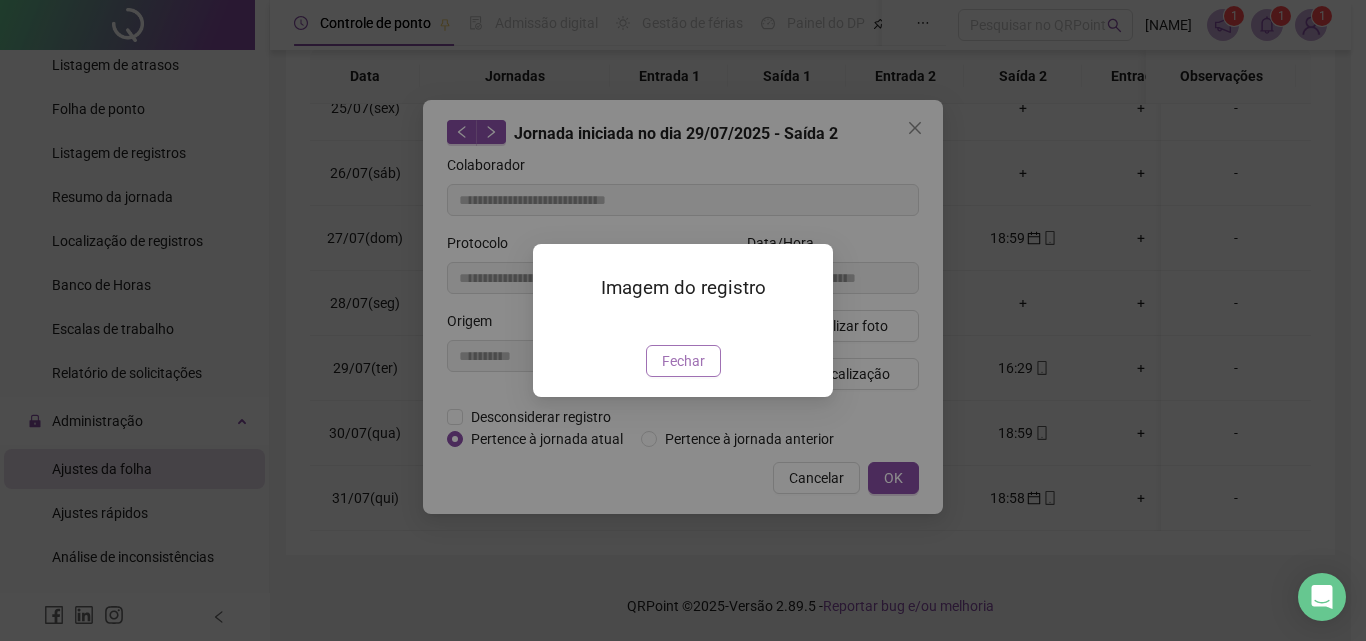 click on "Fechar" at bounding box center [683, 361] 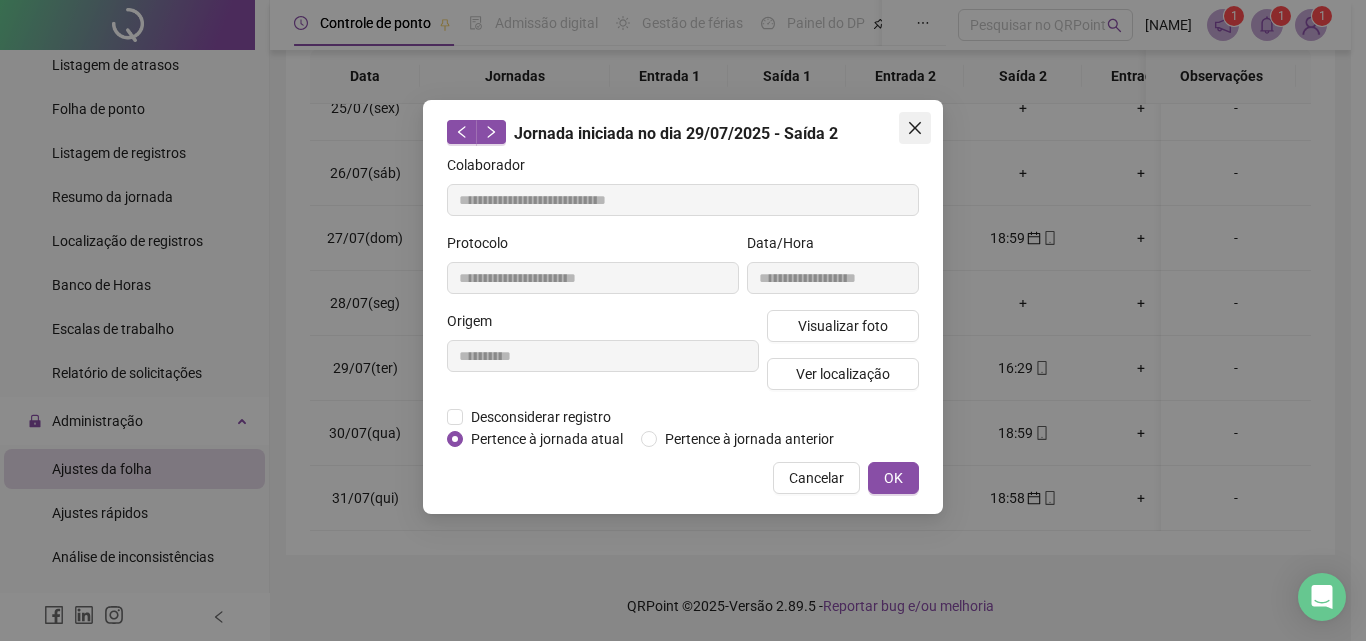 click 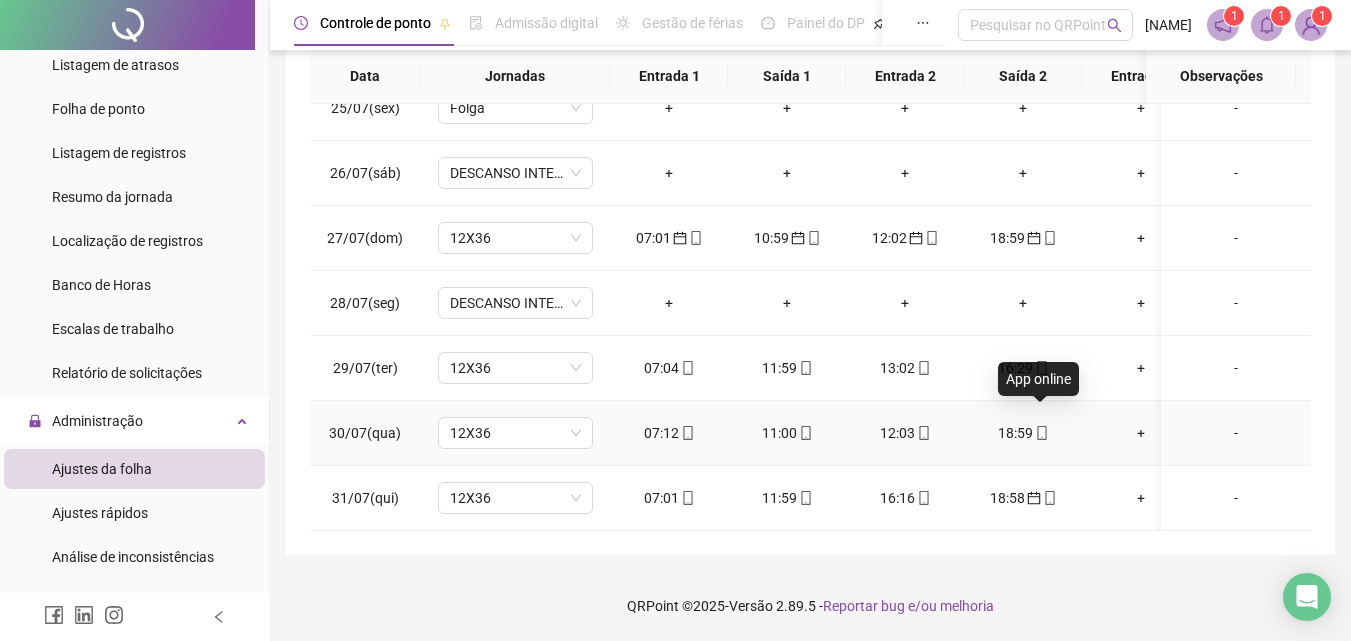 click 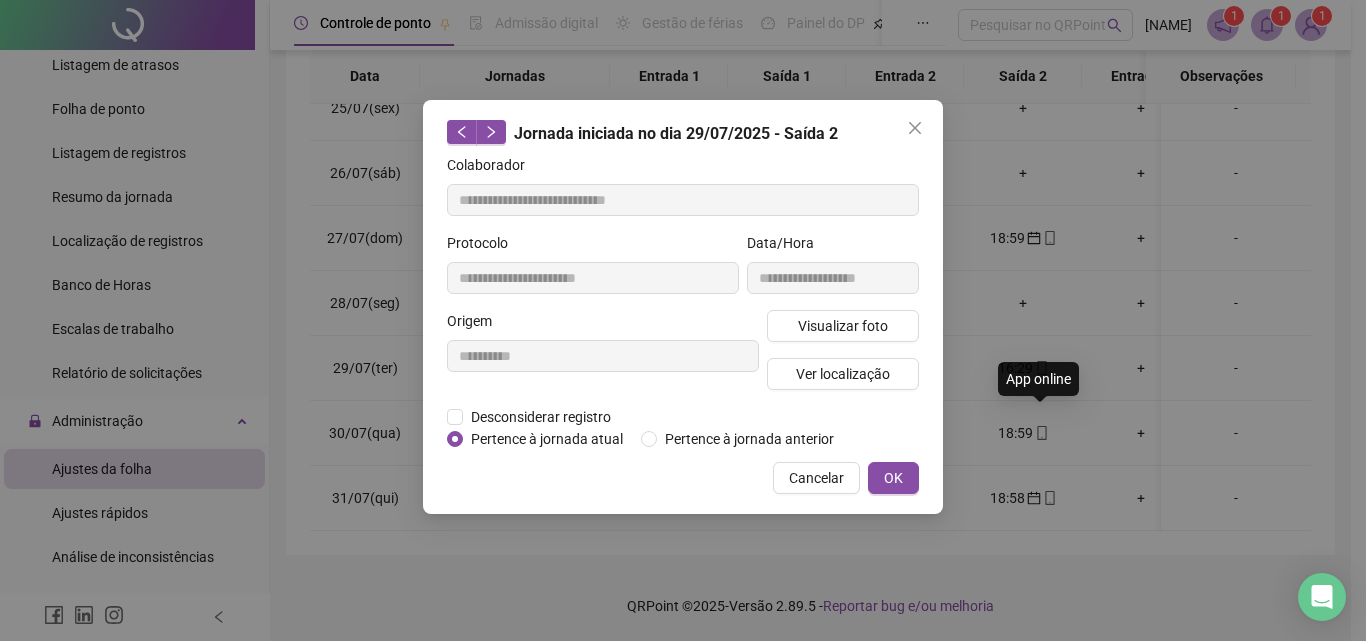 type on "**********" 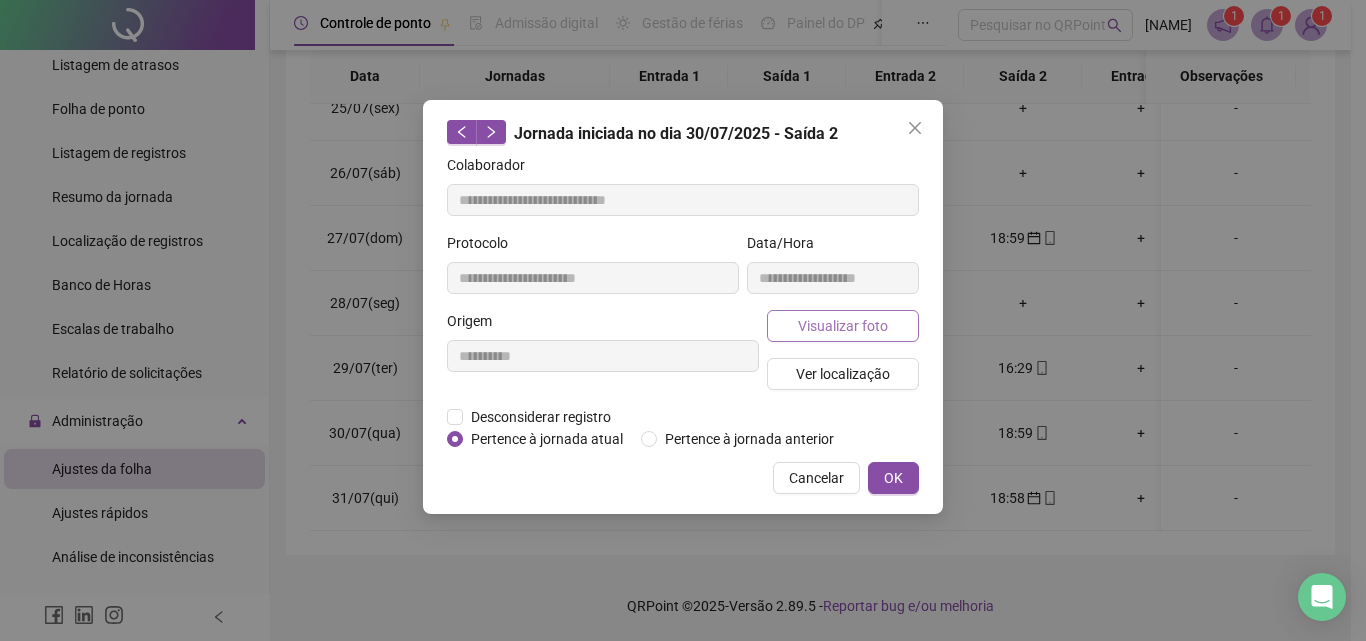 click on "Visualizar foto" at bounding box center [843, 326] 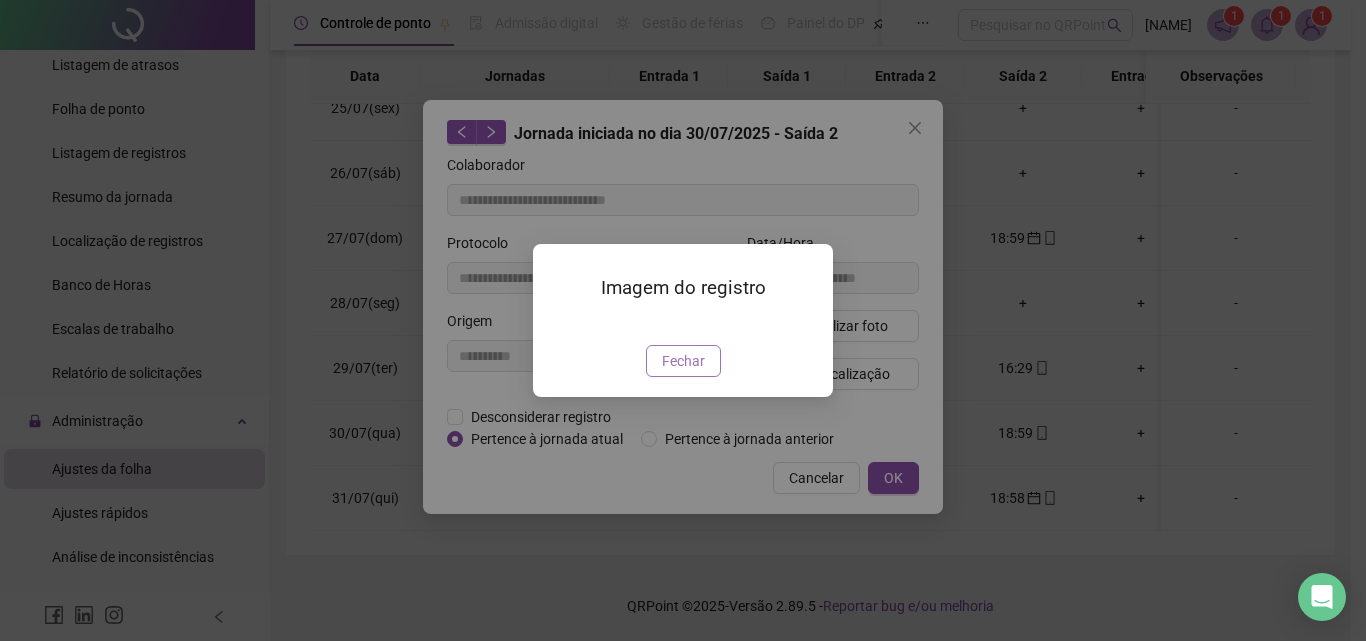 click on "Fechar" at bounding box center [683, 361] 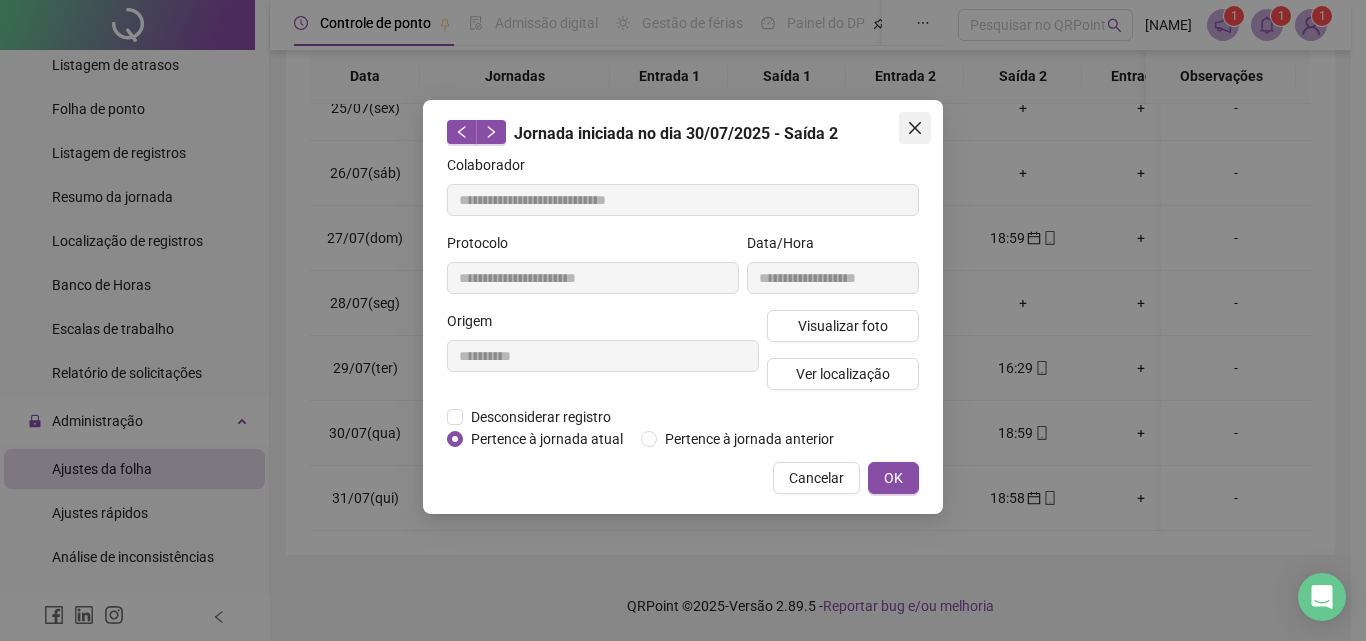 click 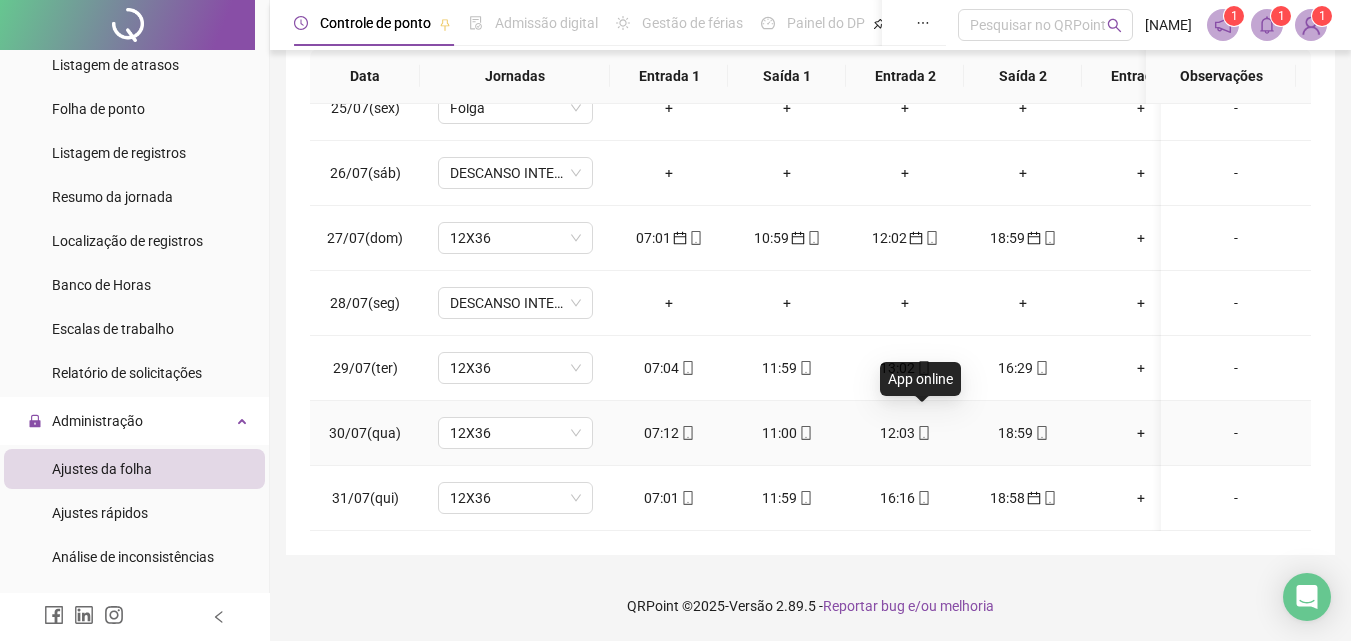 click 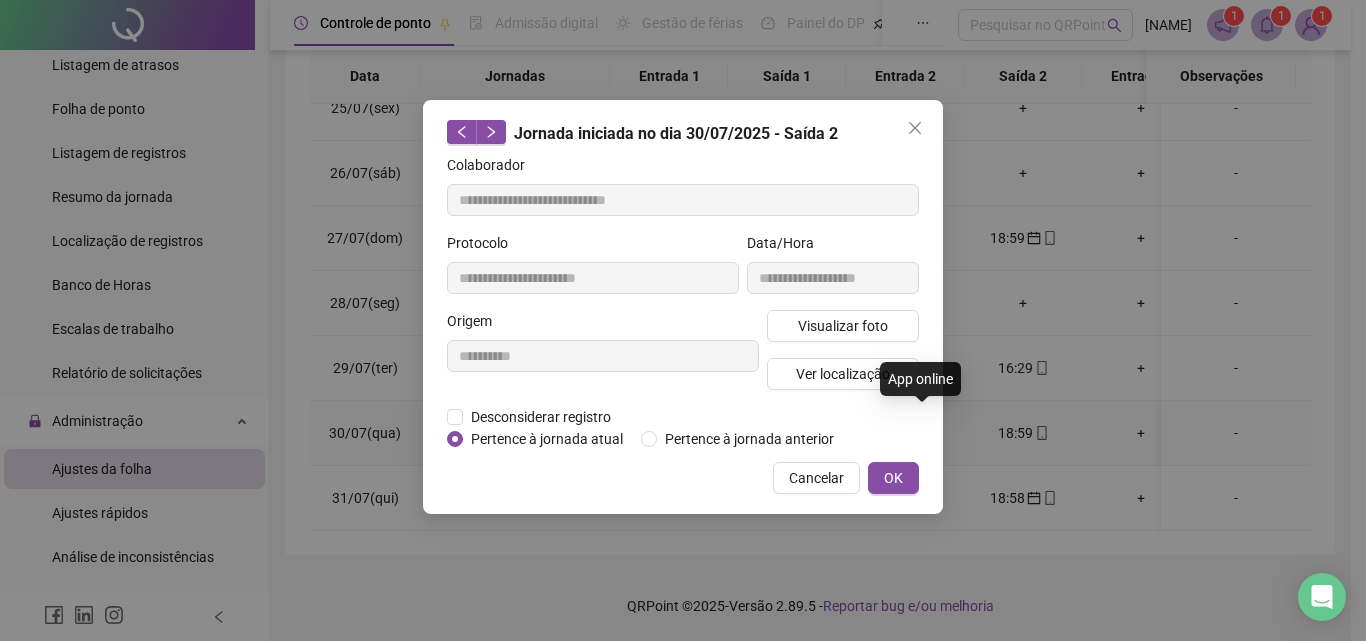 type on "**********" 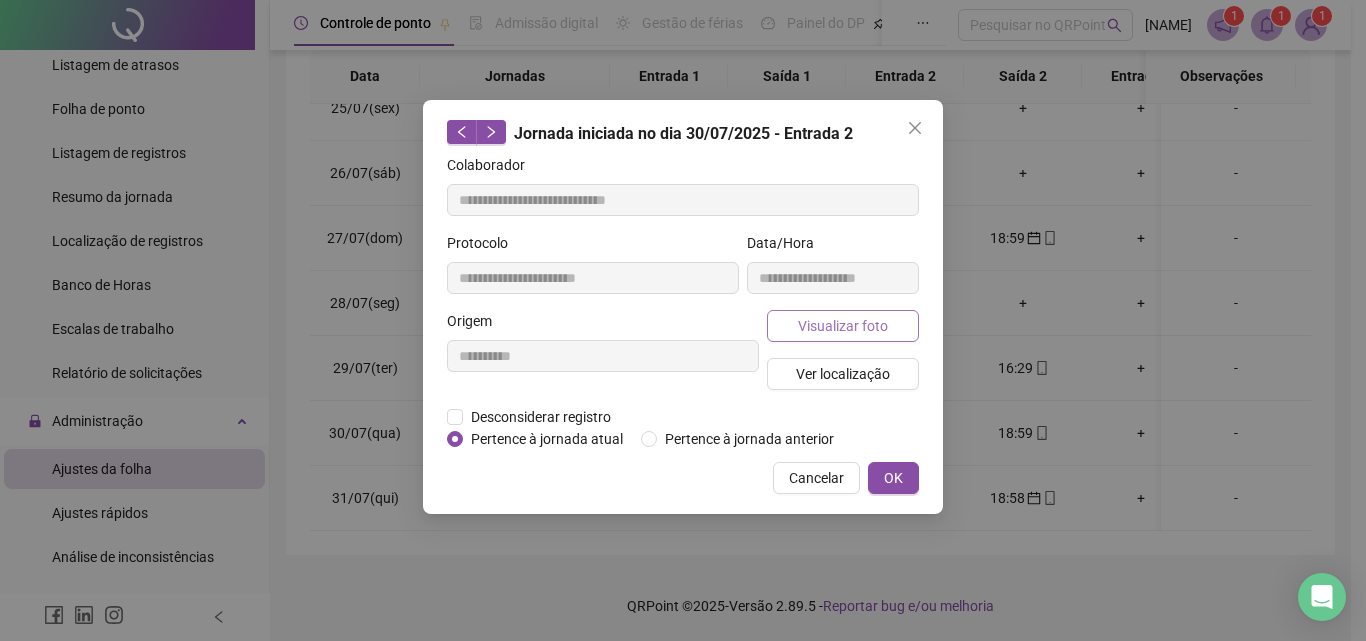 click on "Visualizar foto" at bounding box center (843, 326) 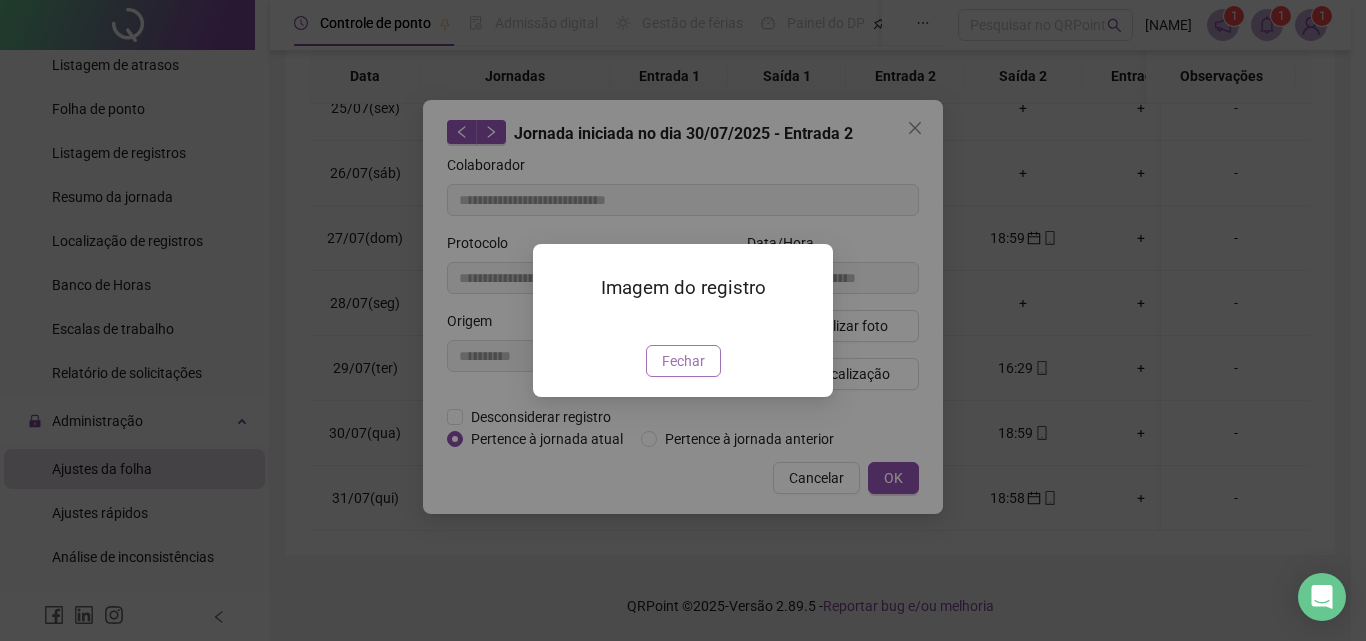 click on "Fechar" at bounding box center [683, 361] 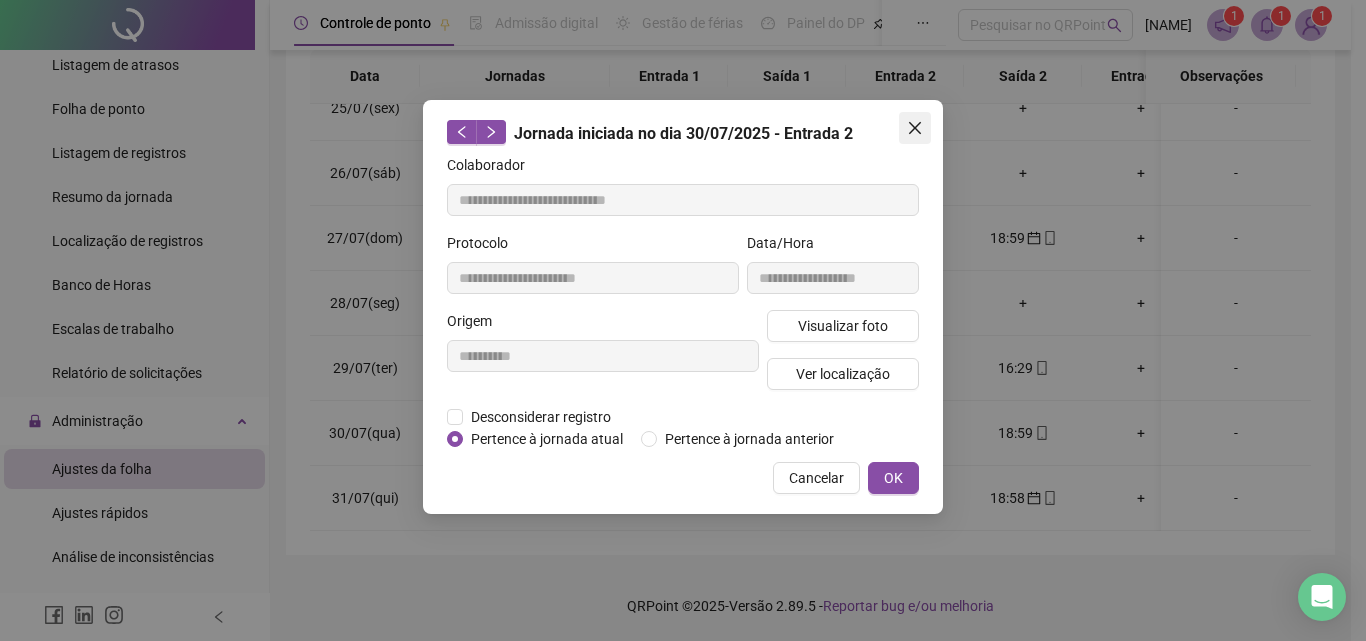 click 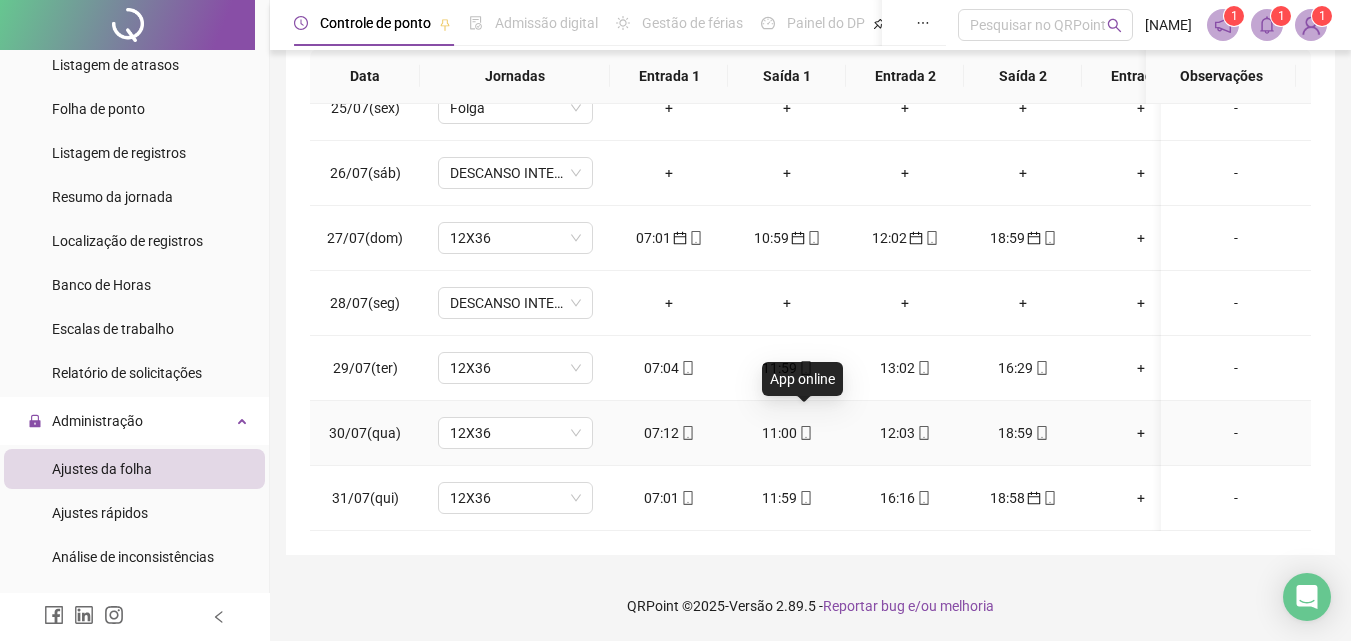 click 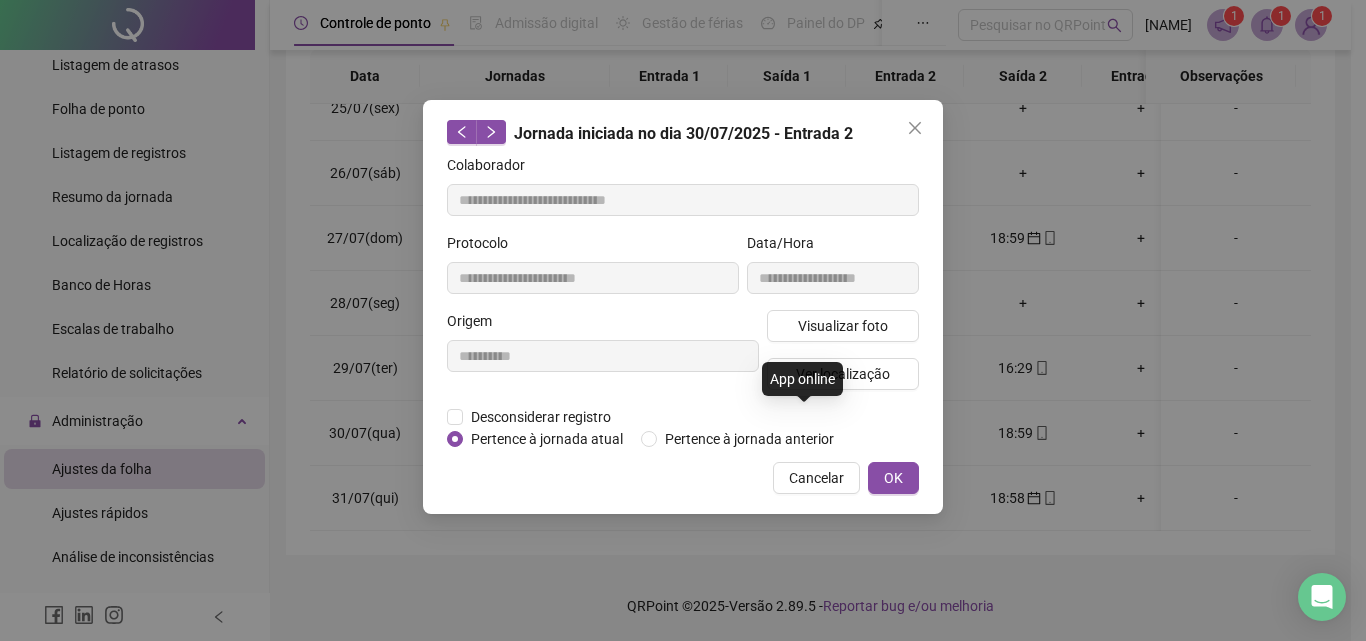 type on "**********" 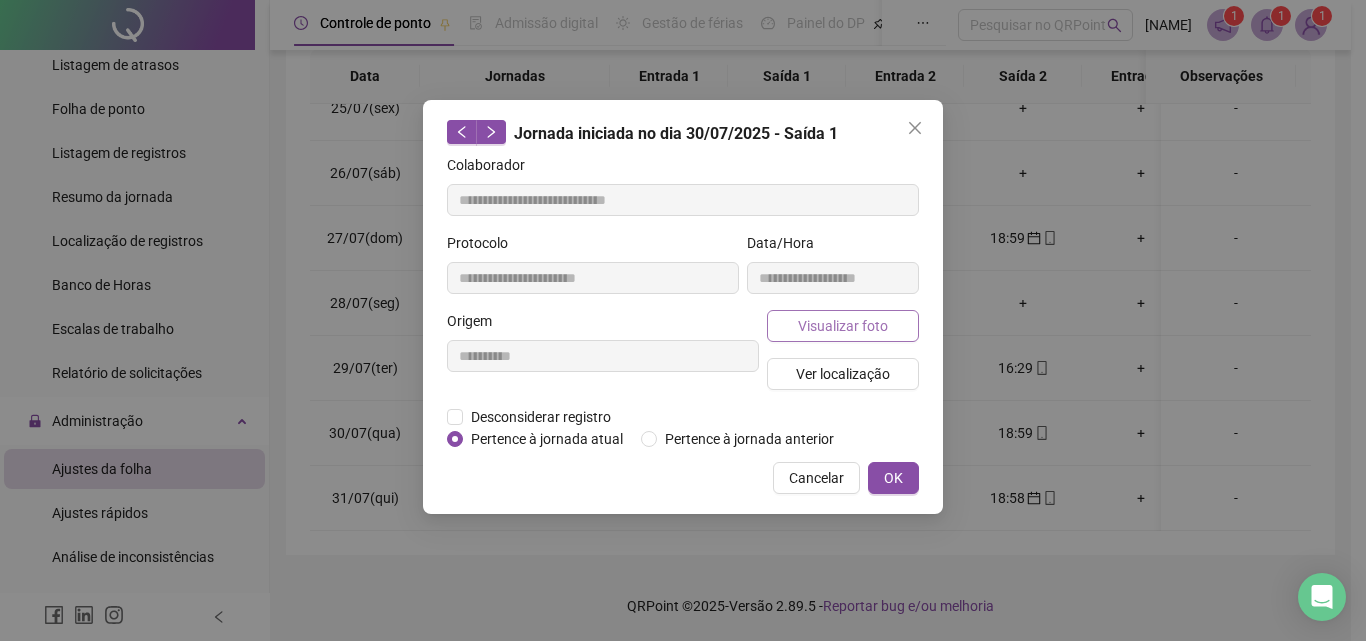 click on "Visualizar foto" at bounding box center [843, 326] 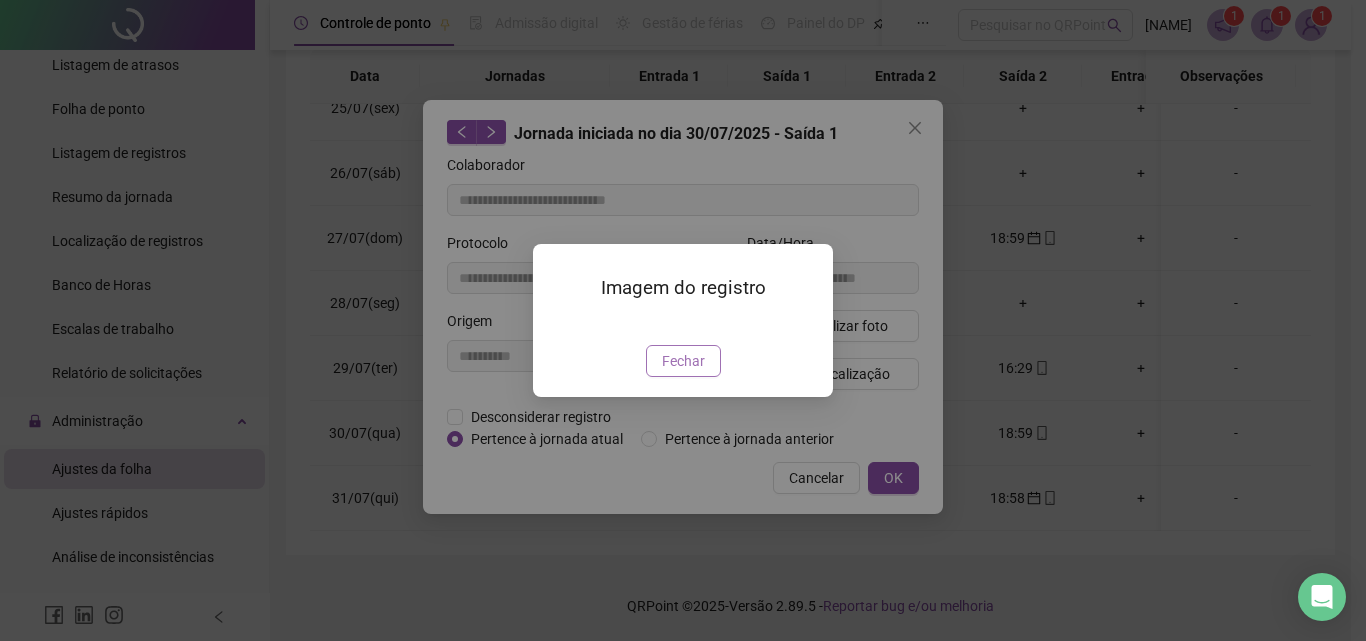 click on "Fechar" at bounding box center [683, 361] 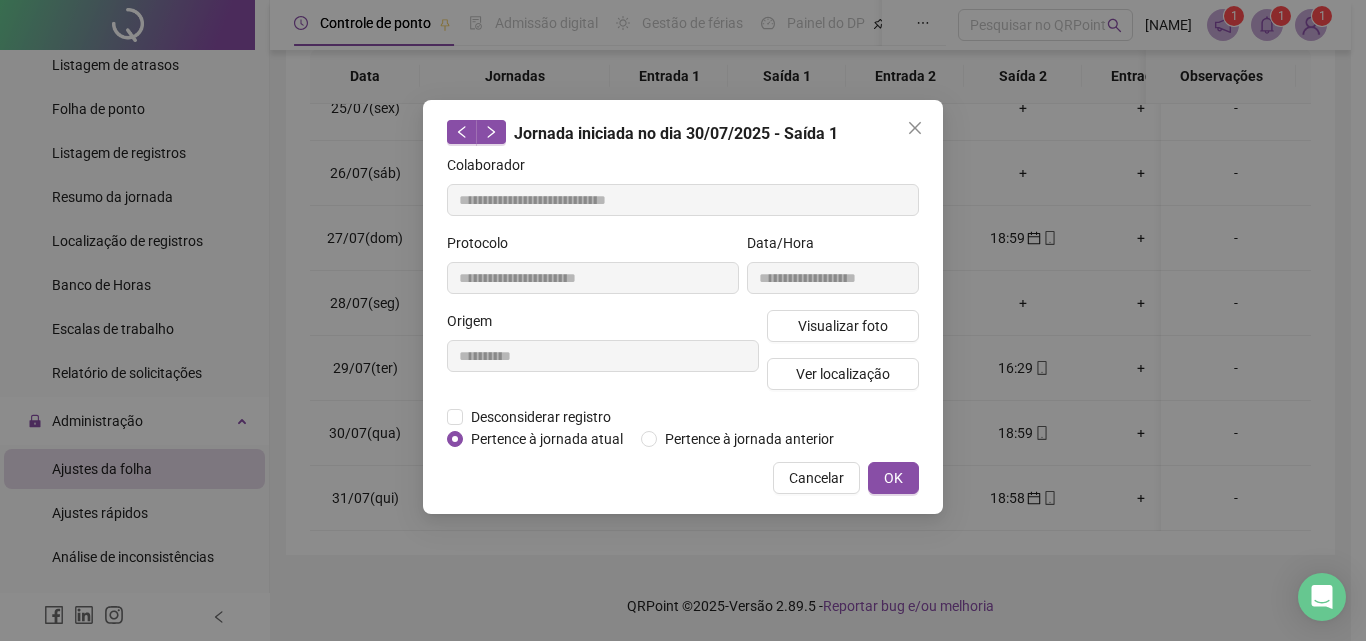 drag, startPoint x: 911, startPoint y: 128, endPoint x: 899, endPoint y: 184, distance: 57.271286 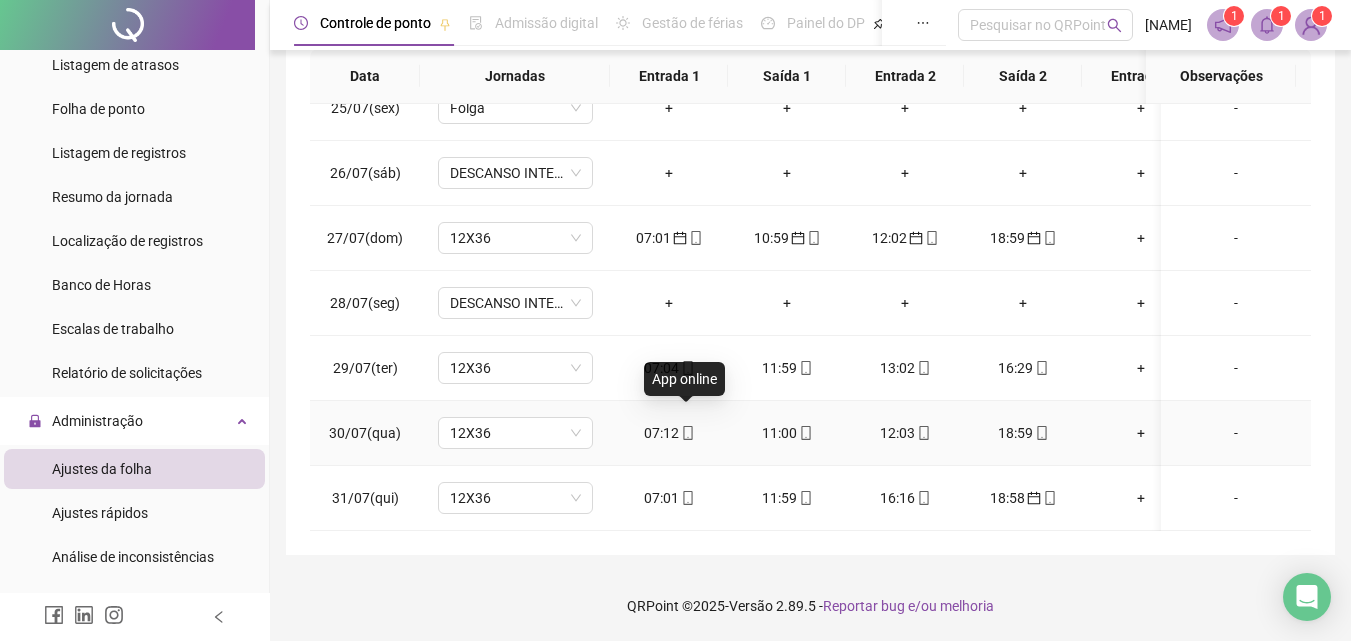 click 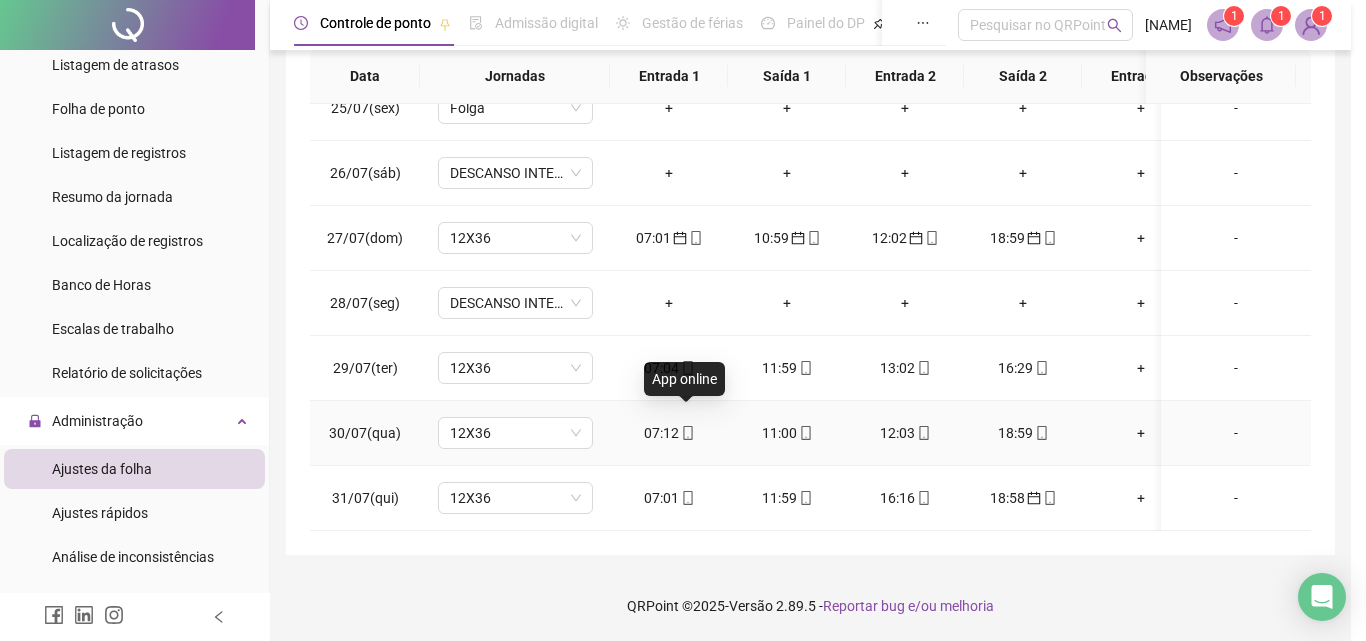 type on "**********" 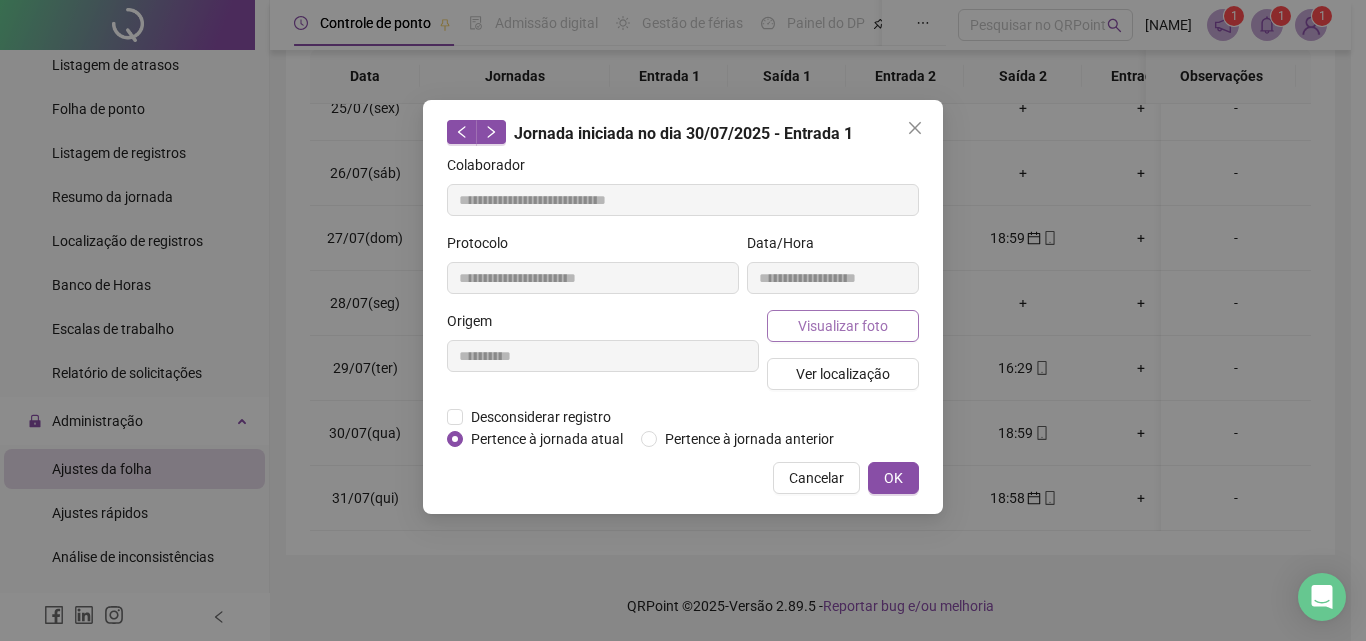 click on "Visualizar foto" at bounding box center [843, 326] 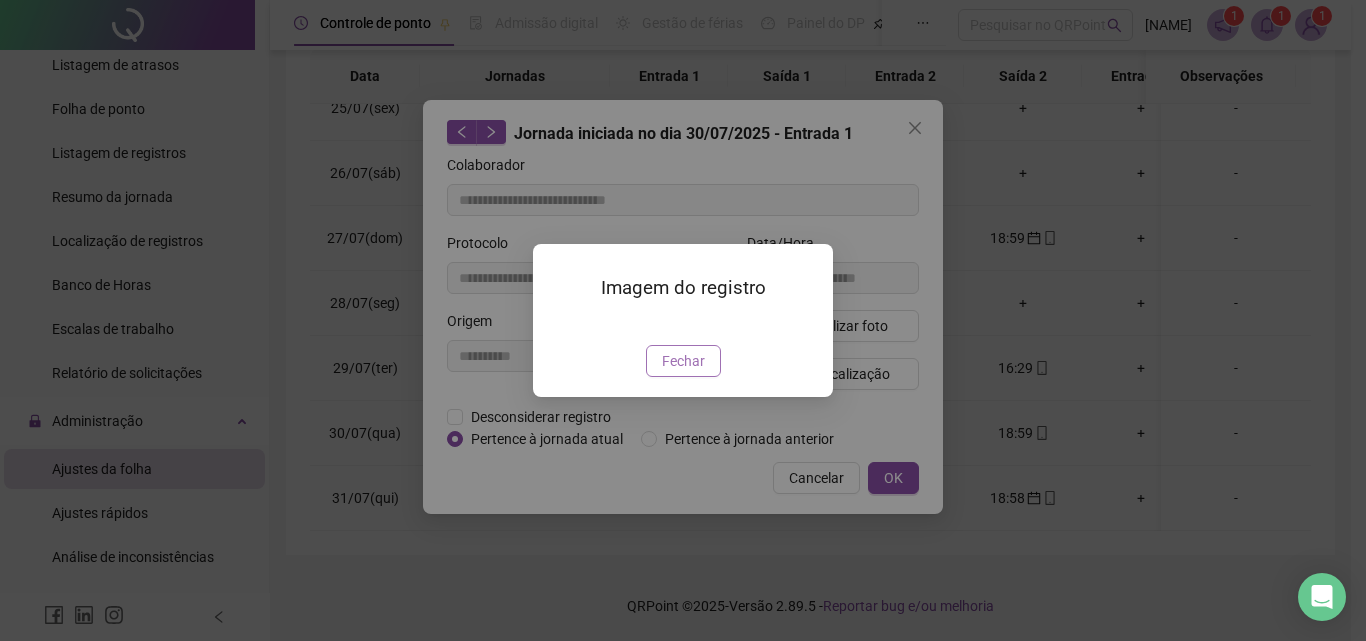 click on "Fechar" at bounding box center [683, 361] 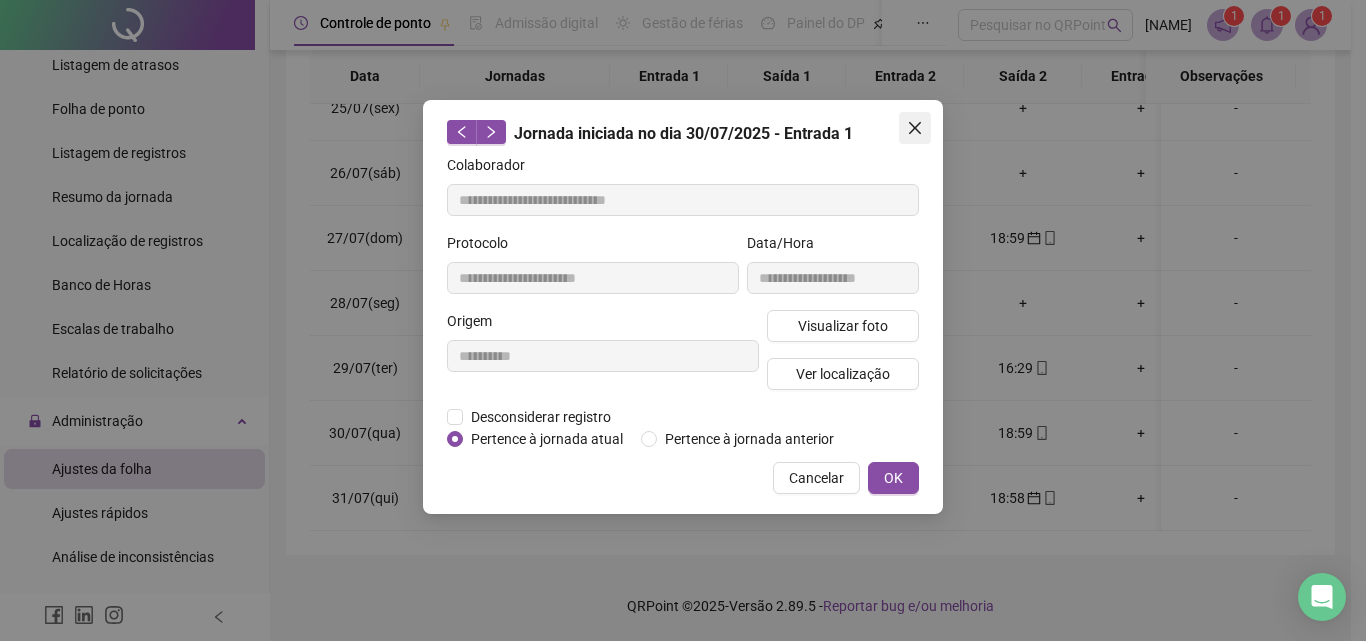 click 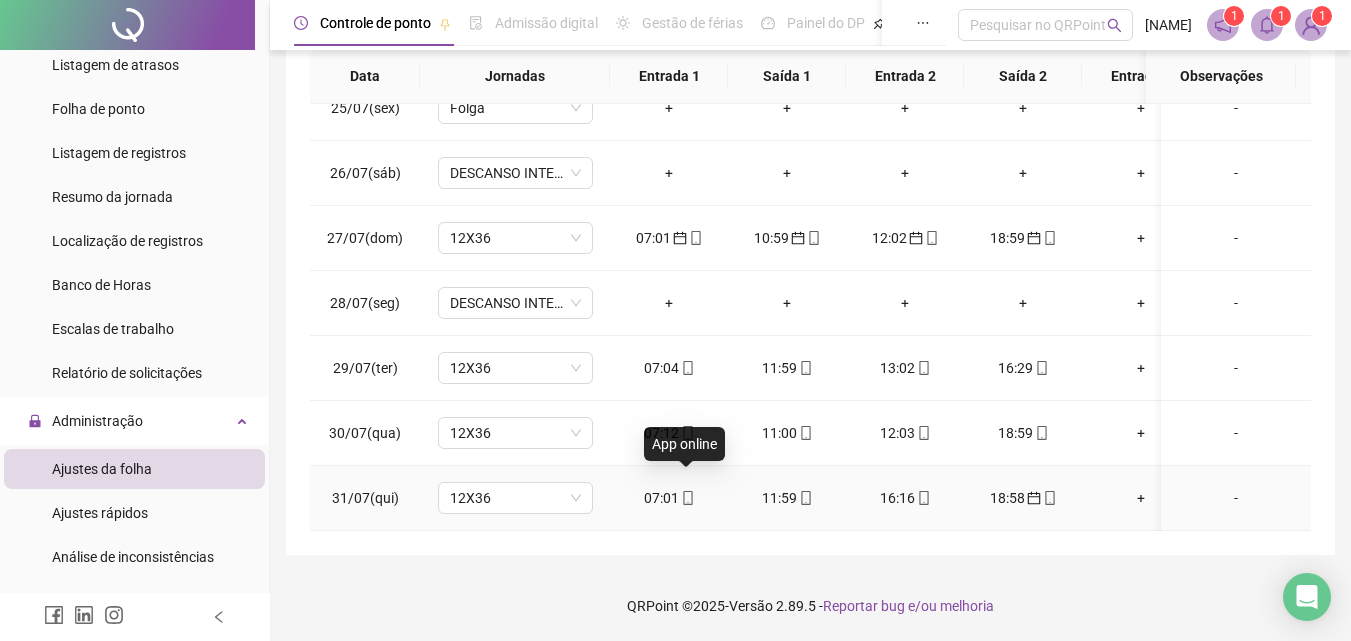 click 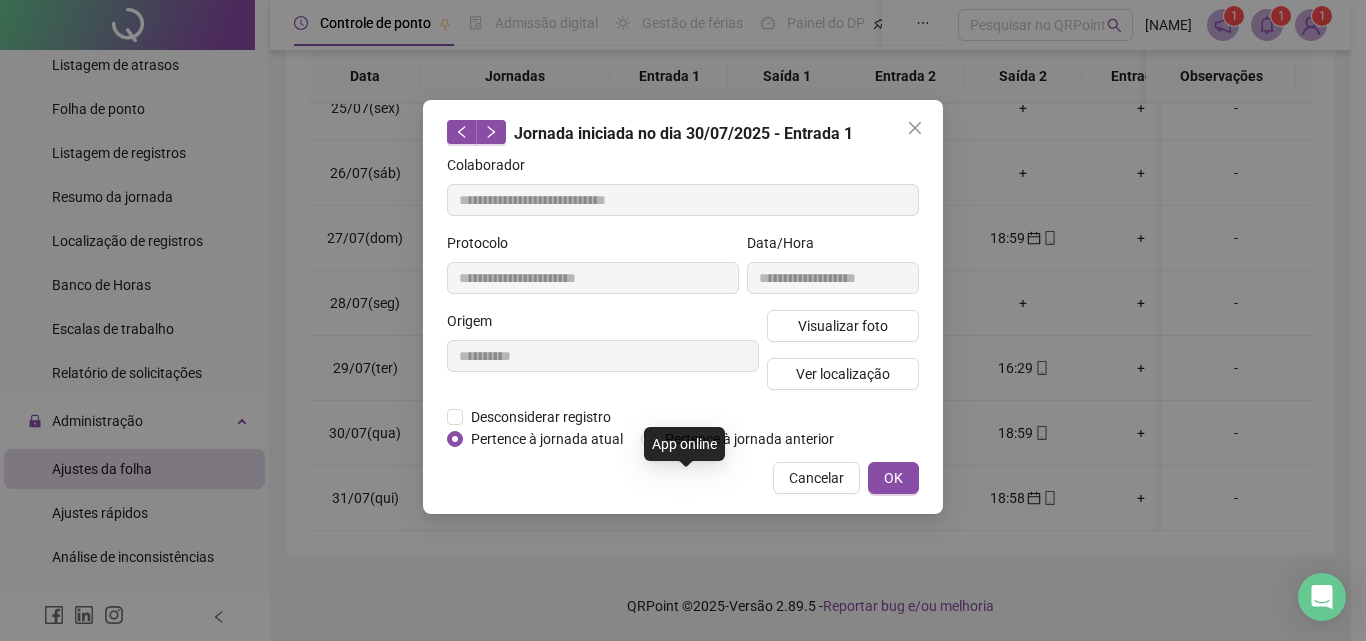 type on "**********" 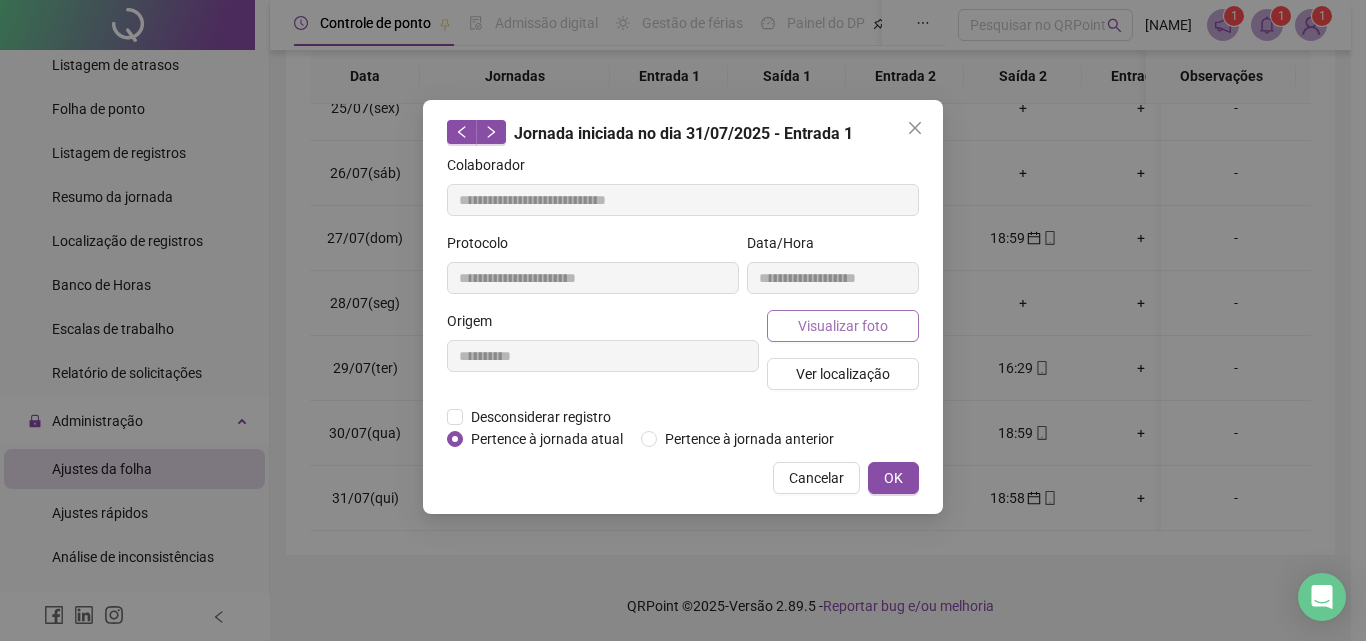 click on "Visualizar foto" at bounding box center (843, 326) 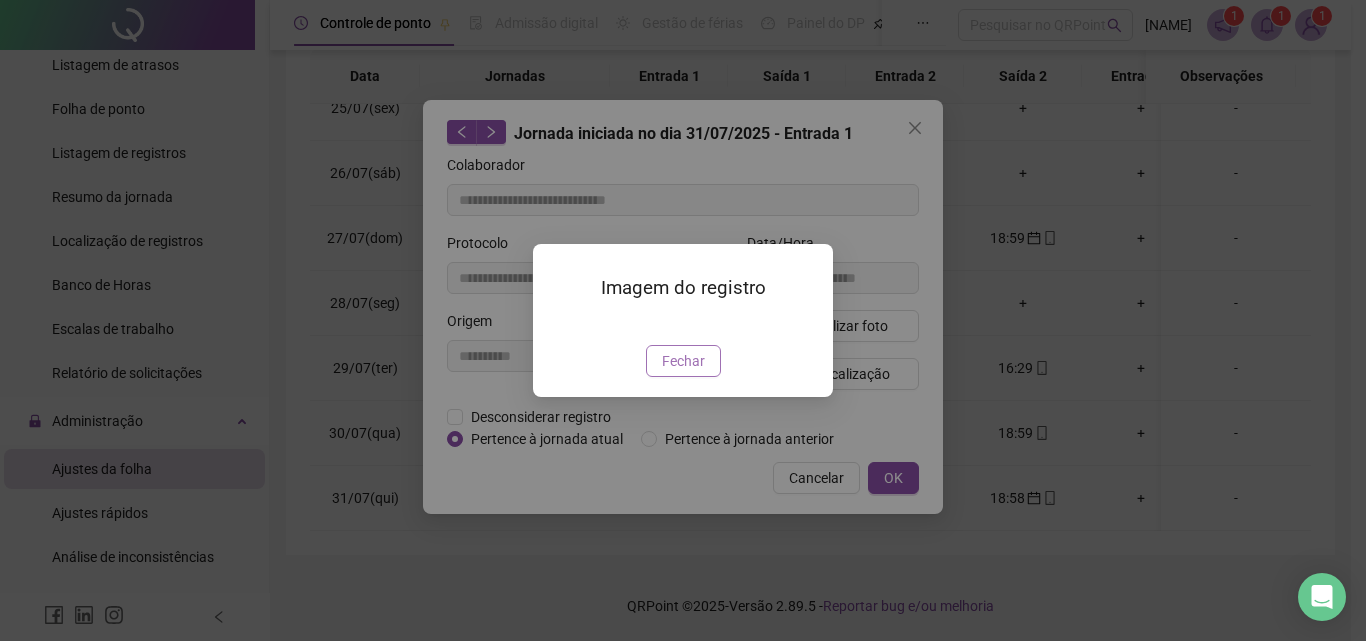 click on "Fechar" at bounding box center (683, 361) 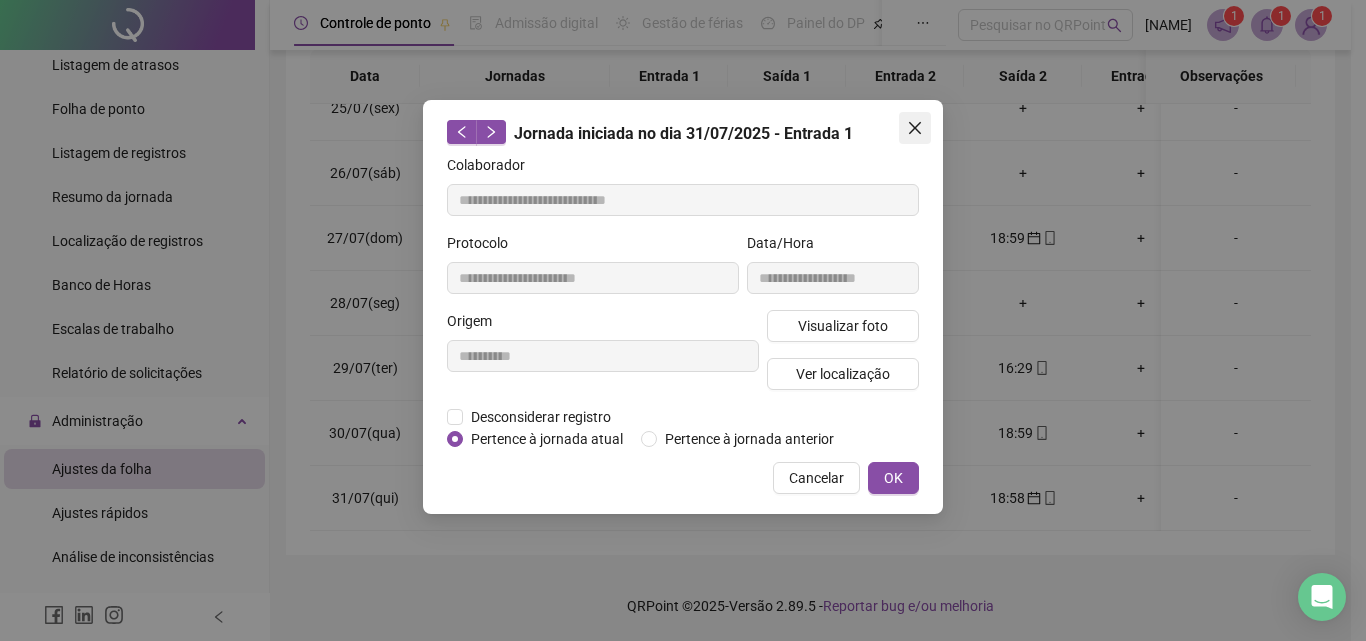 click 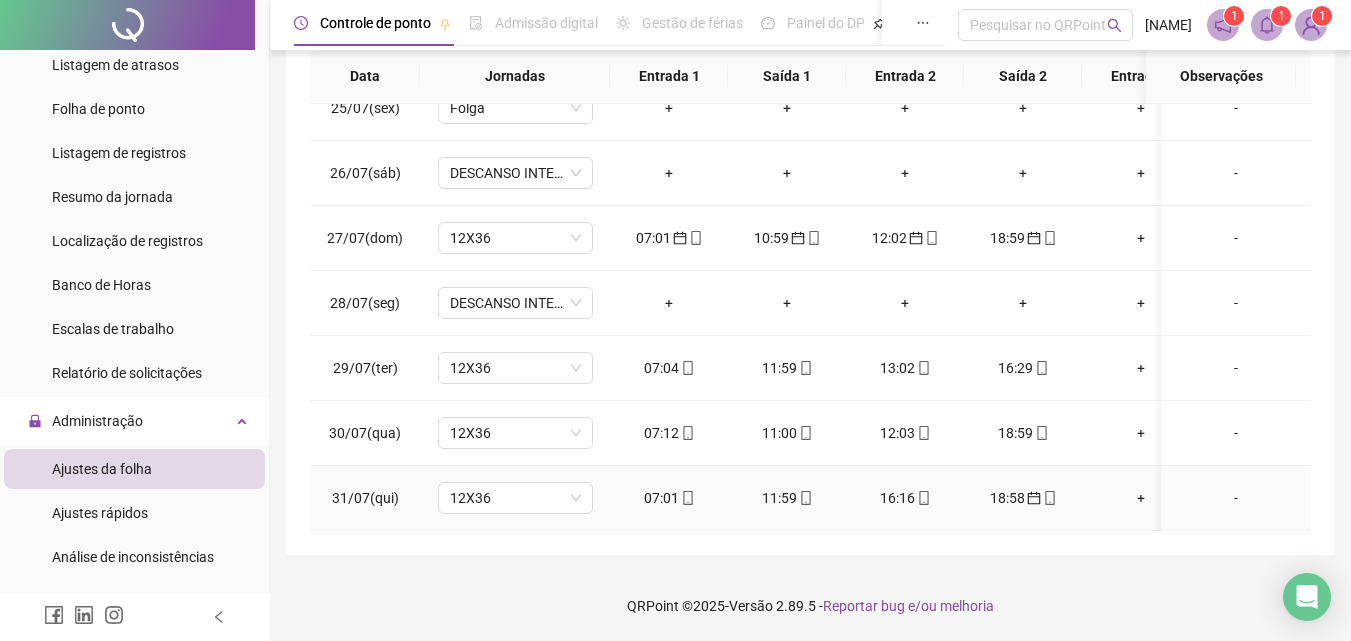 click at bounding box center (805, 498) 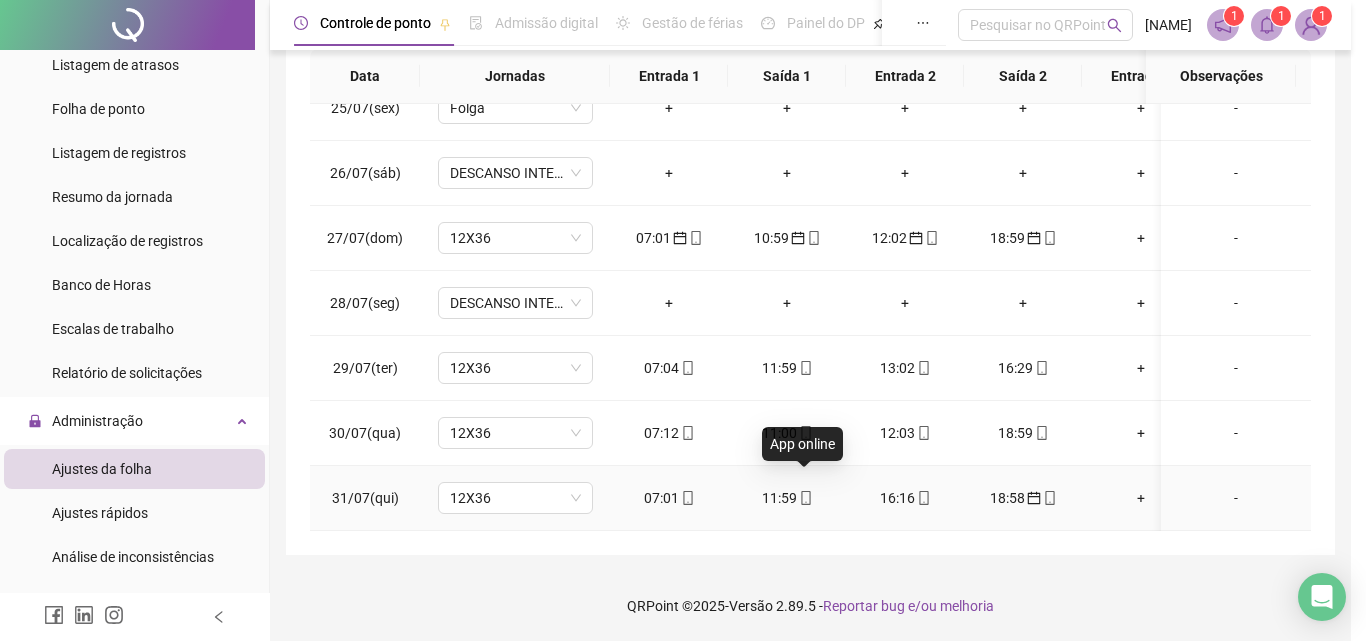 type on "**********" 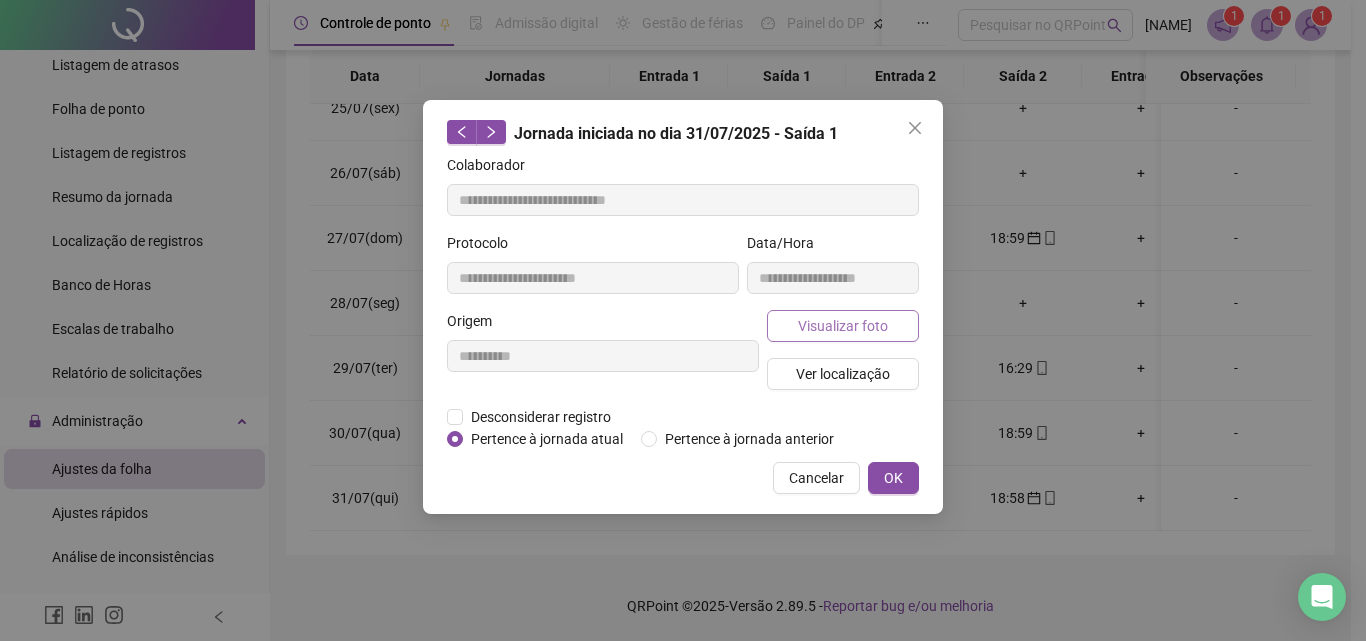 click on "Visualizar foto" at bounding box center [843, 326] 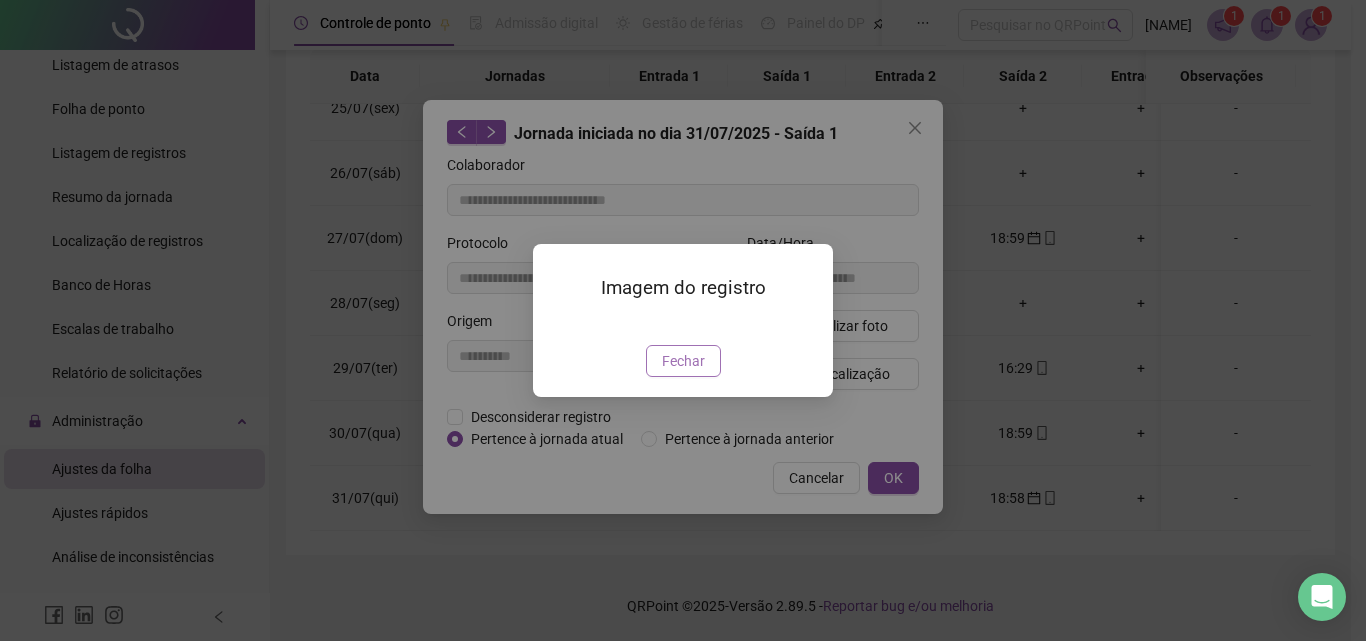 click on "Fechar" at bounding box center (683, 361) 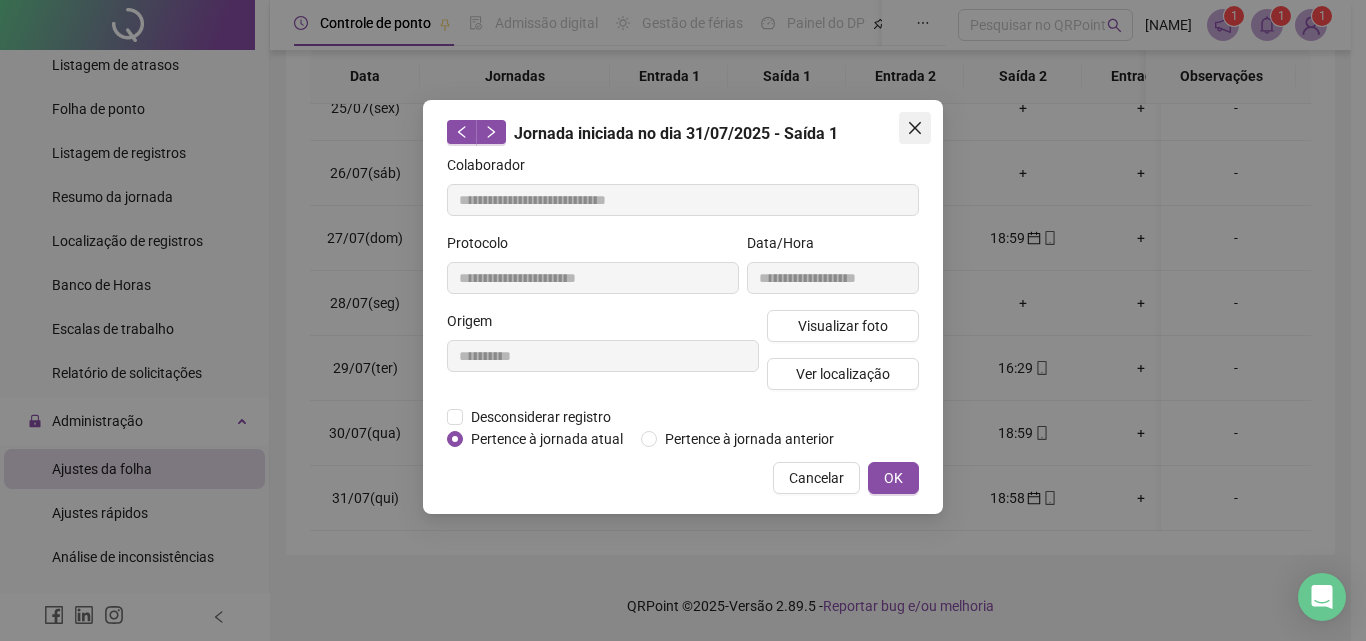click at bounding box center (915, 128) 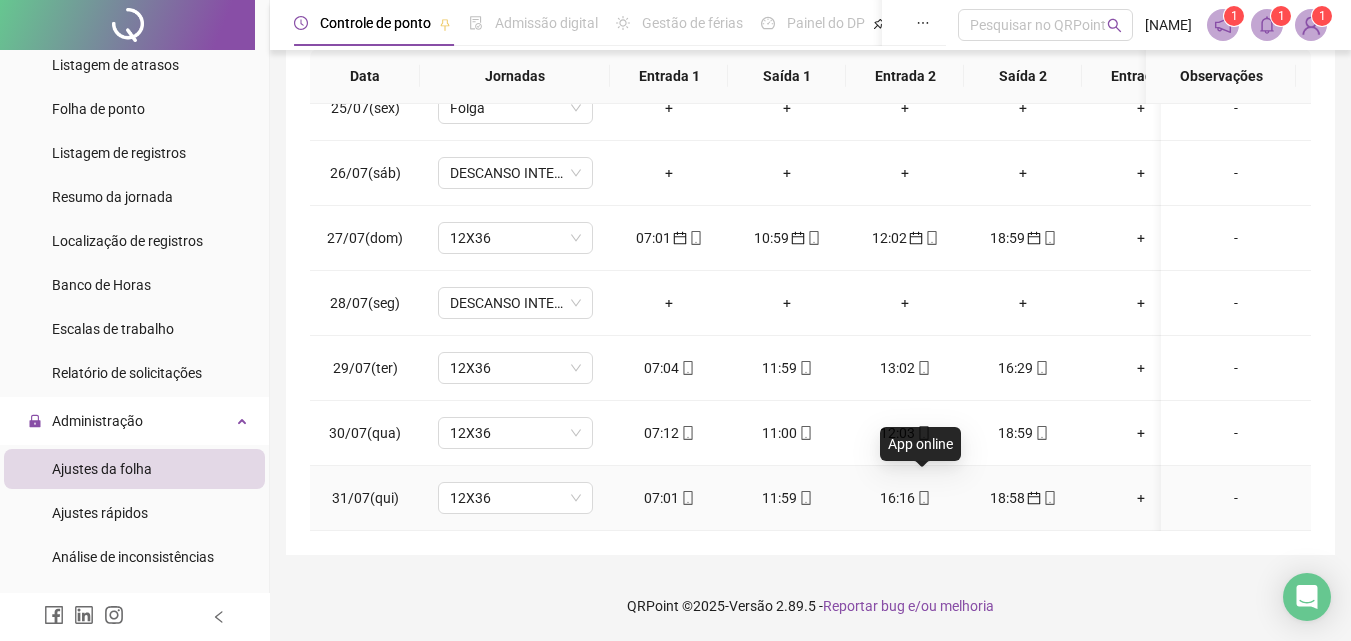 click 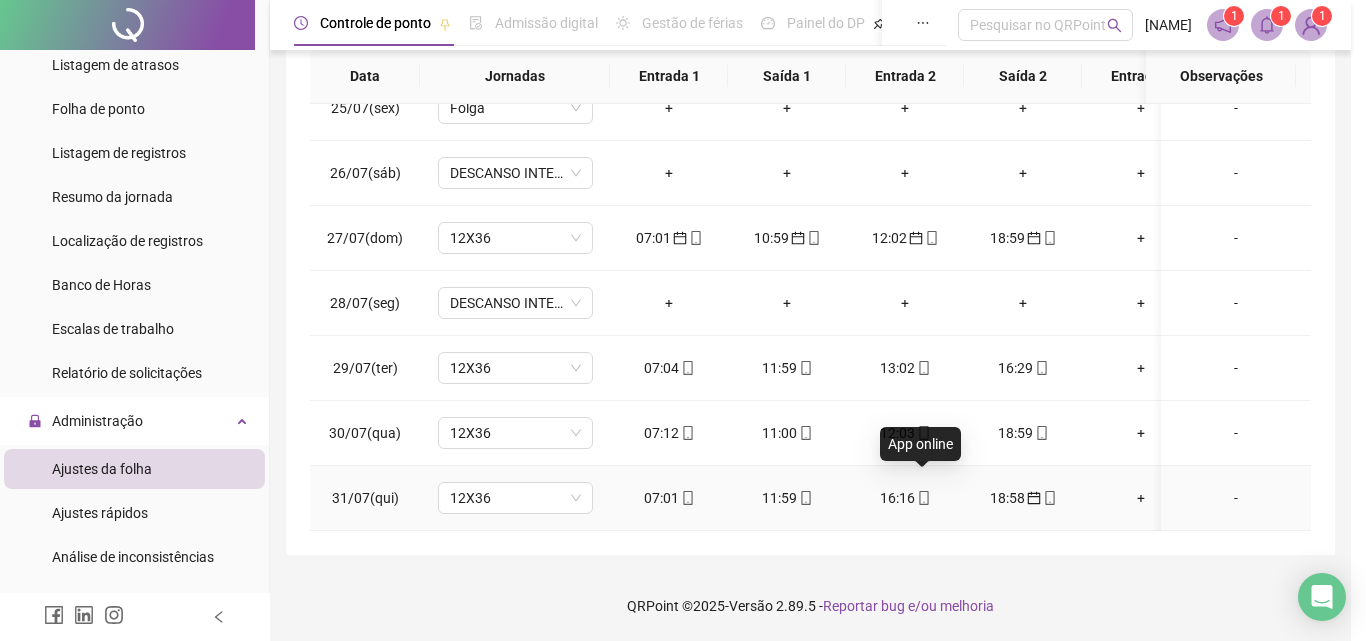 type on "**********" 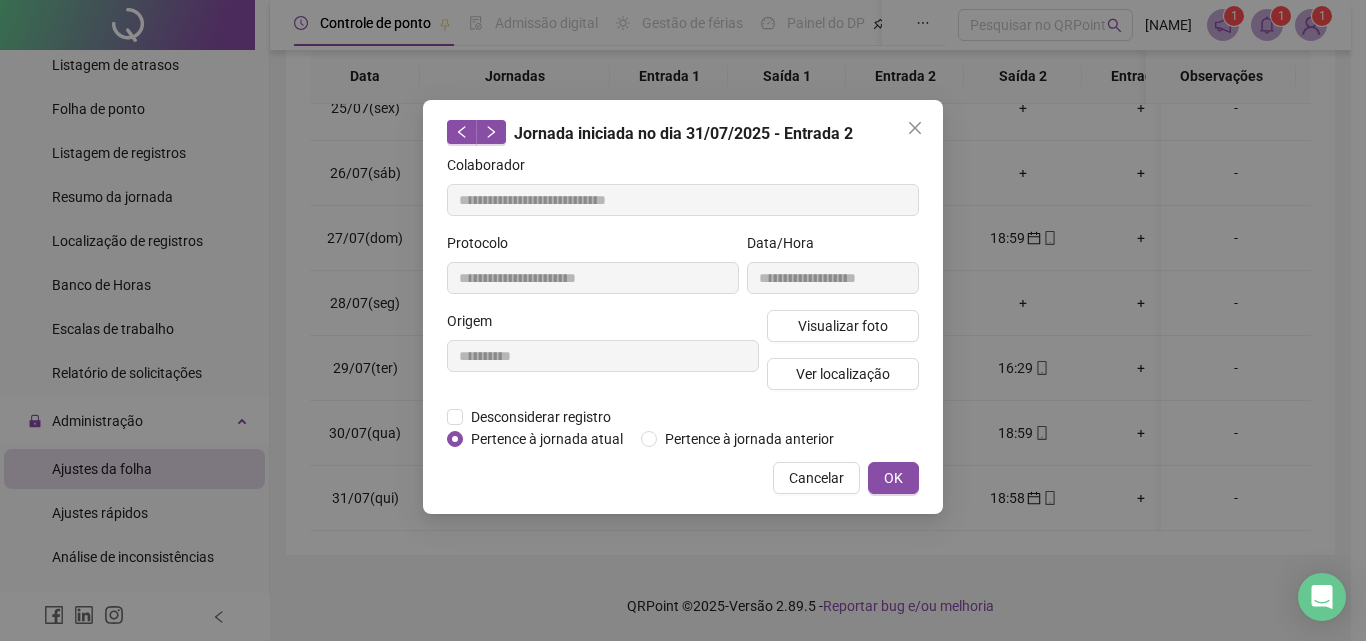 click on "Visualizar foto Ver localização" at bounding box center [843, 358] 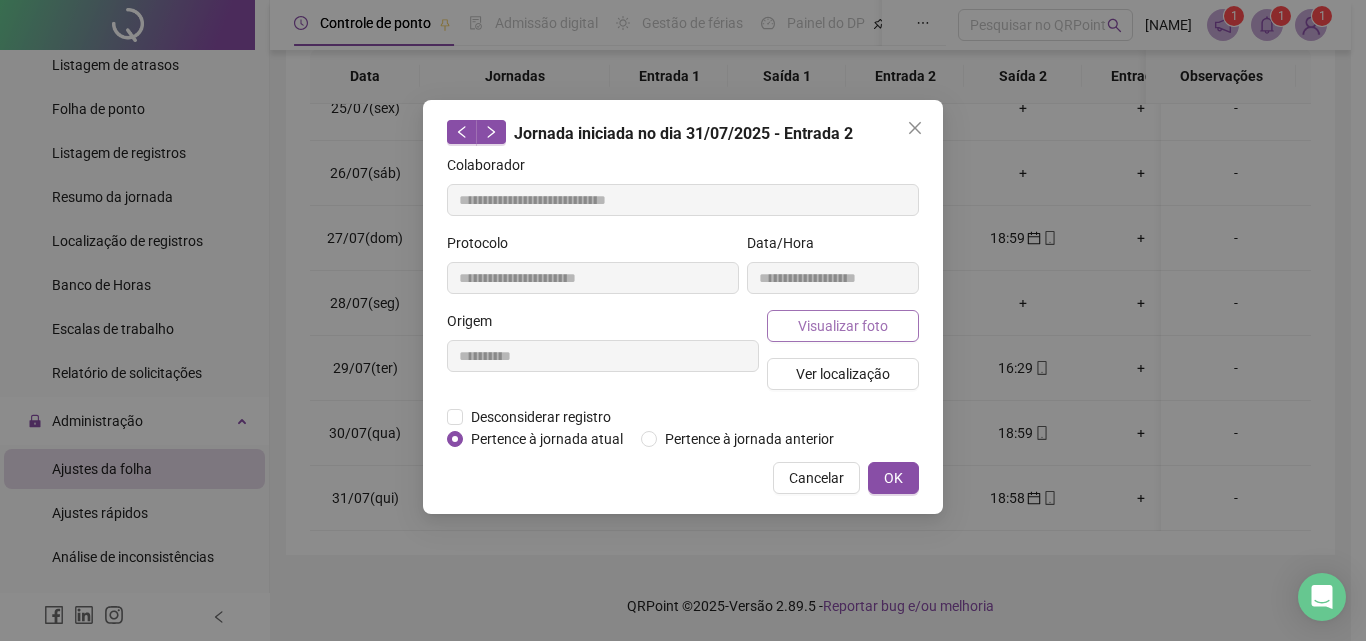 click on "Visualizar foto" at bounding box center [843, 326] 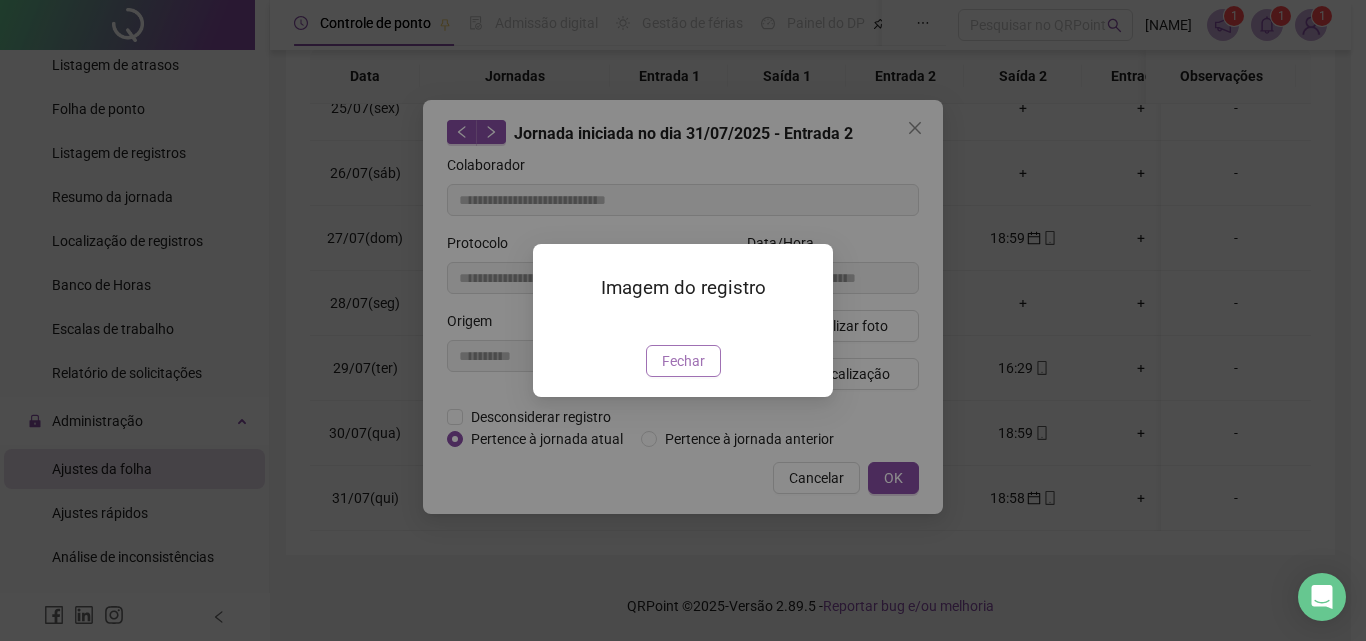 click on "Fechar" at bounding box center (683, 361) 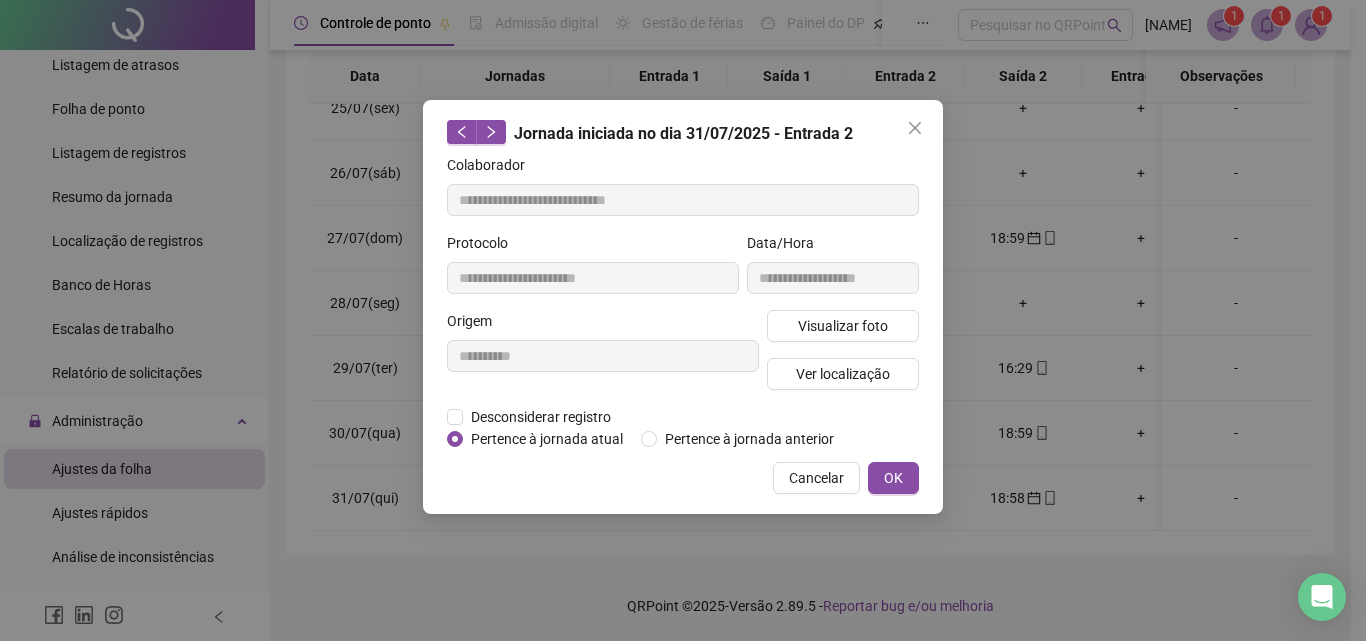 drag, startPoint x: 915, startPoint y: 126, endPoint x: 962, endPoint y: 312, distance: 191.8463 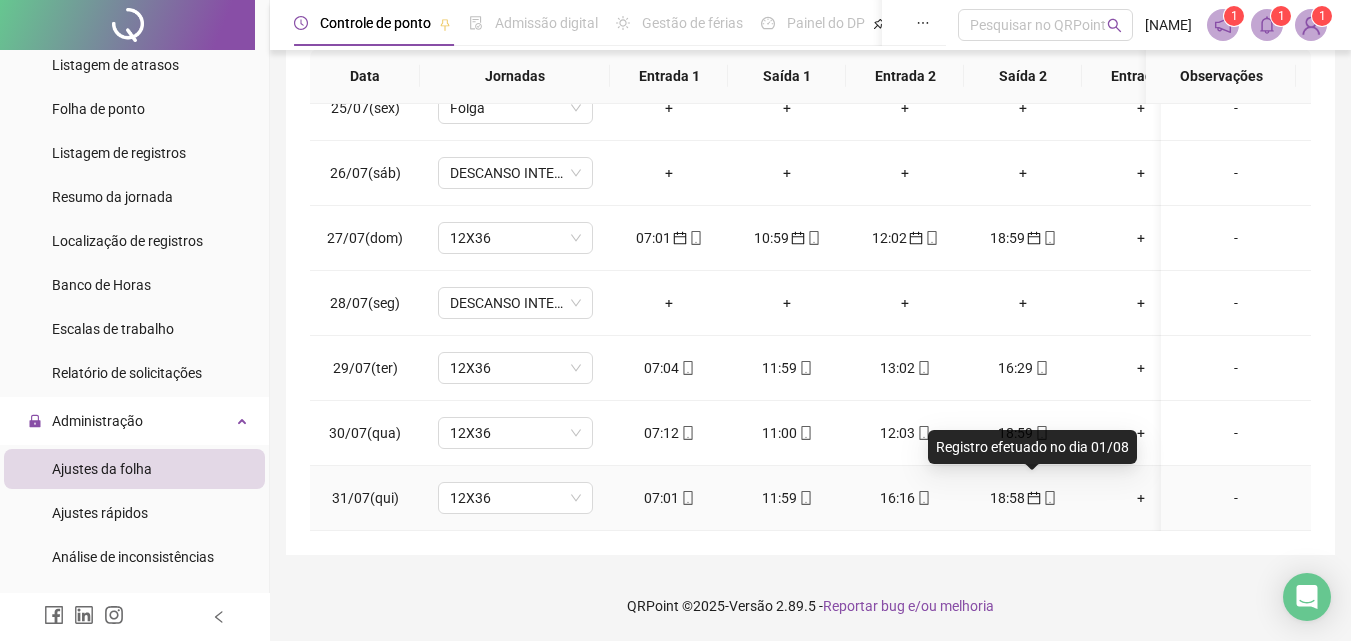 click 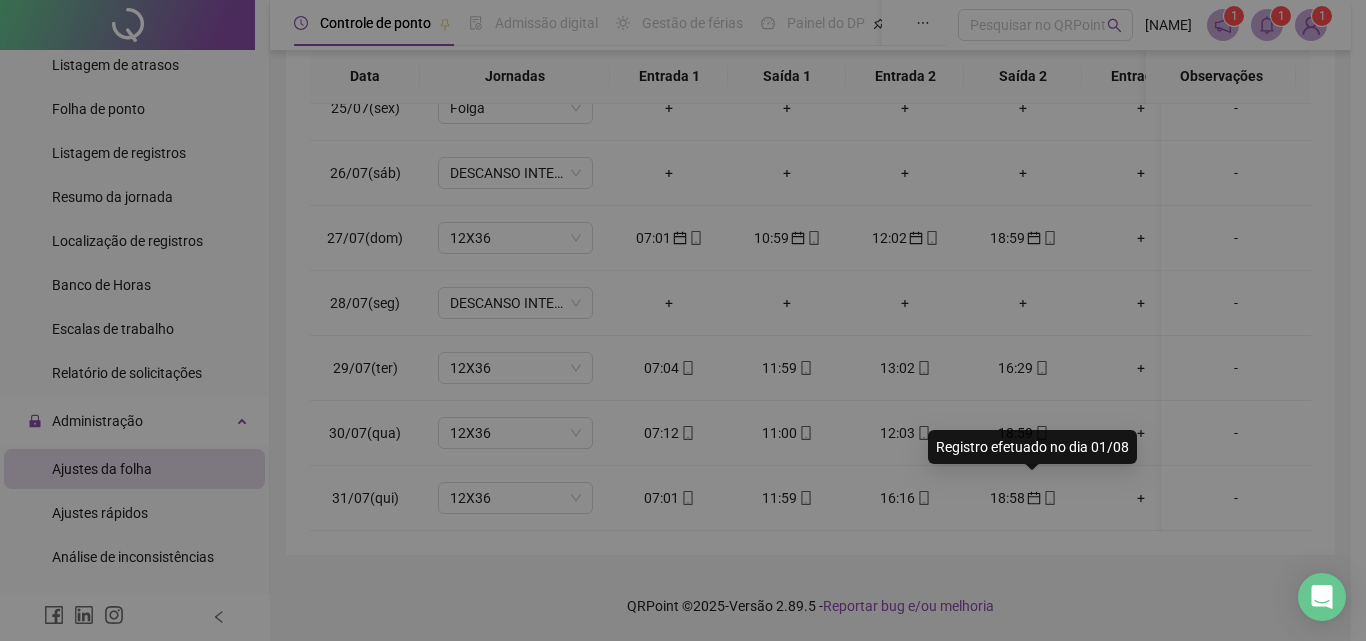 type on "**********" 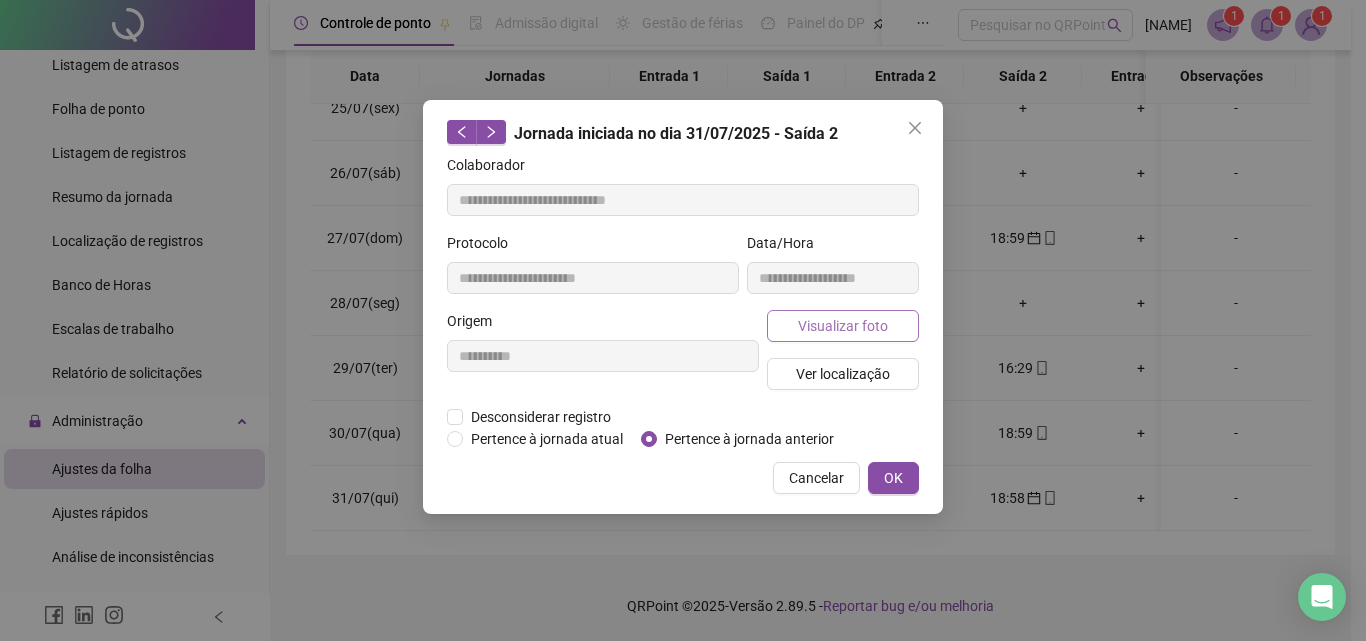 click on "Visualizar foto" at bounding box center [843, 326] 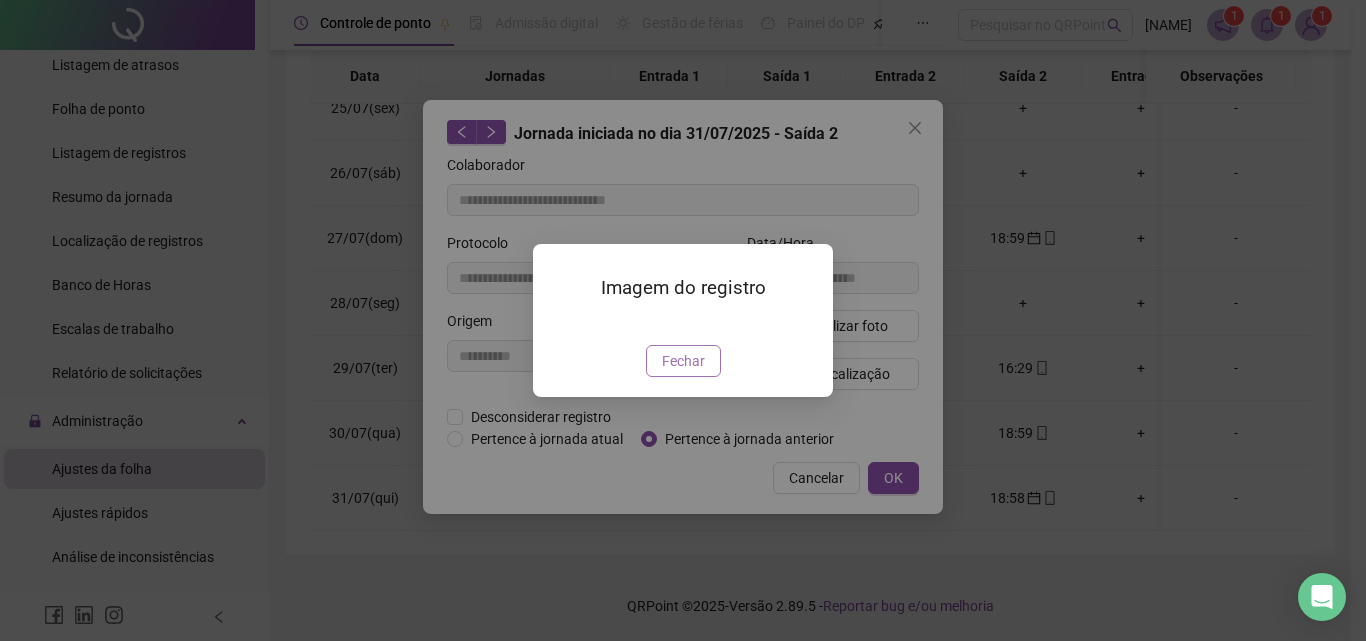 click on "Fechar" at bounding box center (683, 361) 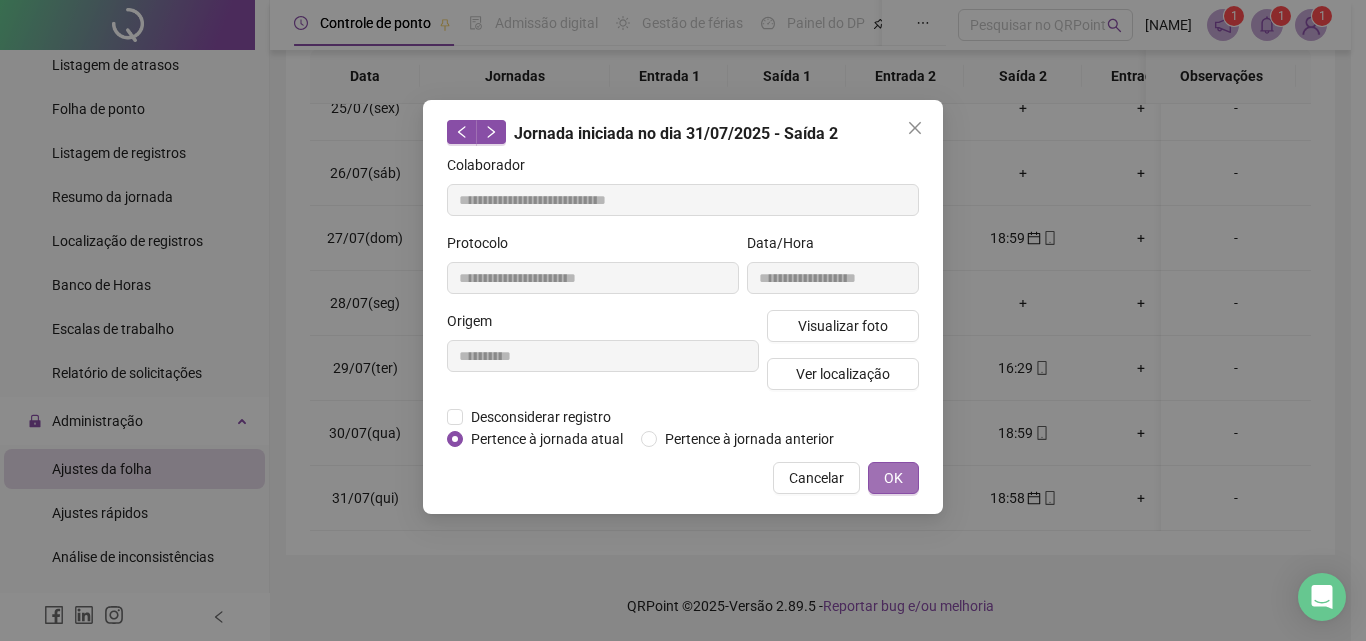 click on "OK" at bounding box center [893, 478] 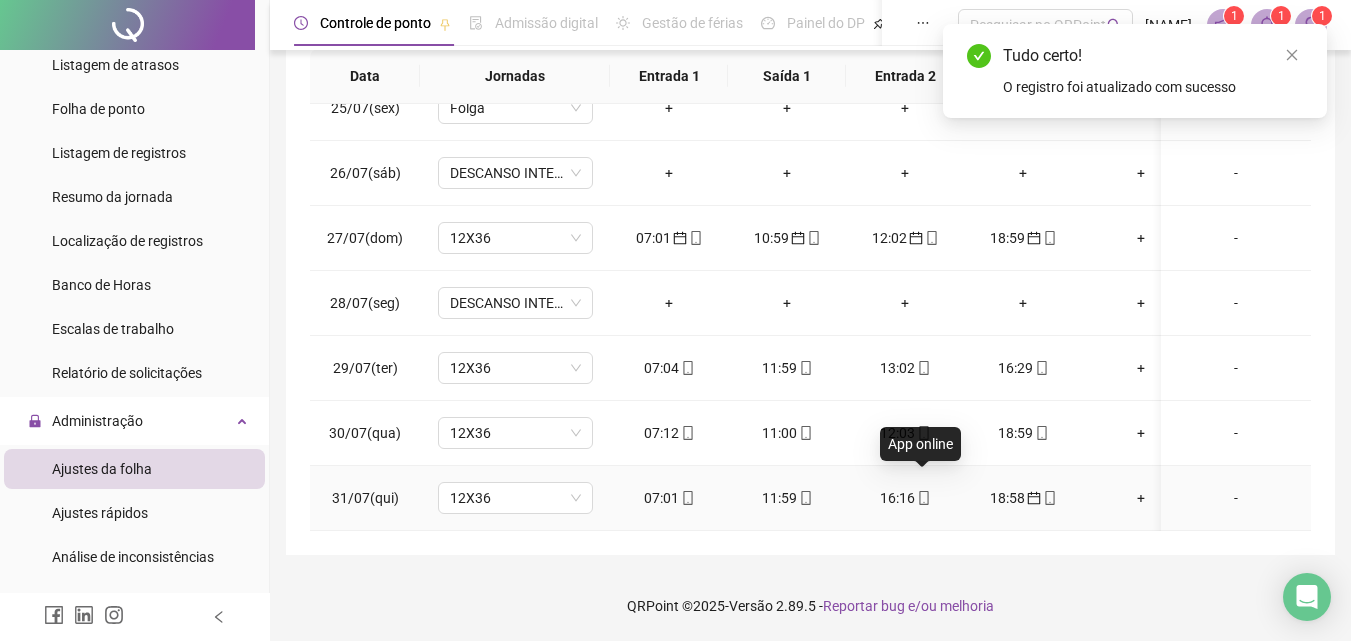 click at bounding box center (923, 498) 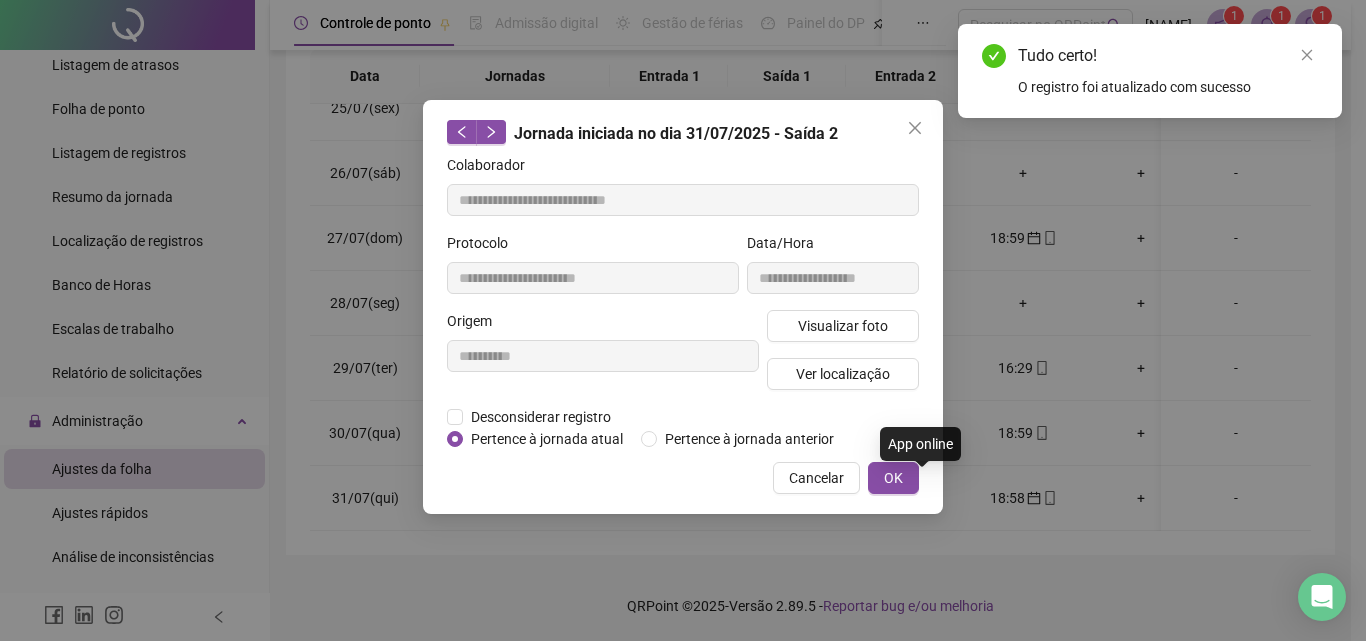 type on "**********" 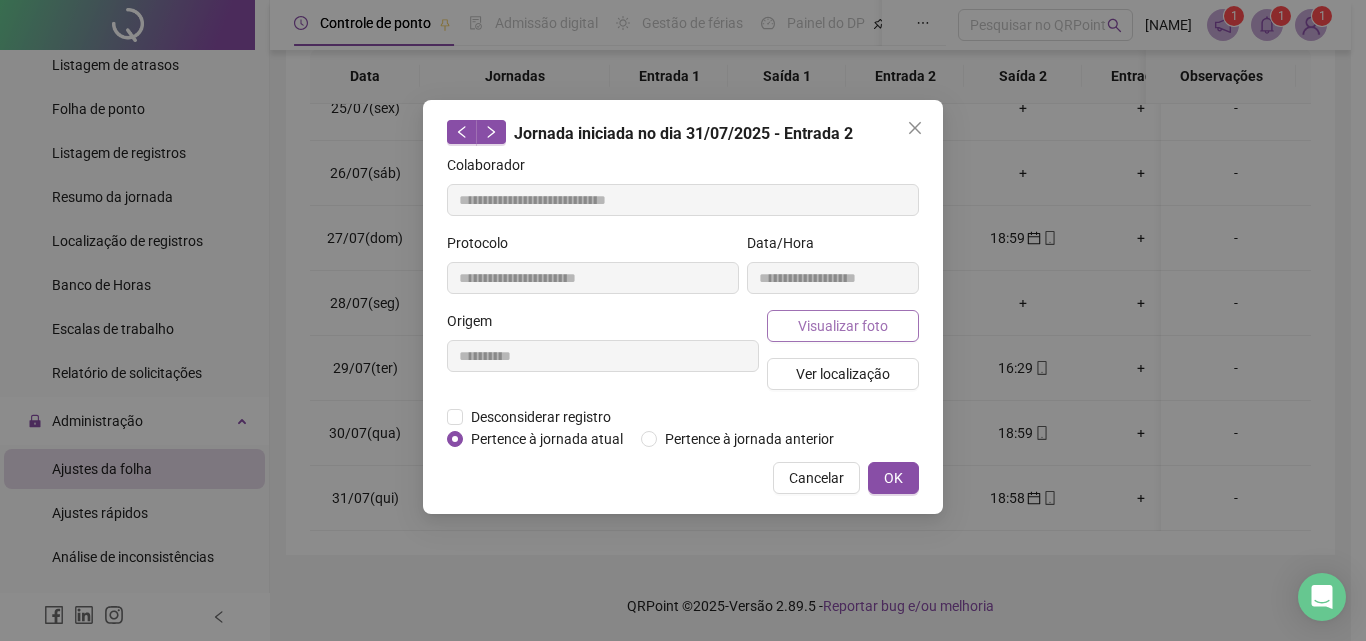 click on "Visualizar foto" at bounding box center (843, 326) 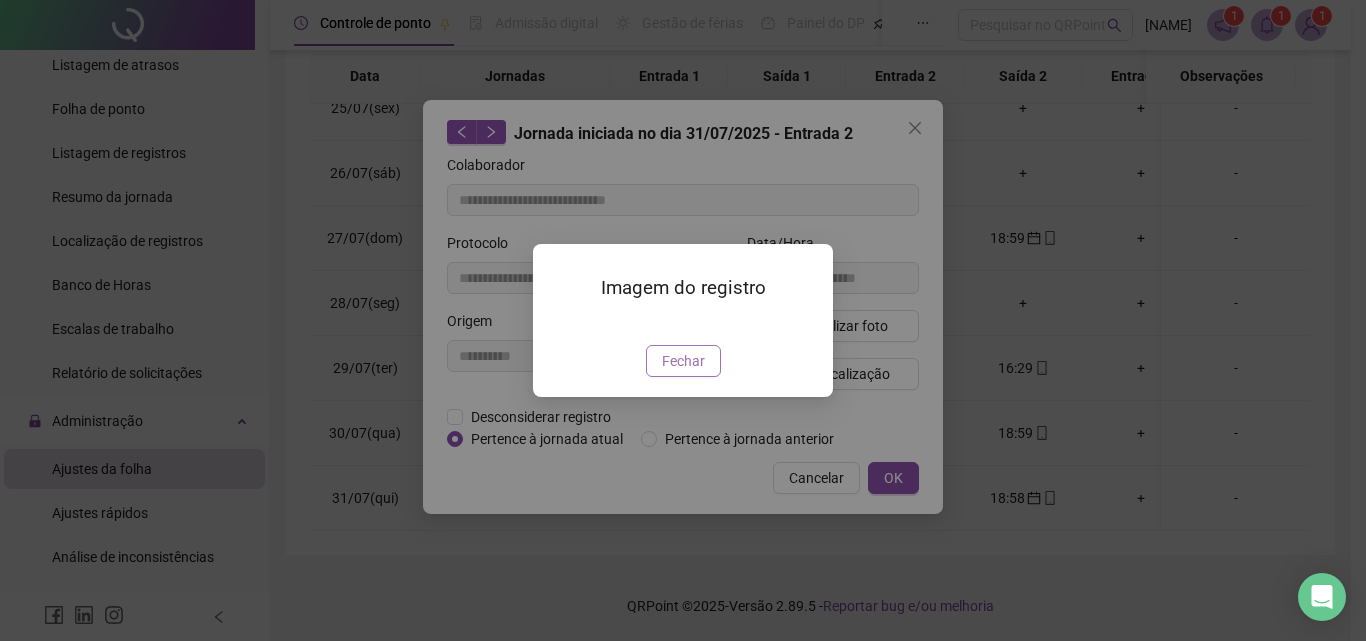 click on "Fechar" at bounding box center [683, 361] 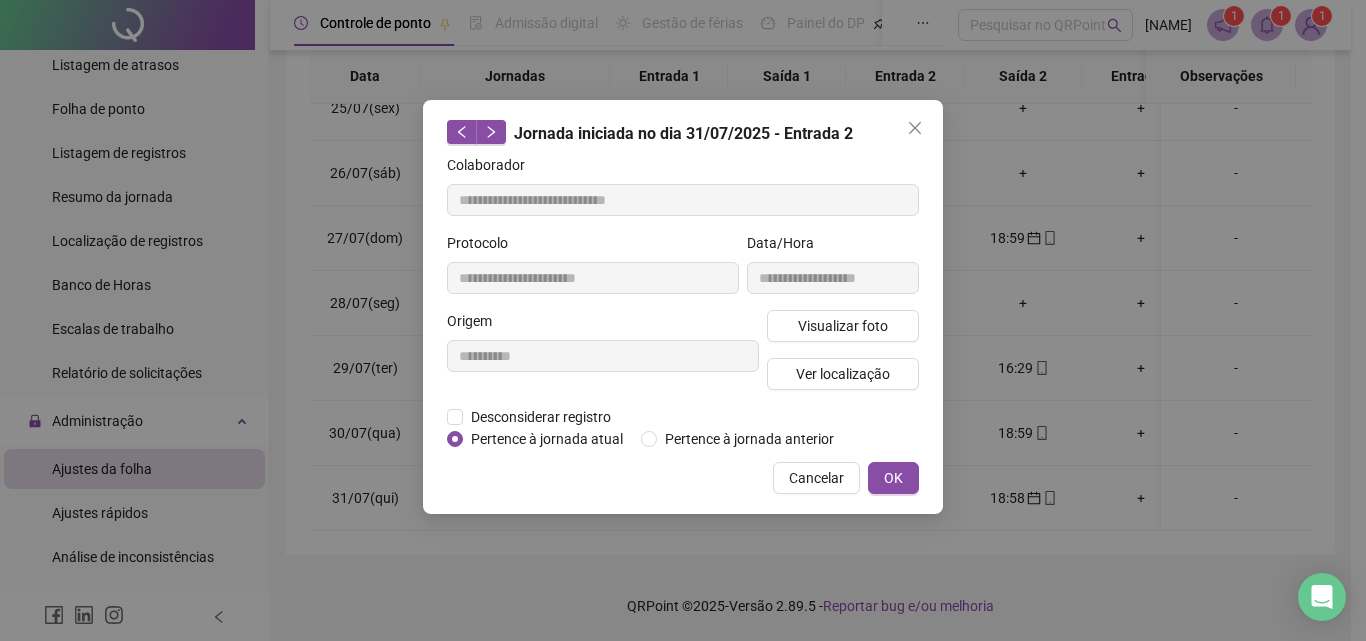 drag, startPoint x: 905, startPoint y: 134, endPoint x: 932, endPoint y: 178, distance: 51.62364 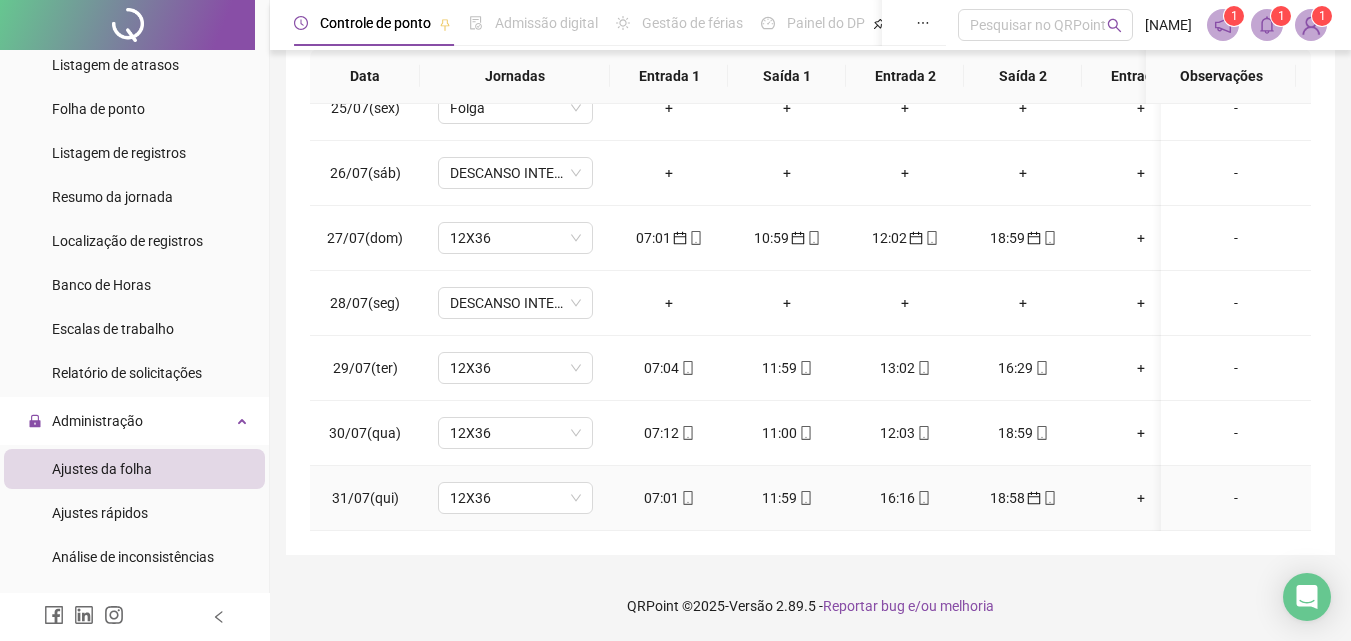 click on "+" at bounding box center [1141, 498] 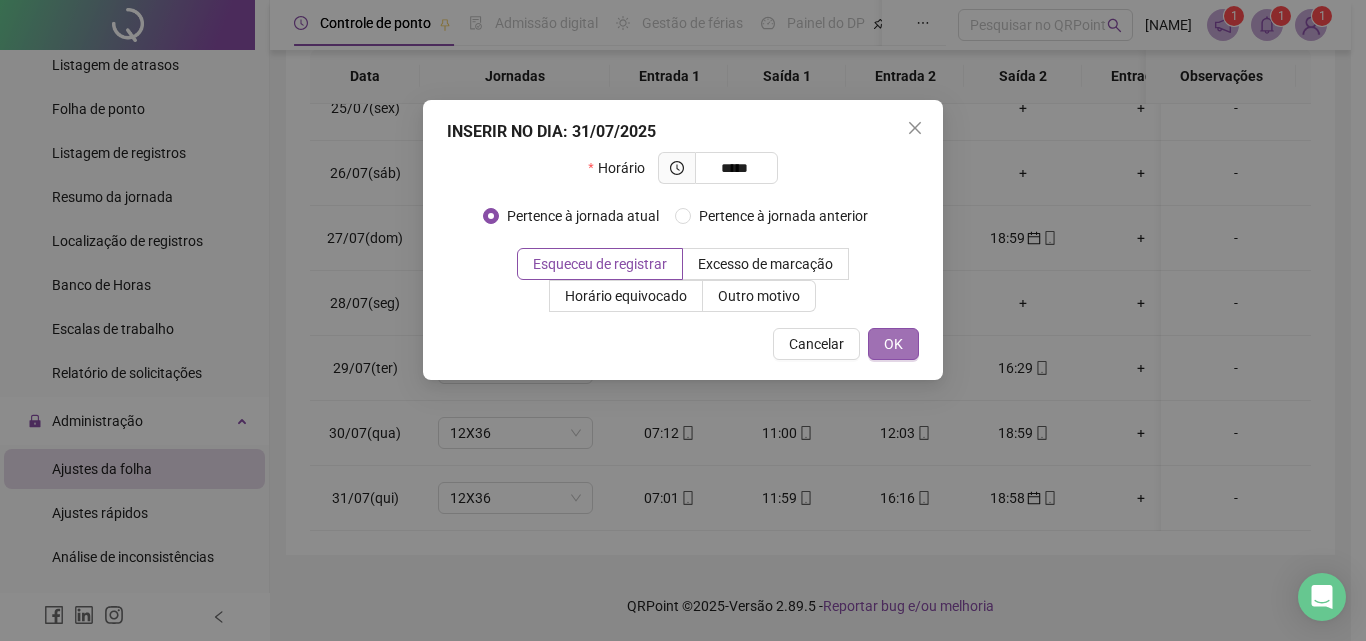 type on "*****" 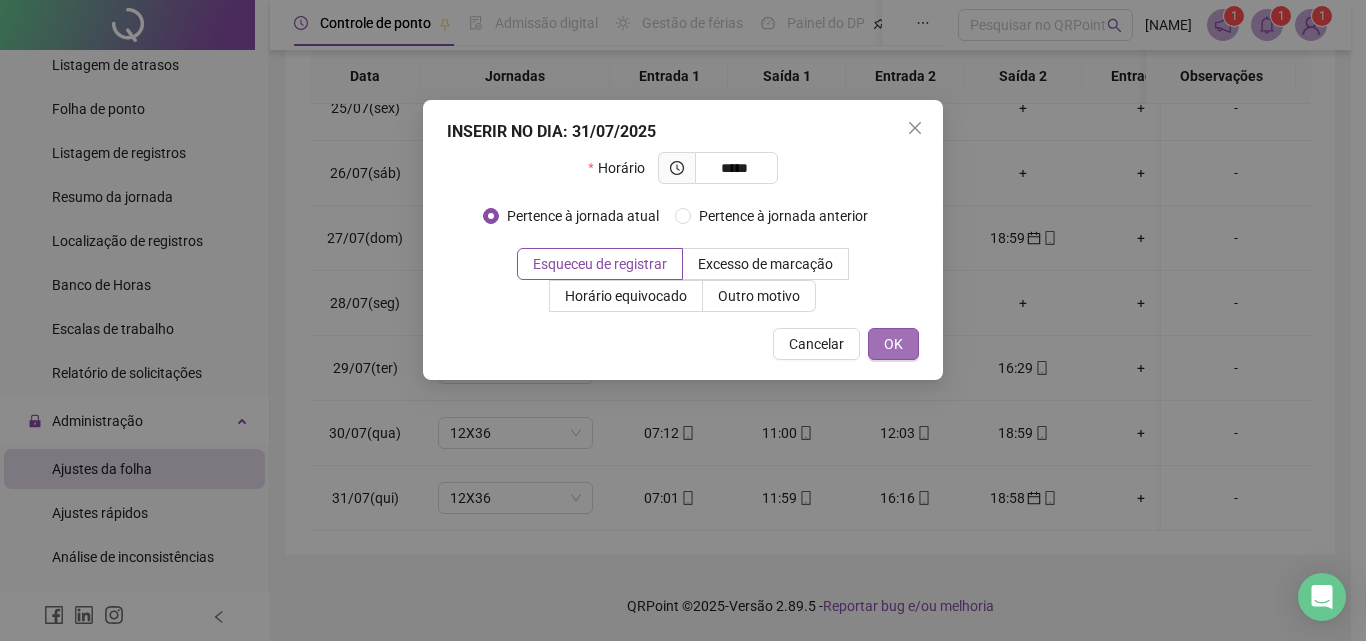 click on "OK" at bounding box center (893, 344) 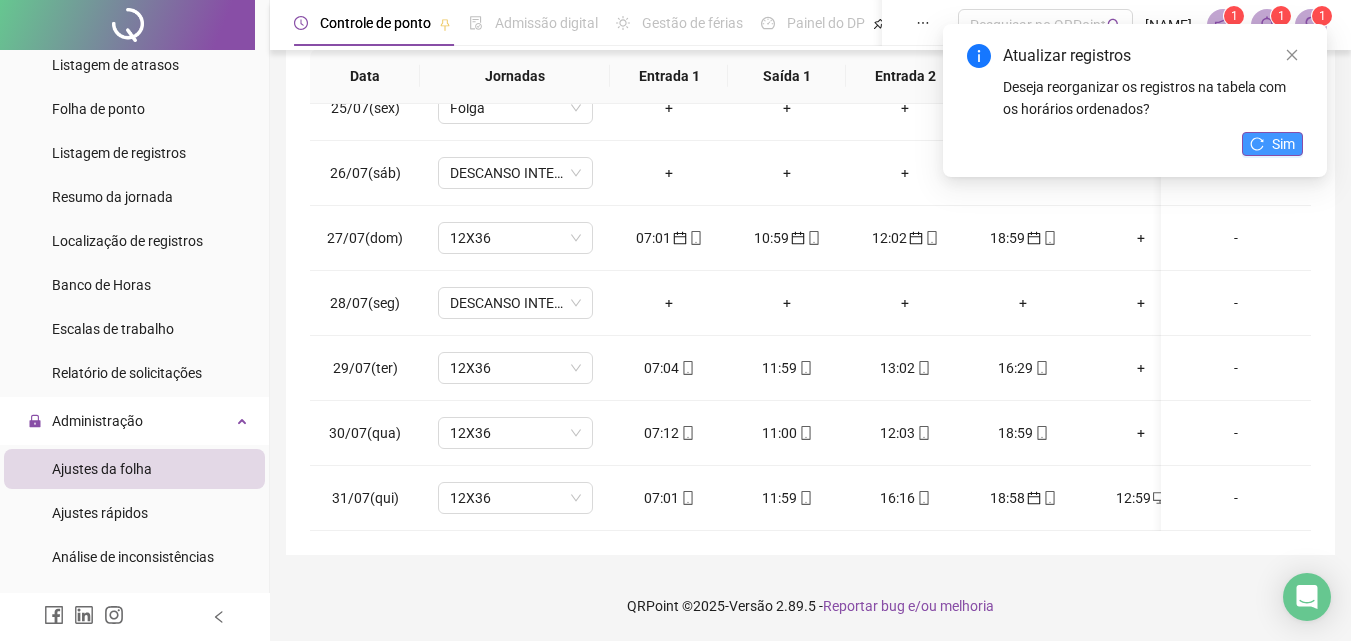 click on "Sim" at bounding box center [1283, 144] 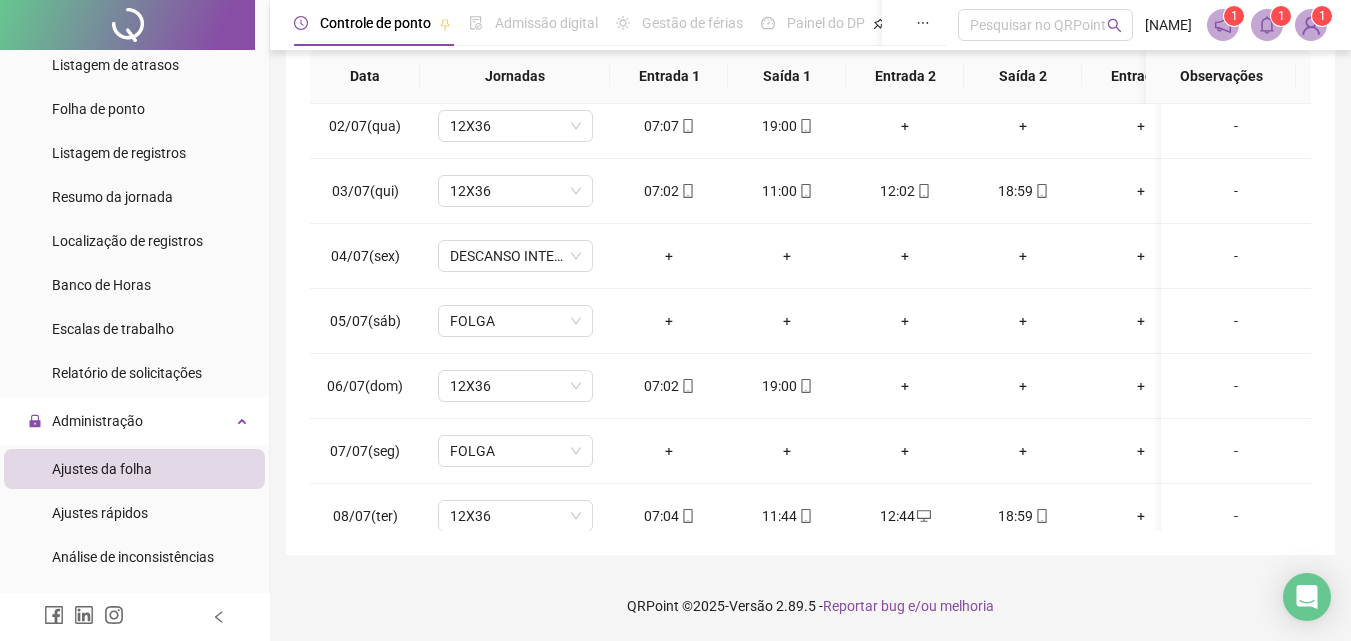 scroll, scrollTop: 0, scrollLeft: 0, axis: both 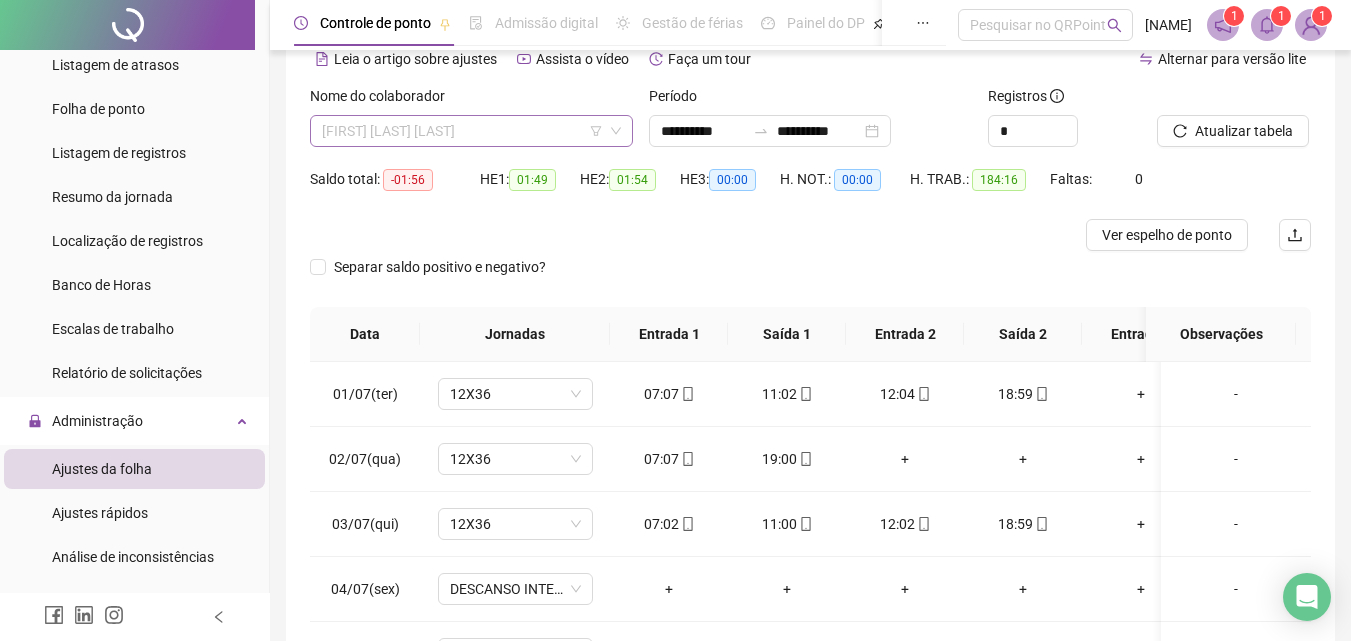 click on "[FIRST] [LAST] [LAST]" at bounding box center (471, 131) 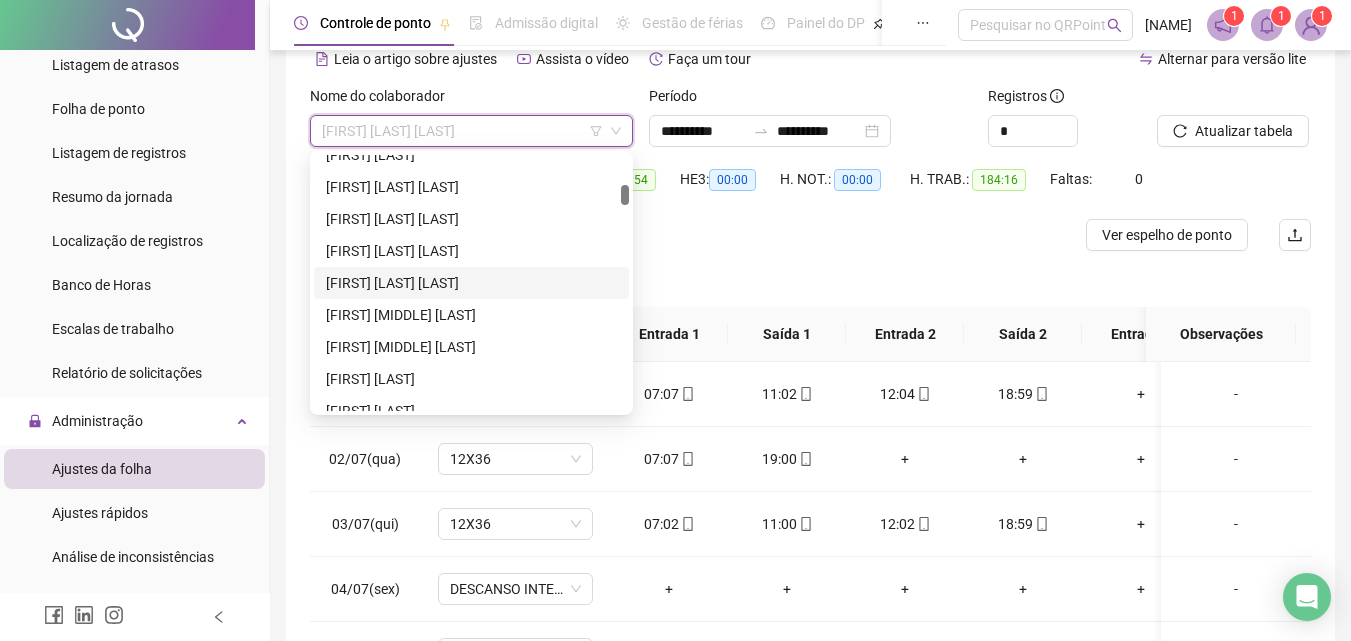 scroll, scrollTop: 500, scrollLeft: 0, axis: vertical 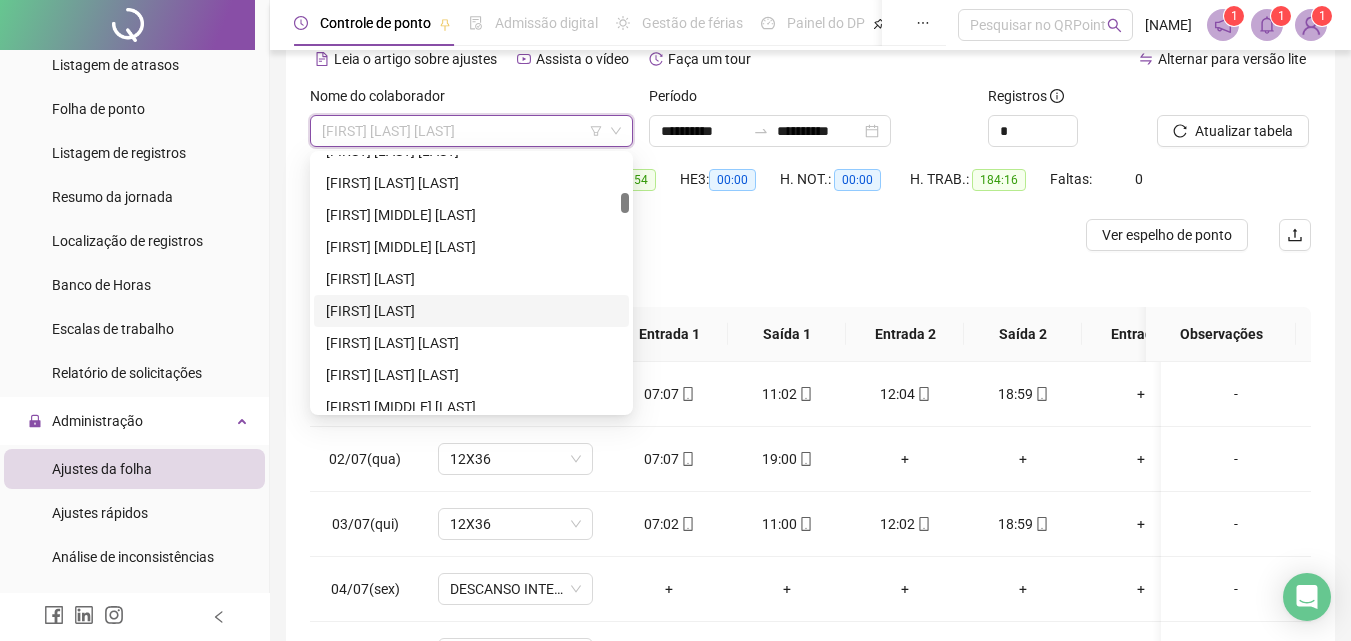 click on "[FIRST] [LAST]" at bounding box center [471, 311] 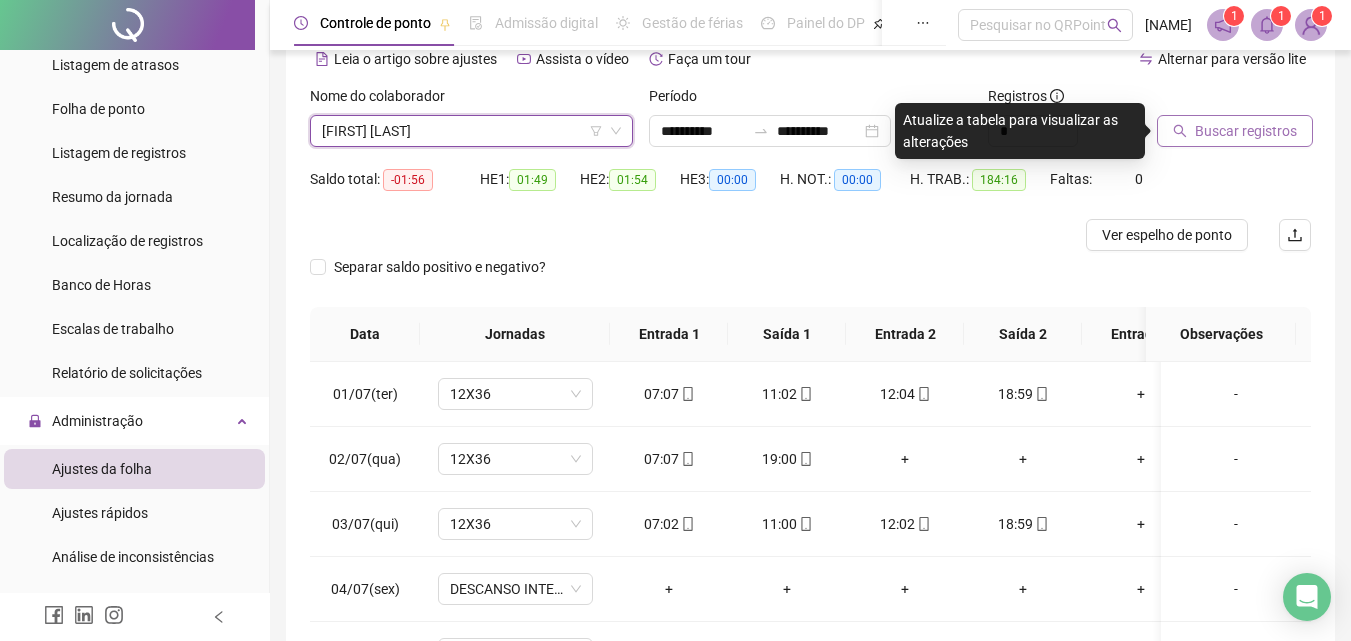 click on "Buscar registros" at bounding box center (1246, 131) 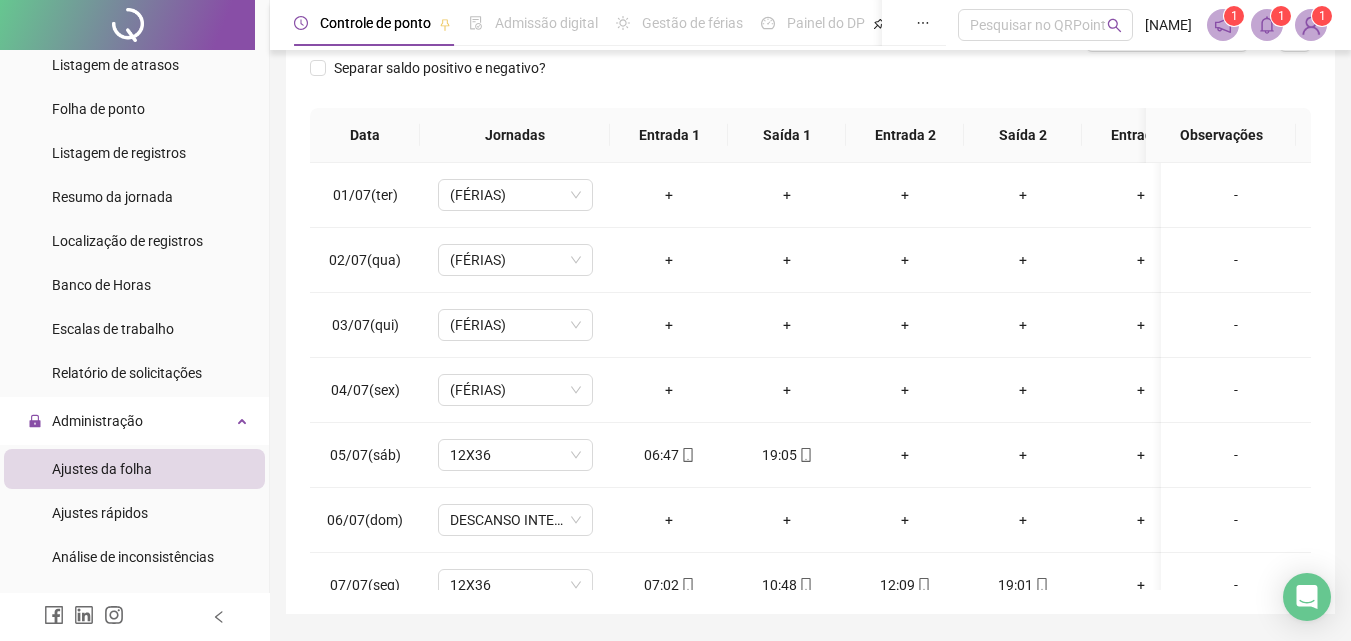 scroll, scrollTop: 299, scrollLeft: 0, axis: vertical 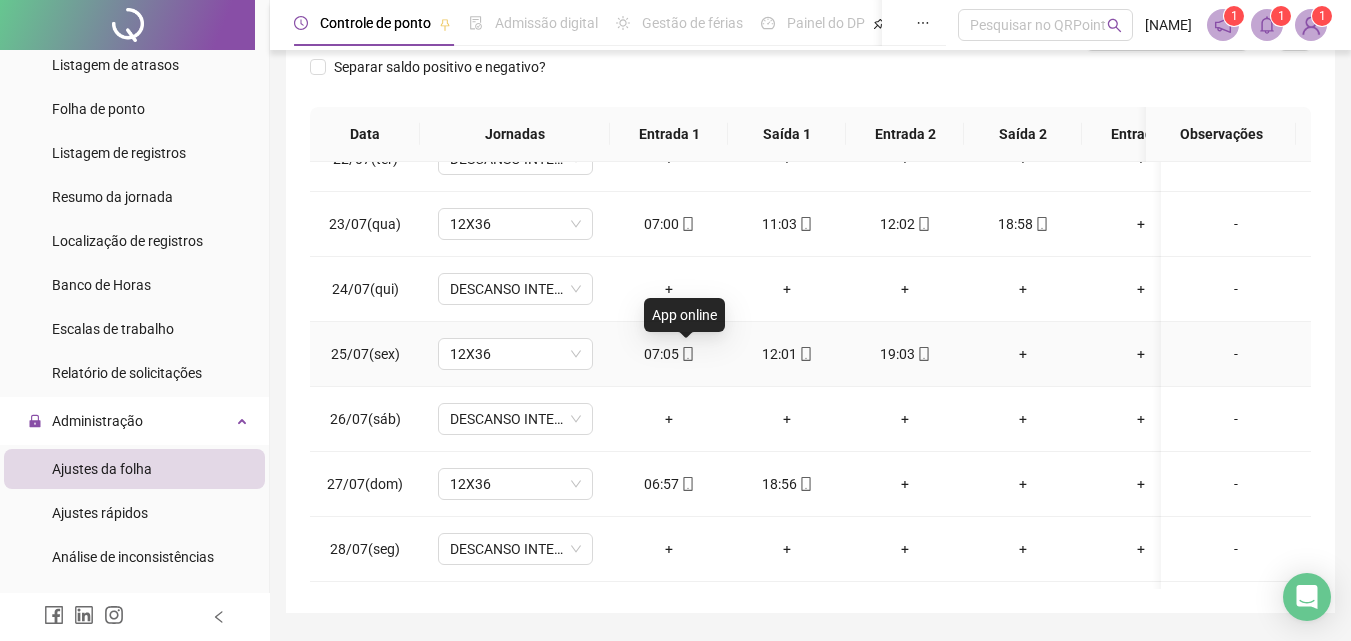 click 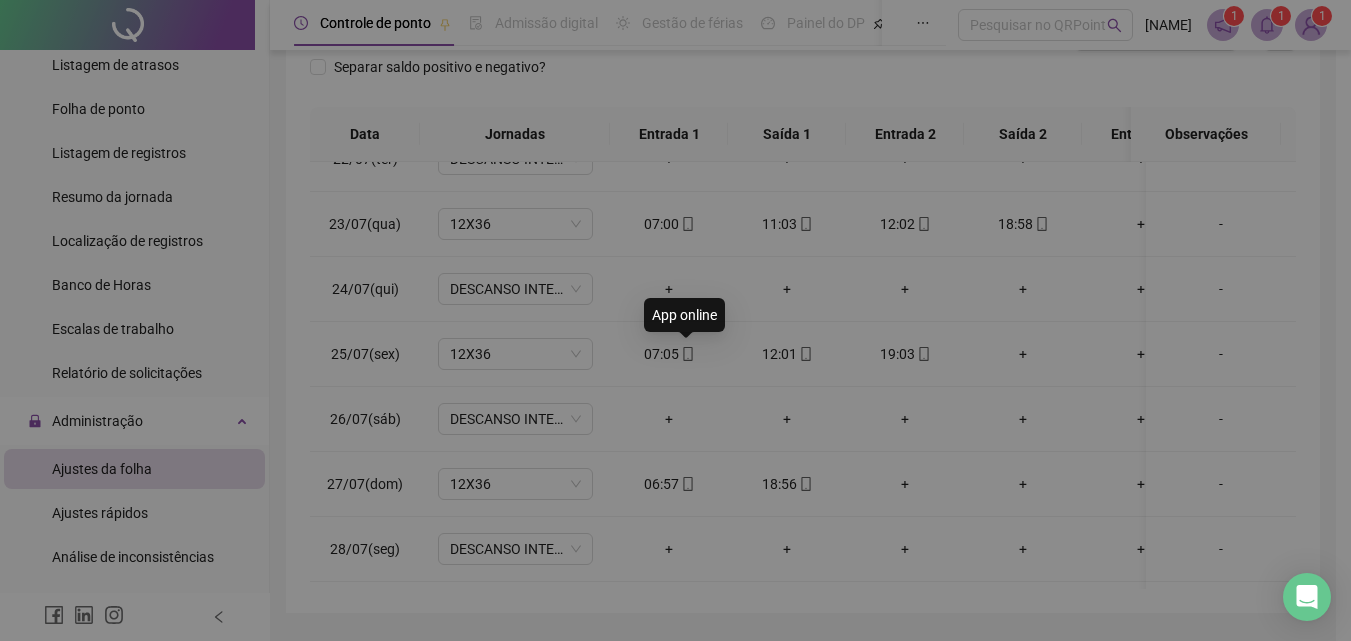 type on "**********" 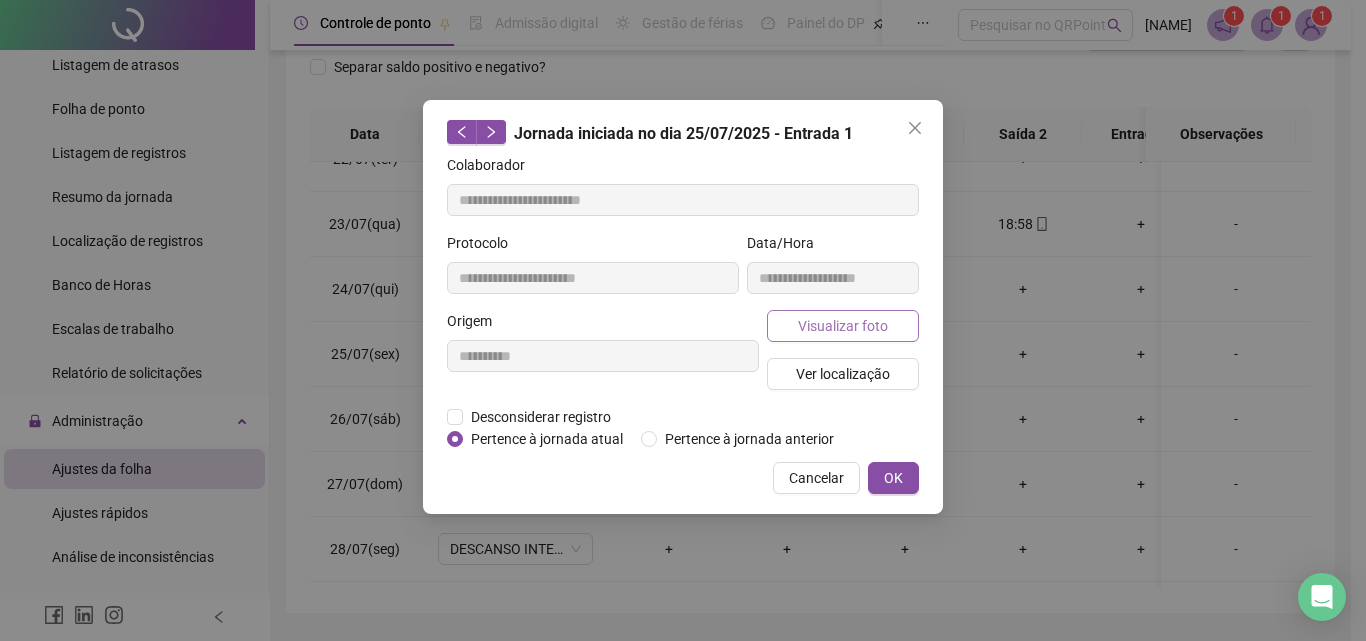 click on "Visualizar foto" at bounding box center (843, 326) 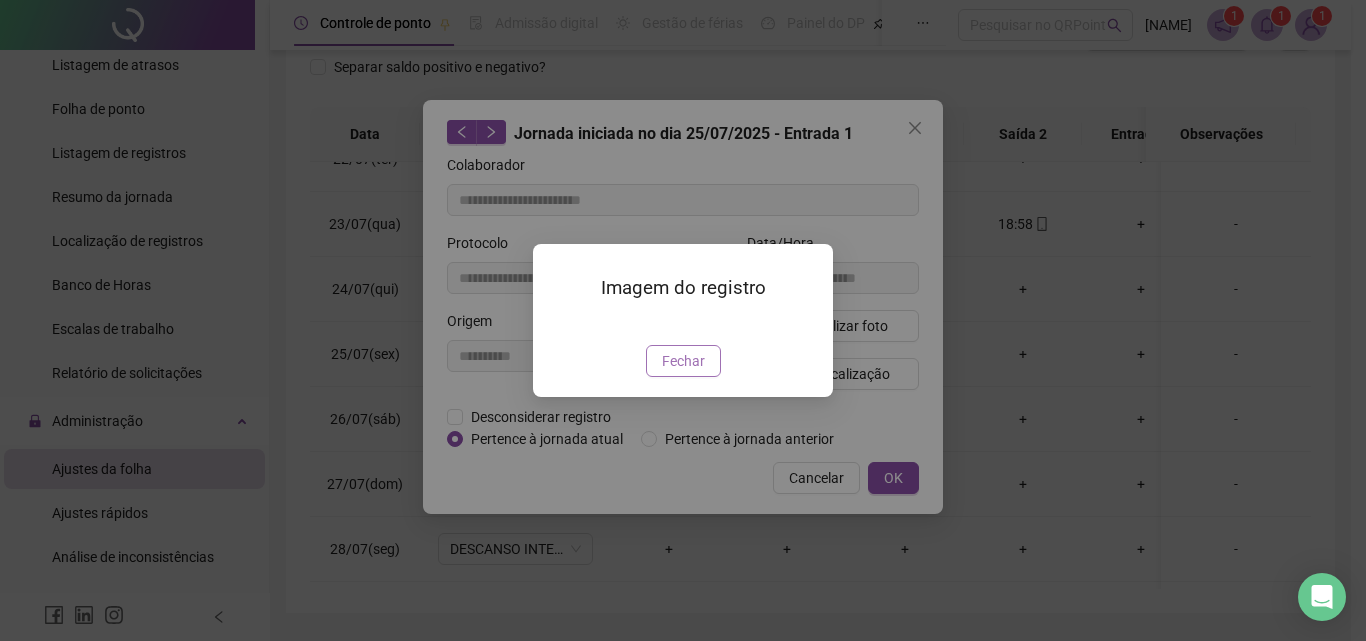 click on "Fechar" at bounding box center [683, 361] 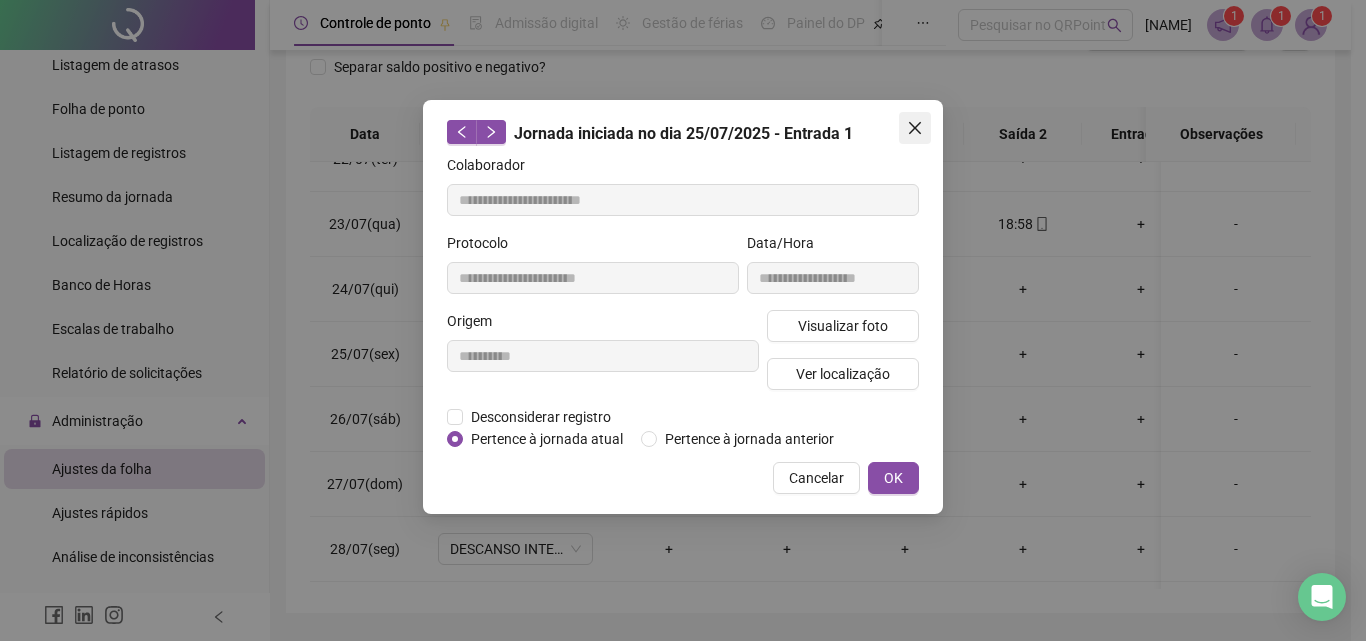 click 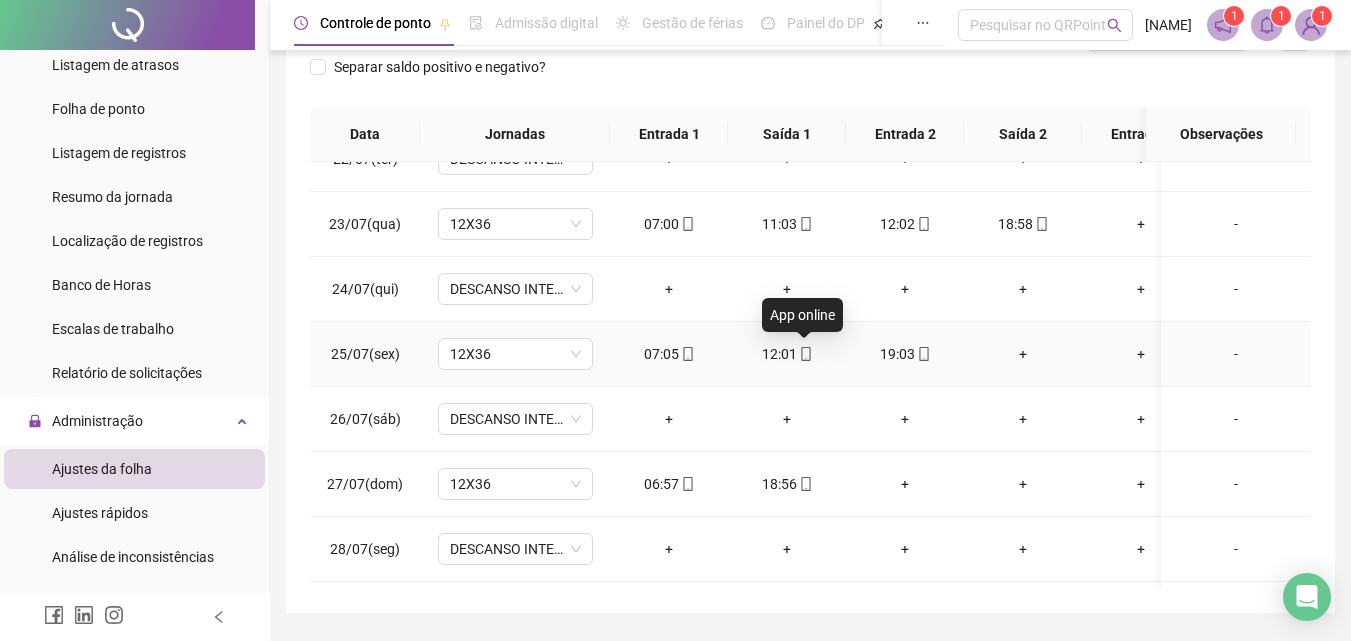 click 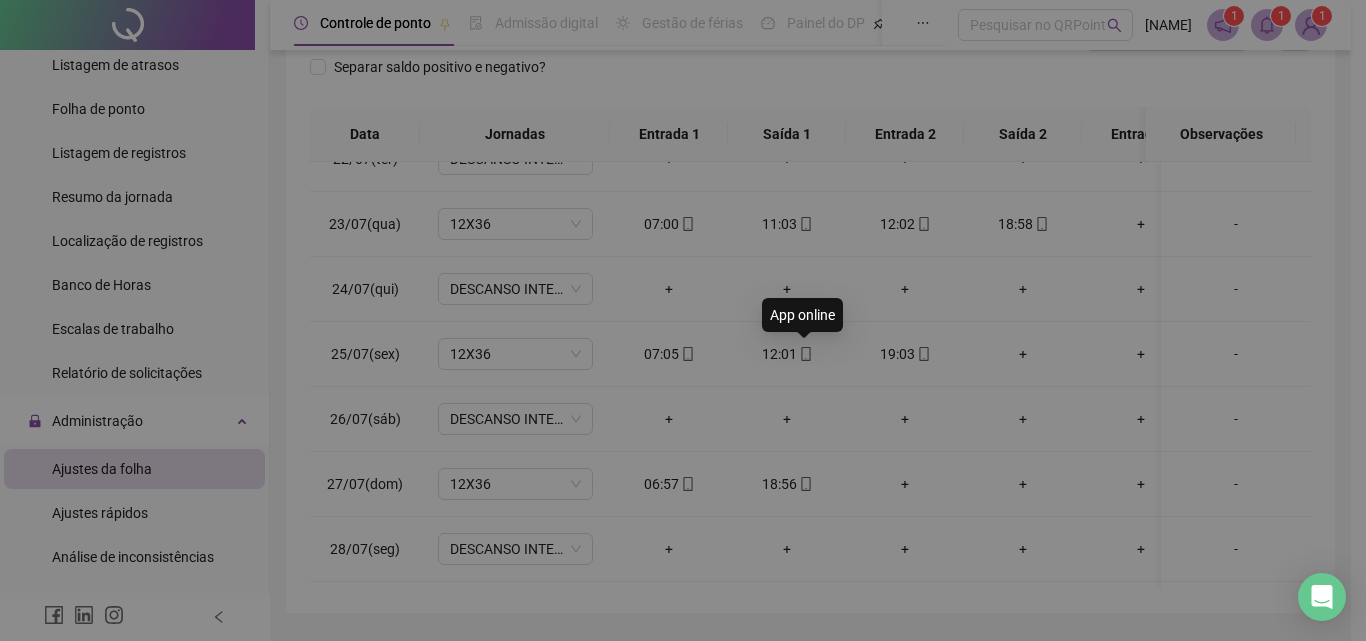 type on "**********" 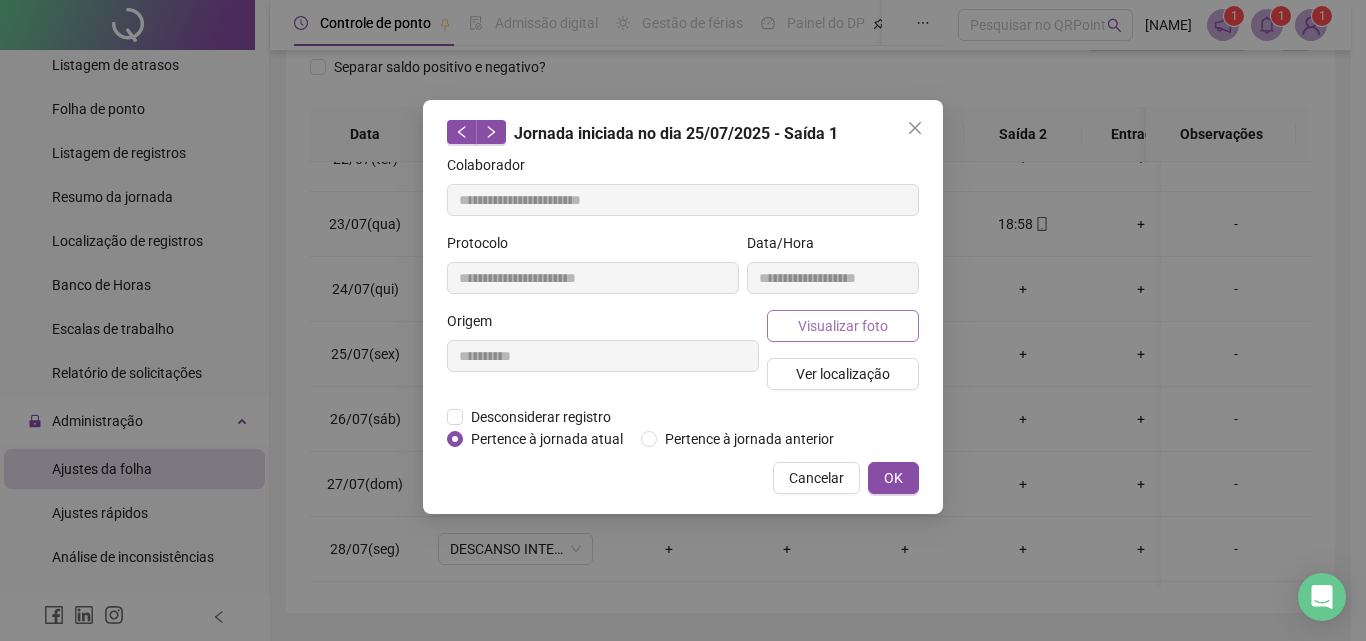 click on "Visualizar foto" at bounding box center [843, 326] 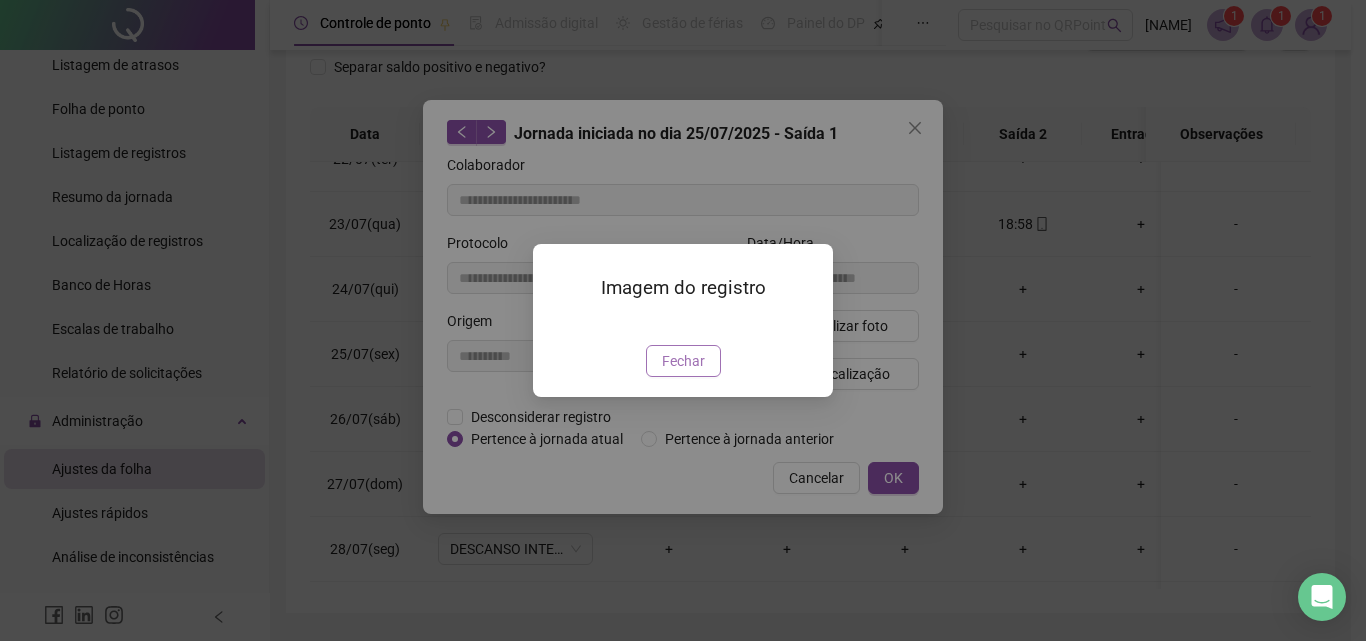click on "Fechar" at bounding box center [683, 361] 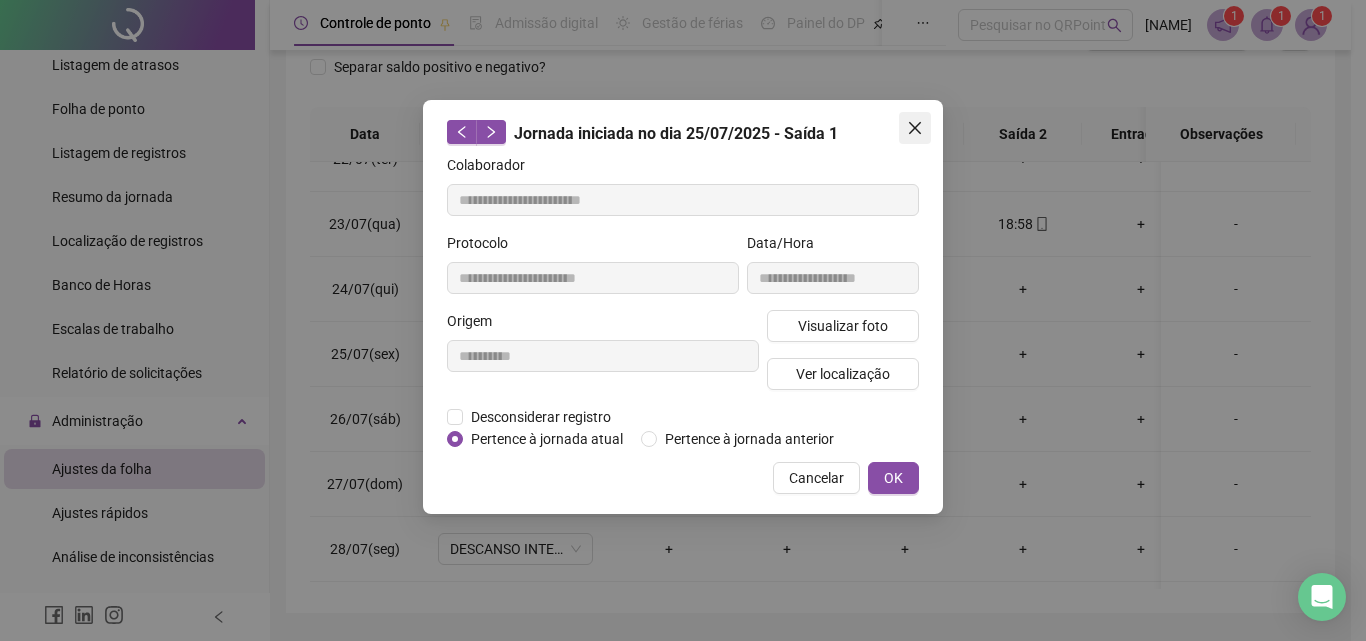 click 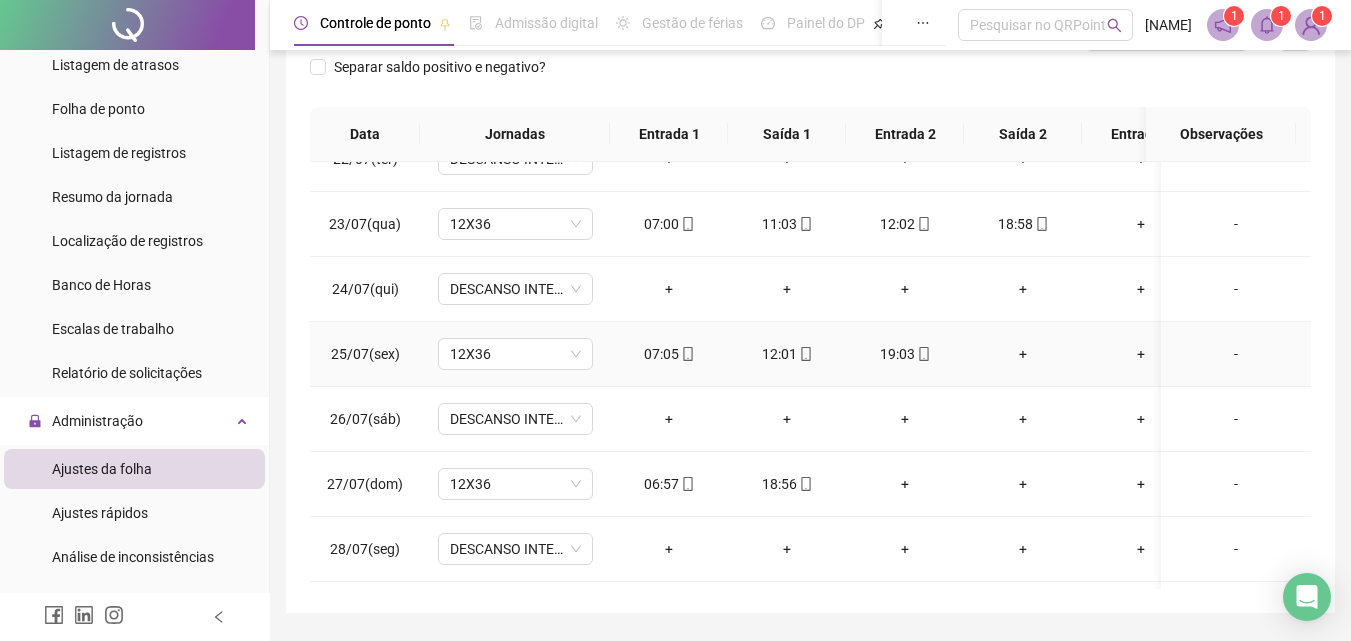 click at bounding box center (923, 354) 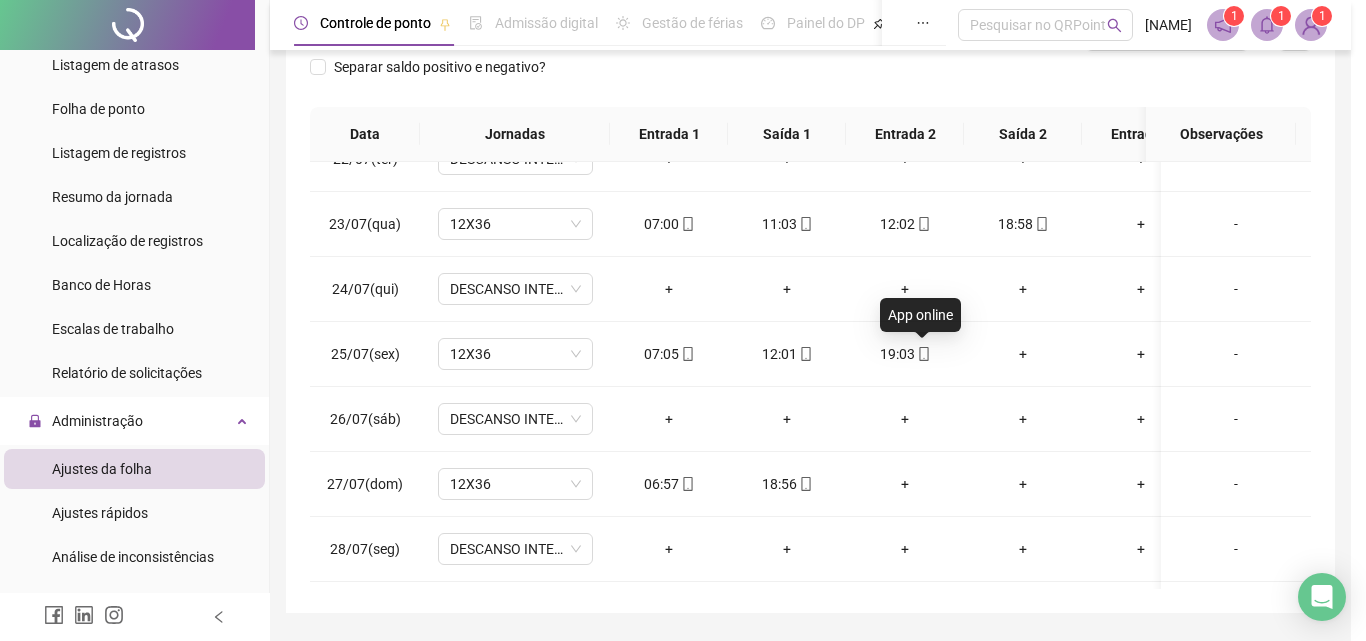 type on "**********" 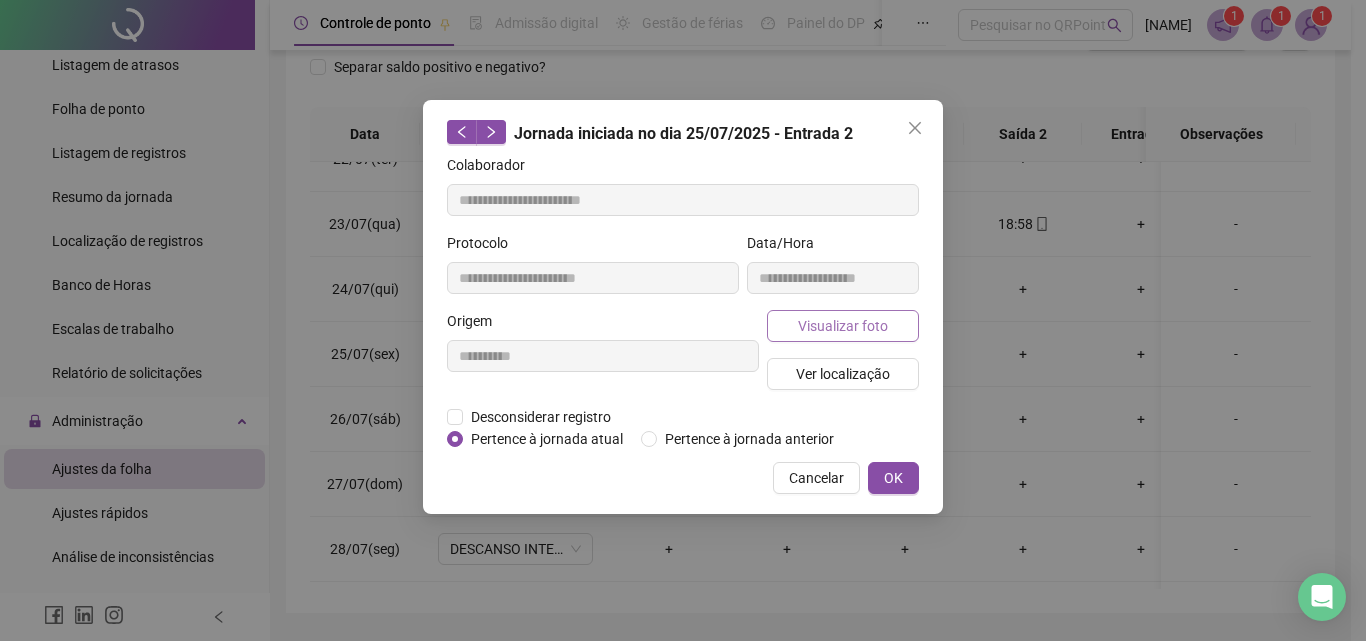 click on "Visualizar foto" at bounding box center [843, 326] 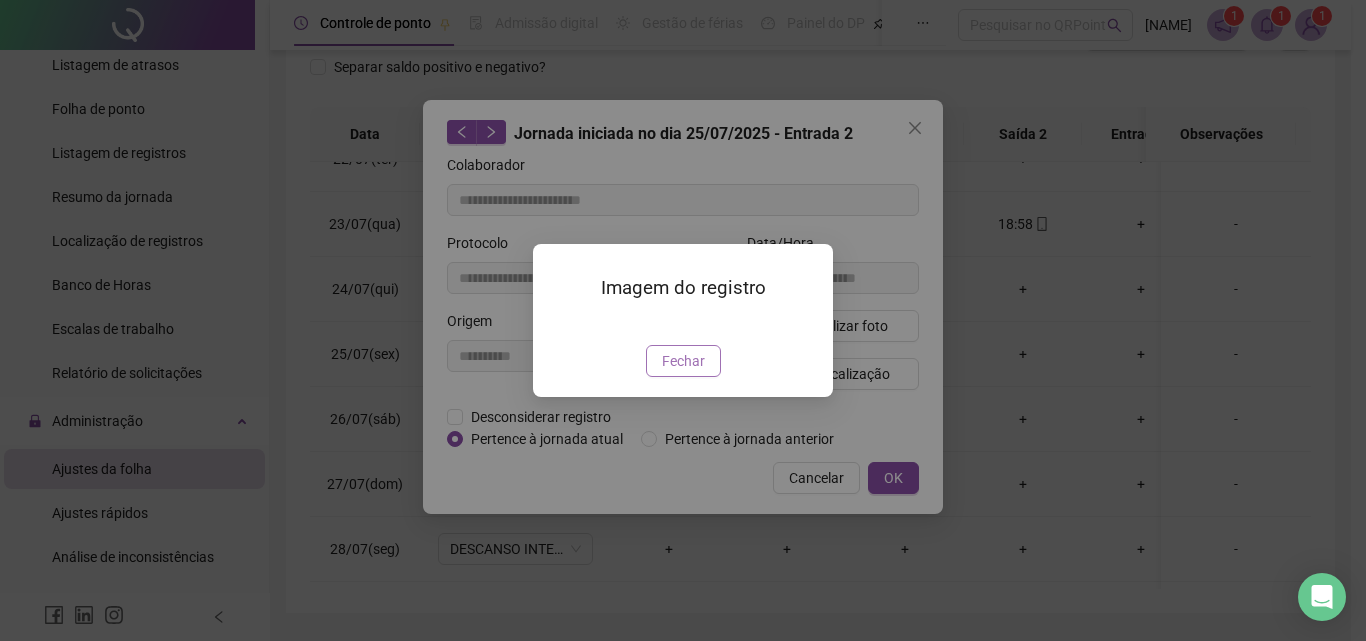 click on "Fechar" at bounding box center (683, 361) 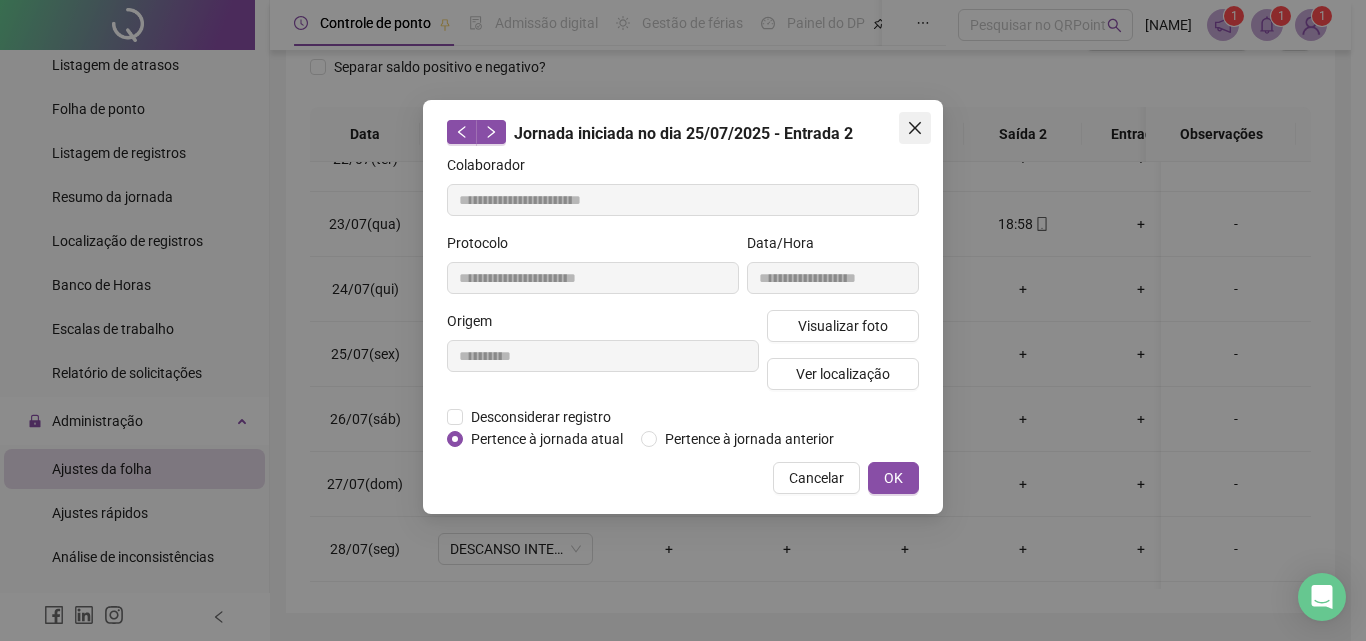 click 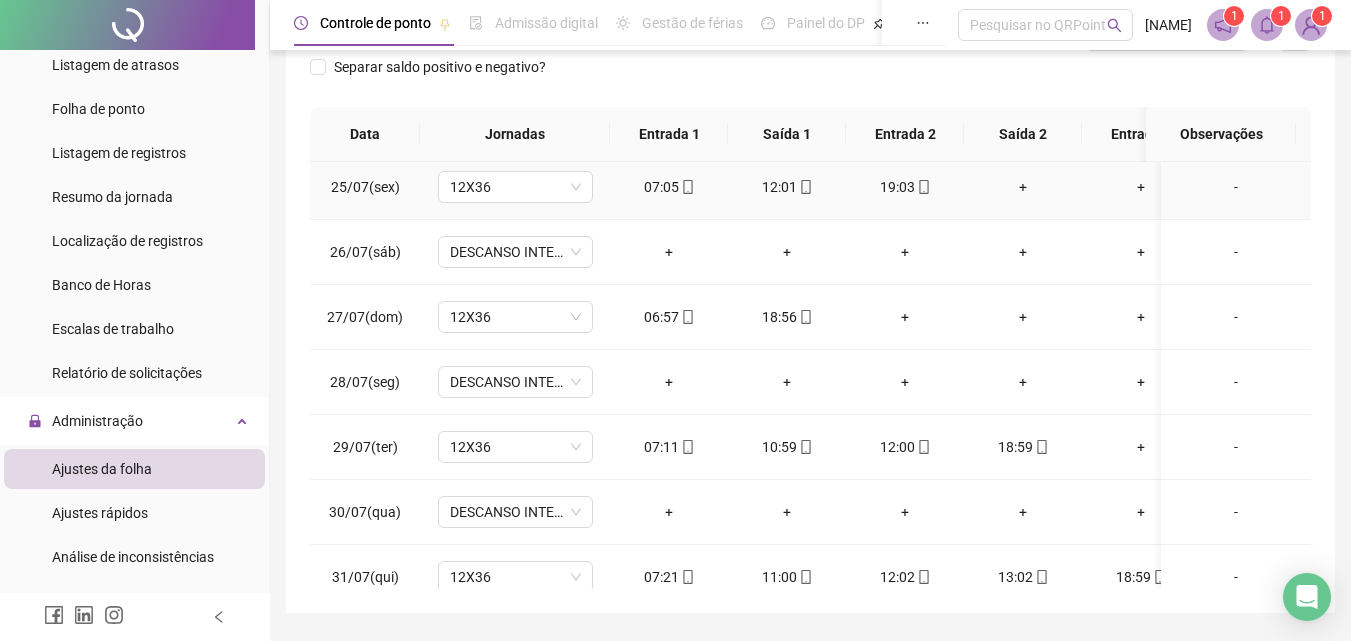 scroll, scrollTop: 1600, scrollLeft: 0, axis: vertical 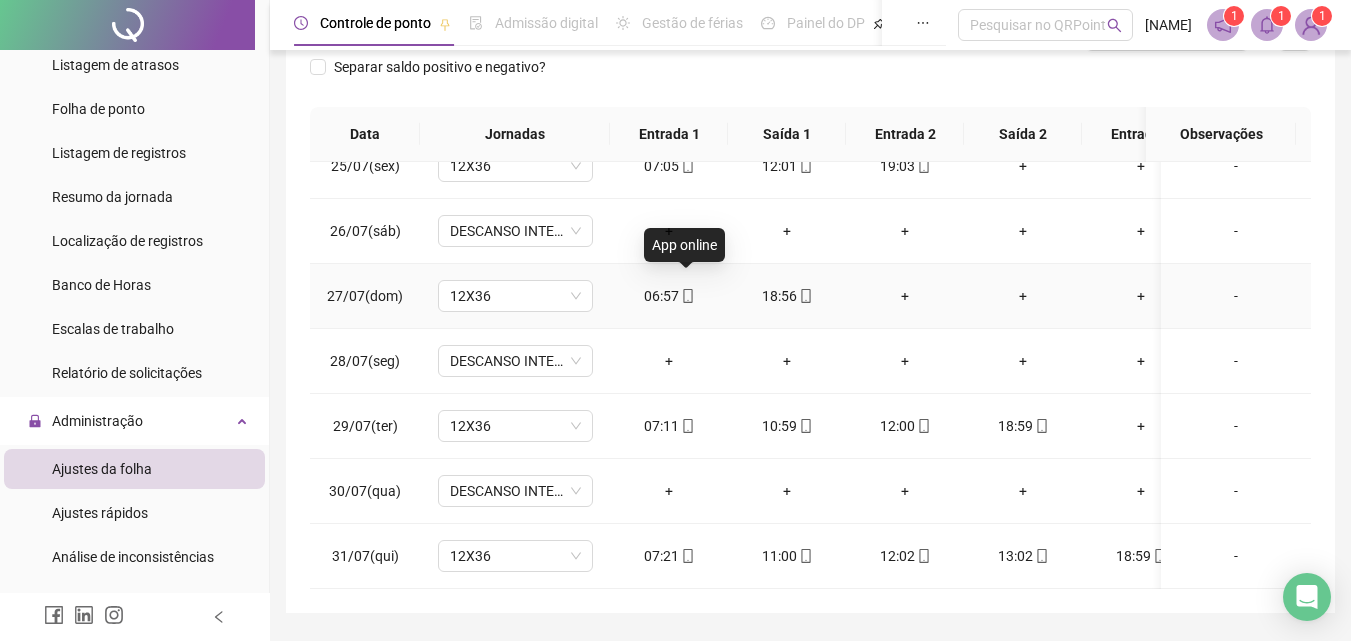 click 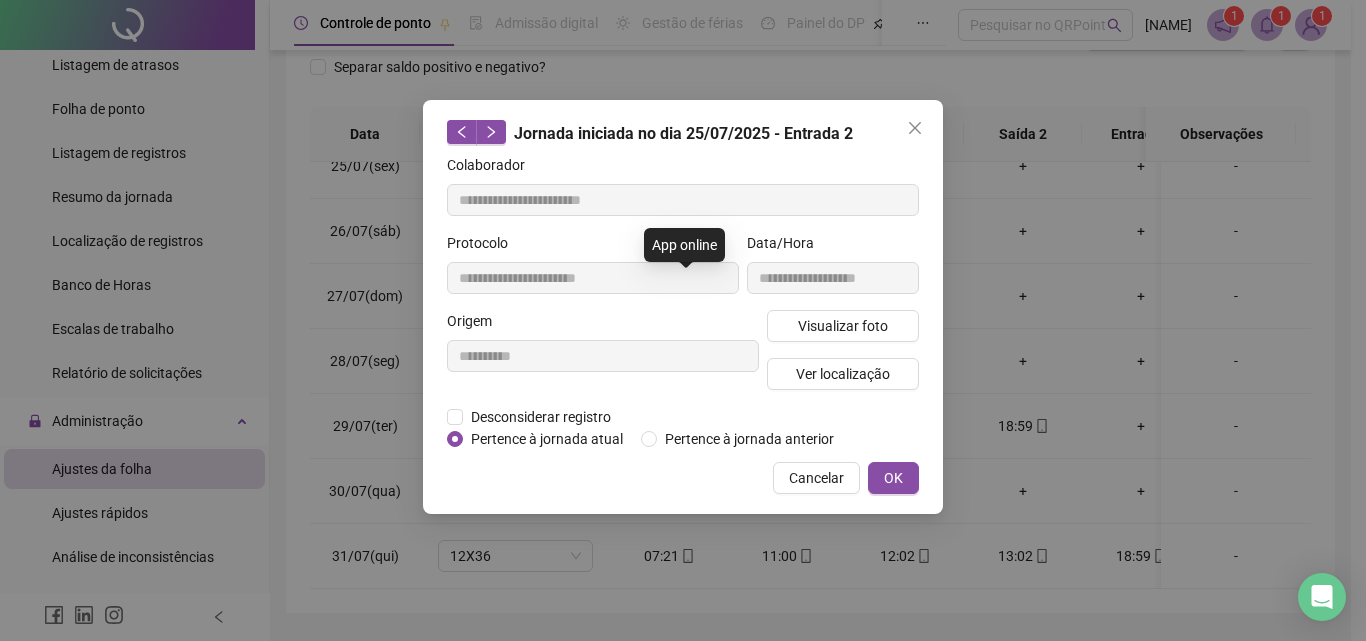 type on "**********" 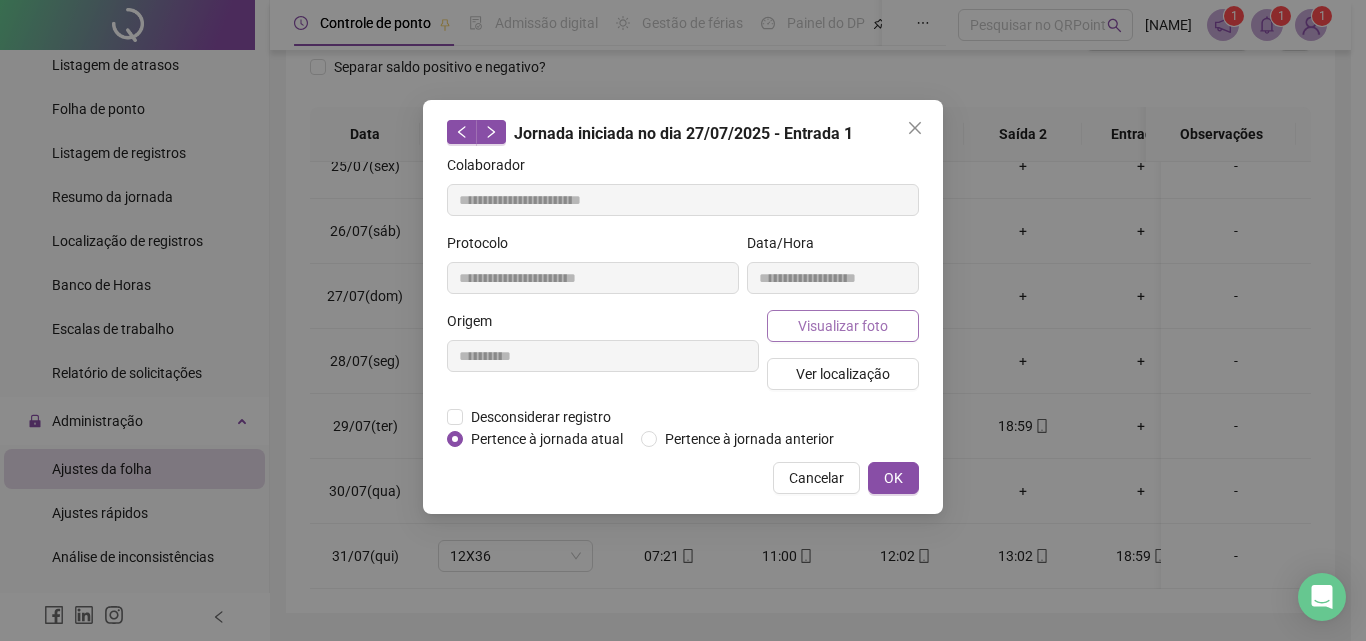 click on "Visualizar foto" at bounding box center [843, 326] 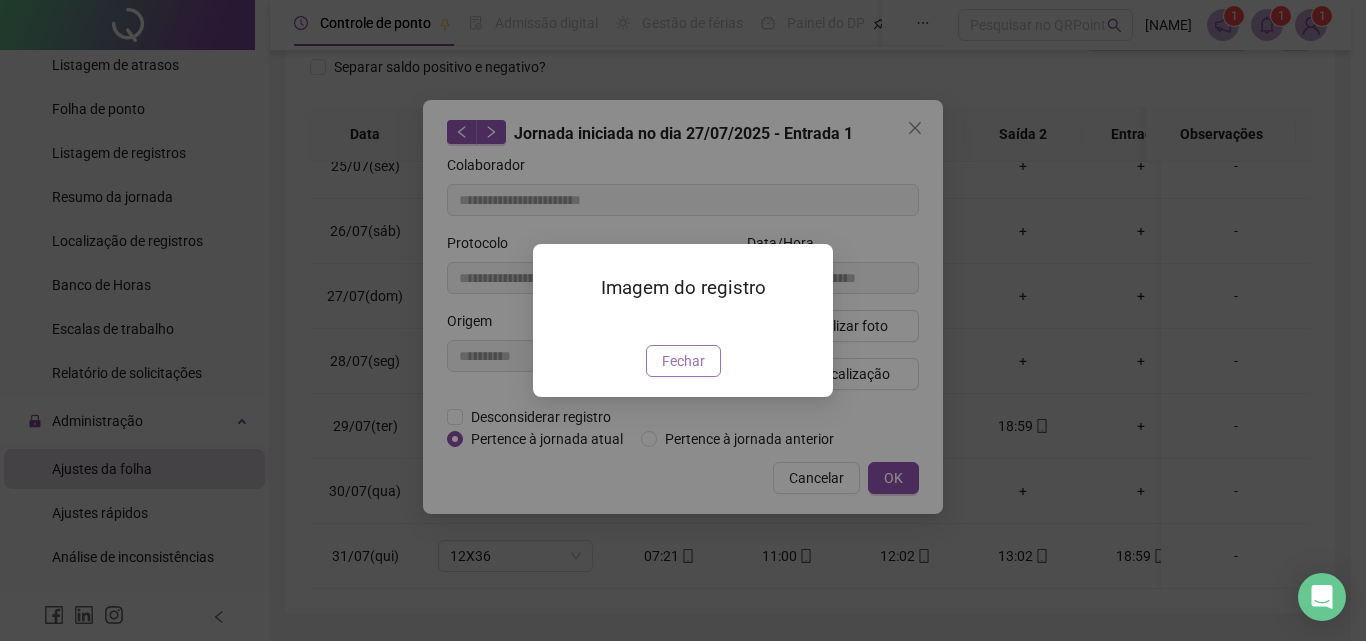 click on "Fechar" at bounding box center (683, 361) 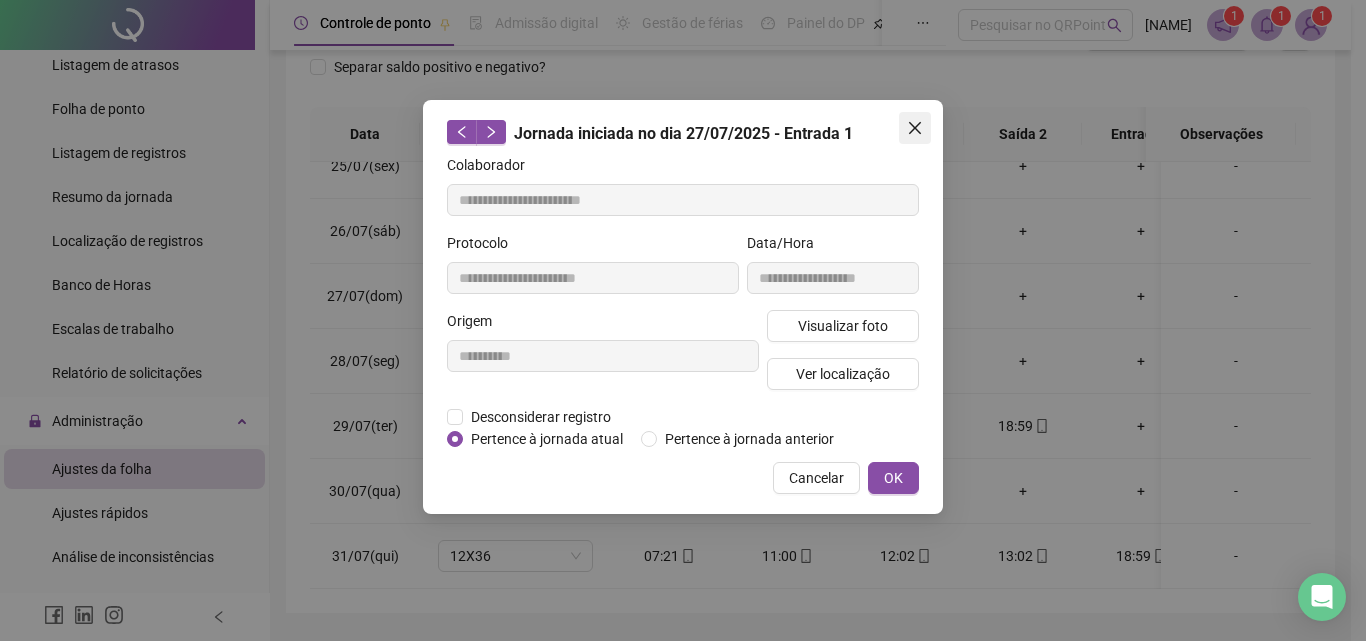 click at bounding box center (915, 128) 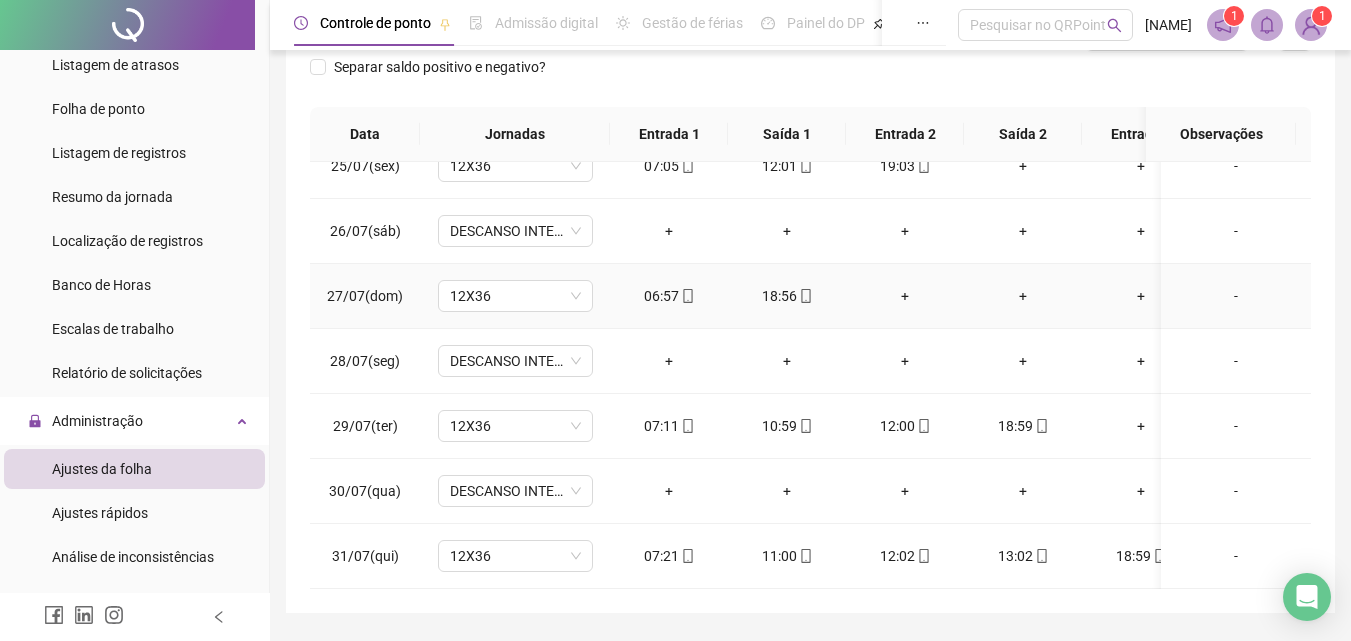 click 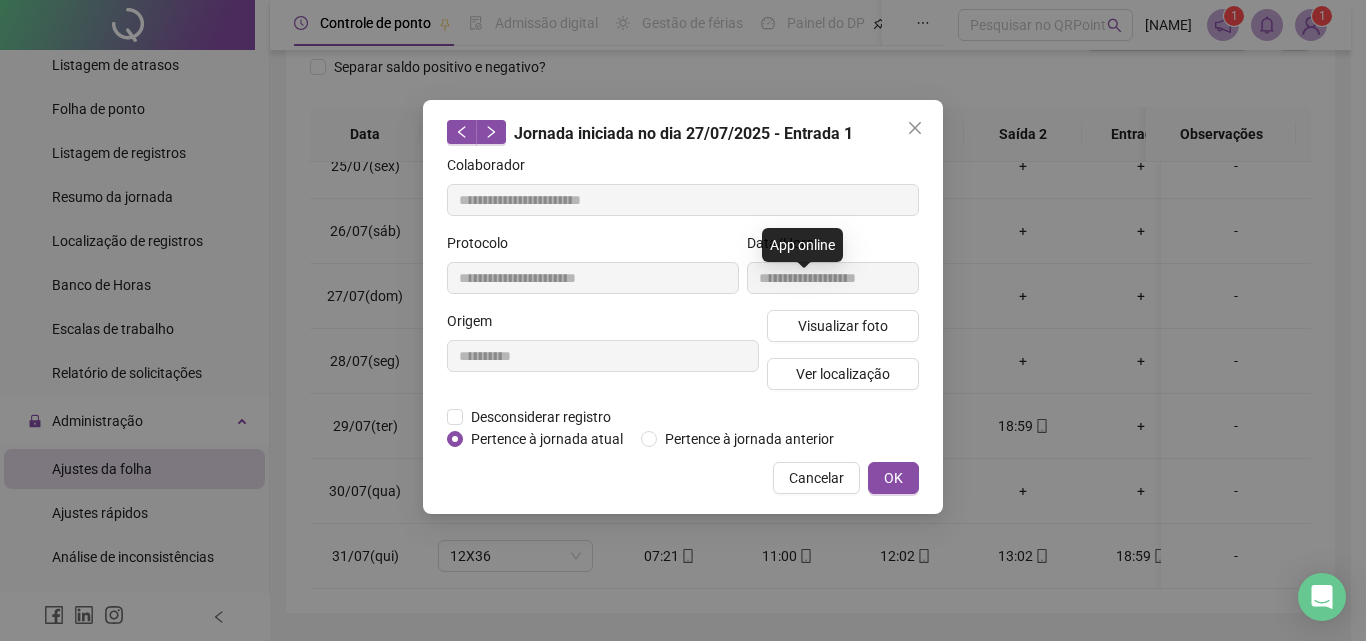 type on "**********" 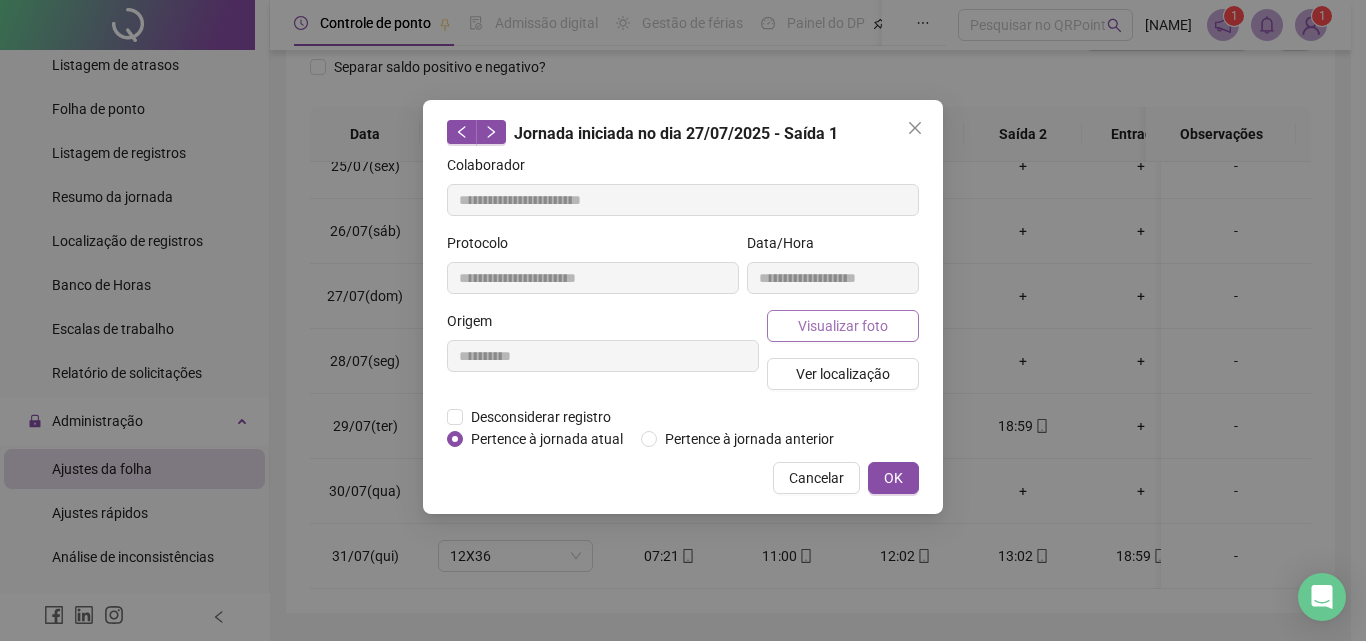 click on "Visualizar foto" at bounding box center (843, 326) 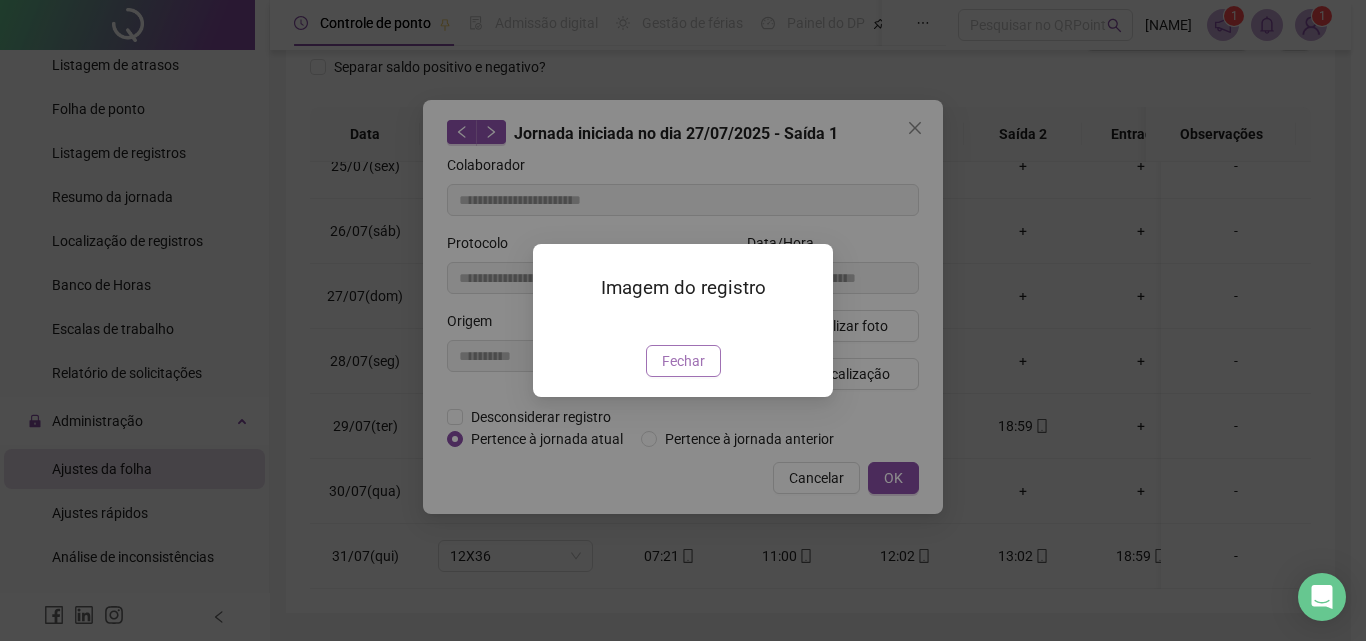 click on "Fechar" at bounding box center (683, 361) 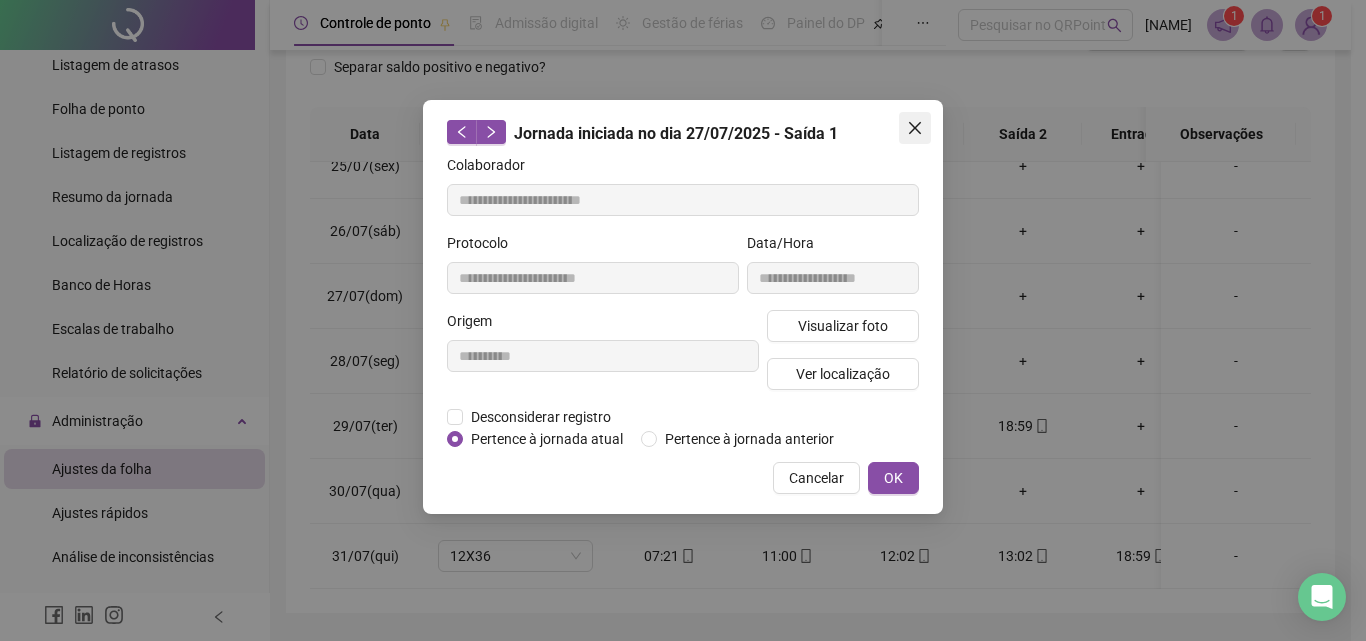 click at bounding box center [915, 128] 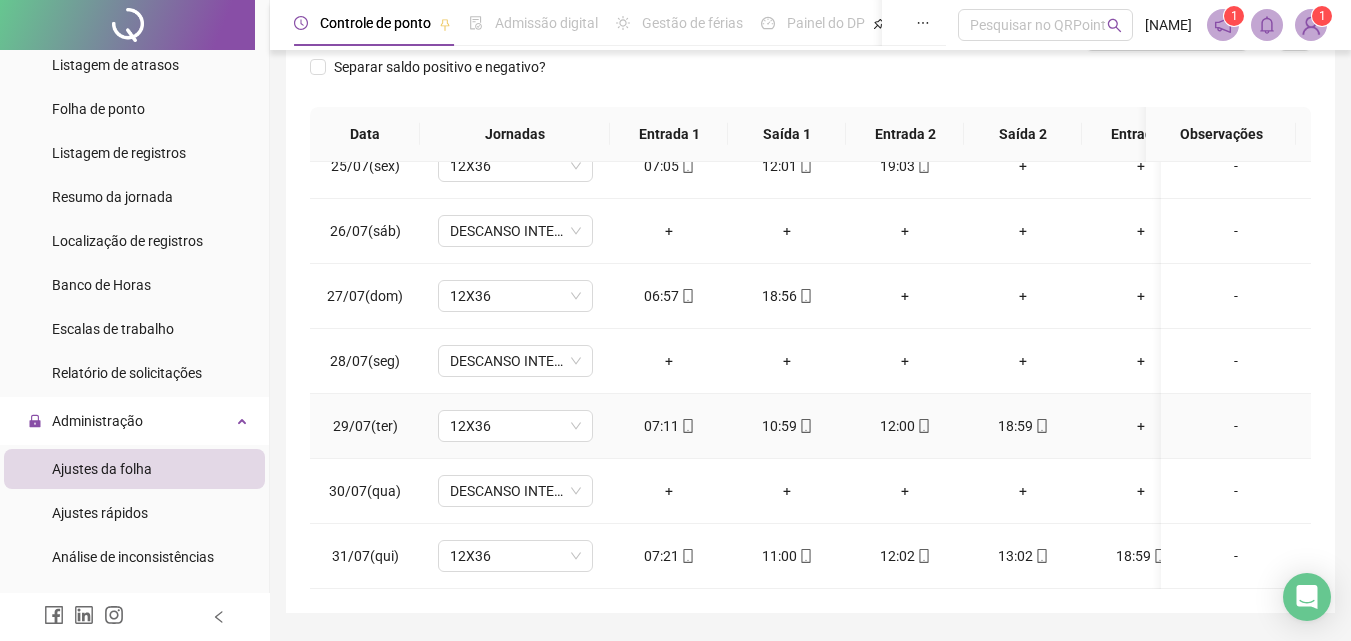 click 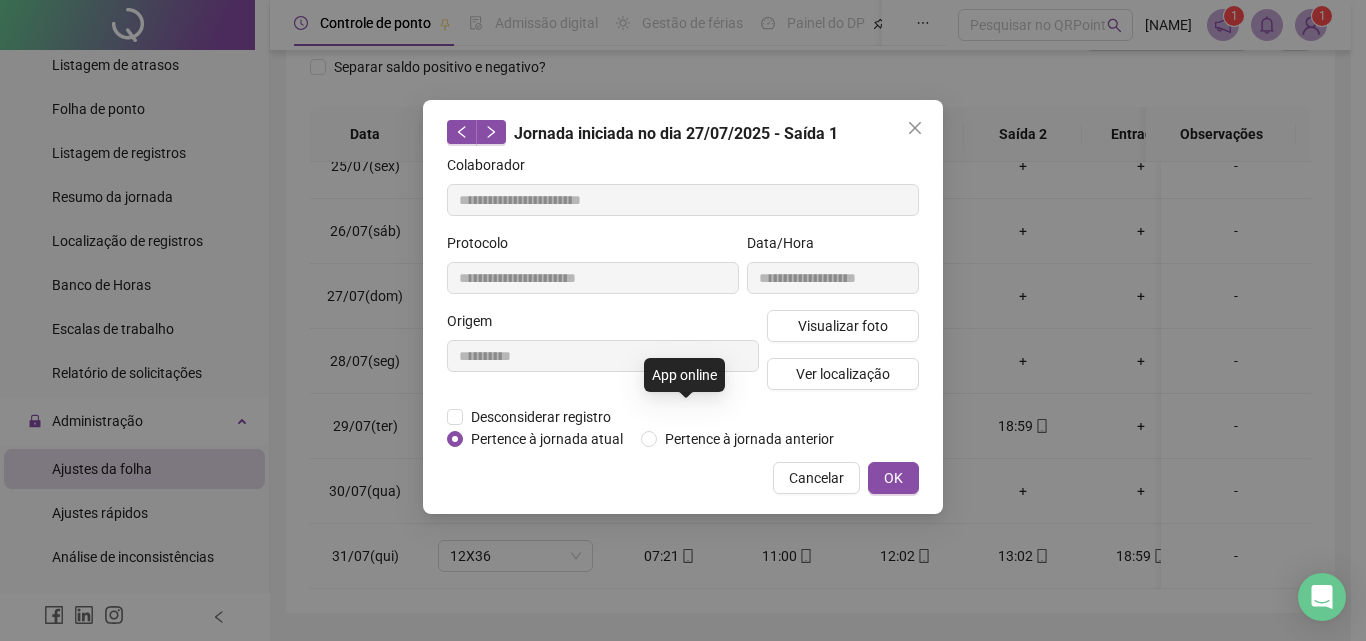 type on "**********" 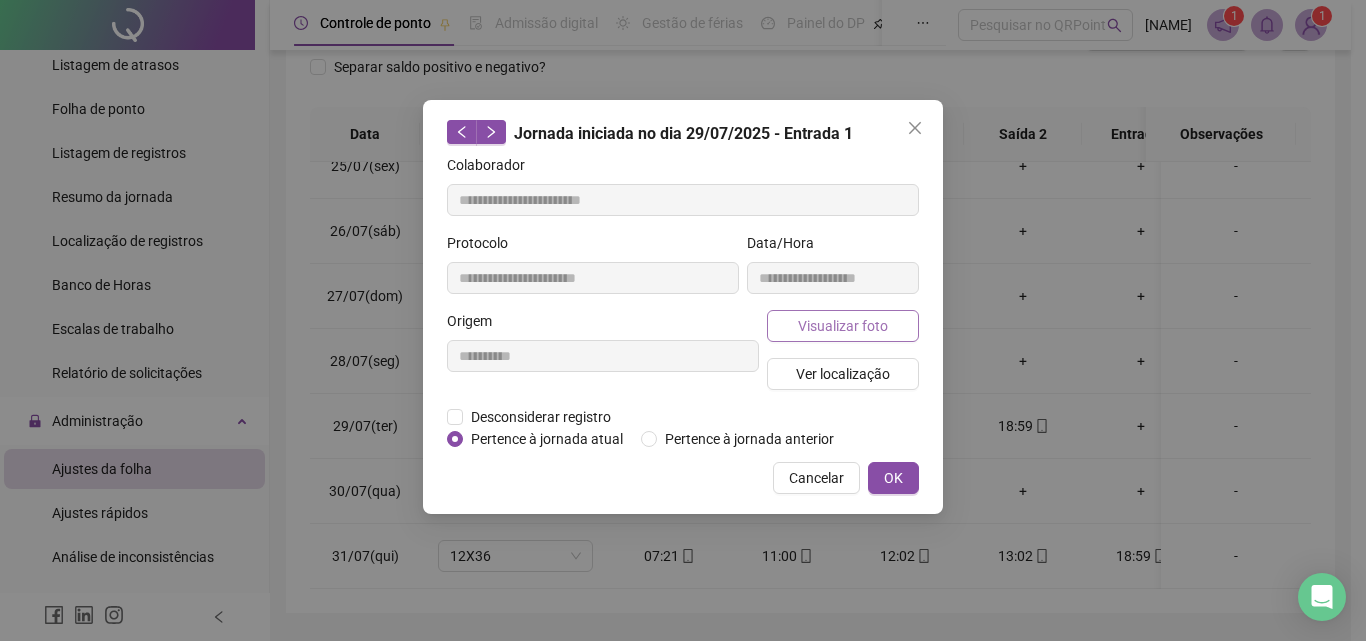 click on "Visualizar foto" at bounding box center (843, 326) 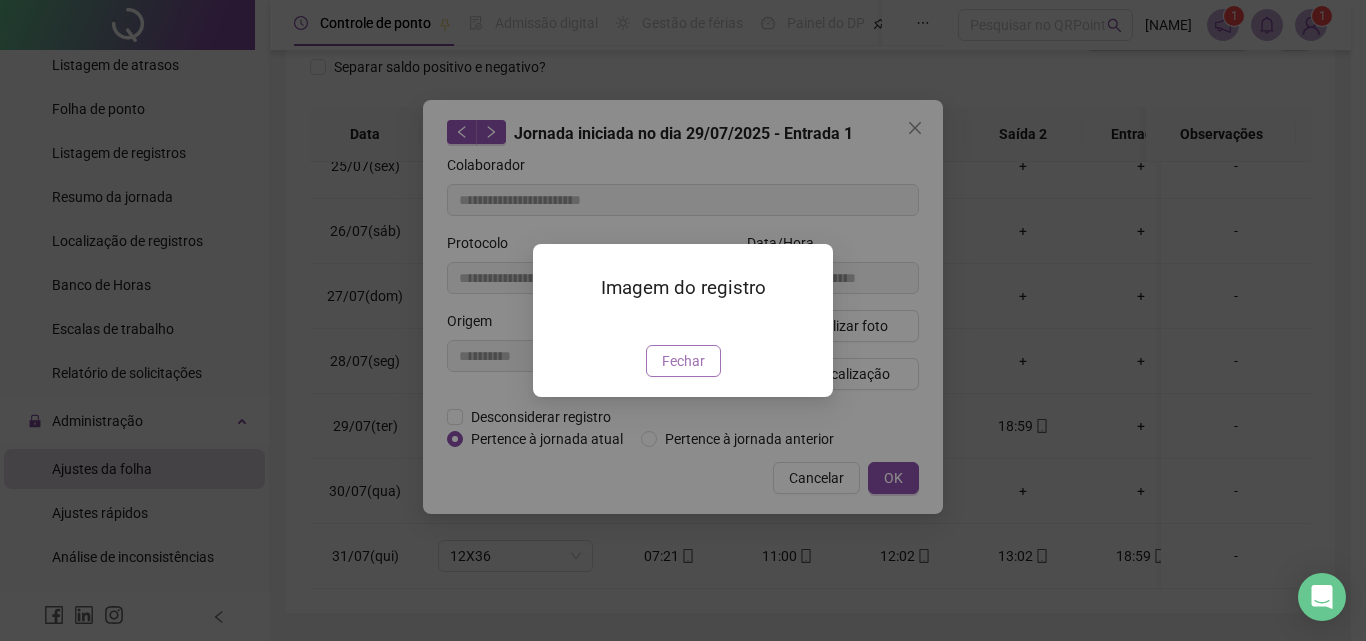 click on "Fechar" at bounding box center [683, 361] 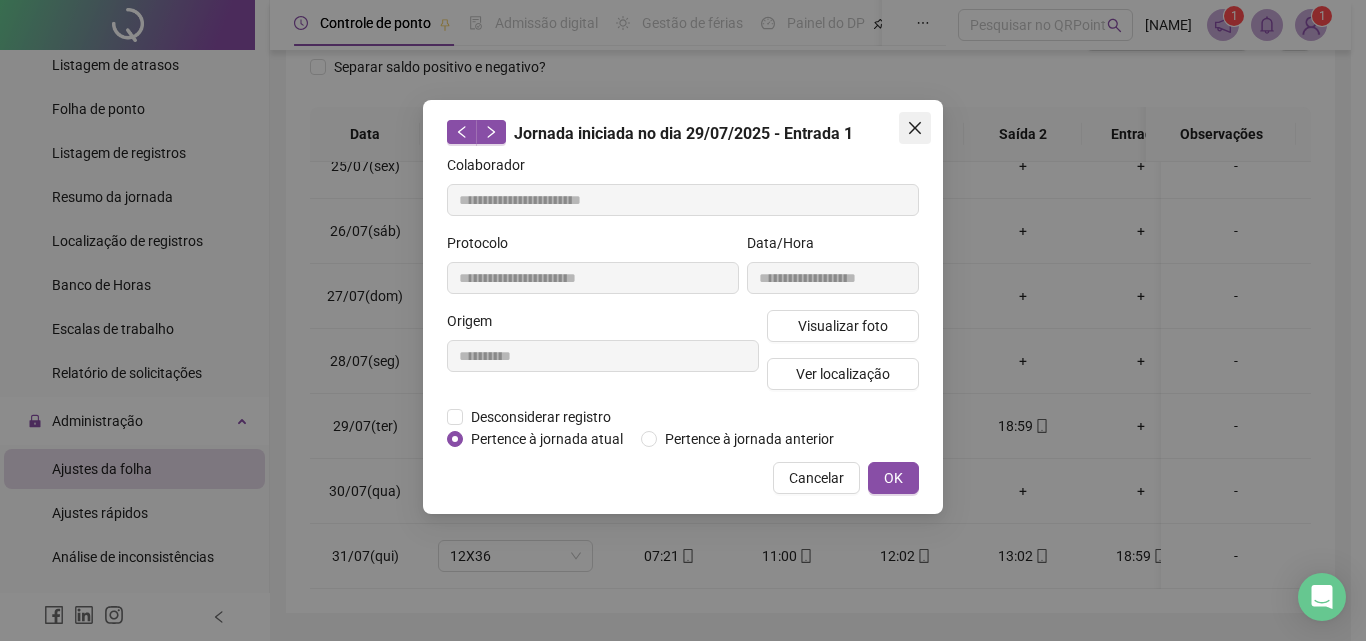 click at bounding box center (915, 128) 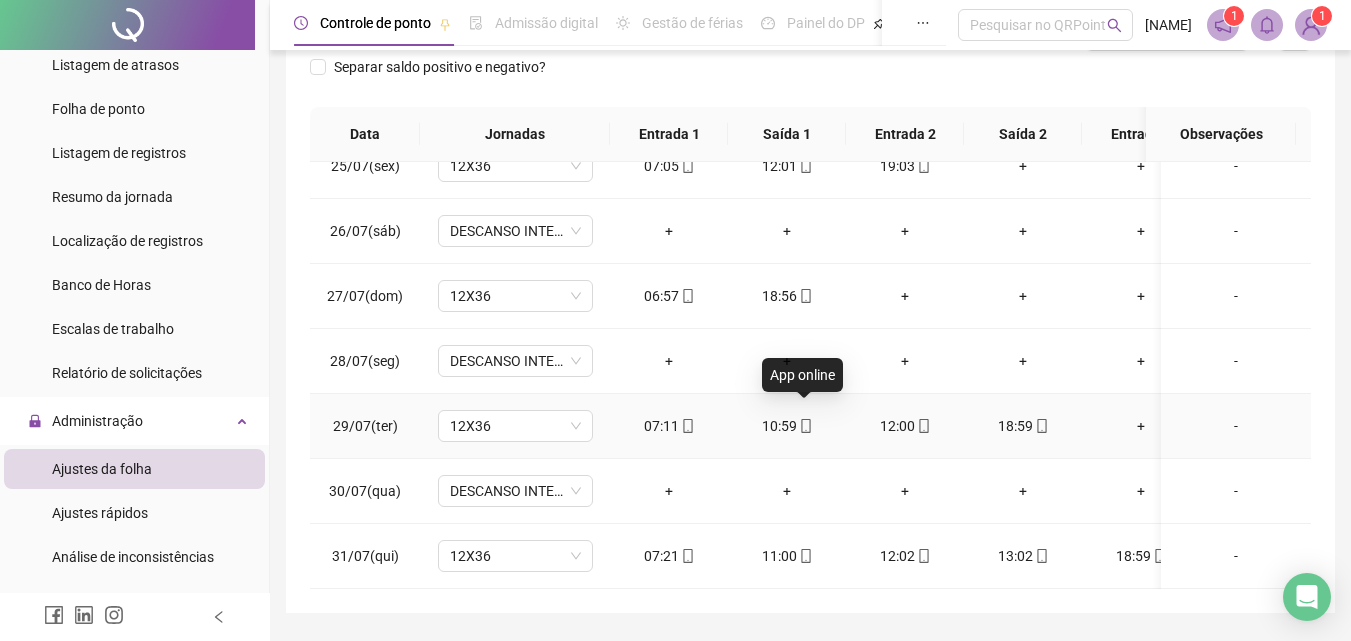 click 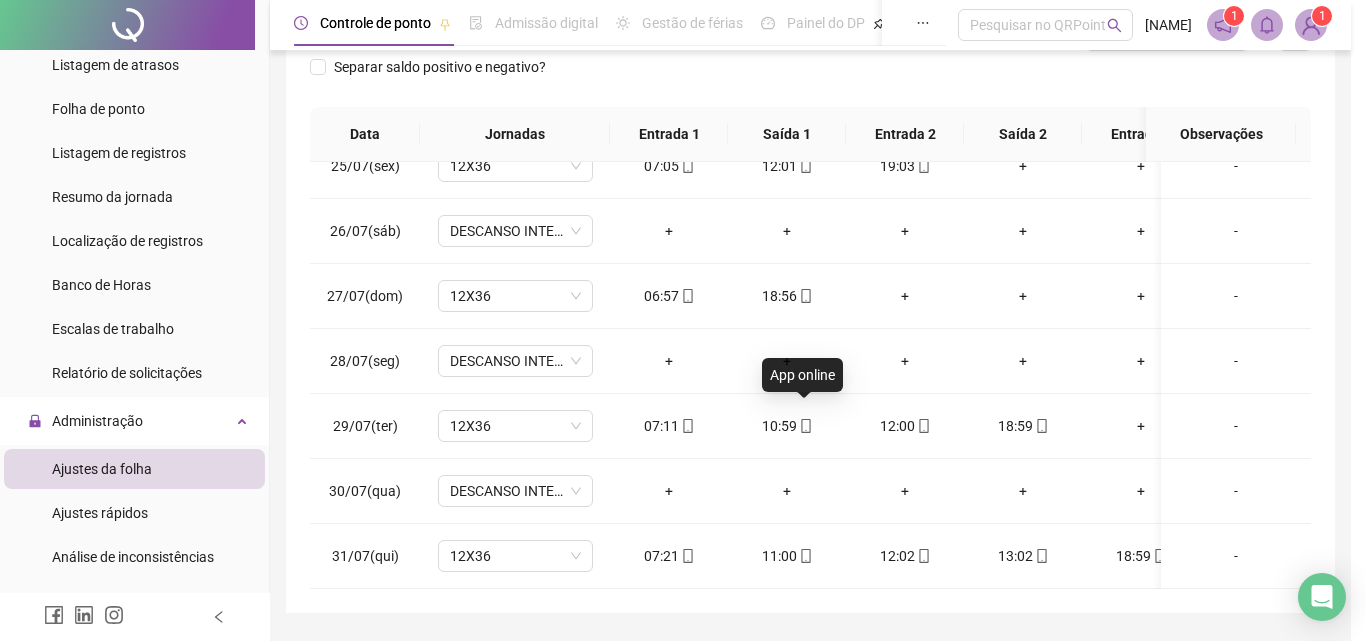 type on "**********" 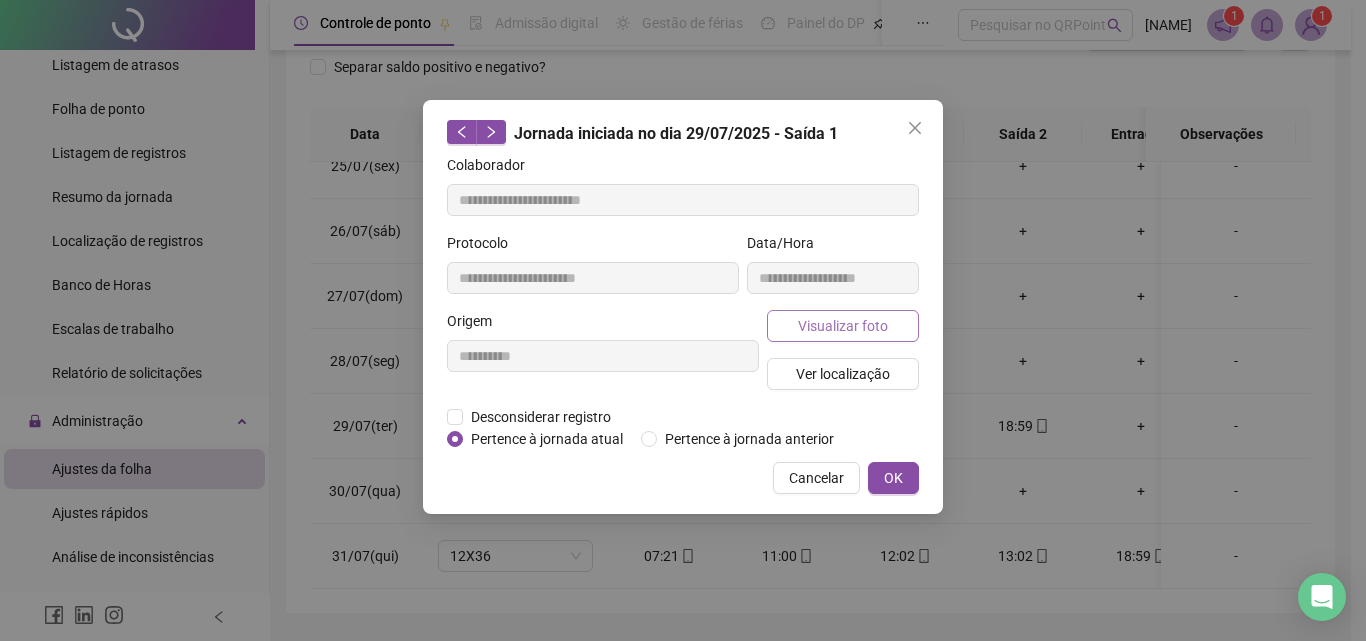 click on "Visualizar foto" at bounding box center (843, 326) 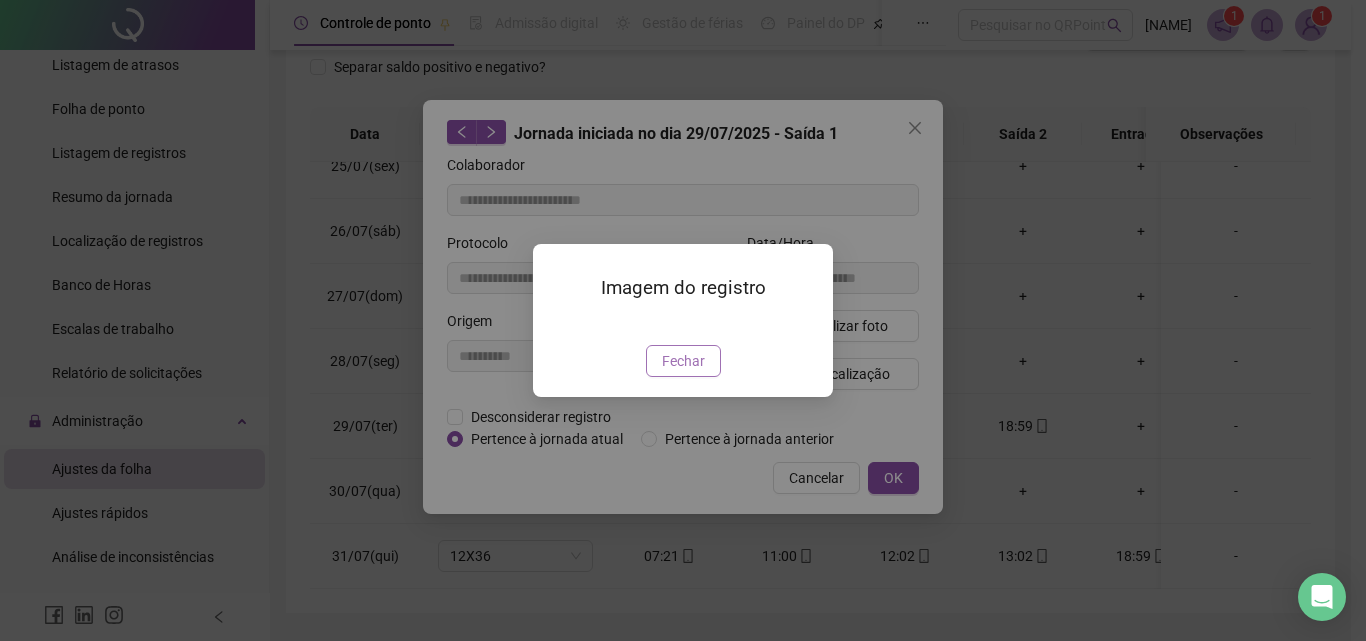 click on "Fechar" at bounding box center [683, 361] 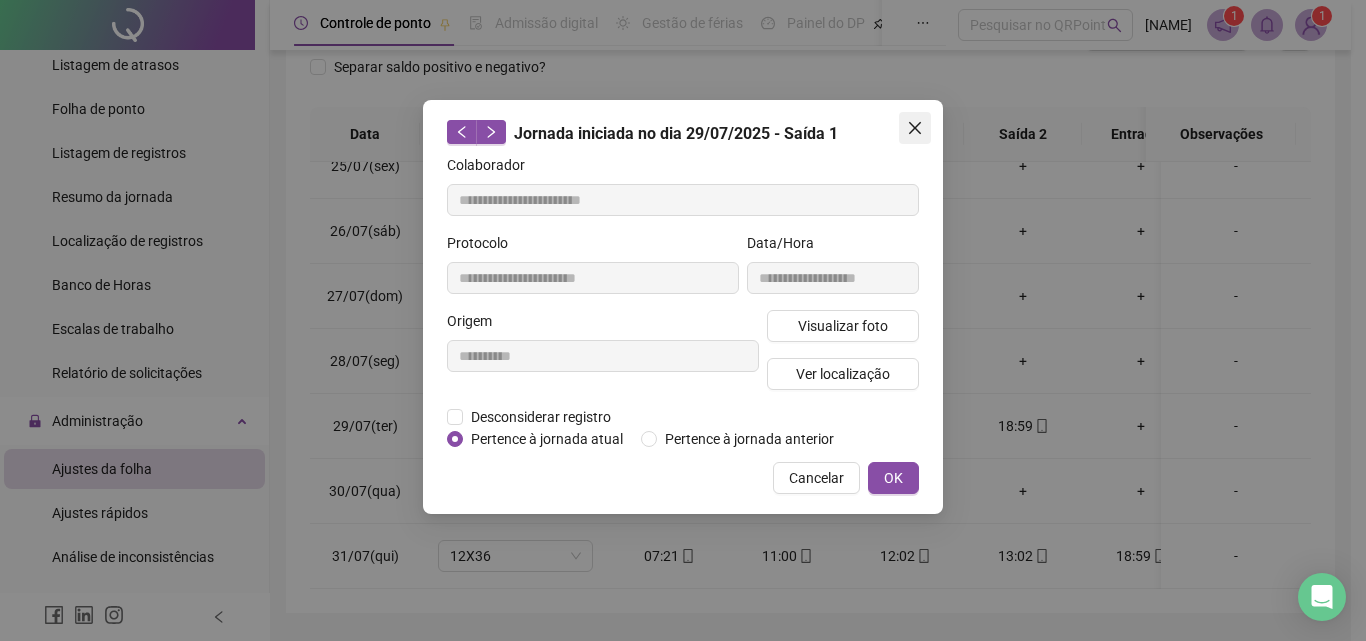 click 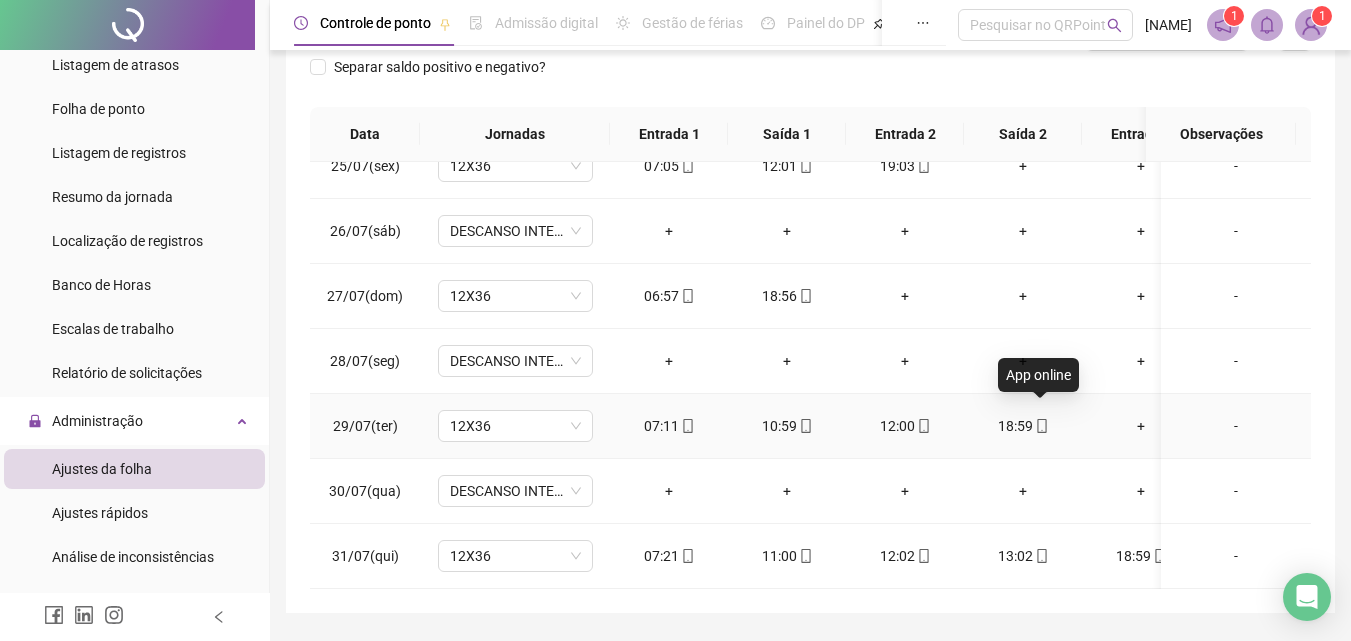 click 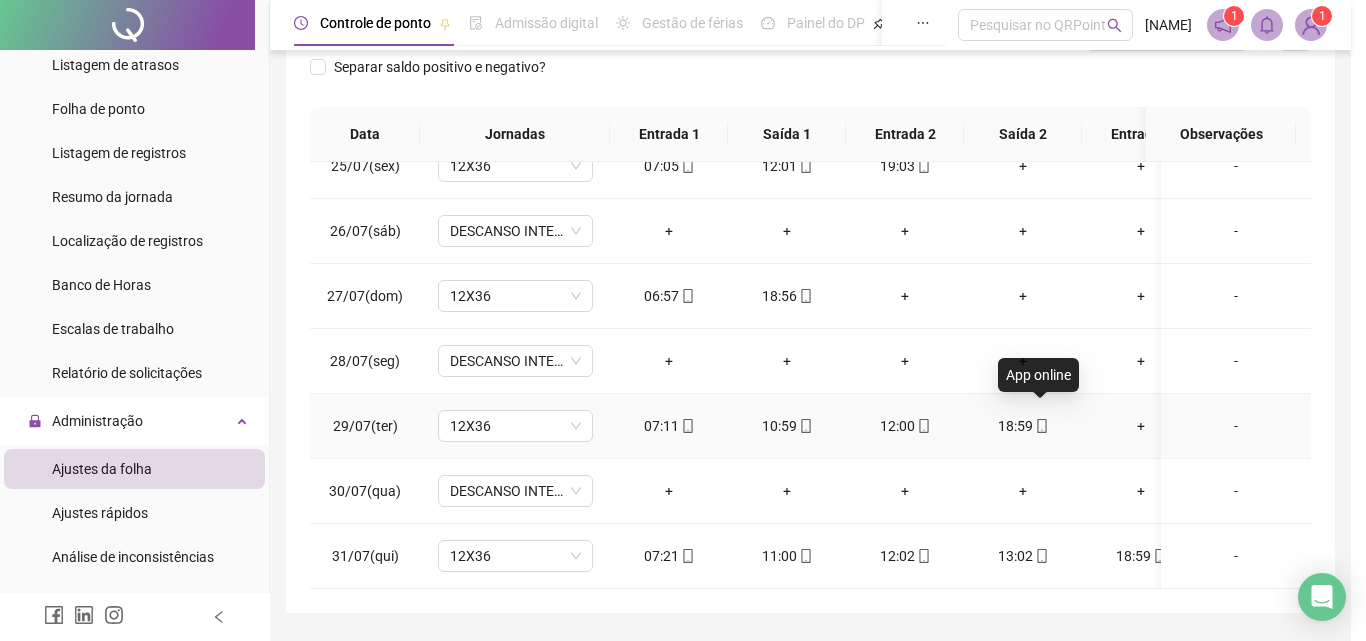 type on "**********" 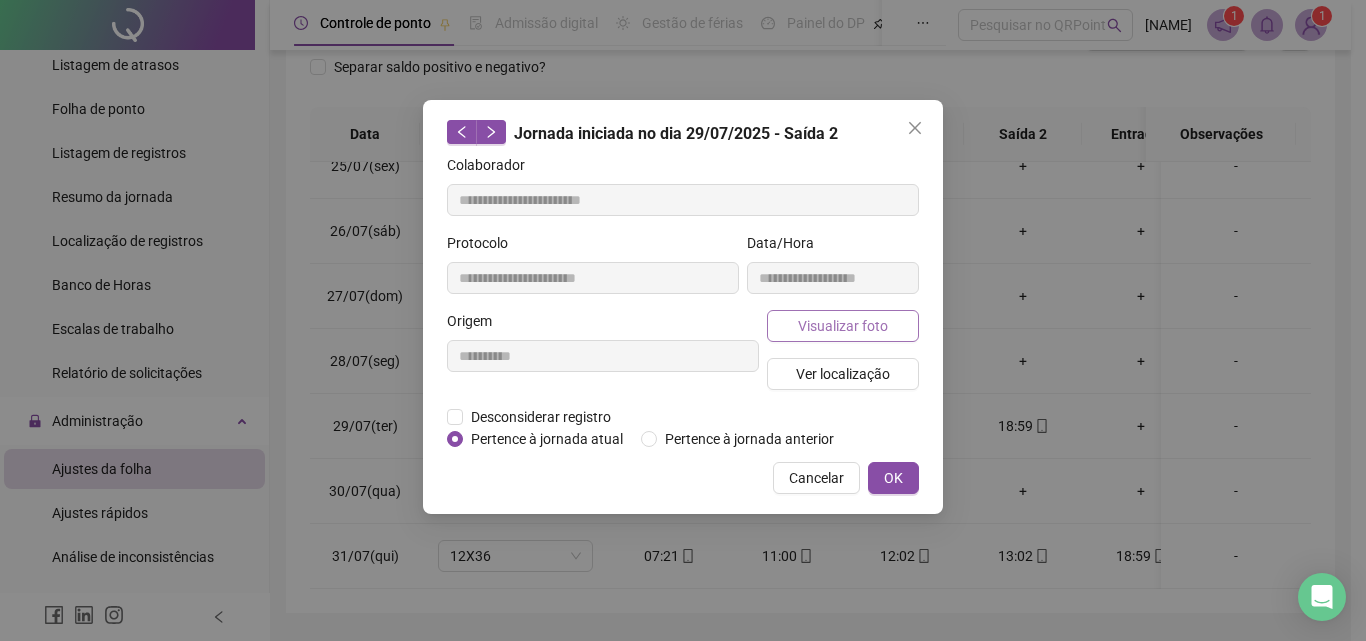 click on "Visualizar foto" at bounding box center [843, 326] 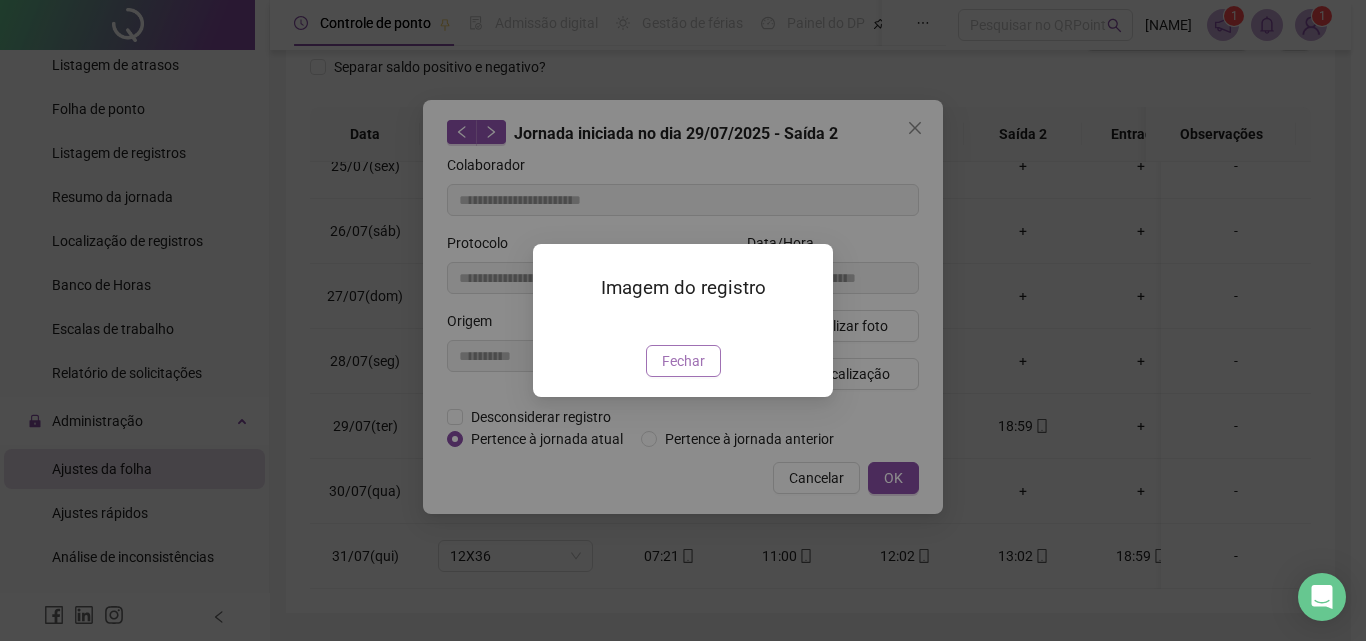 click on "Fechar" at bounding box center [683, 361] 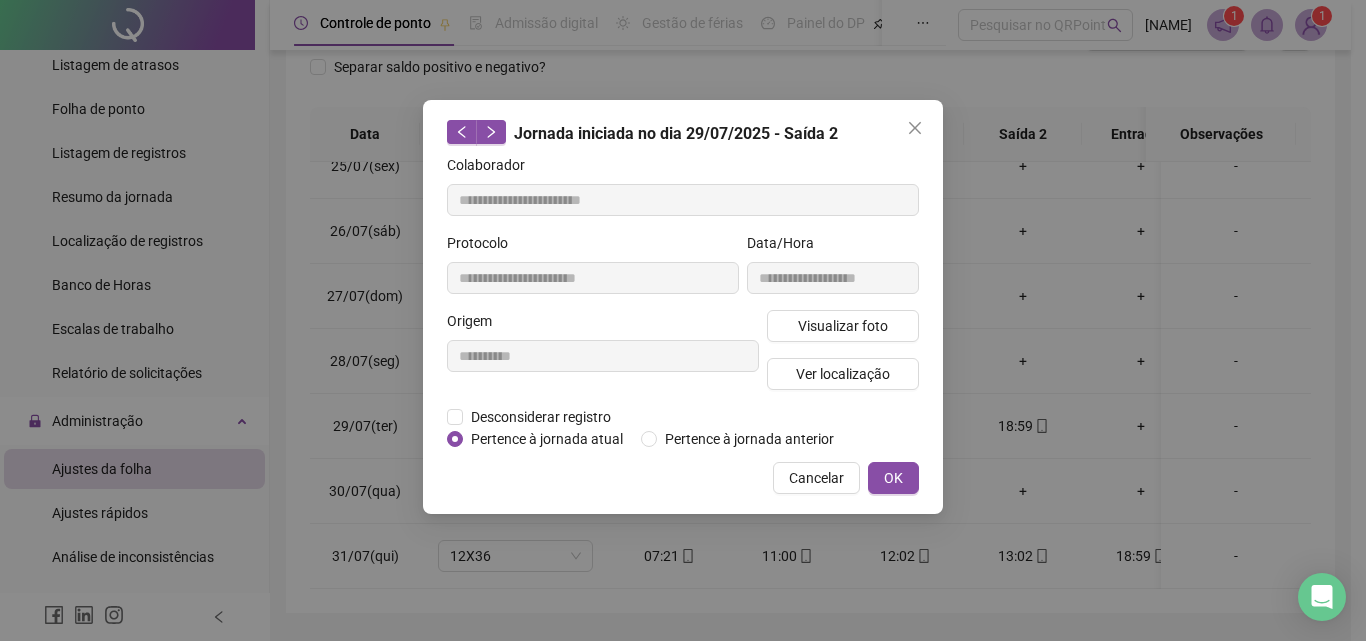 drag, startPoint x: 908, startPoint y: 118, endPoint x: 906, endPoint y: 152, distance: 34.058773 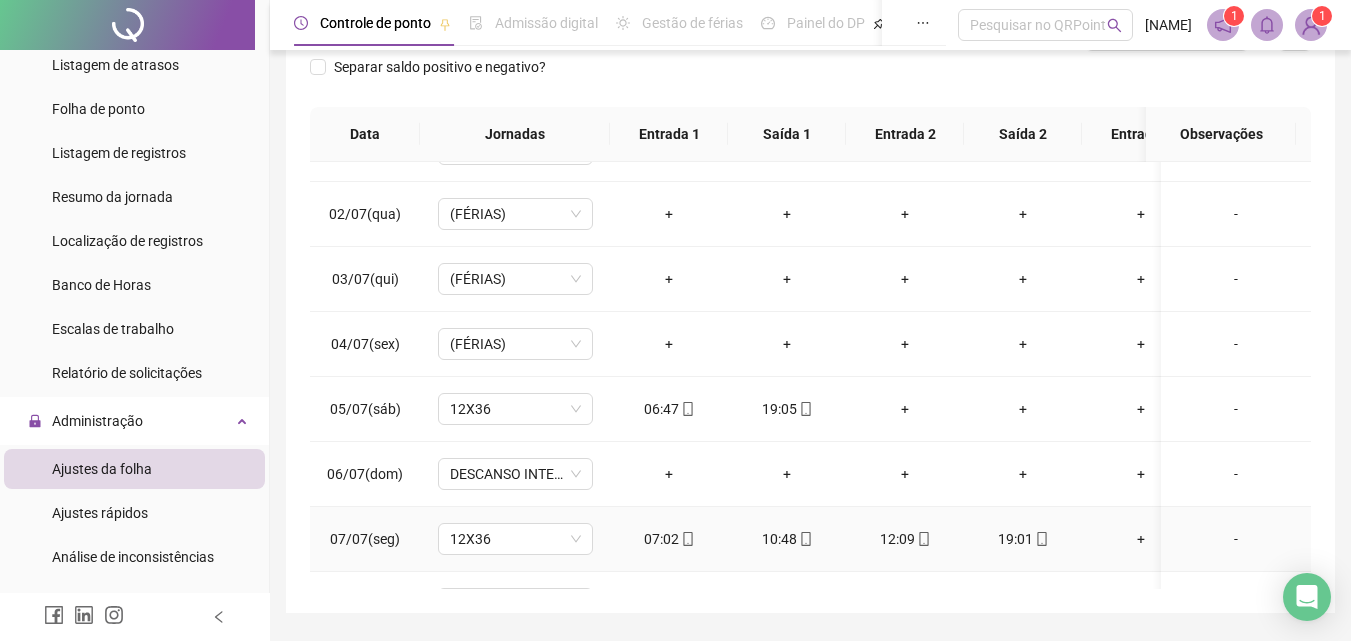 scroll, scrollTop: 0, scrollLeft: 0, axis: both 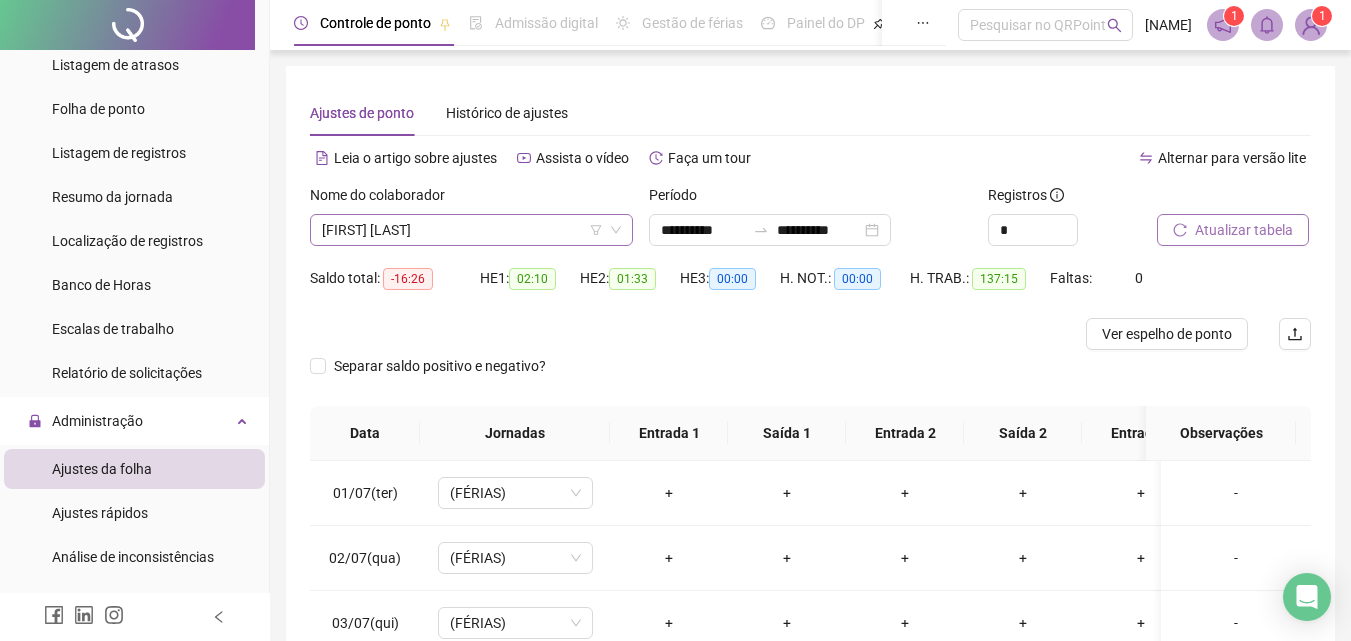 click on "[FIRST] [LAST]" at bounding box center [471, 230] 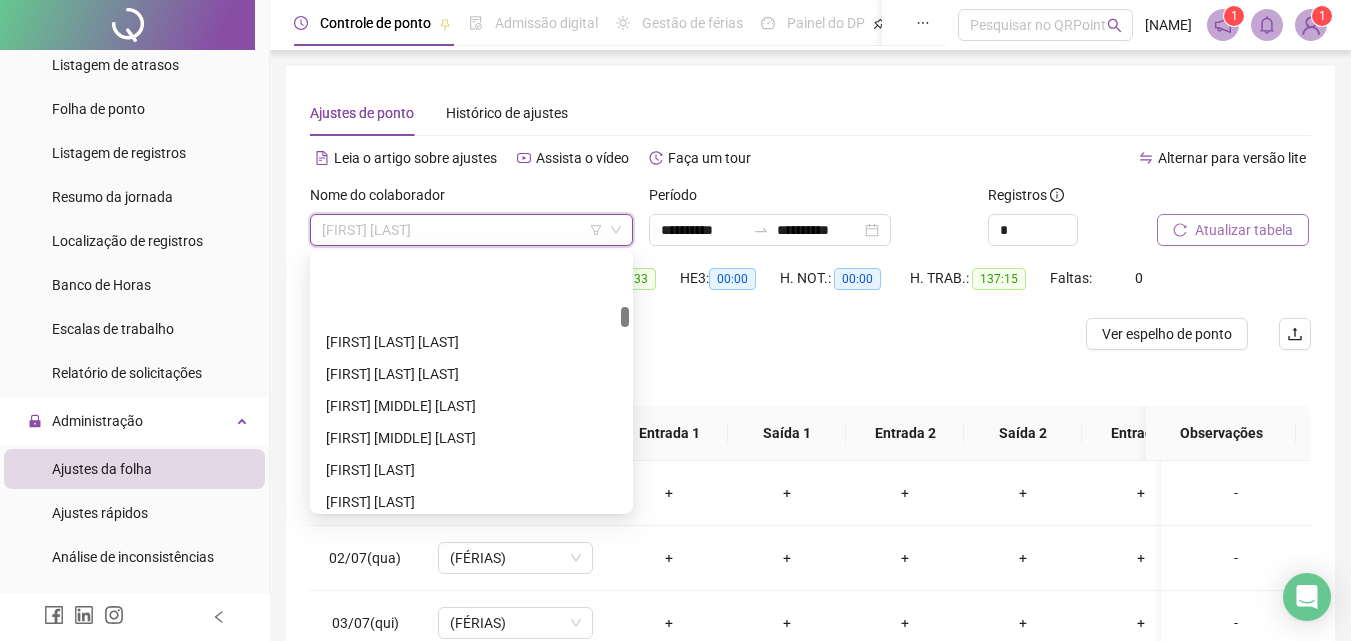 scroll, scrollTop: 800, scrollLeft: 0, axis: vertical 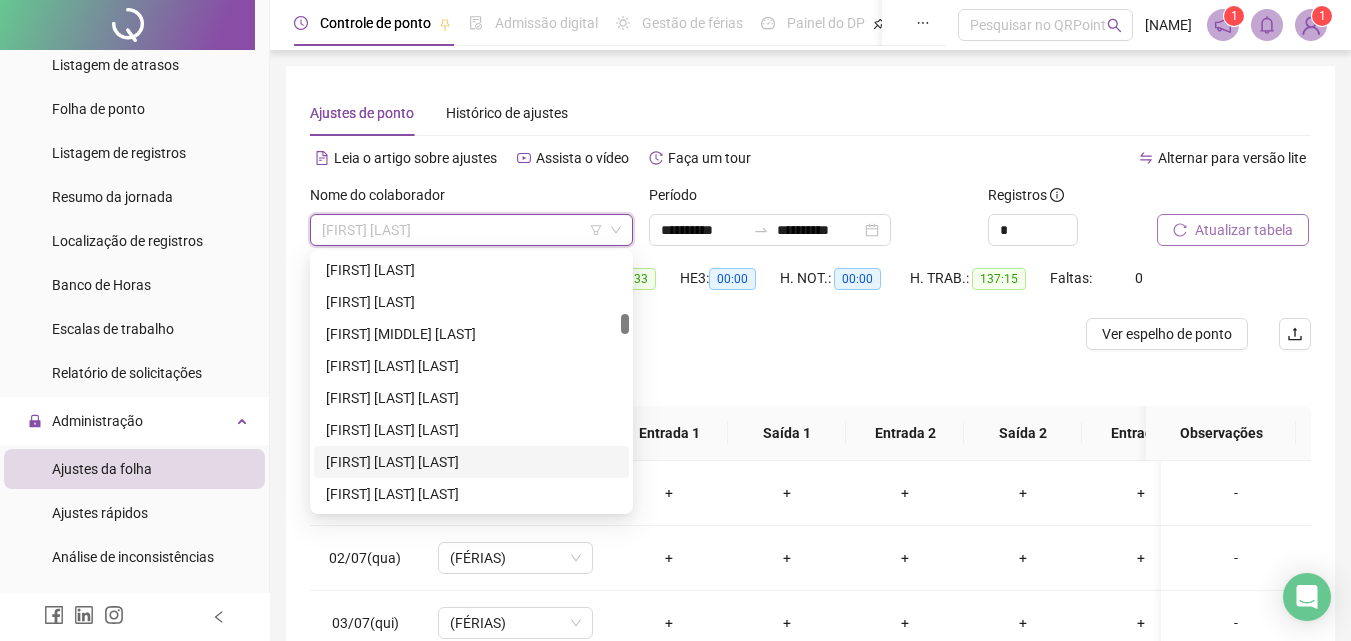 click on "[FIRST] [LAST] [LAST]" at bounding box center [471, 462] 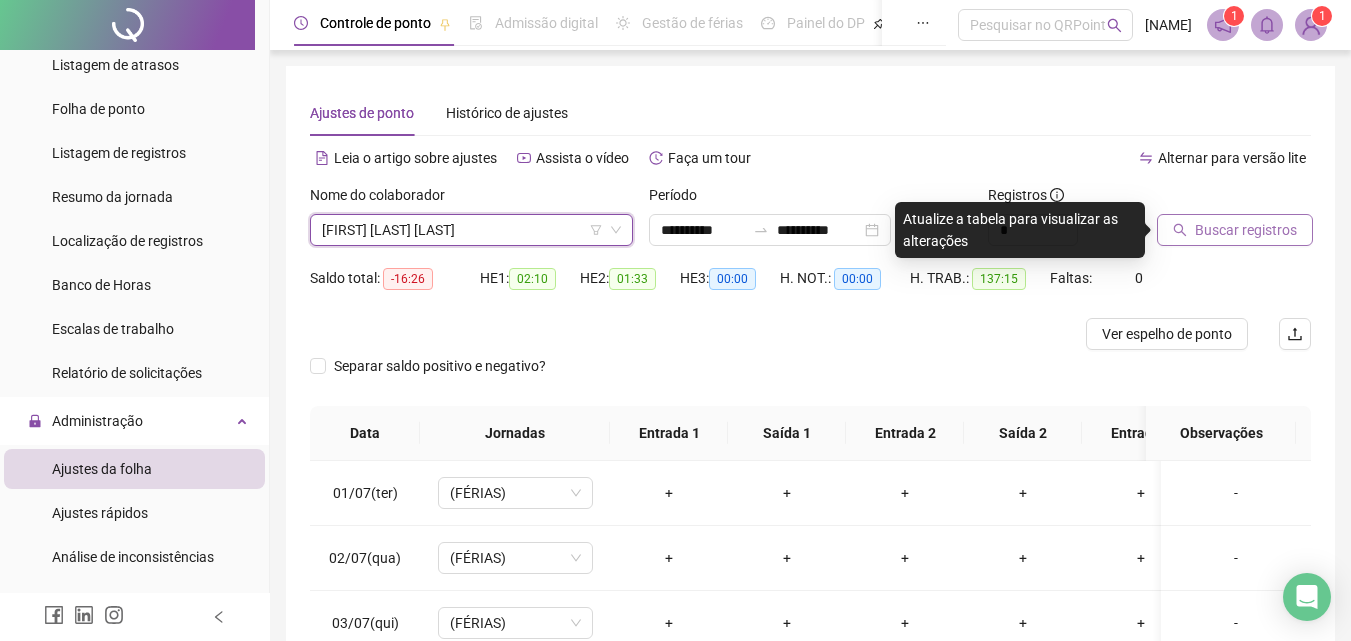 click on "Buscar registros" at bounding box center (1246, 230) 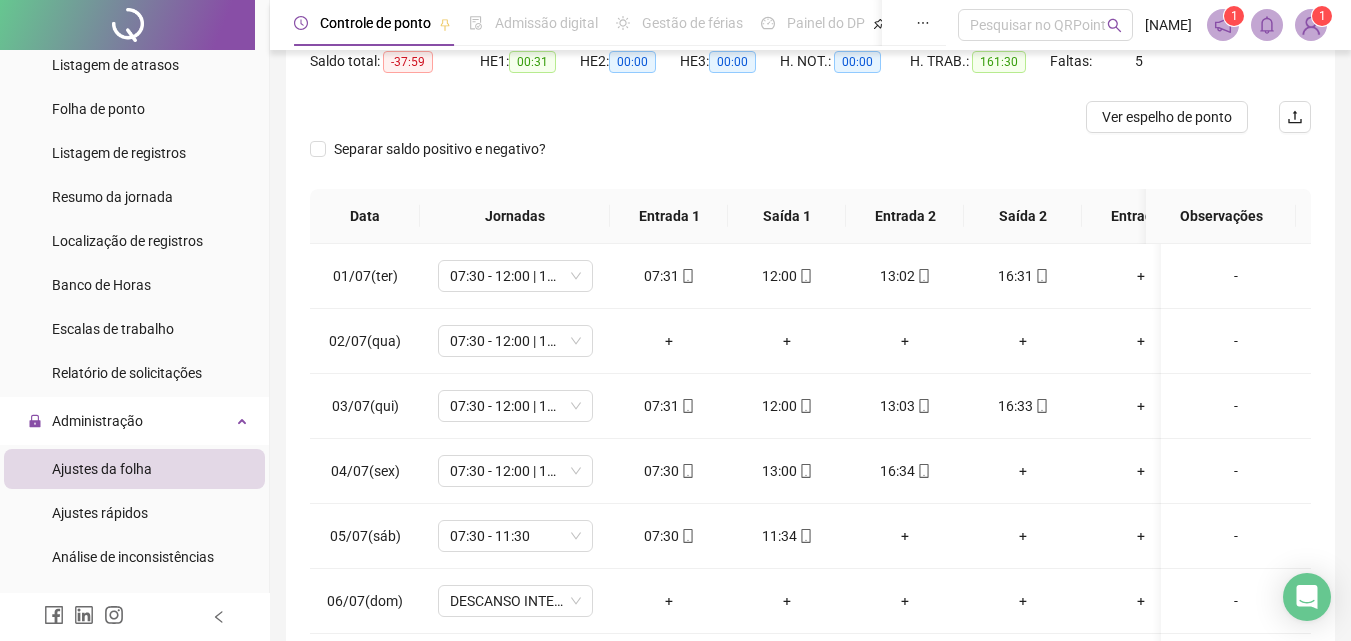 scroll, scrollTop: 300, scrollLeft: 0, axis: vertical 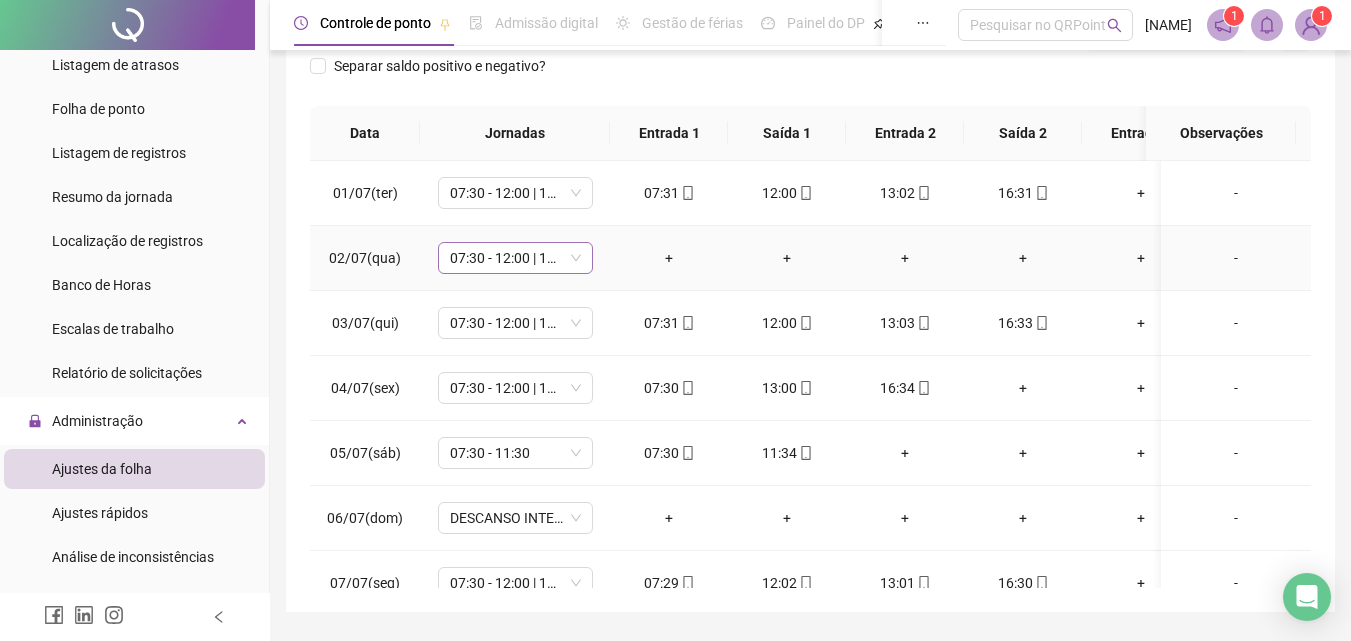 click on "07:30 - 12:00 | 13:00 - 16:30" at bounding box center [515, 258] 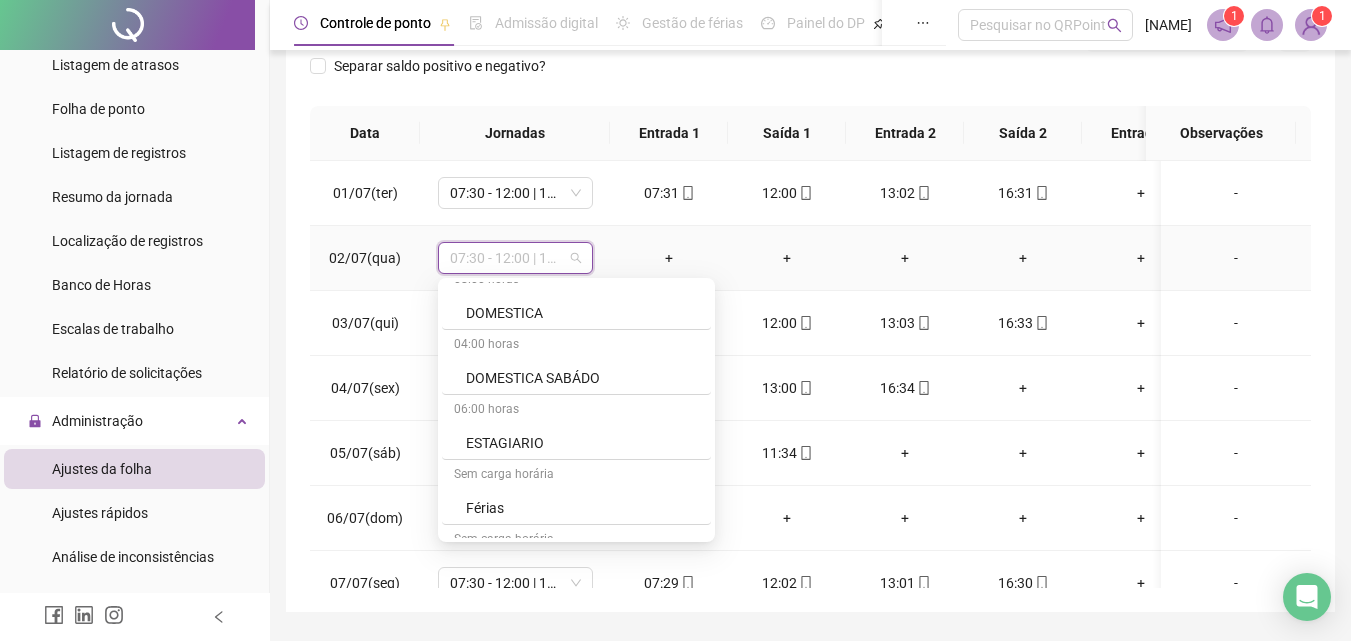 scroll, scrollTop: 4219, scrollLeft: 0, axis: vertical 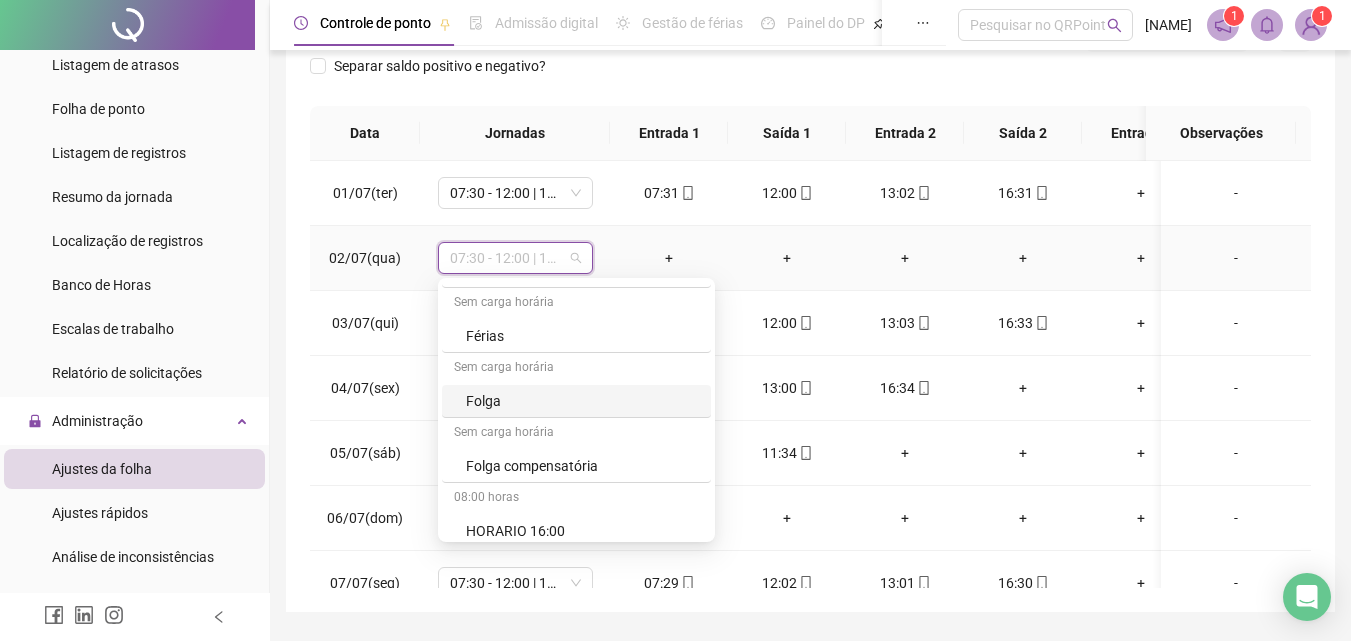 click on "Folga" at bounding box center (582, 401) 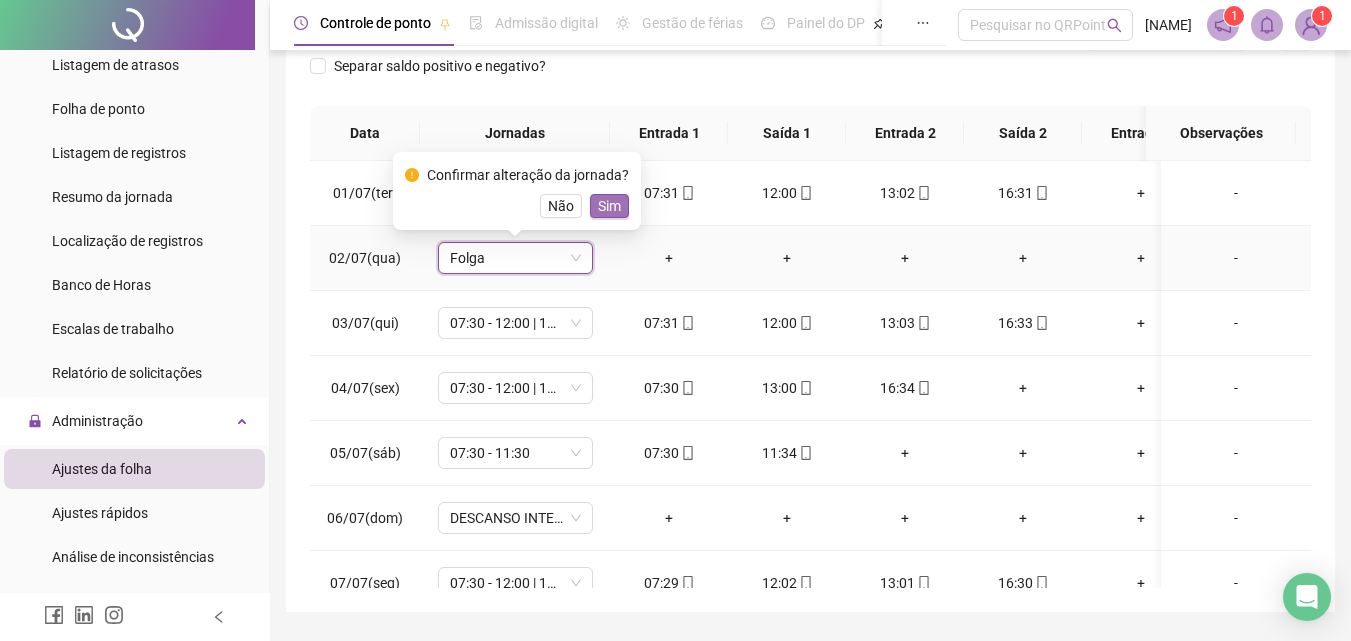 click on "Sim" at bounding box center (609, 206) 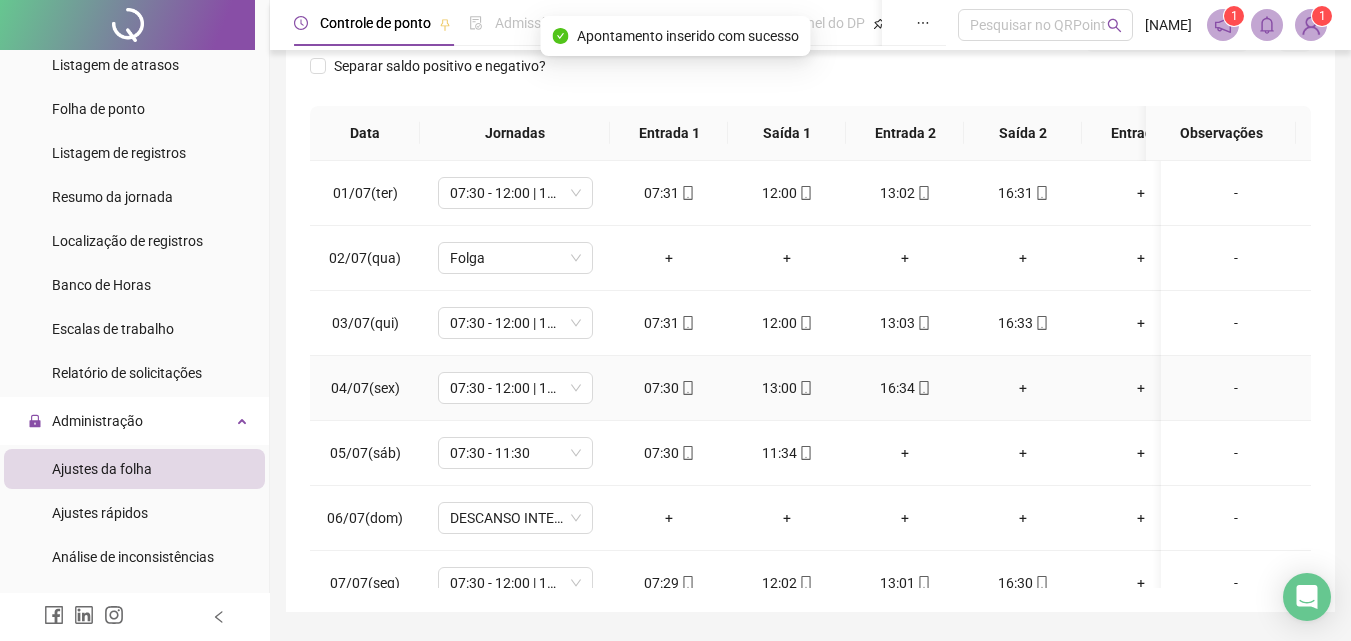 click on "+" at bounding box center (1023, 388) 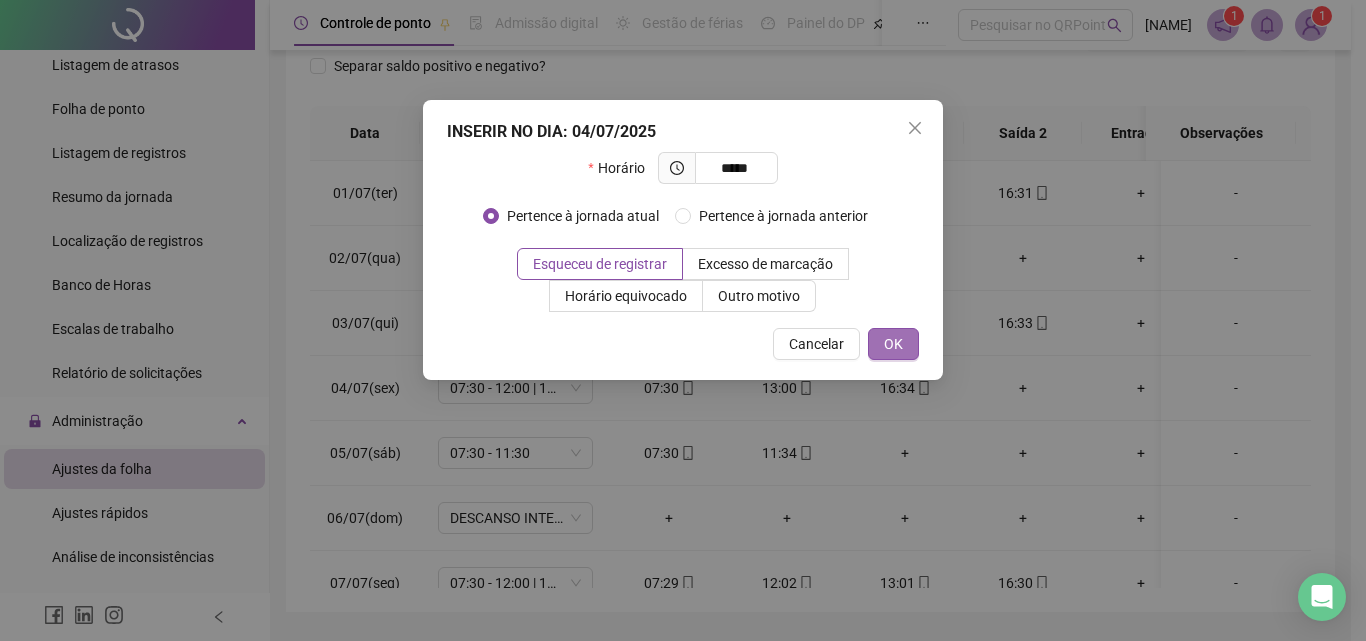 type on "*****" 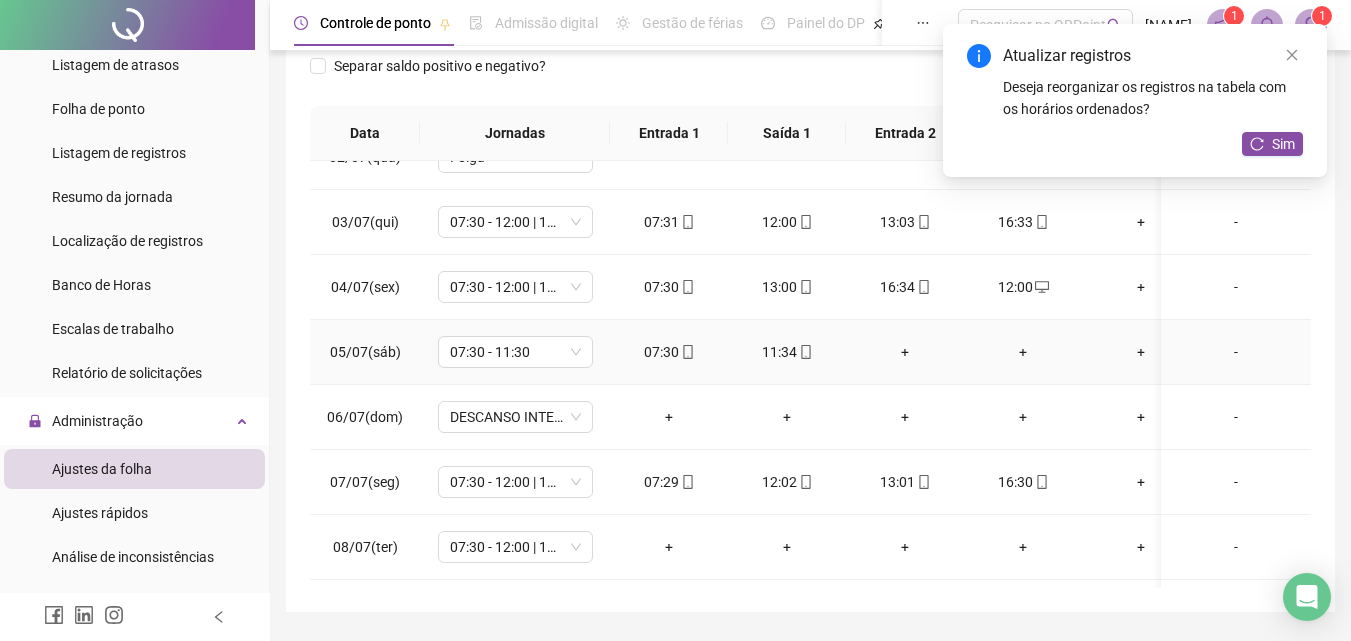 scroll, scrollTop: 200, scrollLeft: 0, axis: vertical 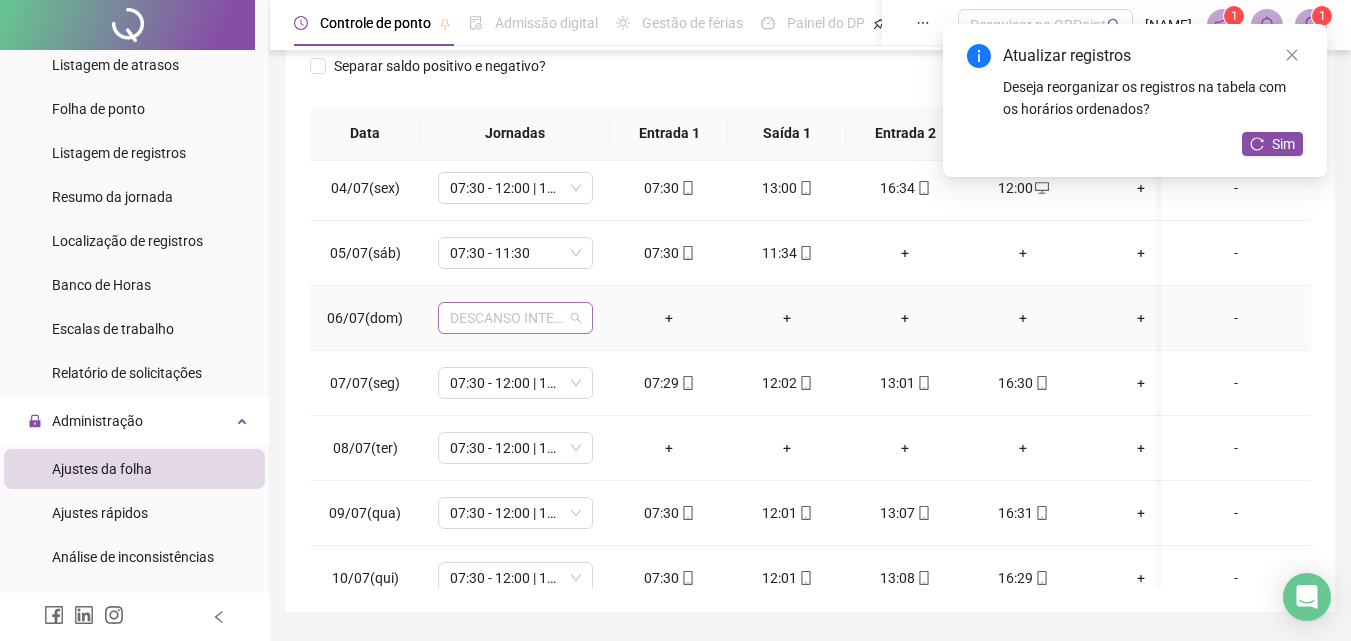 click on "DESCANSO INTER-JORNADA" at bounding box center (515, 318) 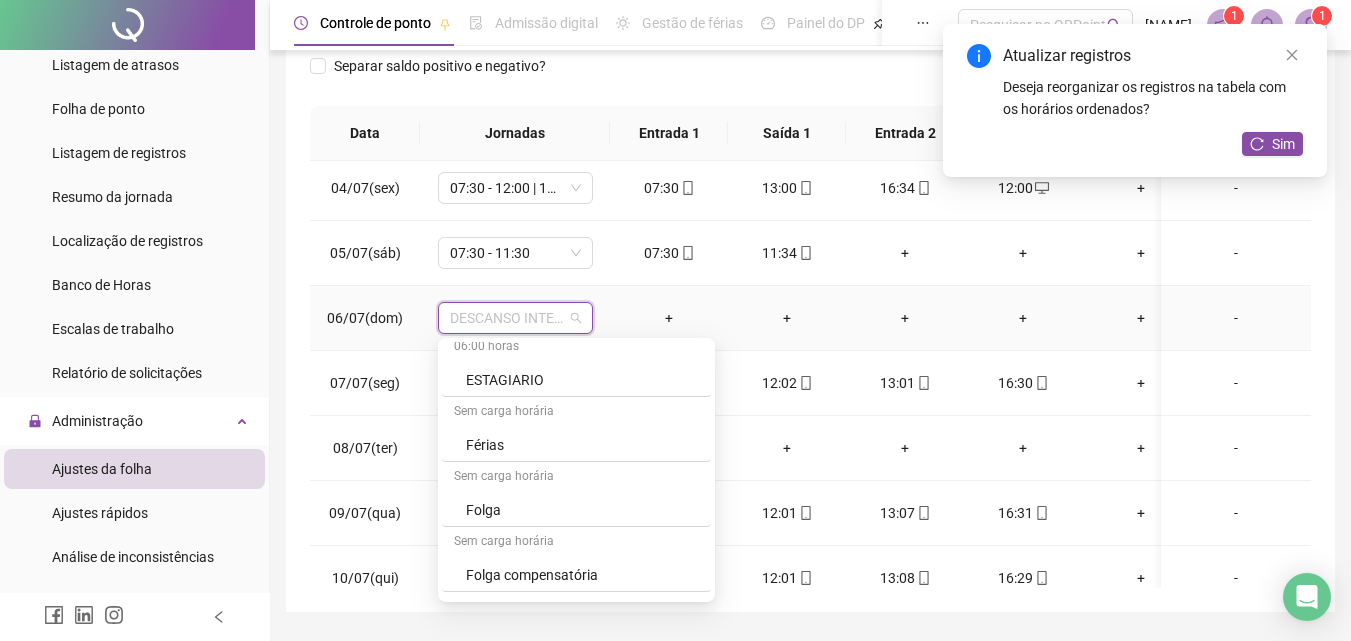 scroll, scrollTop: 4195, scrollLeft: 0, axis: vertical 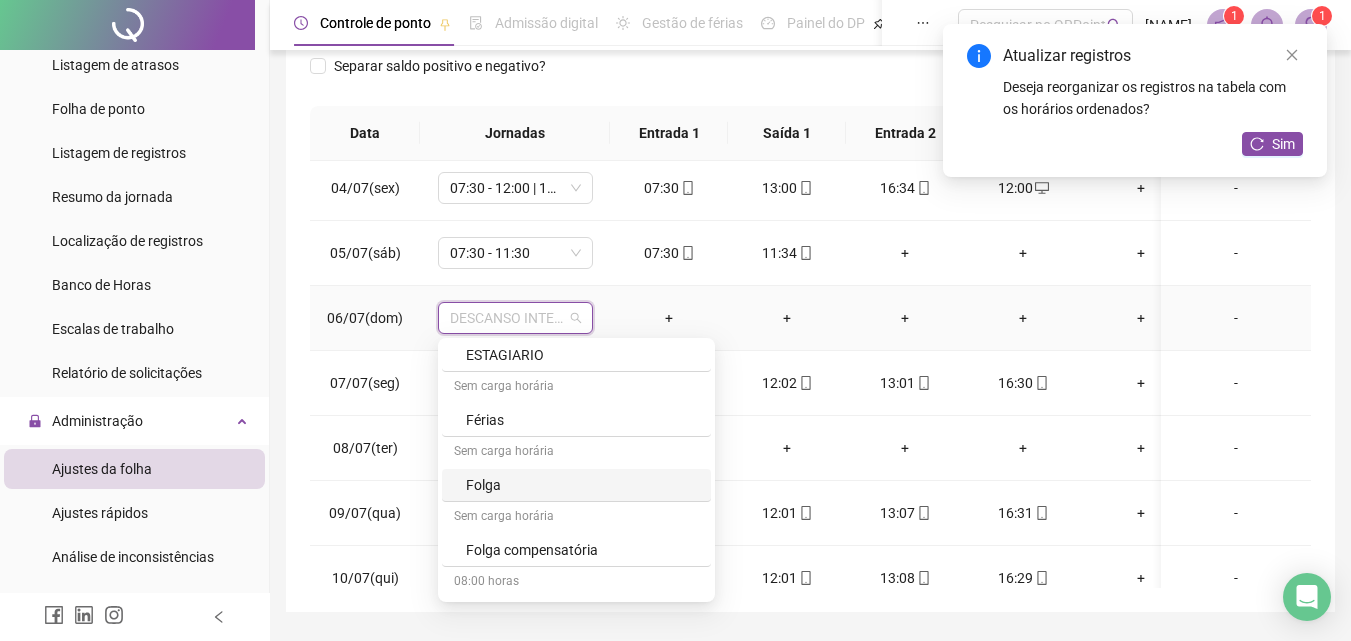 click on "Folga" at bounding box center [582, 485] 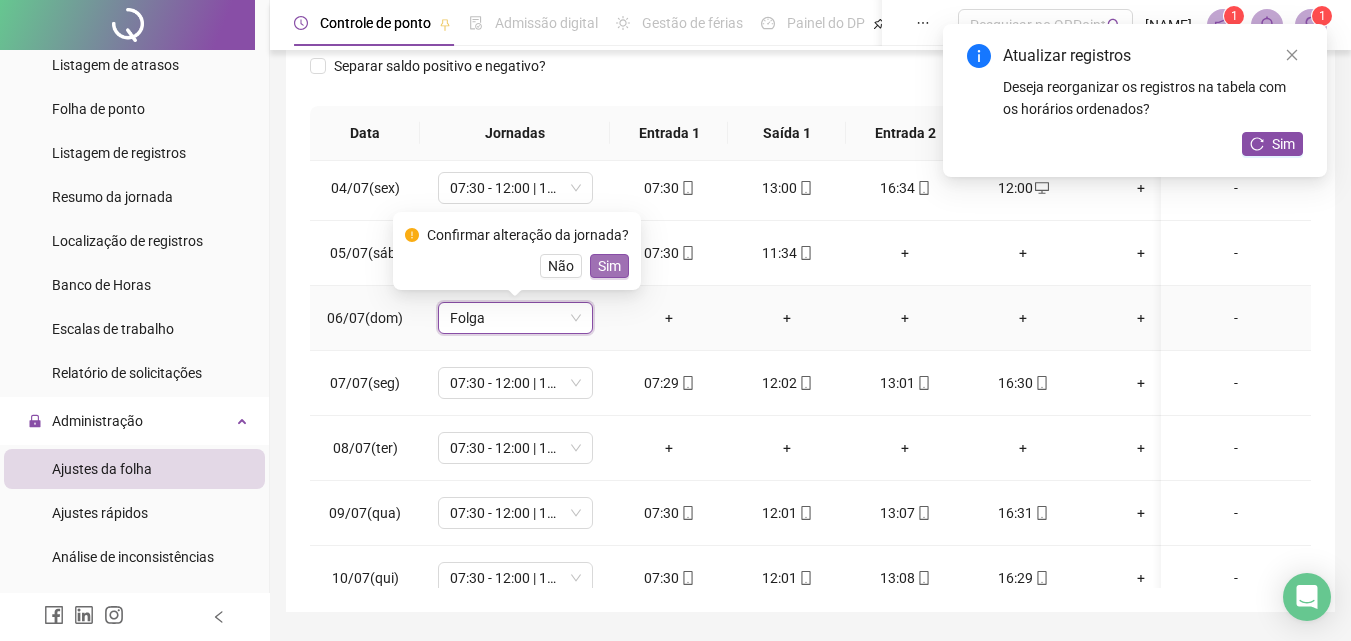 click on "Sim" at bounding box center [609, 266] 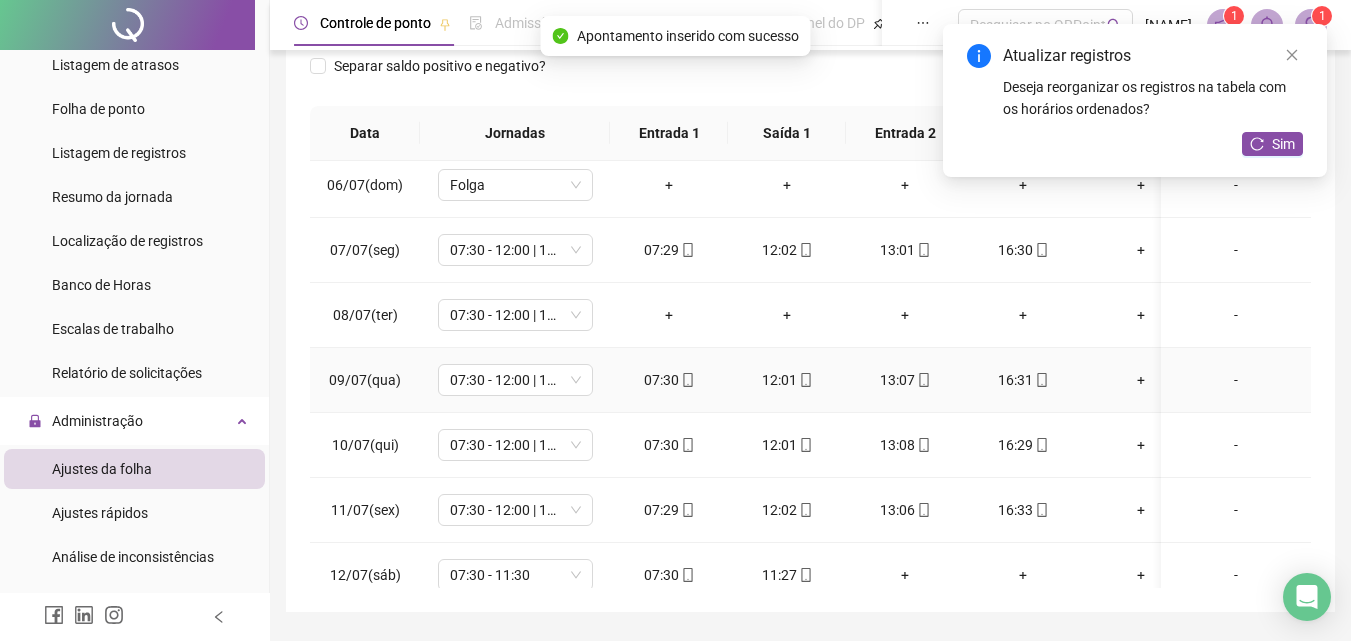 scroll, scrollTop: 400, scrollLeft: 0, axis: vertical 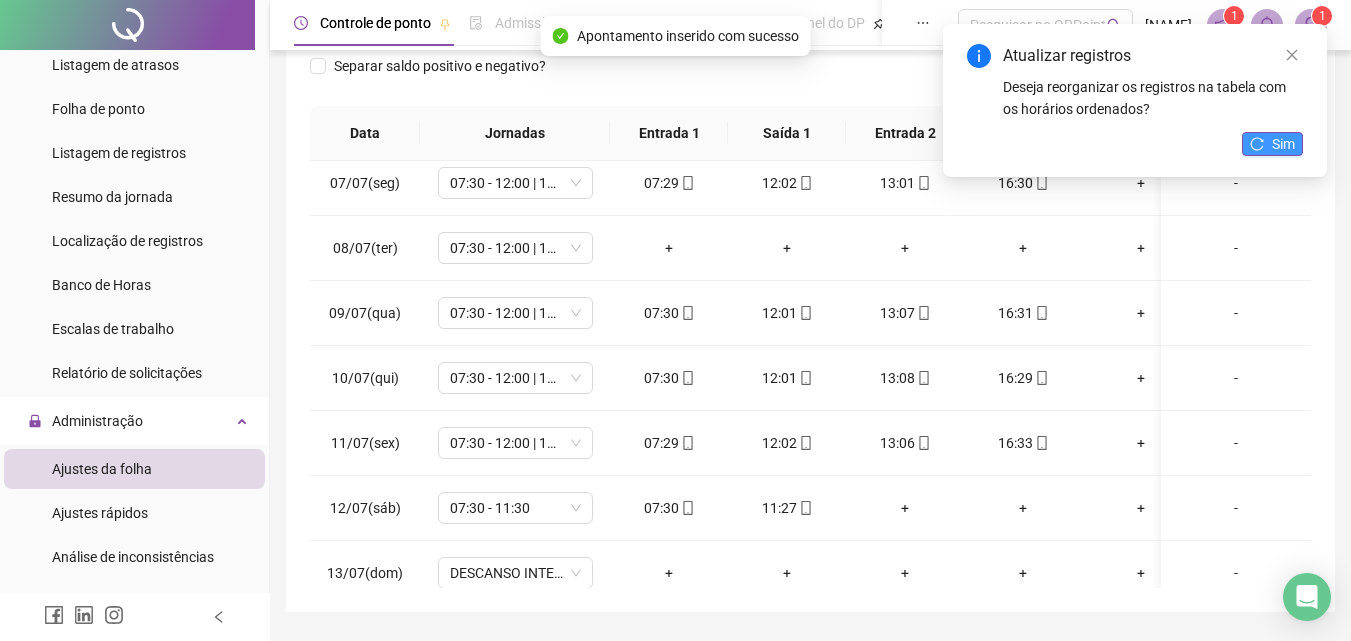 click on "Sim" at bounding box center (1283, 144) 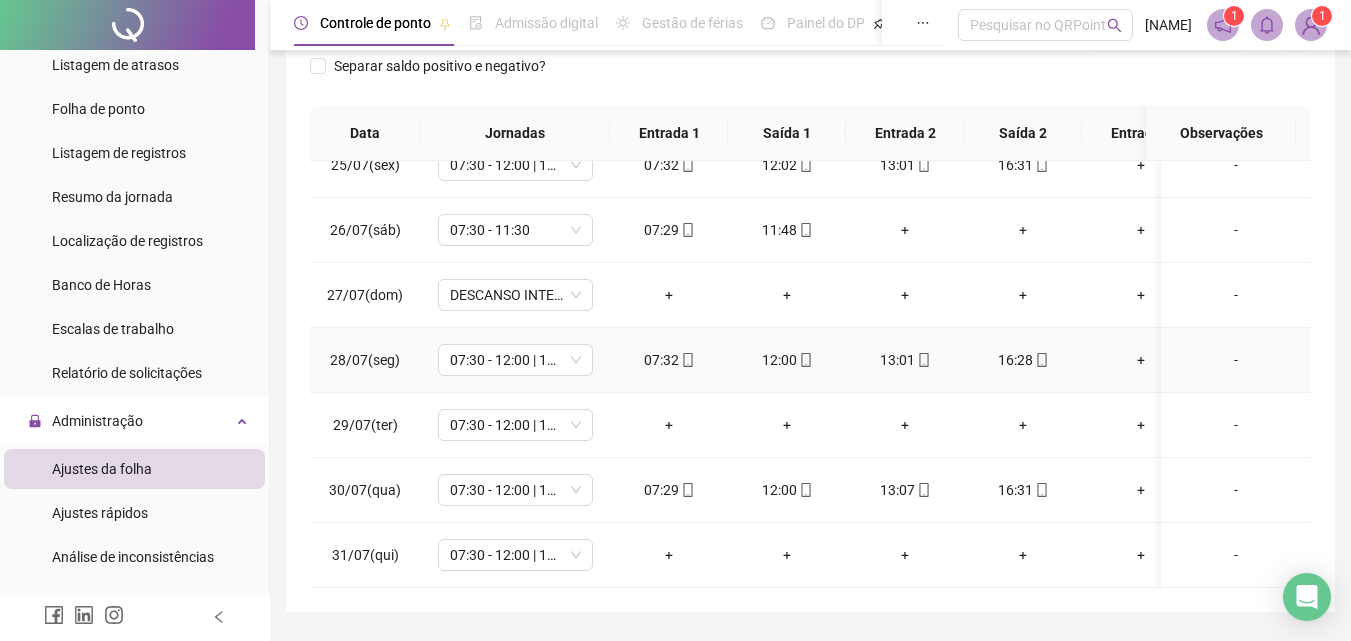 scroll, scrollTop: 1603, scrollLeft: 0, axis: vertical 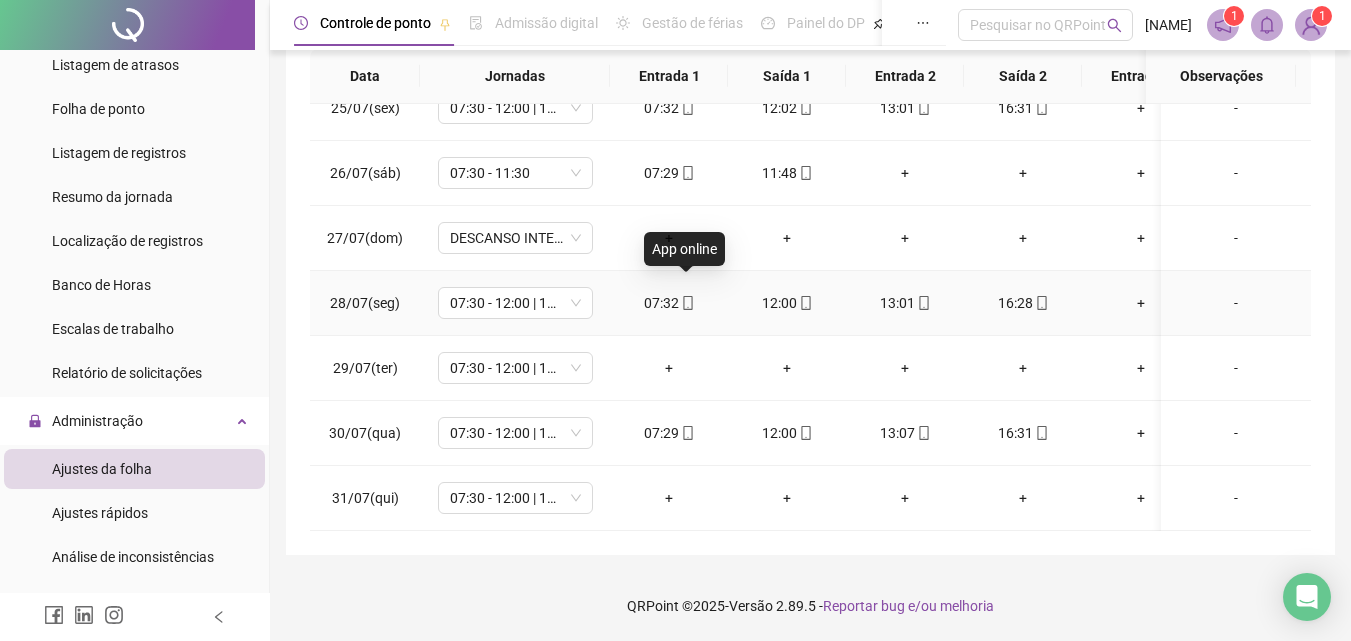 click 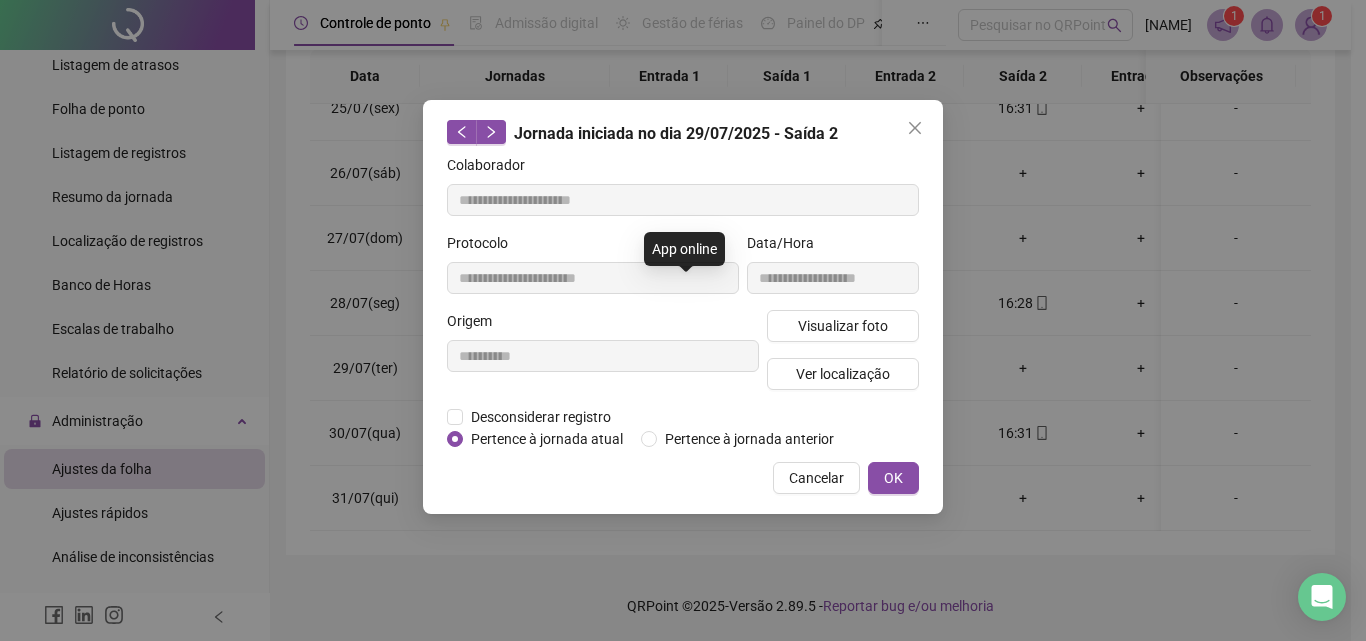 type on "**********" 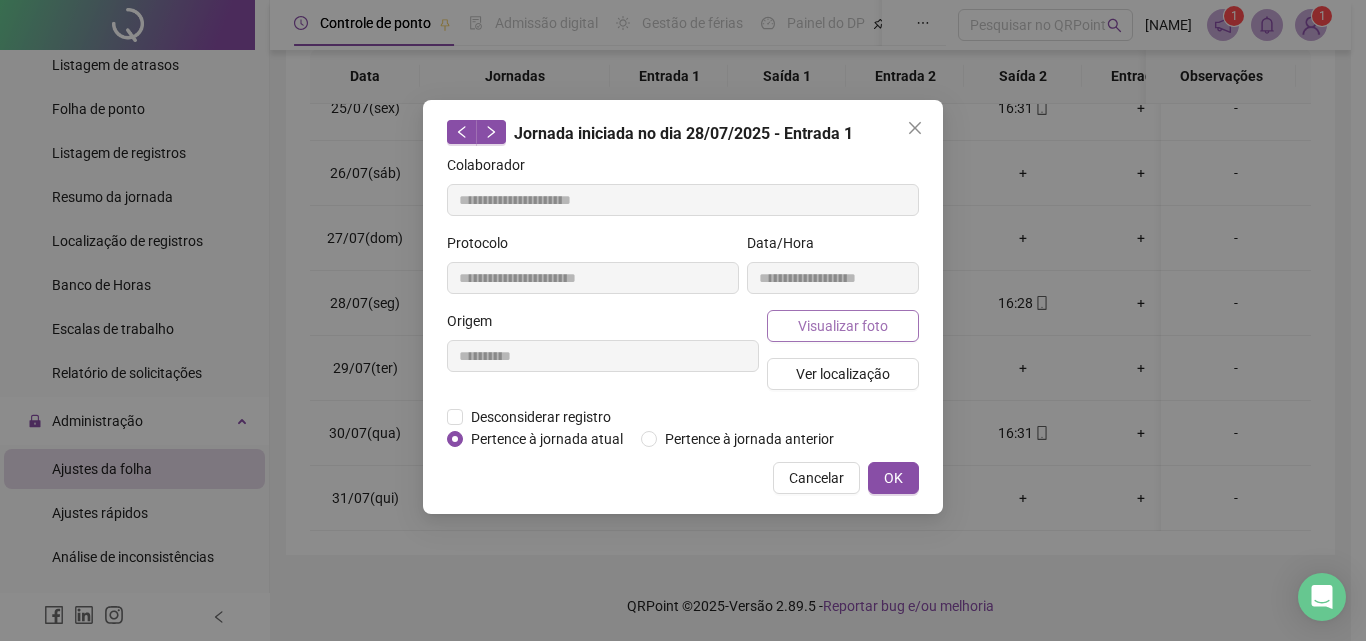 click on "Visualizar foto" at bounding box center [843, 326] 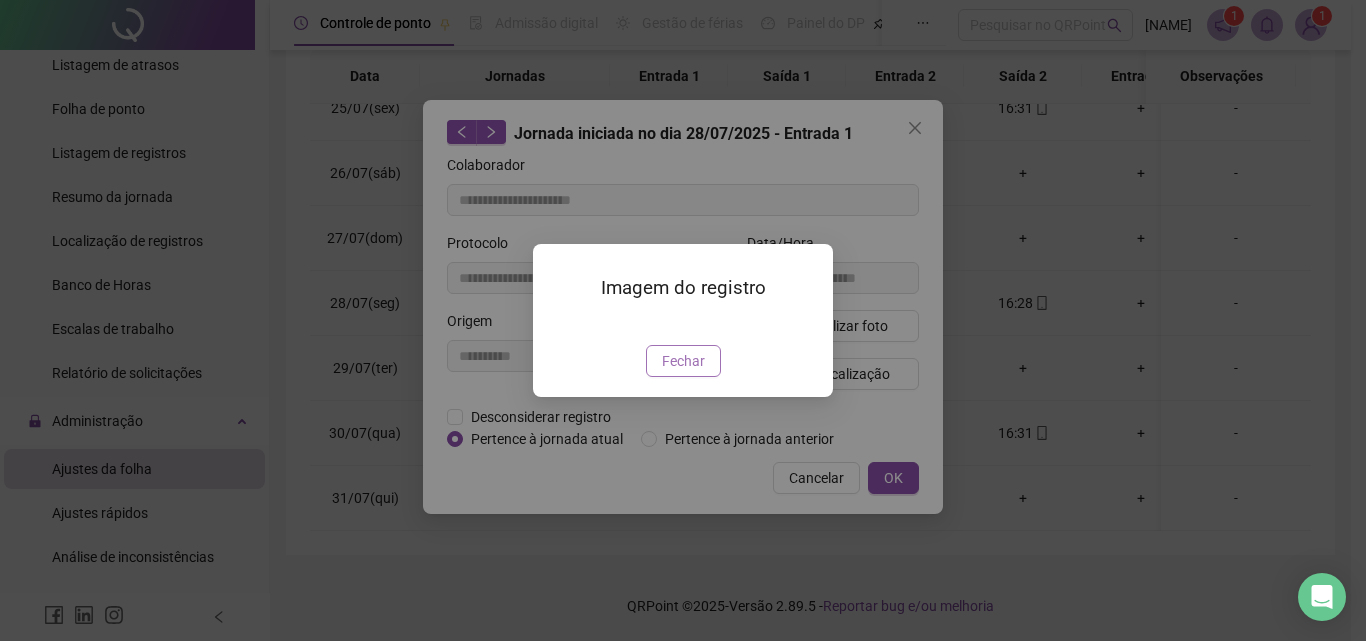 click on "Fechar" at bounding box center [683, 361] 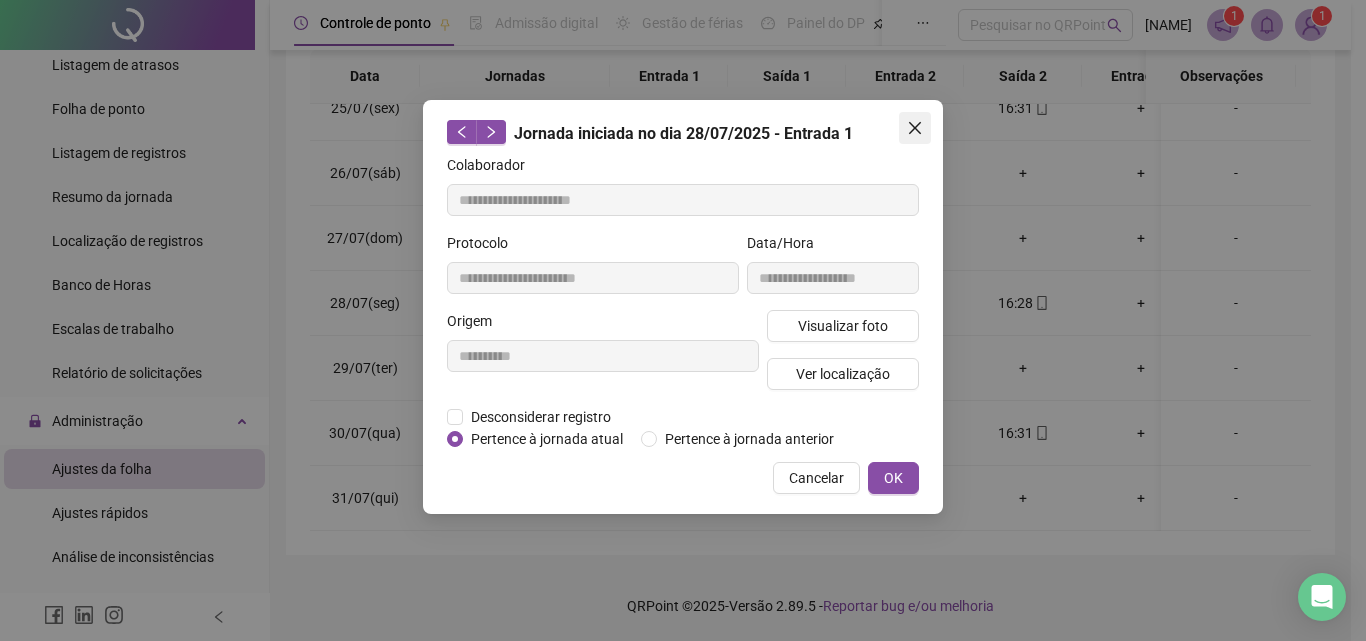 click 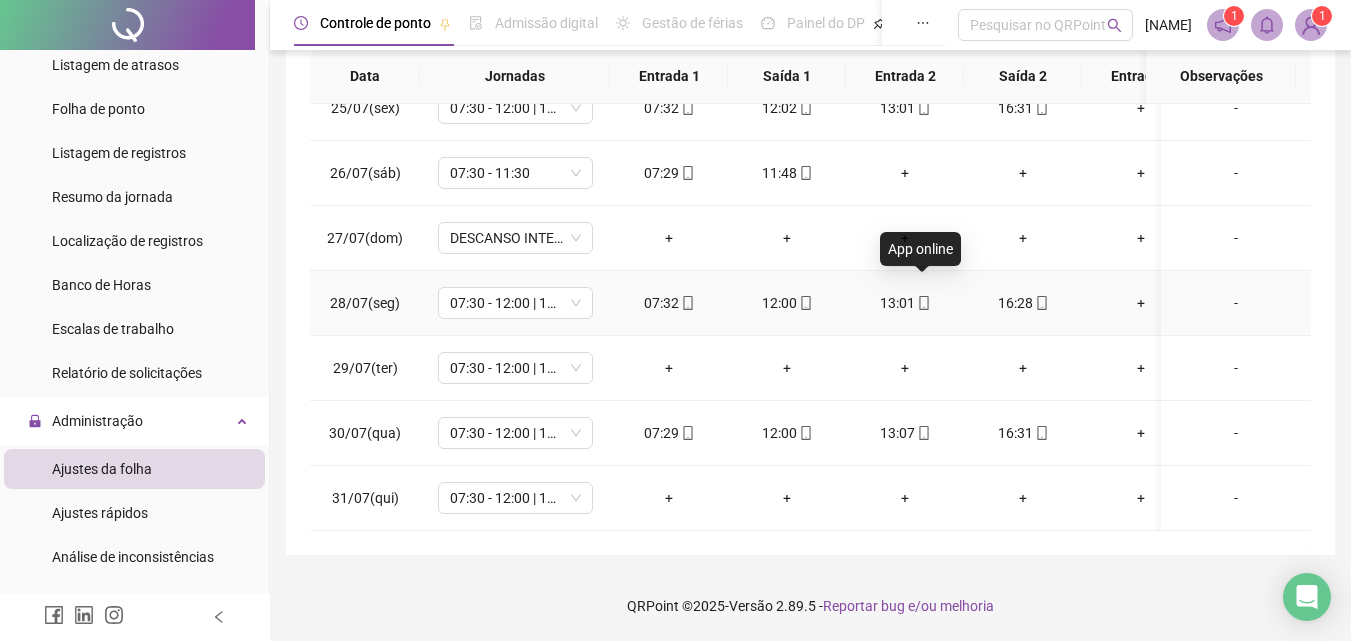 click 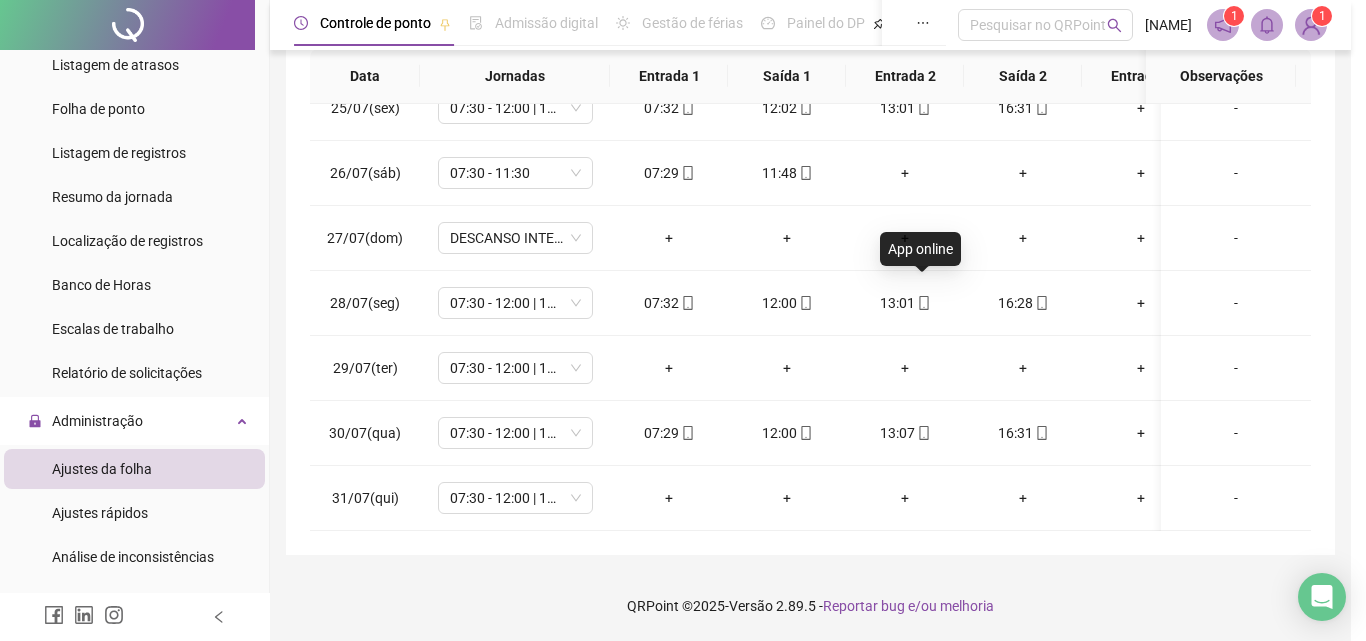 type on "**********" 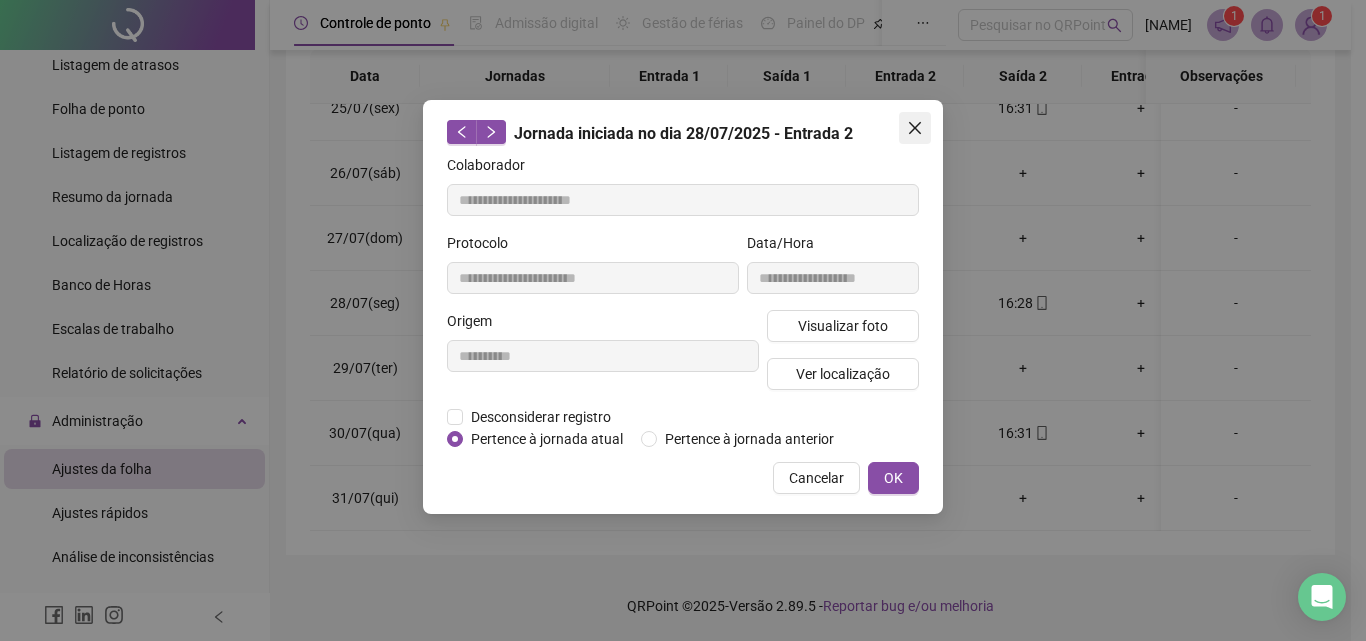 click 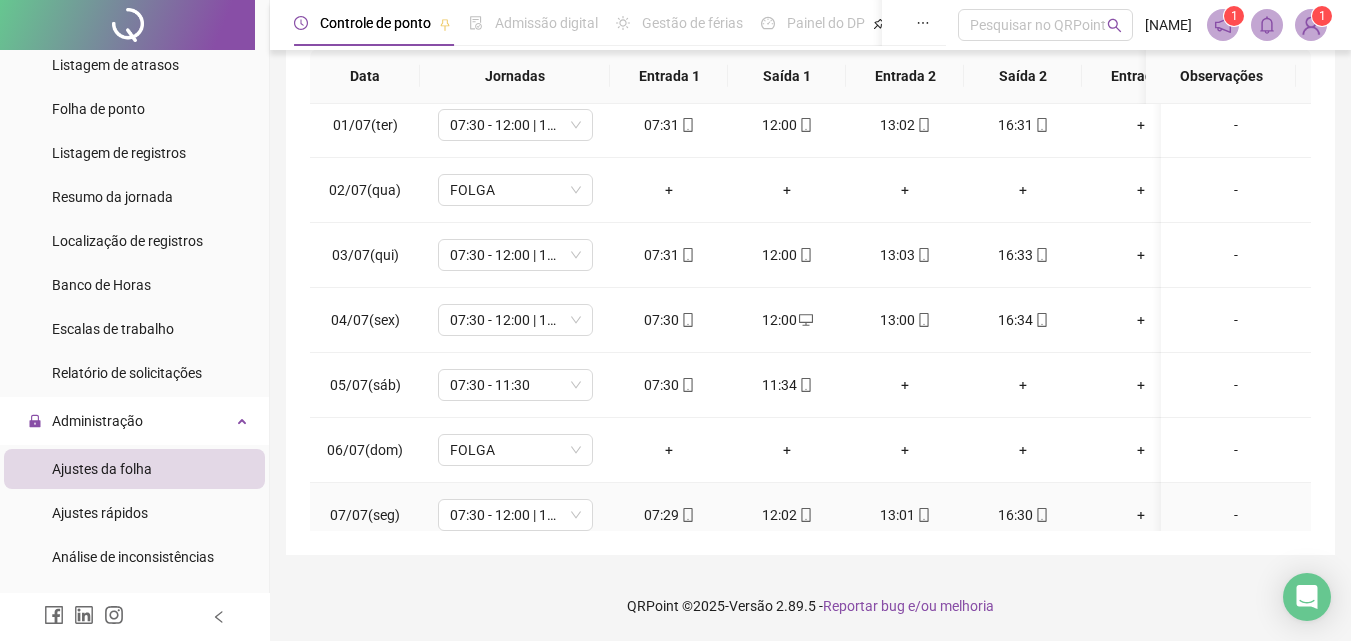 scroll, scrollTop: 0, scrollLeft: 0, axis: both 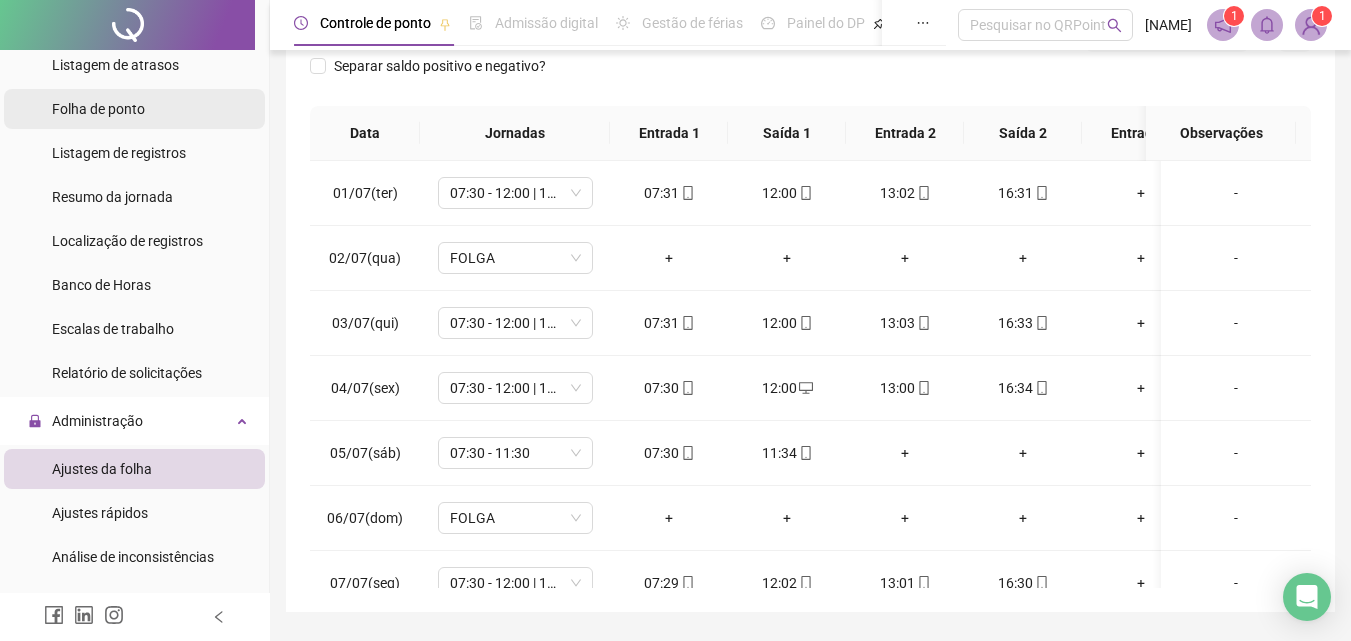 click on "Folha de ponto" at bounding box center (98, 109) 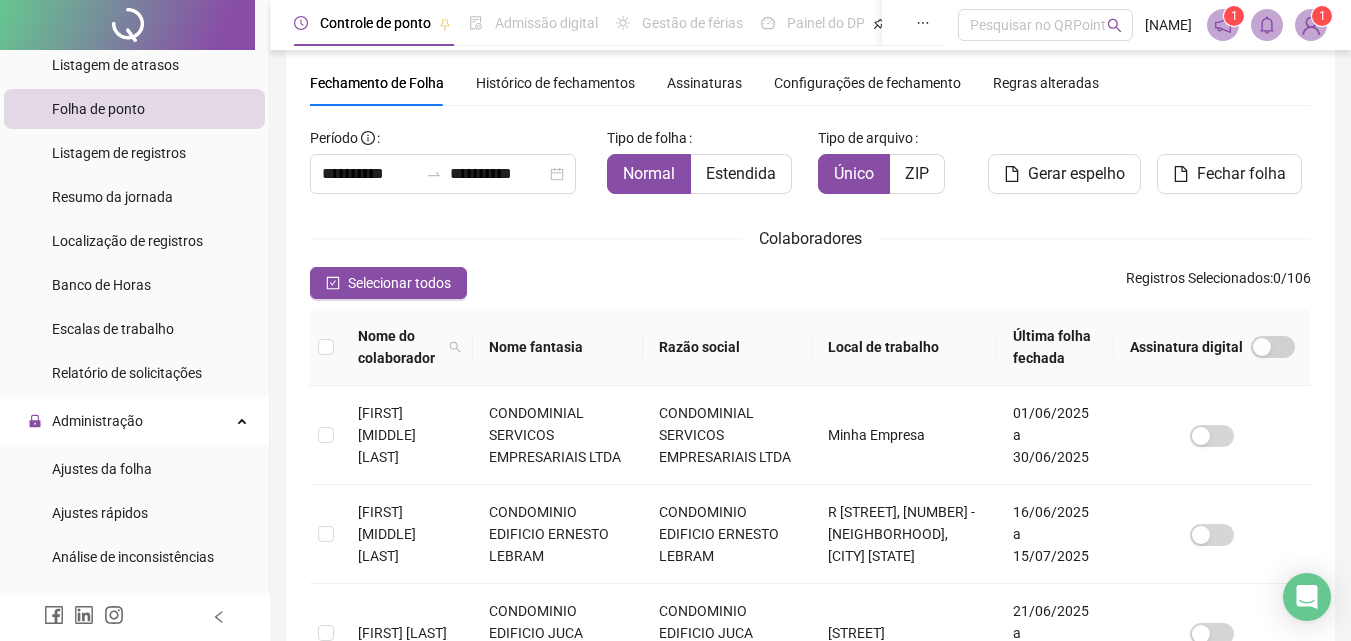 scroll, scrollTop: 89, scrollLeft: 0, axis: vertical 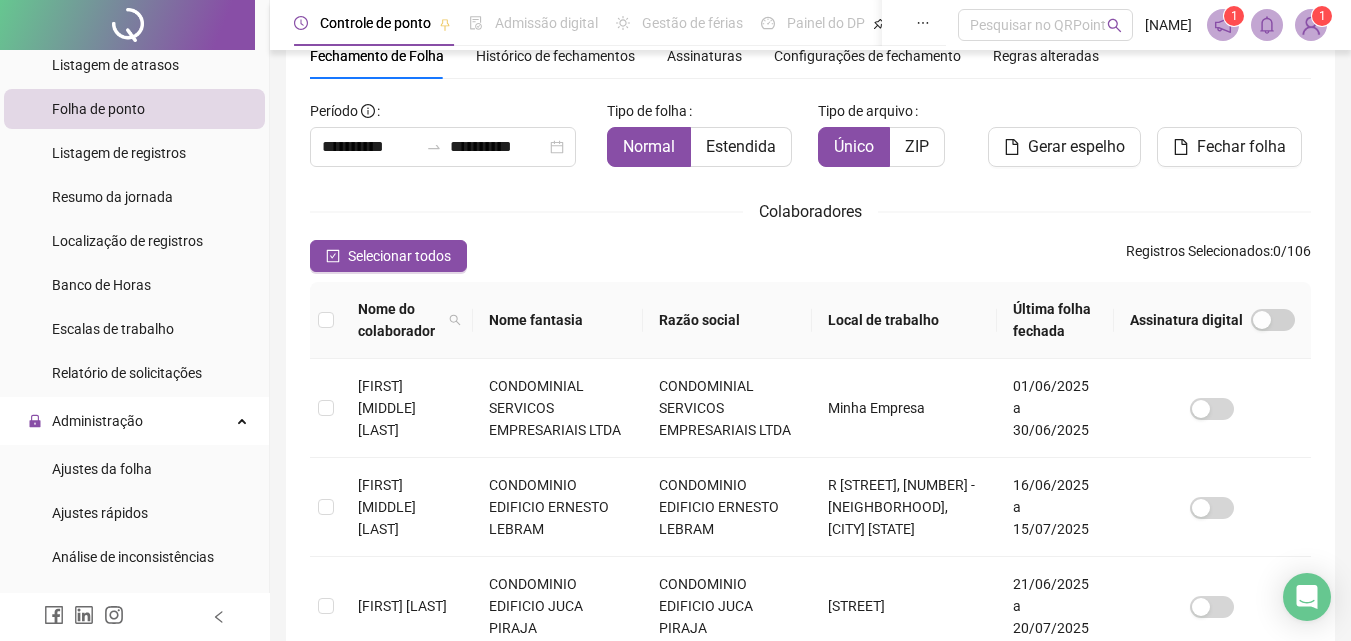 click on "Razão social" at bounding box center [728, 320] 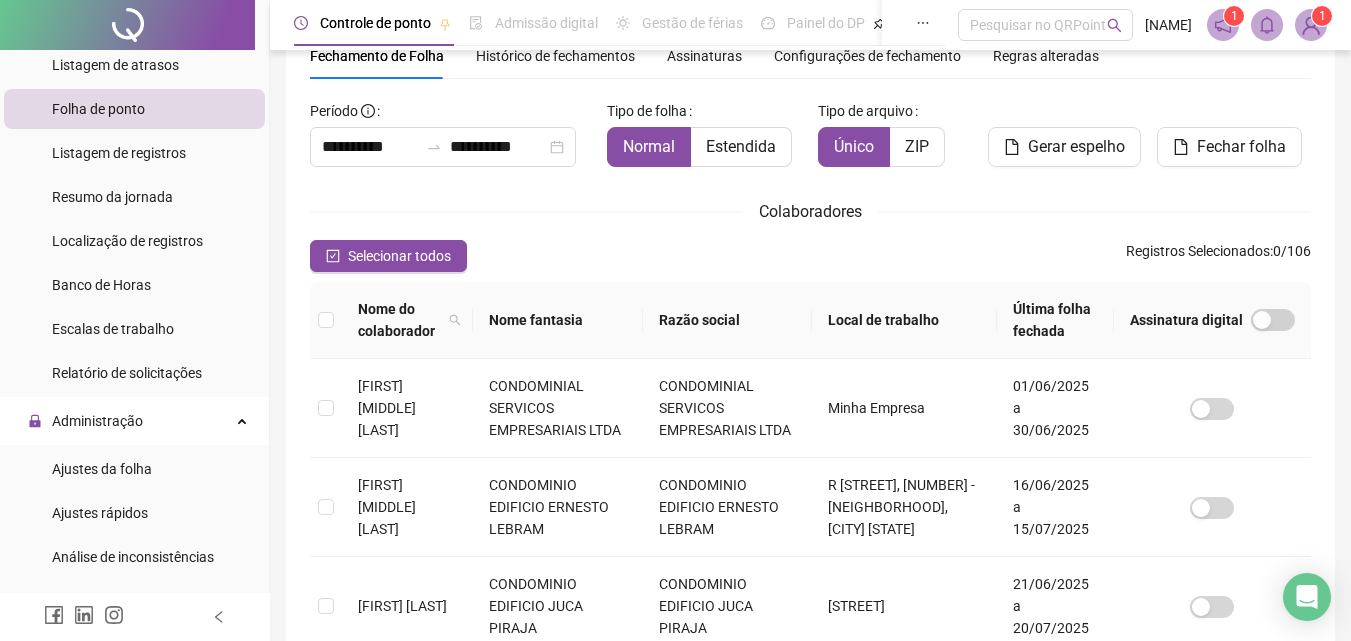 click on "Razão social" at bounding box center [728, 320] 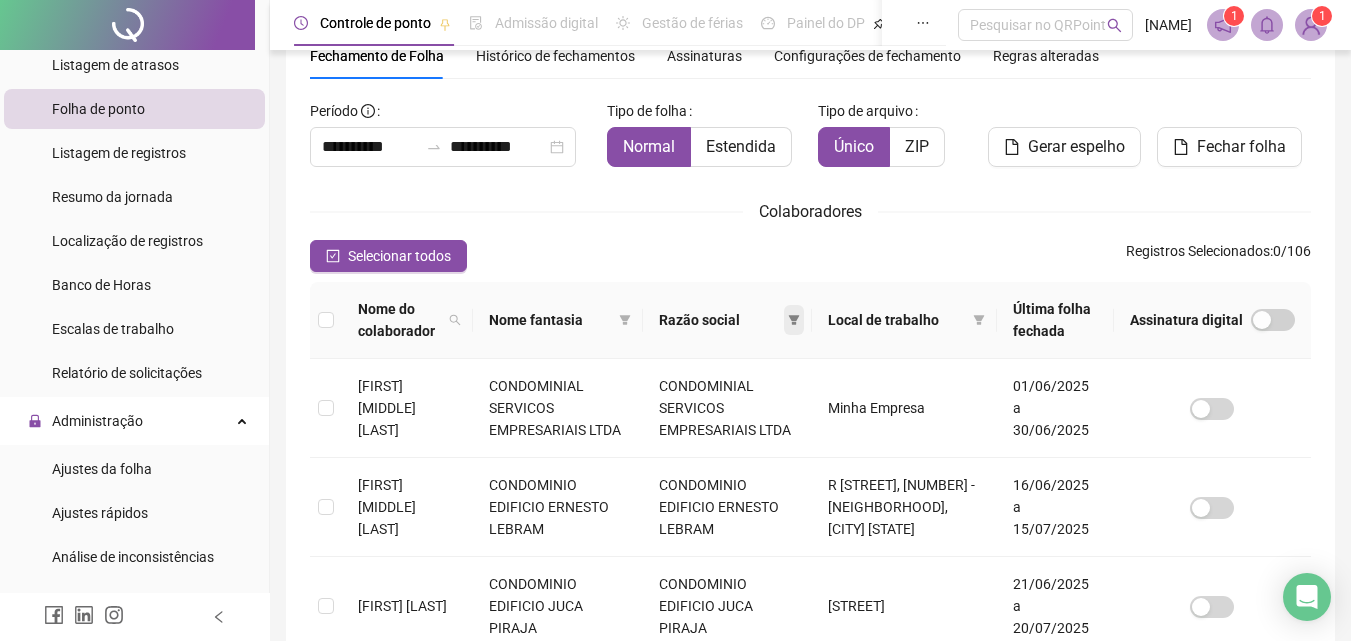 click 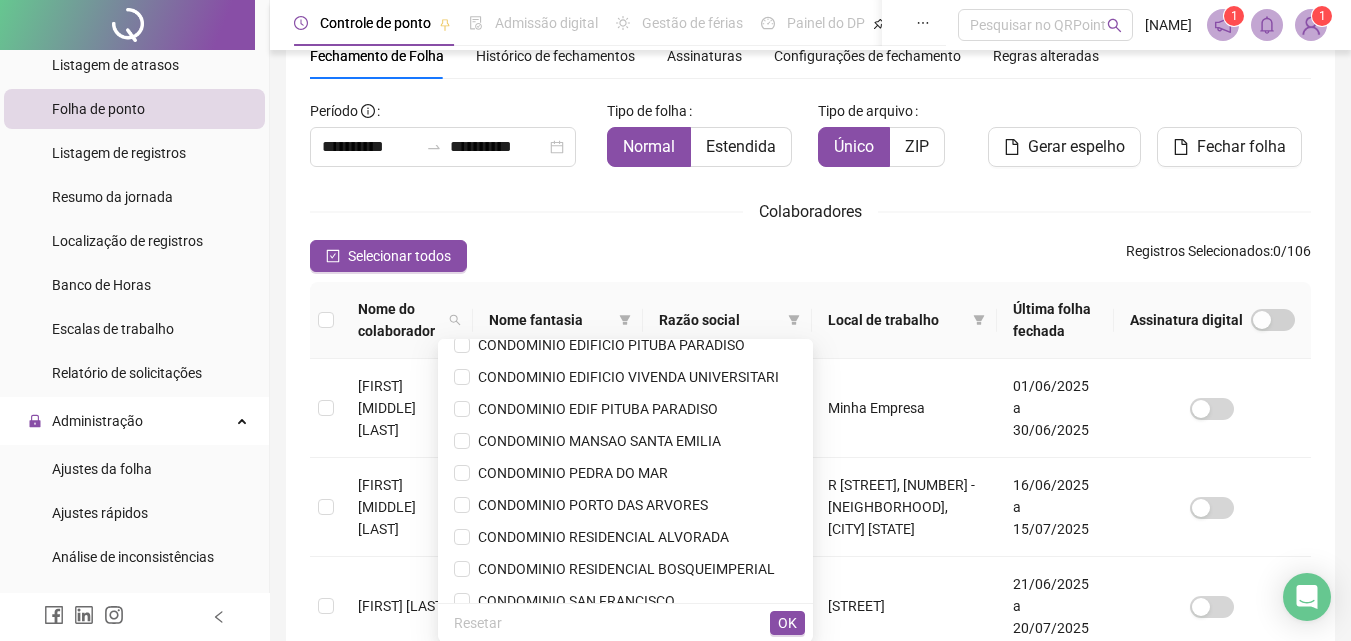 scroll, scrollTop: 168, scrollLeft: 0, axis: vertical 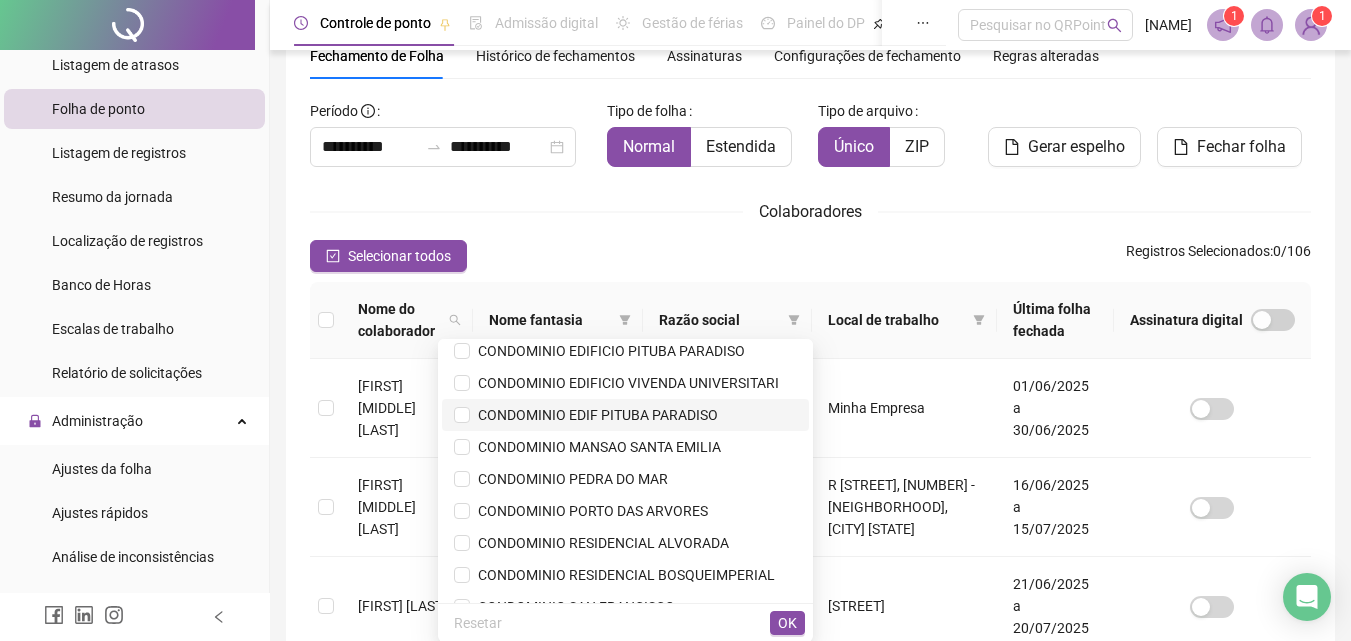 click on "CONDOMINIO EDIF PITUBA PARADISO" at bounding box center [594, 415] 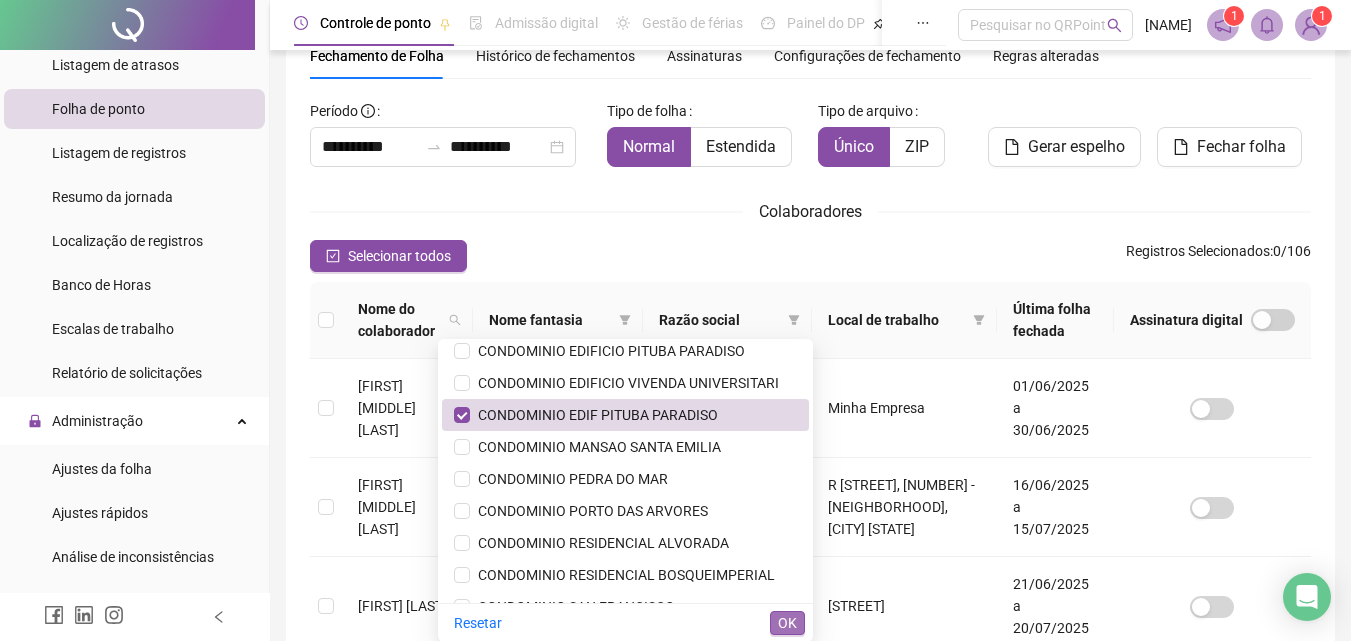 click on "OK" at bounding box center (787, 623) 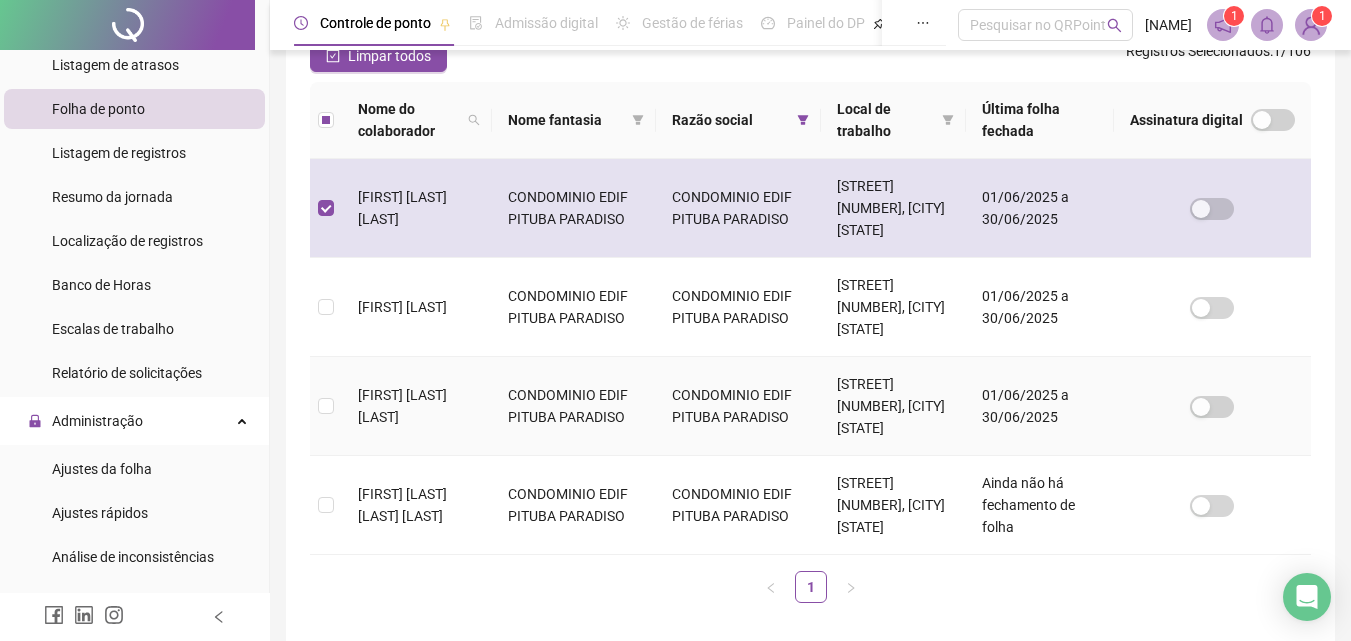scroll, scrollTop: 89, scrollLeft: 0, axis: vertical 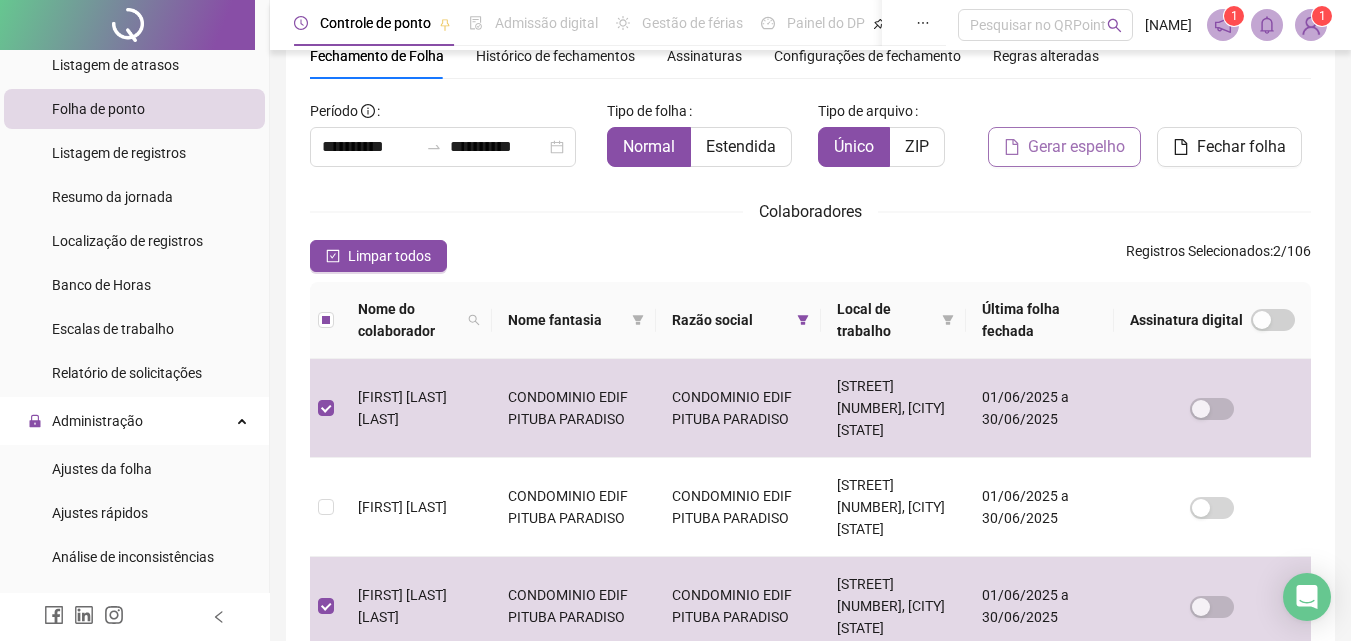 click on "Gerar espelho" at bounding box center (1076, 147) 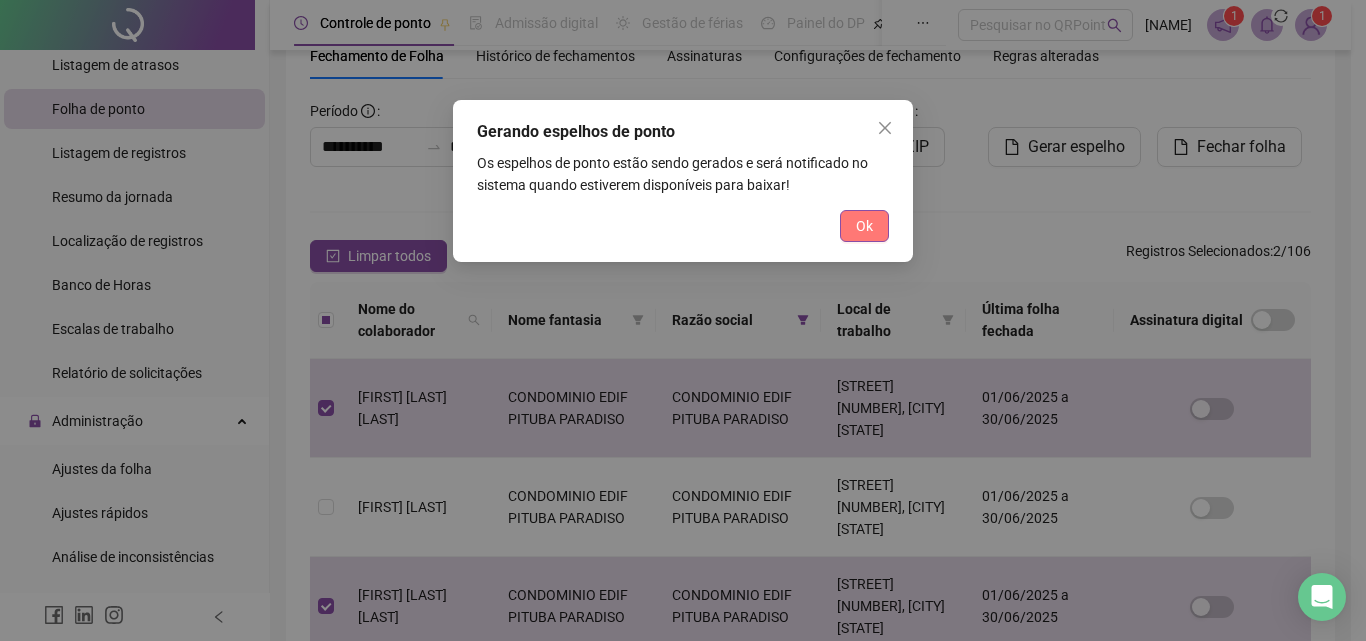 click on "Ok" at bounding box center [864, 226] 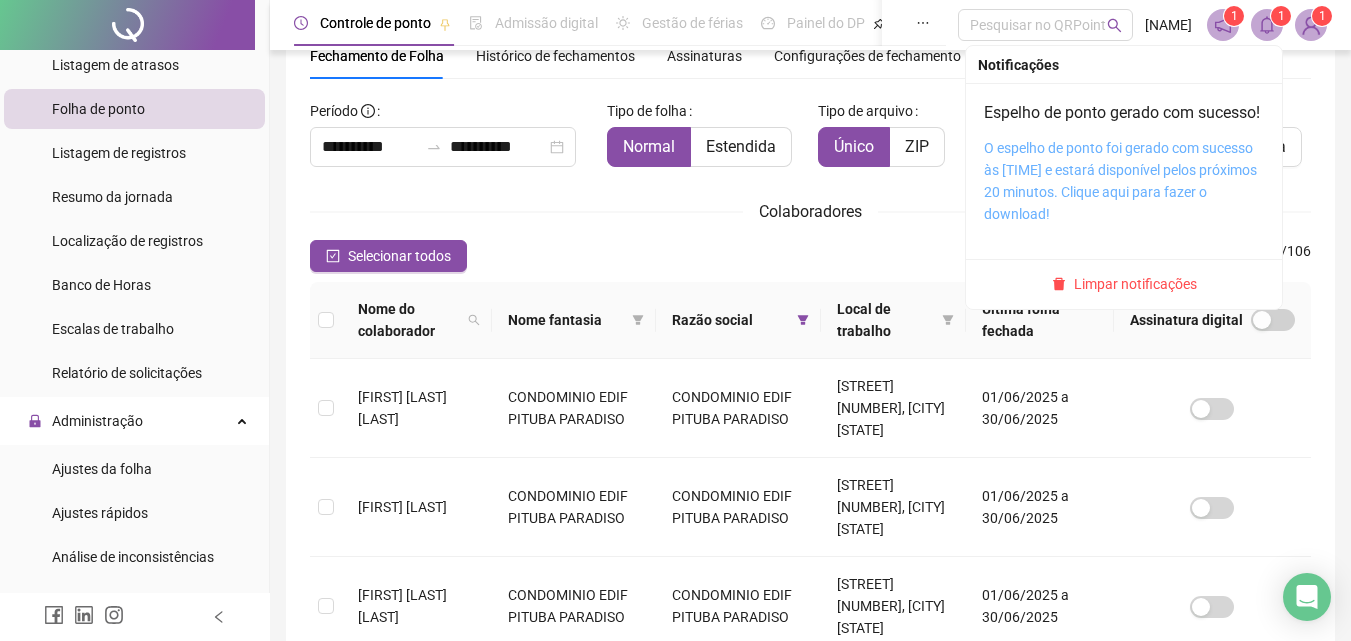click on "O espelho de ponto foi gerado com sucesso às [TIME] e estará disponível pelos próximos 20 minutos.
Clique aqui para fazer o download!" at bounding box center (1120, 181) 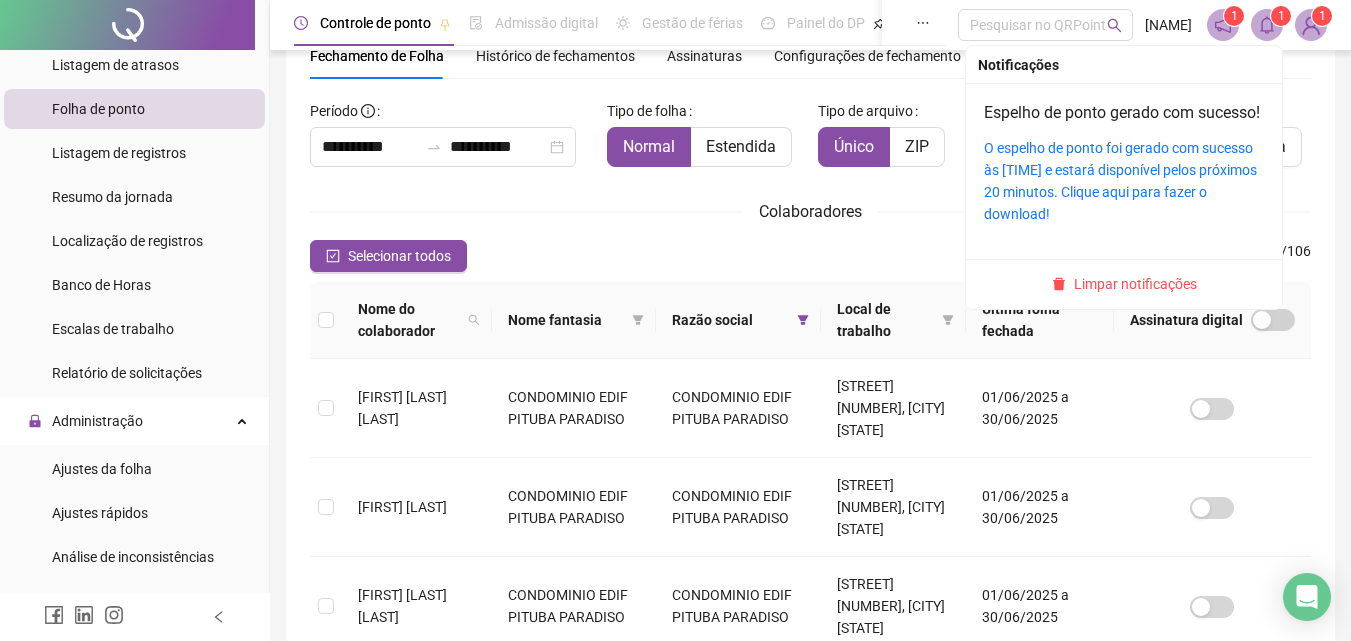 click on "1" at bounding box center (1281, 16) 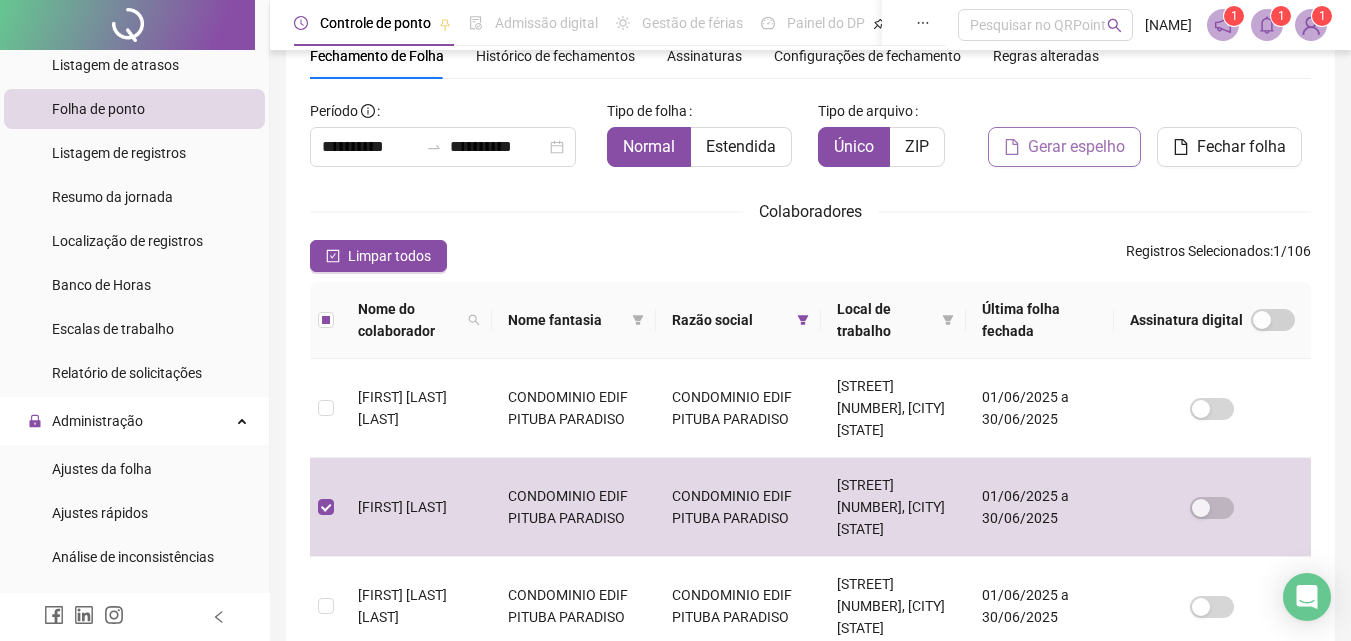 click on "Gerar espelho" at bounding box center (1076, 147) 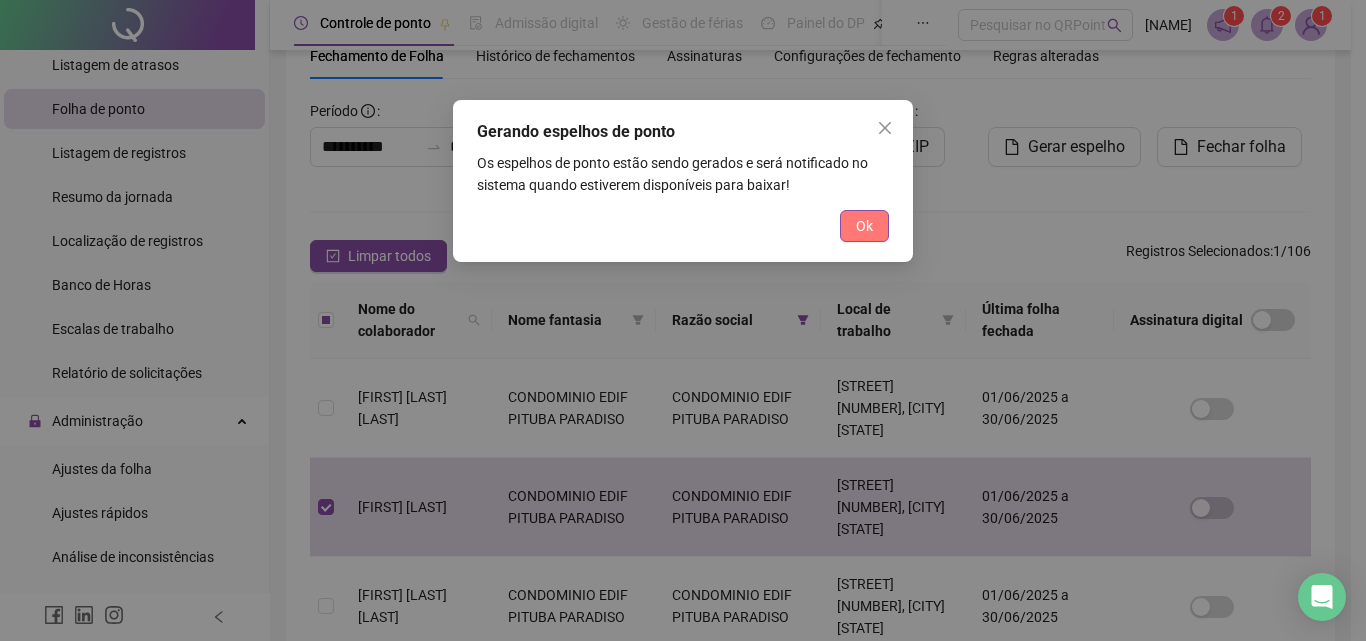 click on "Ok" at bounding box center (864, 226) 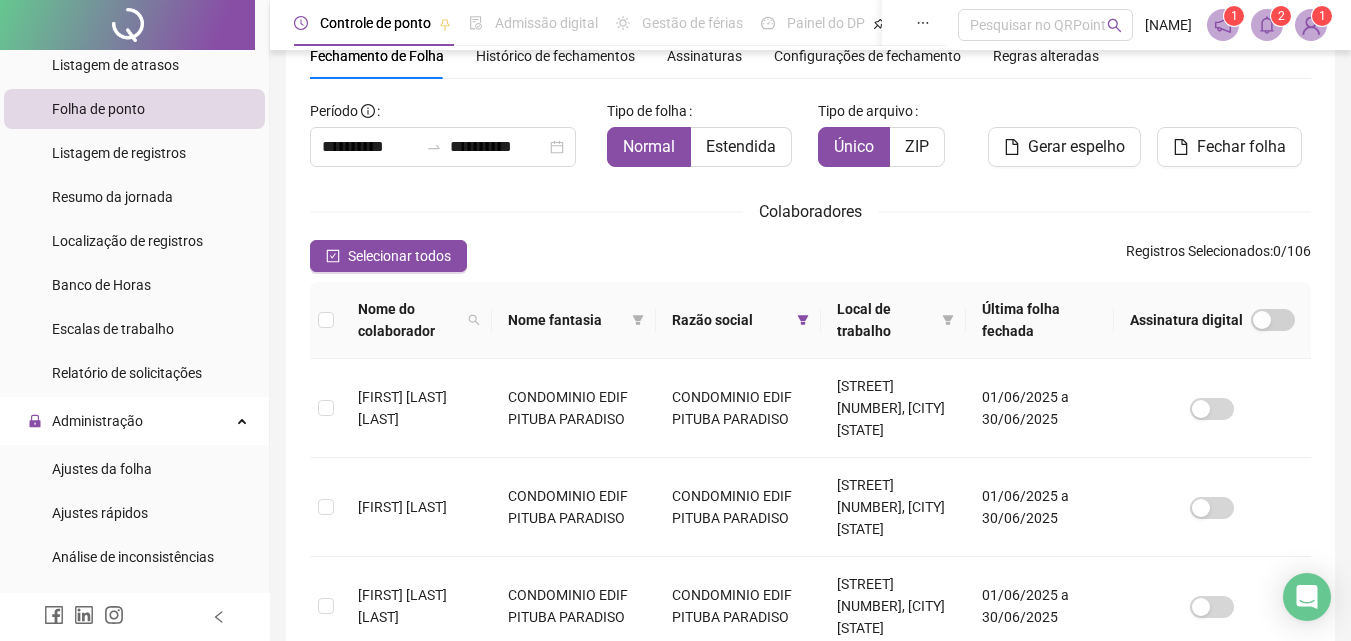 click on "2" at bounding box center (1281, 16) 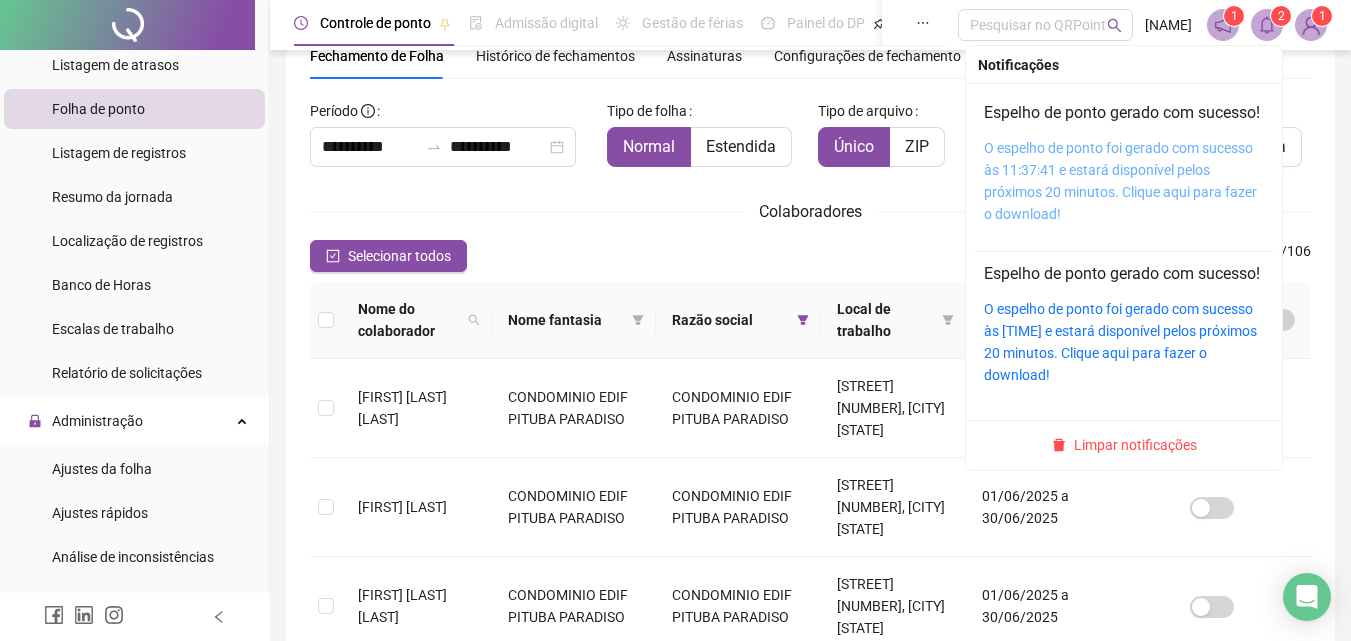 click on "O espelho de ponto foi gerado com sucesso às 11:37:41 e estará disponível pelos próximos 20 minutos.
Clique aqui para fazer o download!" at bounding box center (1120, 181) 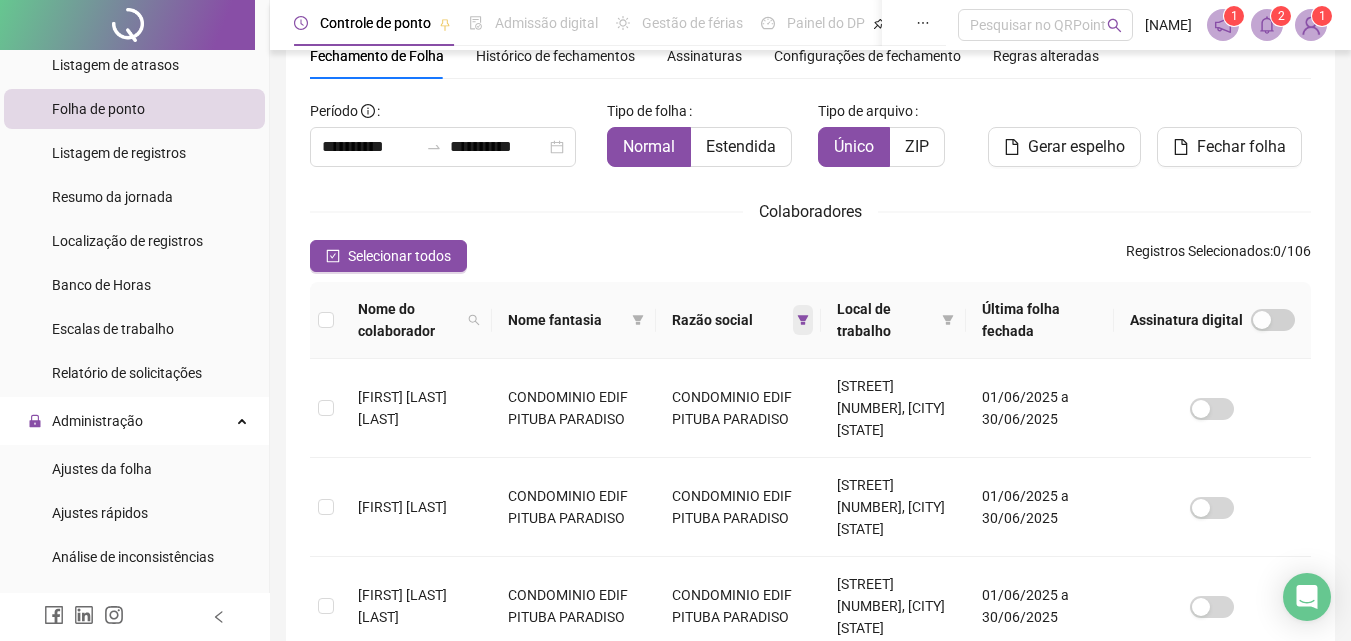 click 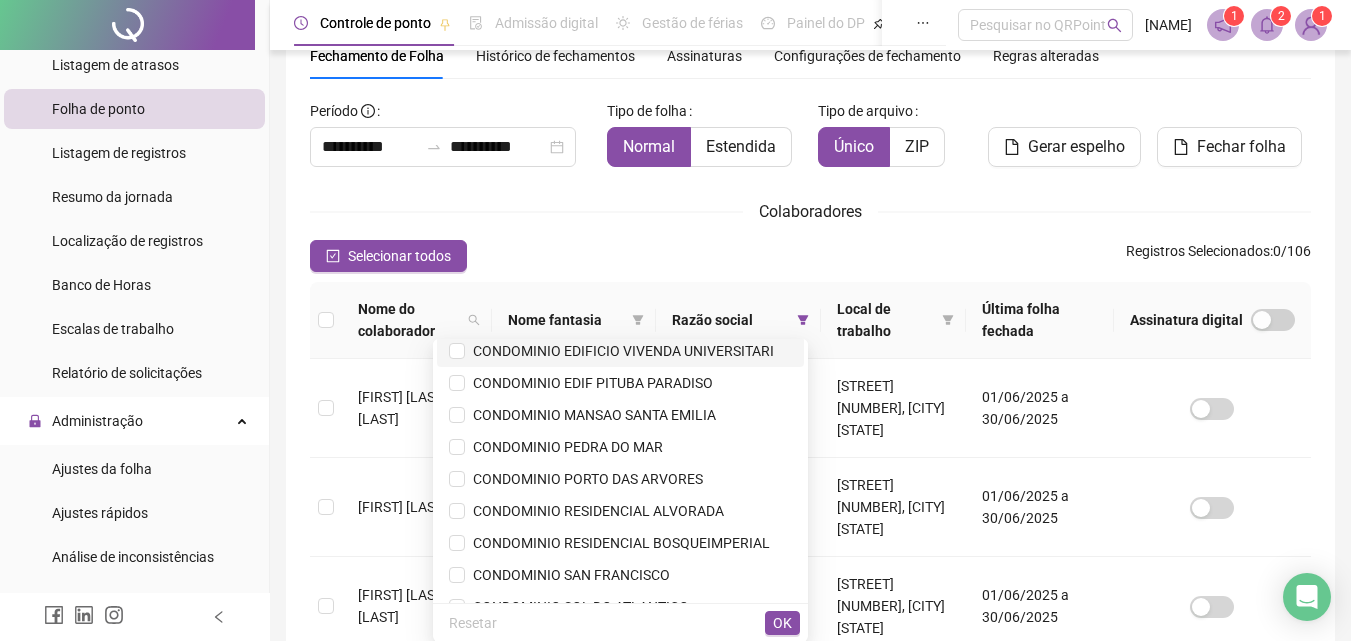 scroll, scrollTop: 384, scrollLeft: 0, axis: vertical 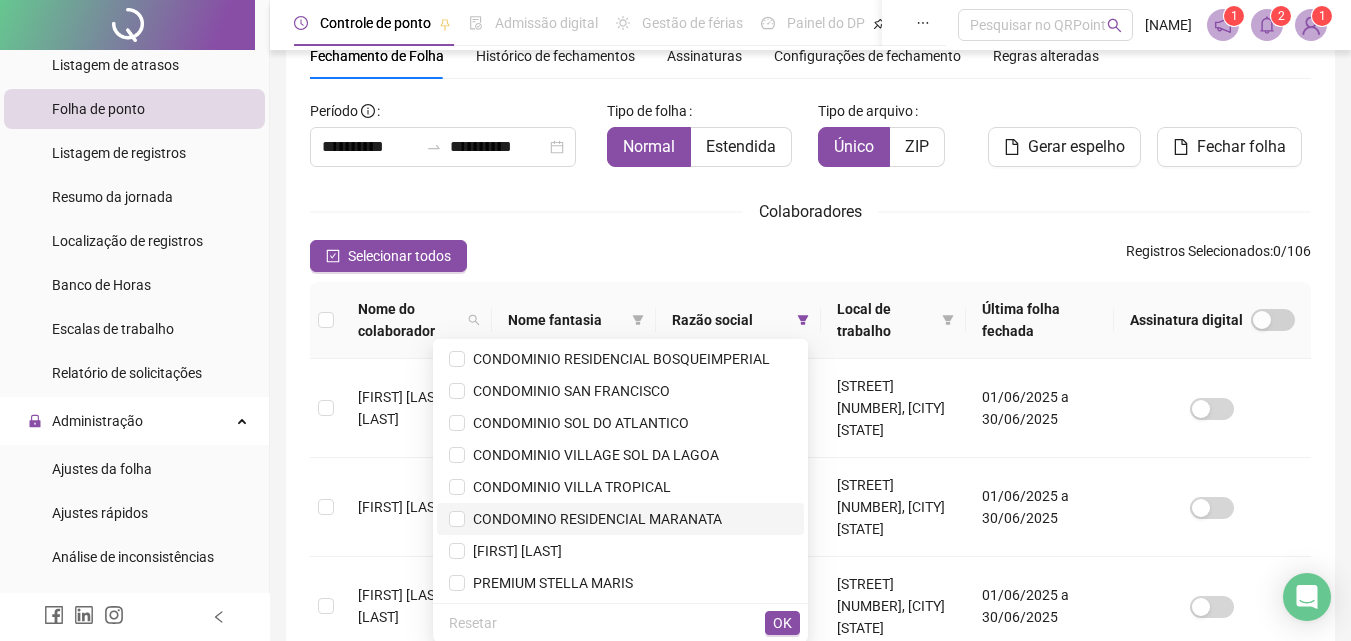 click on "CONDOMINO RESIDENCIAL MARANATA" at bounding box center [593, 519] 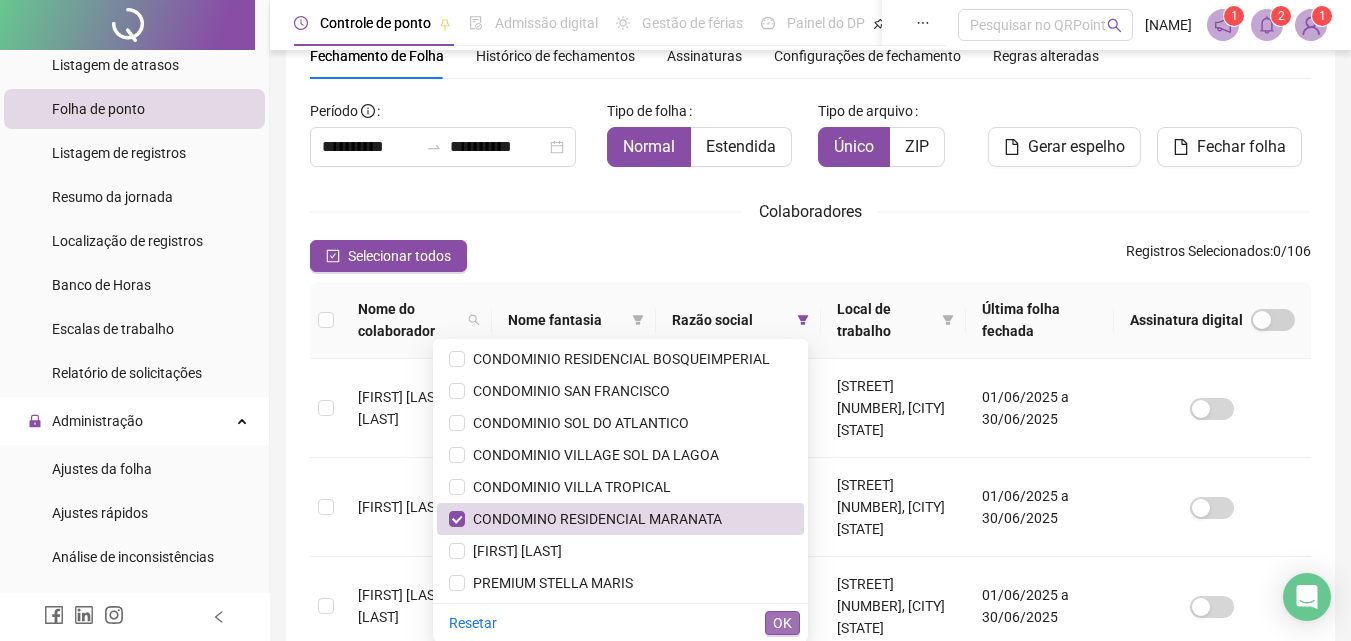 click on "OK" at bounding box center [782, 623] 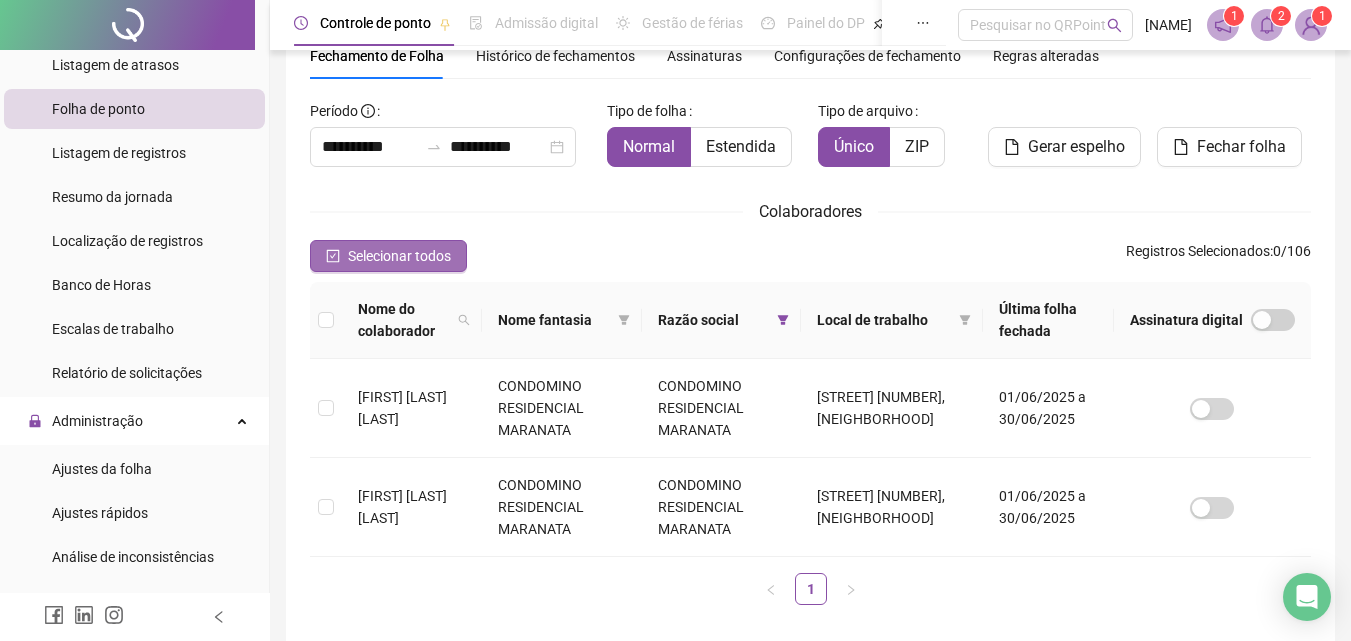 click on "Selecionar todos" at bounding box center (399, 256) 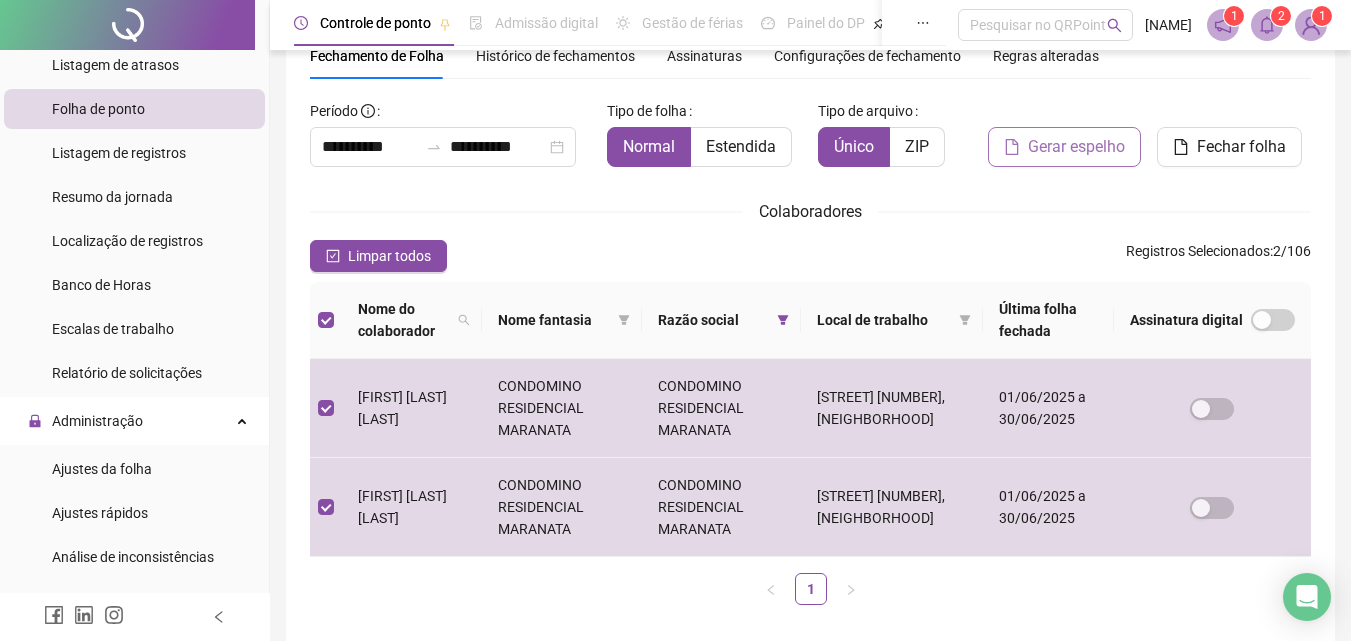 click on "Gerar espelho" at bounding box center (1076, 147) 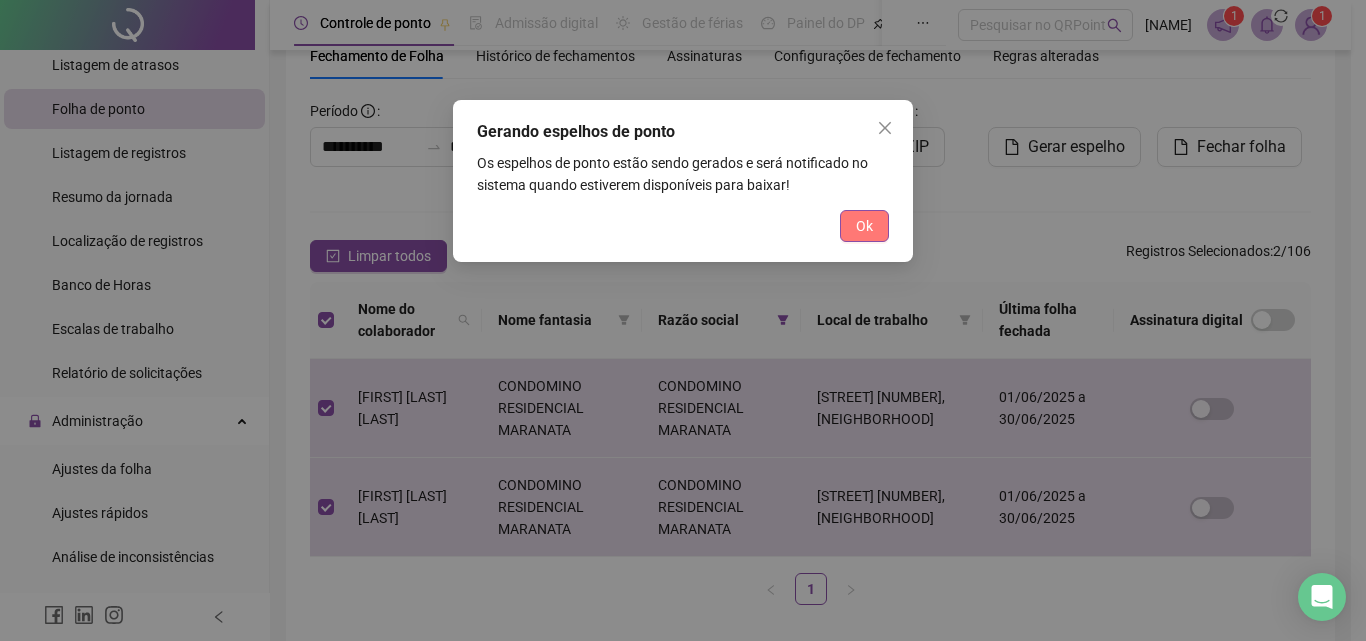 click on "Ok" at bounding box center [864, 226] 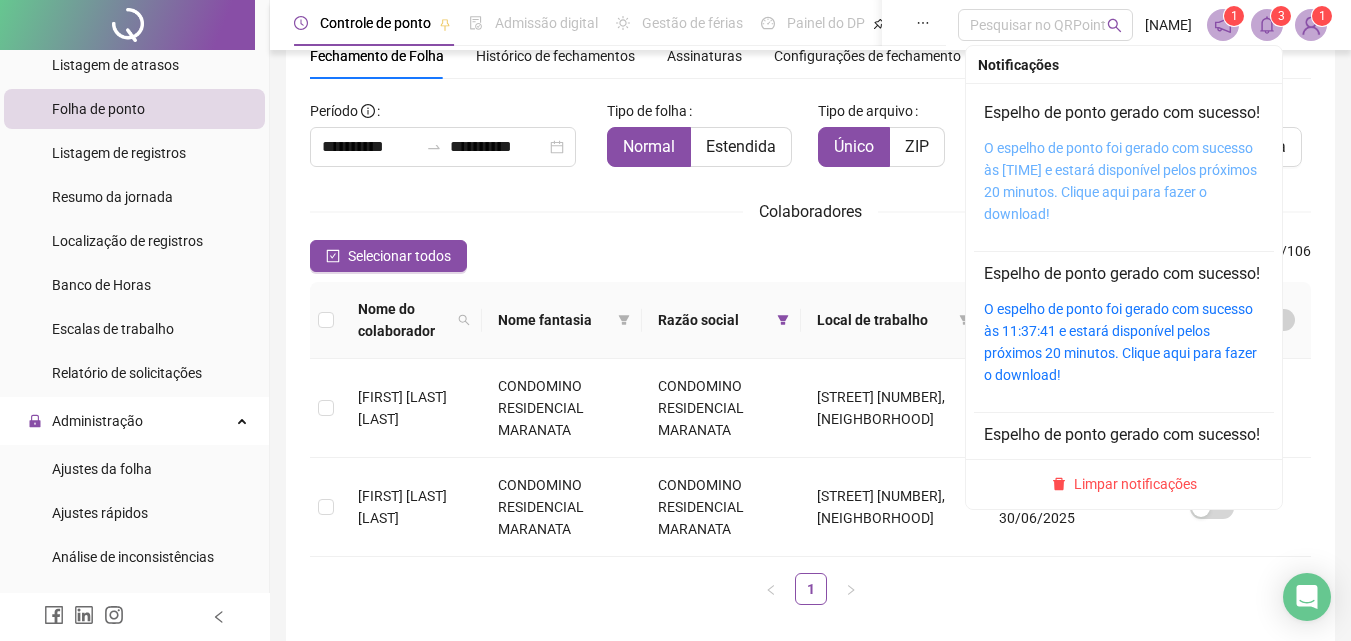 click on "O espelho de ponto foi gerado com sucesso às [TIME] e estará disponível pelos próximos 20 minutos.
Clique aqui para fazer o download!" at bounding box center (1120, 181) 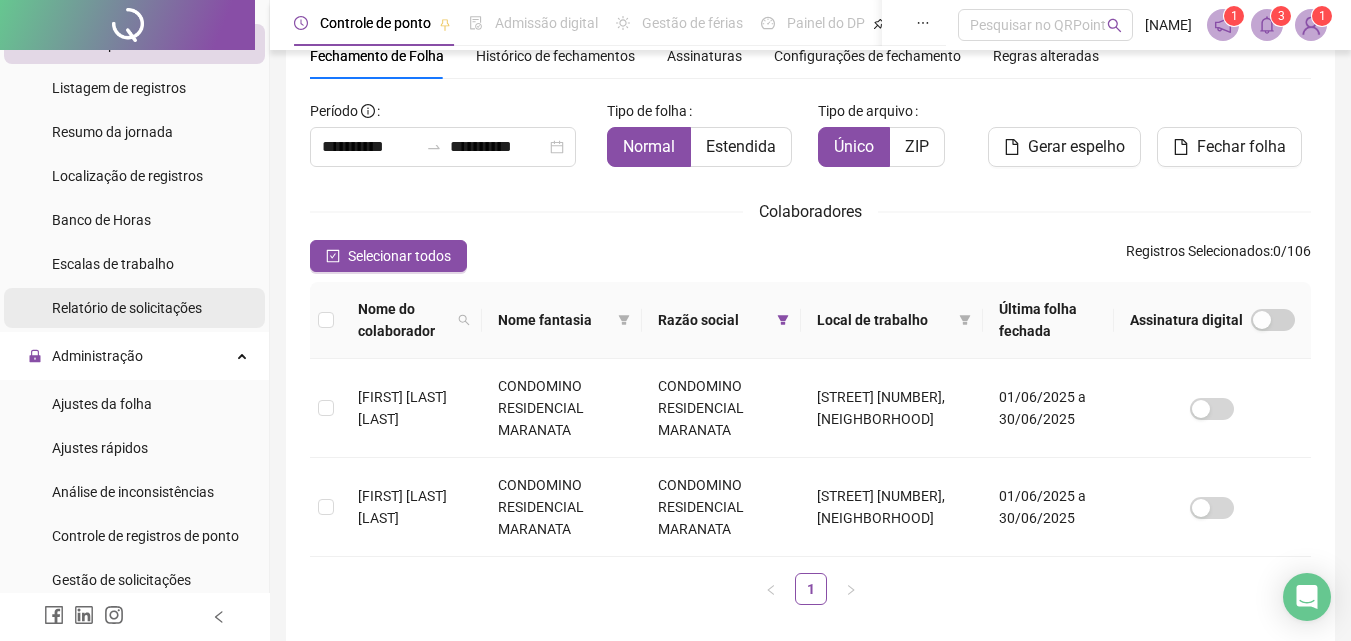 scroll, scrollTop: 289, scrollLeft: 0, axis: vertical 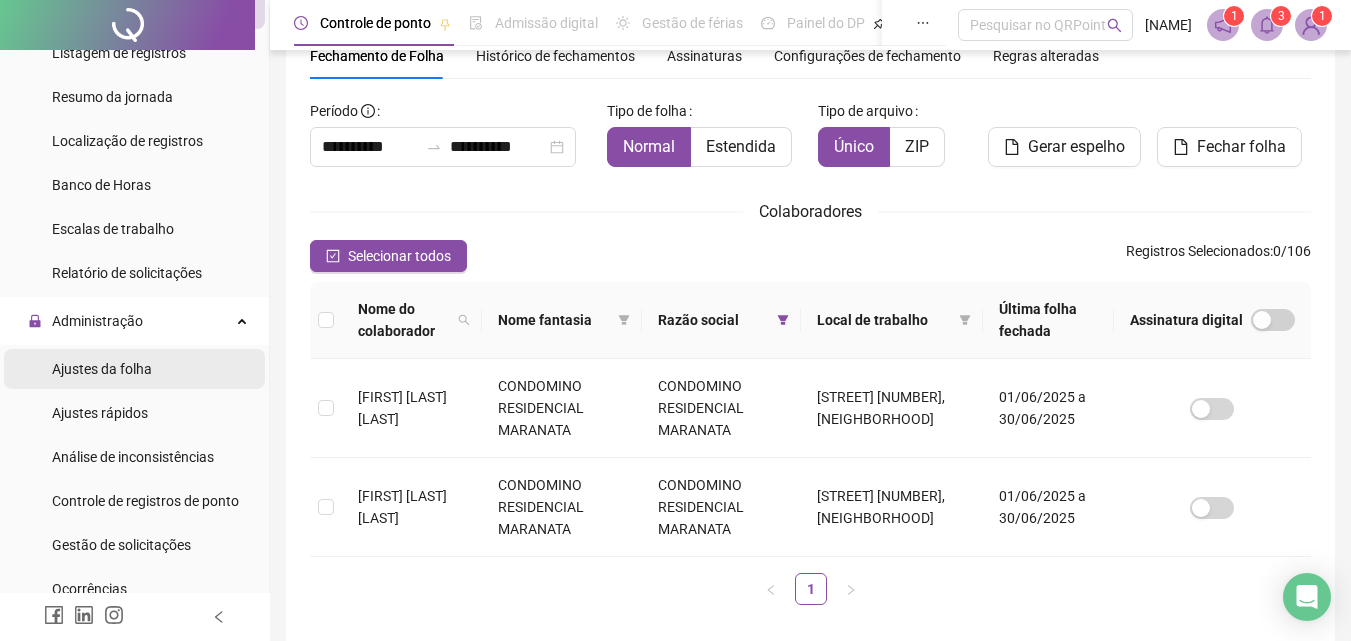 click on "Ajustes da folha" at bounding box center [102, 369] 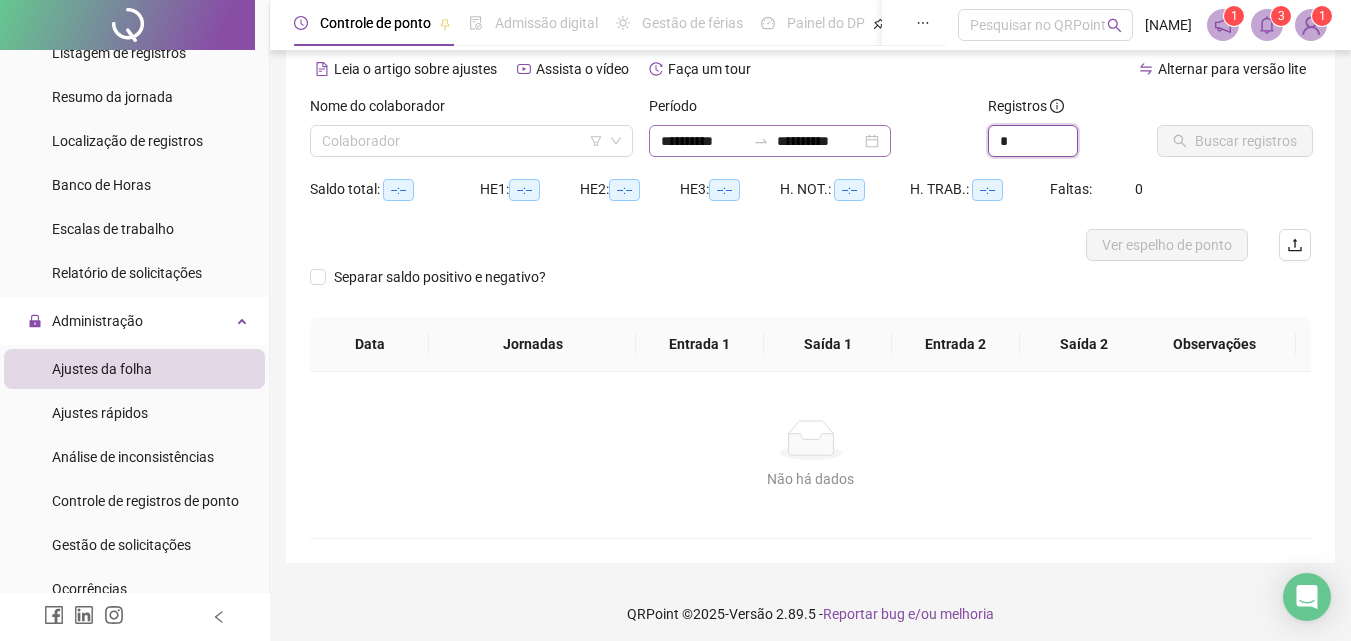 drag, startPoint x: 1029, startPoint y: 141, endPoint x: 885, endPoint y: 140, distance: 144.00348 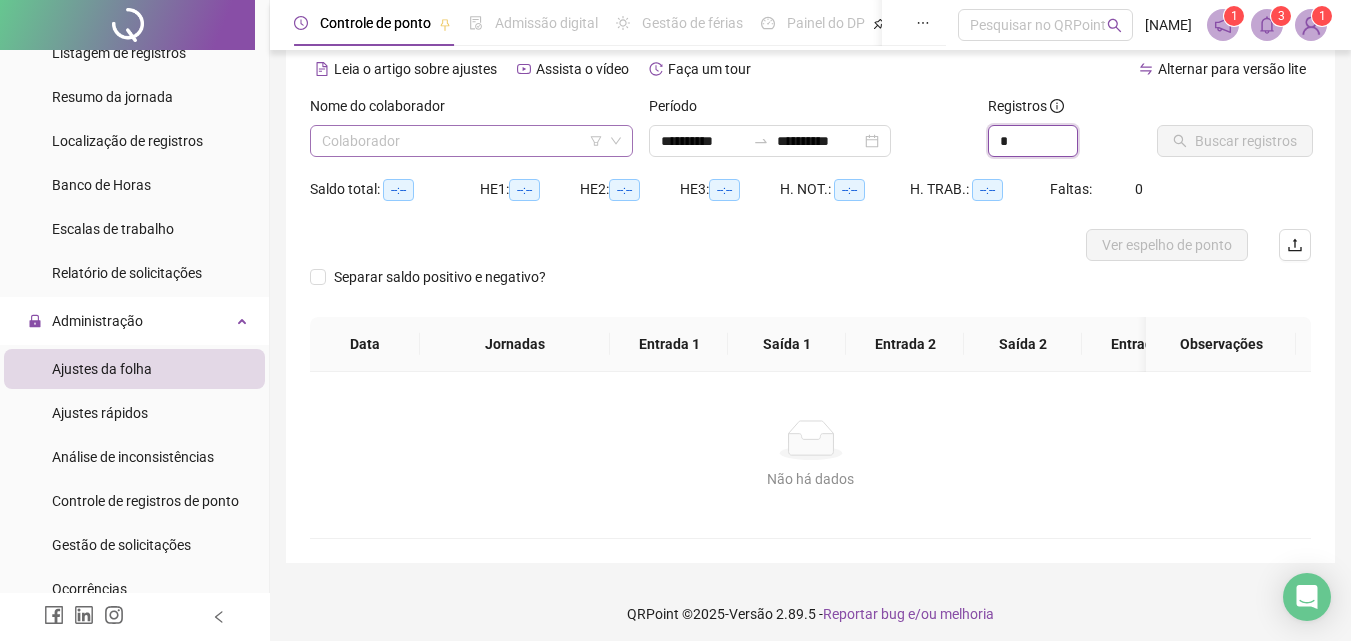 type on "*" 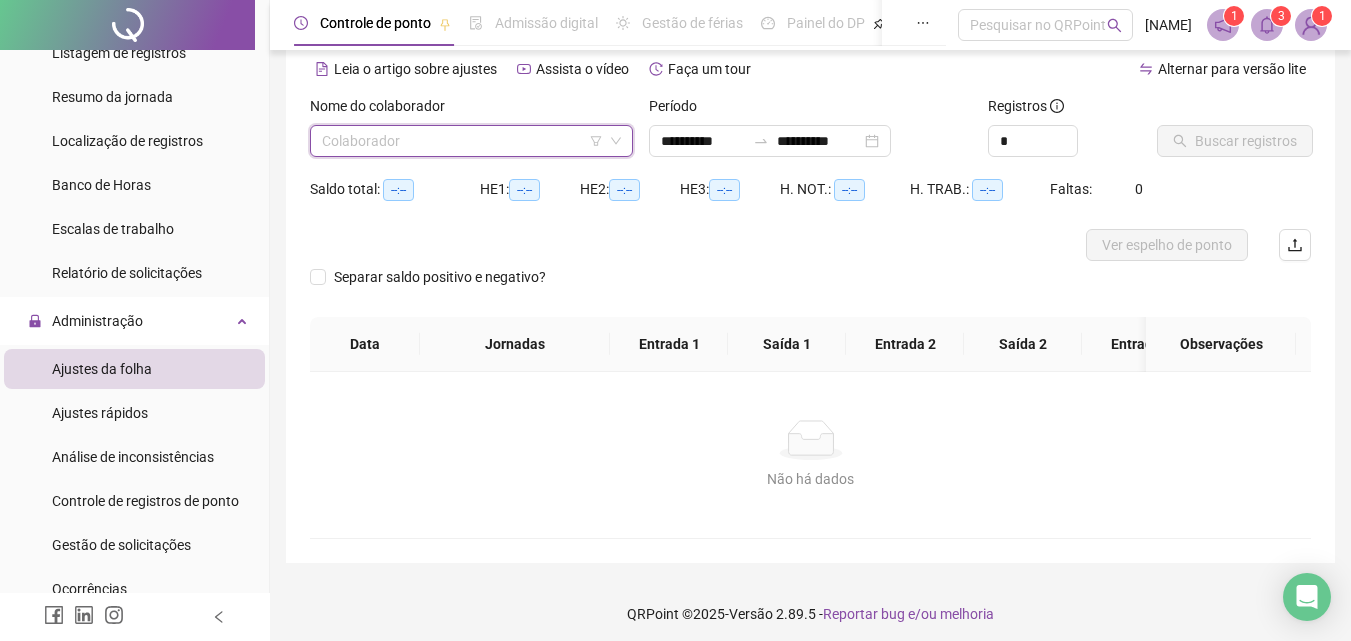 click at bounding box center (462, 141) 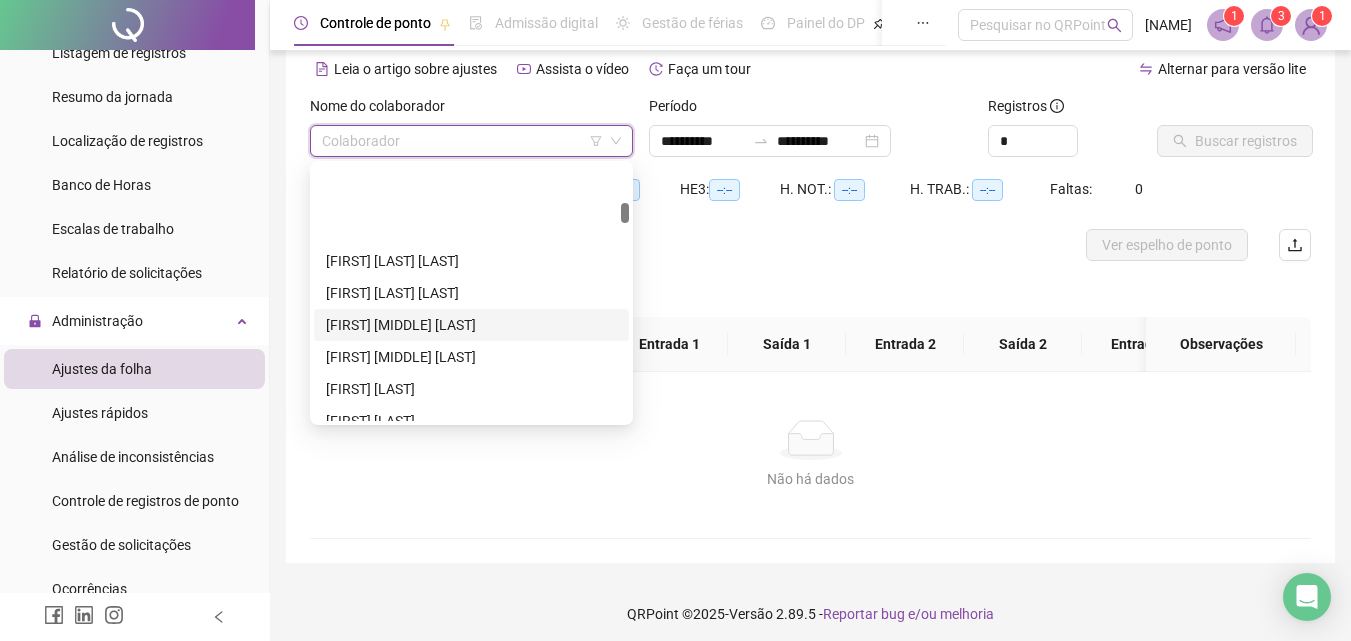 scroll, scrollTop: 500, scrollLeft: 0, axis: vertical 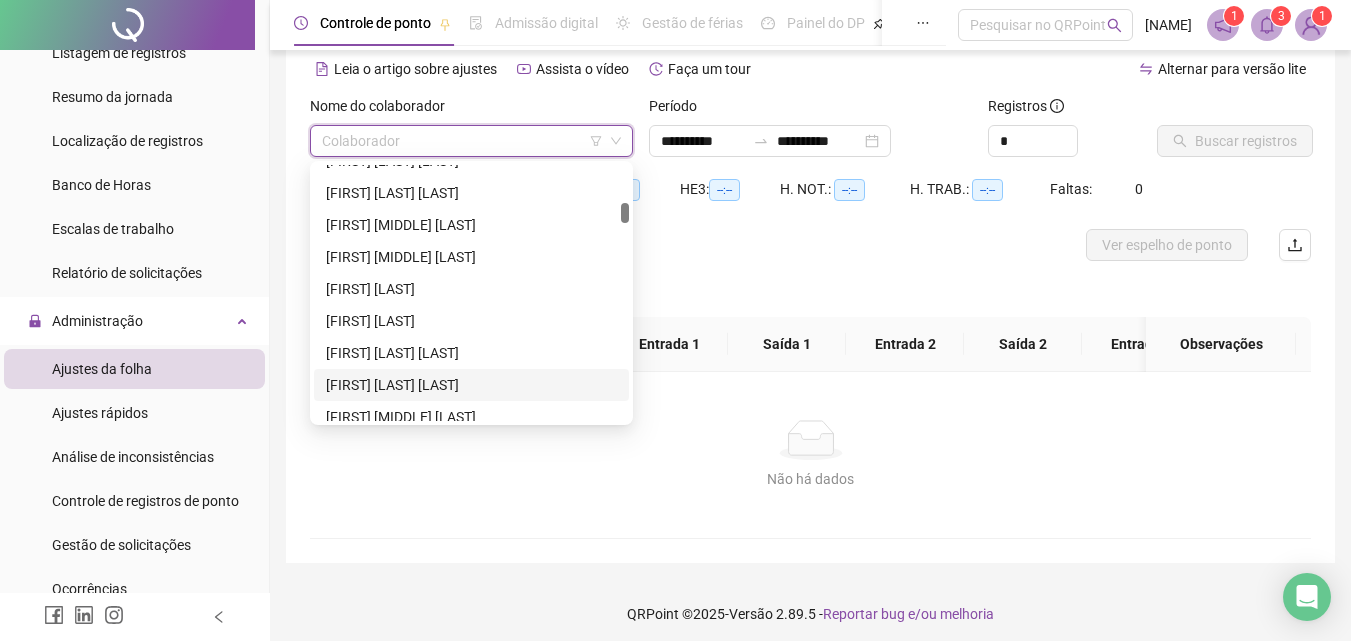 click on "[FIRST] [LAST] [LAST]" at bounding box center [471, 385] 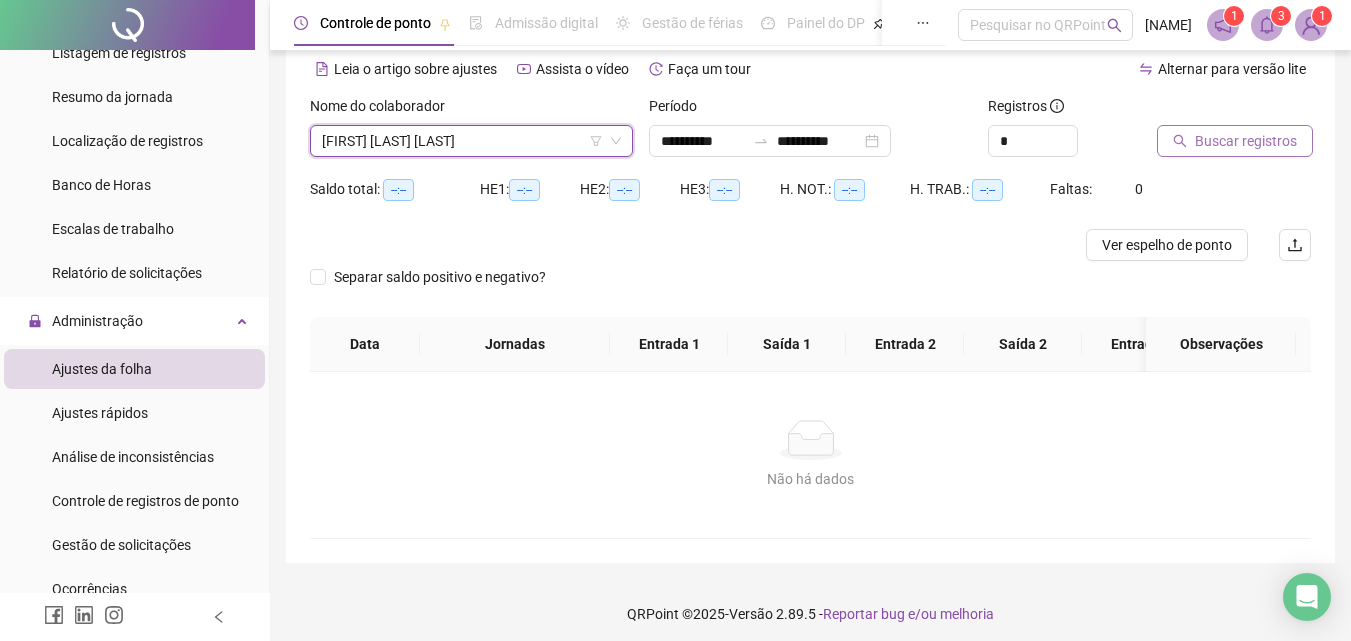 click on "Buscar registros" at bounding box center [1246, 141] 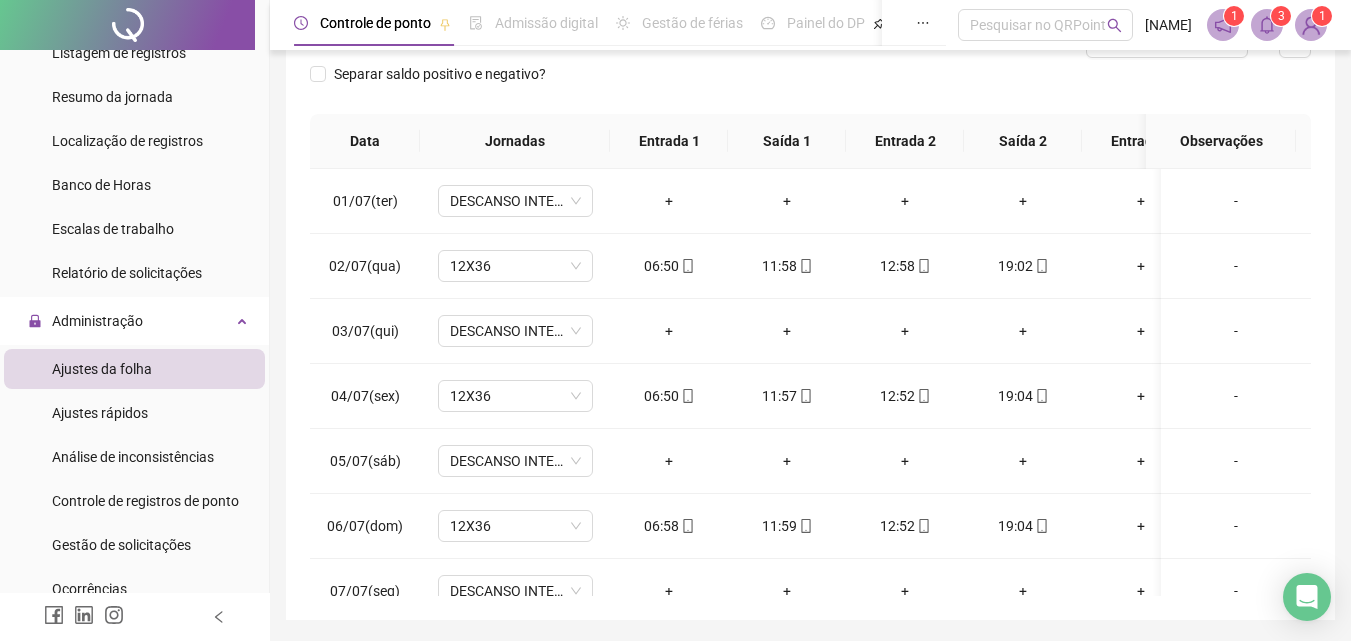 scroll, scrollTop: 302, scrollLeft: 0, axis: vertical 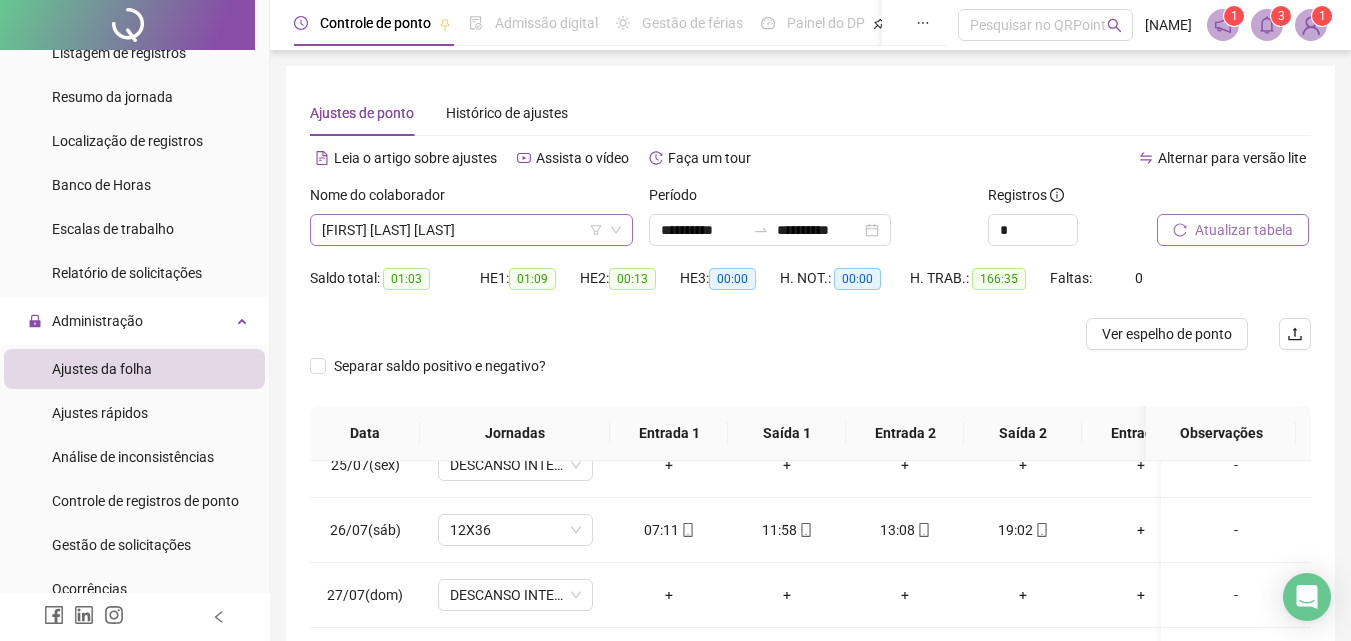 click on "[FIRST] [LAST] [LAST]" at bounding box center [471, 230] 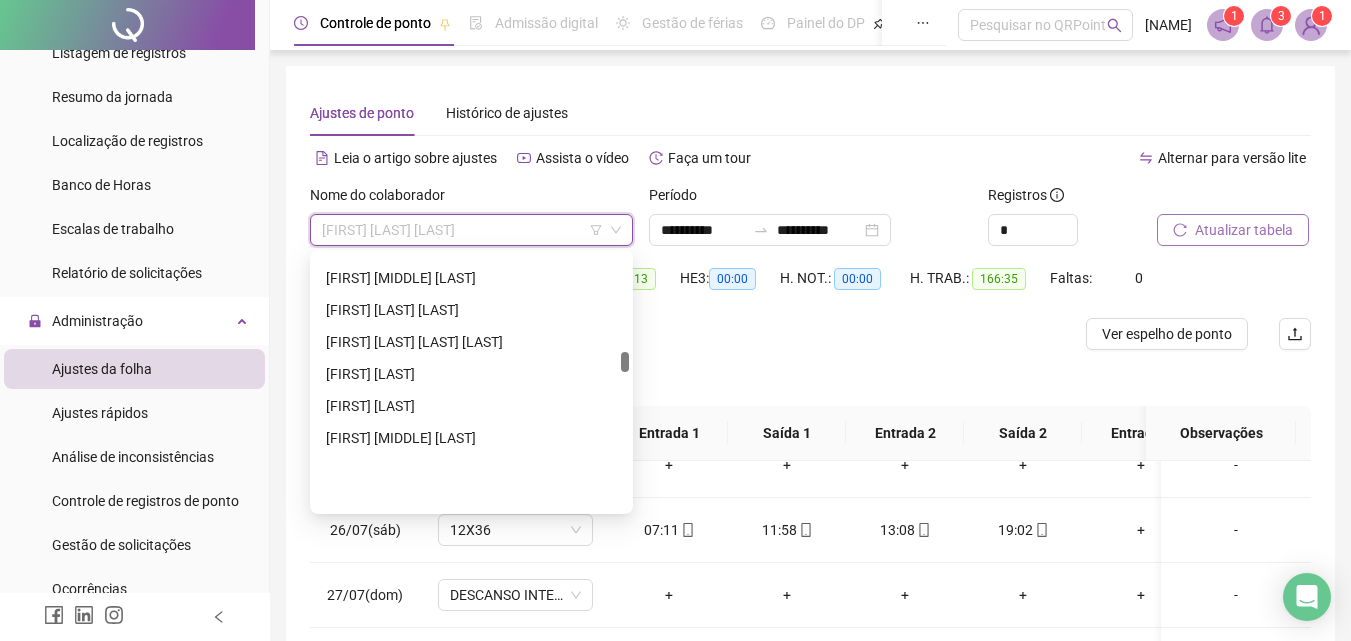 scroll, scrollTop: 1300, scrollLeft: 0, axis: vertical 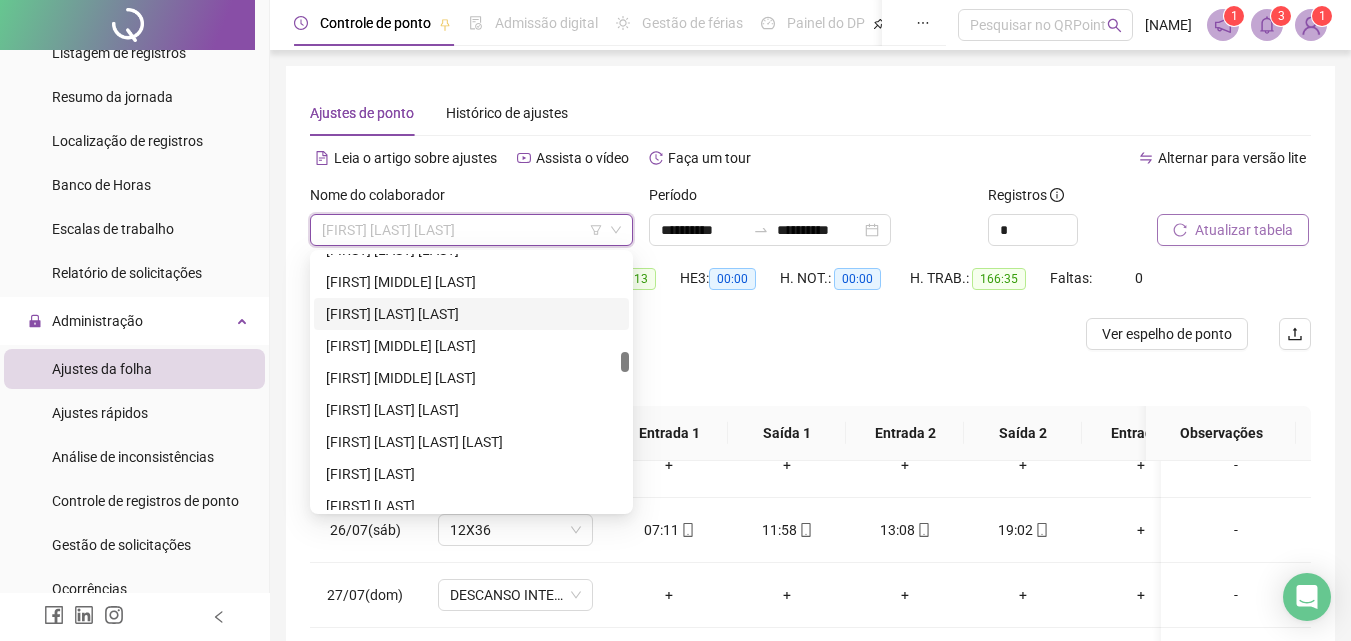 click on "[FIRST] [LAST] [LAST]" at bounding box center (471, 314) 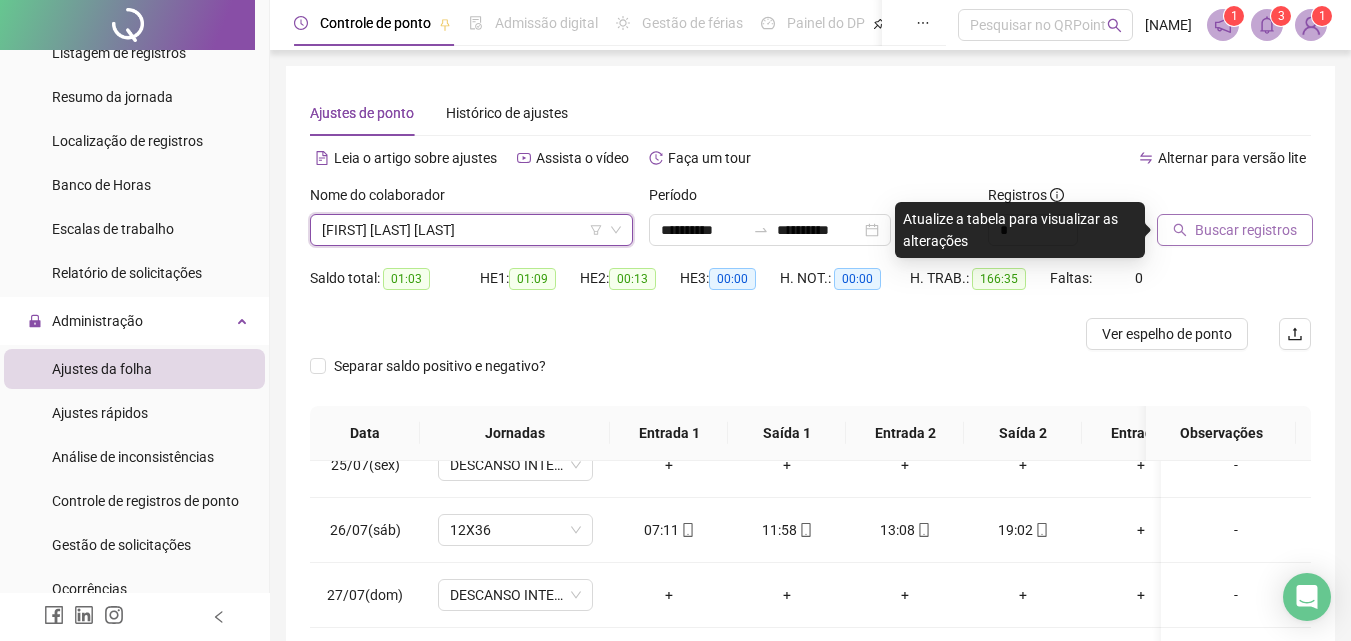 click on "Buscar registros" at bounding box center [1246, 230] 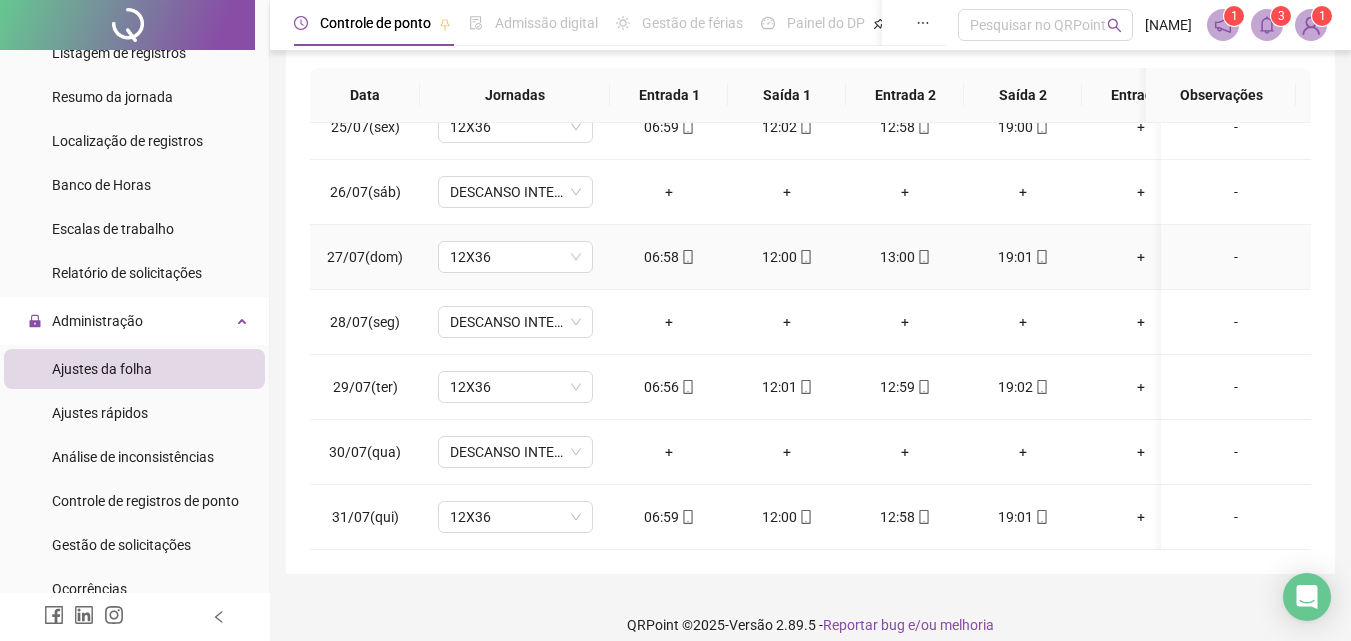scroll, scrollTop: 357, scrollLeft: 0, axis: vertical 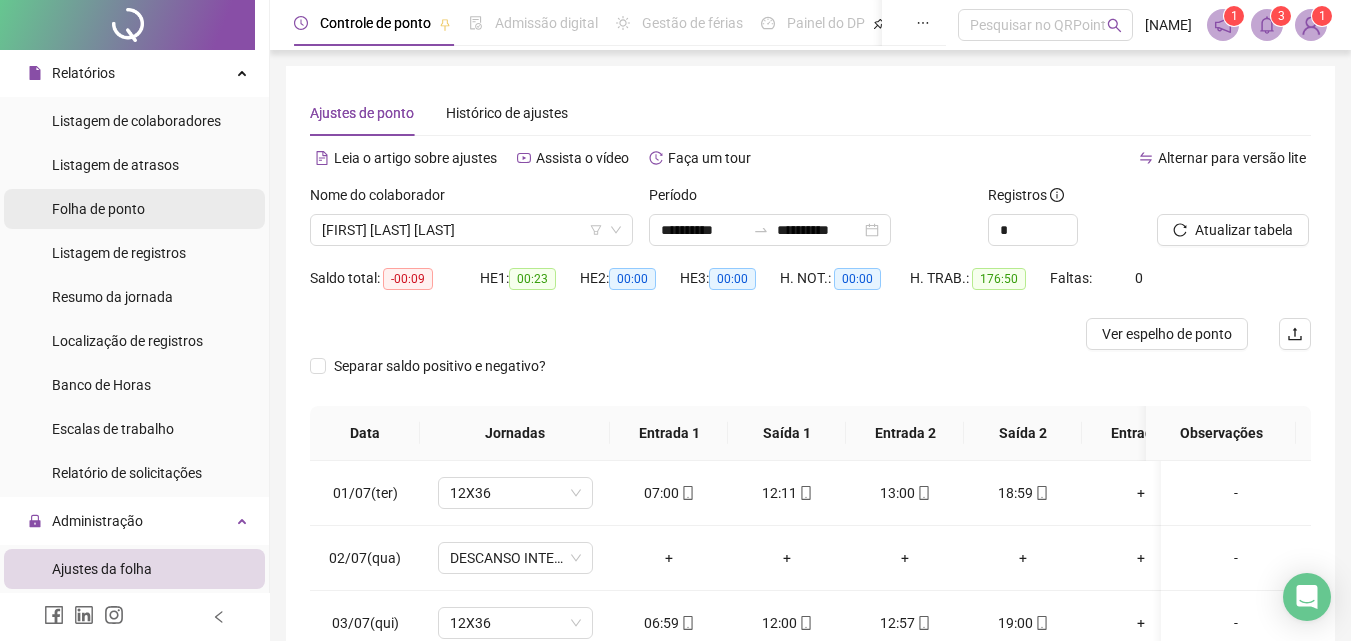 click on "Folha de ponto" at bounding box center [98, 209] 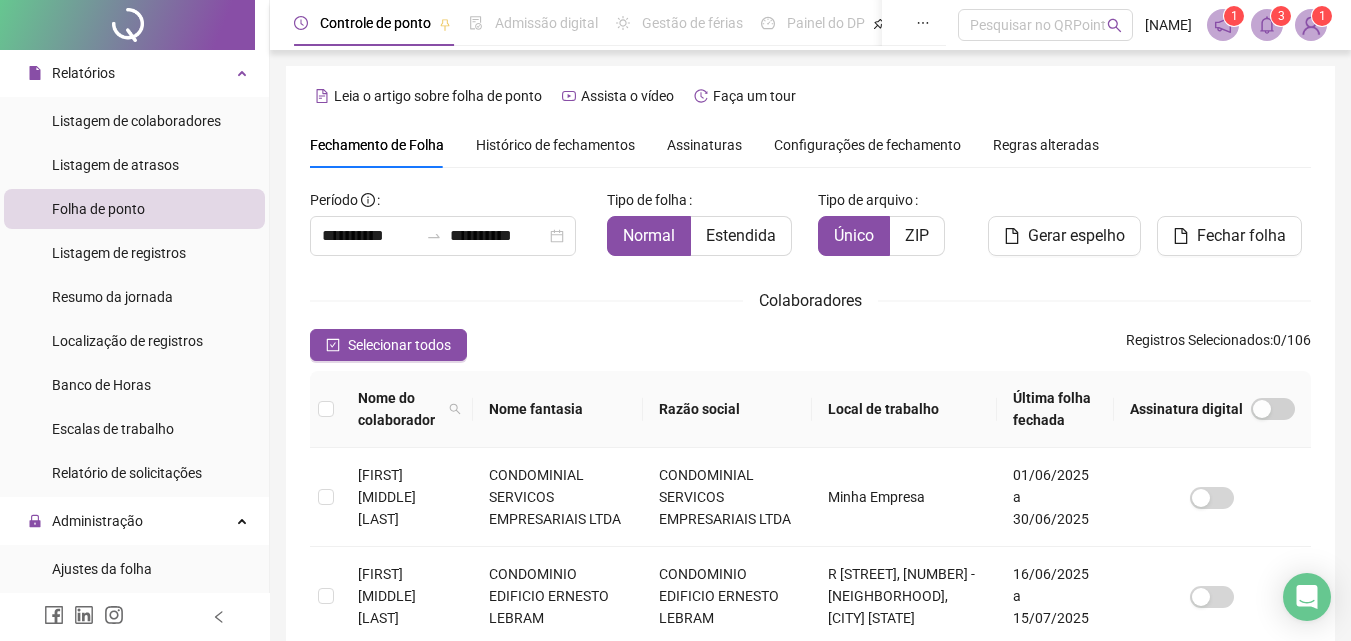 scroll, scrollTop: 89, scrollLeft: 0, axis: vertical 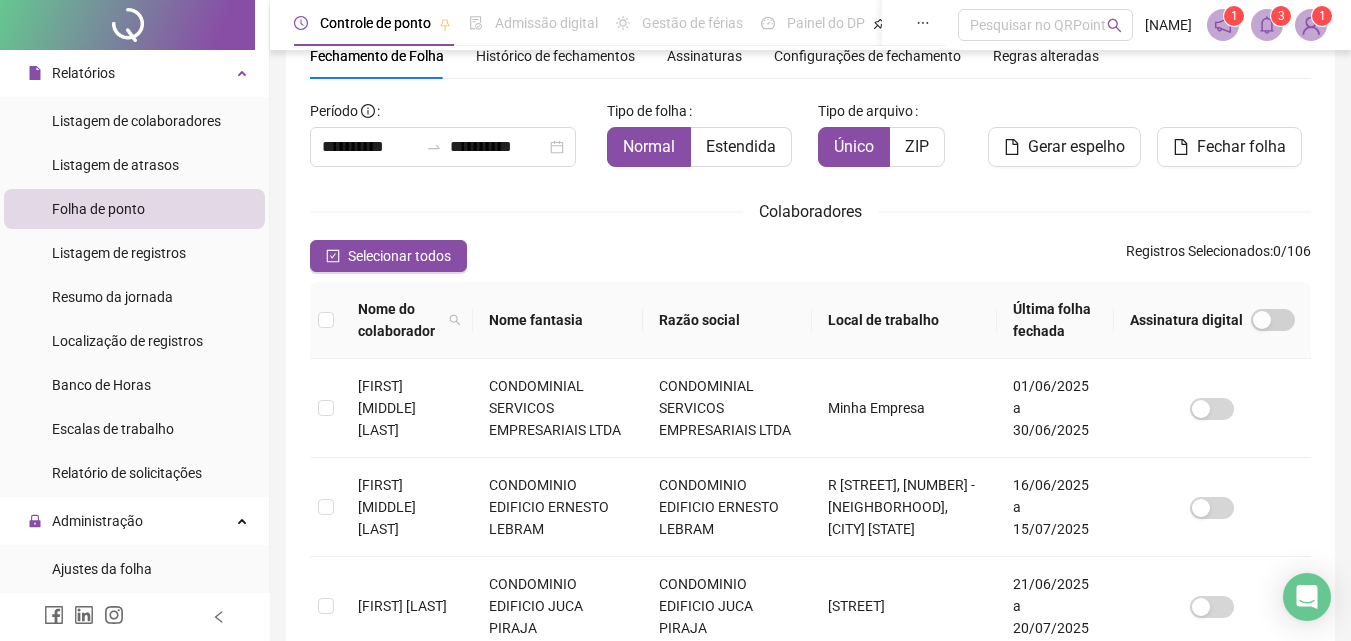click on "Razão social" at bounding box center [728, 320] 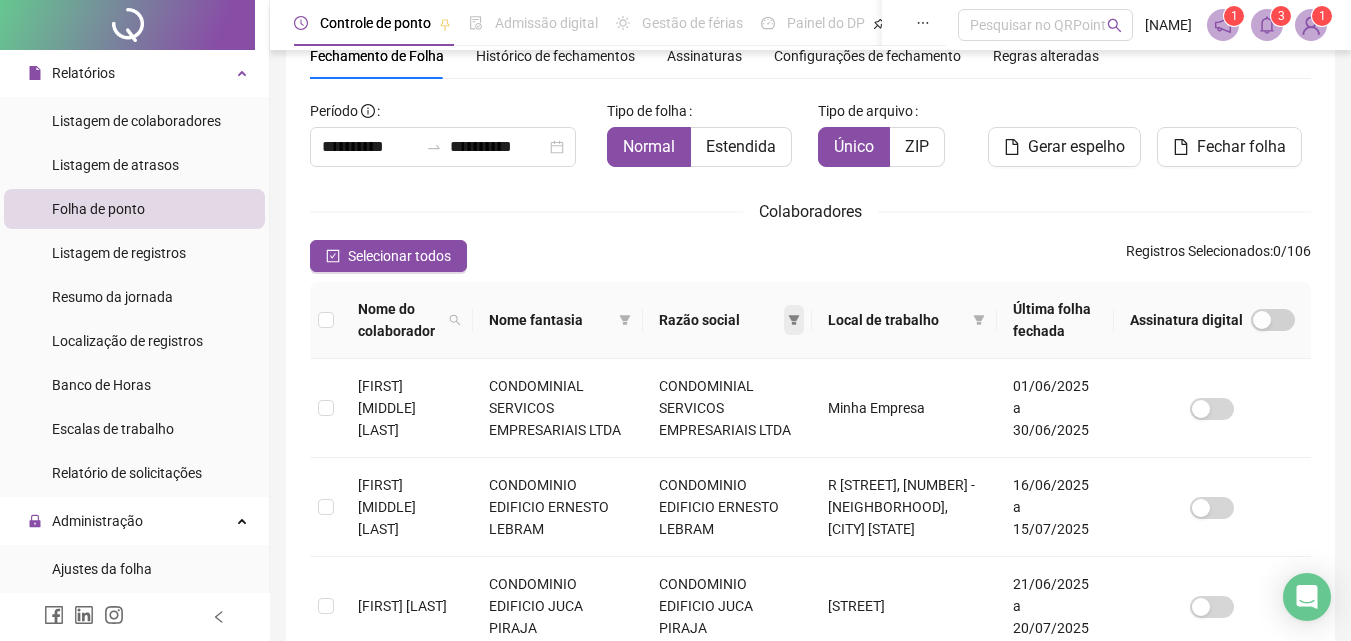click 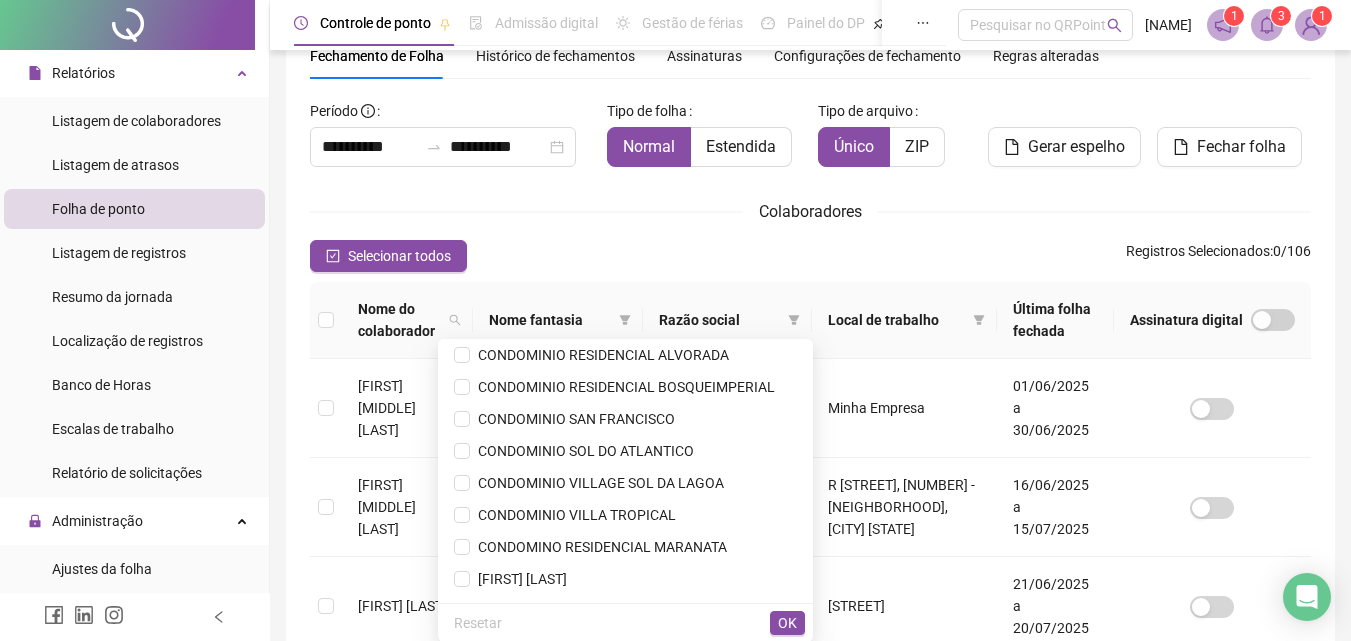 scroll, scrollTop: 384, scrollLeft: 0, axis: vertical 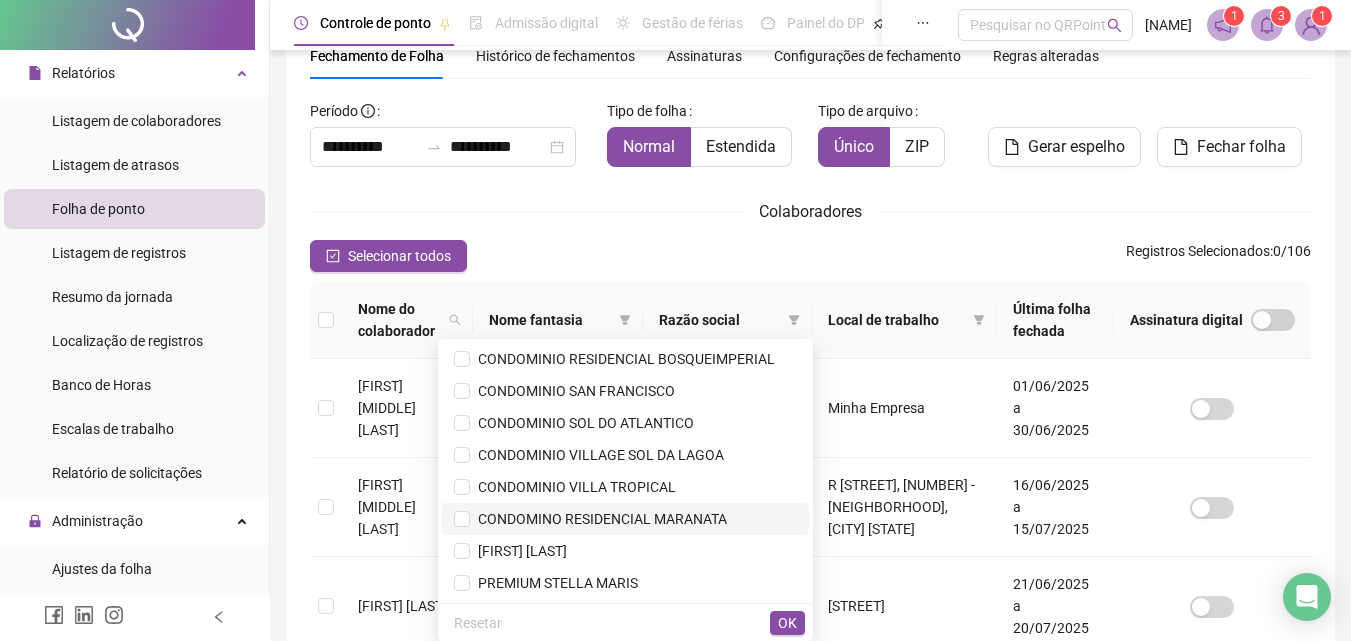 click on "CONDOMINO RESIDENCIAL MARANATA" at bounding box center (598, 519) 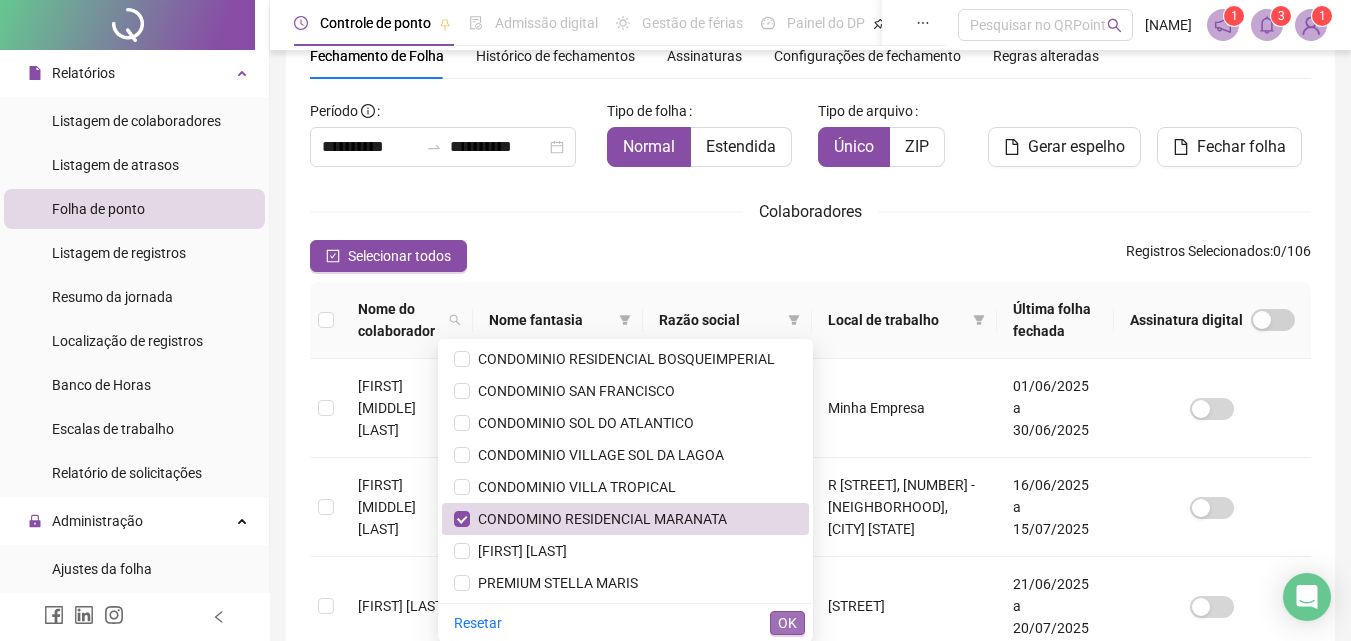 click on "OK" at bounding box center (787, 623) 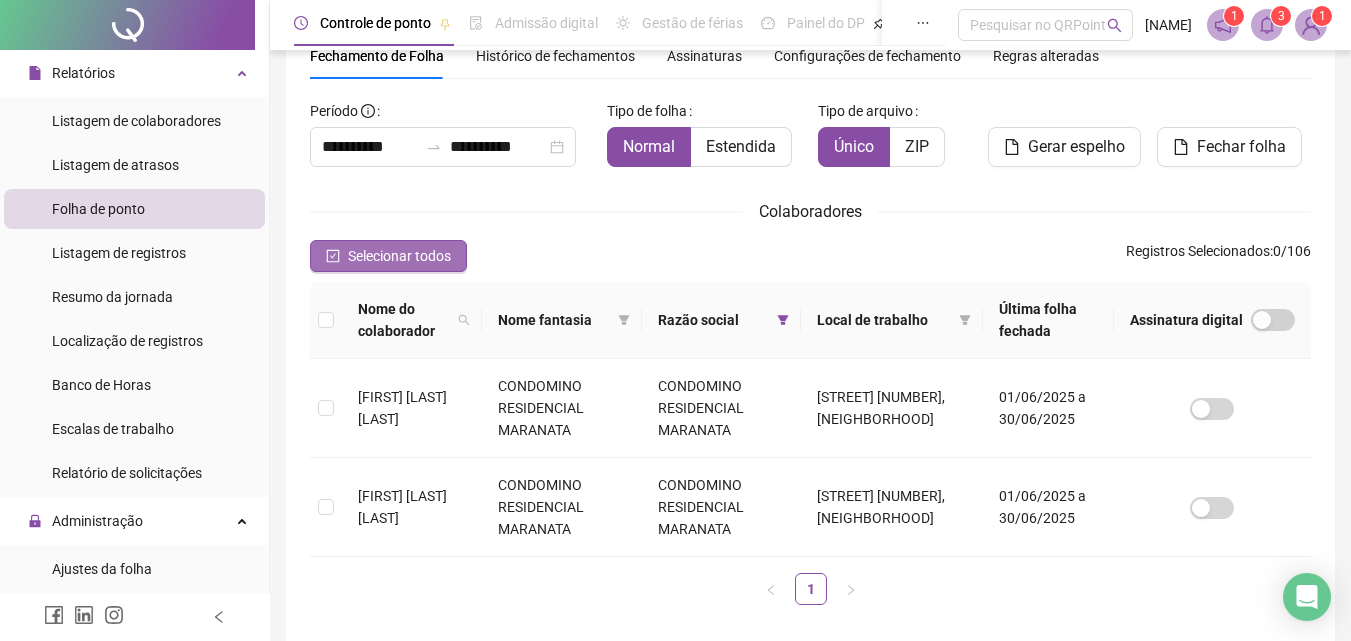click on "Selecionar todos" at bounding box center [399, 256] 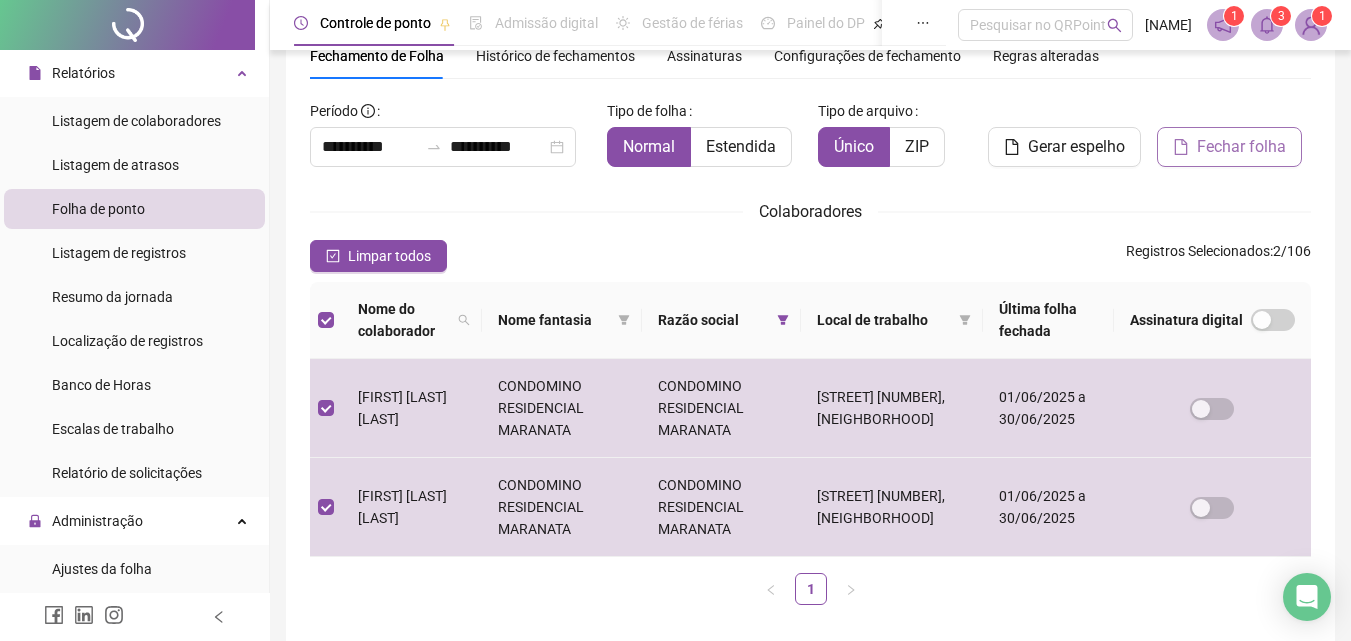 click on "Fechar folha" at bounding box center [1241, 147] 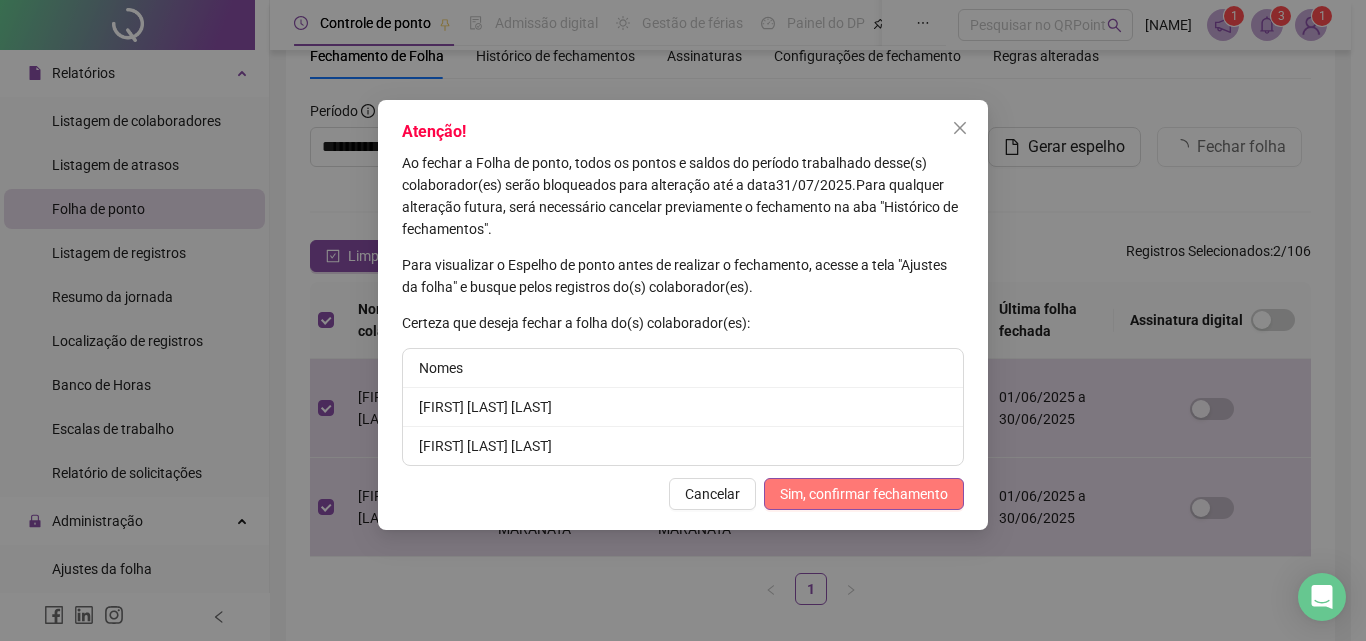 click on "Sim, confirmar fechamento" at bounding box center (864, 494) 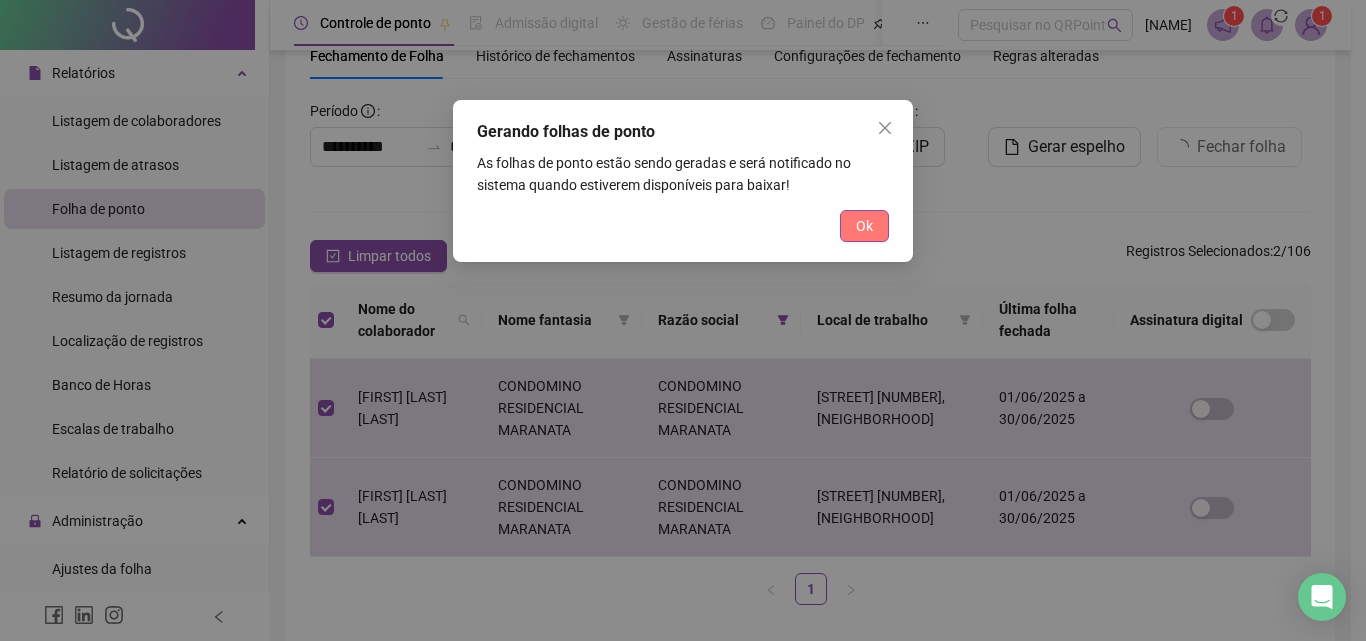 click on "Ok" at bounding box center [864, 226] 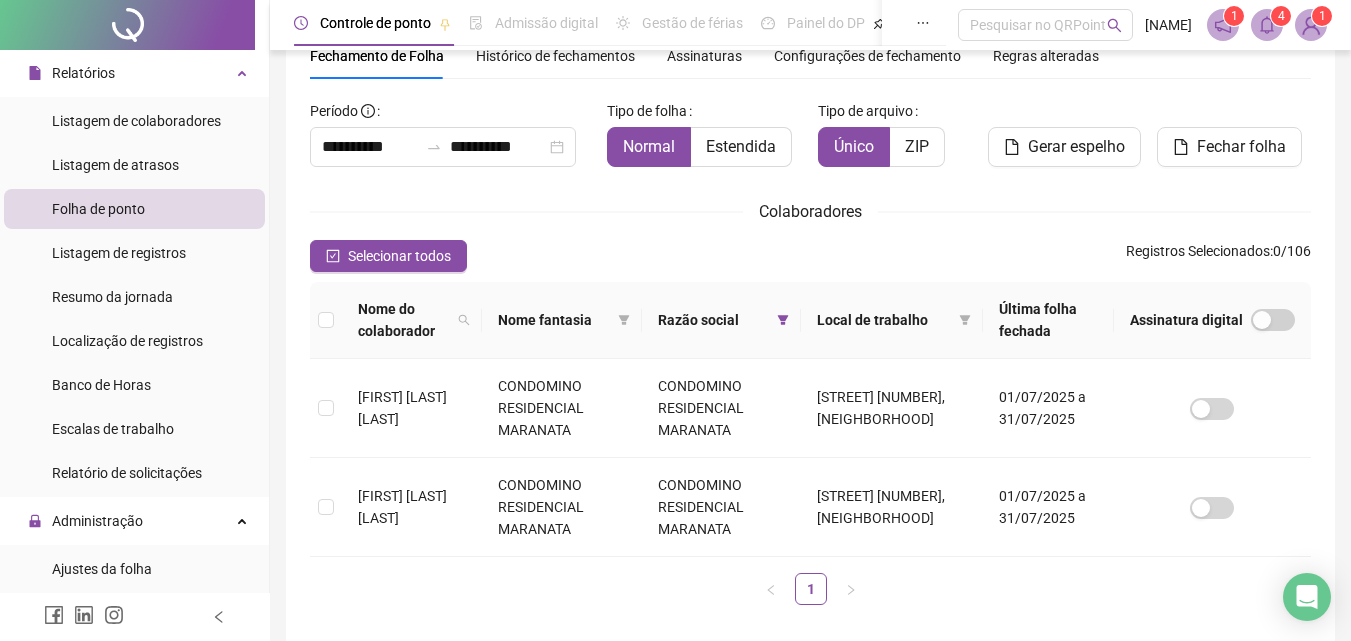 click 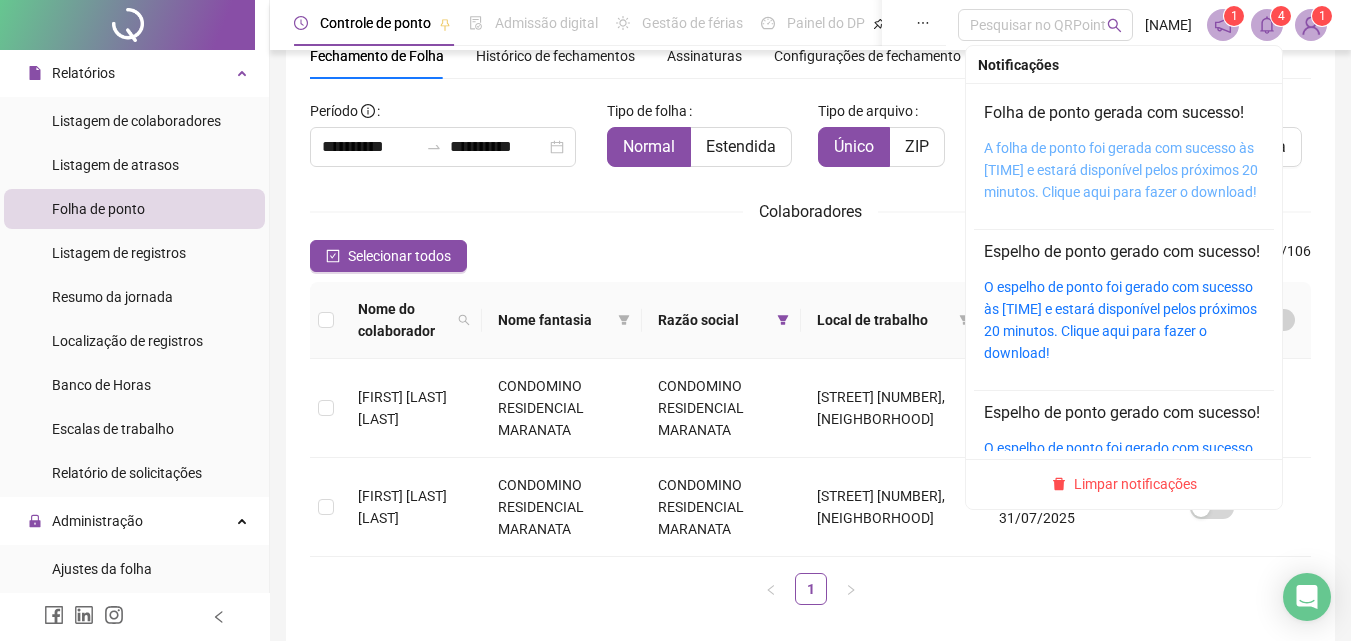 click on "A folha de ponto foi gerada com sucesso às [TIME] e estará disponível pelos próximos 20 minutos.
Clique aqui para fazer o download!" at bounding box center [1121, 170] 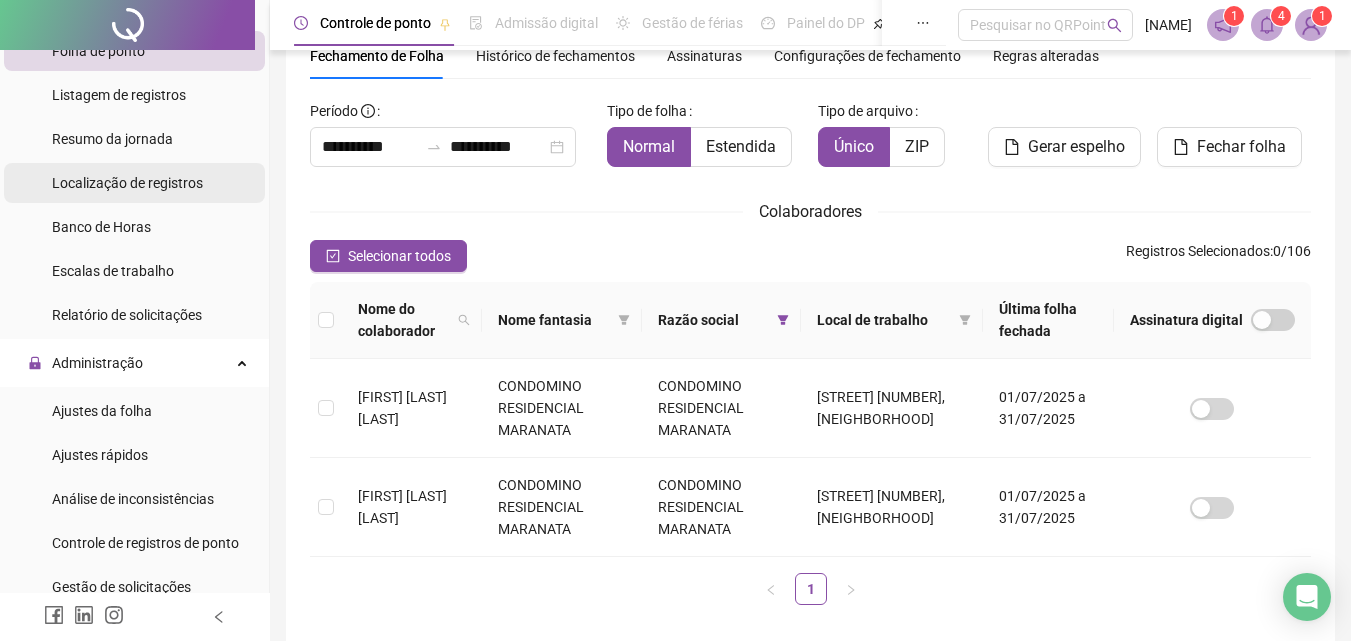 scroll, scrollTop: 289, scrollLeft: 0, axis: vertical 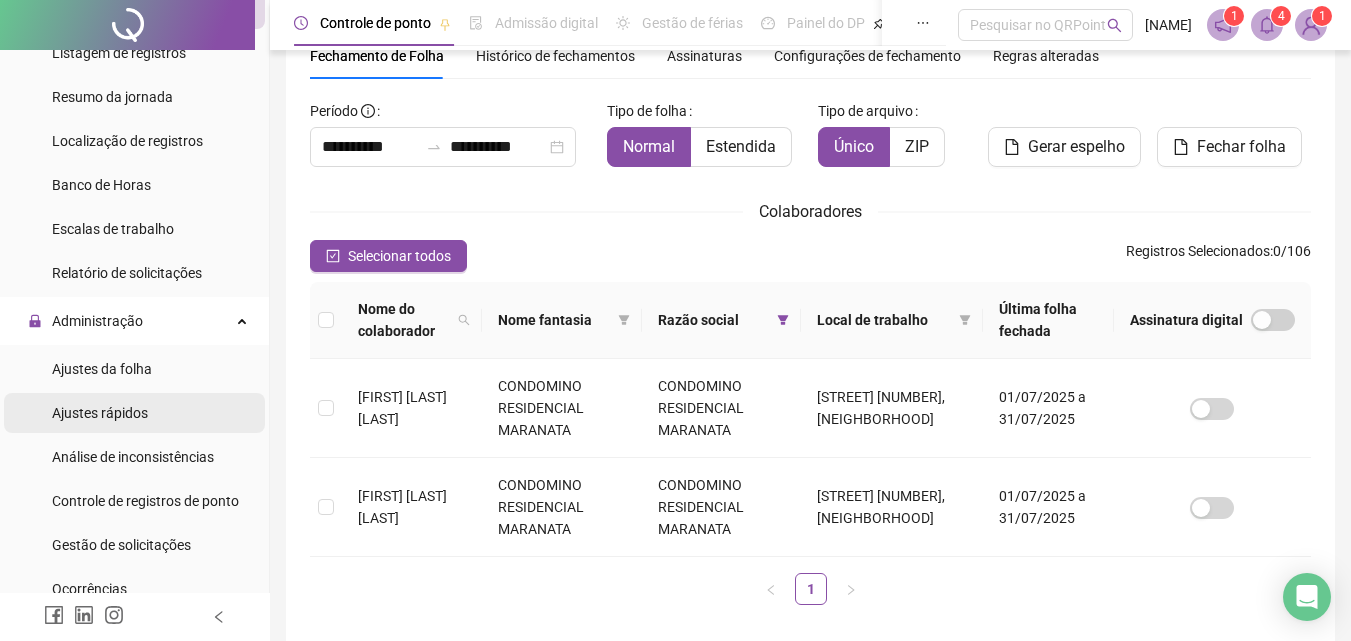 click on "Ajustes rápidos" at bounding box center [100, 413] 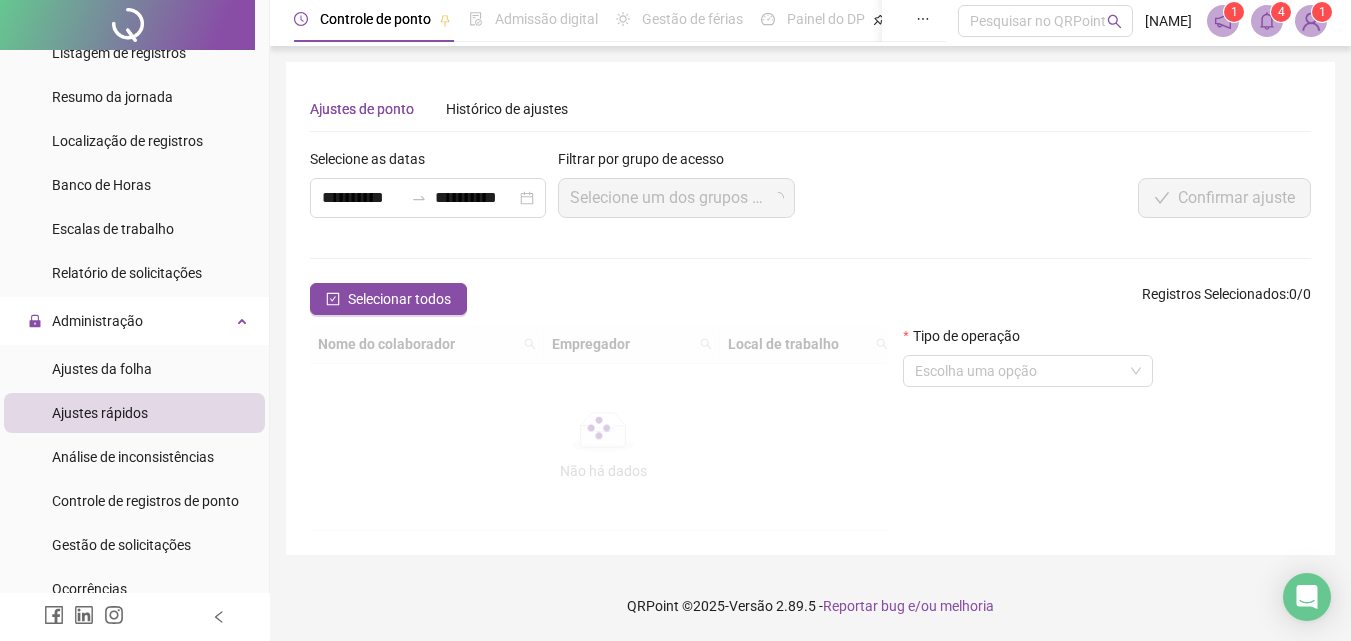 scroll, scrollTop: 0, scrollLeft: 0, axis: both 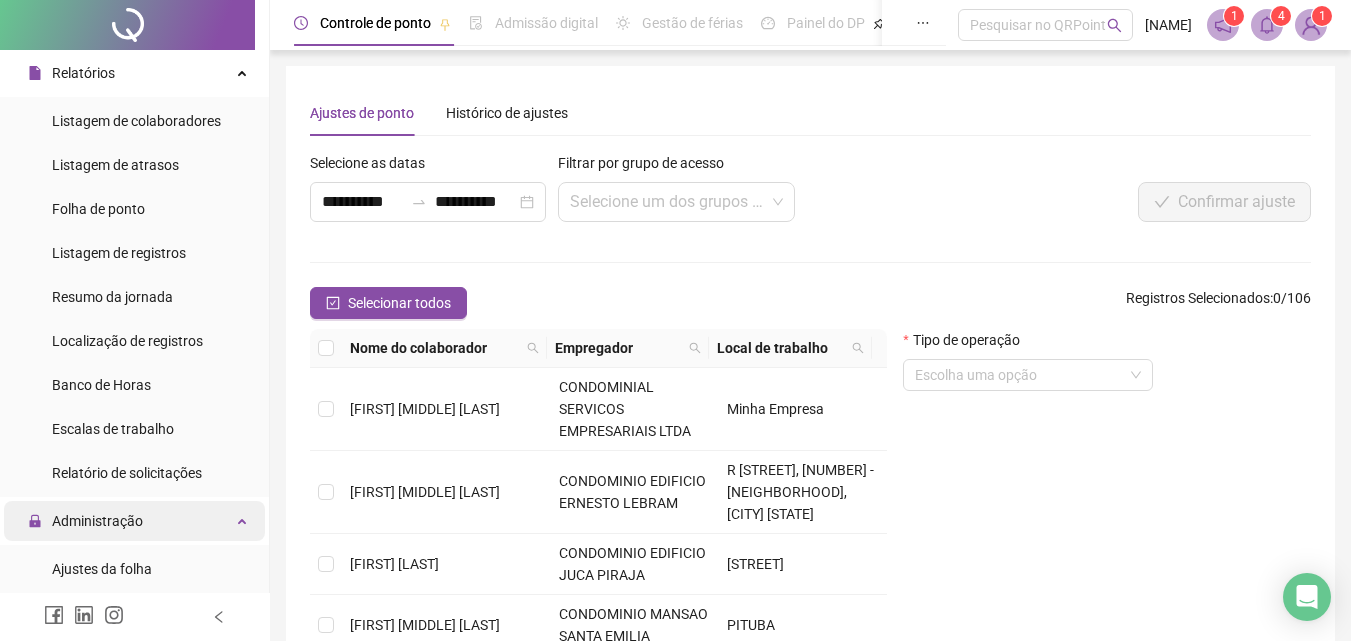 drag, startPoint x: 133, startPoint y: 566, endPoint x: 213, endPoint y: 539, distance: 84.4334 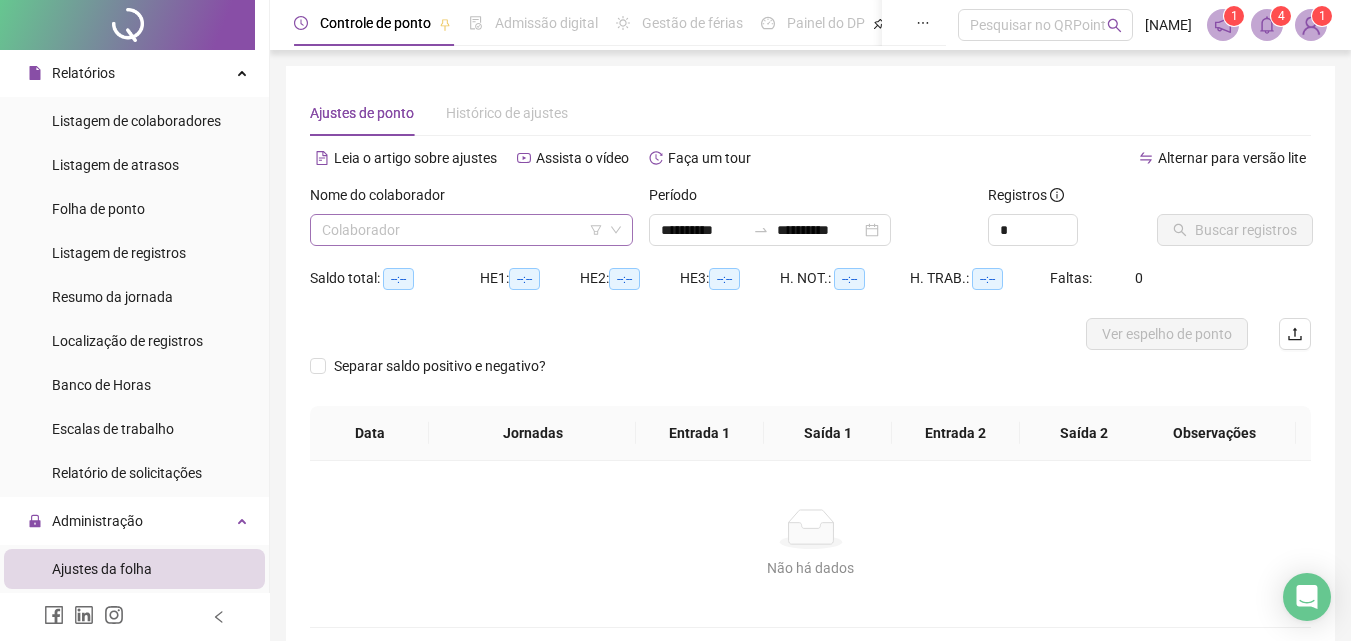click at bounding box center [462, 230] 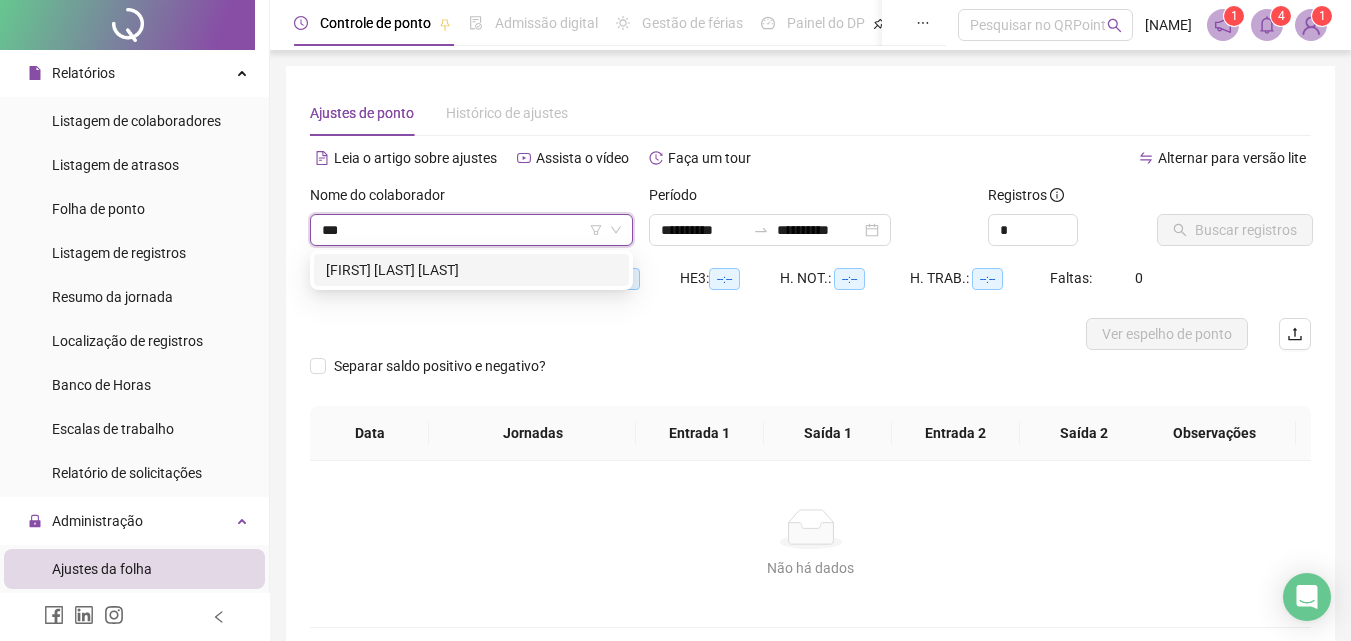 type on "****" 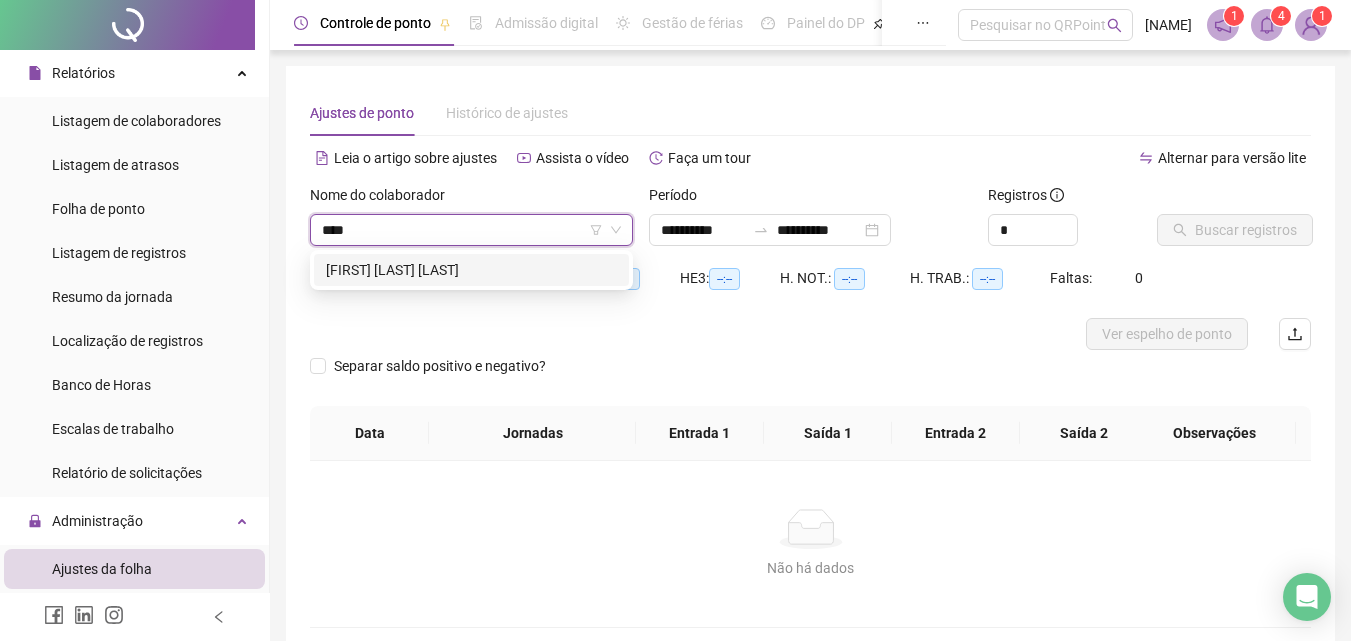 click on "[FIRST] [LAST] [LAST]" at bounding box center (471, 270) 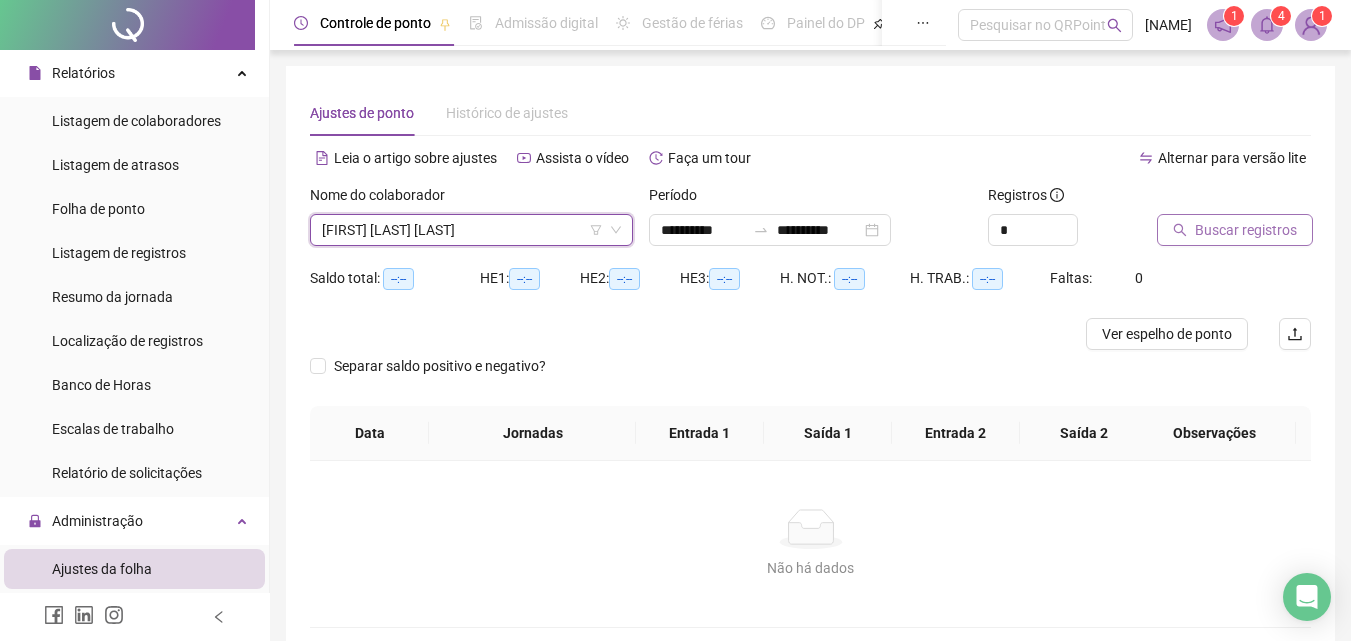 click on "Buscar registros" at bounding box center (1246, 230) 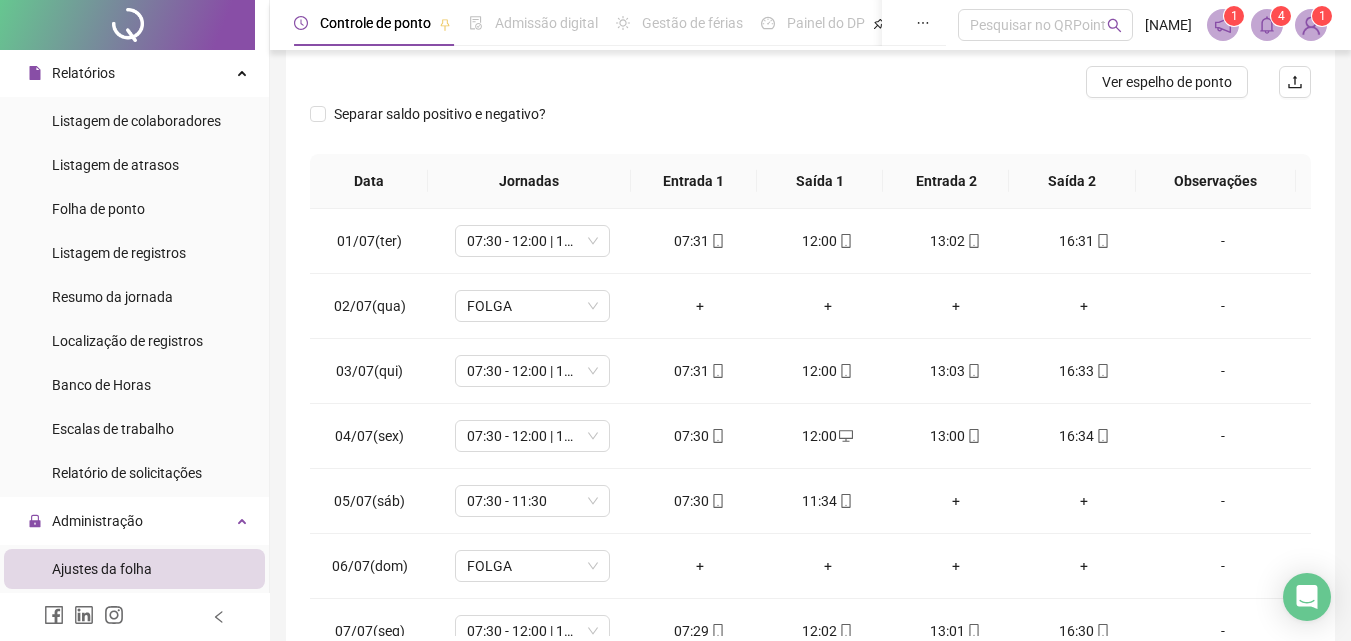 scroll, scrollTop: 300, scrollLeft: 0, axis: vertical 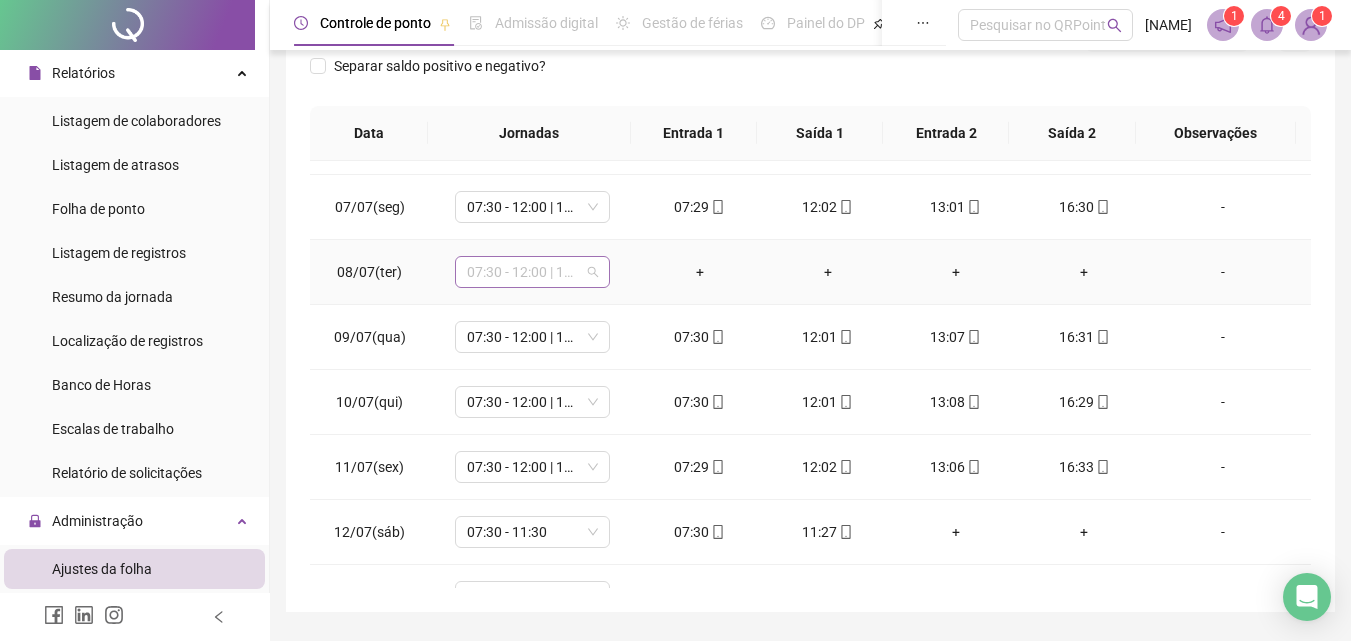click on "07:30 - 12:00 | 13:00 - 16:30" at bounding box center [532, 272] 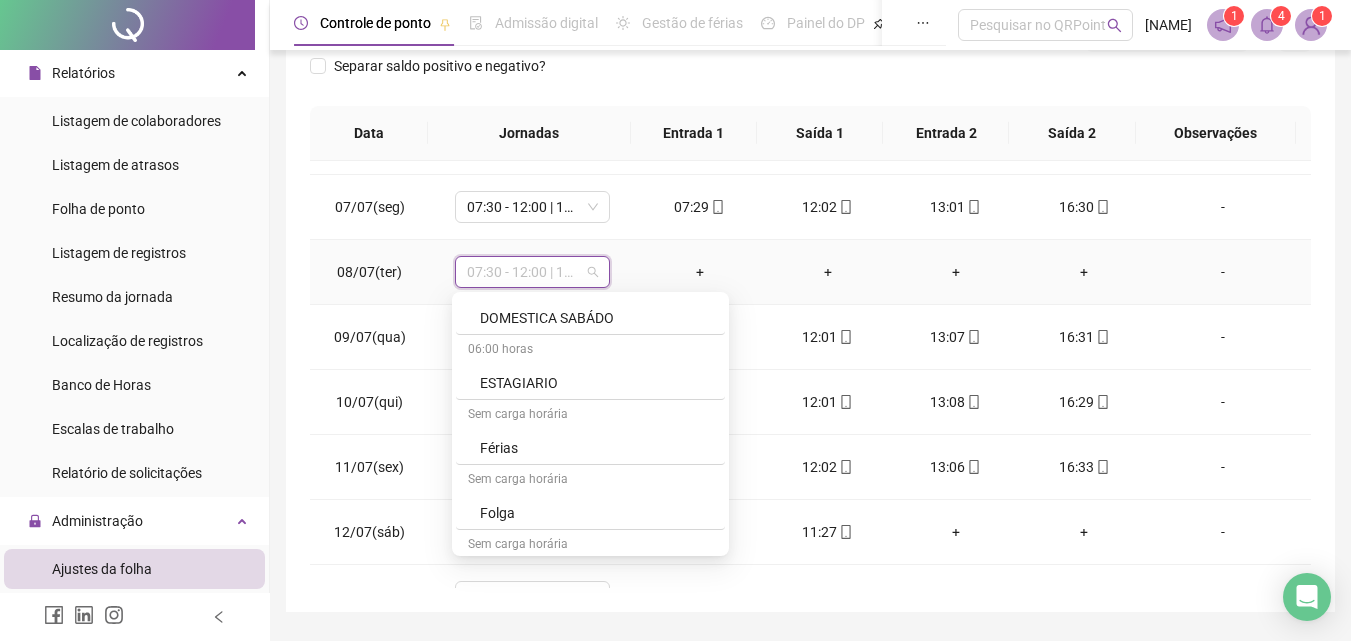 scroll, scrollTop: 4096, scrollLeft: 0, axis: vertical 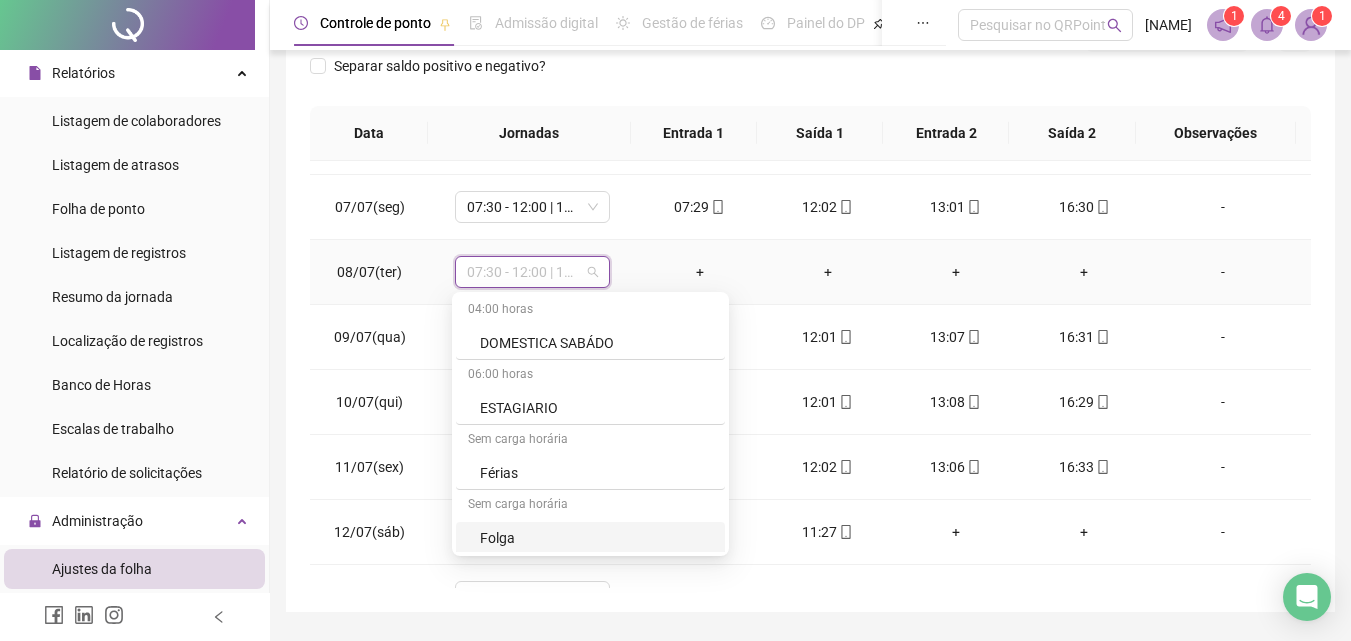 click on "Folga" at bounding box center (596, 538) 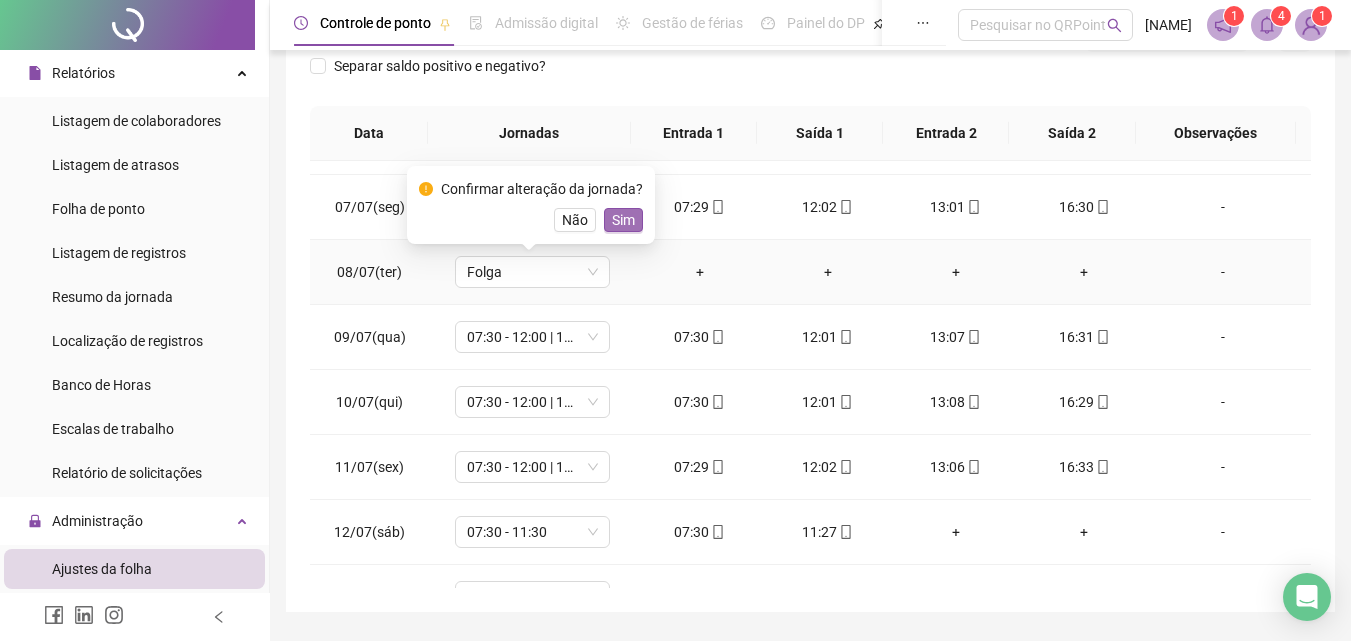 click on "Sim" at bounding box center (623, 220) 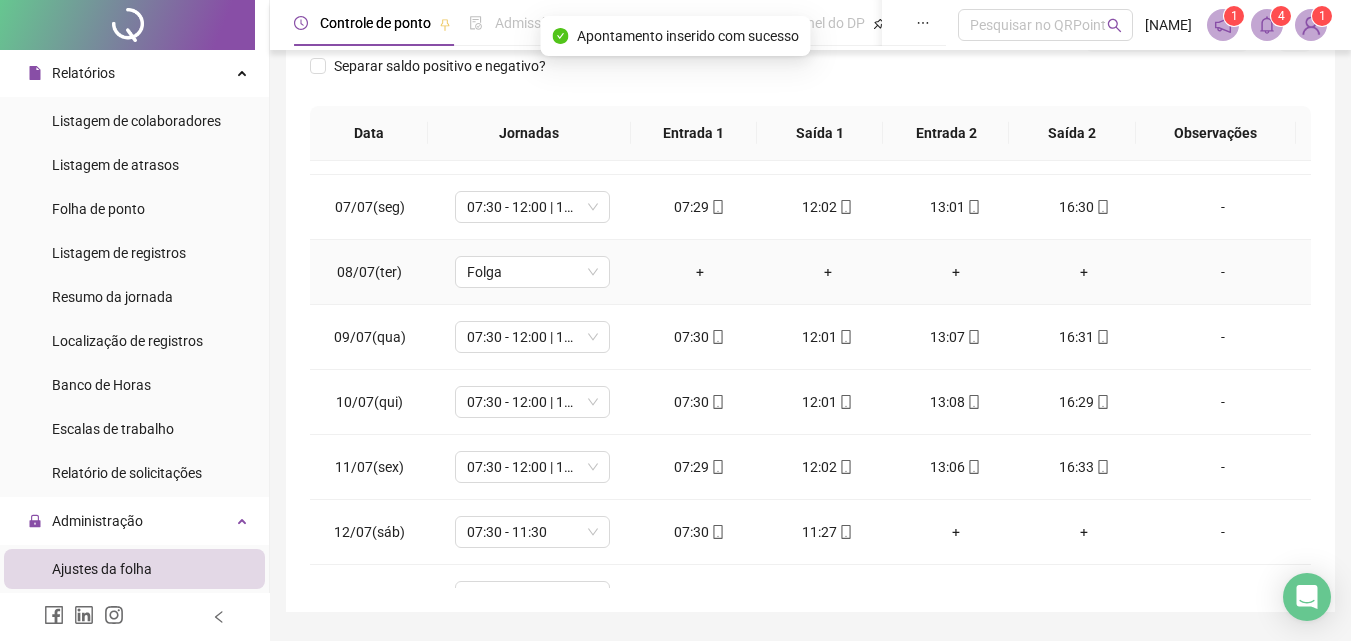 click on "-" at bounding box center (1223, 272) 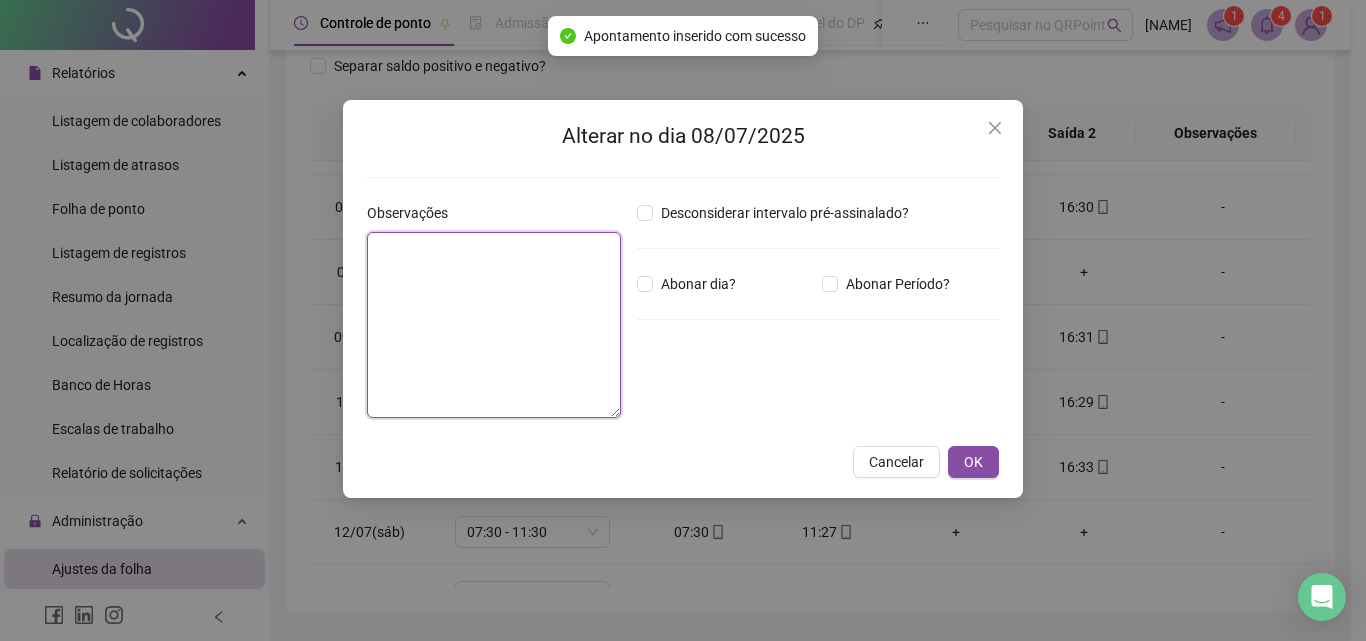 click at bounding box center [494, 325] 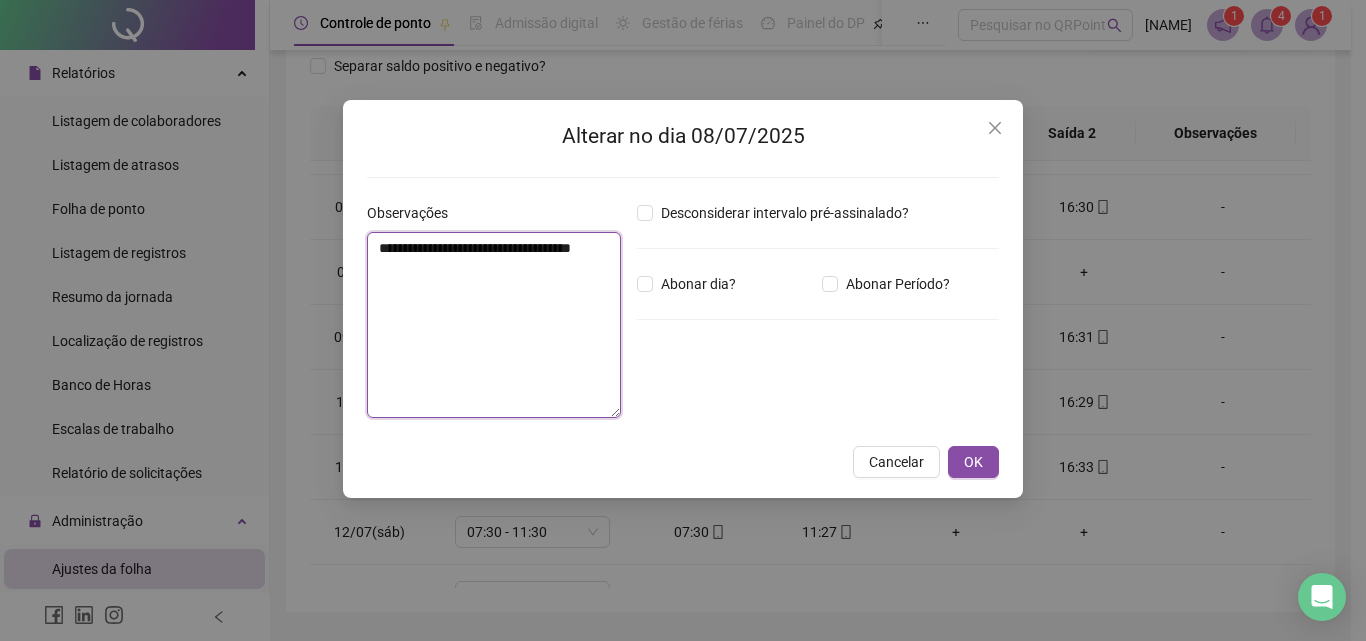 drag, startPoint x: 606, startPoint y: 251, endPoint x: 193, endPoint y: 234, distance: 413.34973 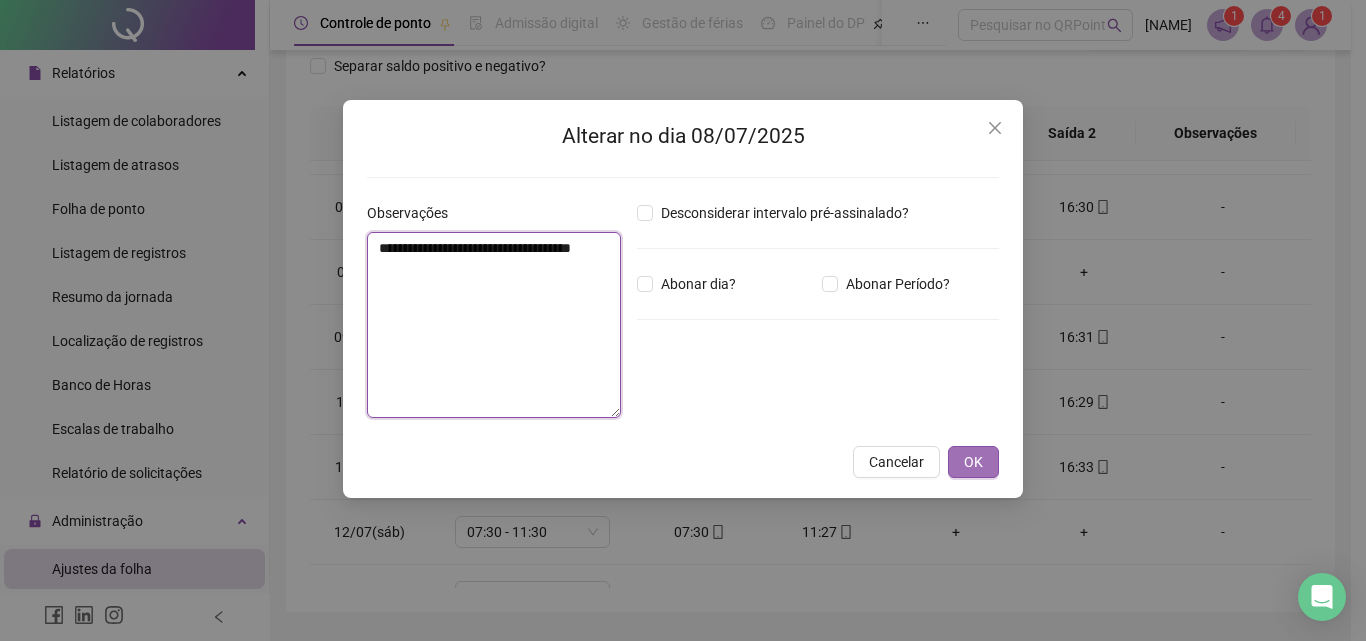 type on "**********" 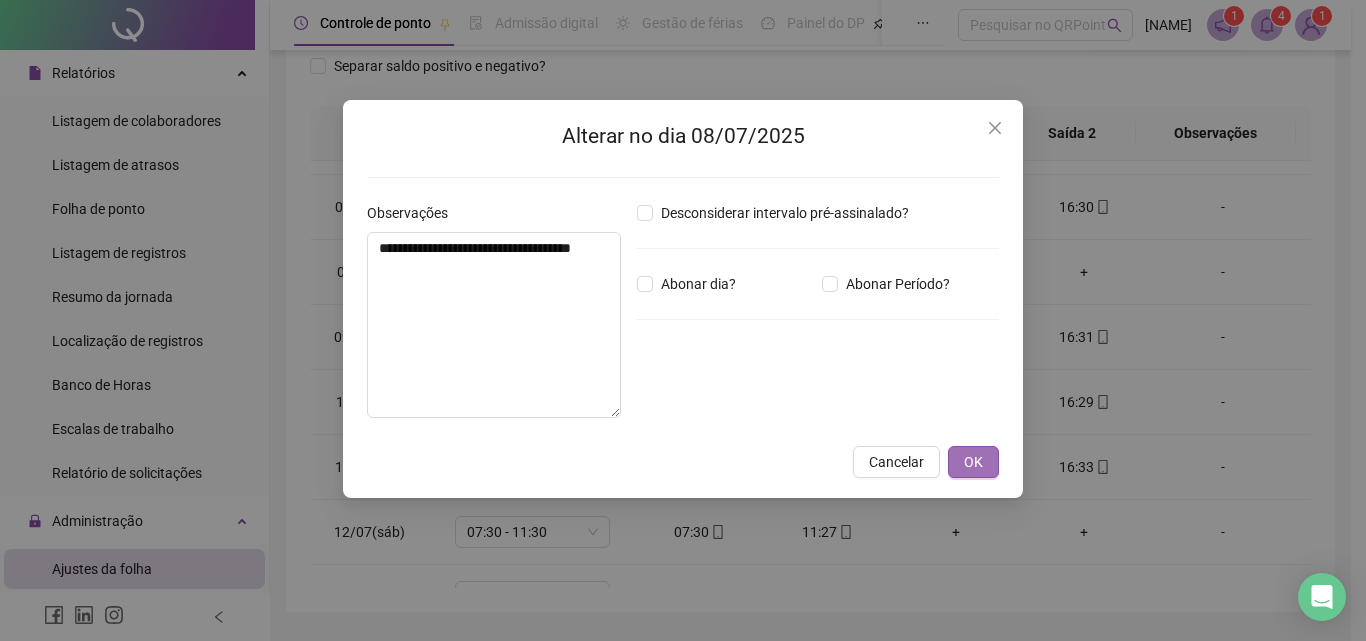click on "OK" at bounding box center (973, 462) 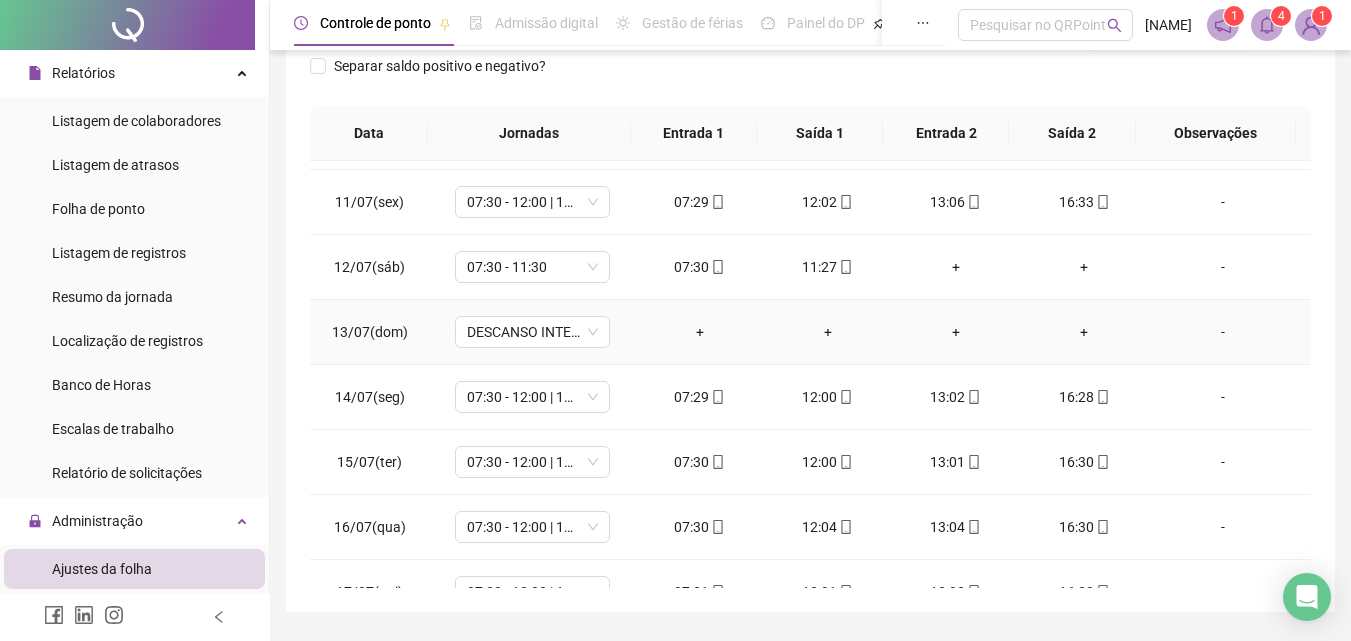 scroll, scrollTop: 676, scrollLeft: 0, axis: vertical 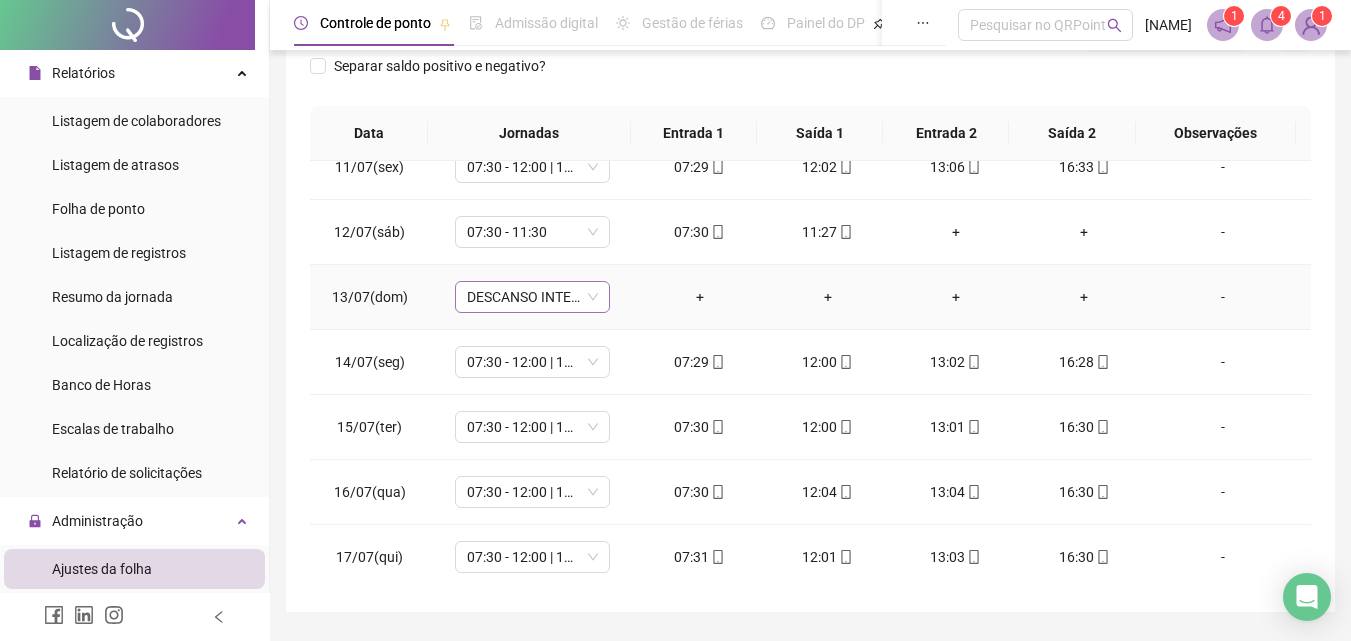 click on "DESCANSO INTER-JORNADA" at bounding box center [532, 297] 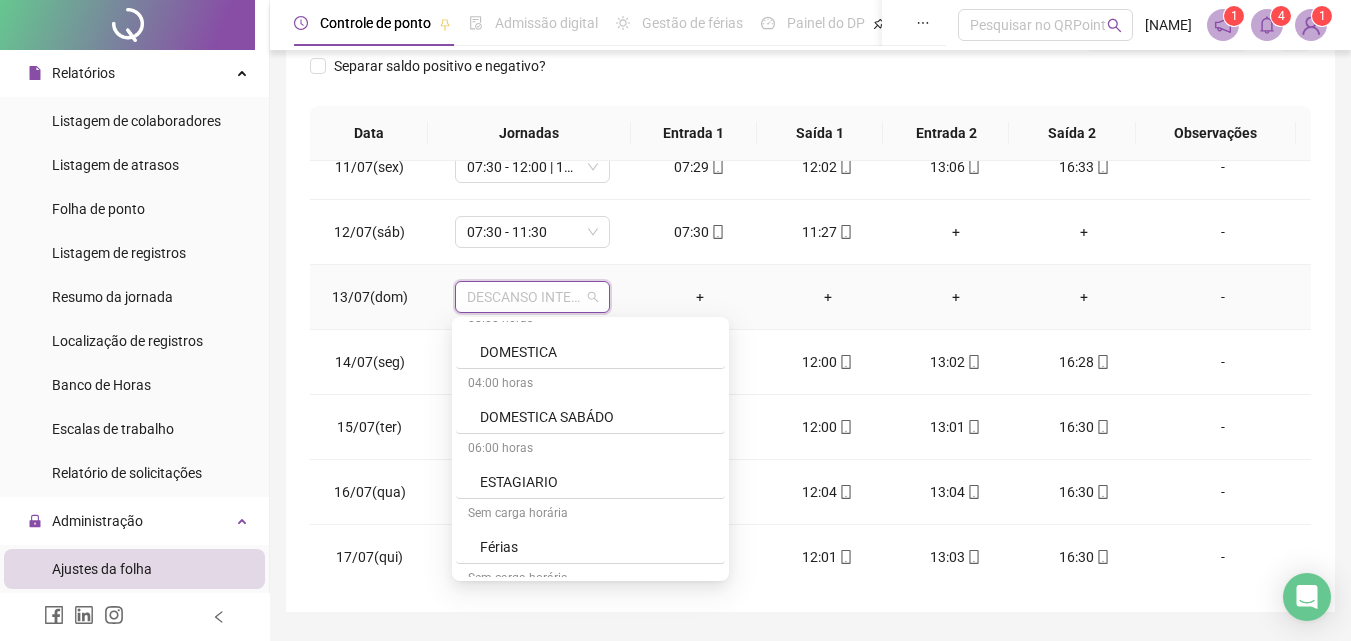 scroll, scrollTop: 4096, scrollLeft: 0, axis: vertical 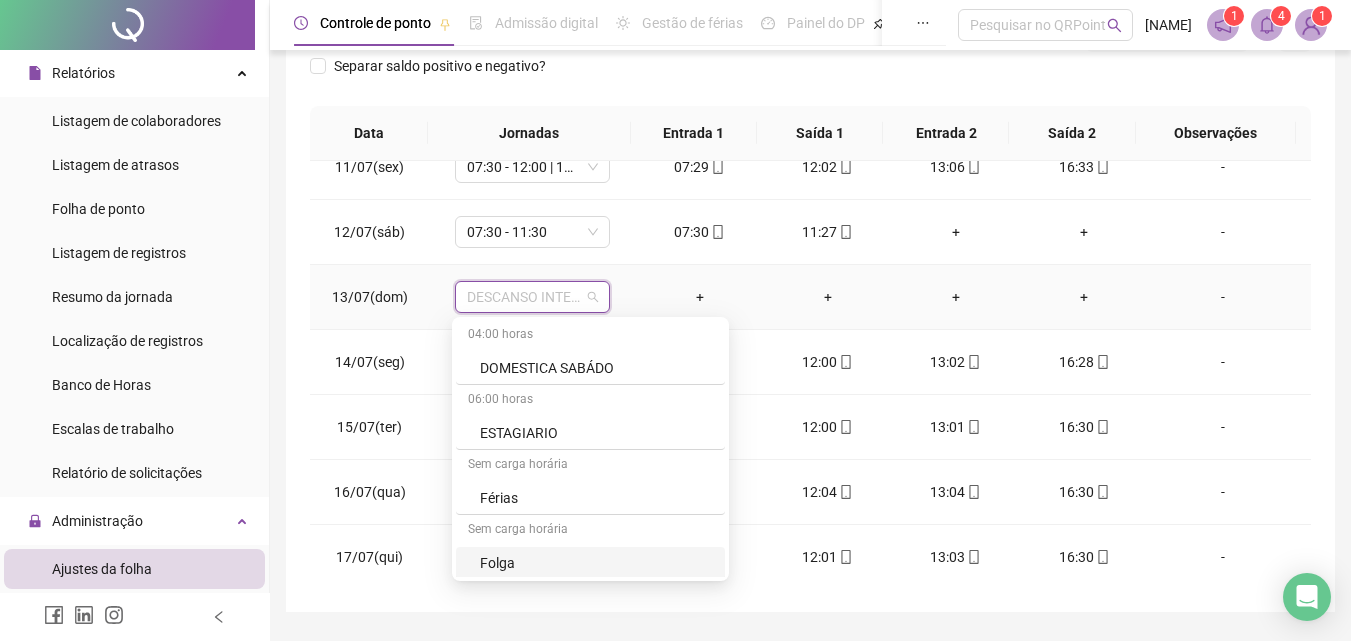 click on "Folga" at bounding box center (596, 563) 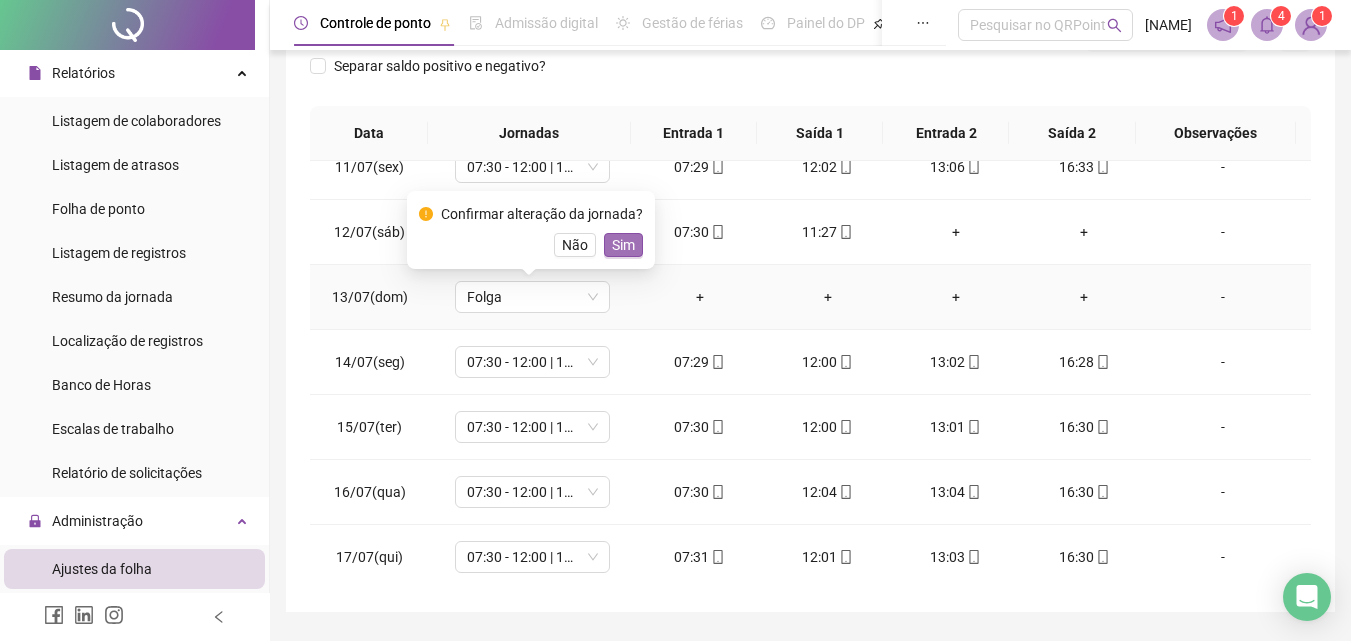 click on "Sim" at bounding box center (623, 245) 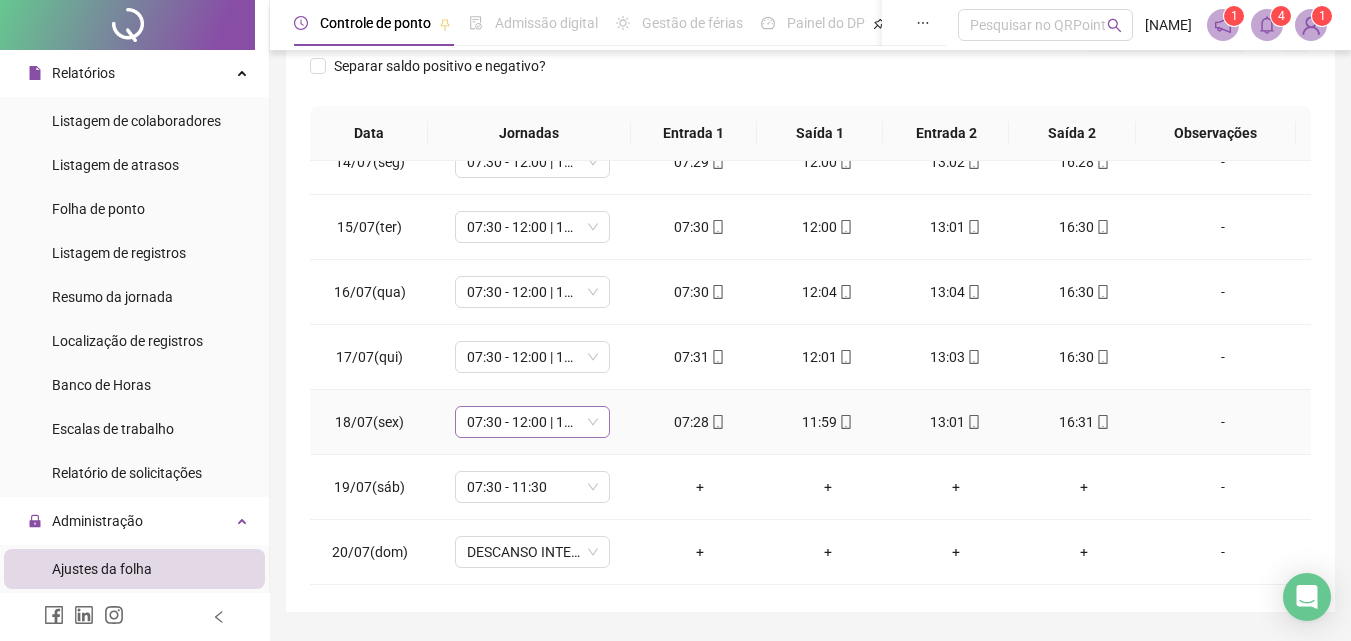 scroll, scrollTop: 976, scrollLeft: 0, axis: vertical 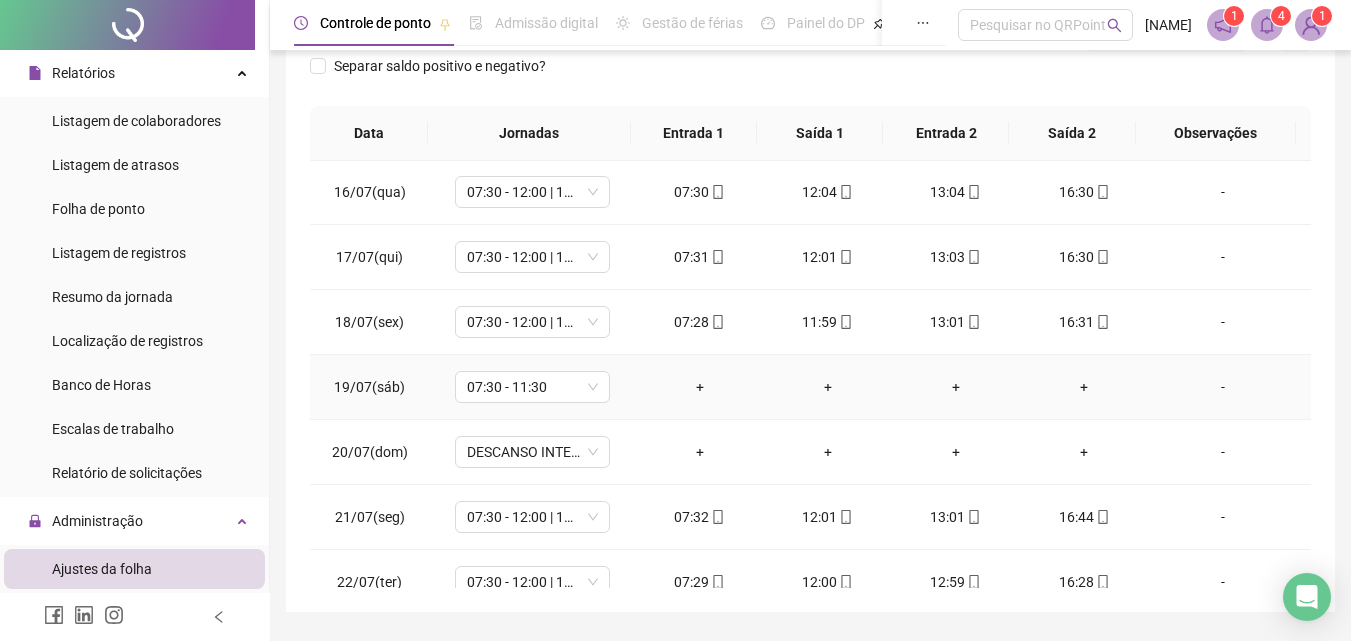 click on "-" at bounding box center [1223, 387] 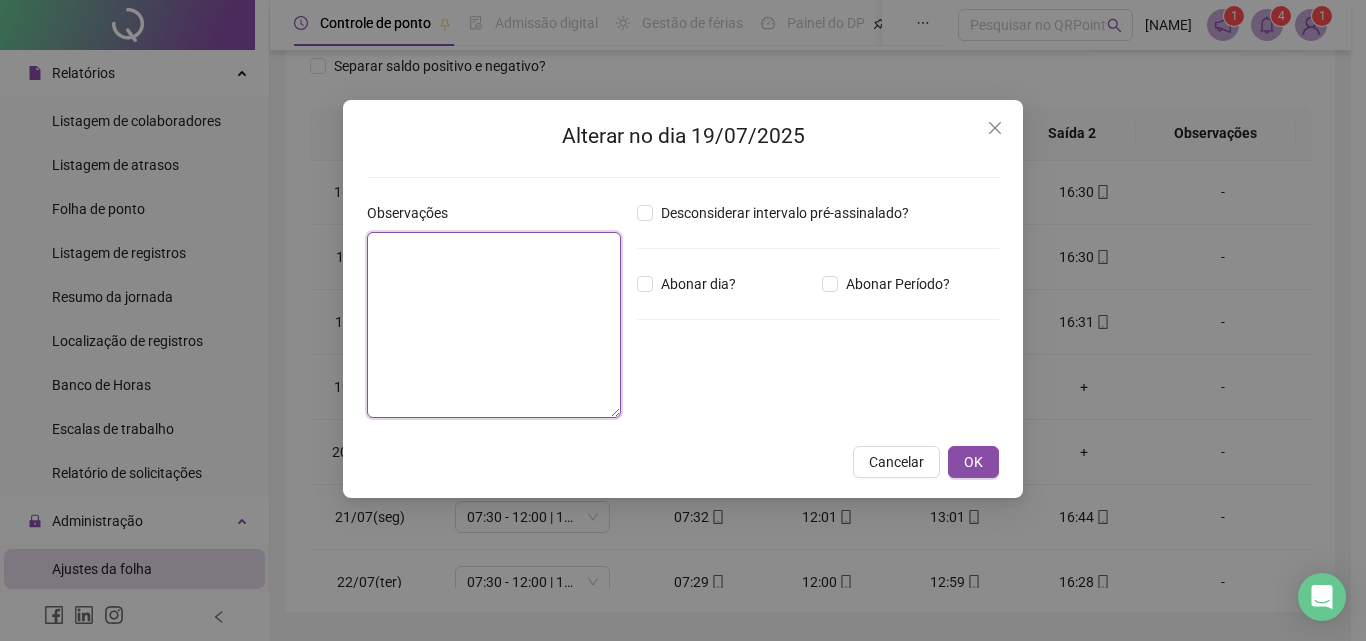 click at bounding box center (494, 325) 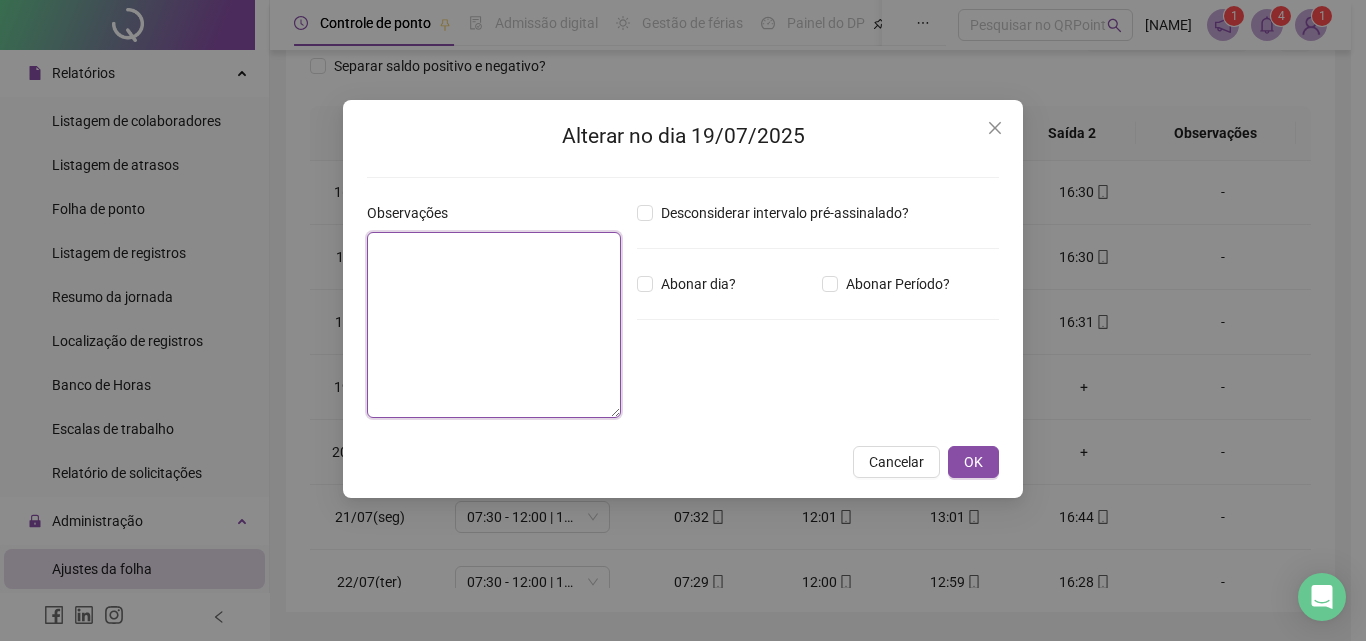 paste on "**********" 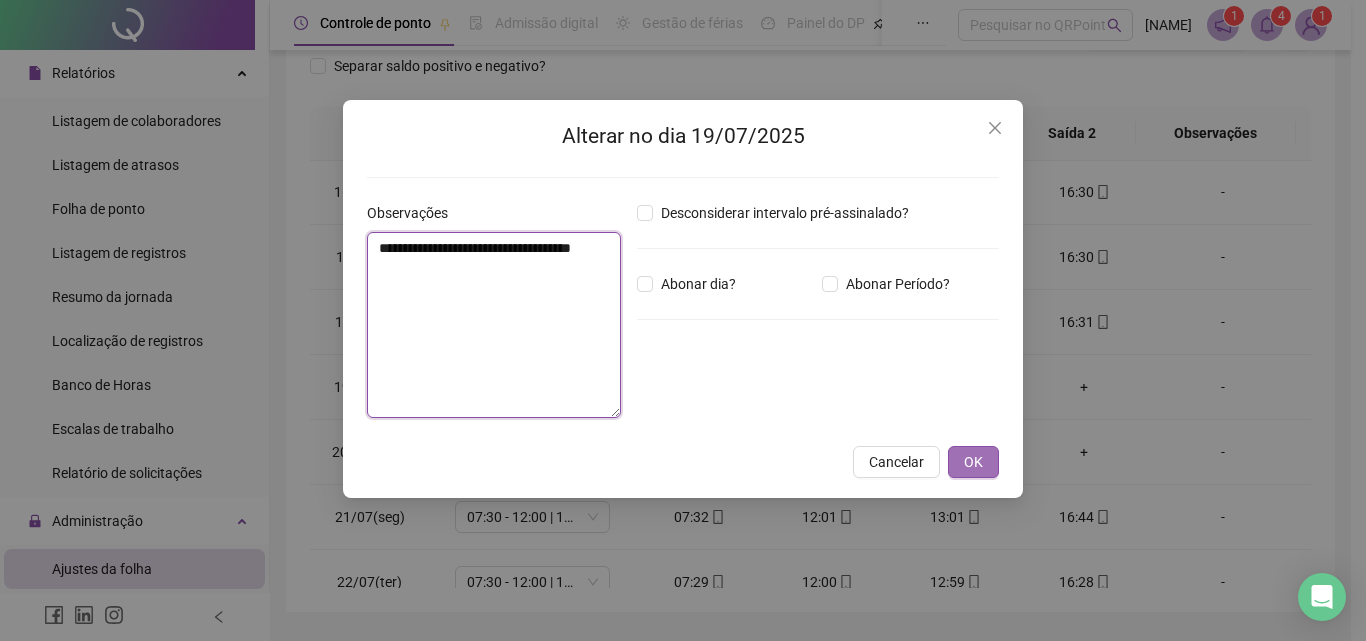 type on "**********" 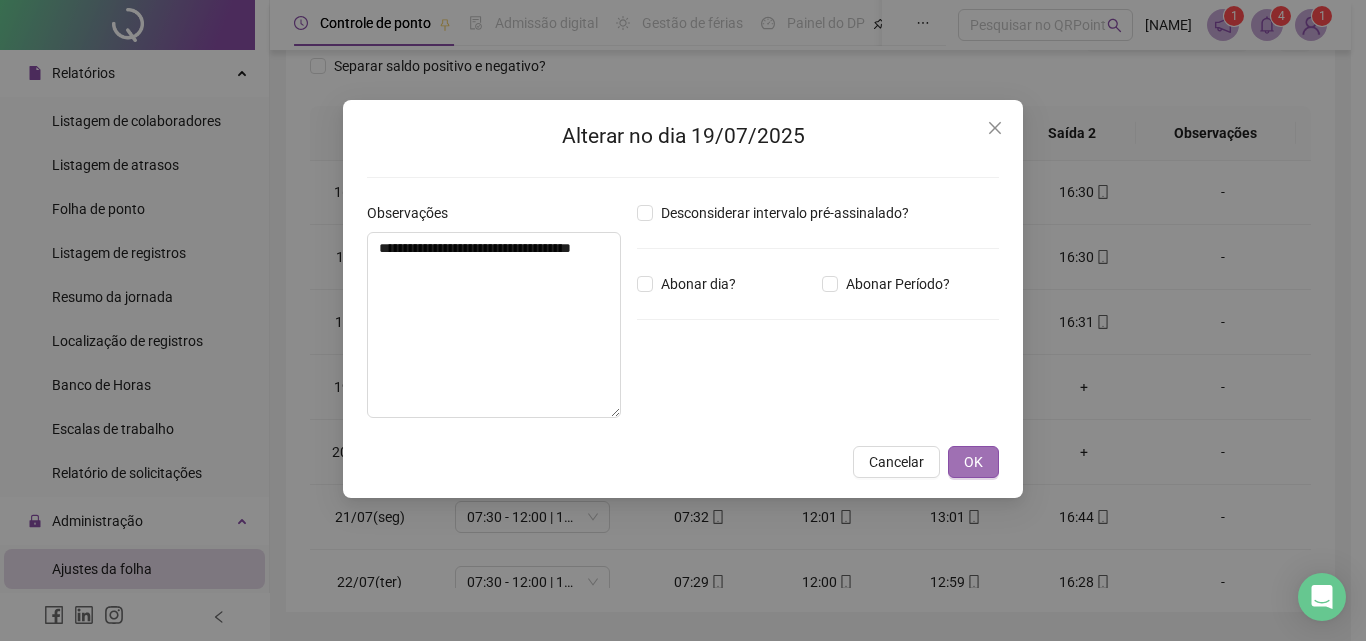 click on "OK" at bounding box center [973, 462] 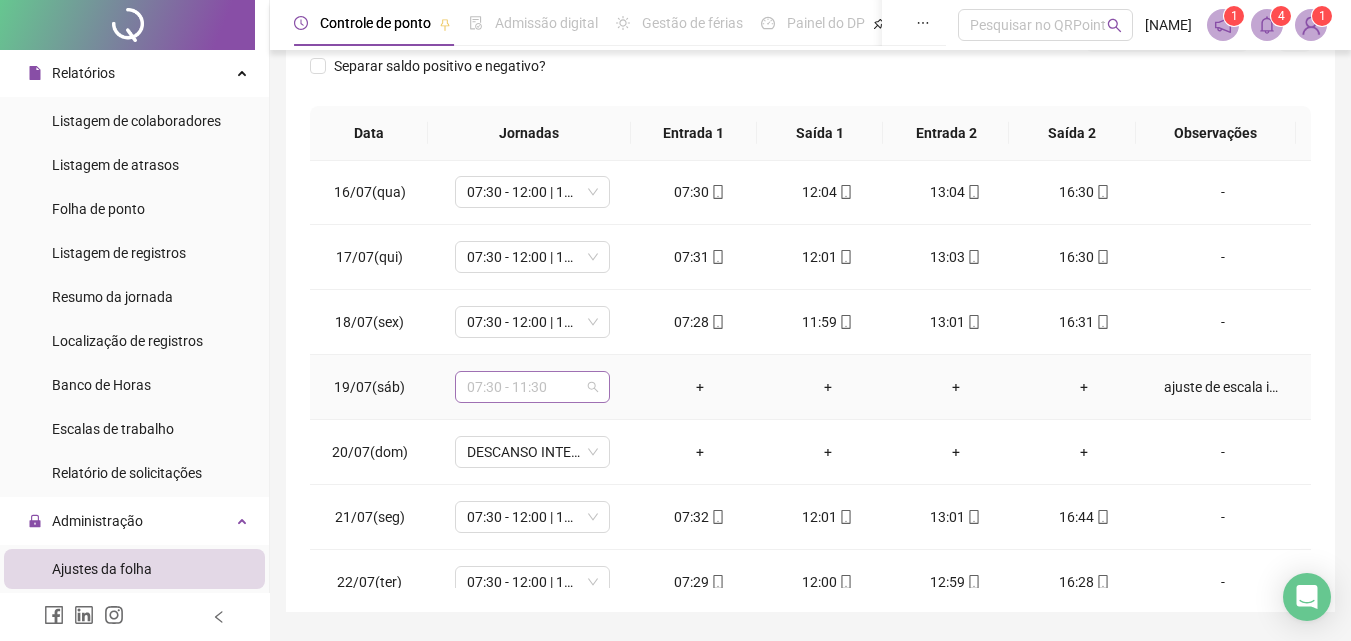 click on "07:30 - 11:30" at bounding box center [532, 387] 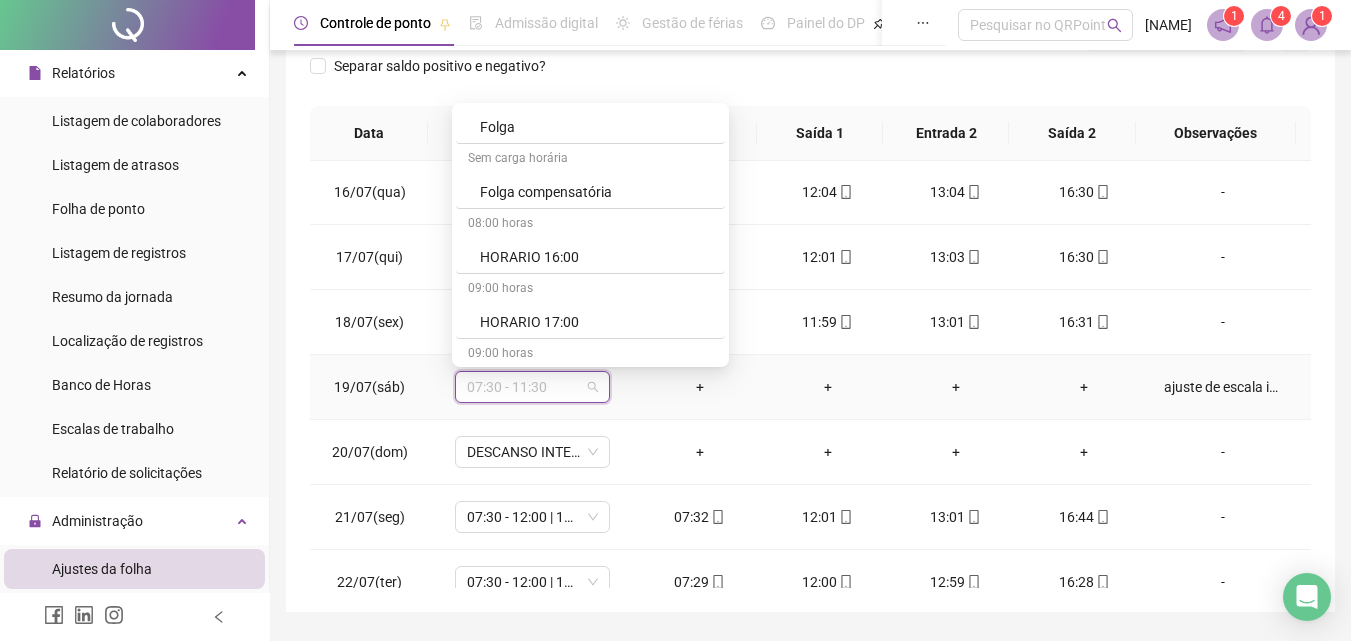 scroll, scrollTop: 4293, scrollLeft: 0, axis: vertical 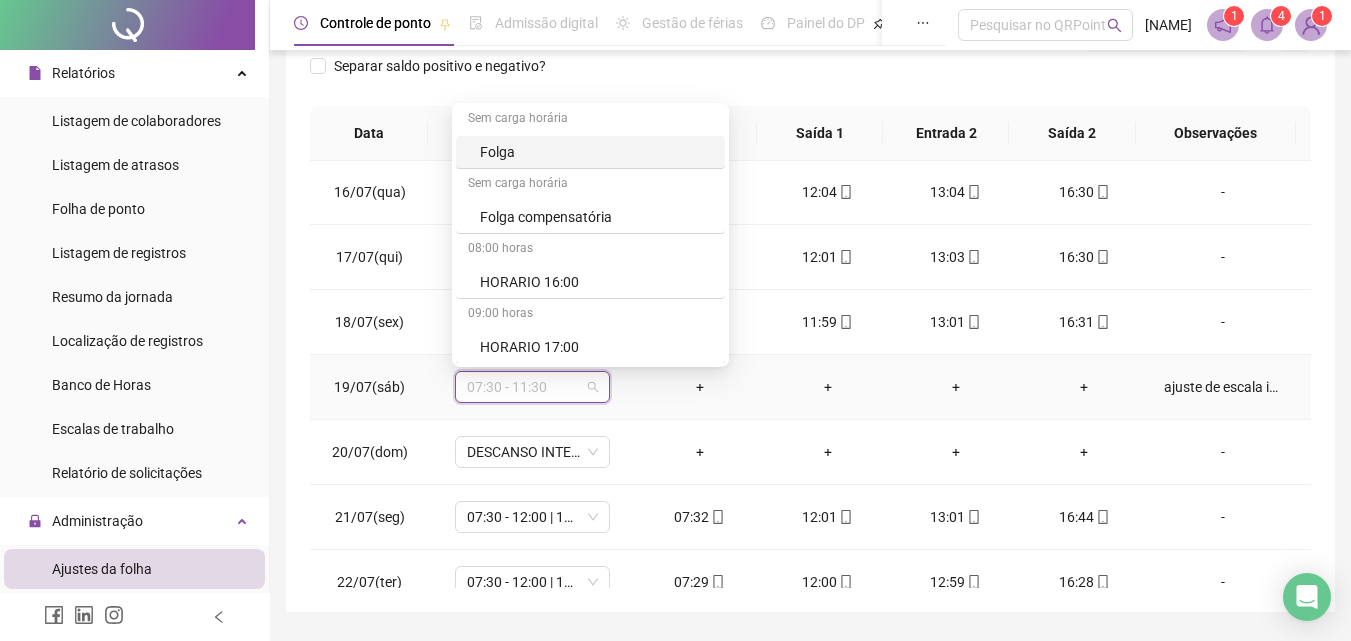 click on "Folga" at bounding box center (596, 152) 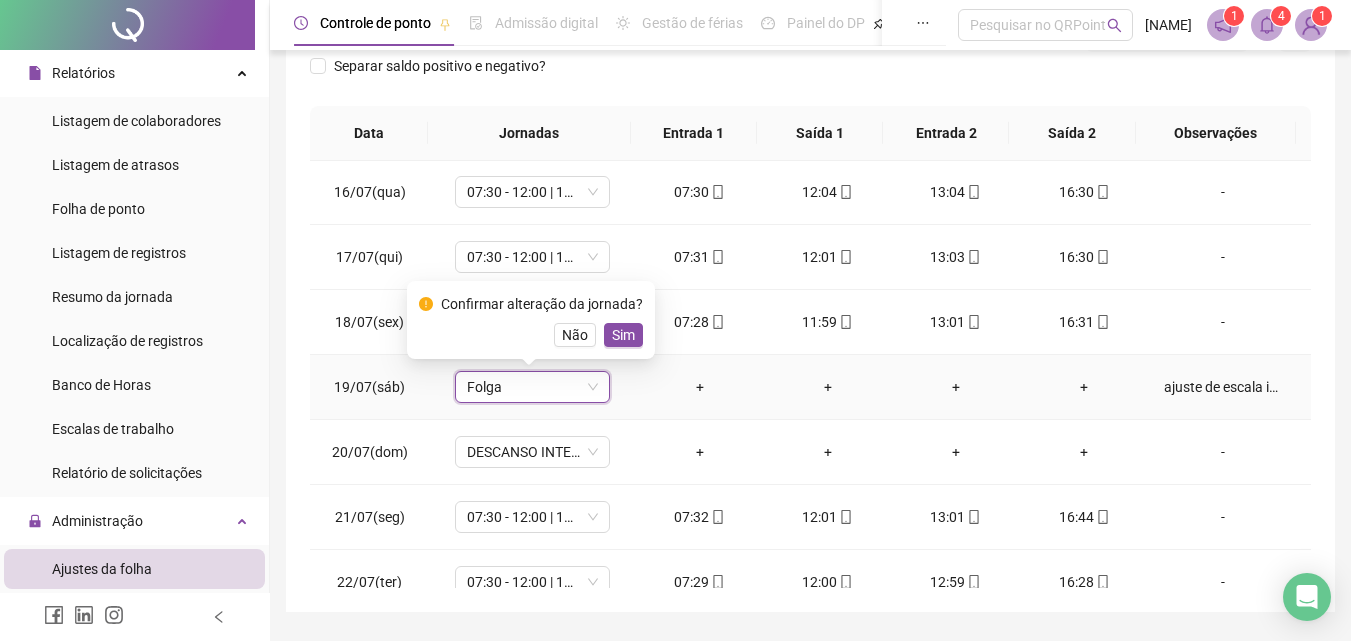 click on "Sim" at bounding box center (623, 335) 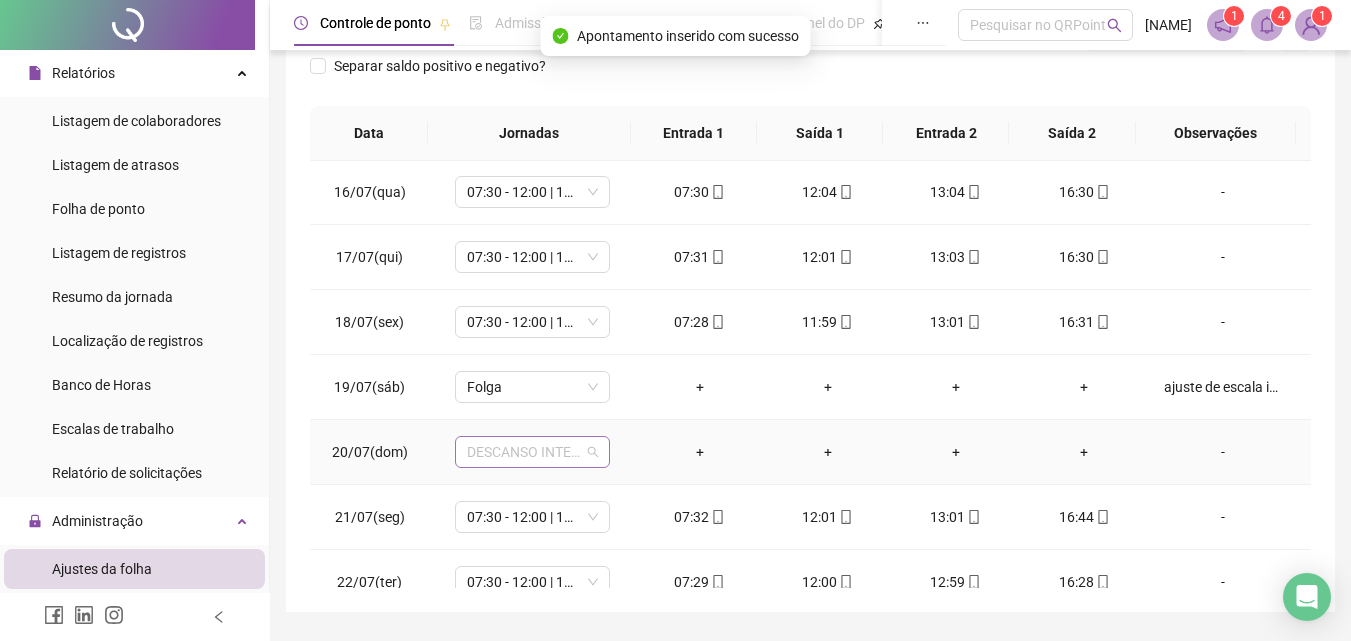 click on "DESCANSO INTER-JORNADA" at bounding box center (532, 452) 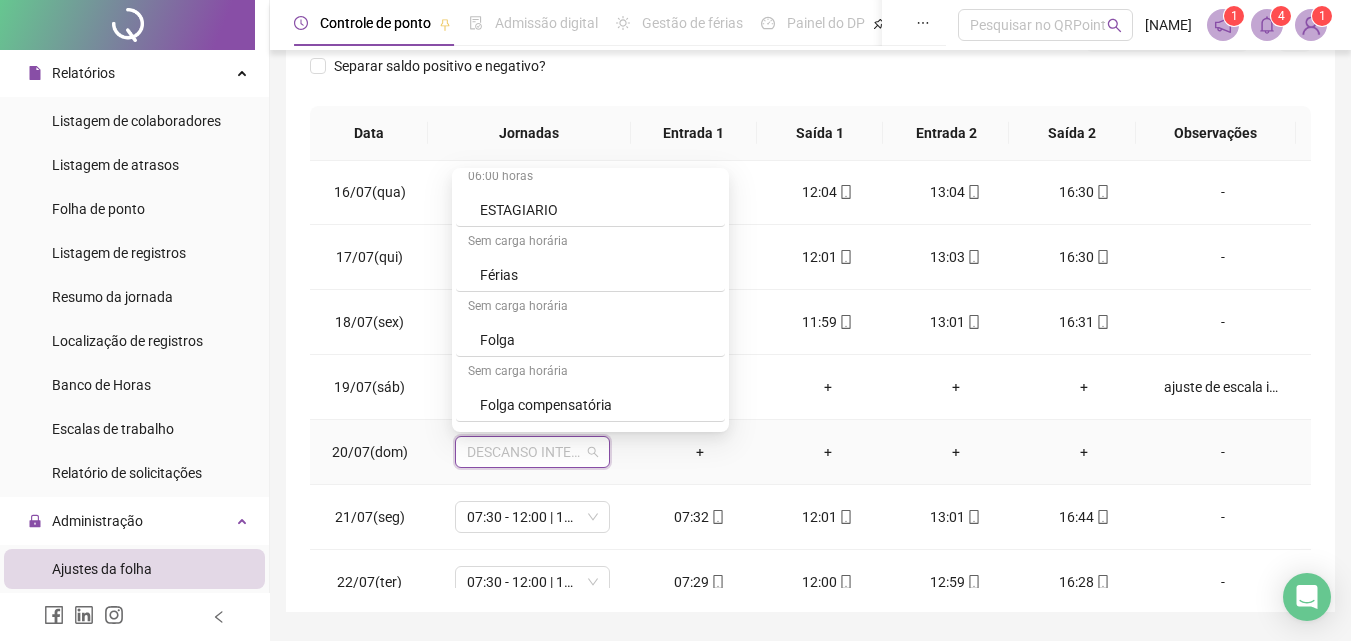 scroll, scrollTop: 4096, scrollLeft: 0, axis: vertical 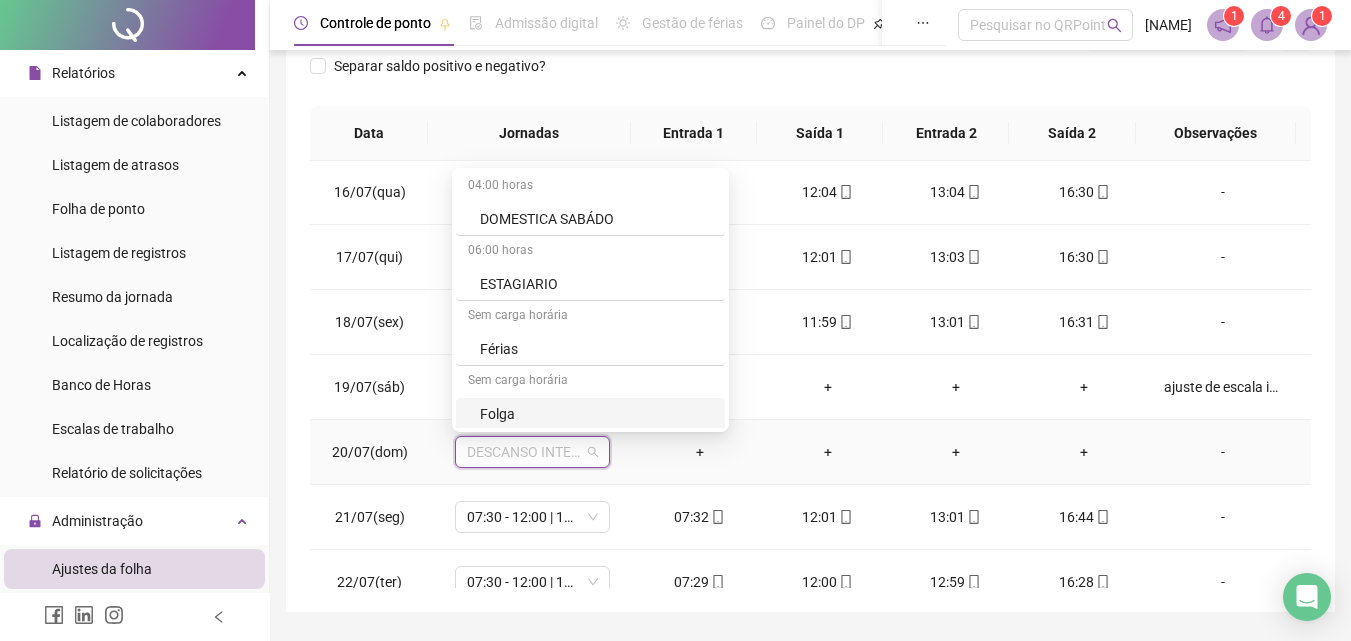 click on "Folga" at bounding box center [596, 414] 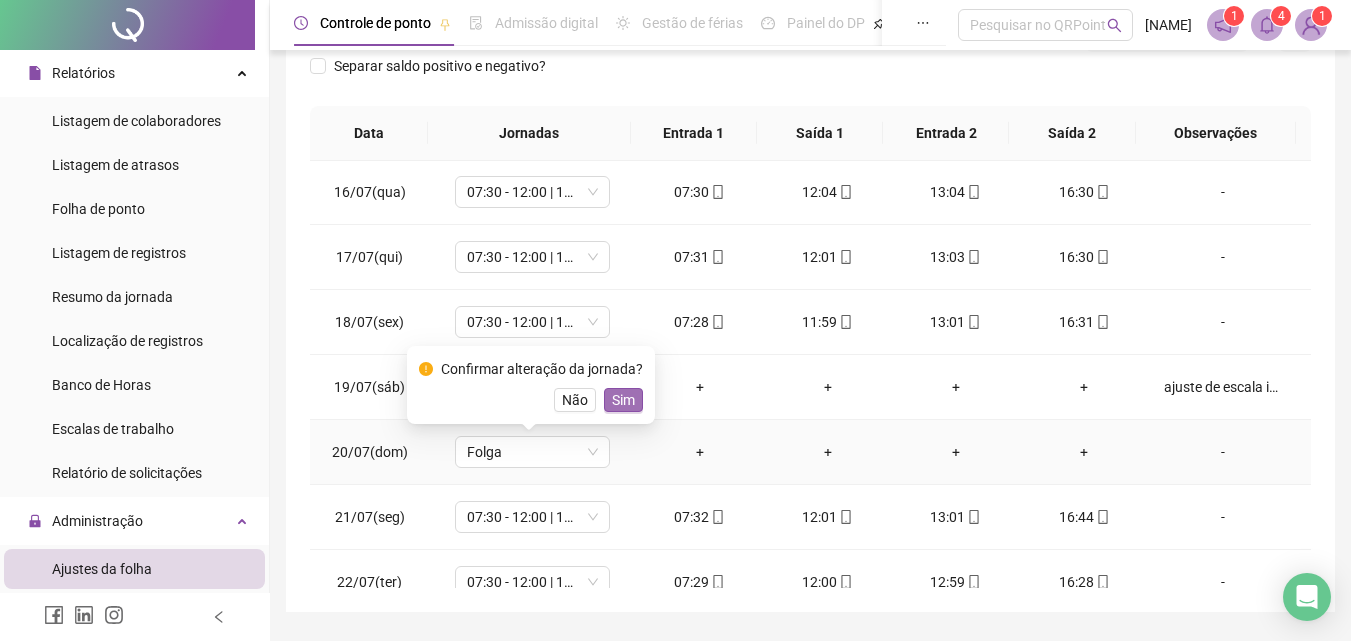 click on "Sim" at bounding box center [623, 400] 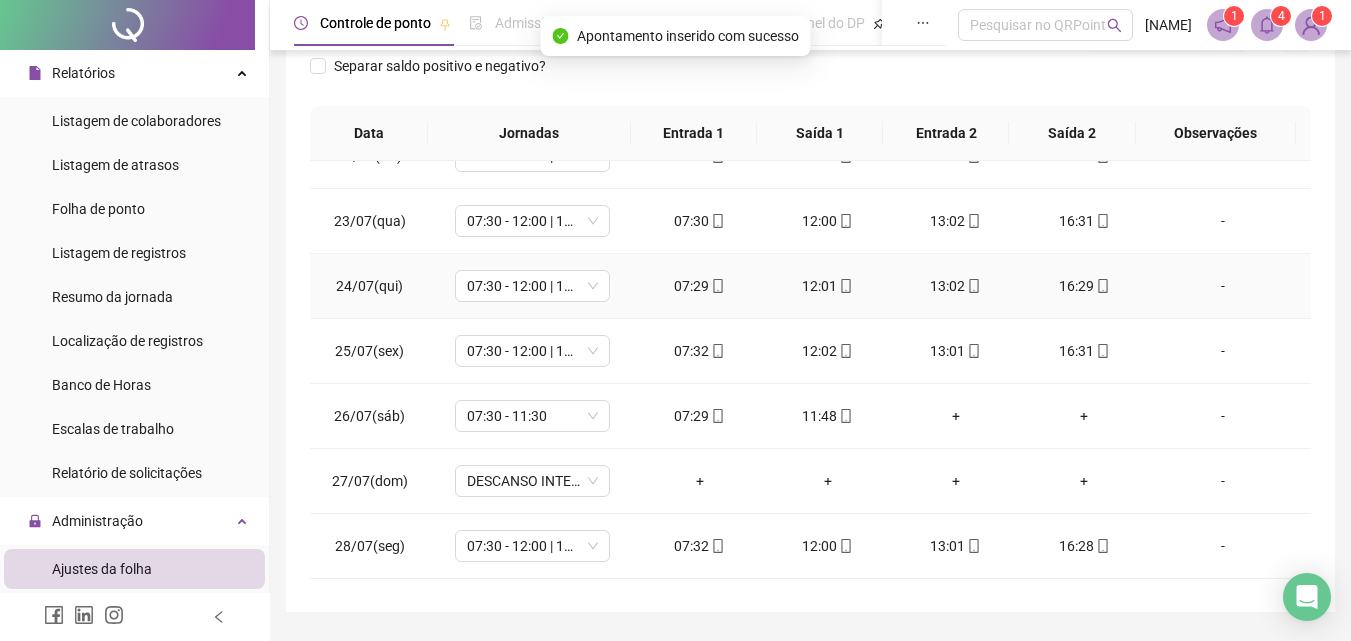 scroll, scrollTop: 1476, scrollLeft: 0, axis: vertical 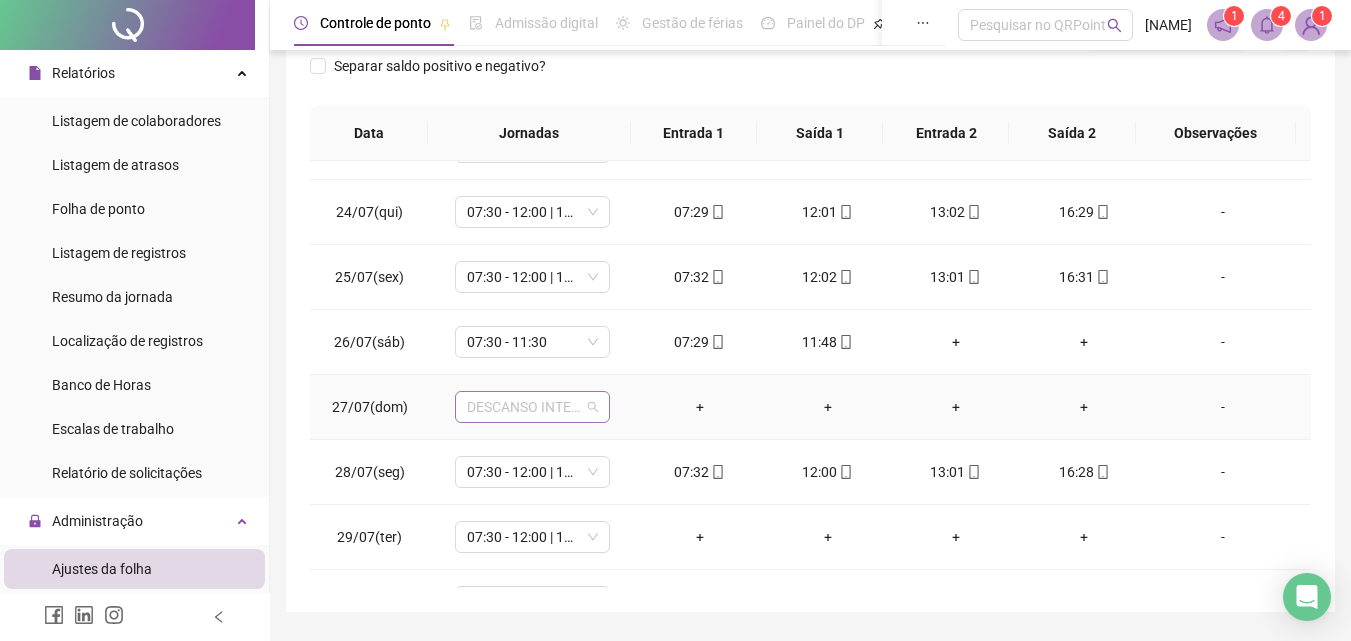 click on "DESCANSO INTER-JORNADA" at bounding box center [532, 407] 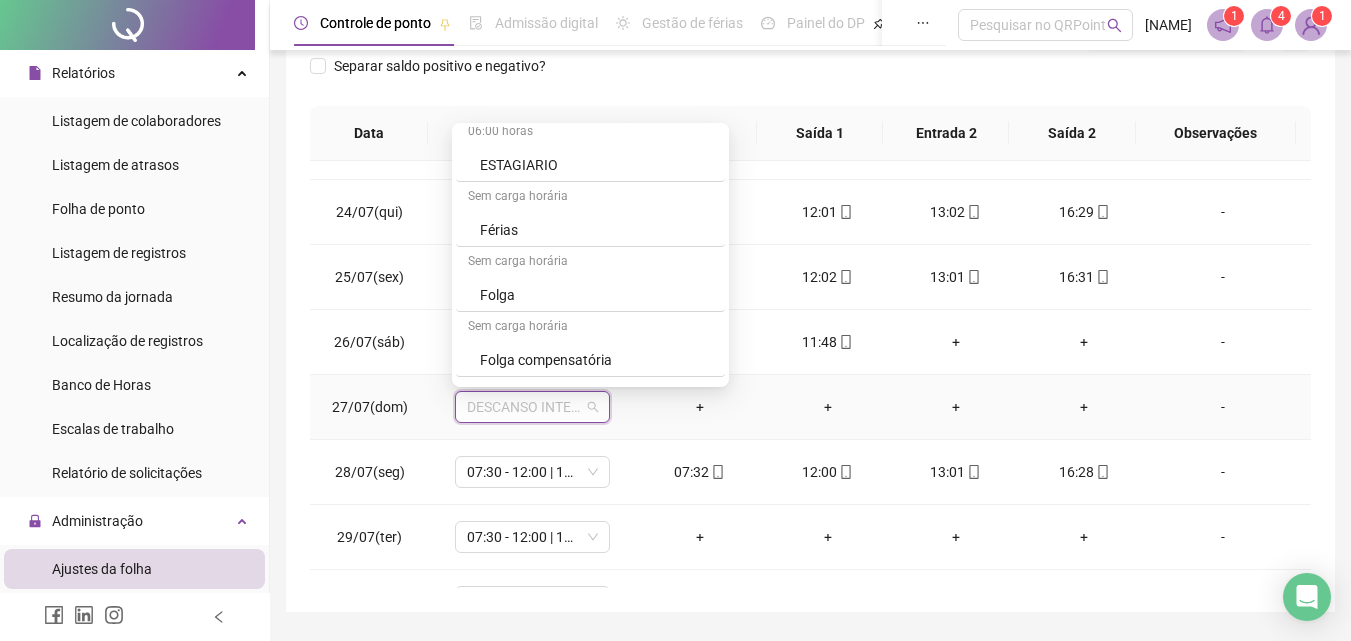 scroll, scrollTop: 4121, scrollLeft: 0, axis: vertical 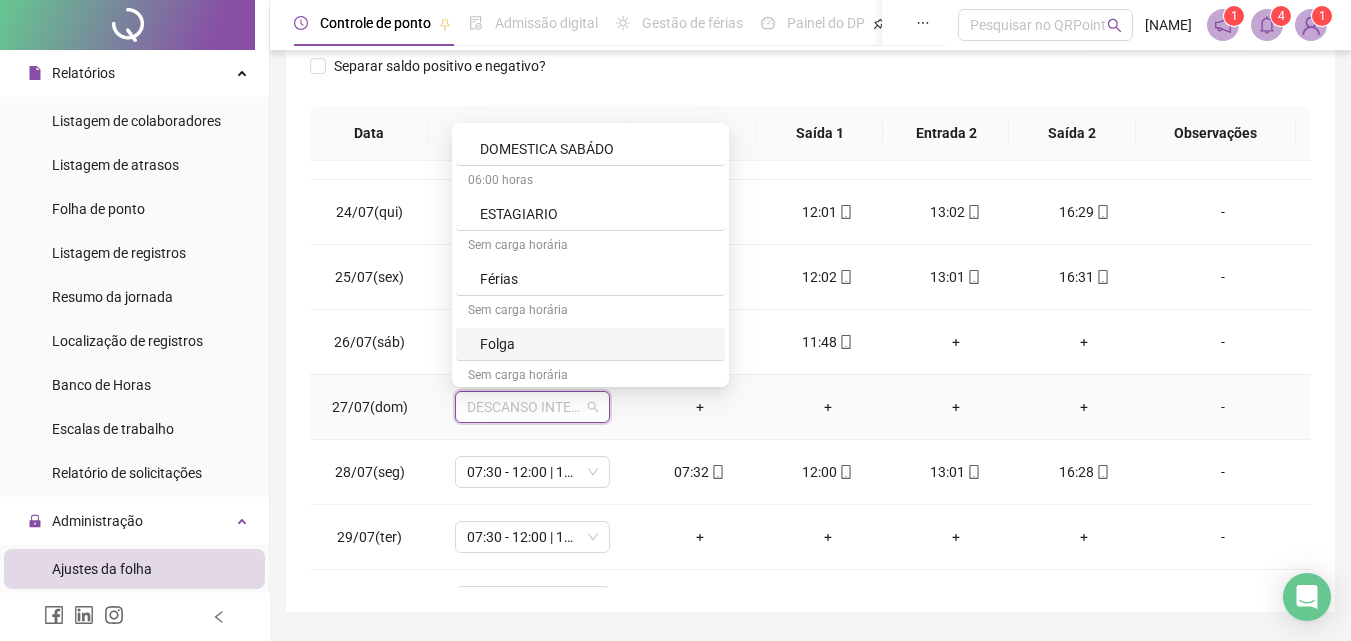 click on "Folga" at bounding box center [596, 344] 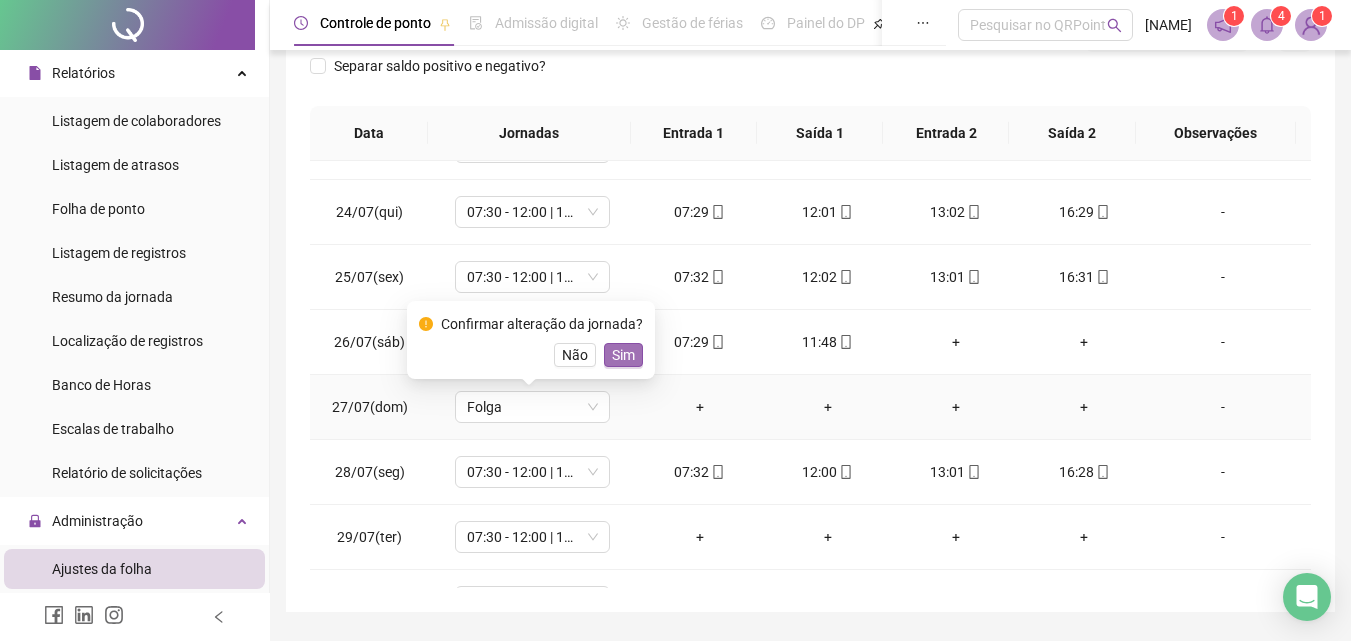 click on "Sim" at bounding box center (623, 355) 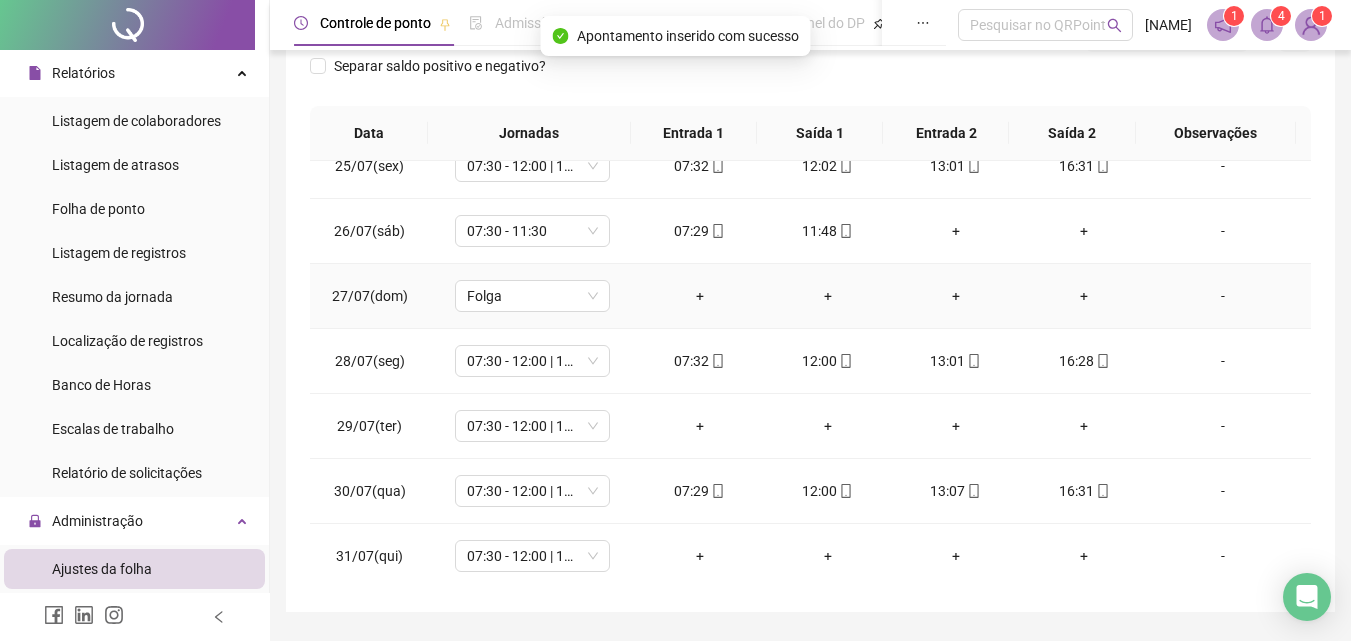 scroll, scrollTop: 1588, scrollLeft: 0, axis: vertical 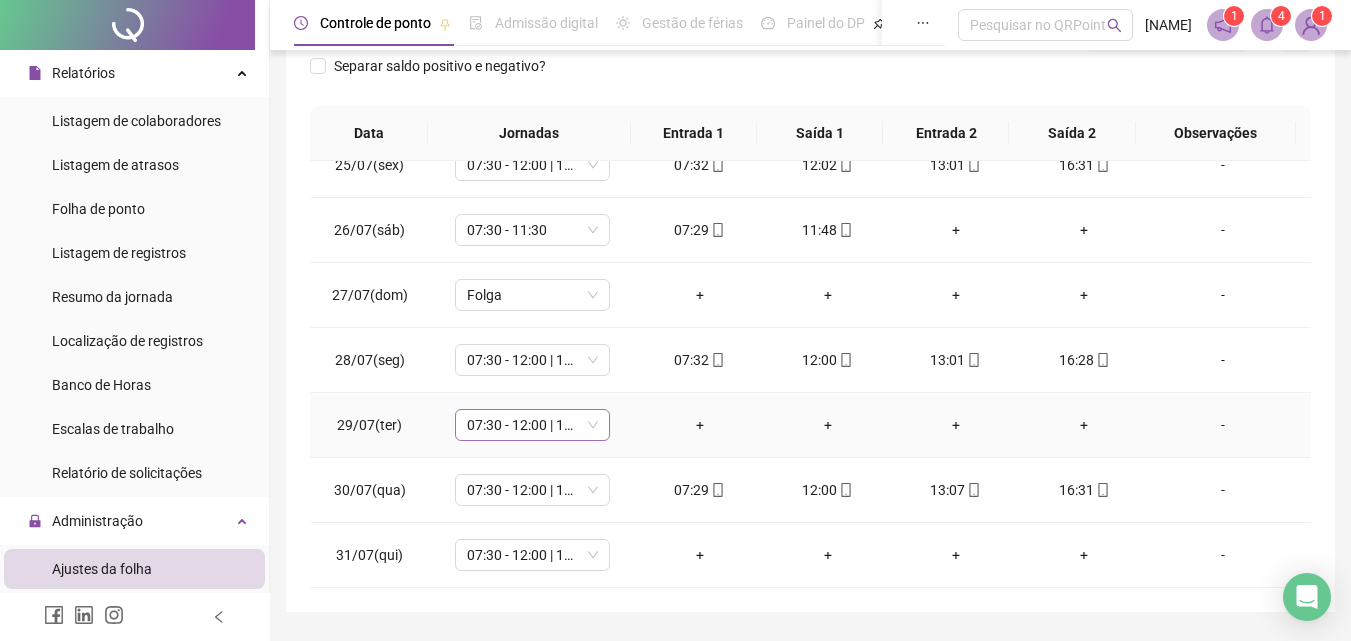 click on "07:30 - 12:00 | 13:00 - 16:30" at bounding box center (532, 425) 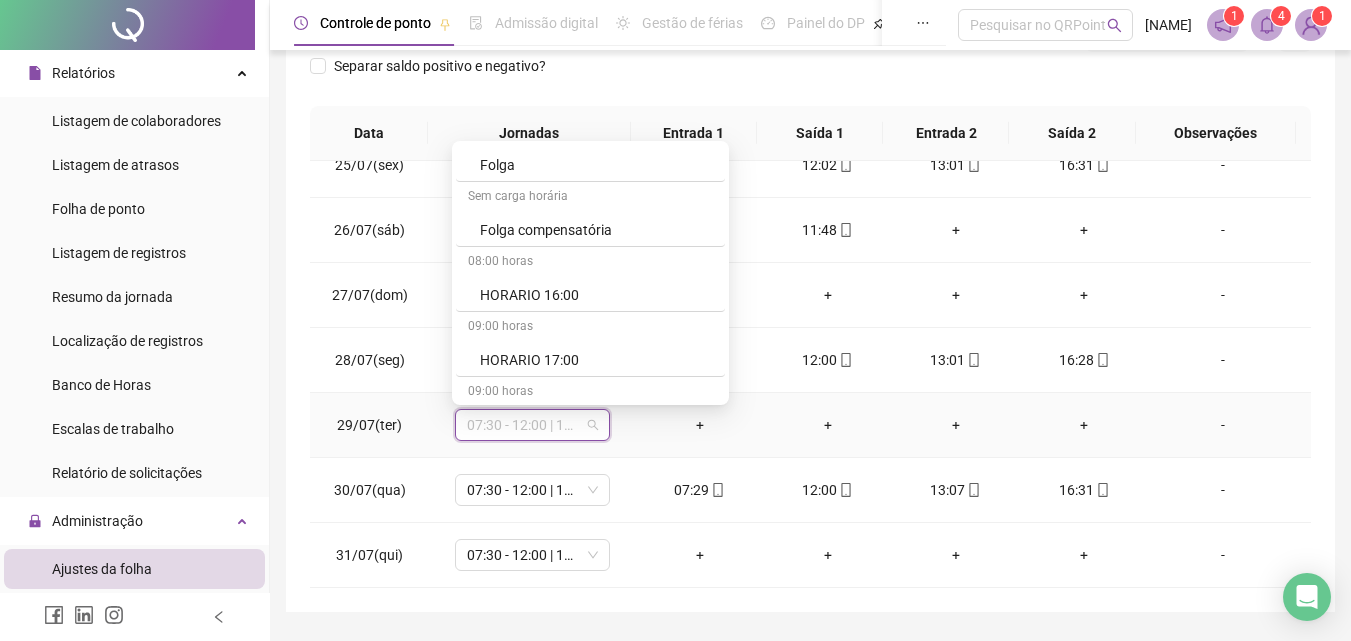 scroll, scrollTop: 4269, scrollLeft: 0, axis: vertical 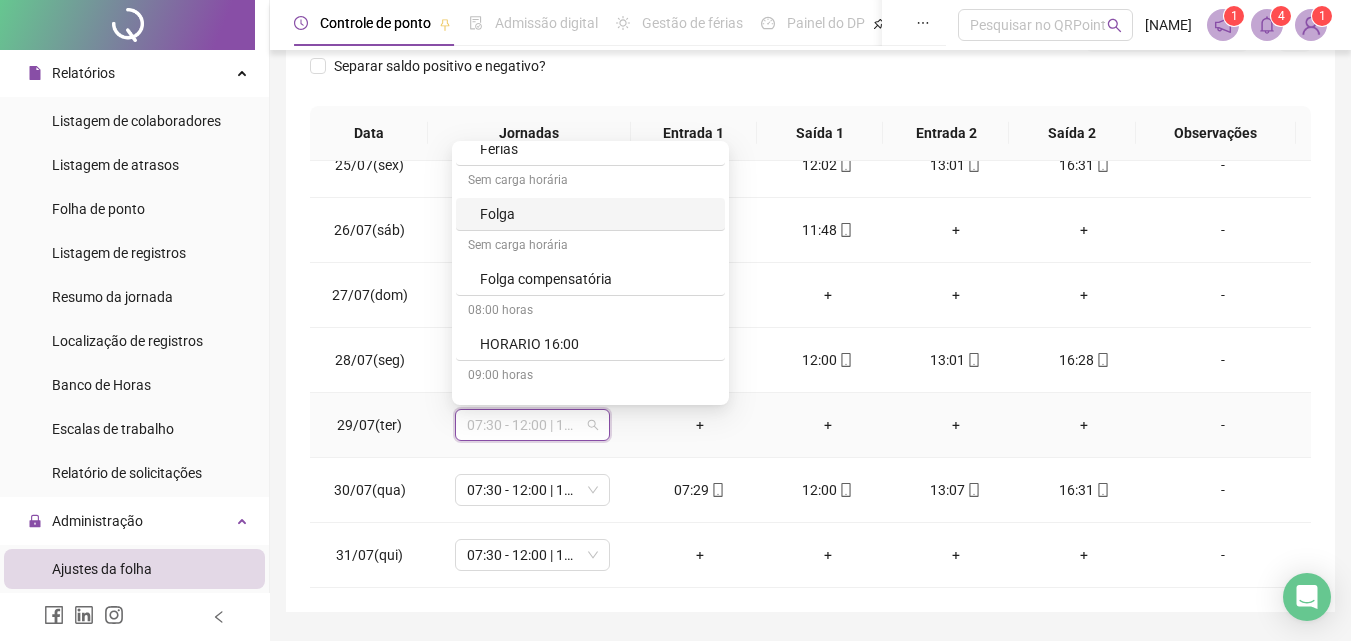 click on "Folga" at bounding box center (596, 214) 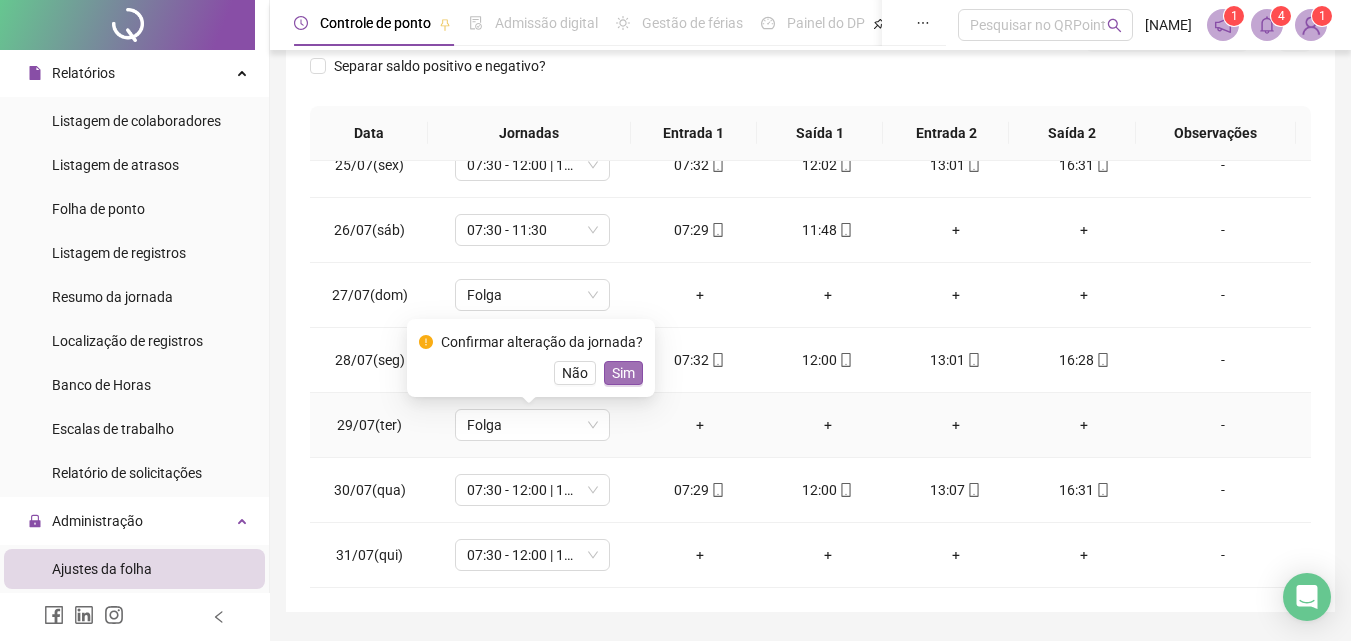 click on "Sim" at bounding box center [623, 373] 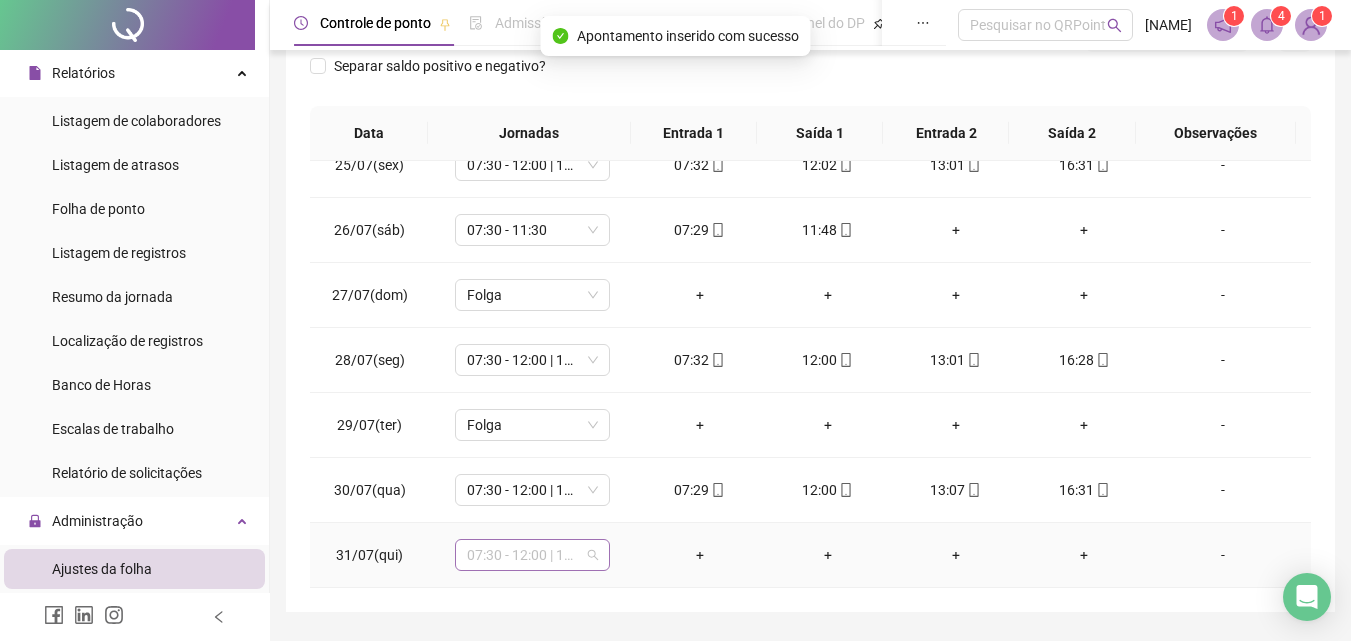 click on "07:30 - 12:00 | 13:00 - 16:30" at bounding box center [532, 555] 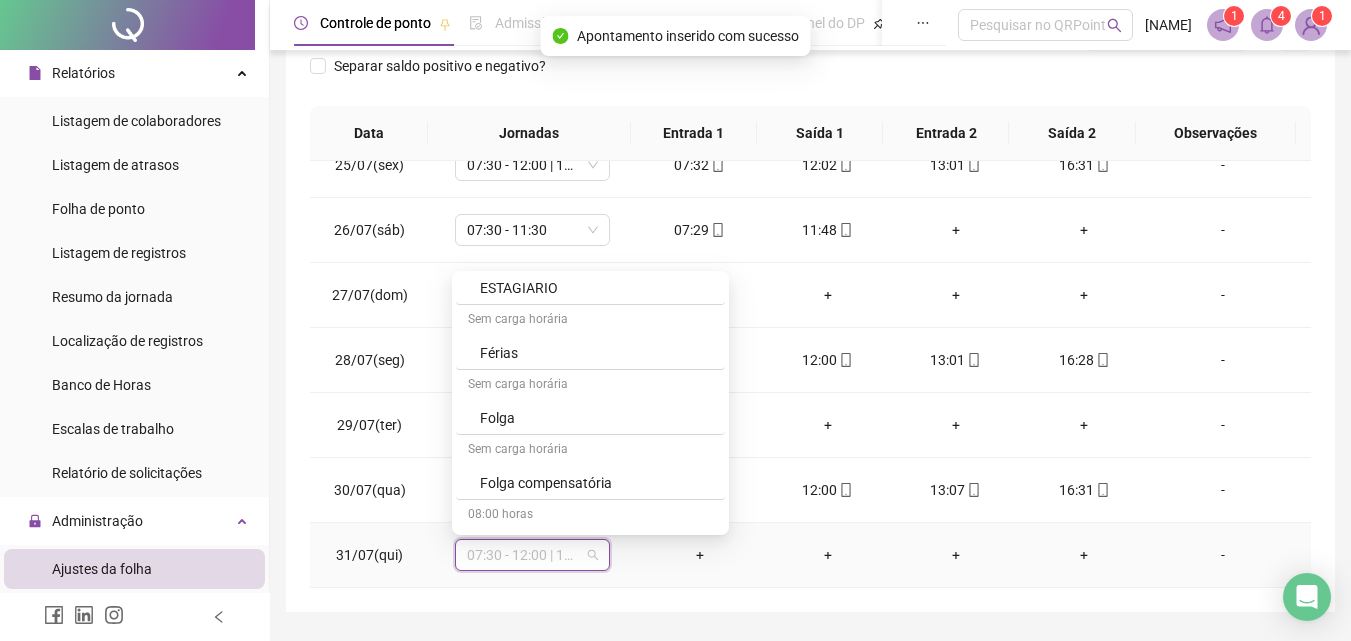 scroll, scrollTop: 4145, scrollLeft: 0, axis: vertical 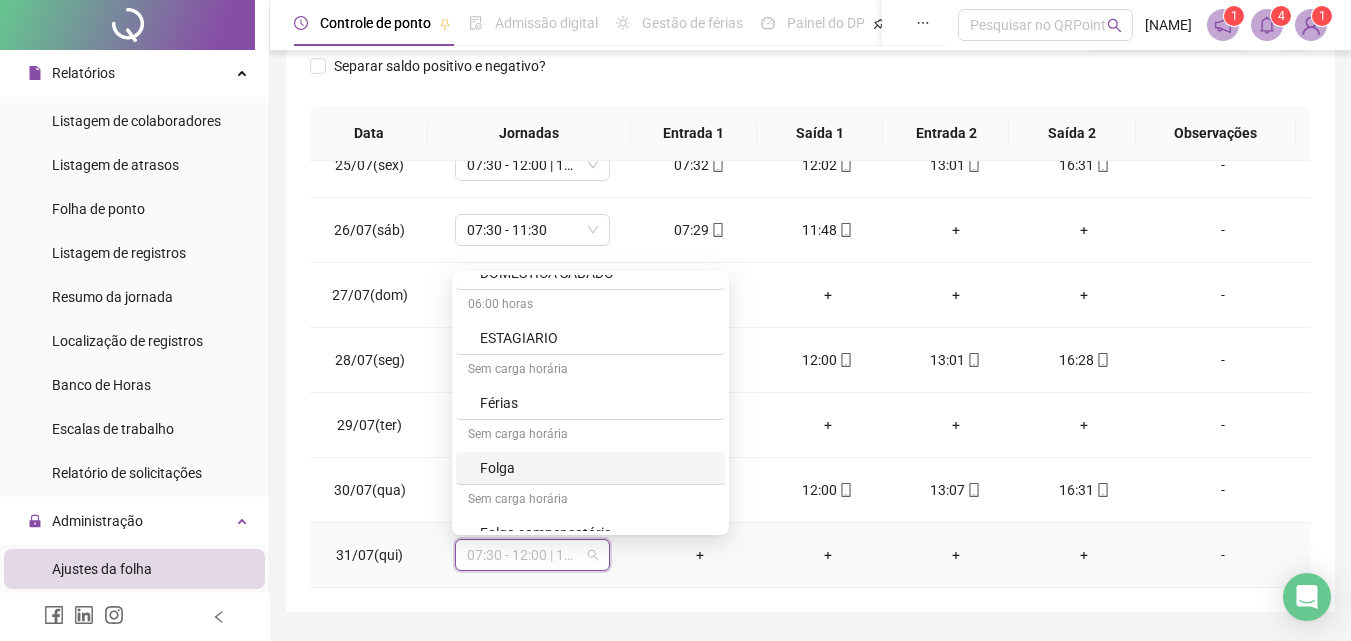click on "Folga" at bounding box center (596, 468) 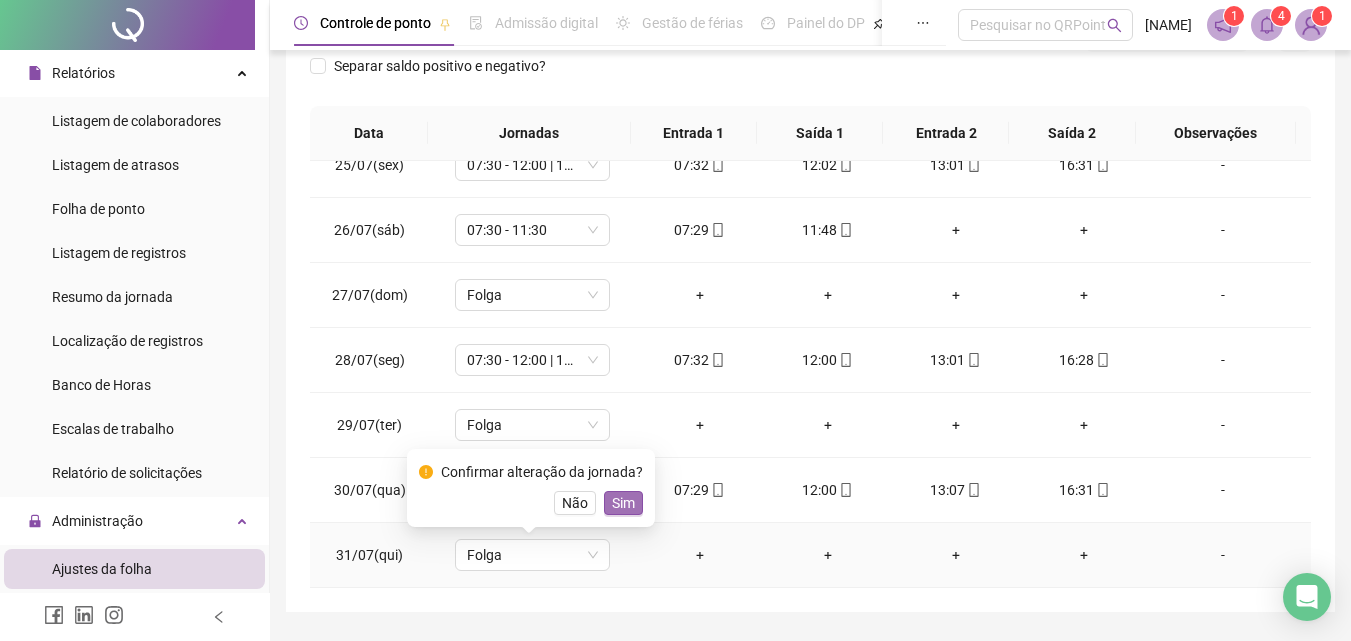 click on "Sim" at bounding box center [623, 503] 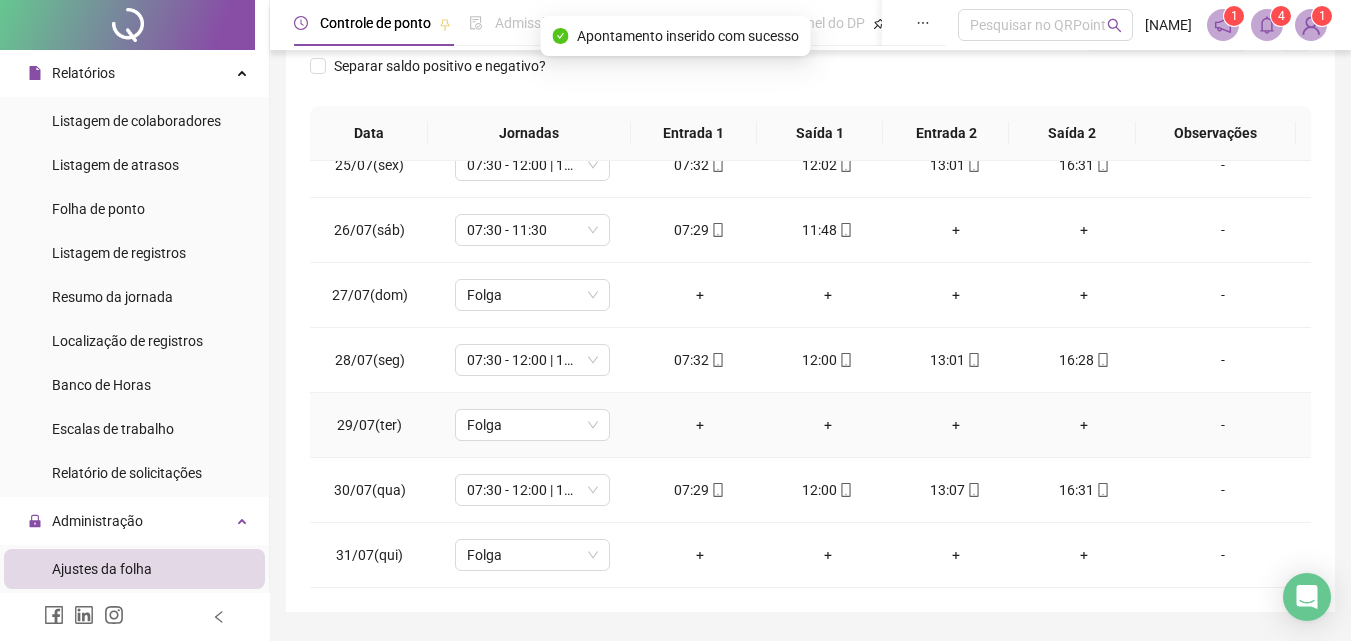 click on "-" at bounding box center (1223, 425) 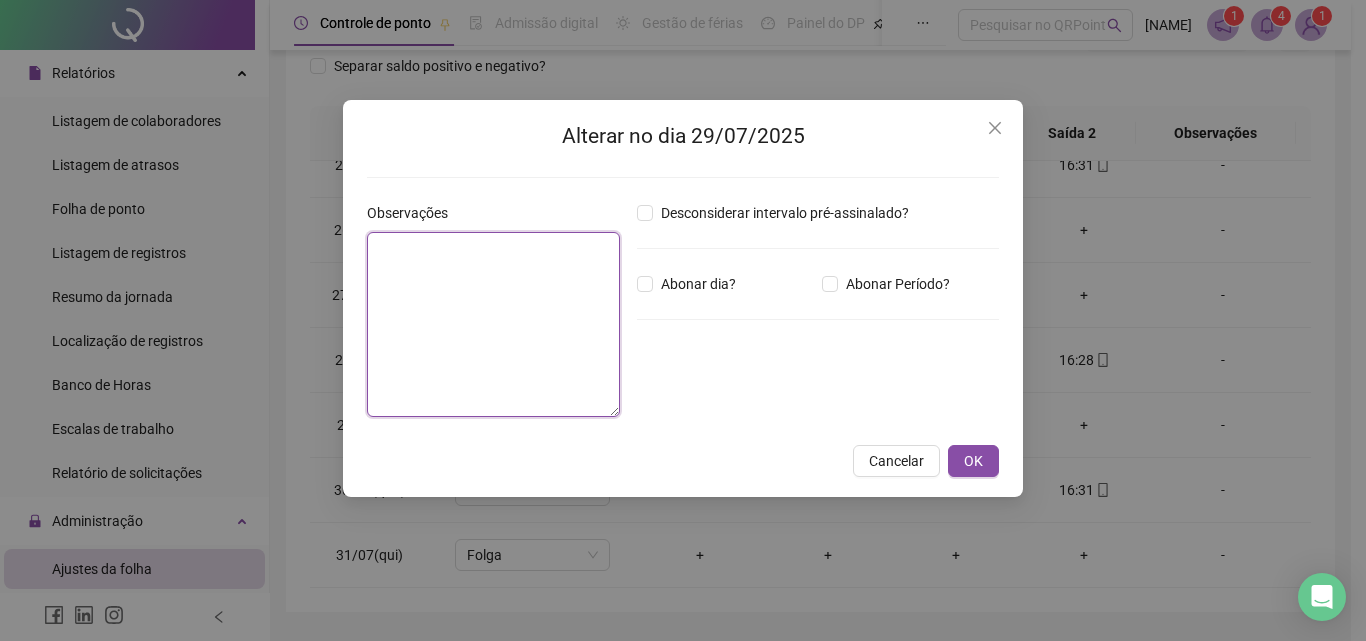 click at bounding box center (493, 324) 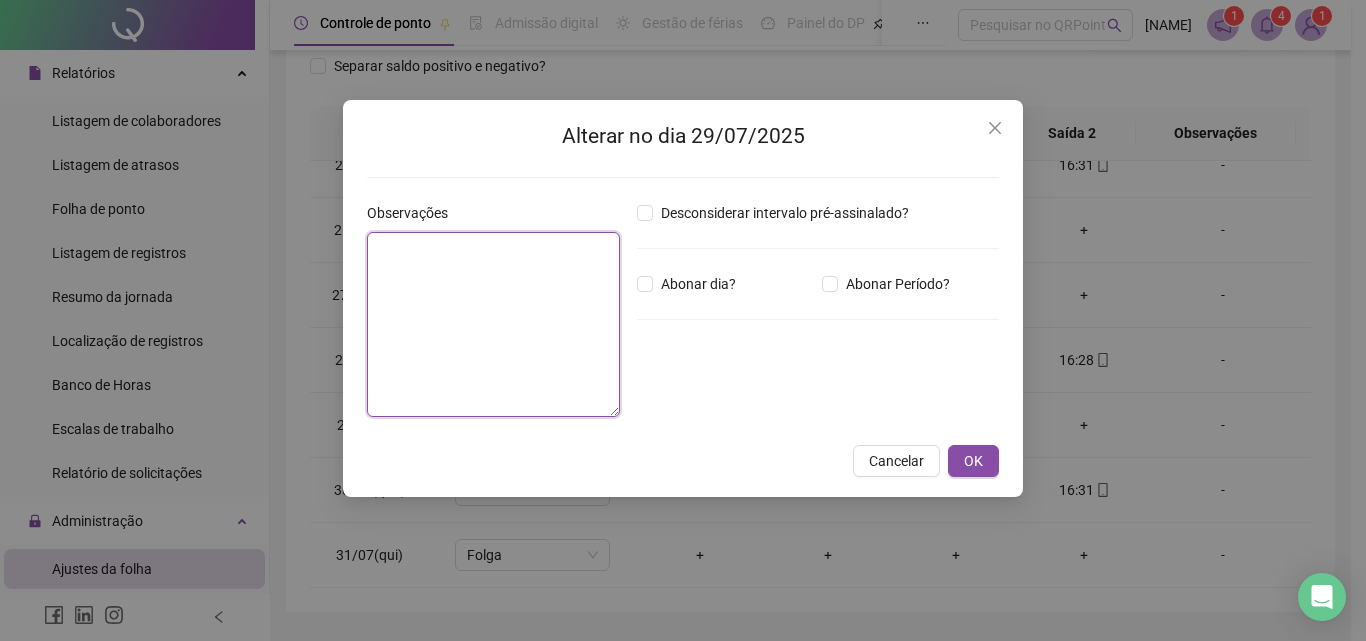 paste on "**********" 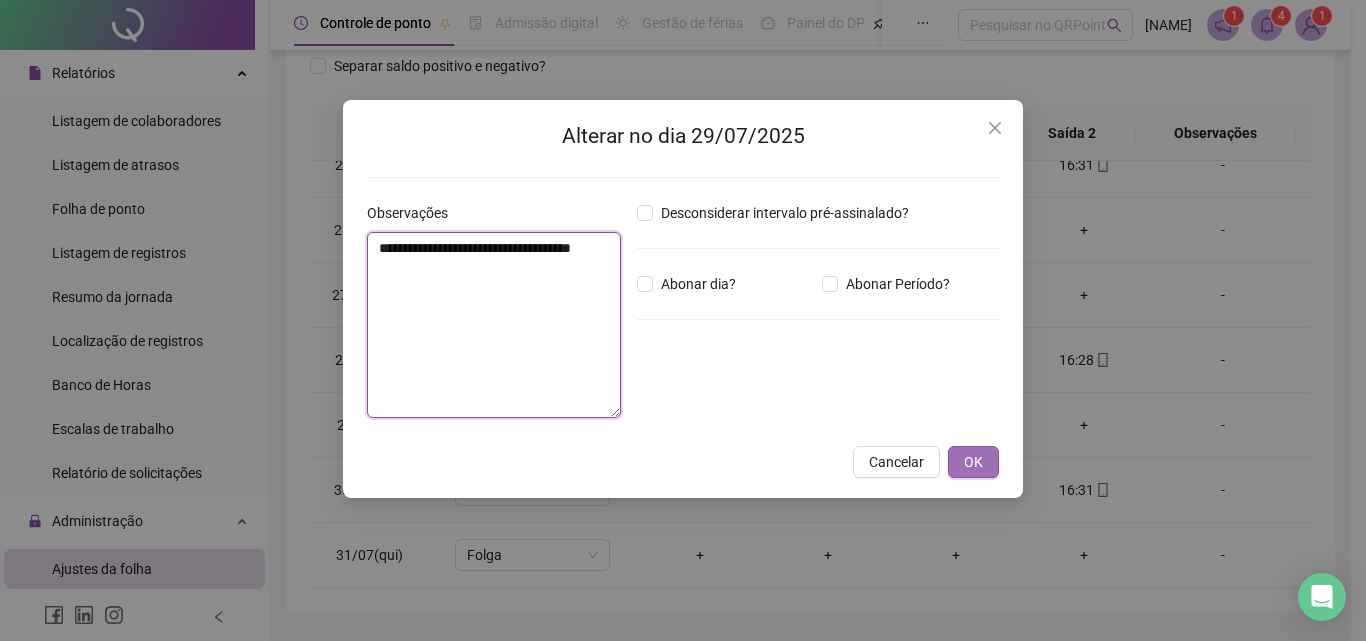 type on "**********" 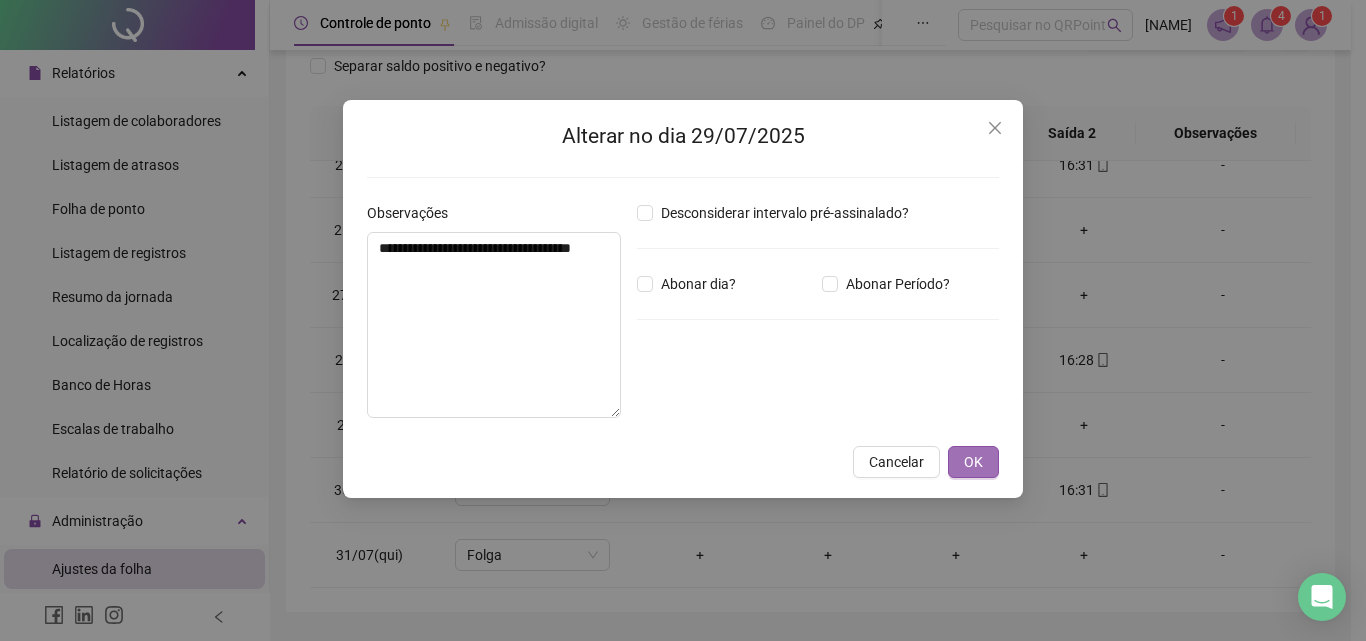 click on "OK" at bounding box center (973, 462) 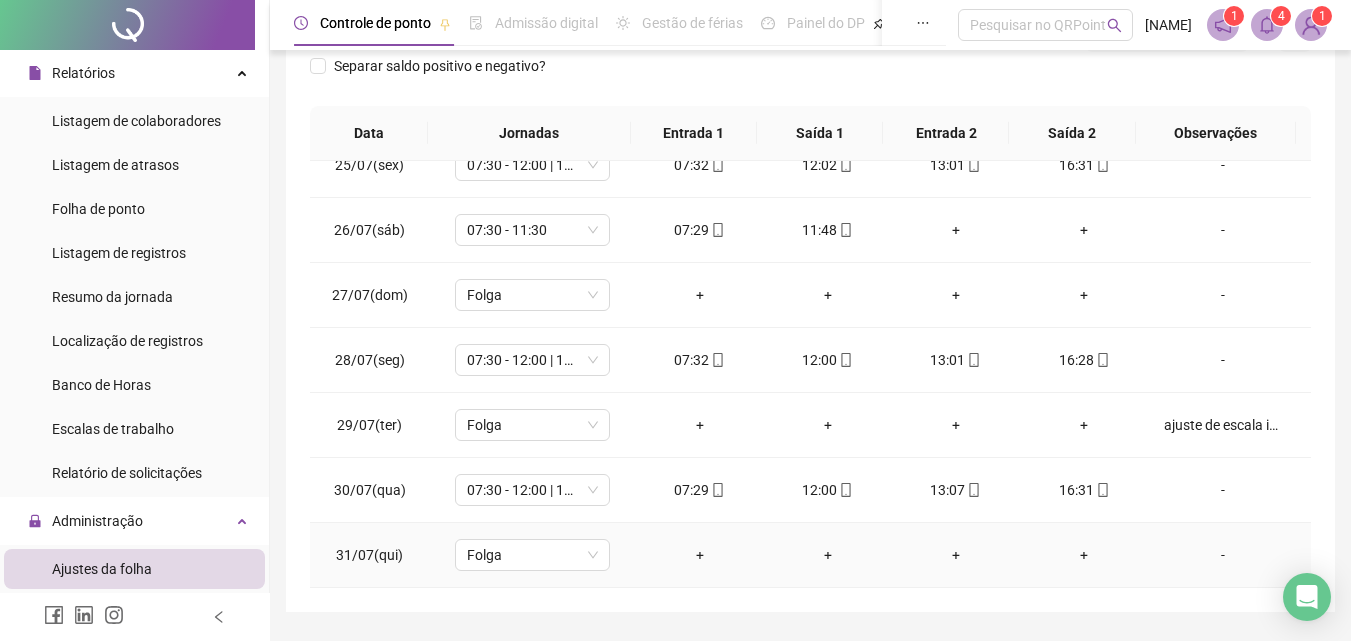 click on "-" at bounding box center (1223, 555) 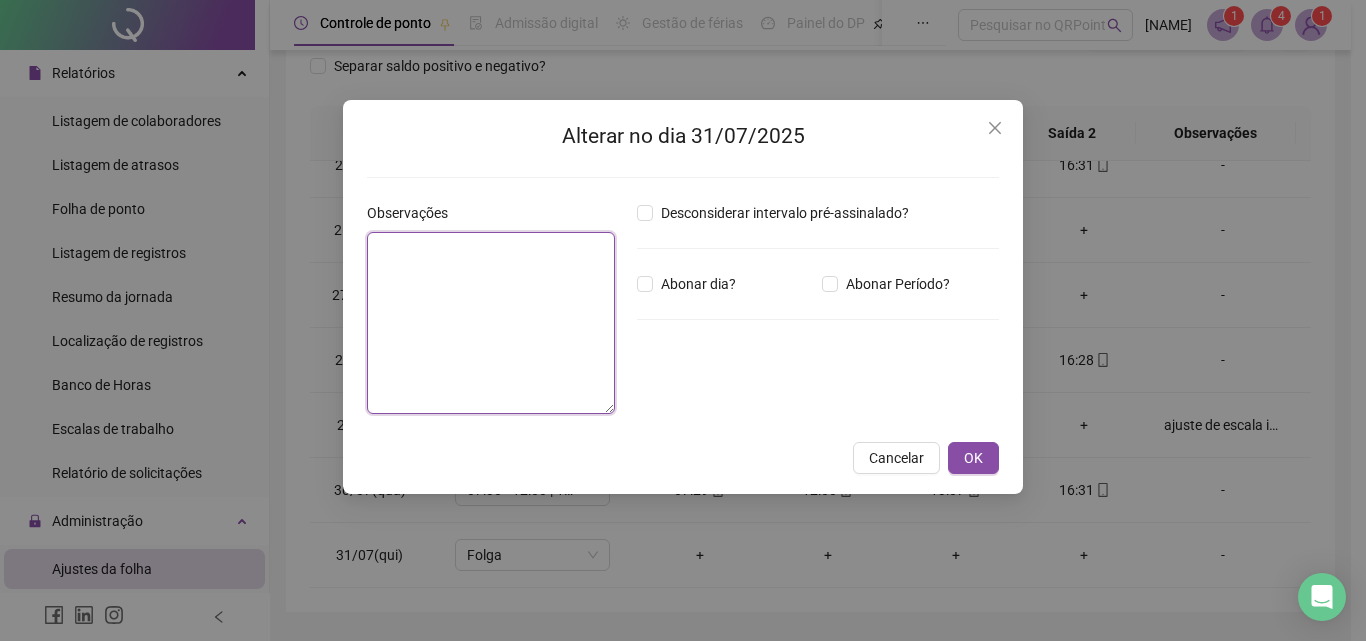 click at bounding box center [491, 323] 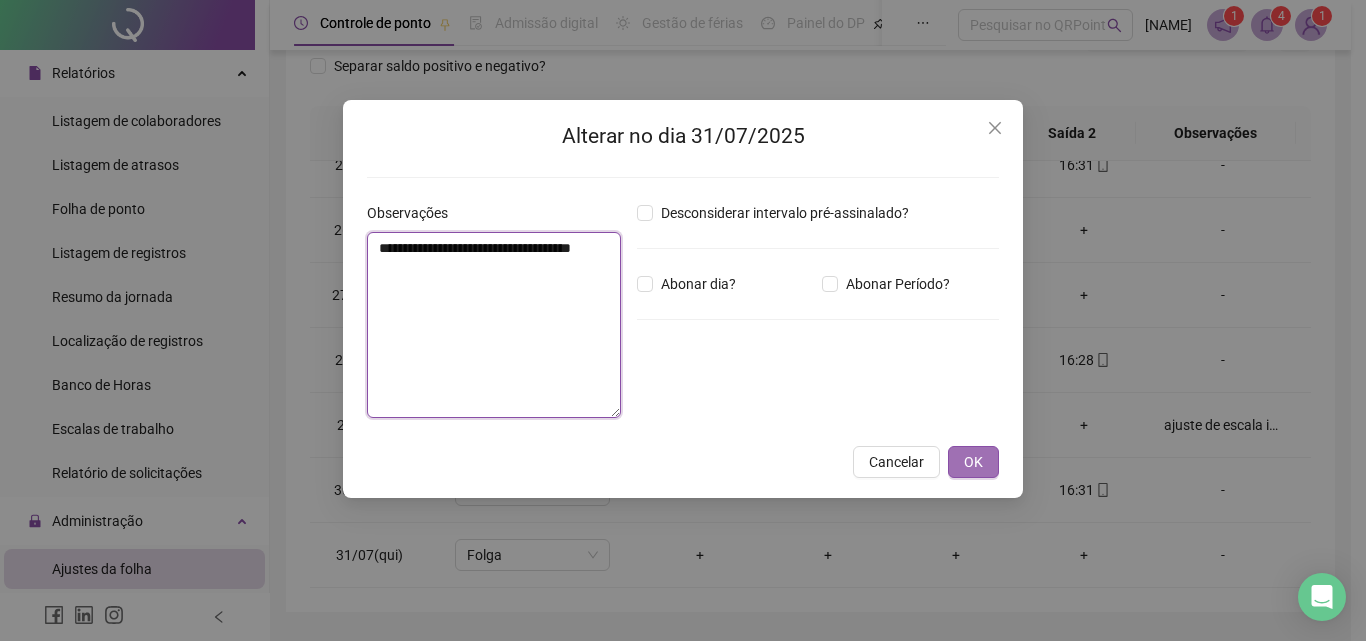 type on "**********" 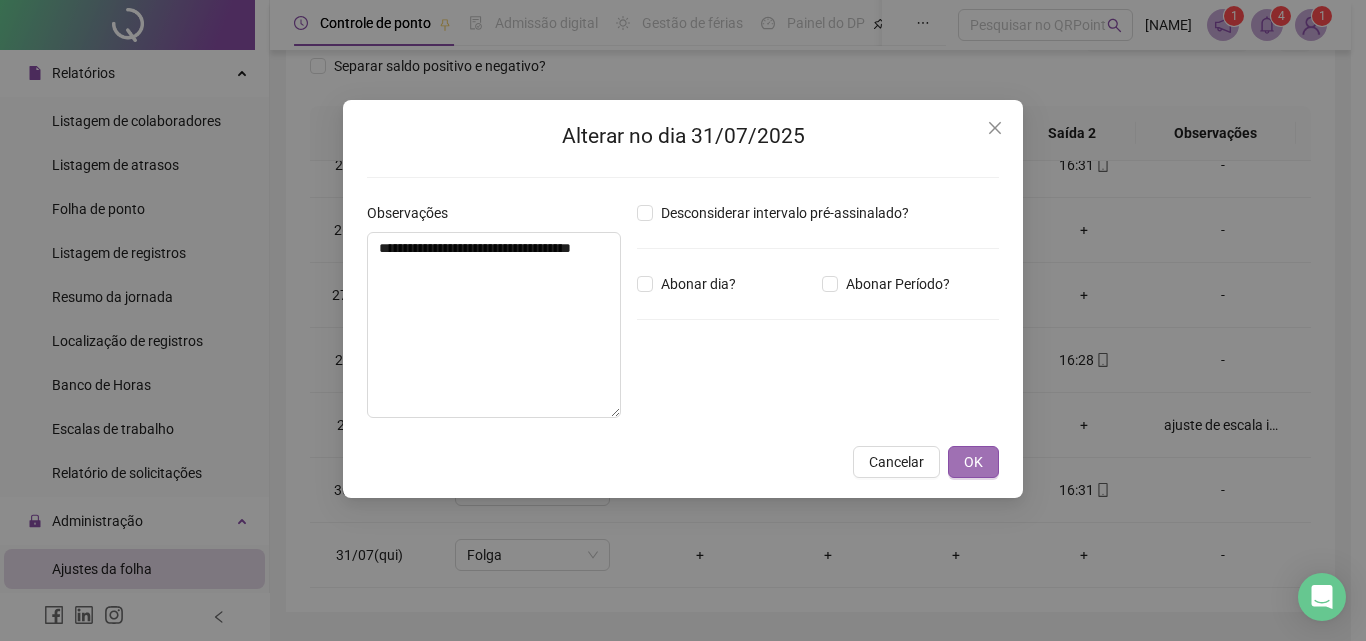 click on "OK" at bounding box center [973, 462] 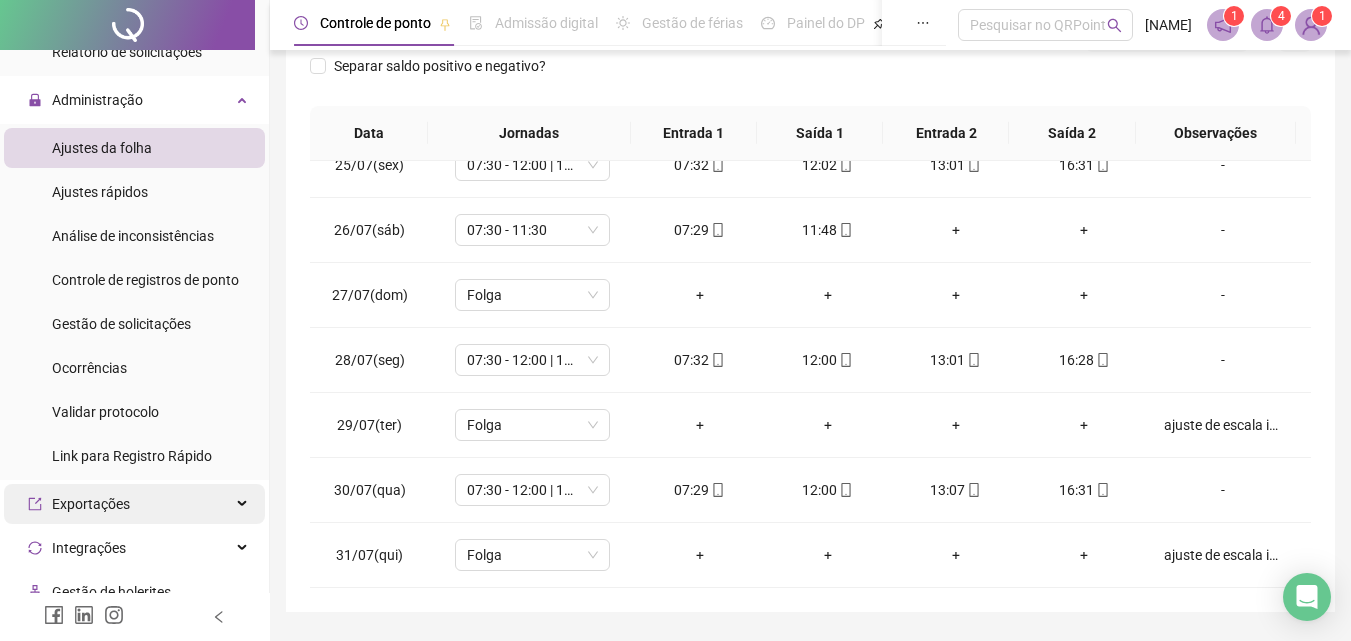 scroll, scrollTop: 489, scrollLeft: 0, axis: vertical 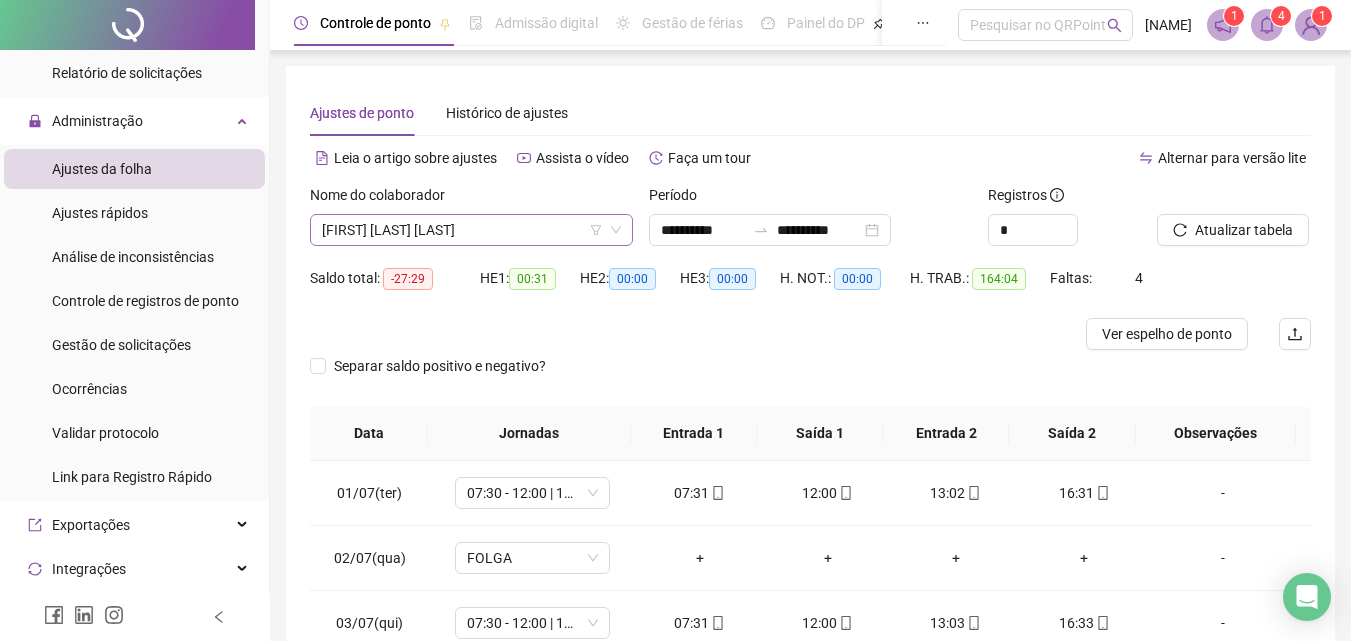 click on "[FIRST] [LAST] [LAST]" at bounding box center [471, 230] 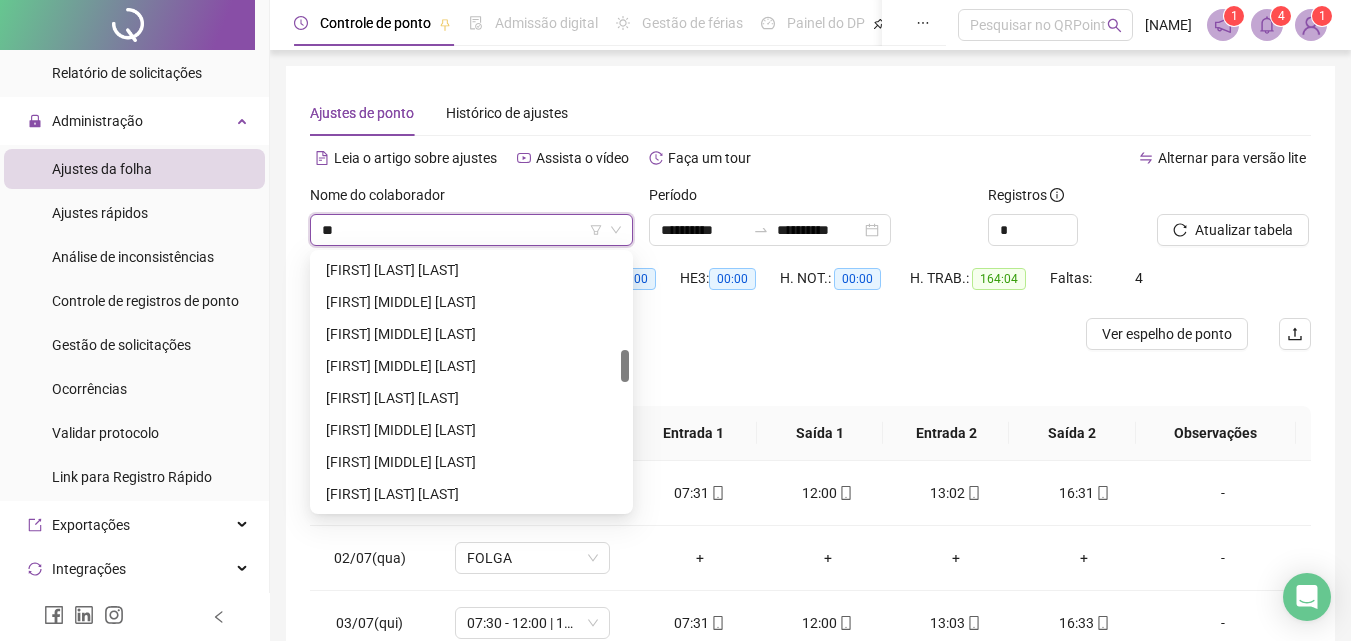 scroll, scrollTop: 736, scrollLeft: 0, axis: vertical 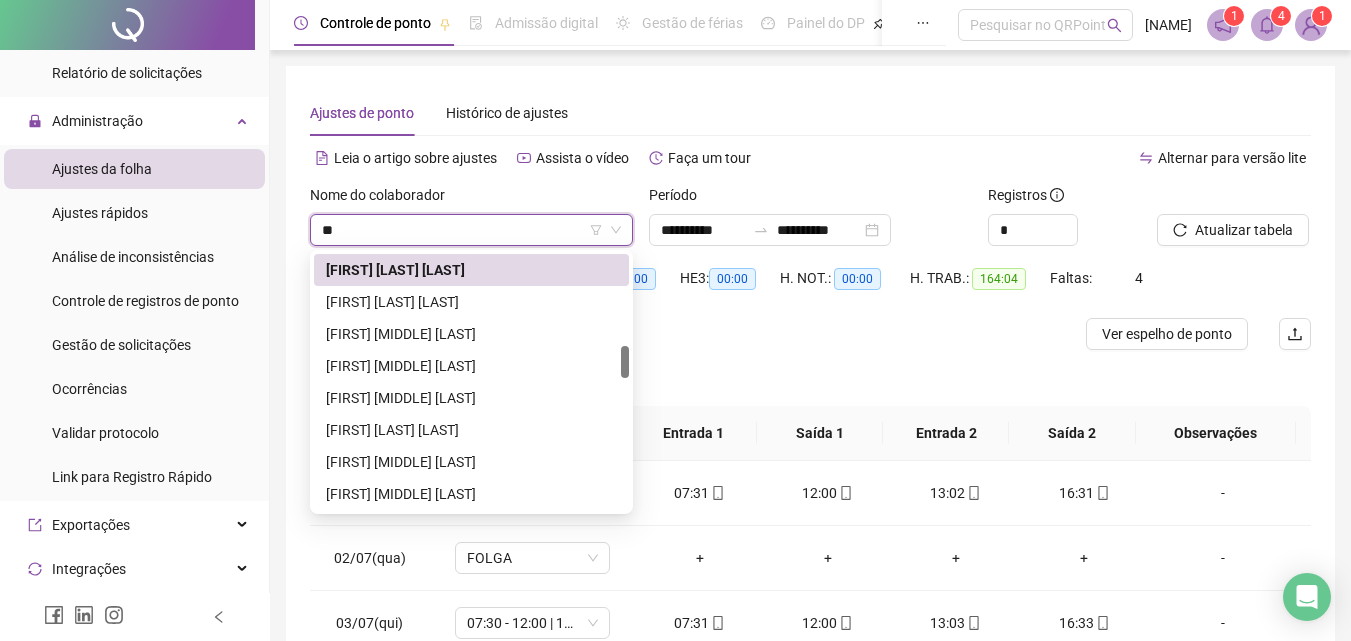 type on "***" 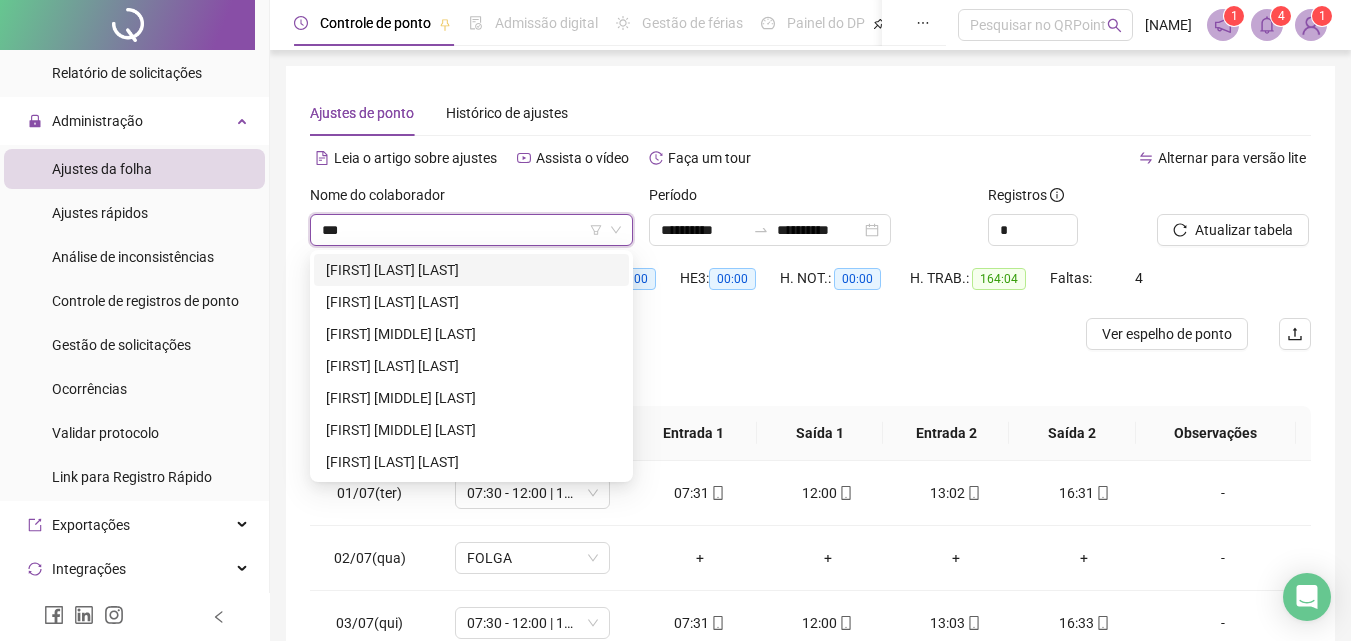 scroll, scrollTop: 0, scrollLeft: 0, axis: both 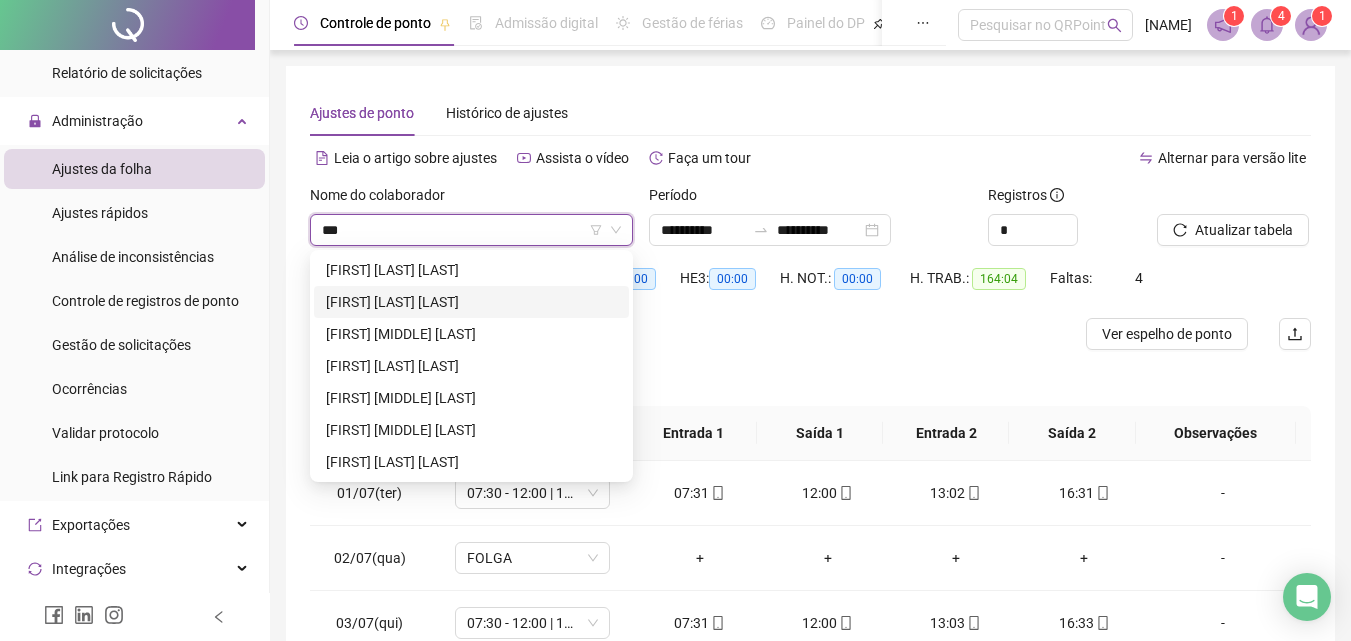 click on "[FIRST] [LAST] [LAST]" at bounding box center (471, 302) 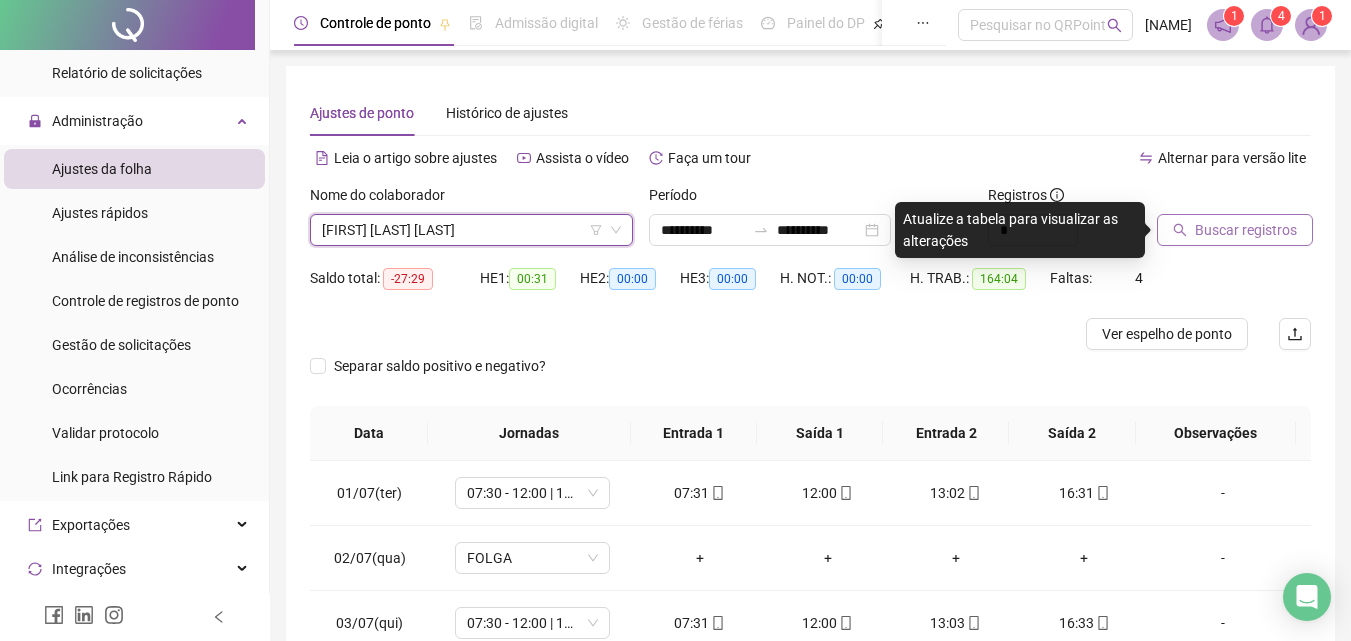 click on "Buscar registros" at bounding box center [1246, 230] 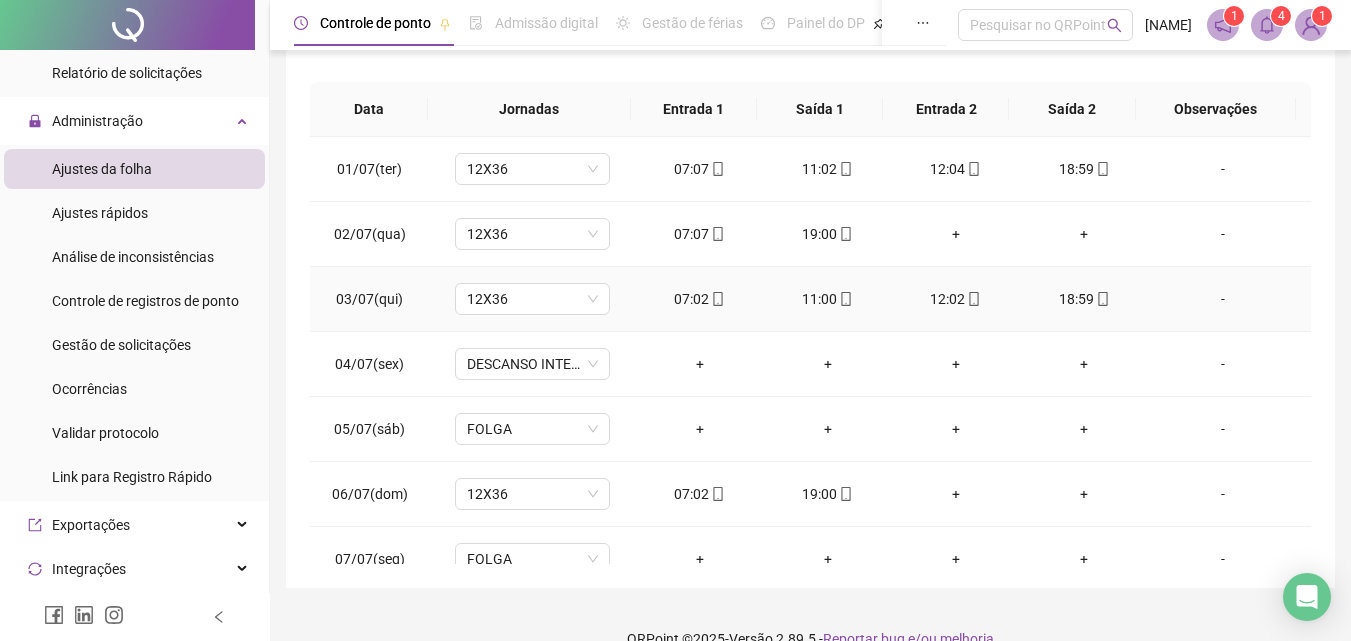 scroll, scrollTop: 357, scrollLeft: 0, axis: vertical 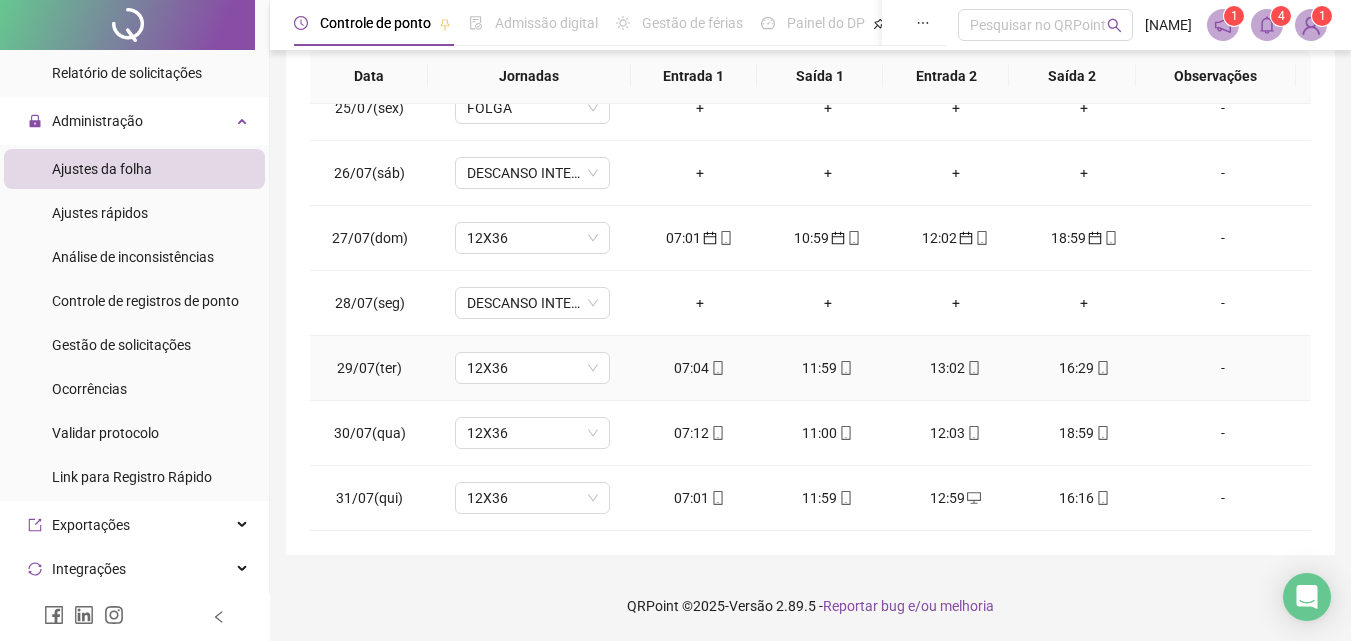 click on "-" at bounding box center [1223, 368] 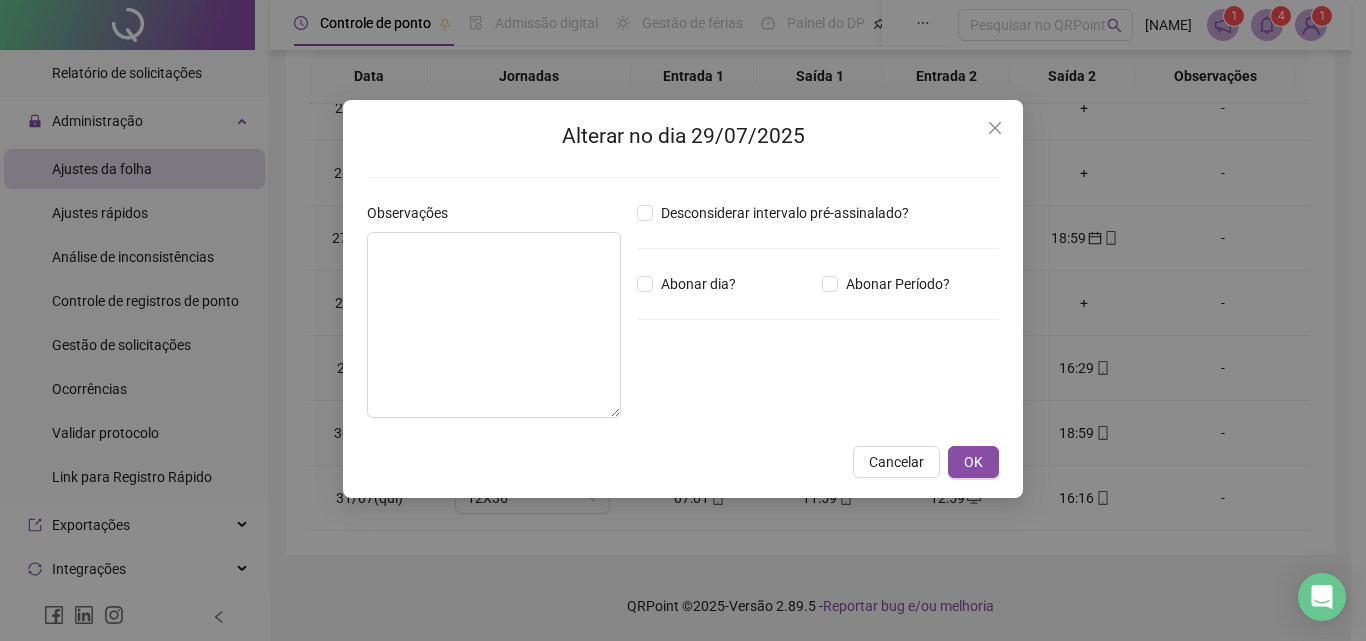 type 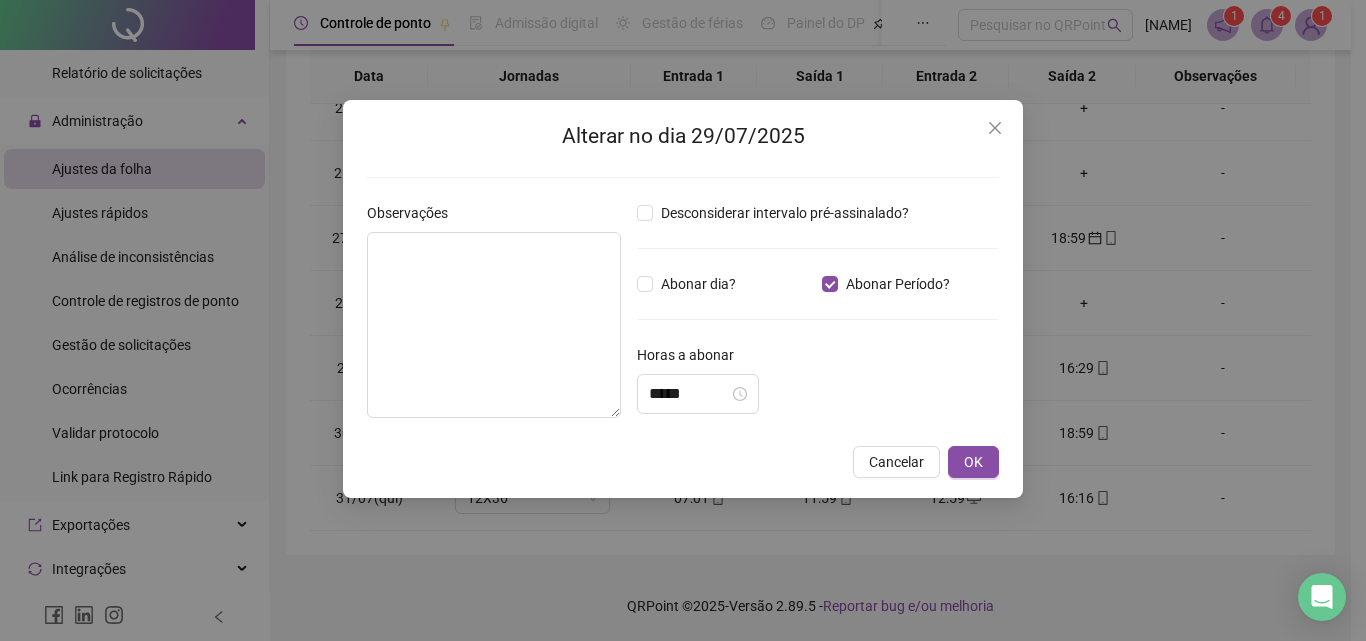 click at bounding box center [995, 128] 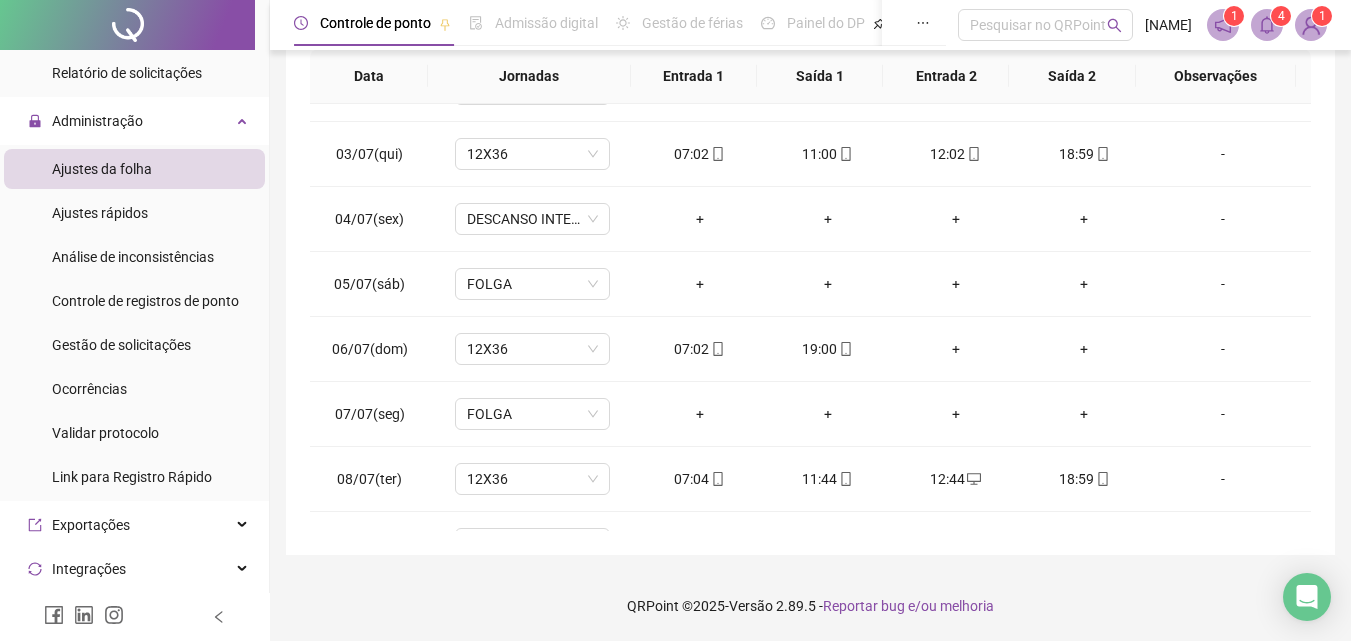 scroll, scrollTop: 0, scrollLeft: 0, axis: both 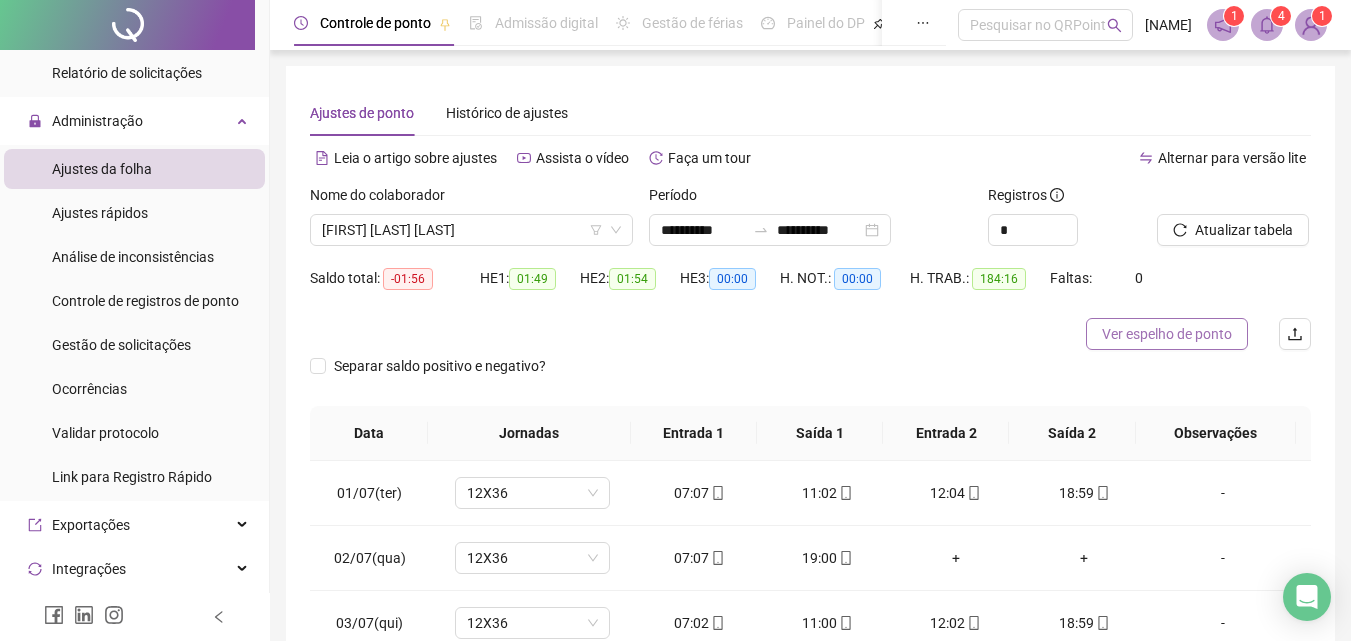 click on "Ver espelho de ponto" at bounding box center (1167, 334) 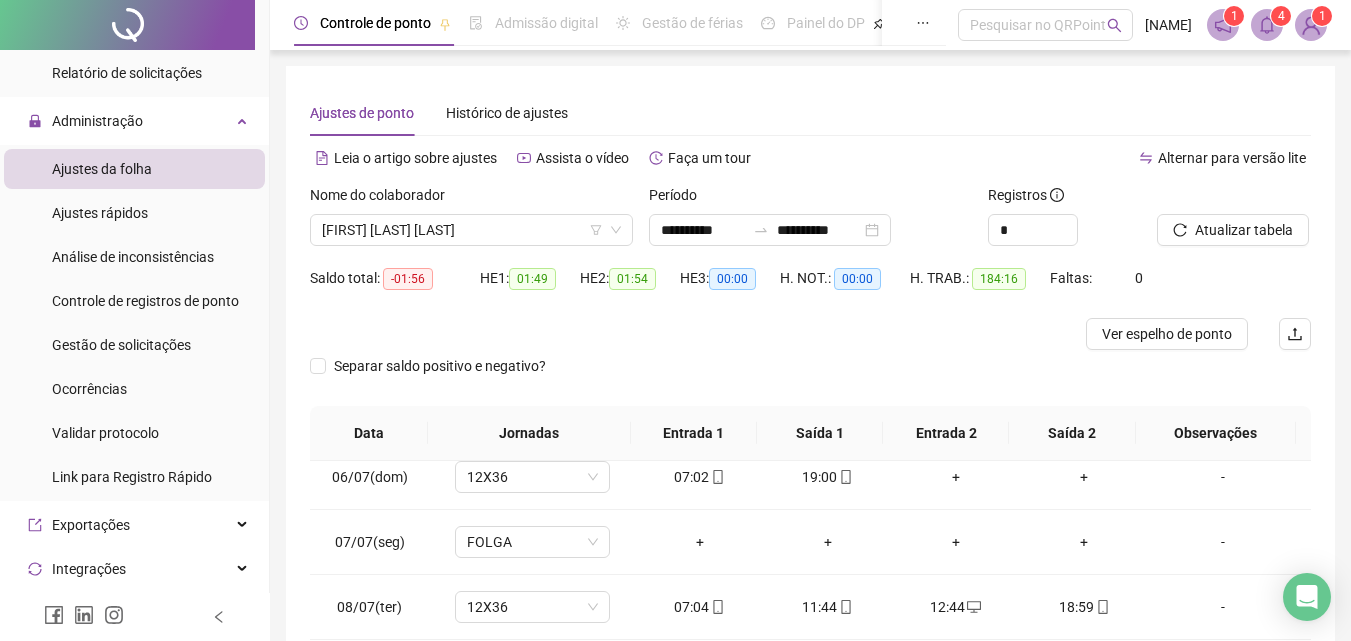 scroll, scrollTop: 500, scrollLeft: 0, axis: vertical 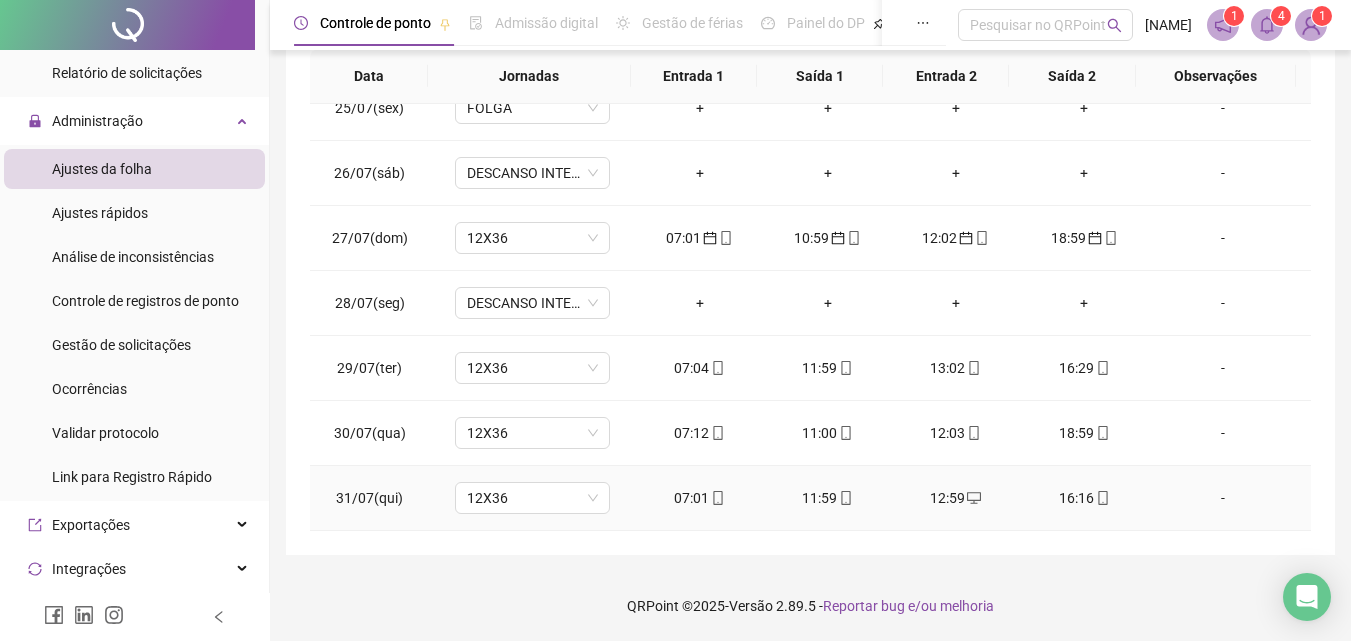 click on "-" at bounding box center (1223, 498) 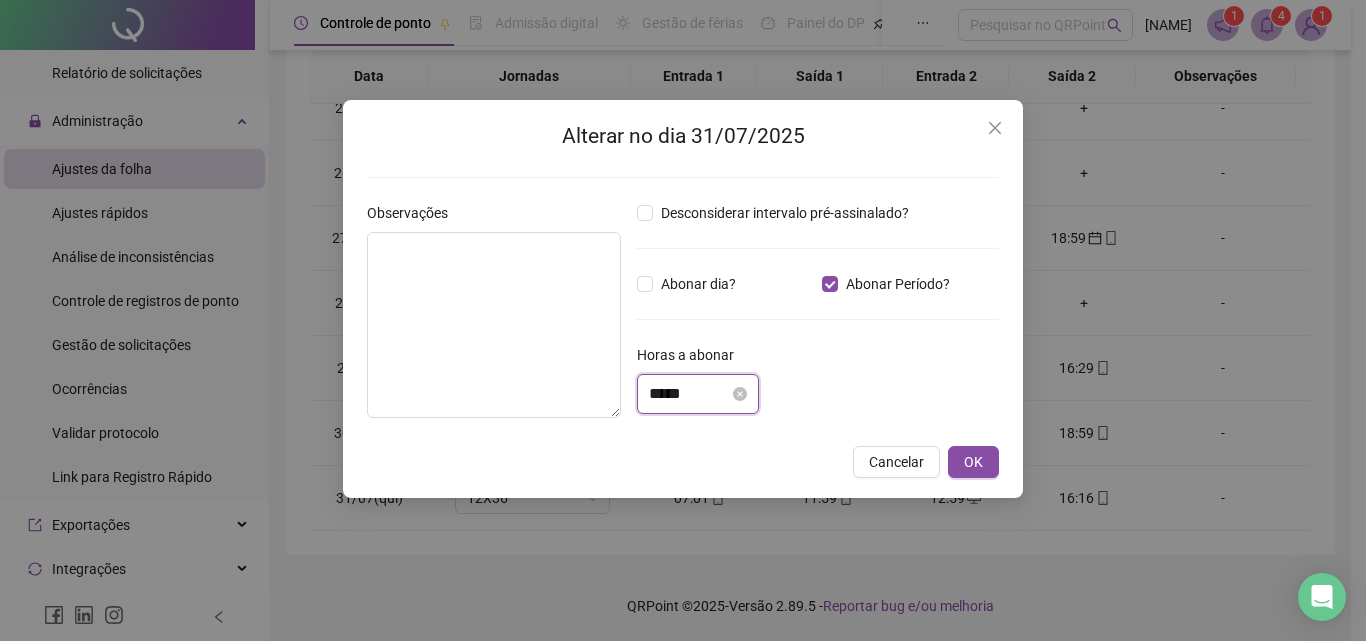 click on "*****" at bounding box center (689, 394) 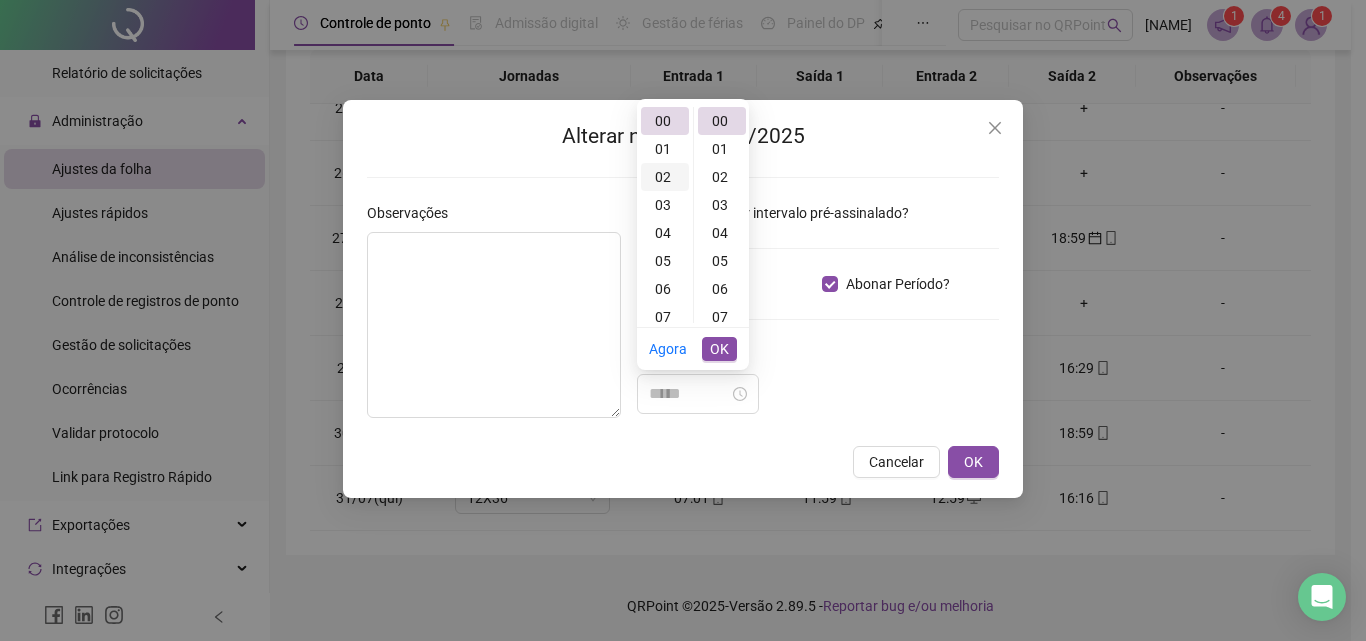 click on "02" at bounding box center (665, 177) 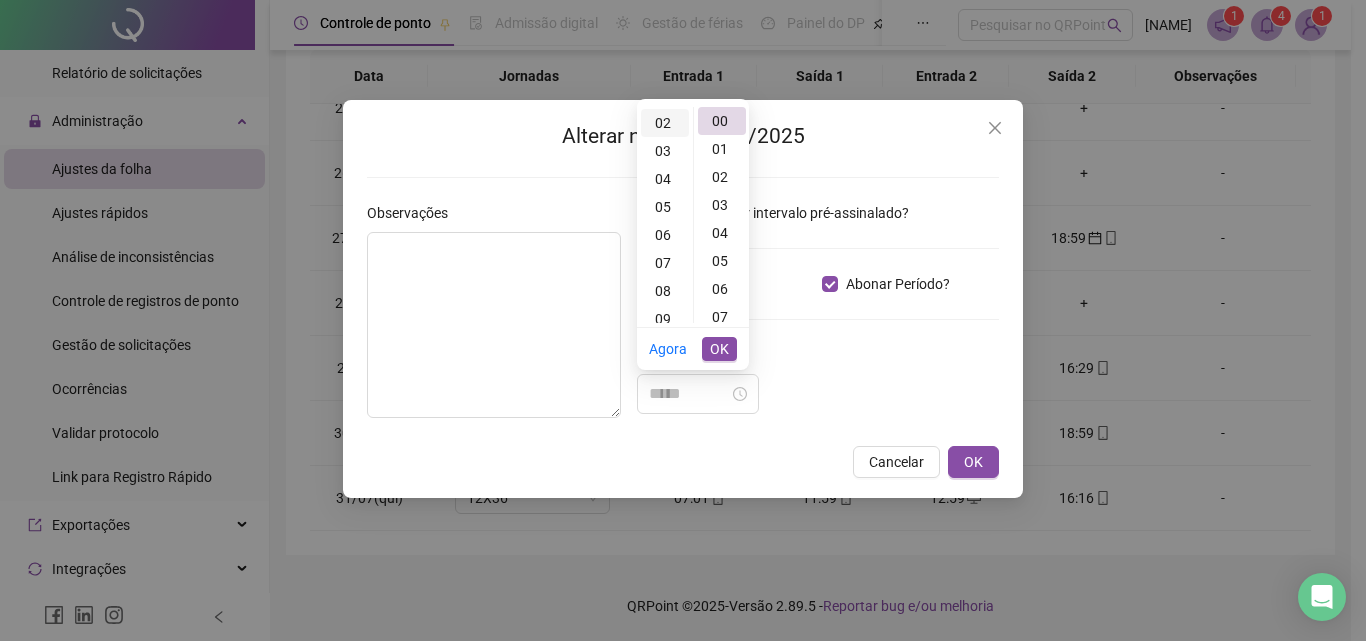 scroll, scrollTop: 56, scrollLeft: 0, axis: vertical 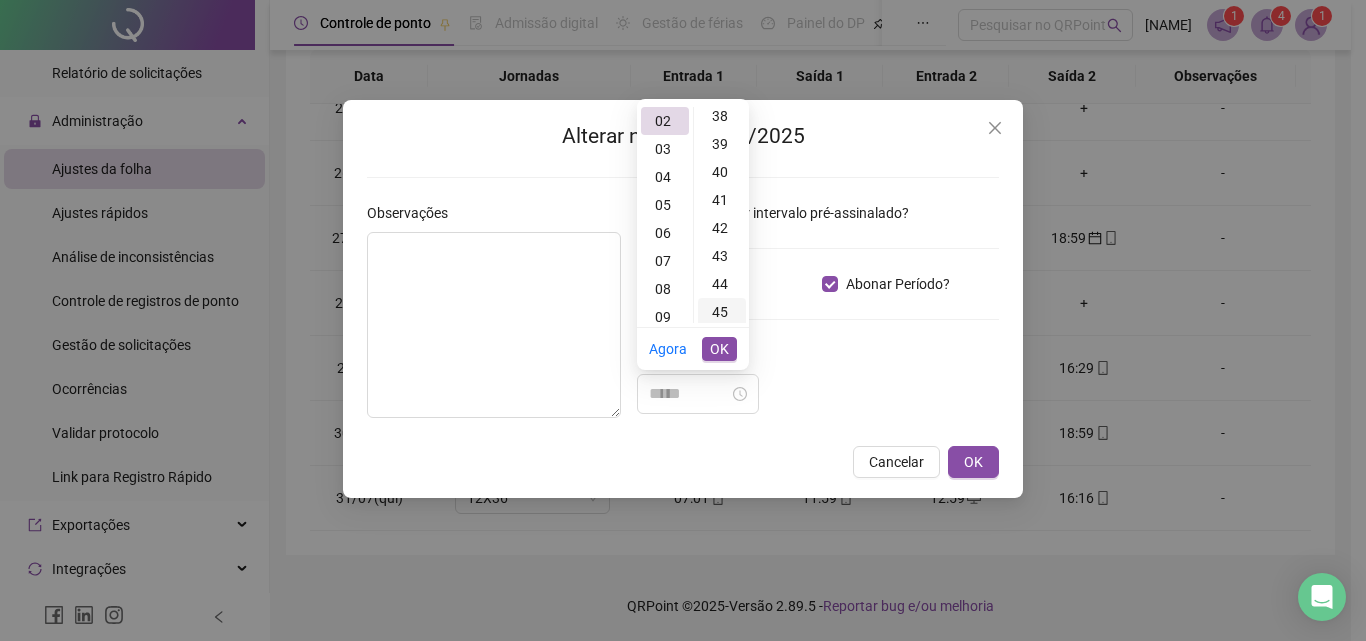 click on "45" at bounding box center (722, 312) 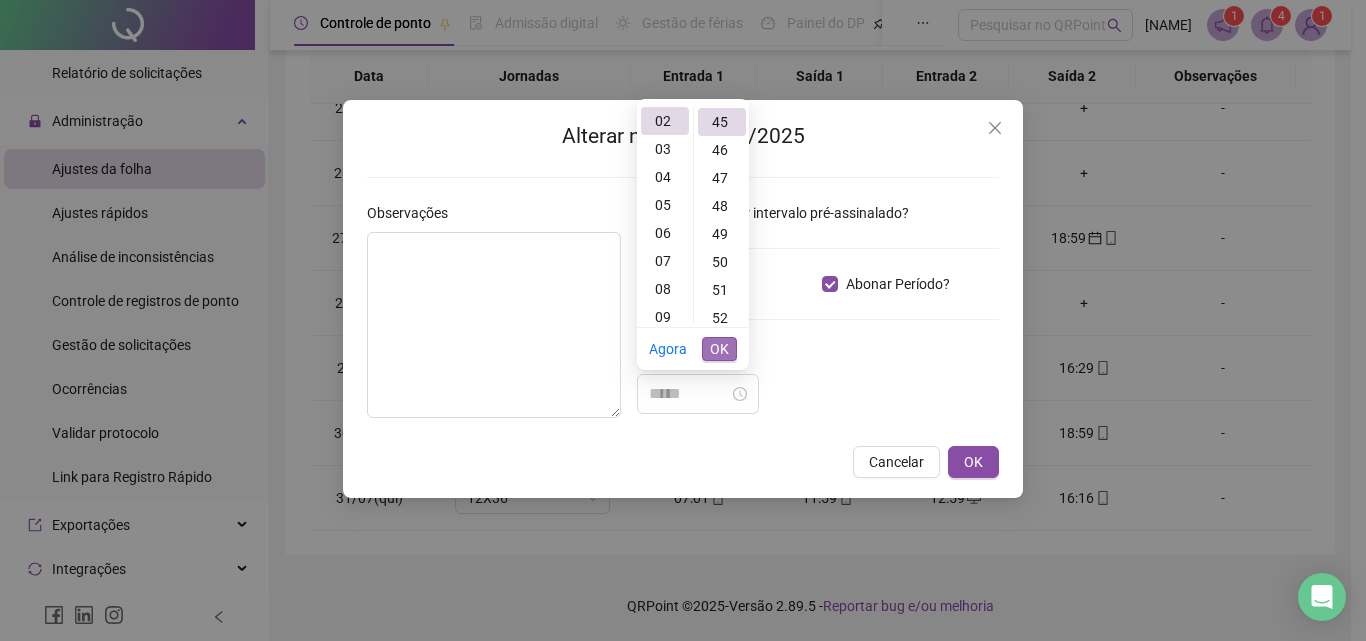 scroll, scrollTop: 1260, scrollLeft: 0, axis: vertical 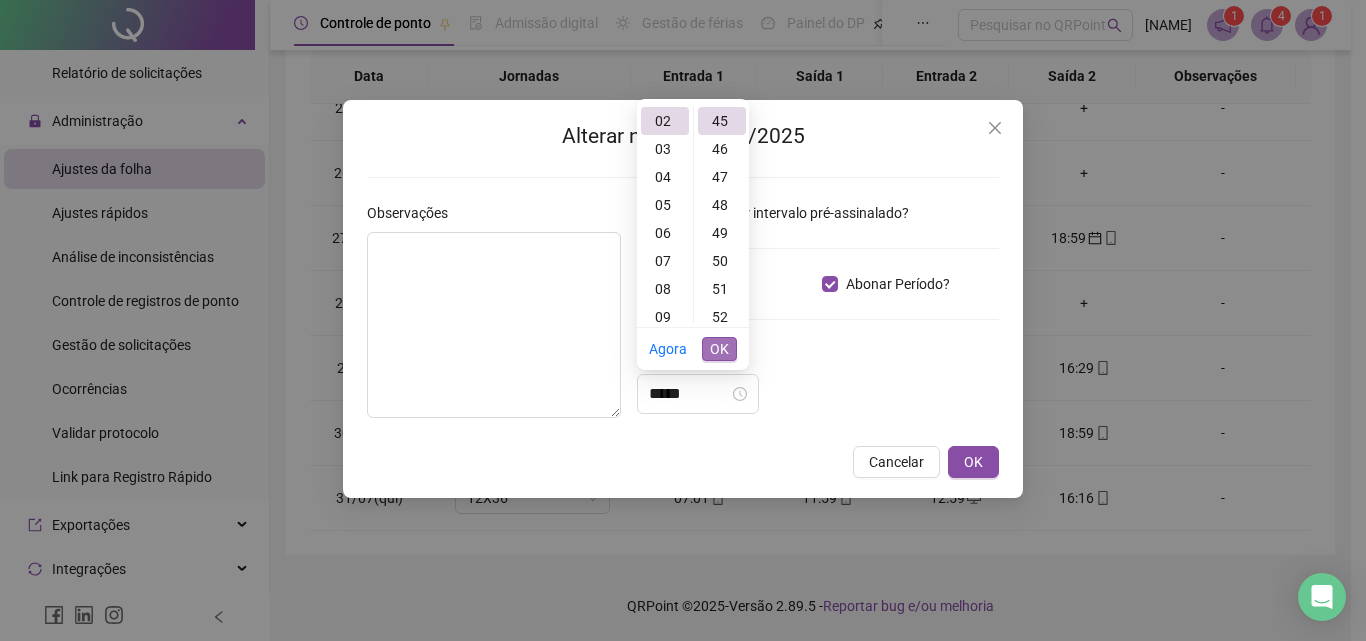 click on "OK" at bounding box center [719, 349] 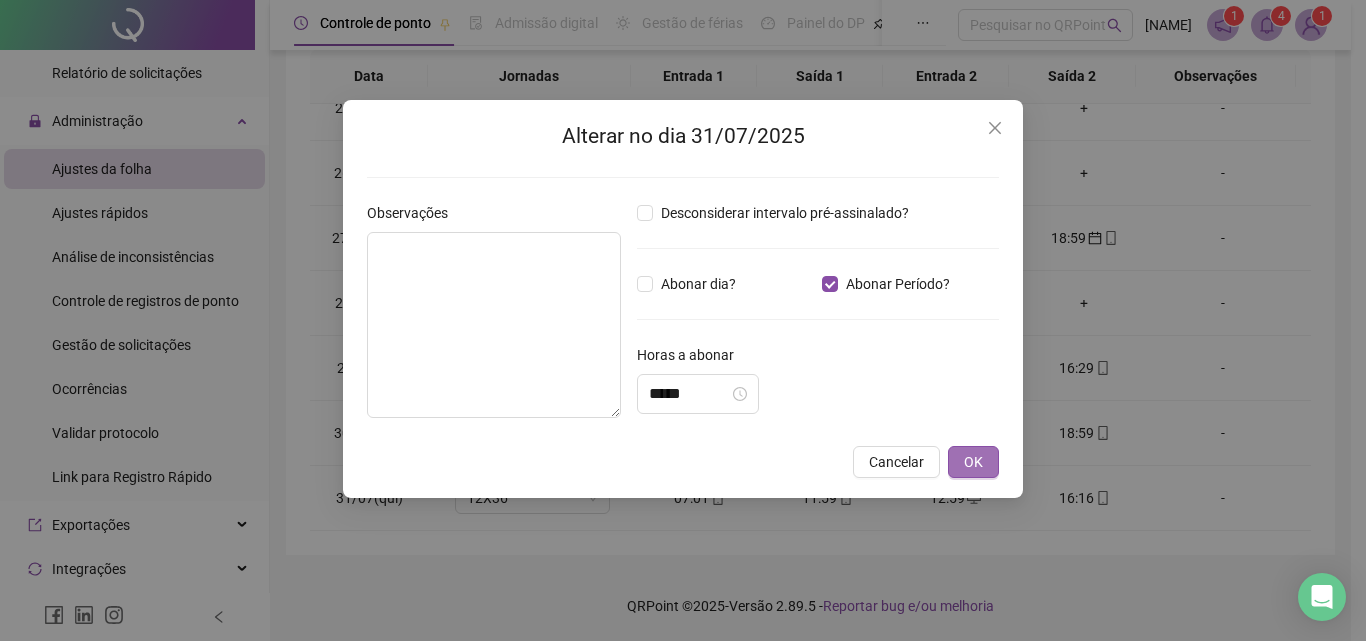click on "OK" at bounding box center (973, 462) 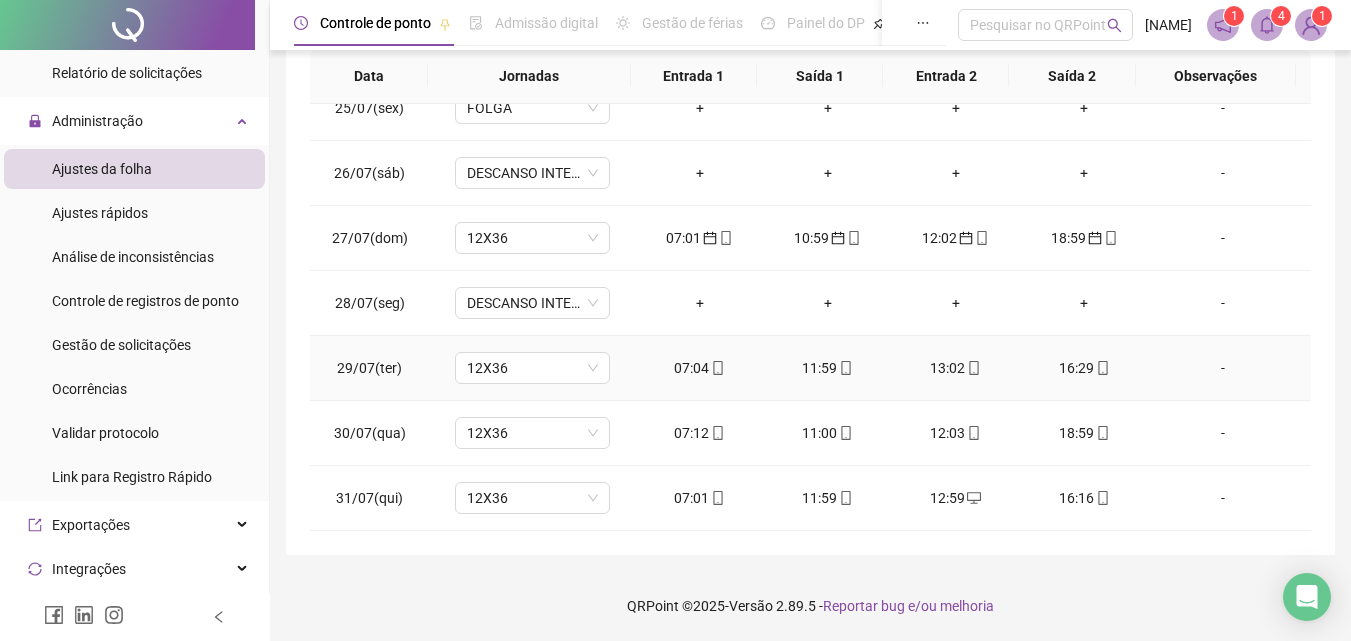 click on "-" at bounding box center [1223, 368] 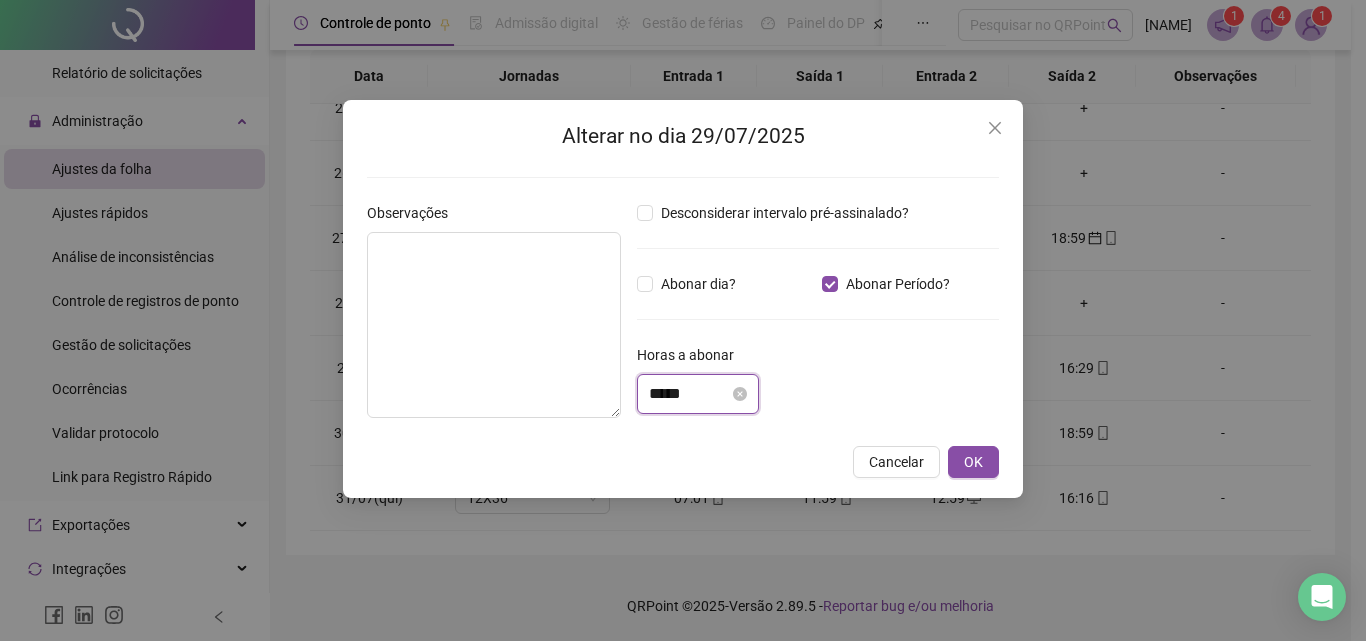 click on "*****" at bounding box center [689, 394] 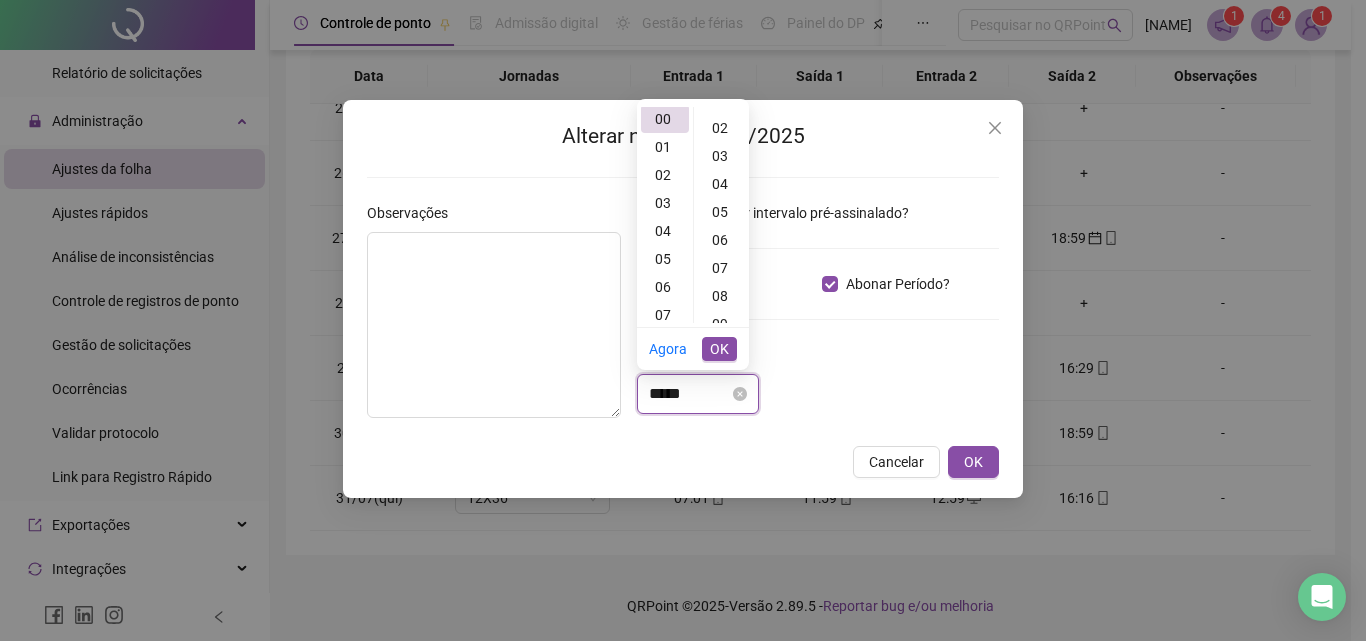 scroll, scrollTop: 0, scrollLeft: 0, axis: both 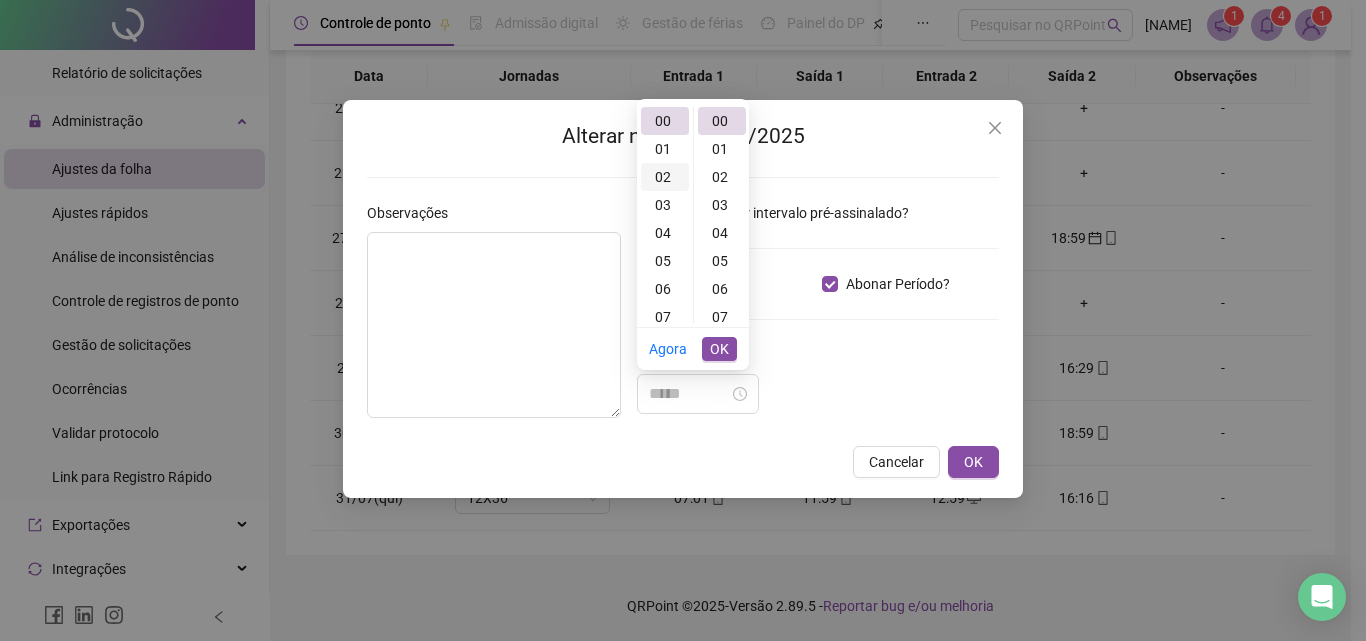 click on "02" at bounding box center (665, 177) 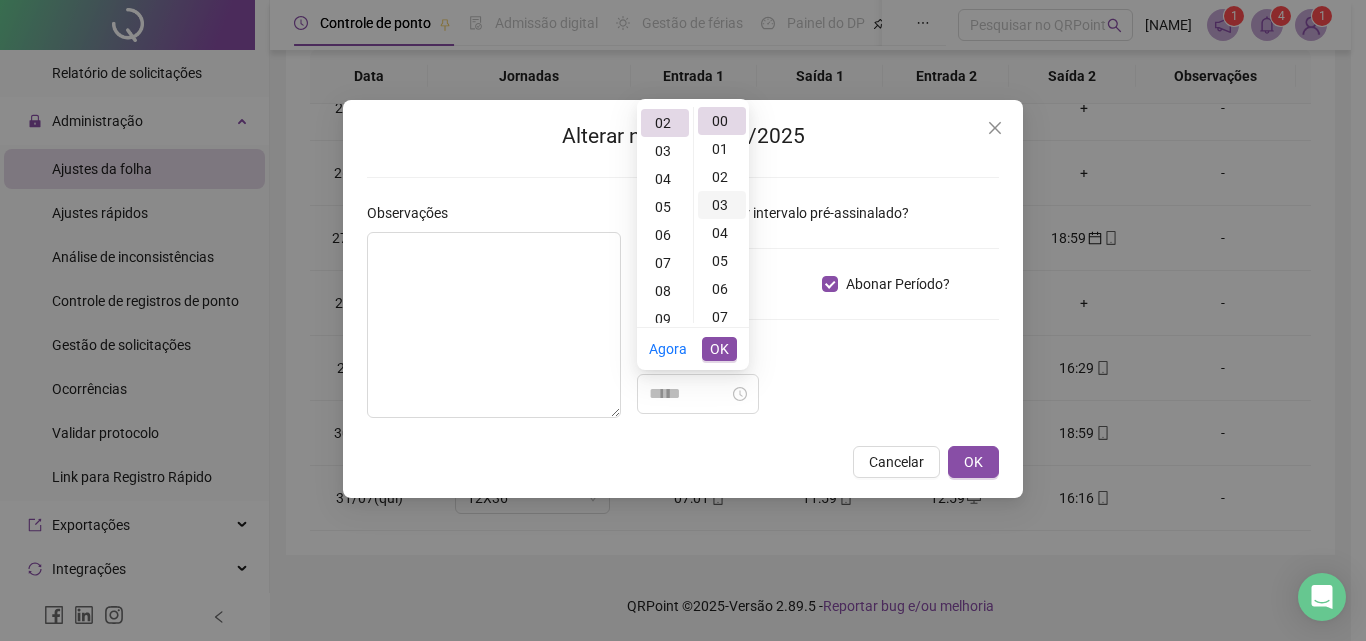 scroll, scrollTop: 56, scrollLeft: 0, axis: vertical 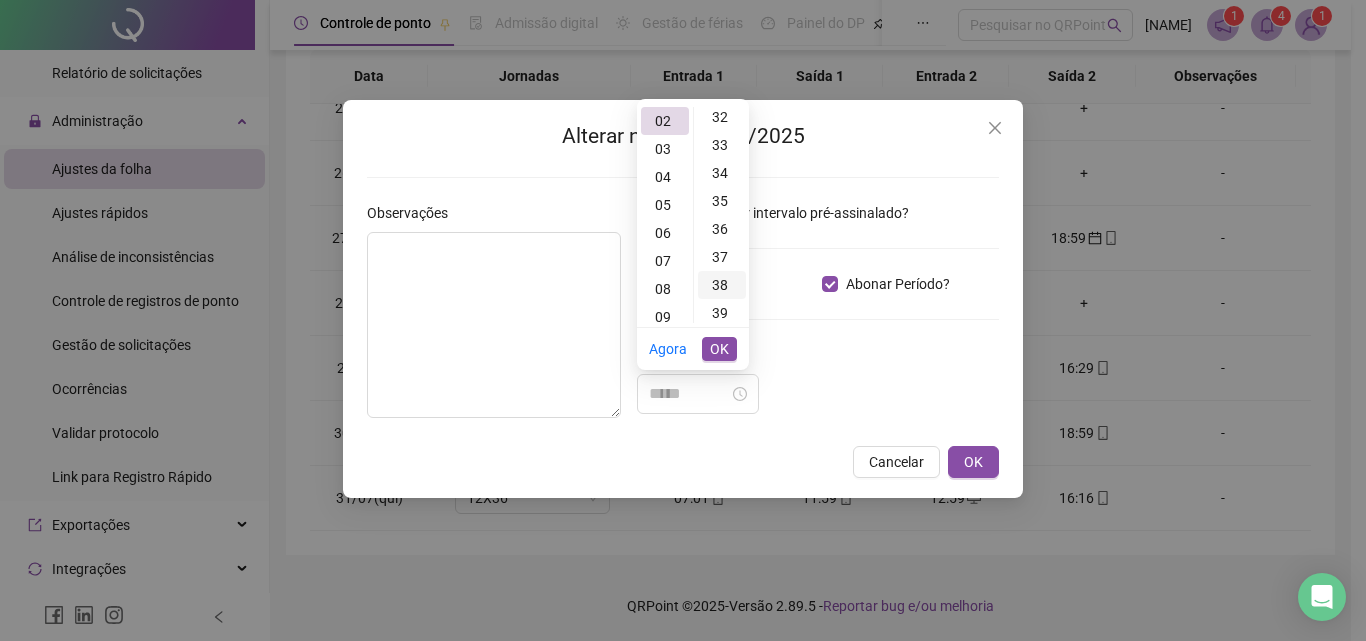 click on "38" at bounding box center (722, 285) 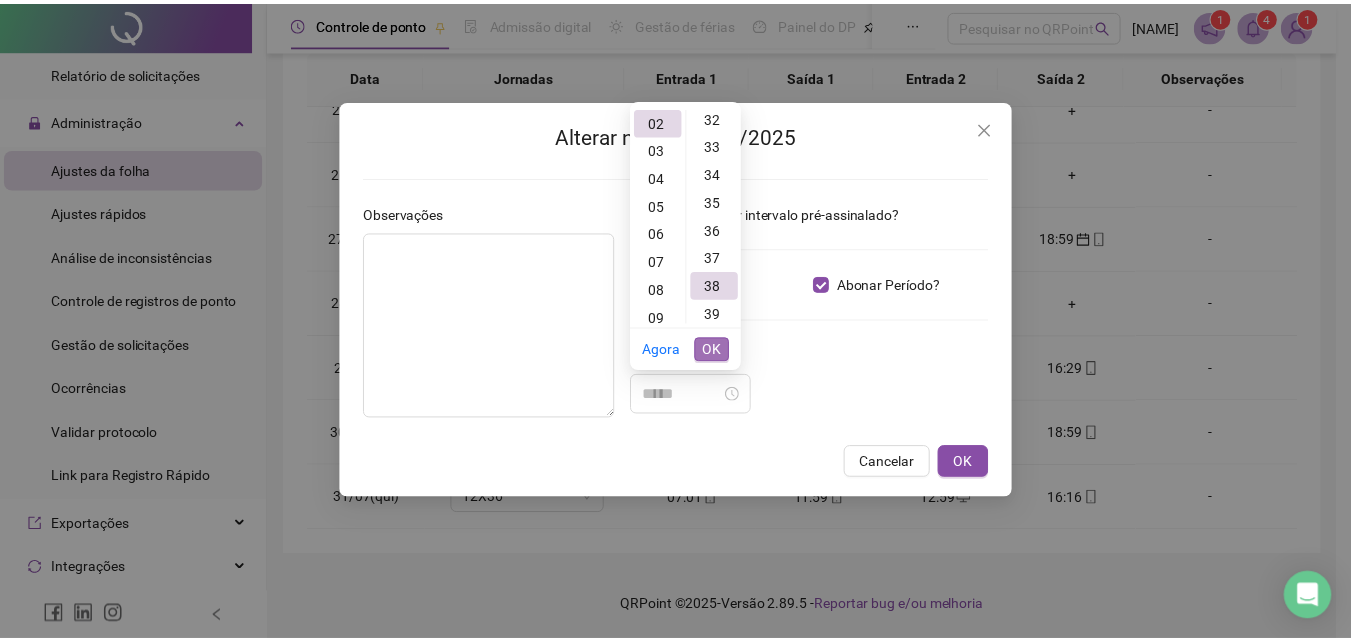 scroll, scrollTop: 1064, scrollLeft: 0, axis: vertical 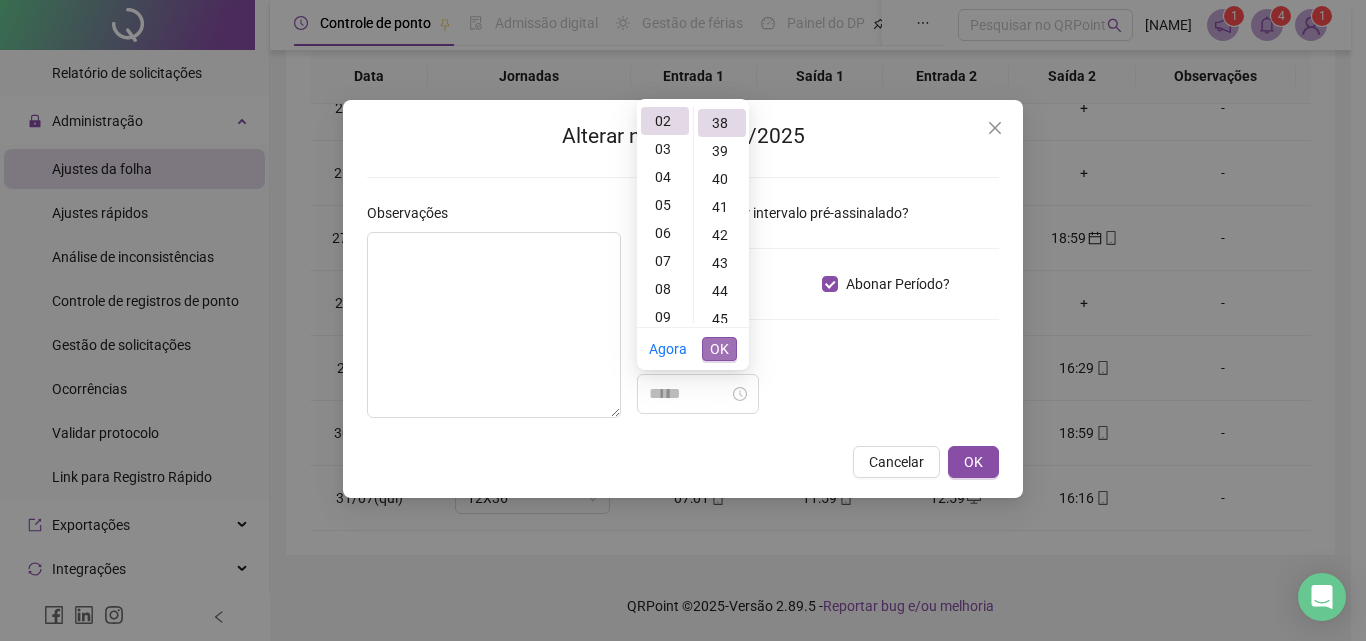 type on "*****" 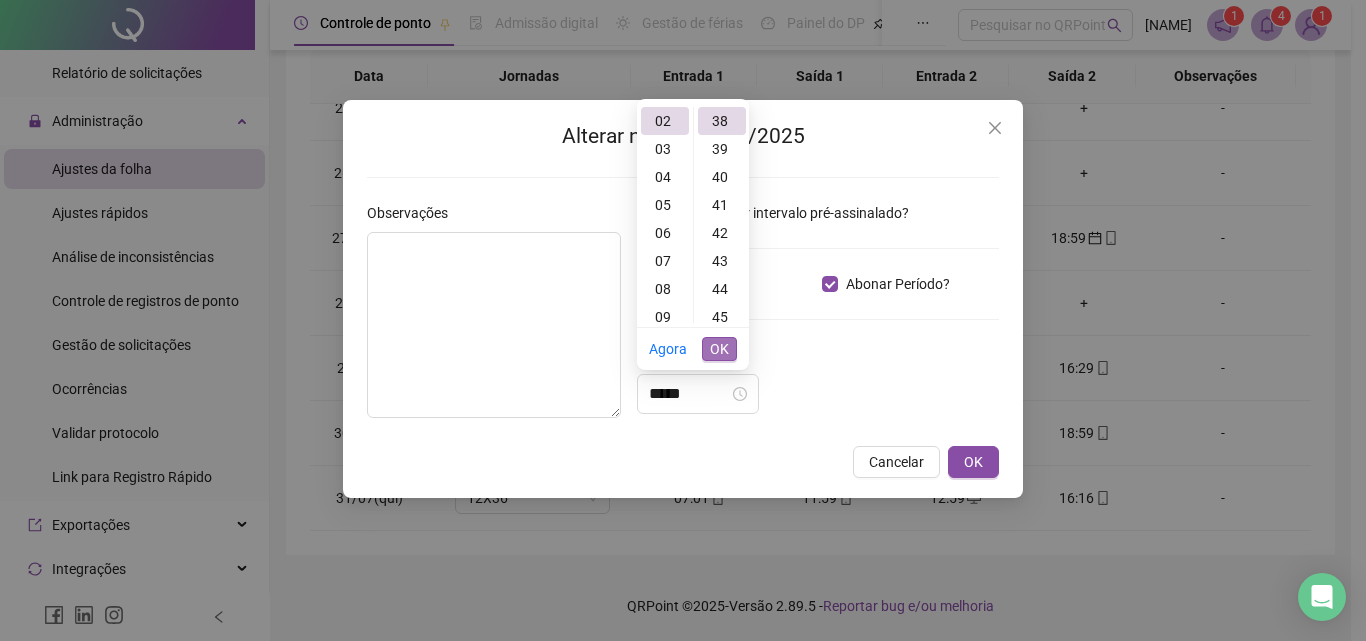 click on "OK" at bounding box center [719, 349] 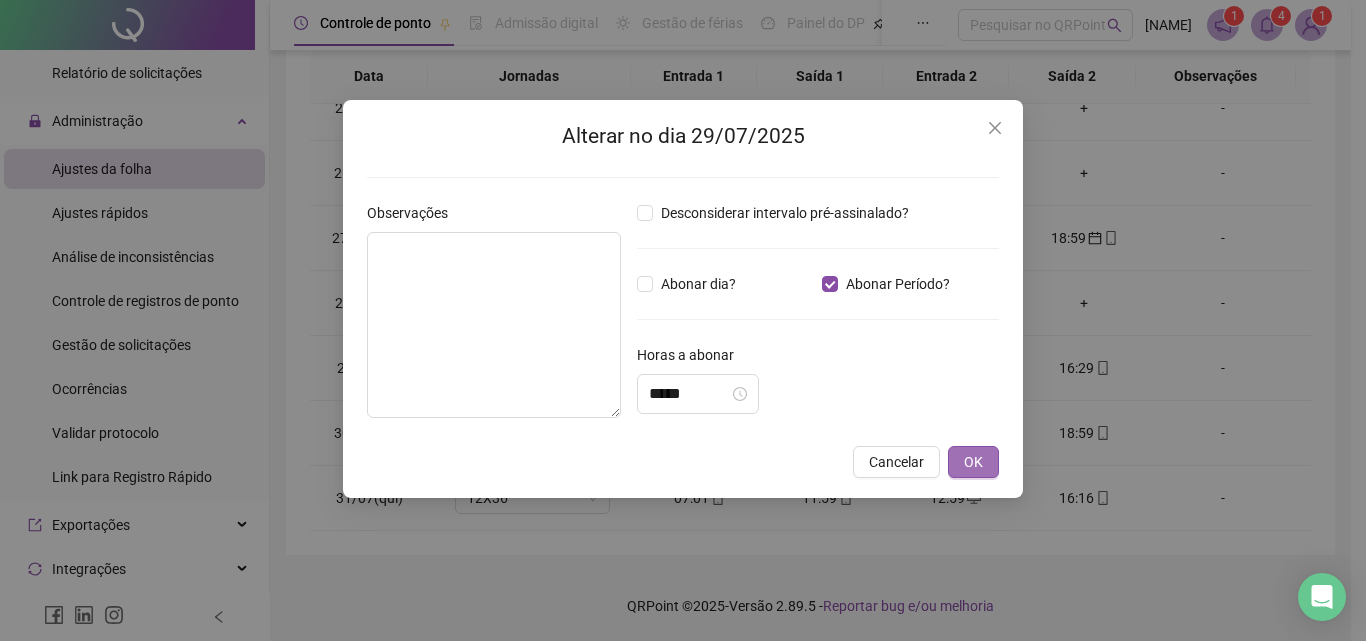 click on "OK" at bounding box center (973, 462) 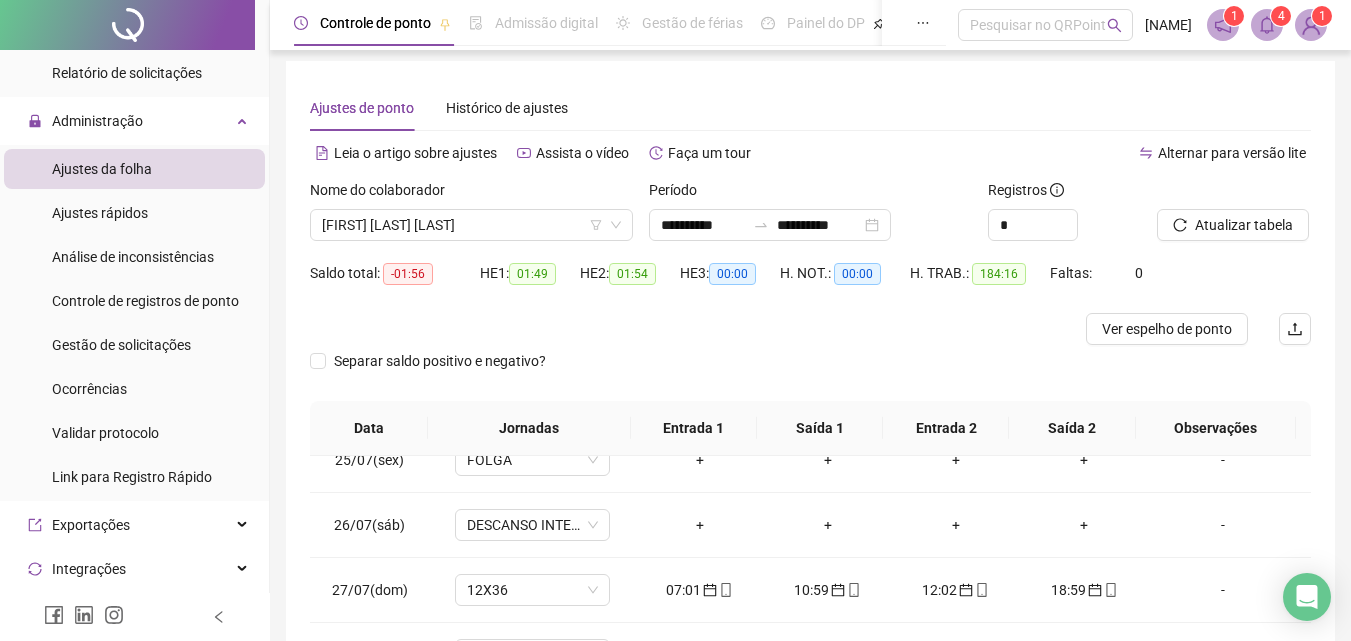 scroll, scrollTop: 0, scrollLeft: 0, axis: both 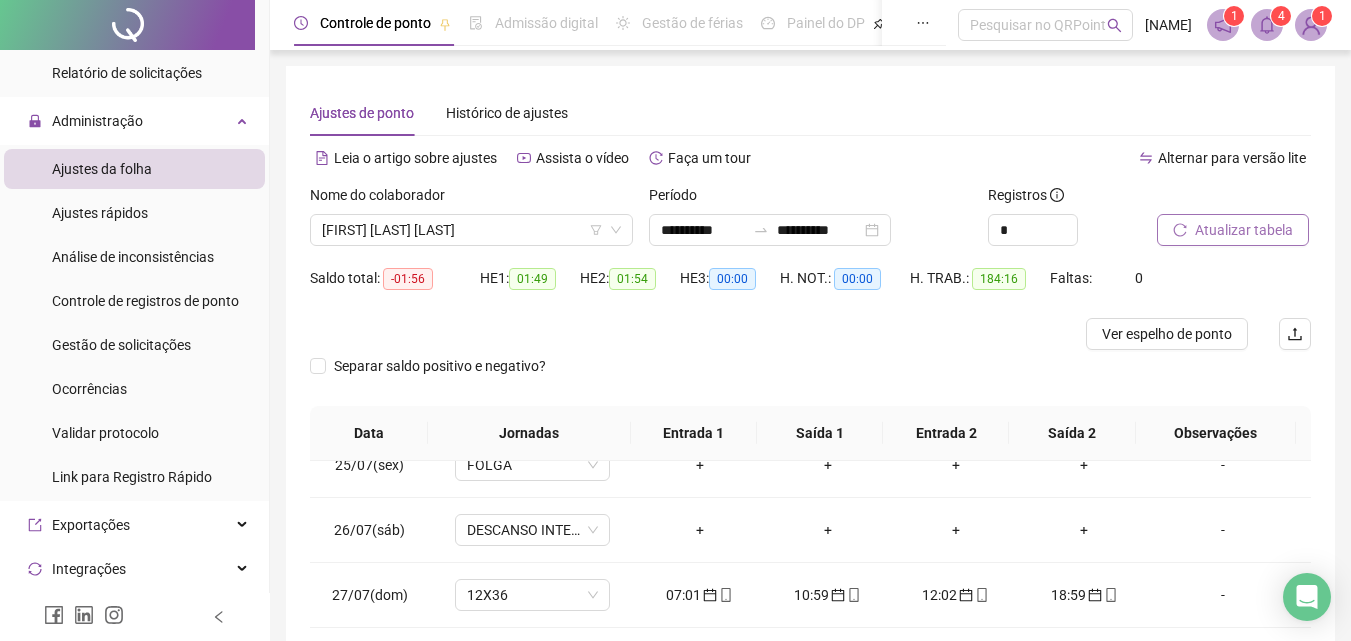 click on "Atualizar tabela" at bounding box center (1244, 230) 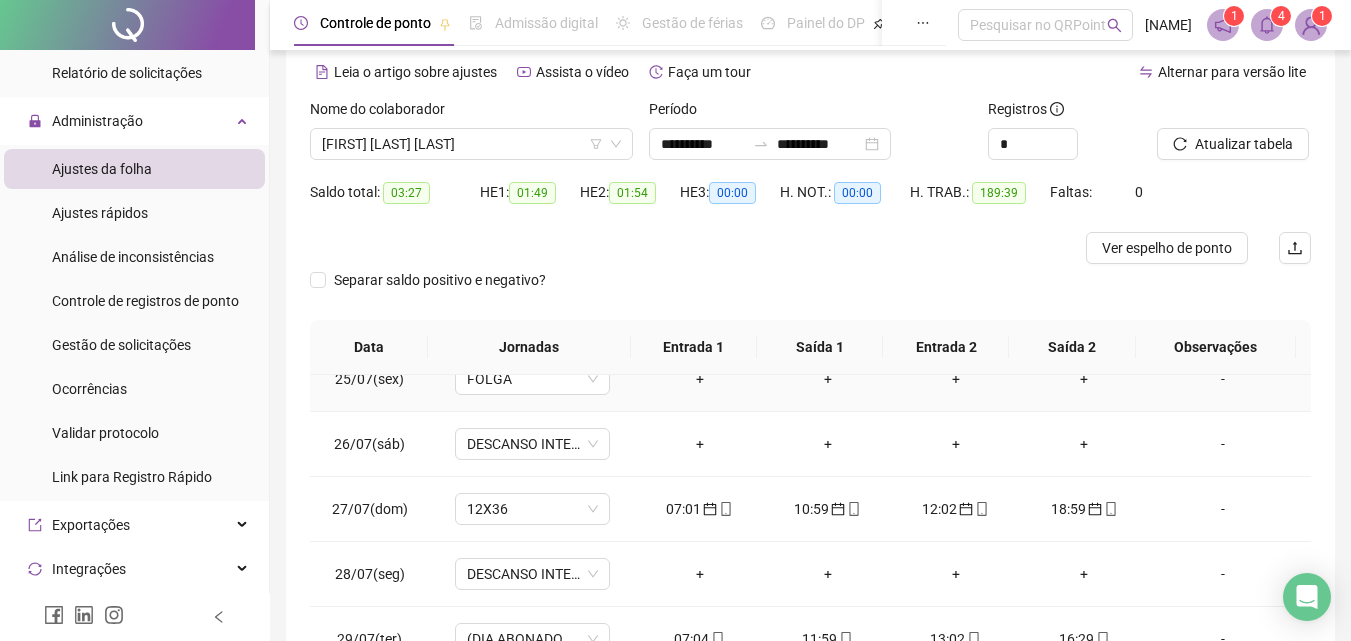 scroll, scrollTop: 357, scrollLeft: 0, axis: vertical 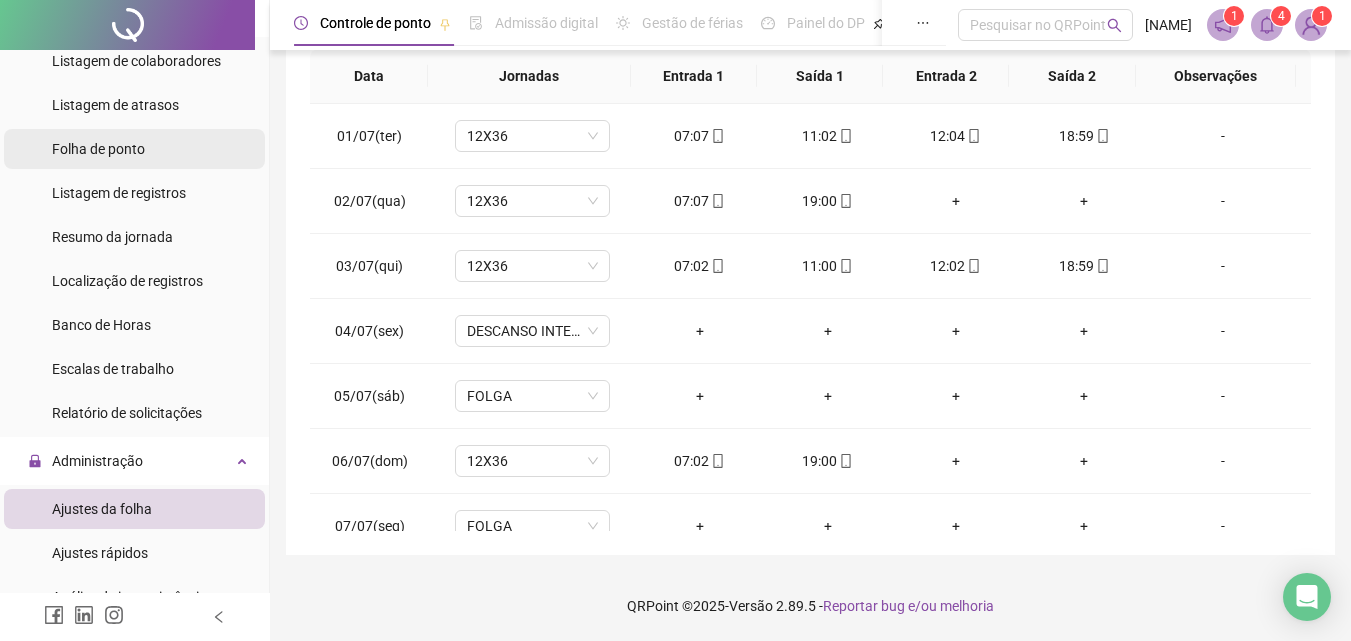 click on "Folha de ponto" at bounding box center [98, 149] 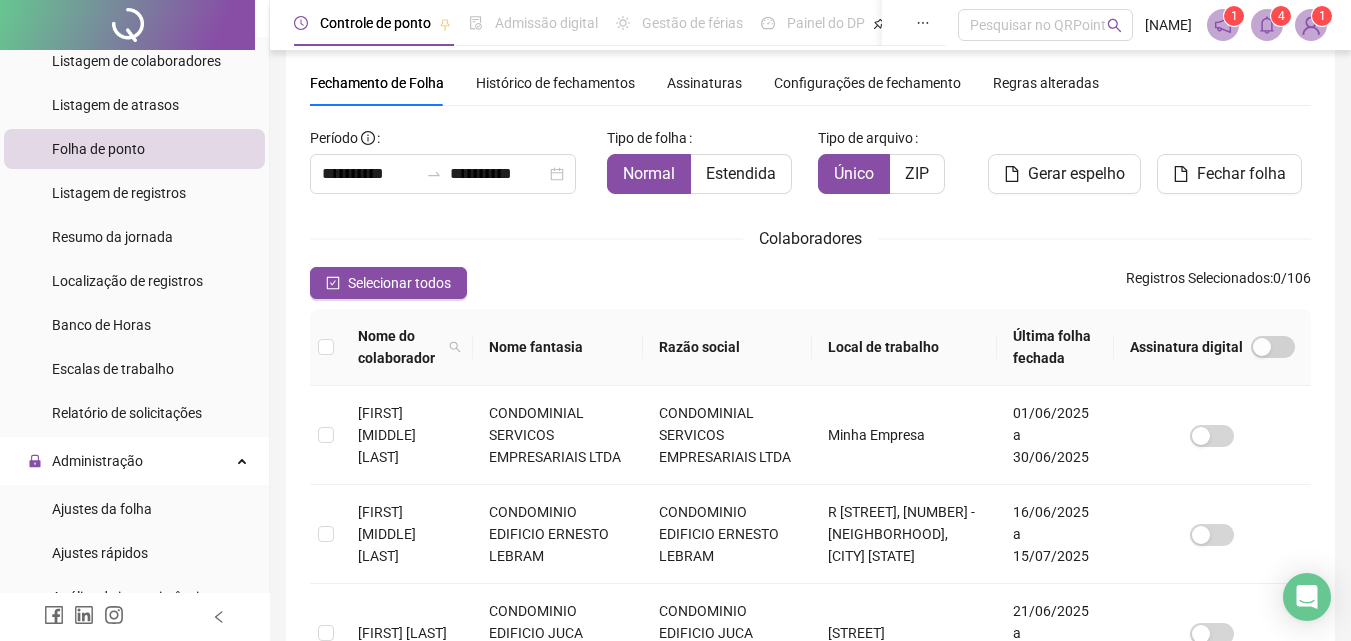scroll, scrollTop: 89, scrollLeft: 0, axis: vertical 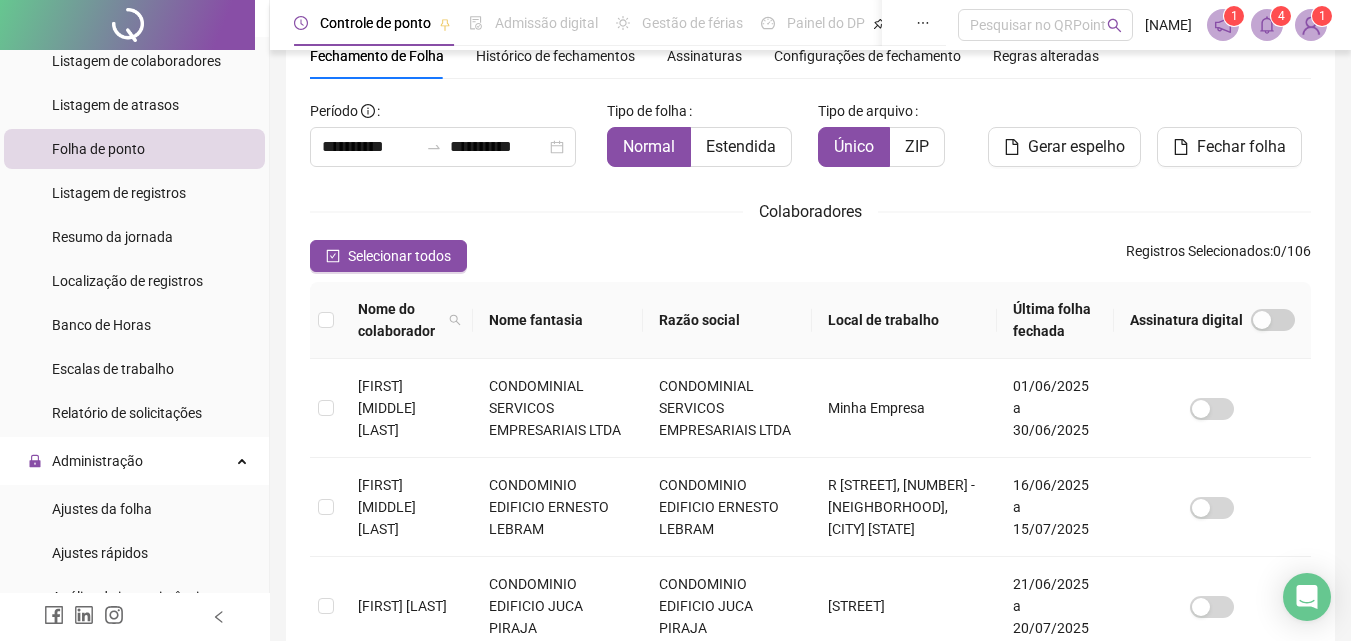click on "Razão social" at bounding box center (728, 320) 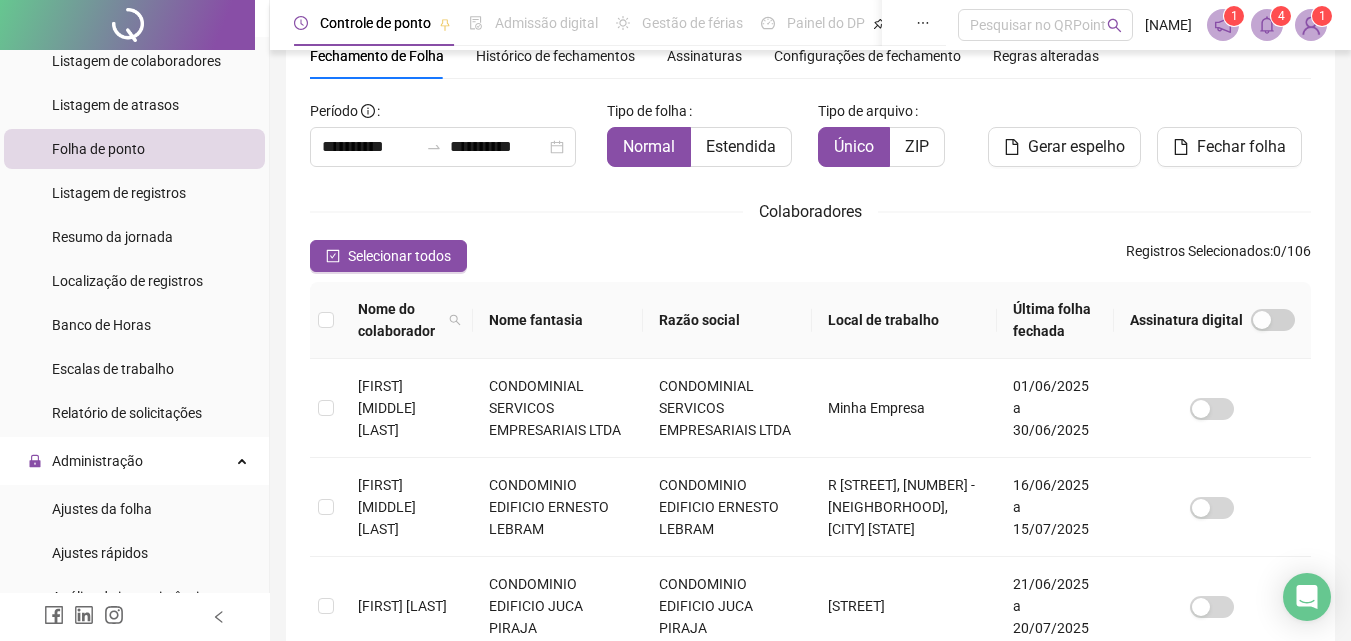 click on "Razão social" at bounding box center [728, 320] 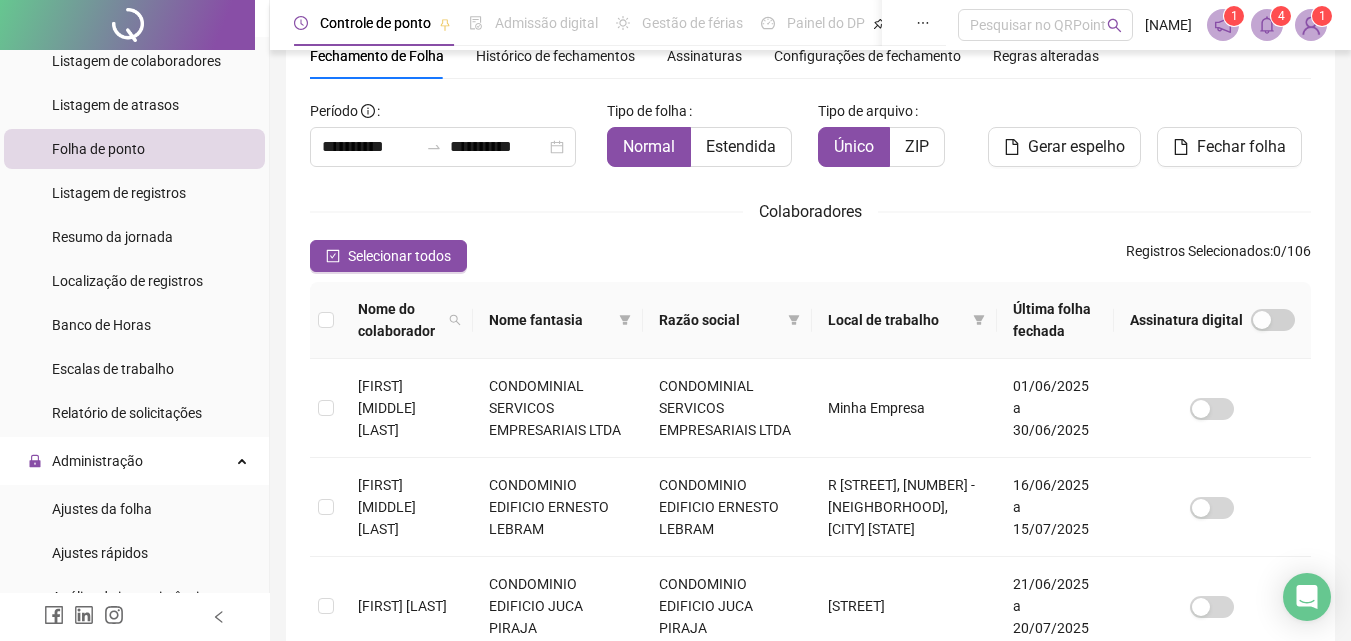 click on "Razão social" at bounding box center [720, 320] 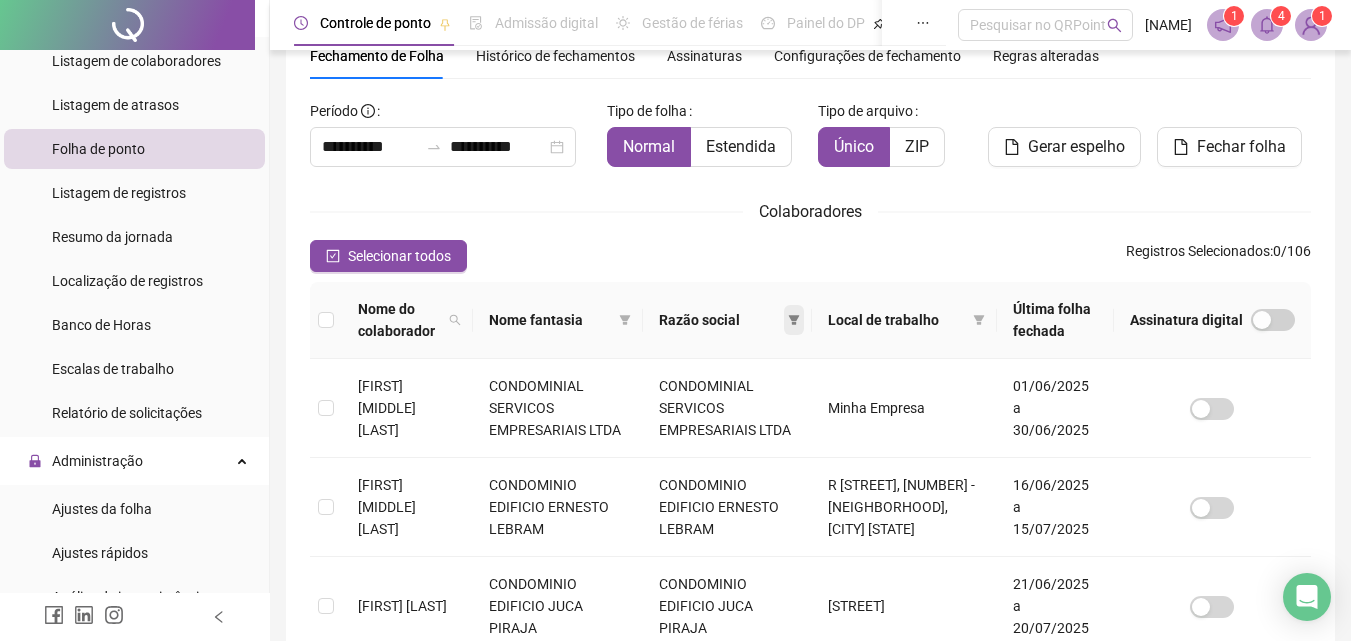 click 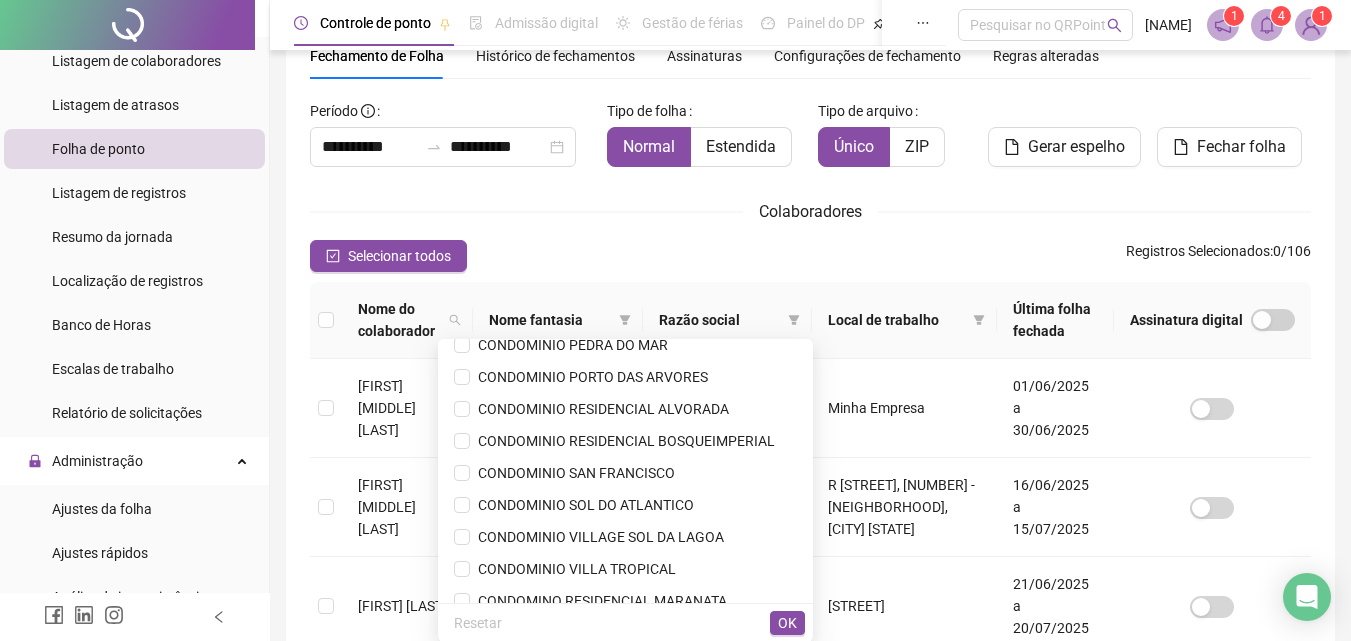 scroll, scrollTop: 384, scrollLeft: 0, axis: vertical 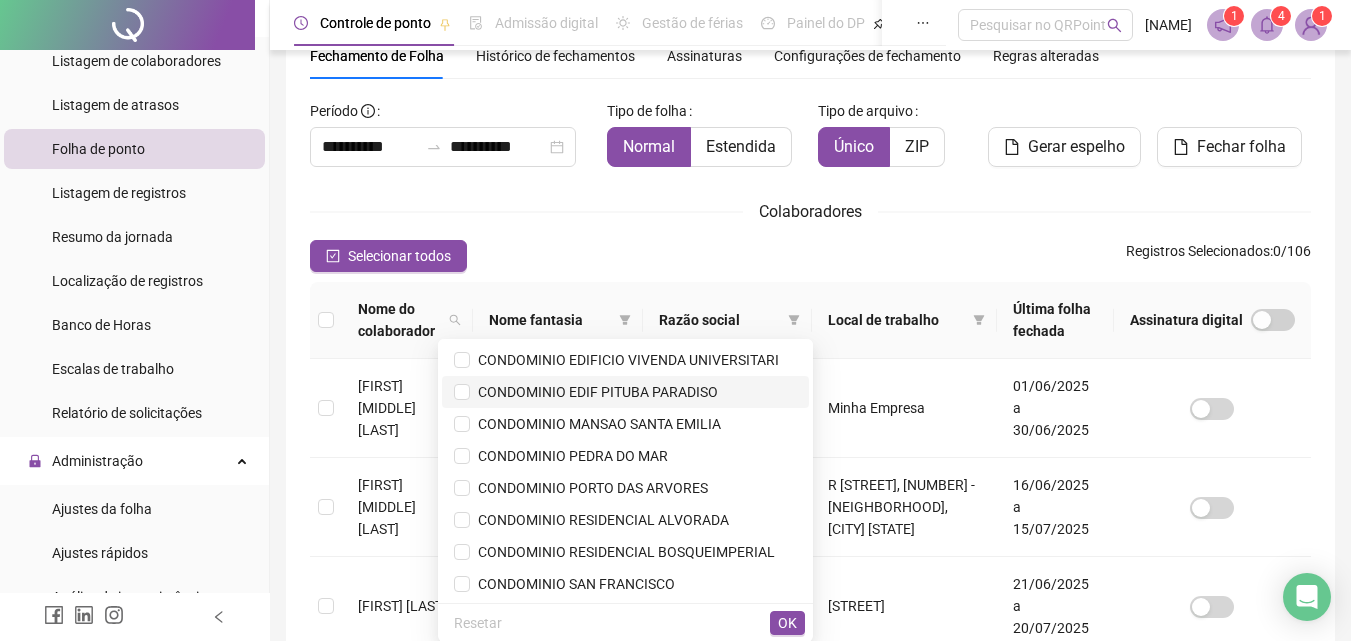 click on "CONDOMINIO EDIF PITUBA PARADISO" at bounding box center [594, 392] 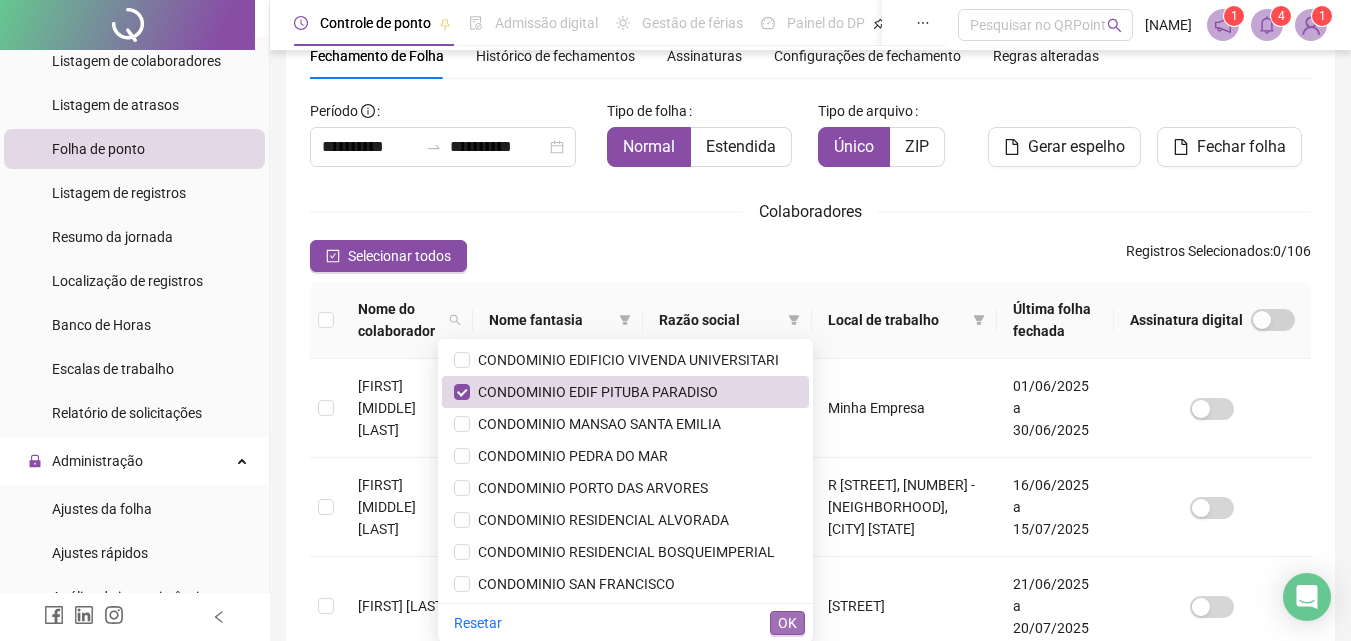 click on "OK" at bounding box center (787, 623) 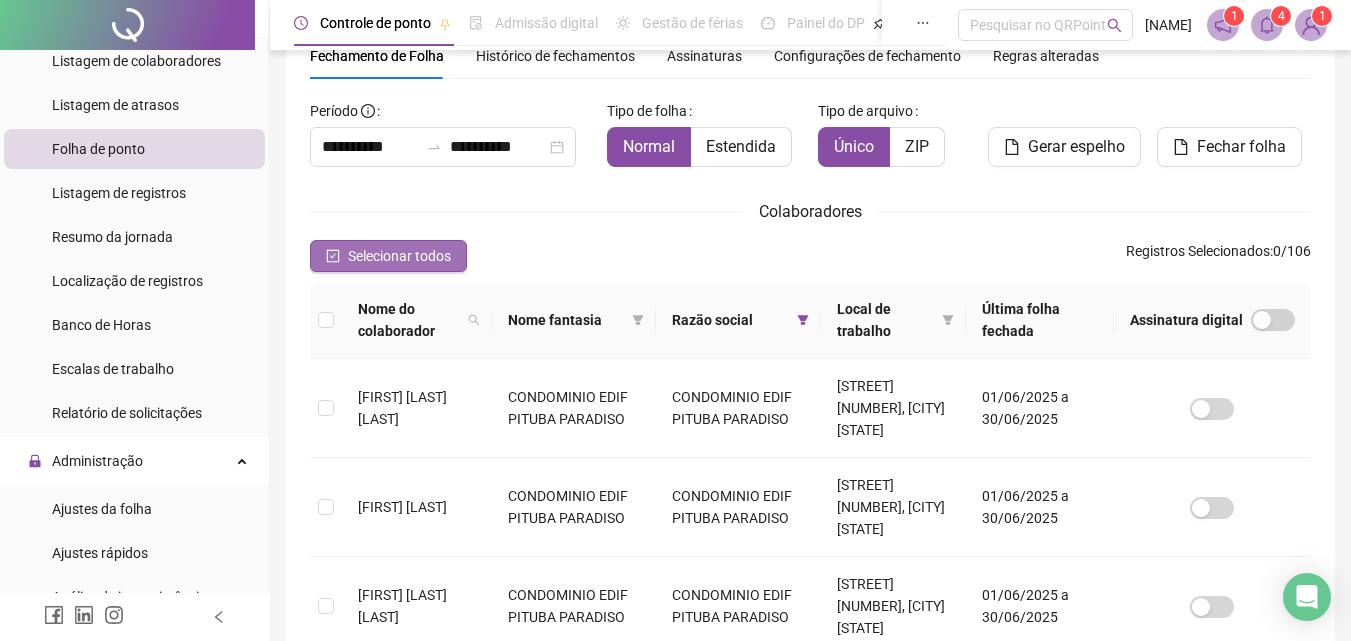 click on "Selecionar todos" at bounding box center [399, 256] 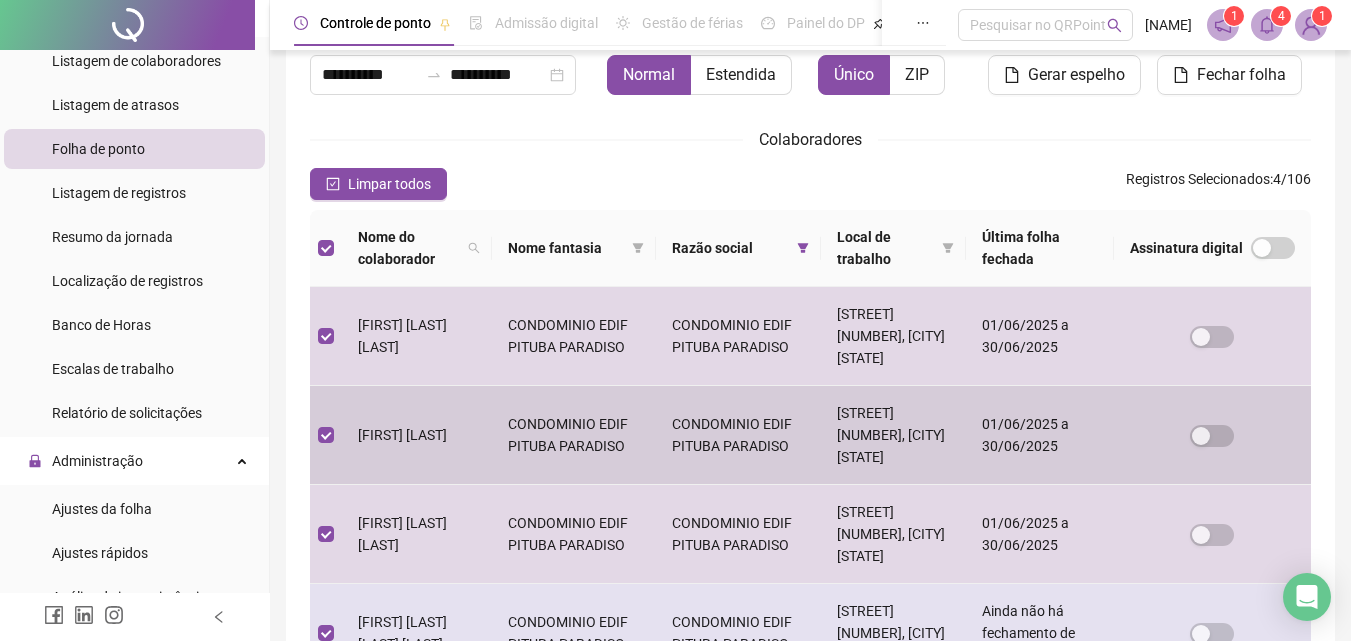 scroll, scrollTop: 289, scrollLeft: 0, axis: vertical 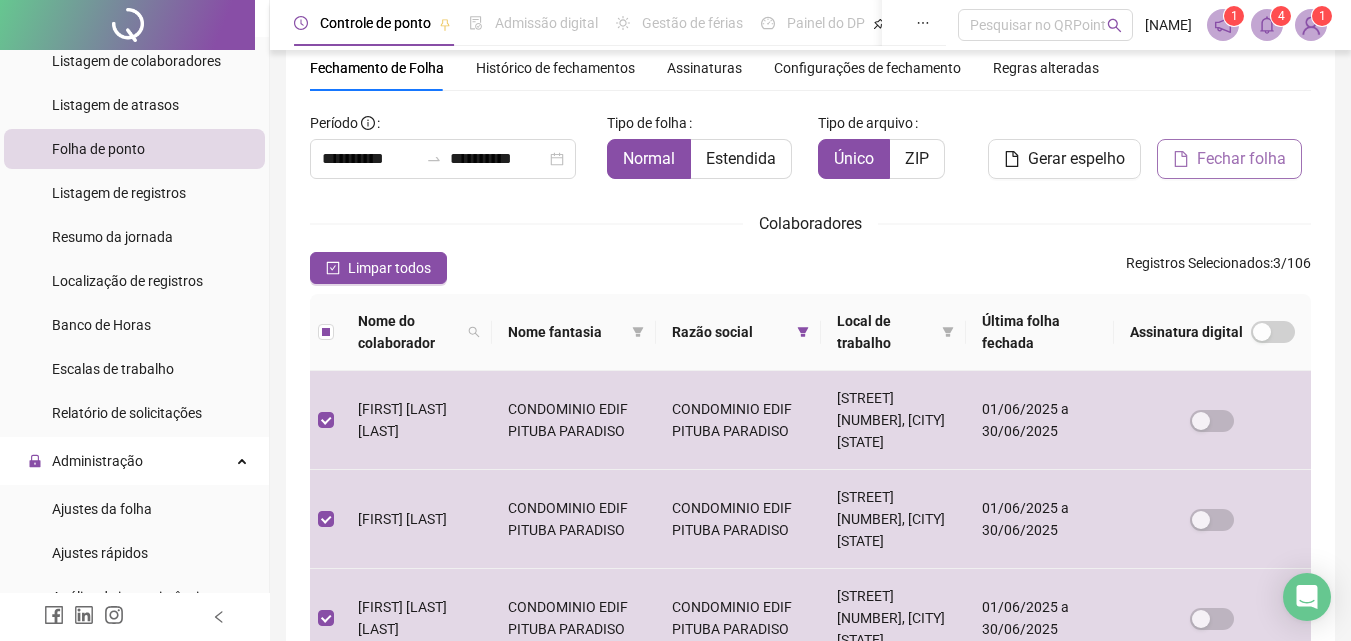 click on "Fechar folha" at bounding box center (1241, 159) 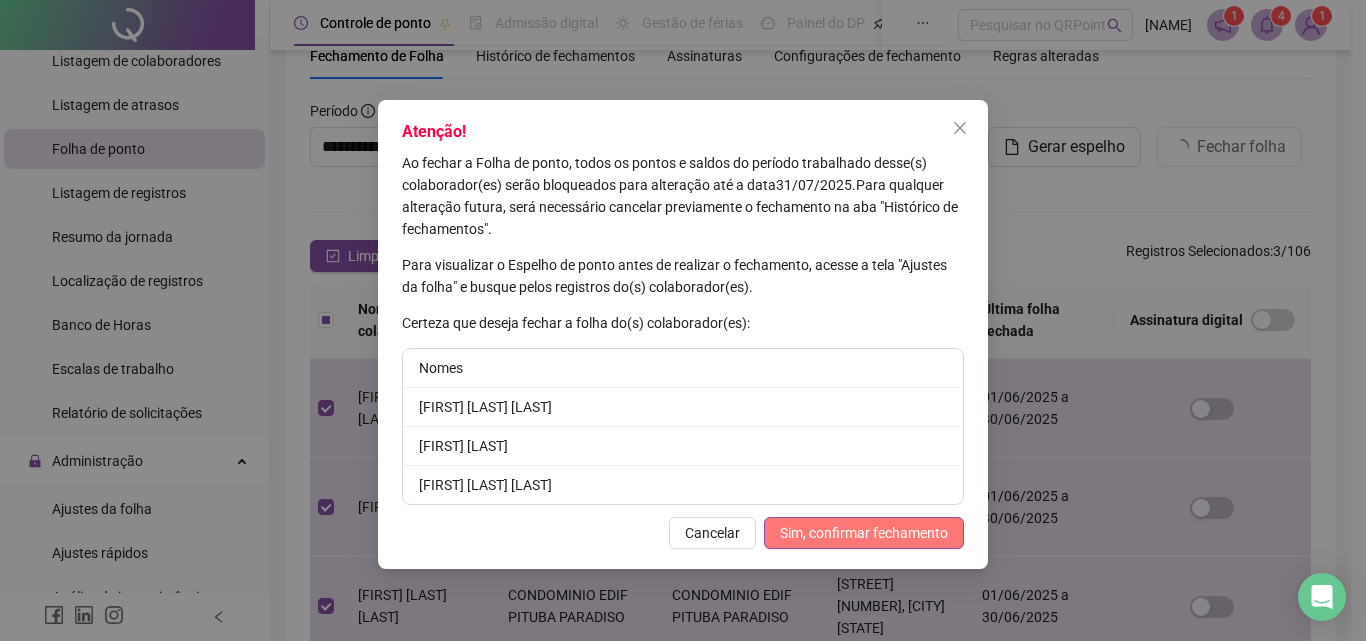 click on "Sim, confirmar fechamento" at bounding box center (864, 533) 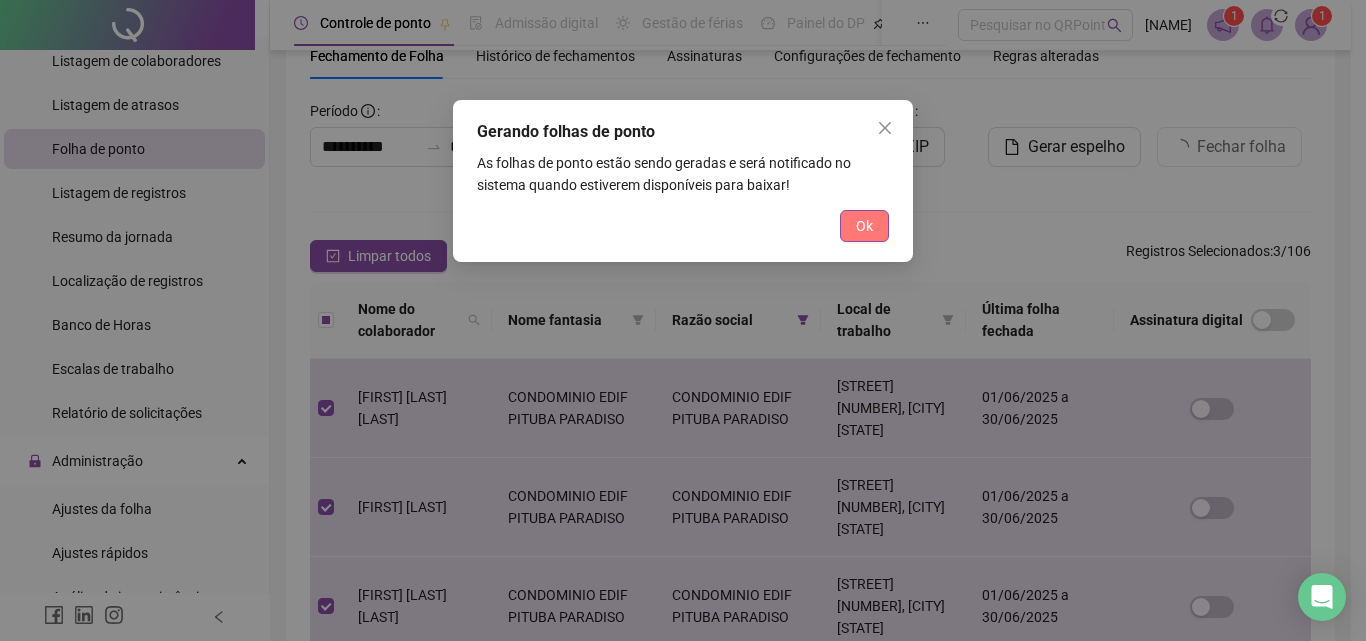 click on "Ok" at bounding box center [864, 226] 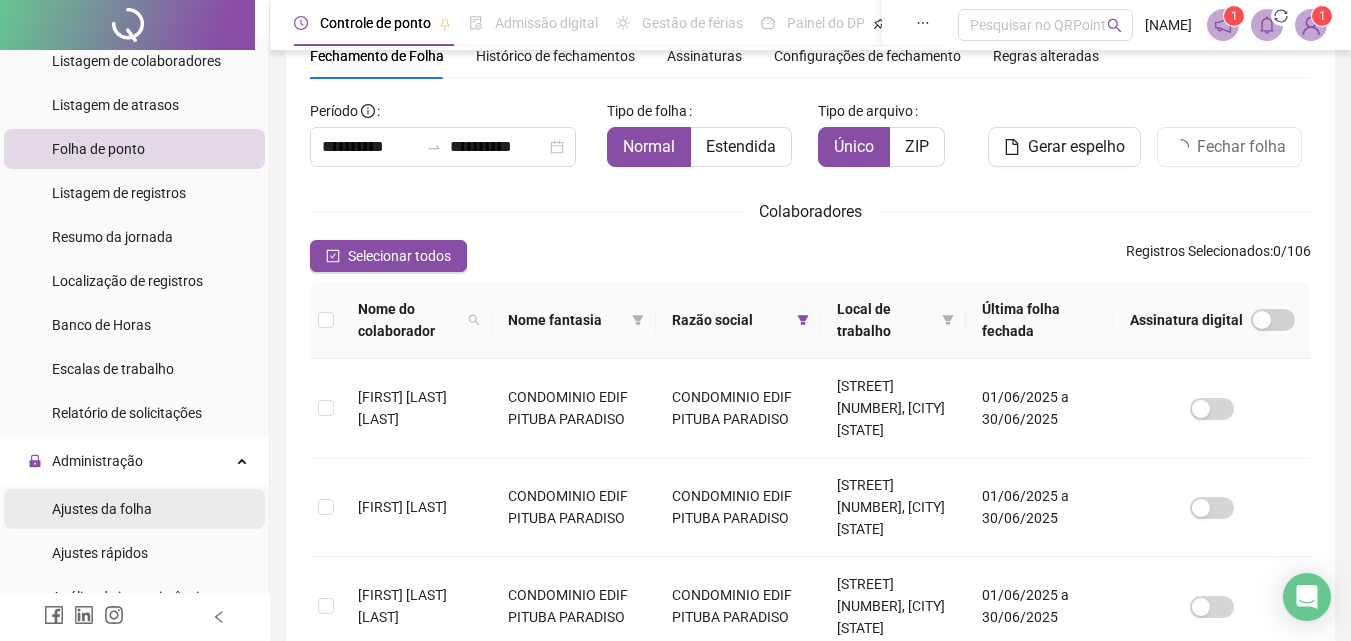 click on "Ajustes da folha" at bounding box center (102, 509) 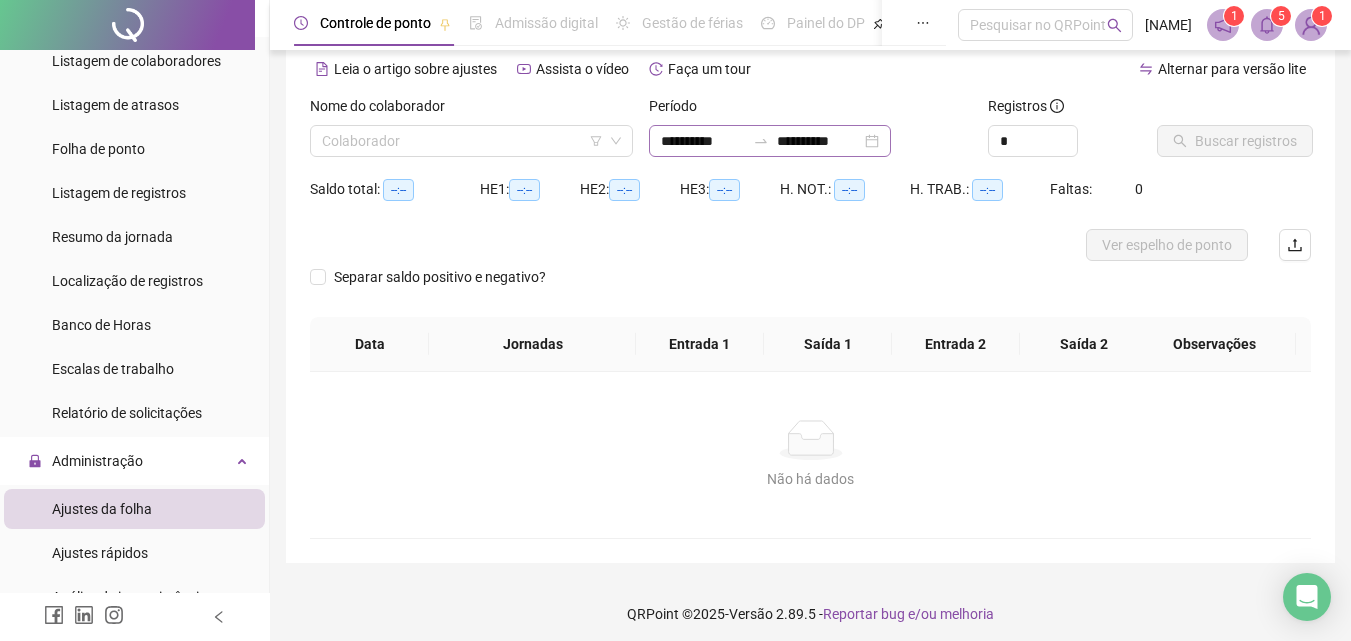 click on "**********" at bounding box center [770, 141] 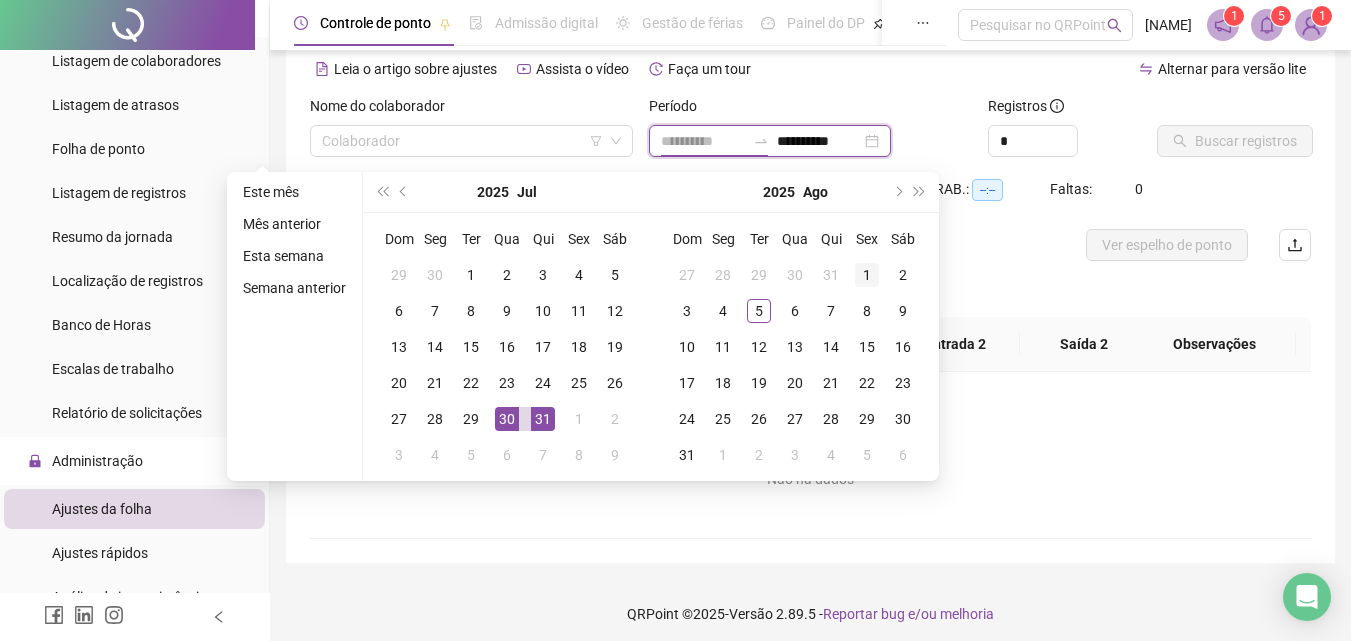 type on "**********" 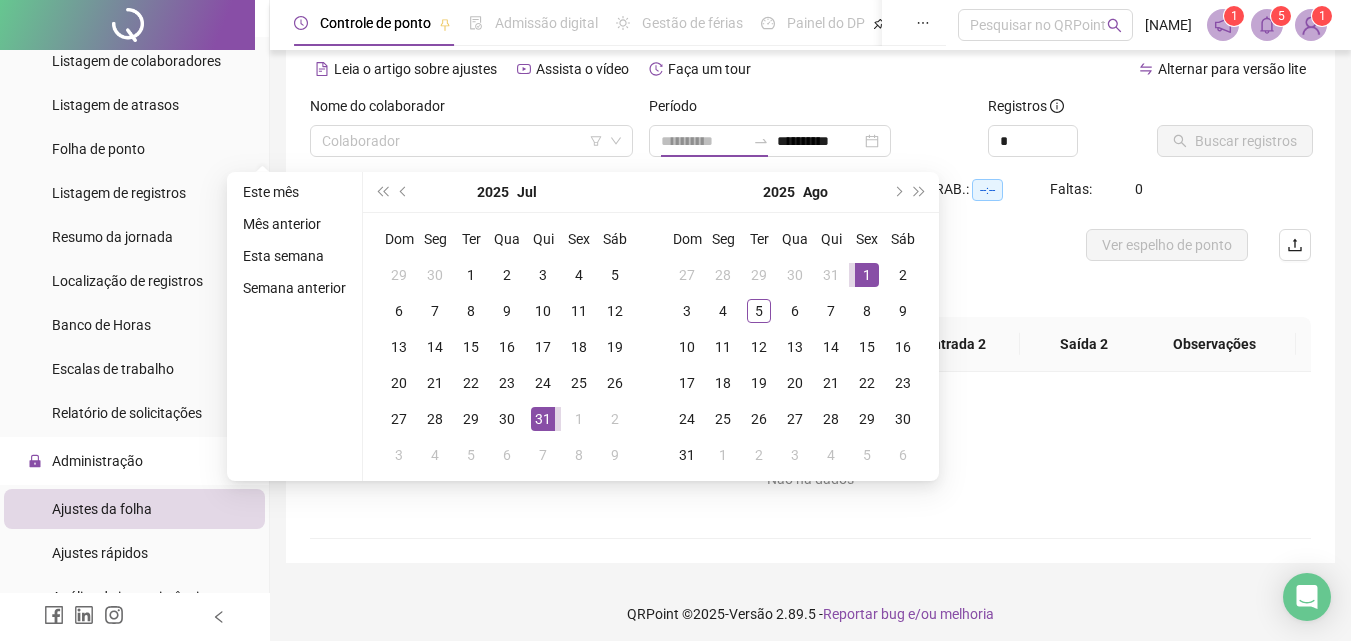click on "1" at bounding box center (867, 275) 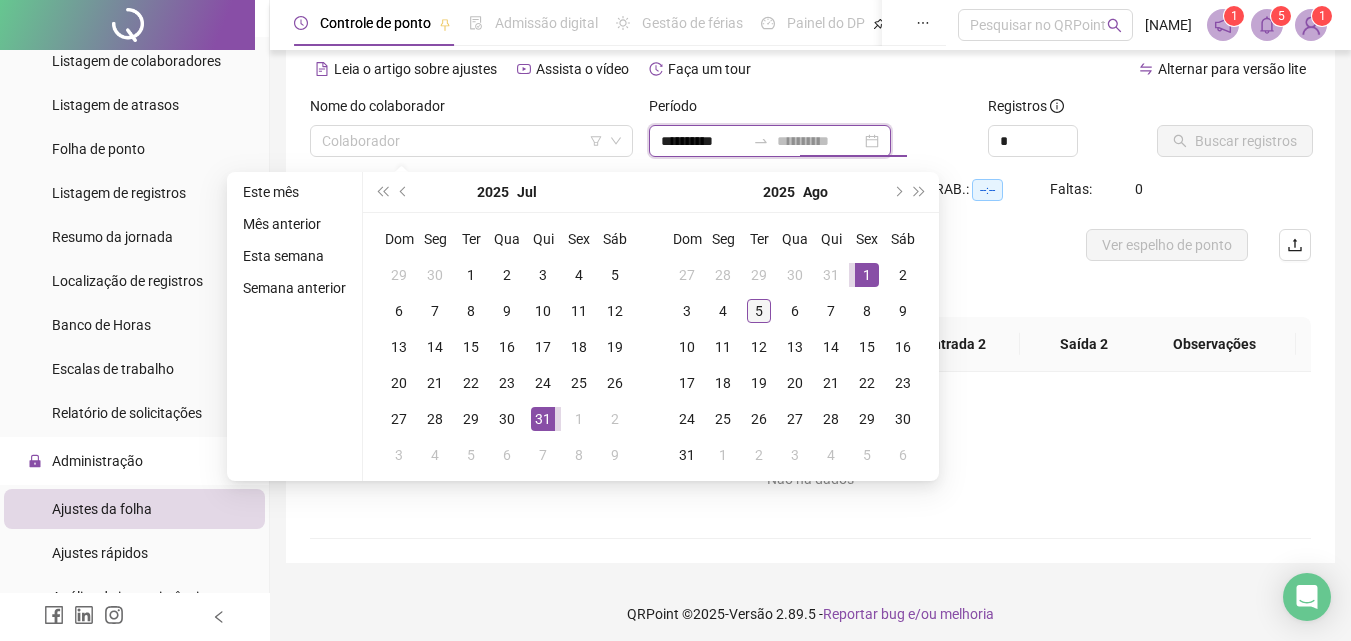 type on "**********" 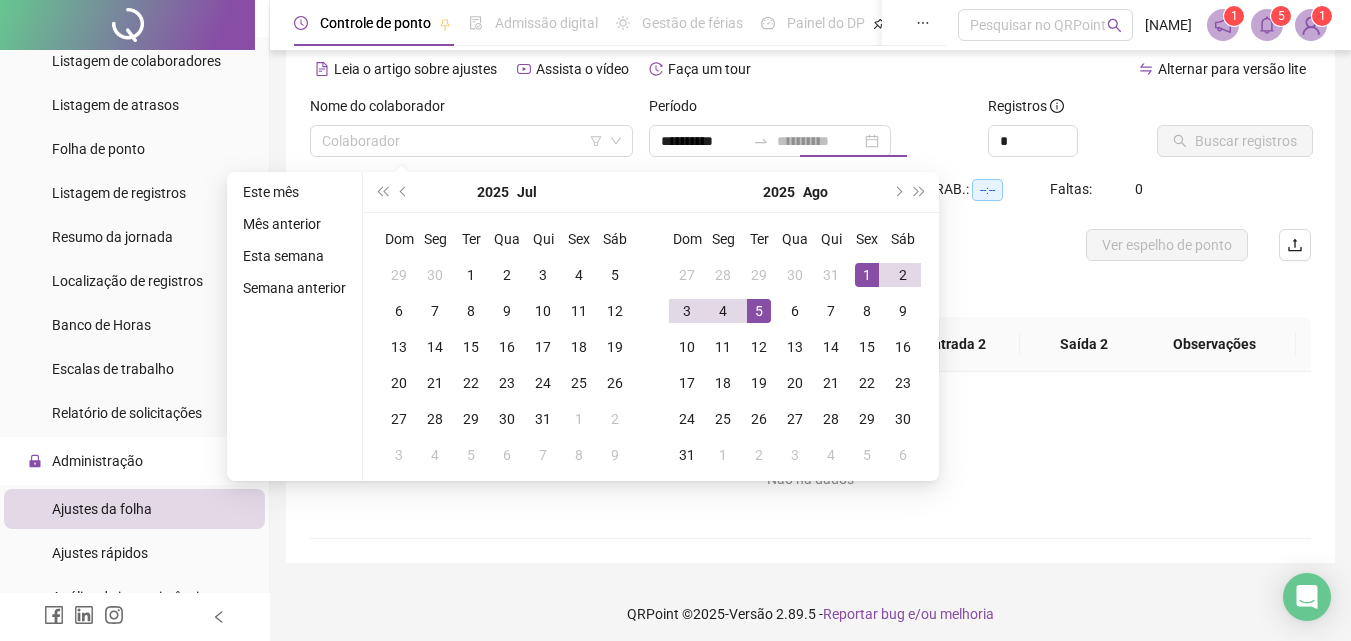 click on "5" at bounding box center [759, 311] 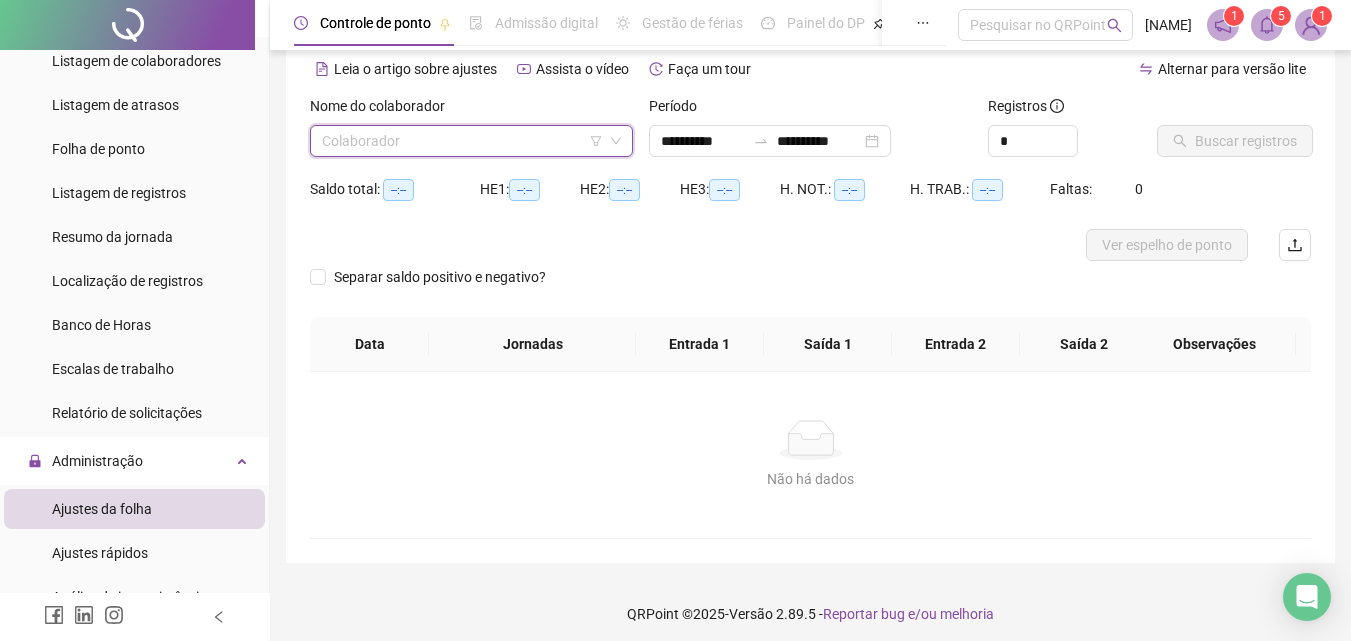 click at bounding box center [462, 141] 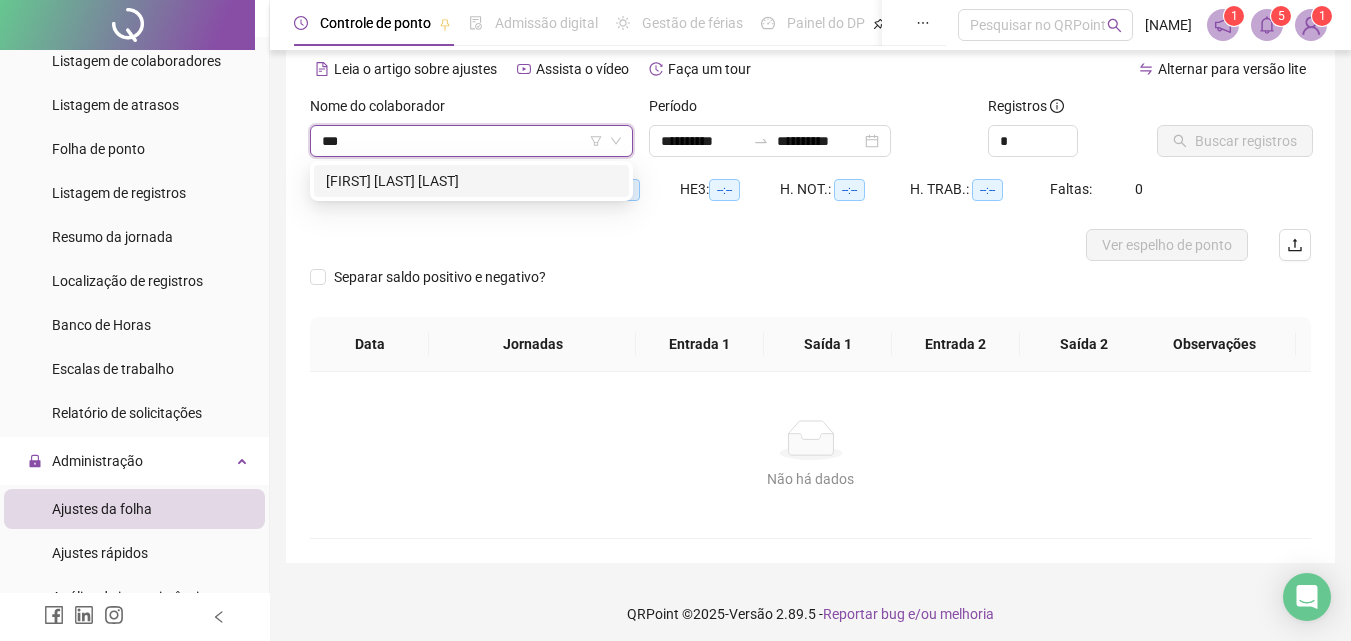 type on "****" 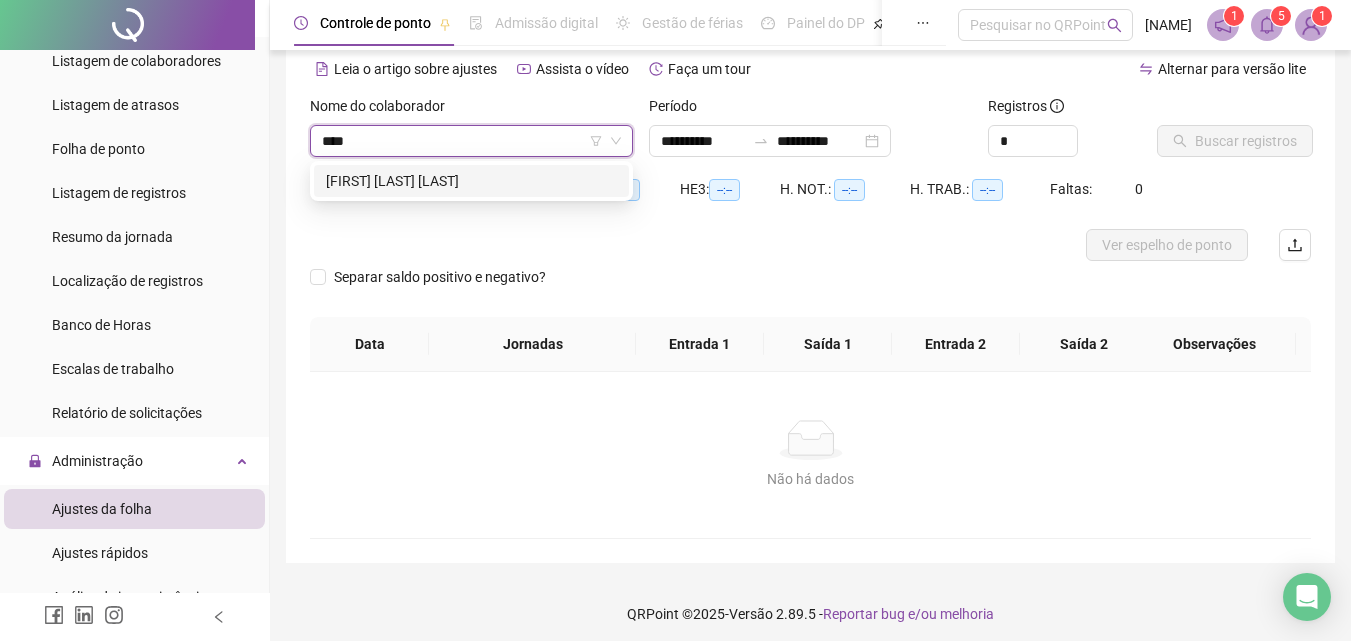 click on "[FIRST] [LAST] [LAST]" at bounding box center (471, 181) 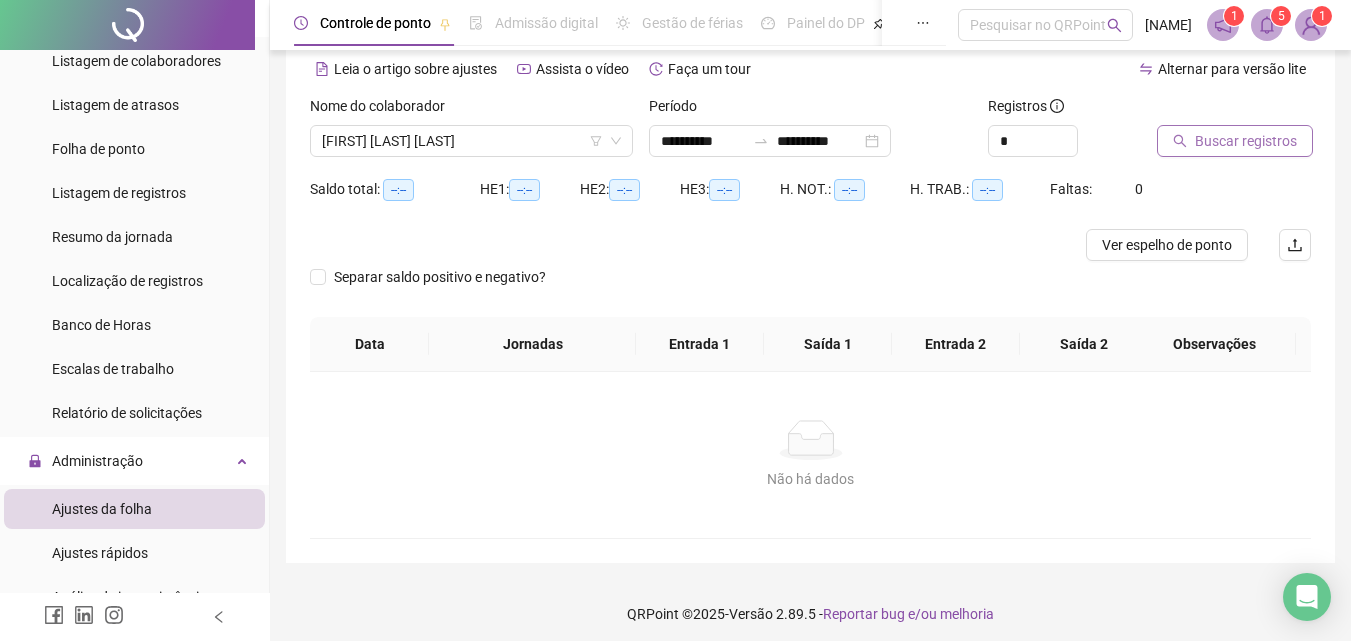 click on "Buscar registros" at bounding box center (1246, 141) 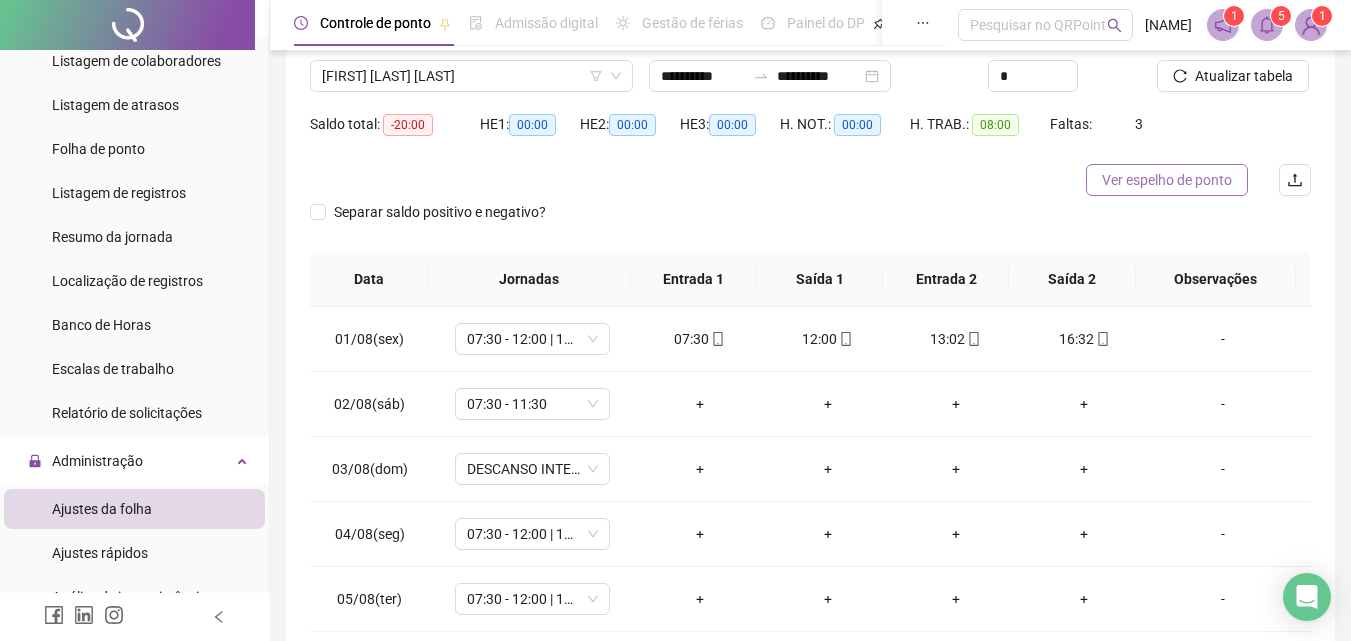 scroll, scrollTop: 189, scrollLeft: 0, axis: vertical 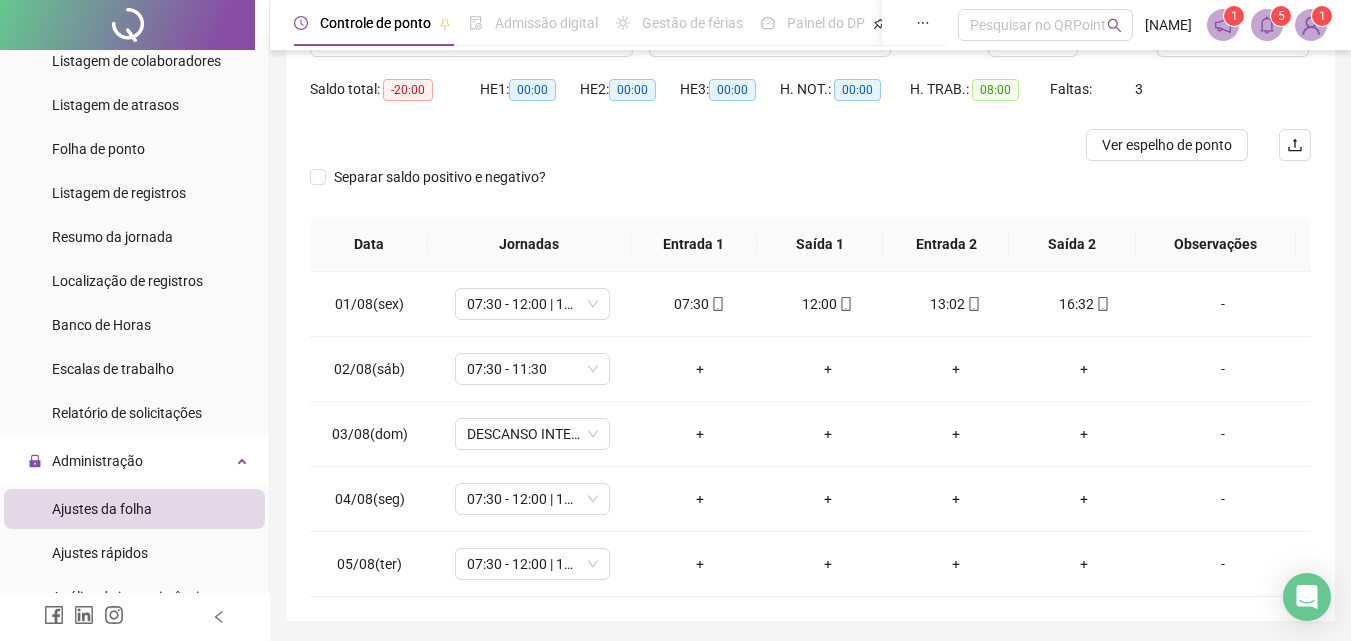 click on "5" at bounding box center (1281, 16) 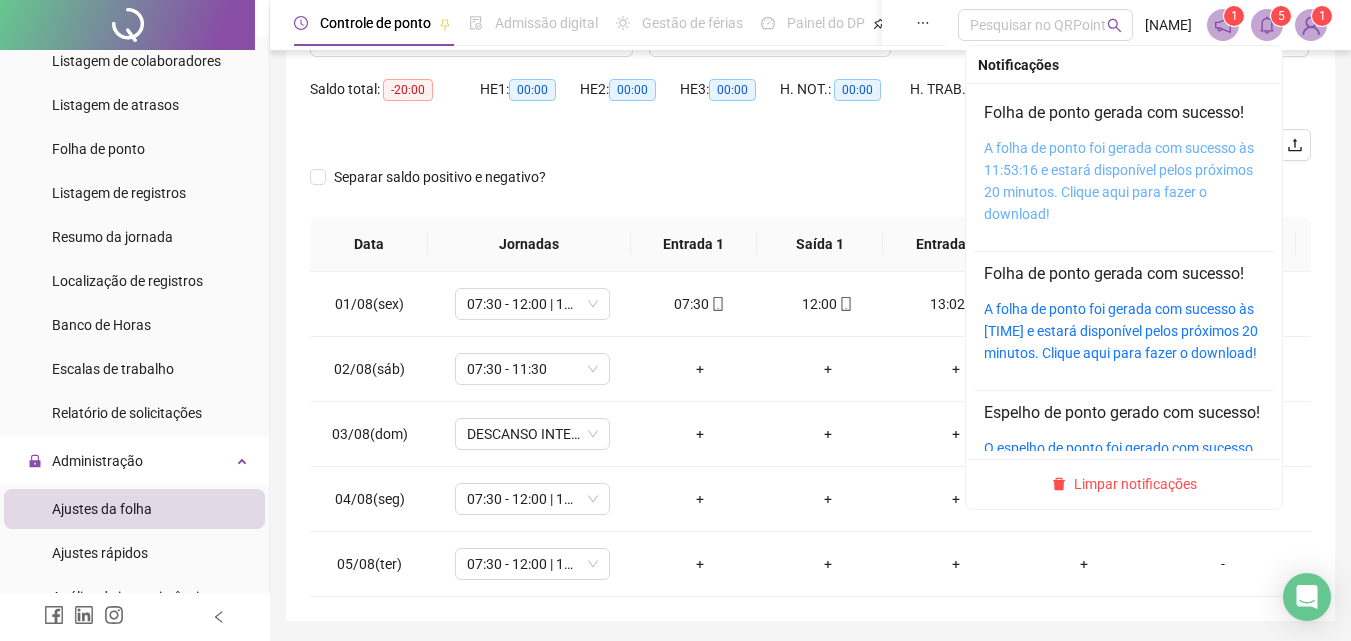click on "A folha de ponto foi gerada com sucesso às 11:53:16 e estará disponível pelos próximos 20 minutos.
Clique aqui para fazer o download!" at bounding box center [1119, 181] 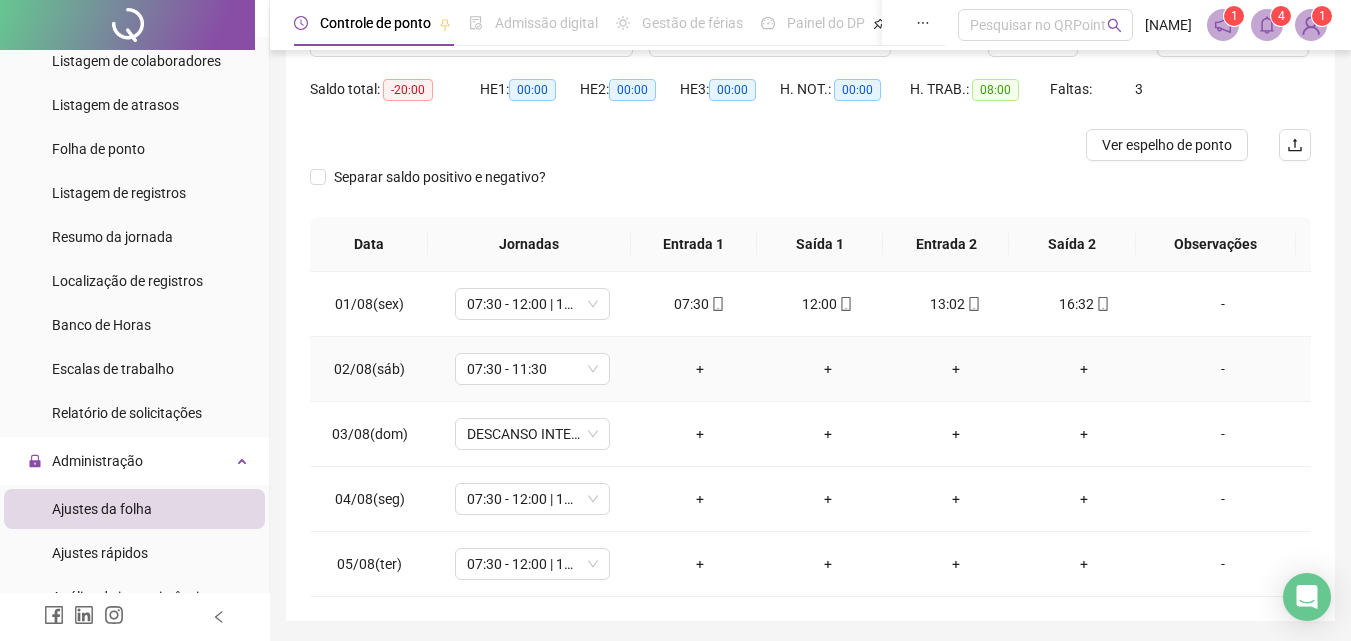 click on "-" at bounding box center (1223, 369) 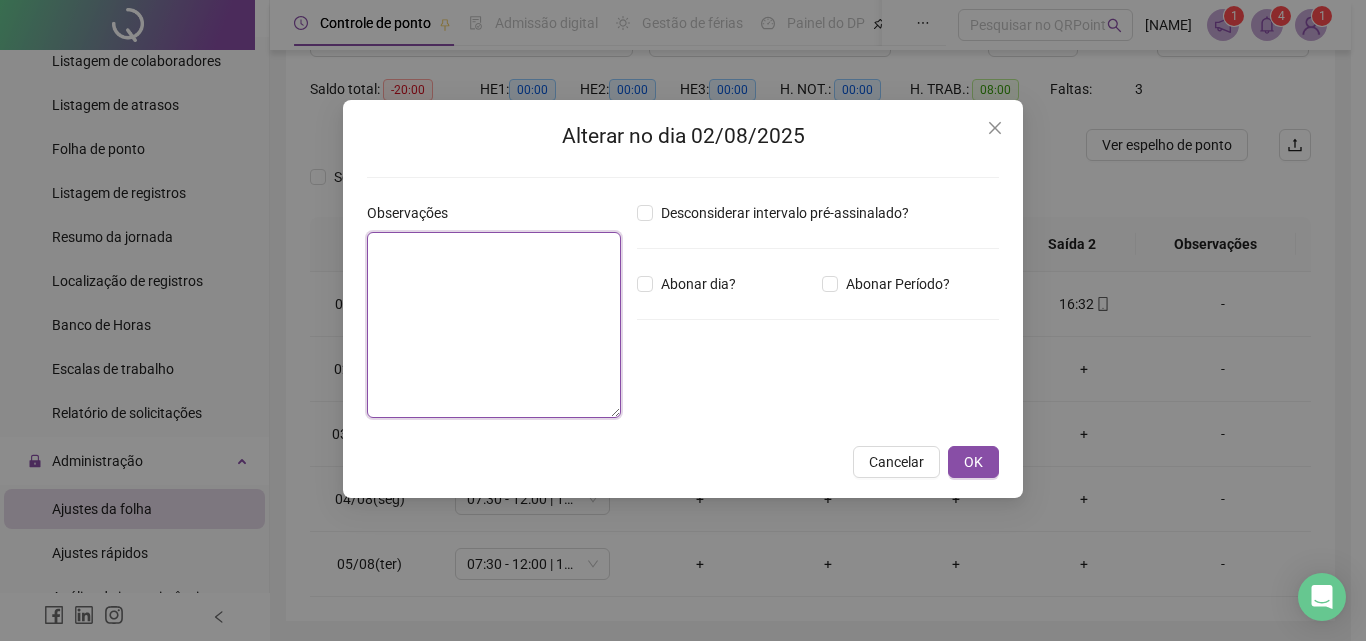 click at bounding box center (494, 325) 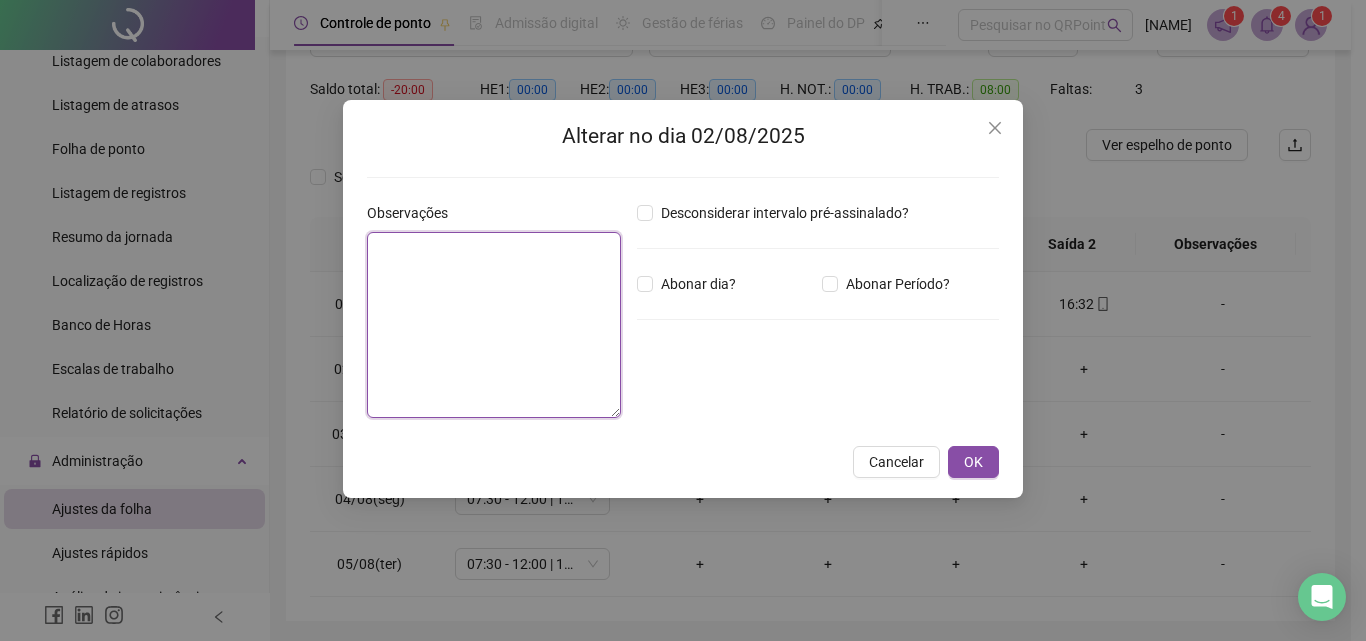 paste on "**********" 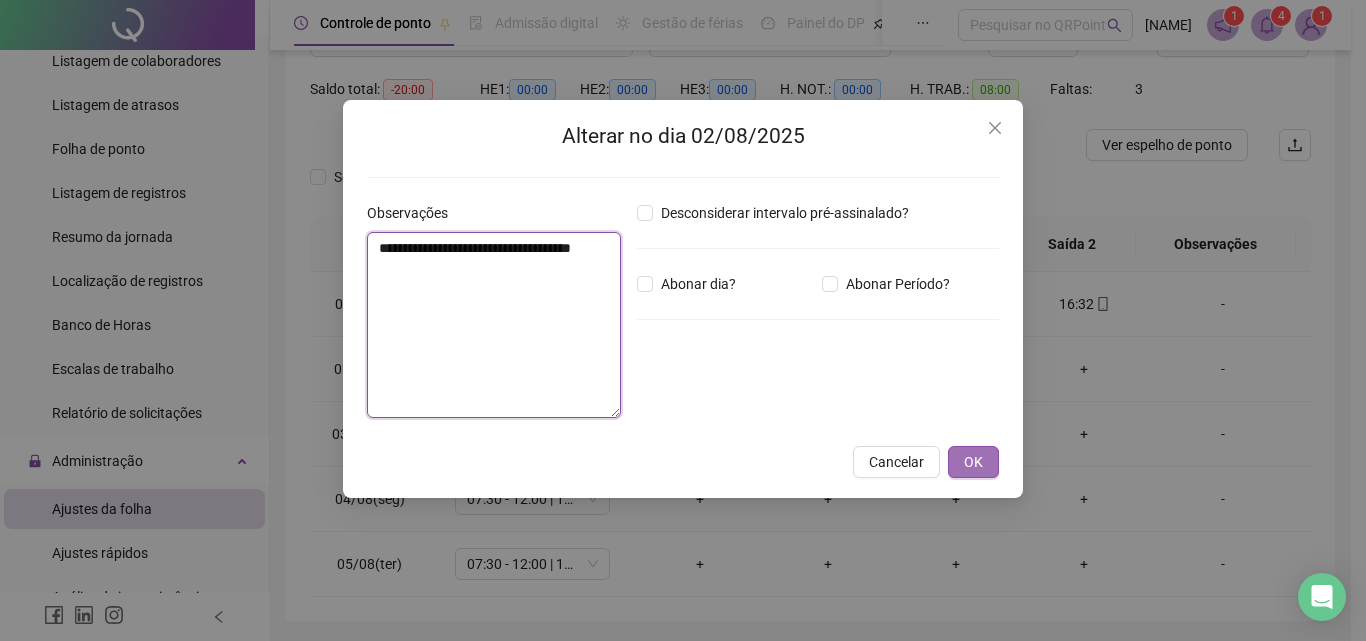 type on "**********" 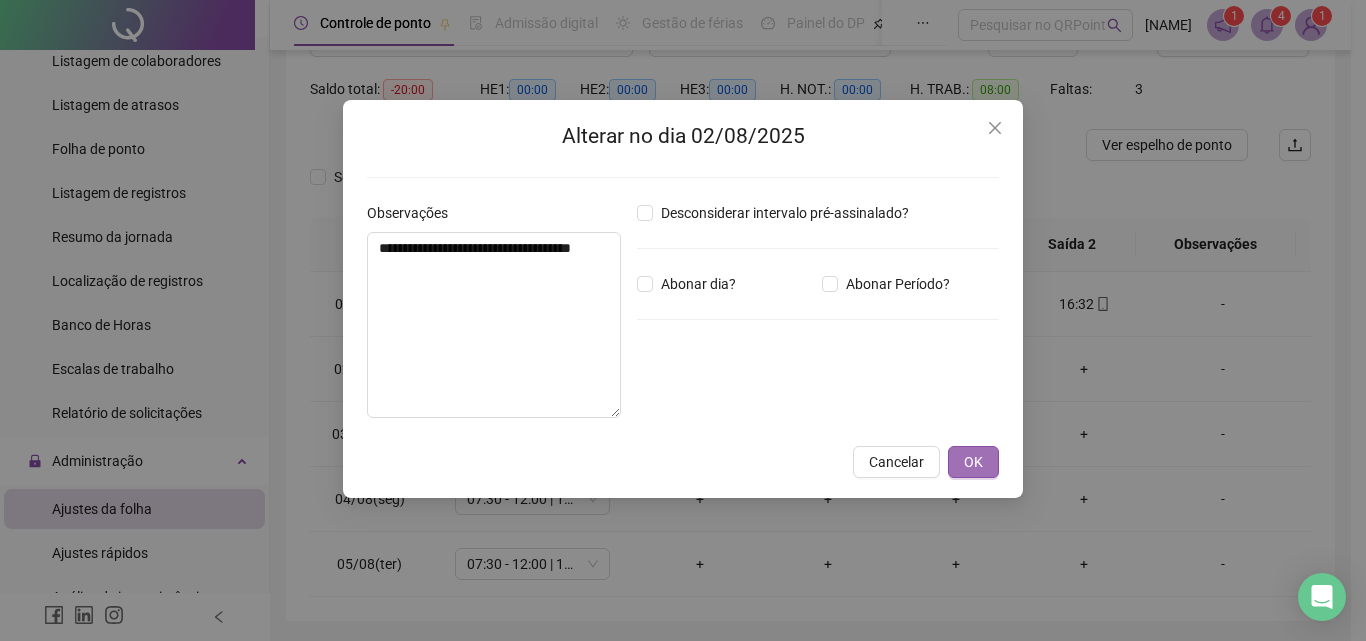 click on "OK" at bounding box center [973, 462] 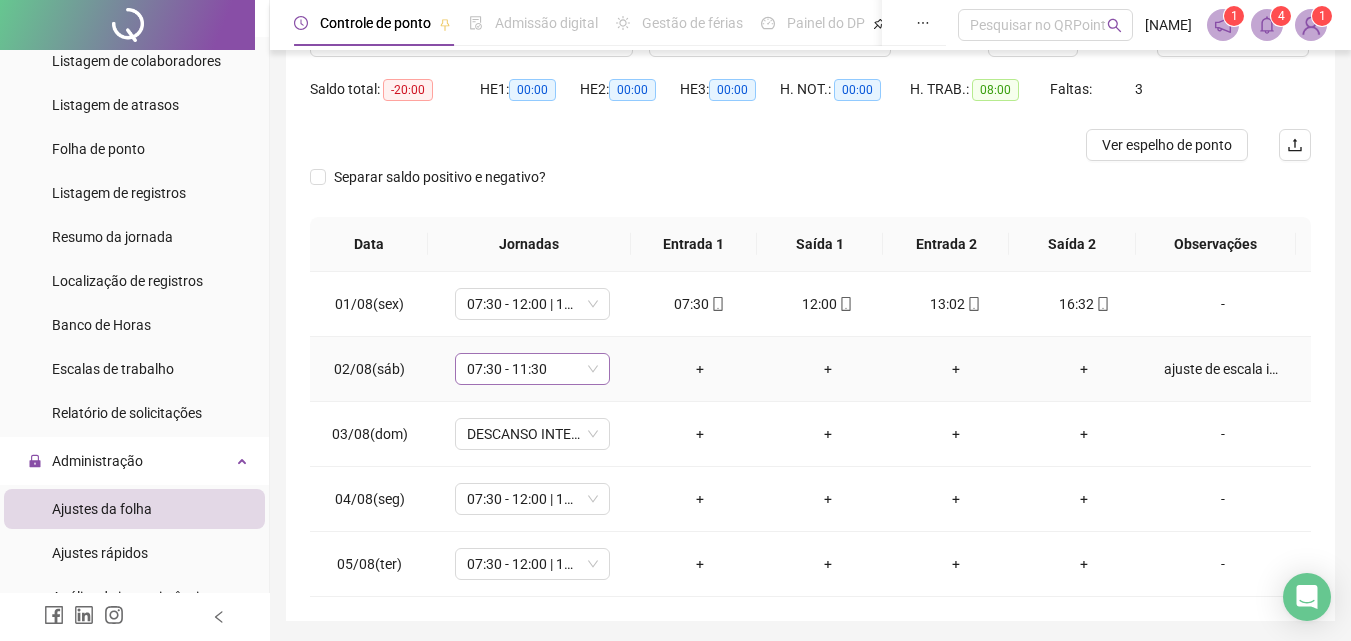 click on "07:30 - 11:30" at bounding box center [532, 369] 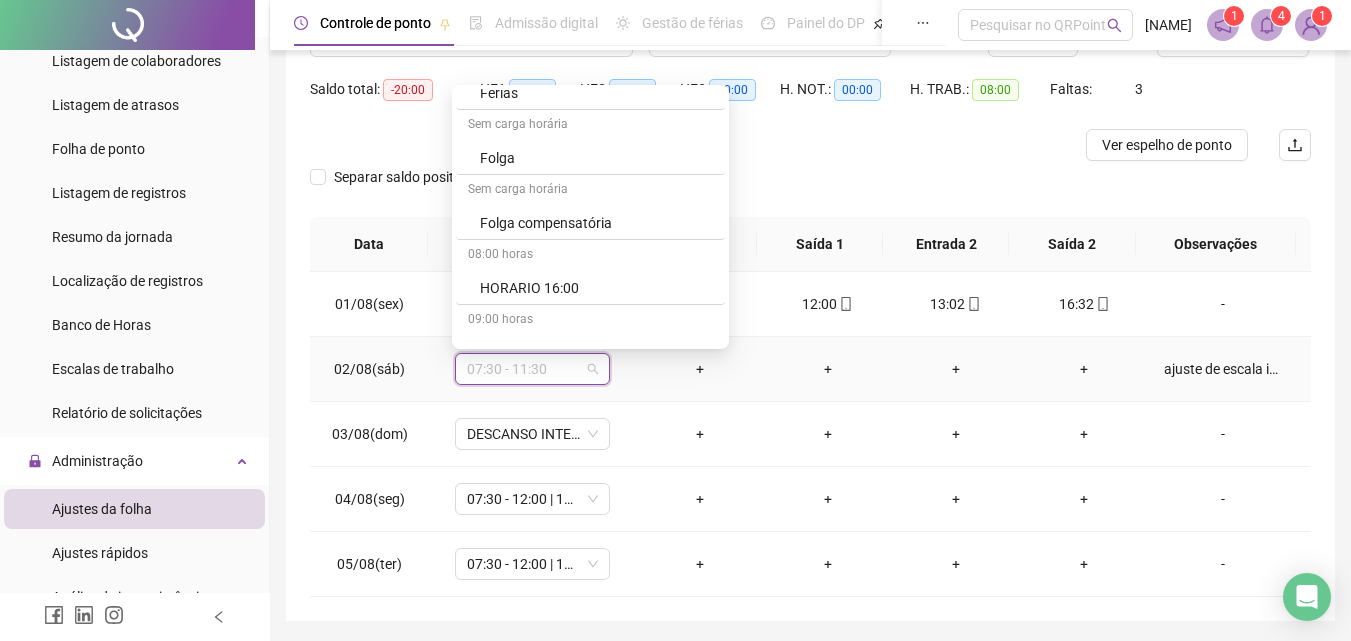 scroll, scrollTop: 4219, scrollLeft: 0, axis: vertical 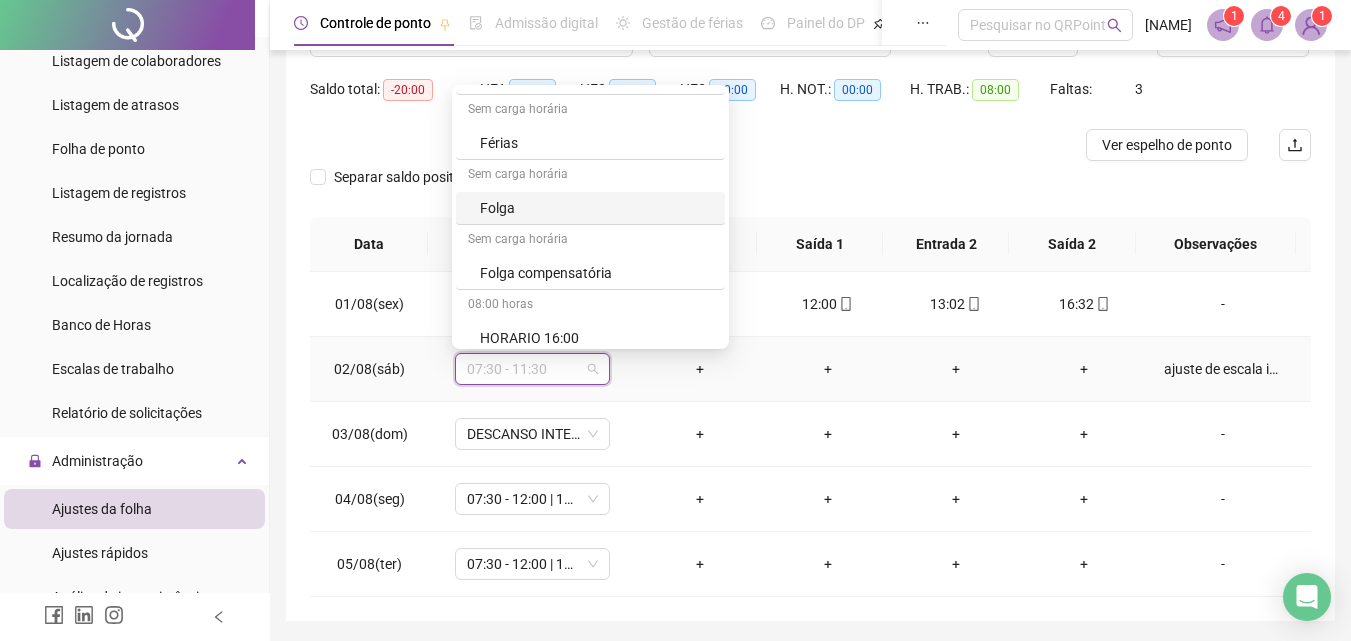 click on "Folga" at bounding box center [596, 208] 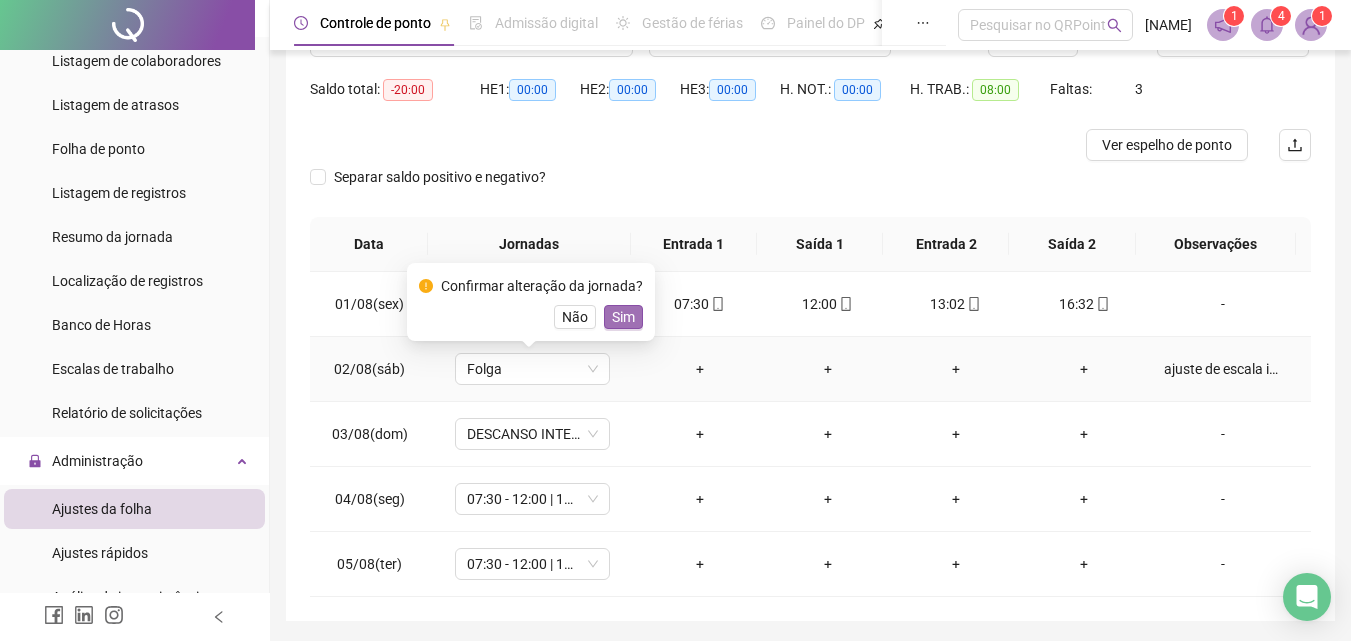 click on "Sim" at bounding box center [623, 317] 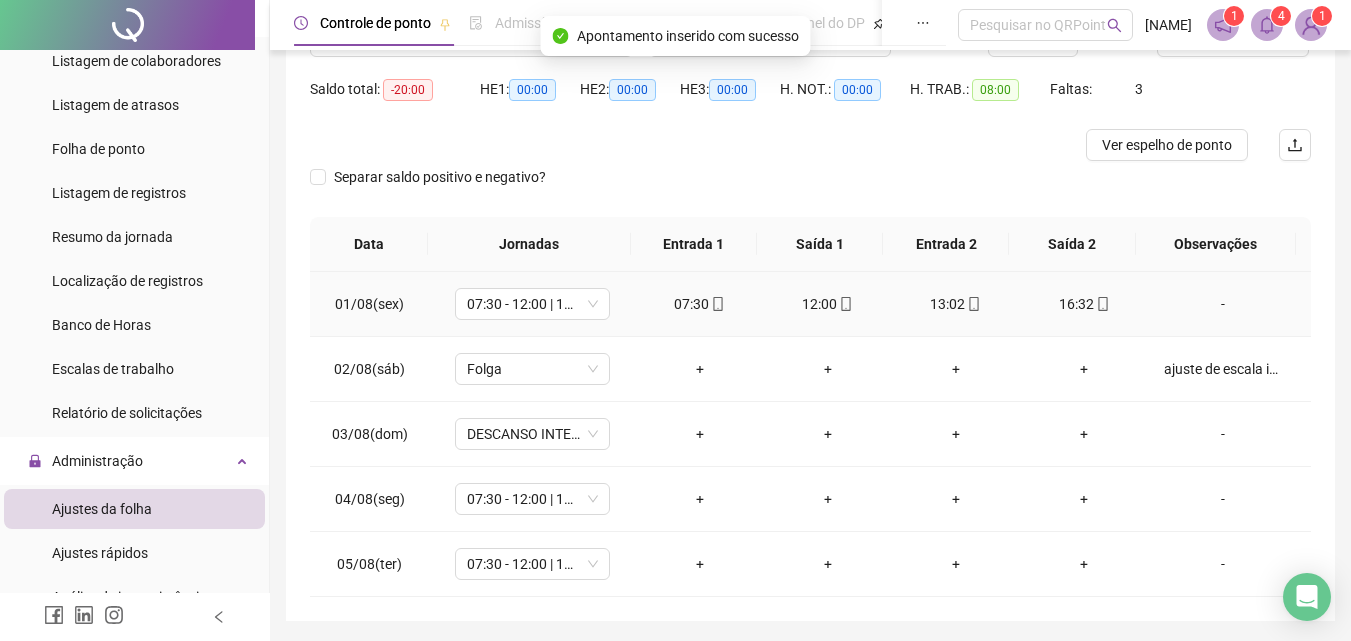 scroll, scrollTop: 89, scrollLeft: 0, axis: vertical 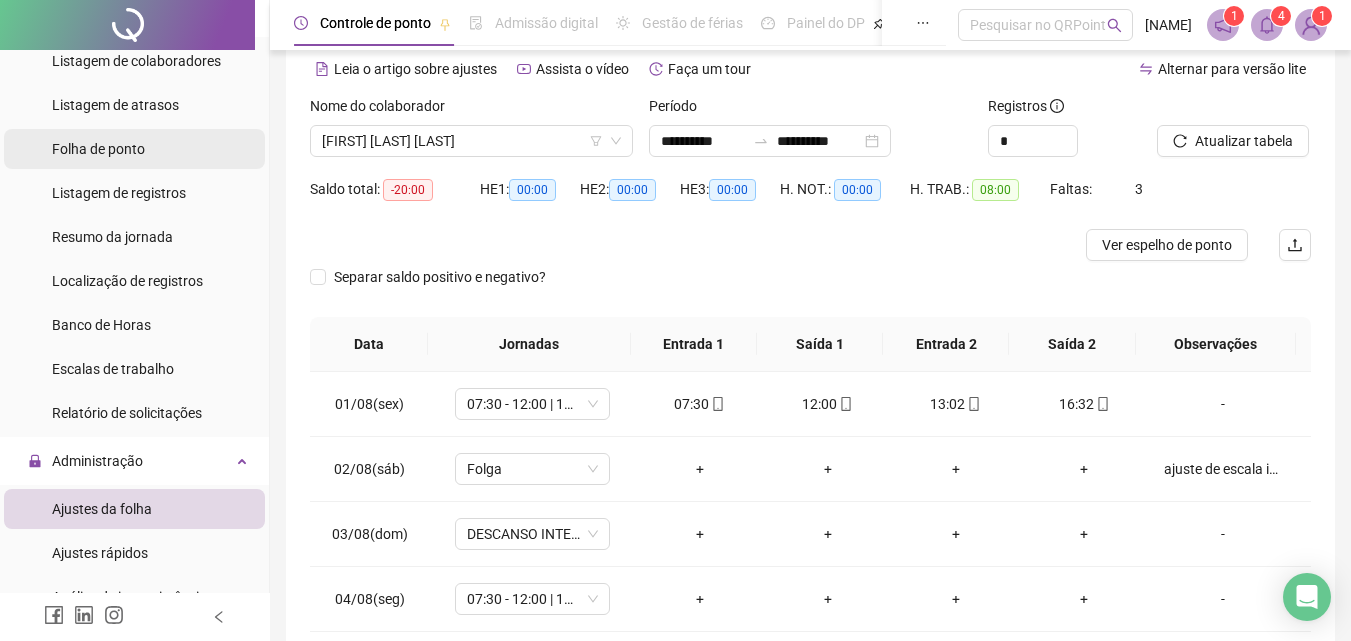 click on "Folha de ponto" at bounding box center (98, 149) 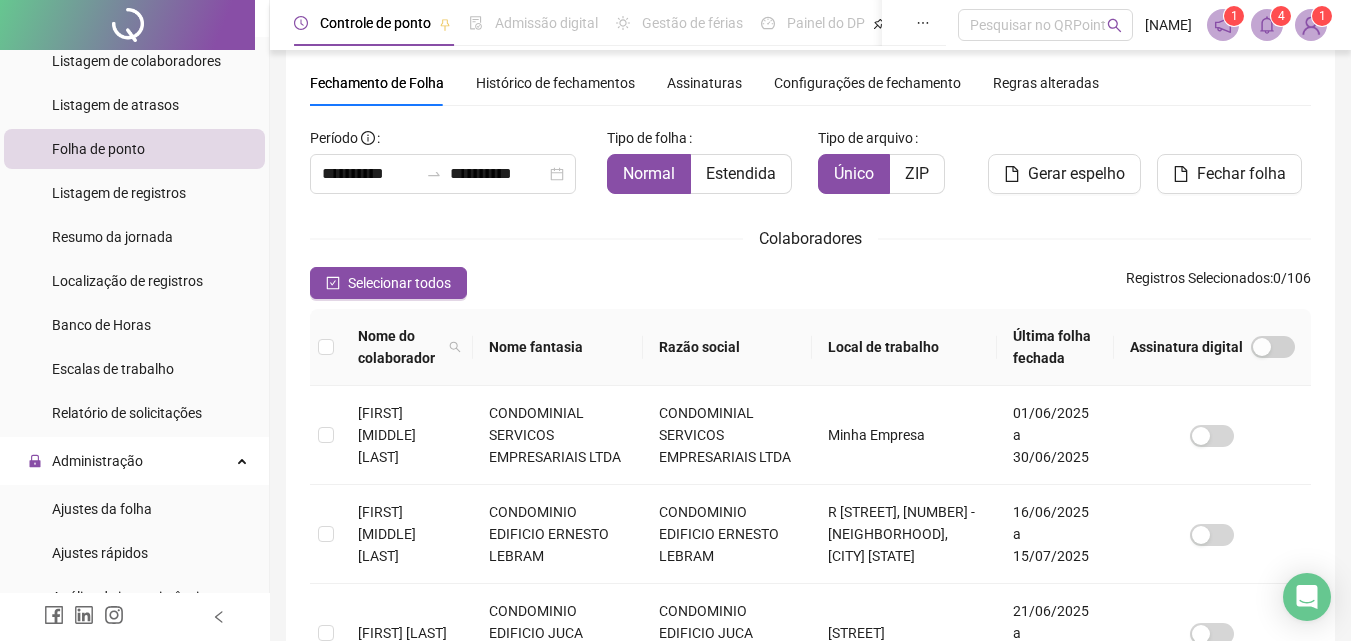 scroll, scrollTop: 89, scrollLeft: 0, axis: vertical 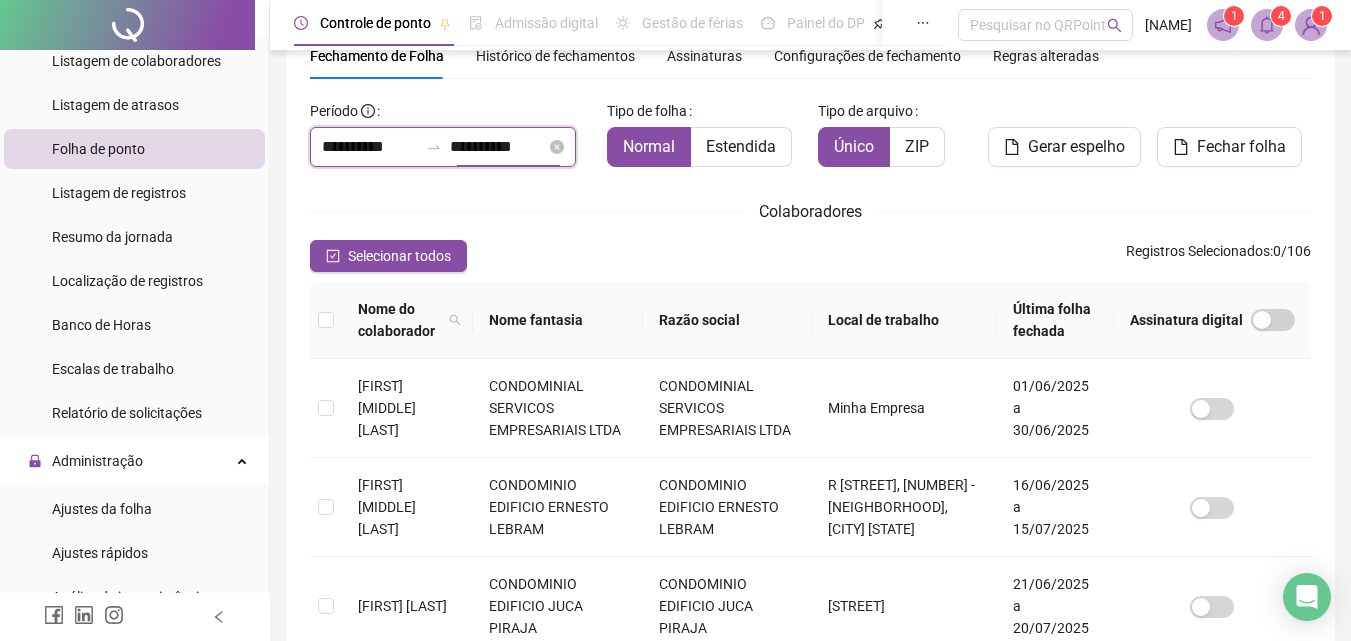 click on "**********" at bounding box center [498, 147] 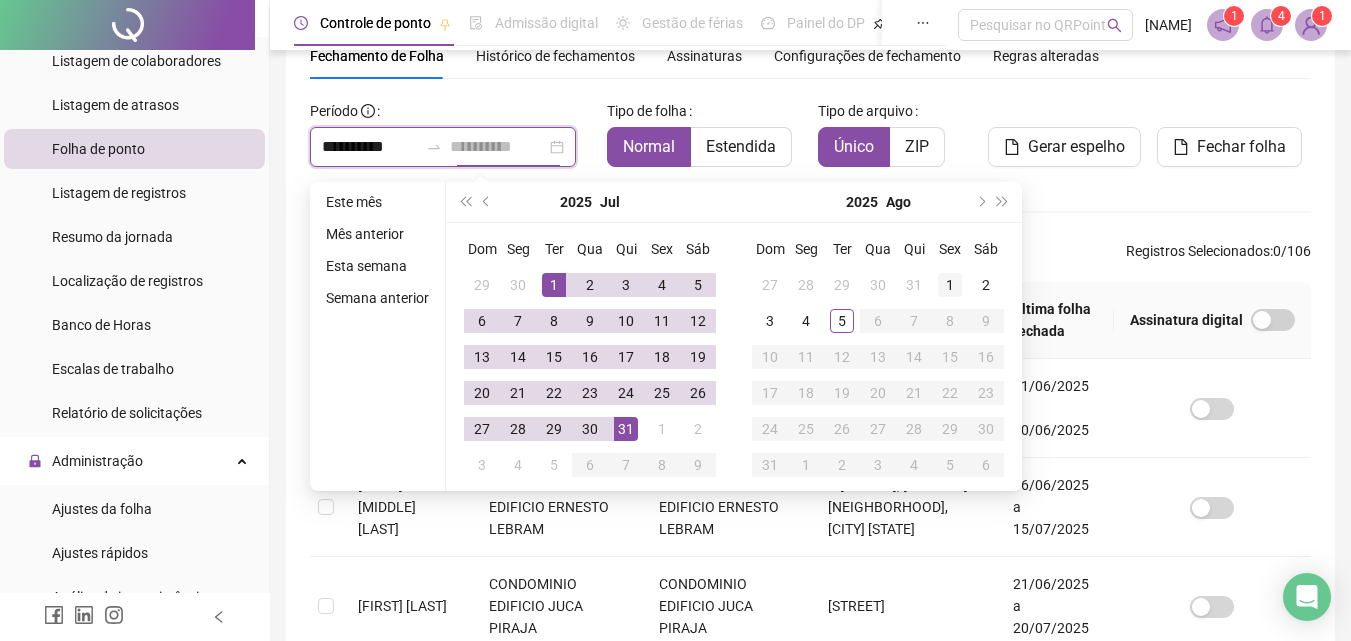 type on "**********" 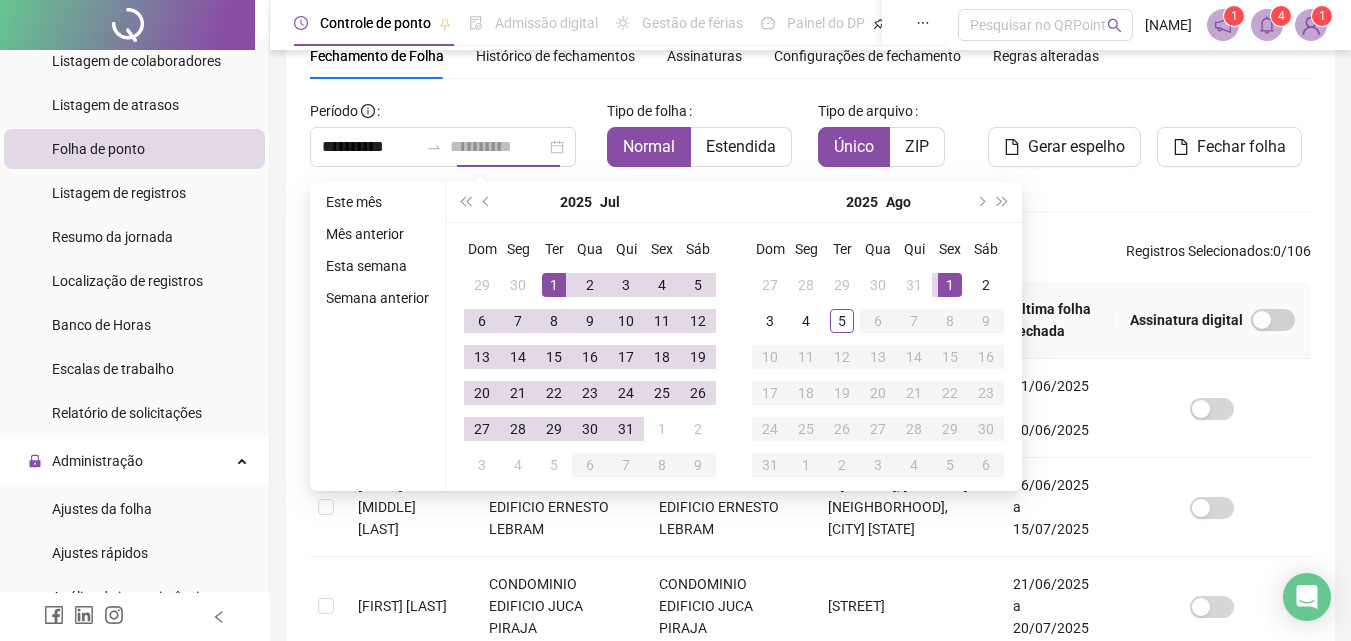click on "1" at bounding box center (950, 285) 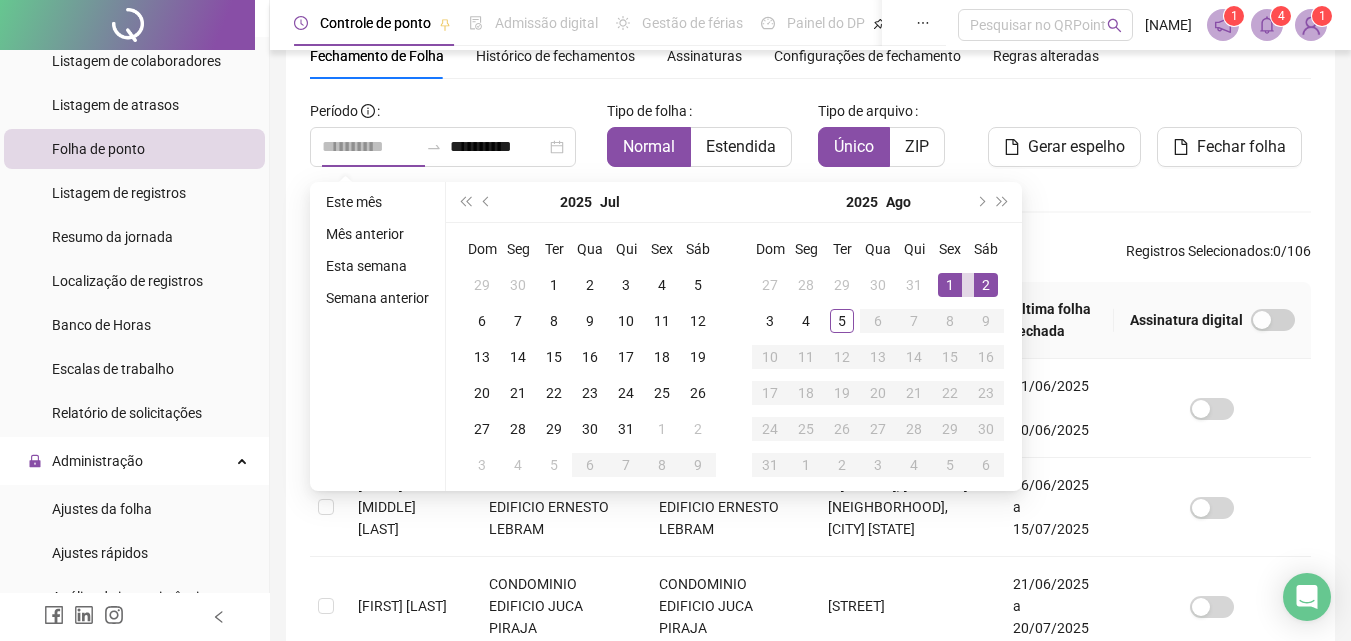 click on "2" at bounding box center (986, 285) 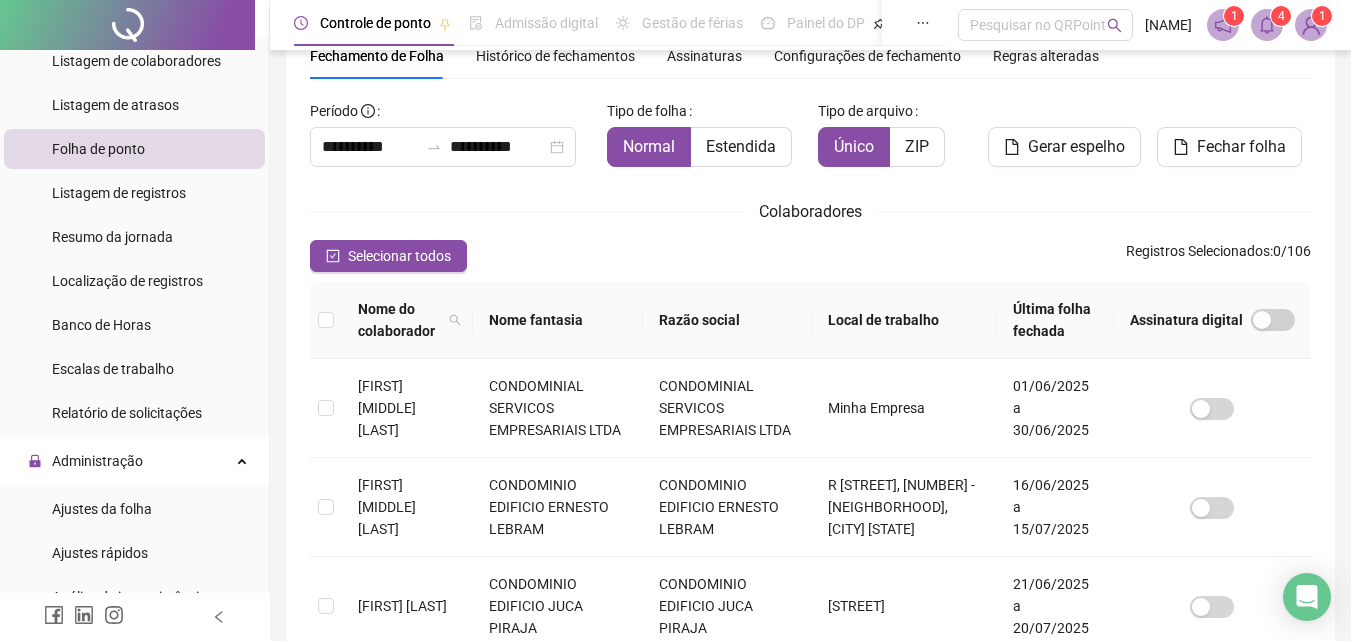 click on "**********" at bounding box center [810, 765] 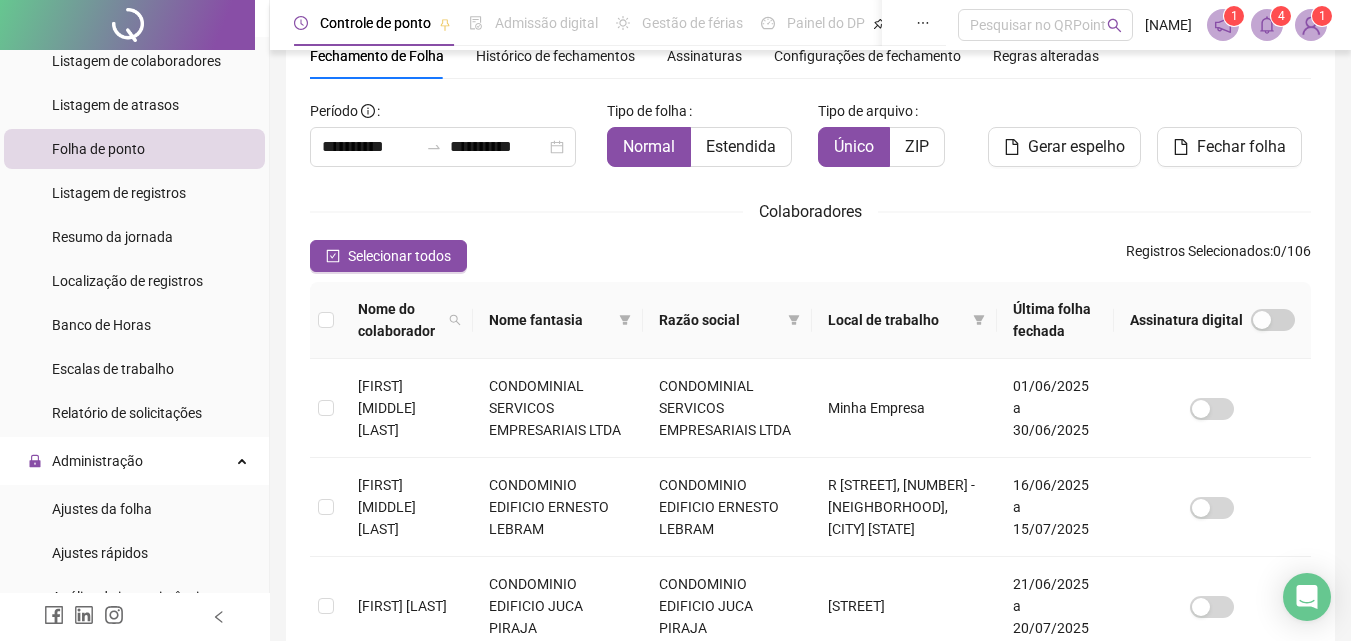 click on "Razão social" at bounding box center (728, 320) 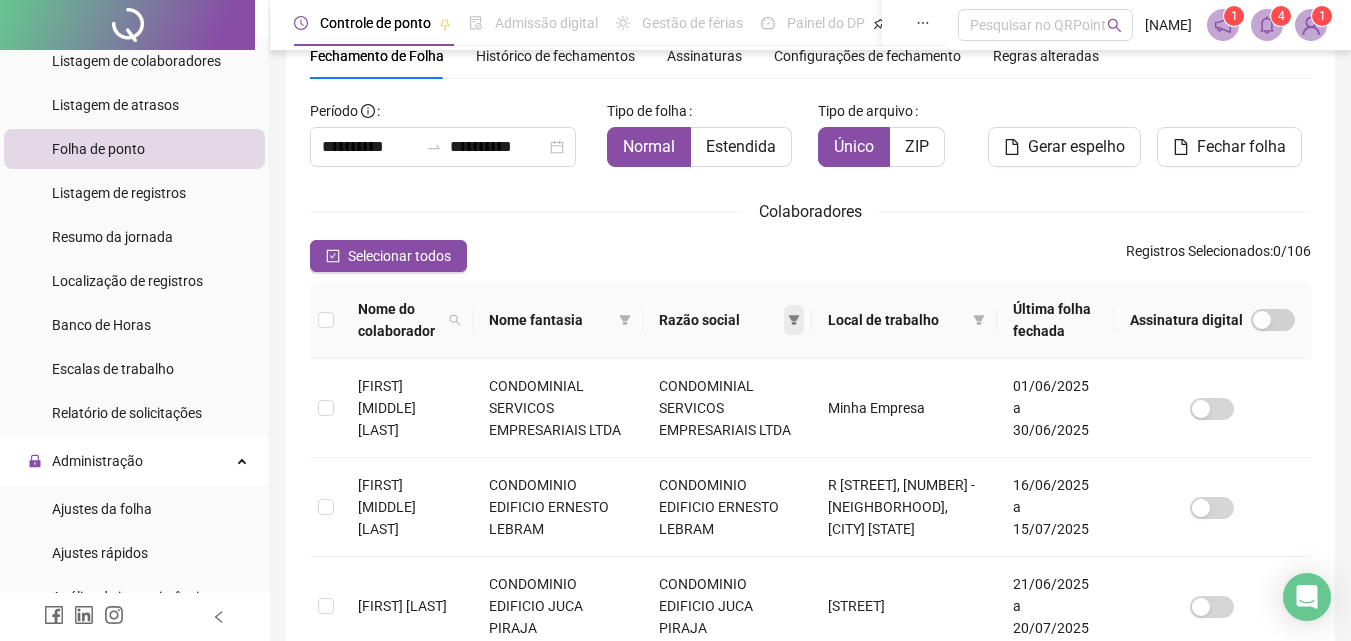 click at bounding box center (794, 320) 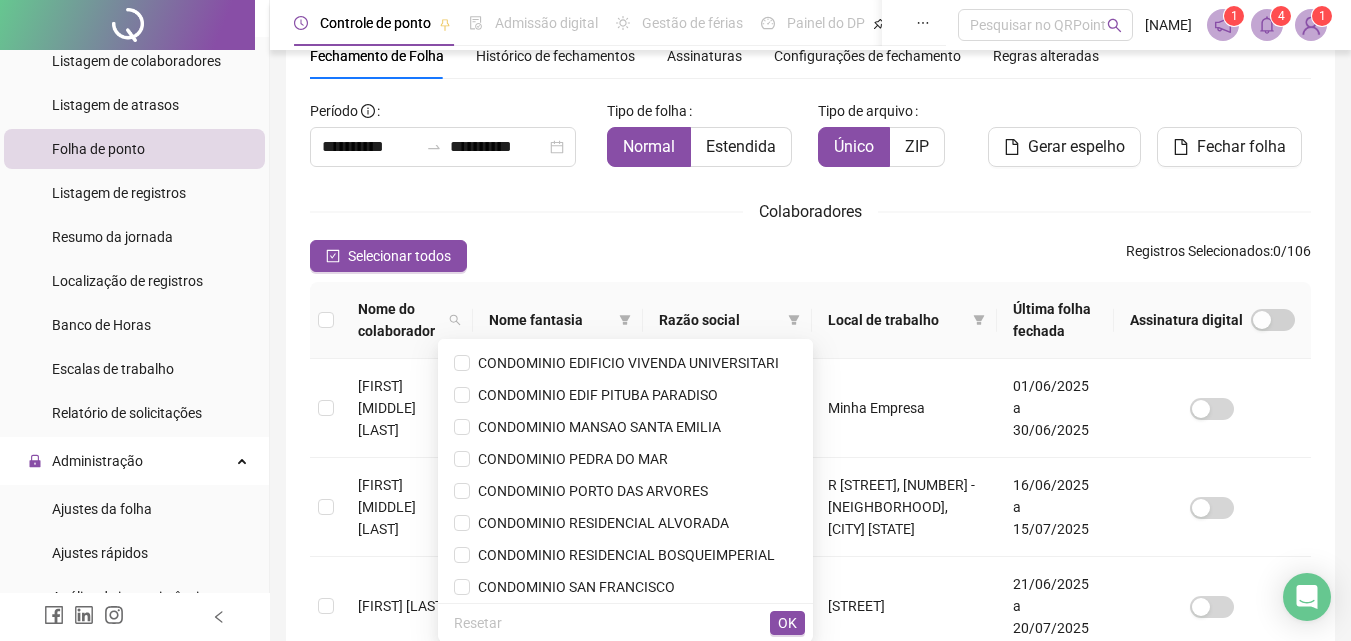 scroll, scrollTop: 182, scrollLeft: 0, axis: vertical 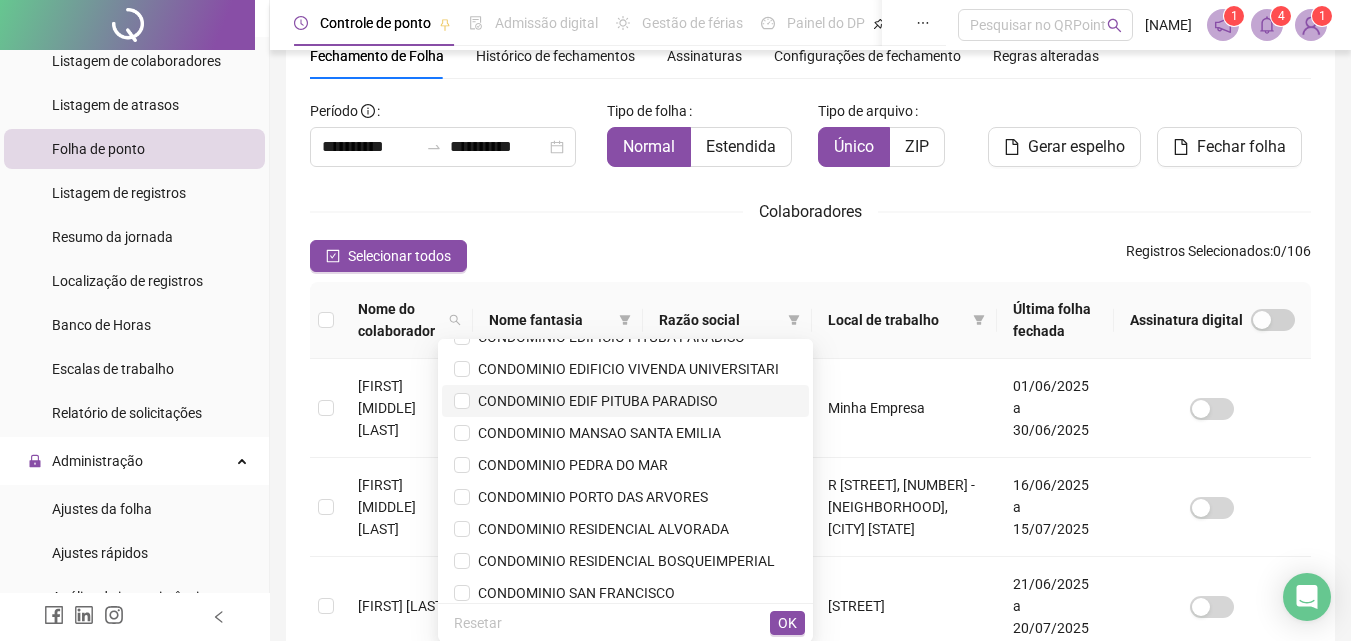 click on "CONDOMINIO EDIF PITUBA PARADISO" at bounding box center [594, 401] 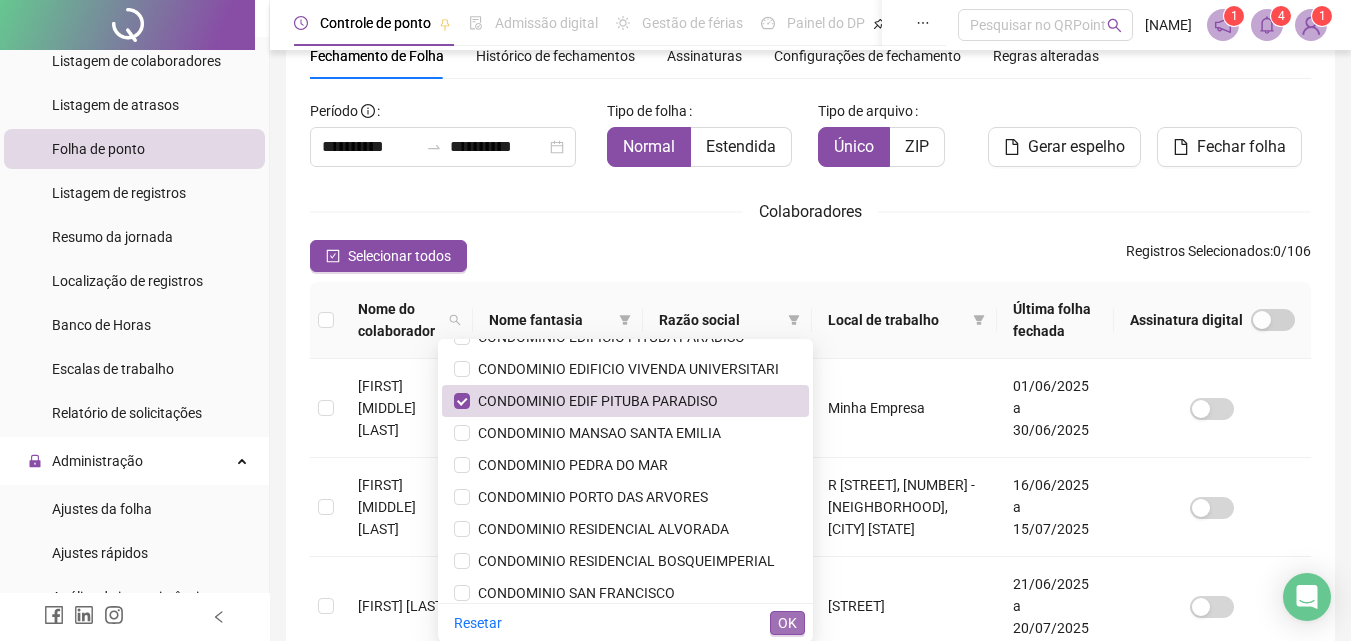 click on "OK" at bounding box center (787, 623) 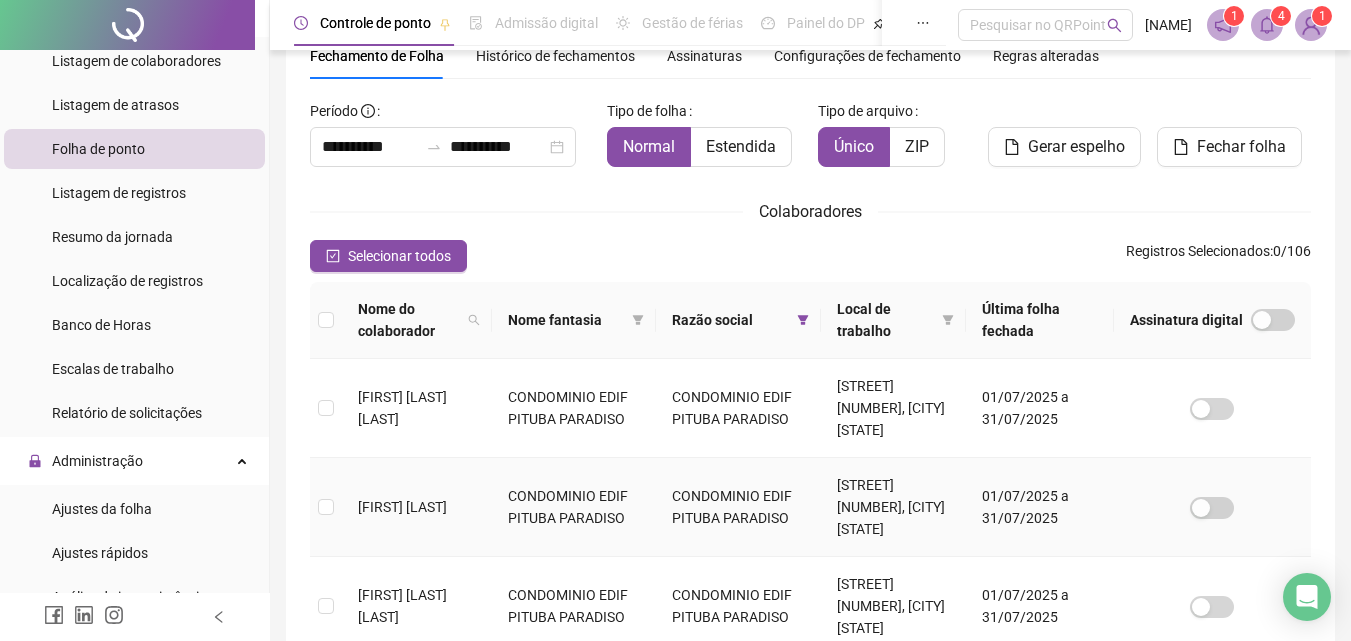 scroll, scrollTop: 189, scrollLeft: 0, axis: vertical 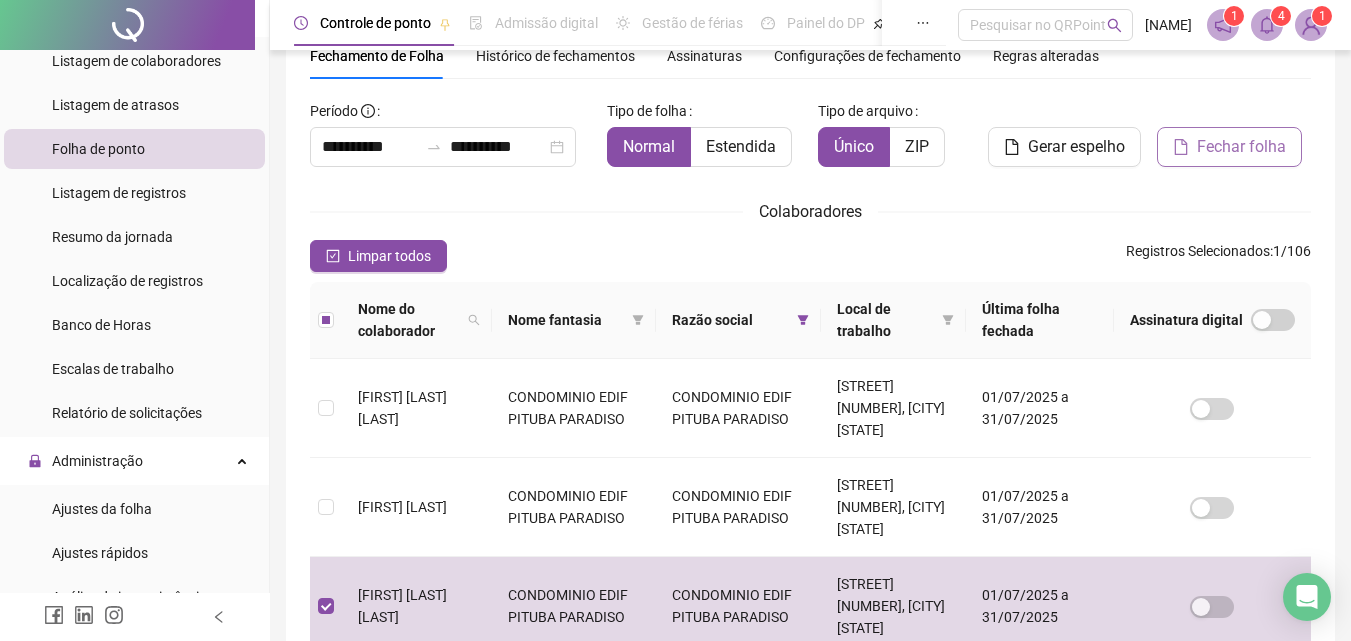 click on "Fechar folha" at bounding box center (1241, 147) 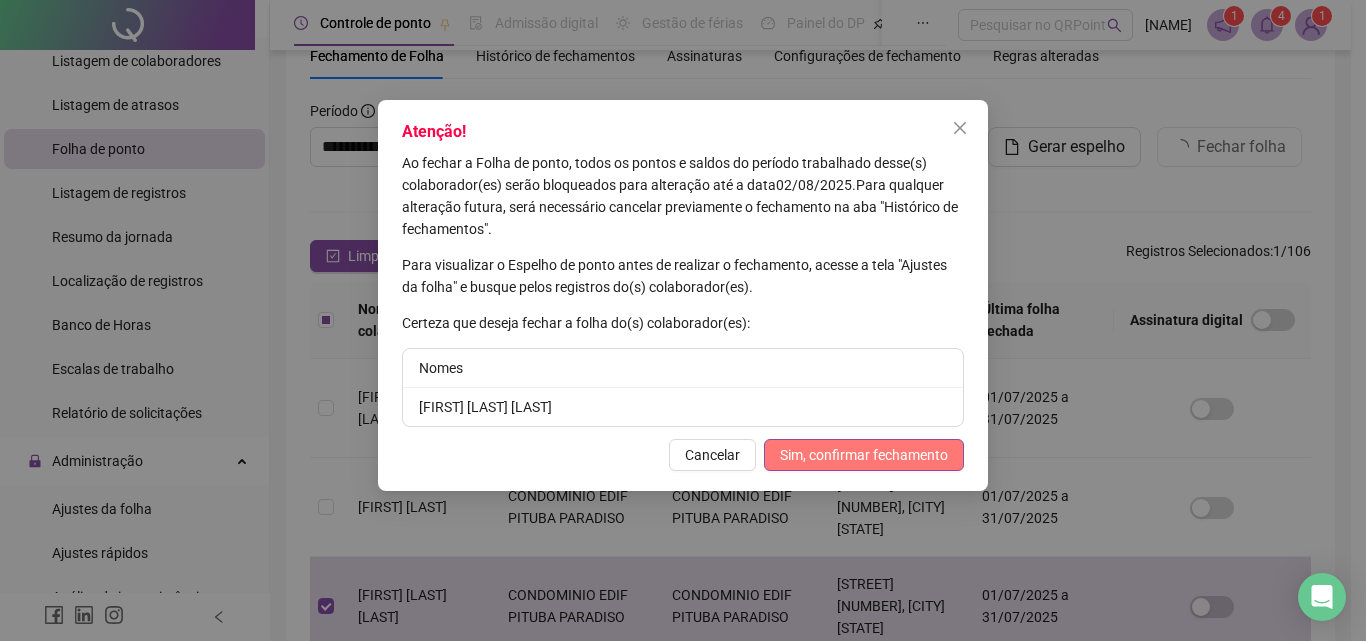 click on "Sim, confirmar fechamento" at bounding box center (864, 455) 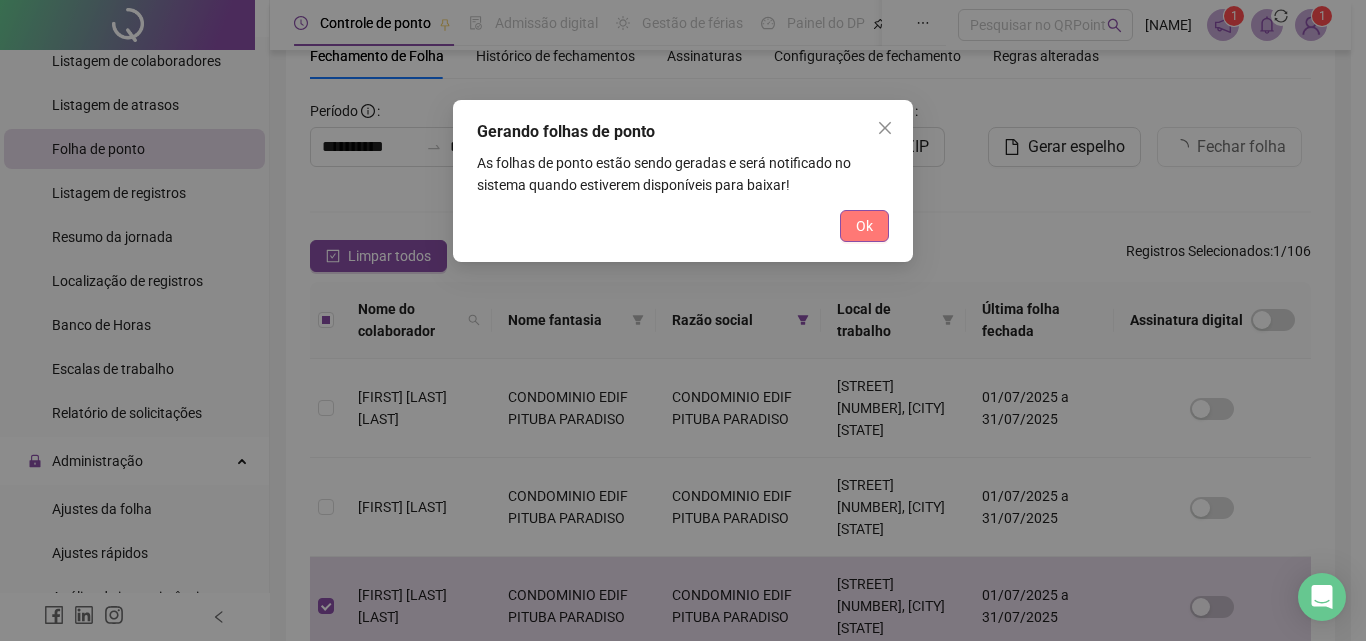 click on "Ok" at bounding box center (864, 226) 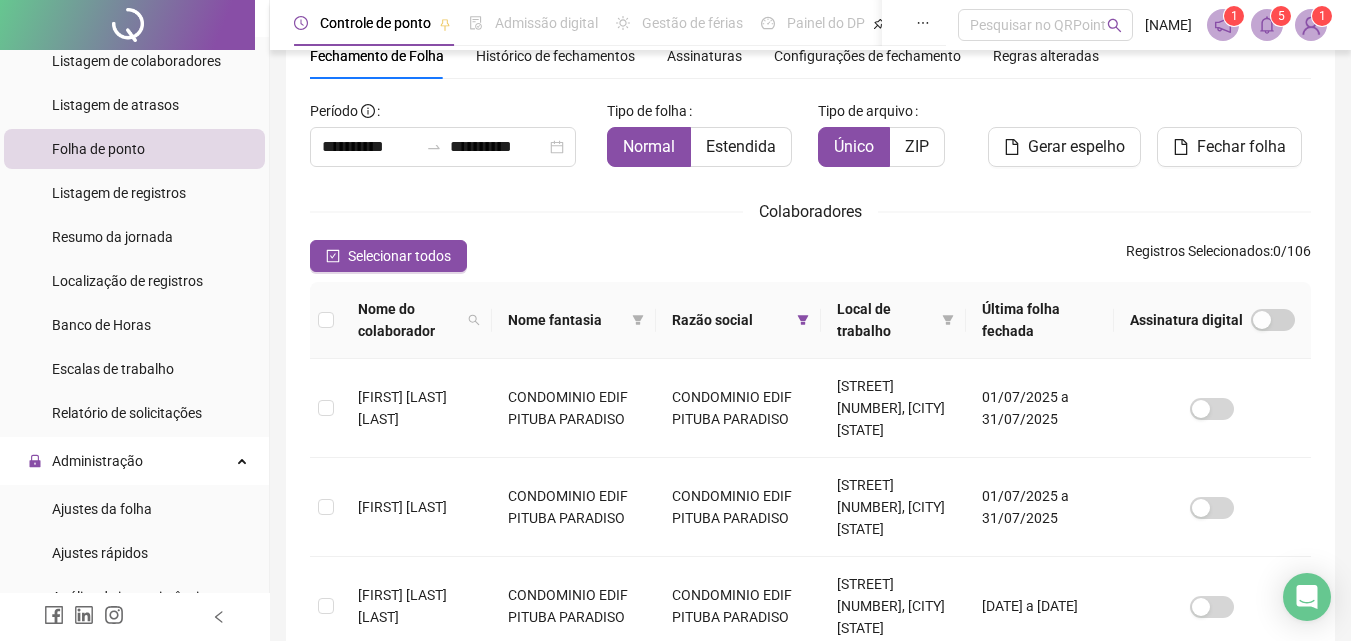 click 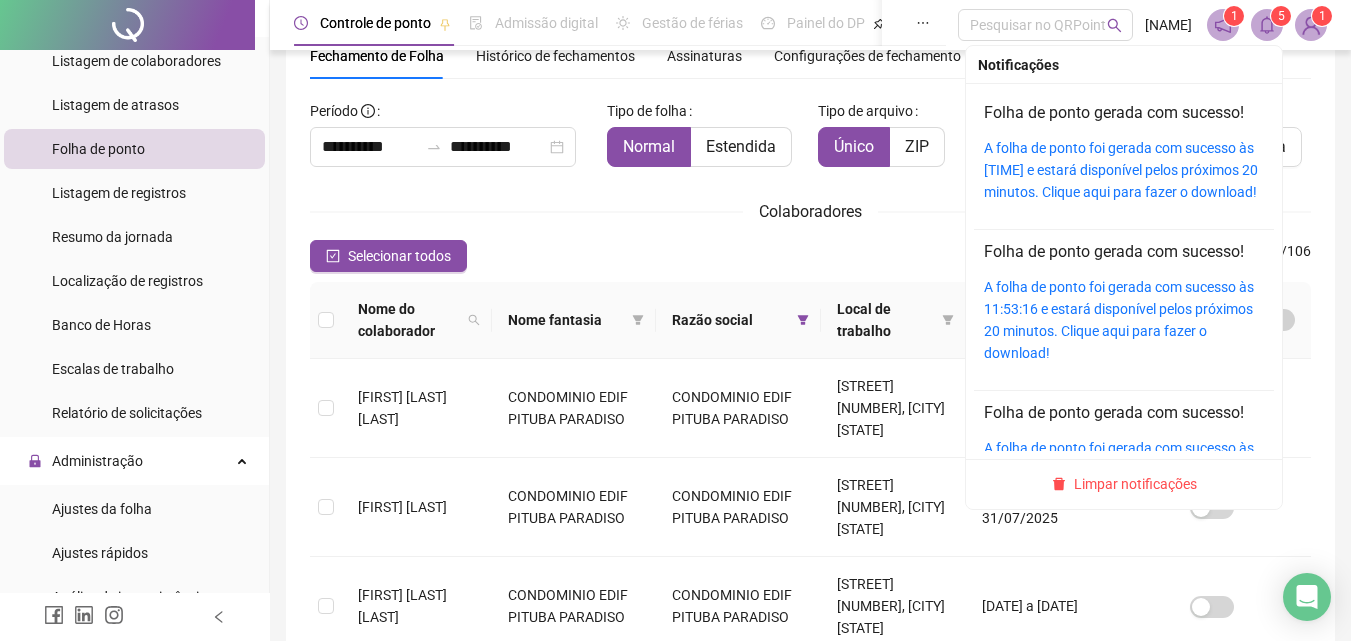 click on "A folha de ponto foi gerada com sucesso às [TIME] e estará disponível pelos próximos 20 minutos.
Clique aqui para fazer o download!" at bounding box center (1124, 170) 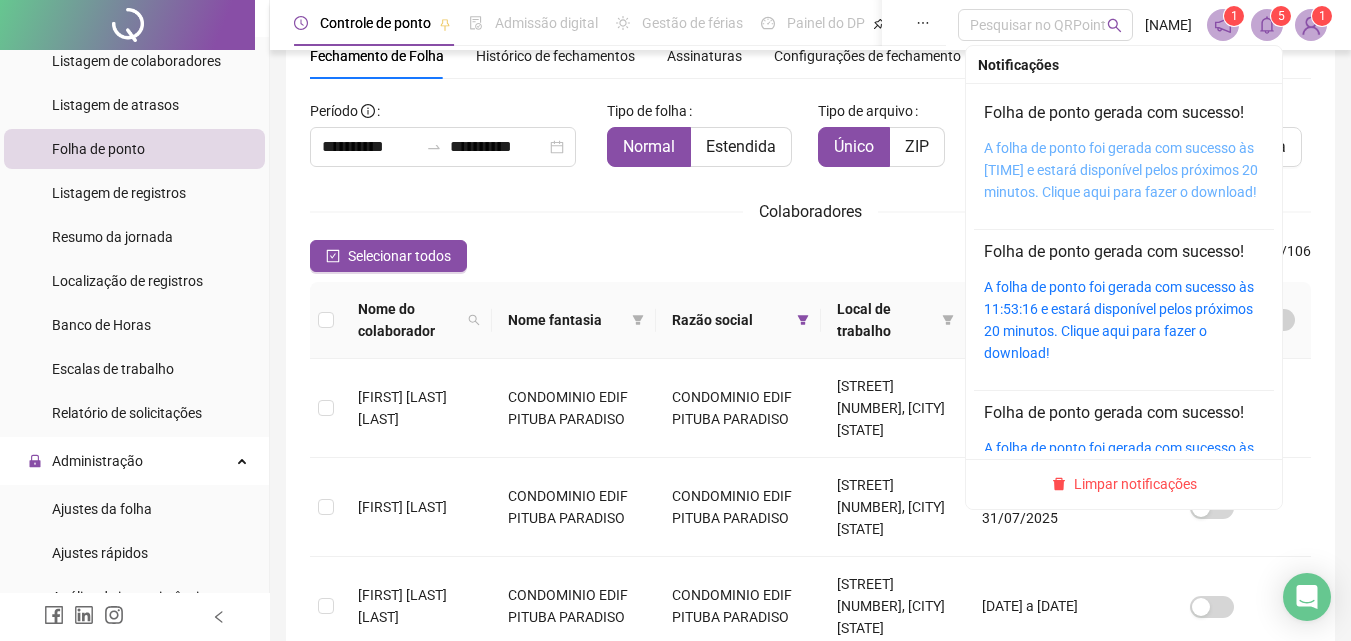 click on "A folha de ponto foi gerada com sucesso às [TIME] e estará disponível pelos próximos 20 minutos.
Clique aqui para fazer o download!" at bounding box center (1121, 170) 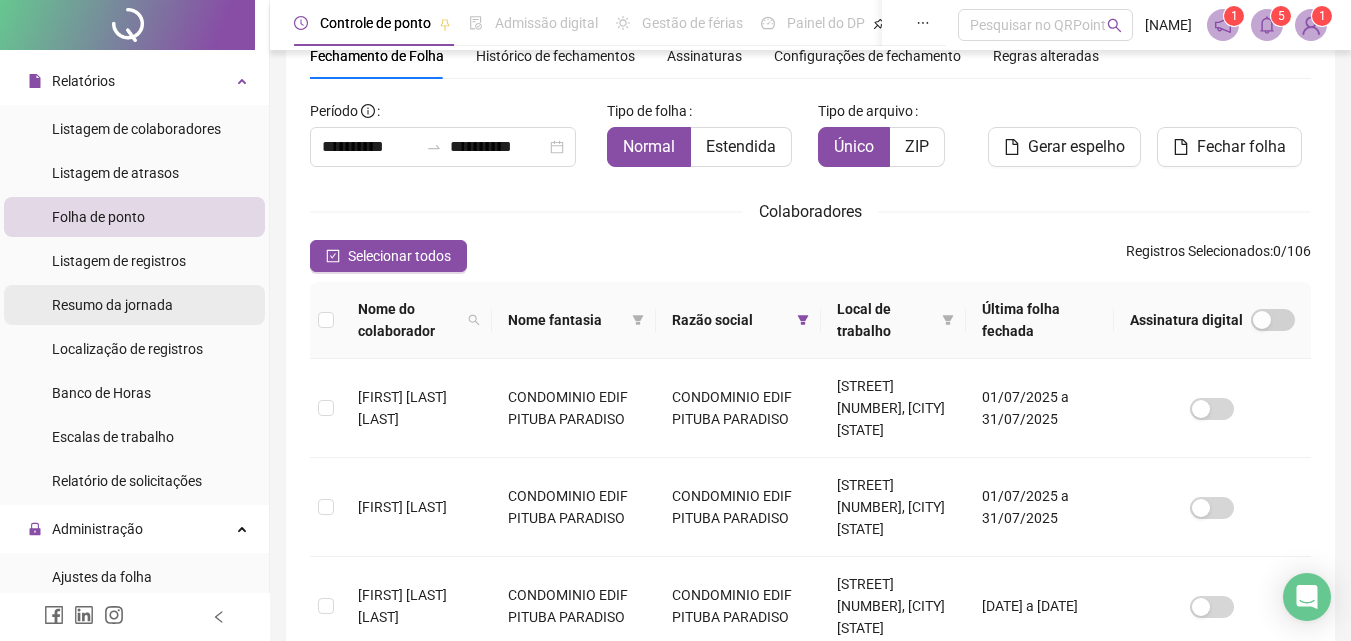 scroll, scrollTop: 0, scrollLeft: 0, axis: both 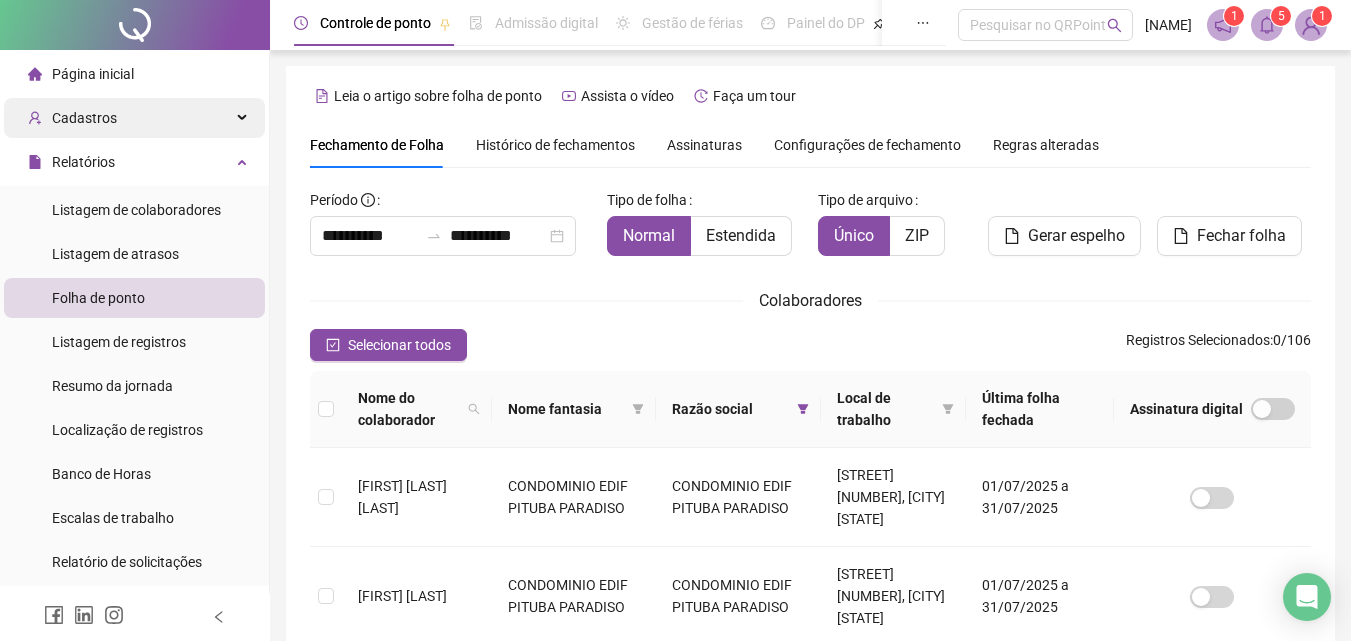 click on "Cadastros" at bounding box center (134, 118) 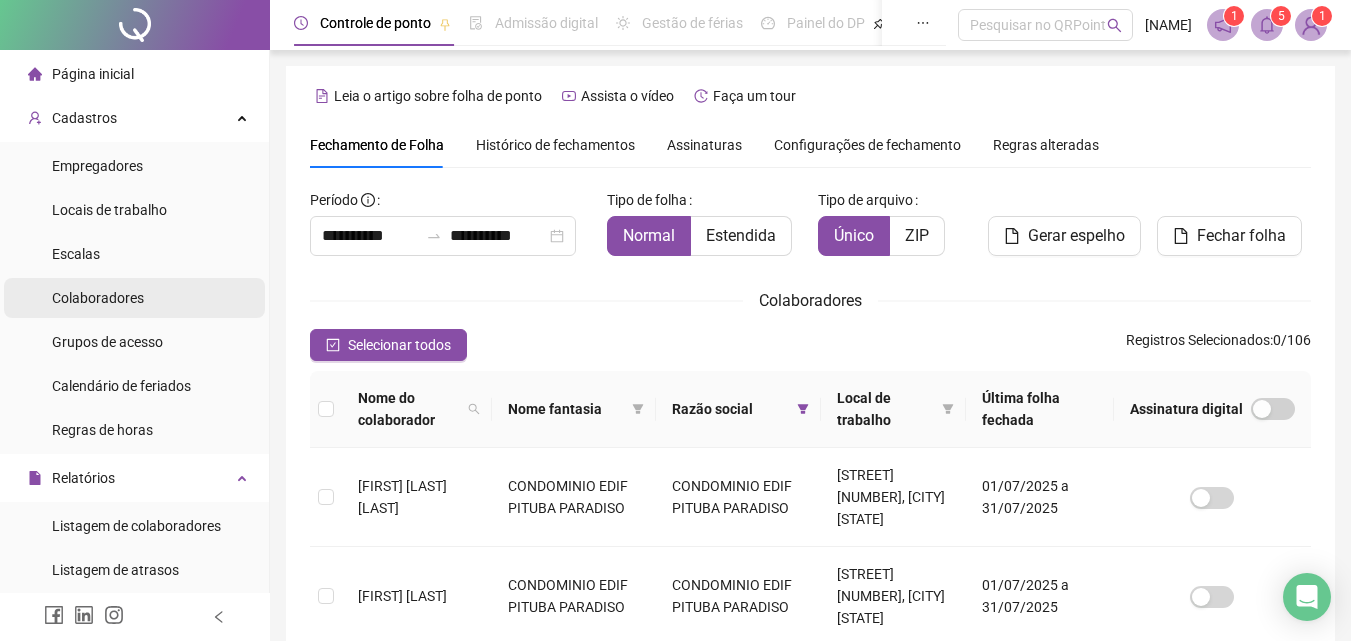 click on "Colaboradores" at bounding box center [98, 298] 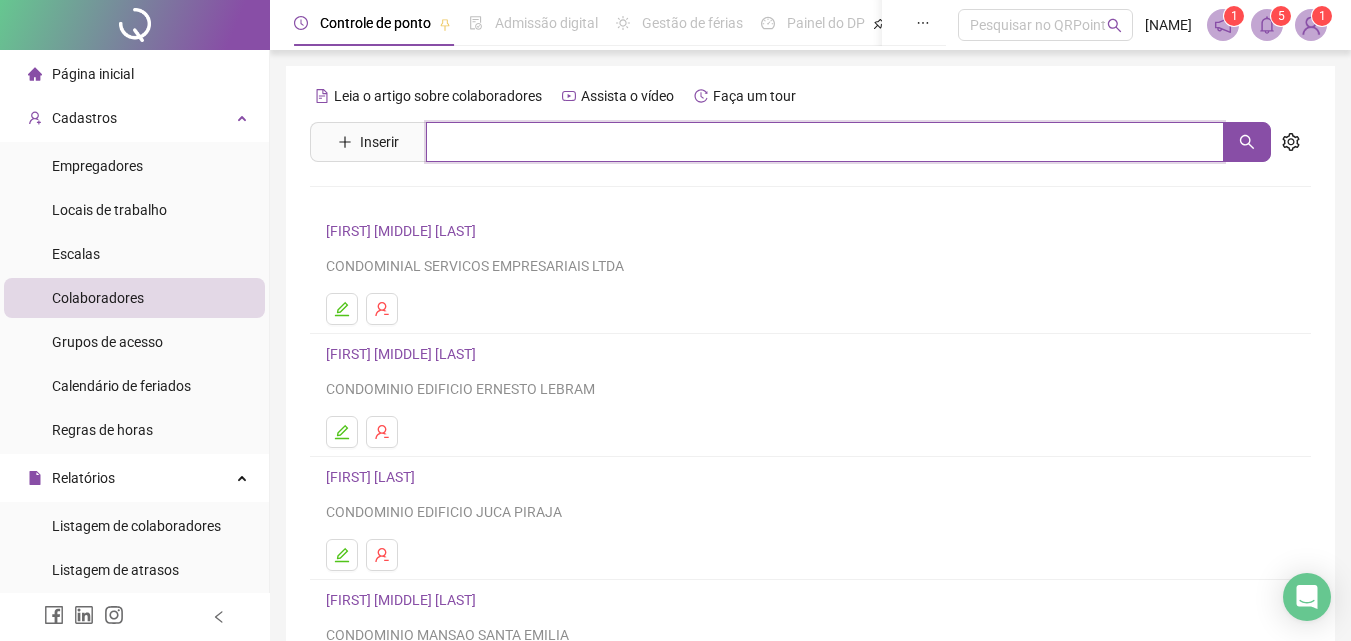 click at bounding box center (825, 142) 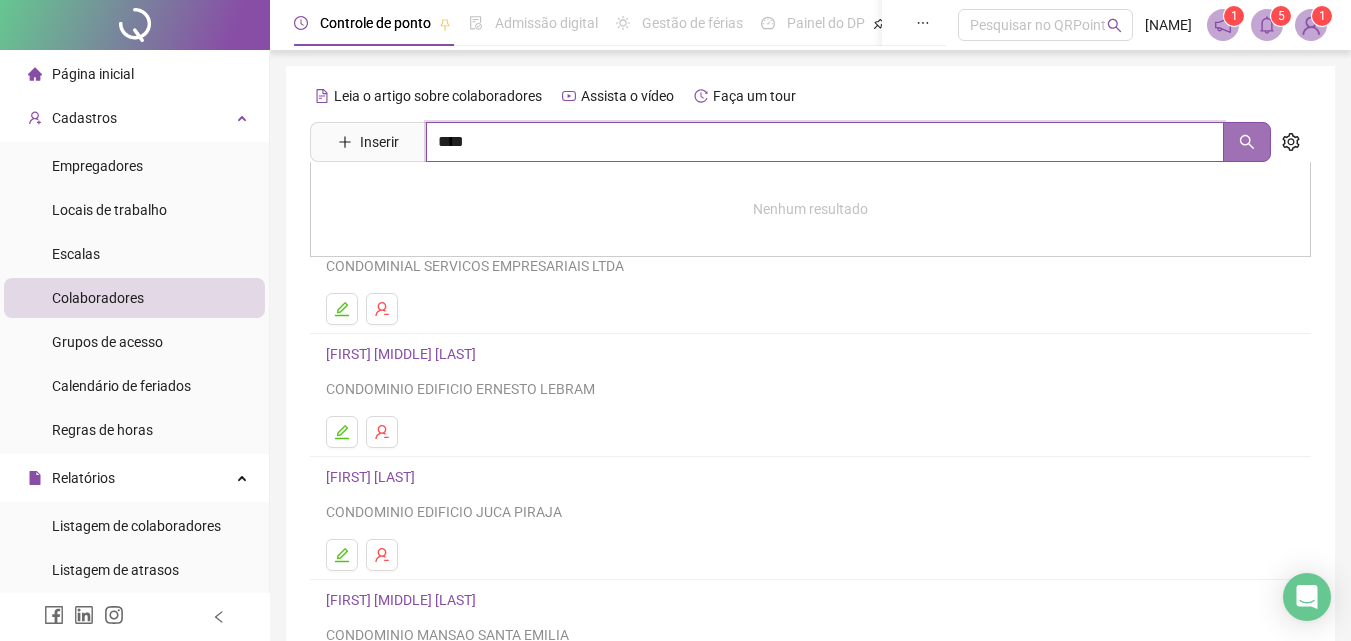 click at bounding box center [1247, 142] 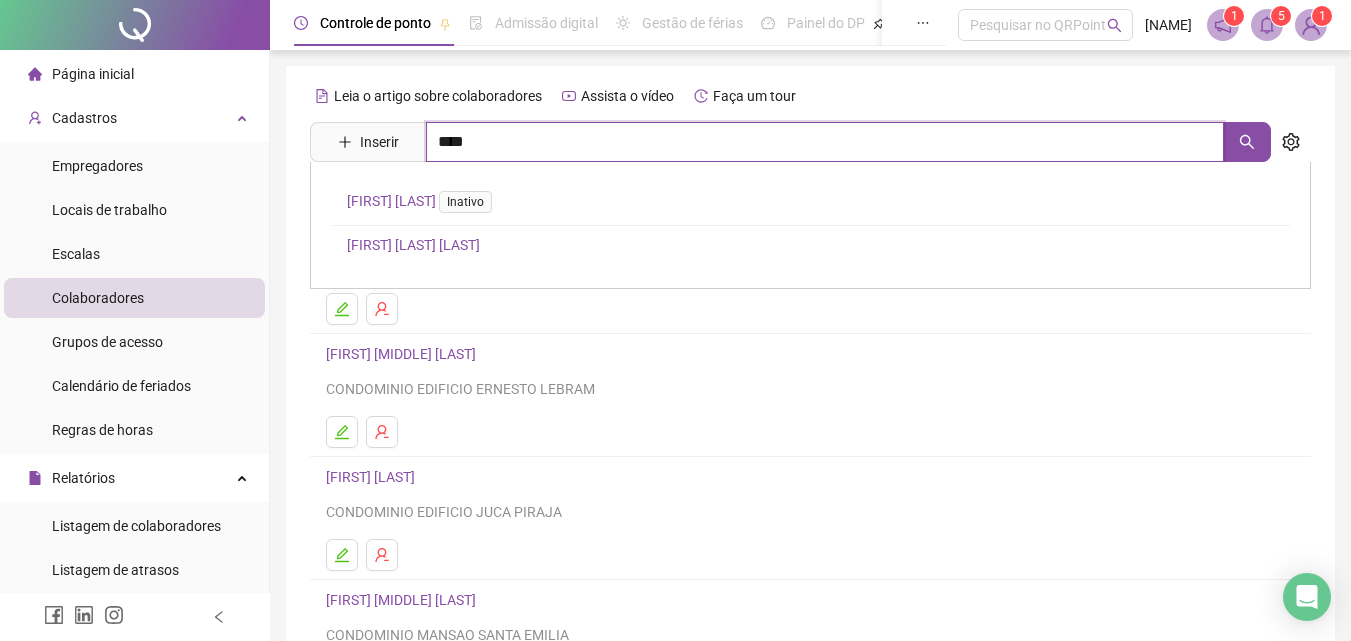 type on "****" 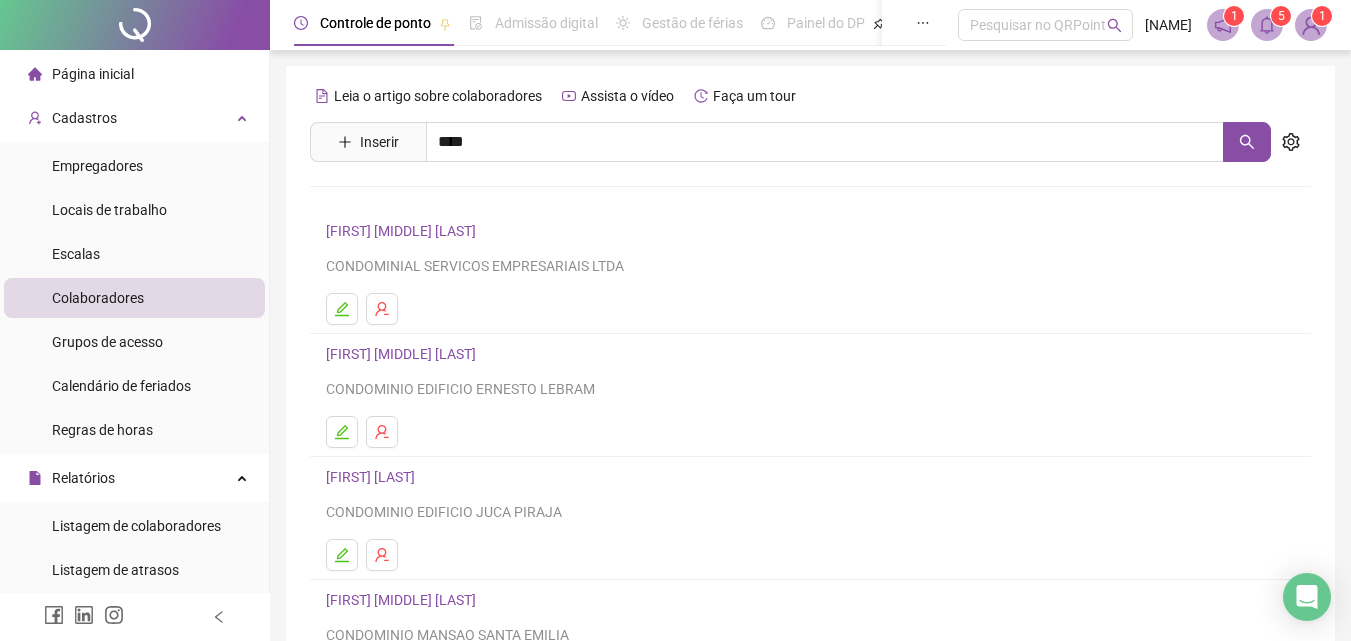 click on "[FIRST] [LAST] [LAST]" at bounding box center (413, 245) 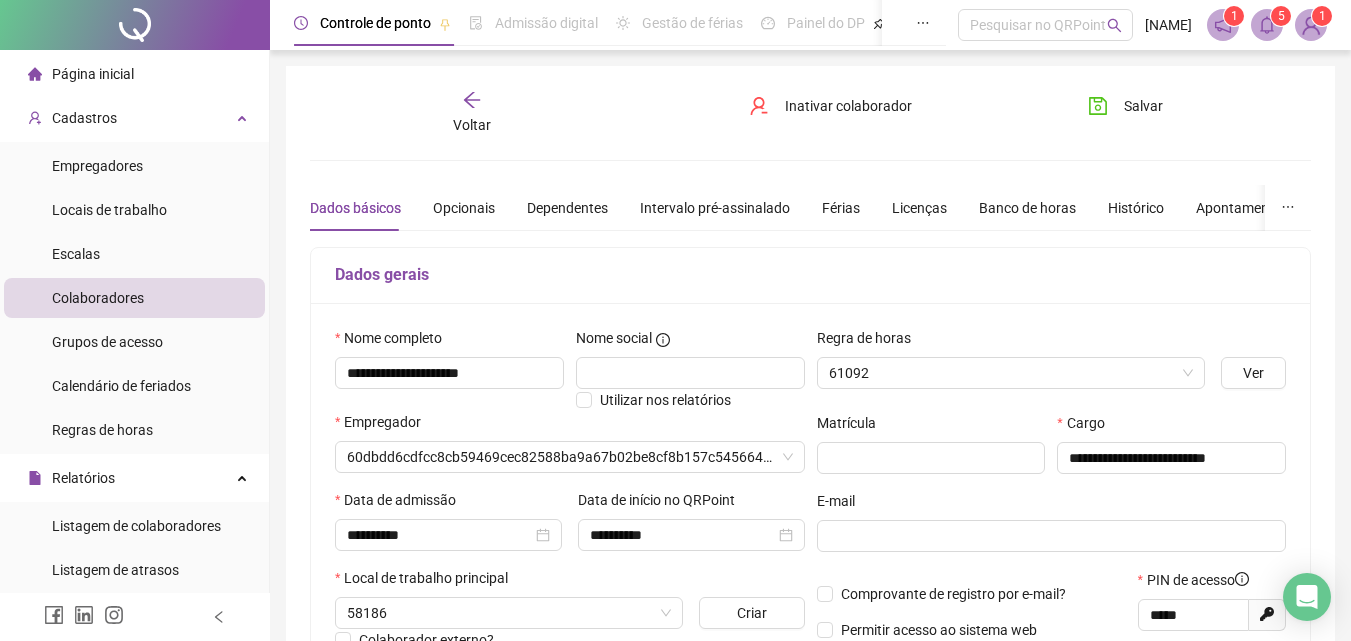 type on "**********" 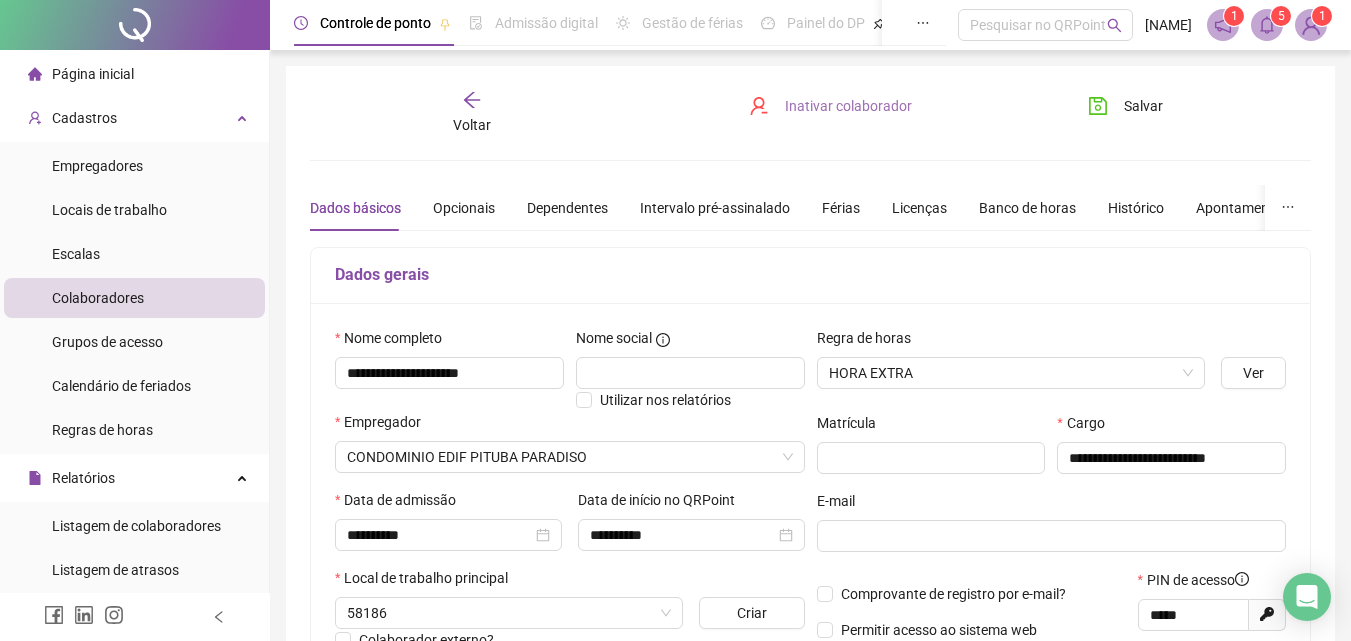 click on "Inativar colaborador" at bounding box center (848, 106) 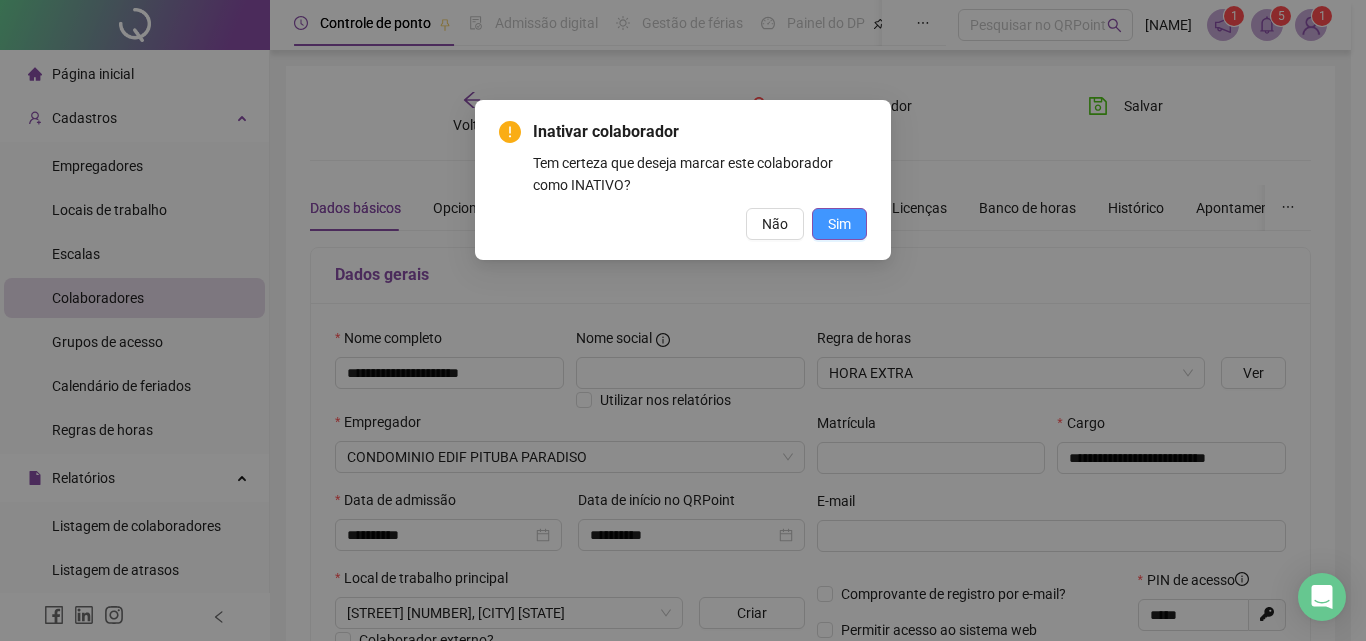 click on "Sim" at bounding box center (839, 224) 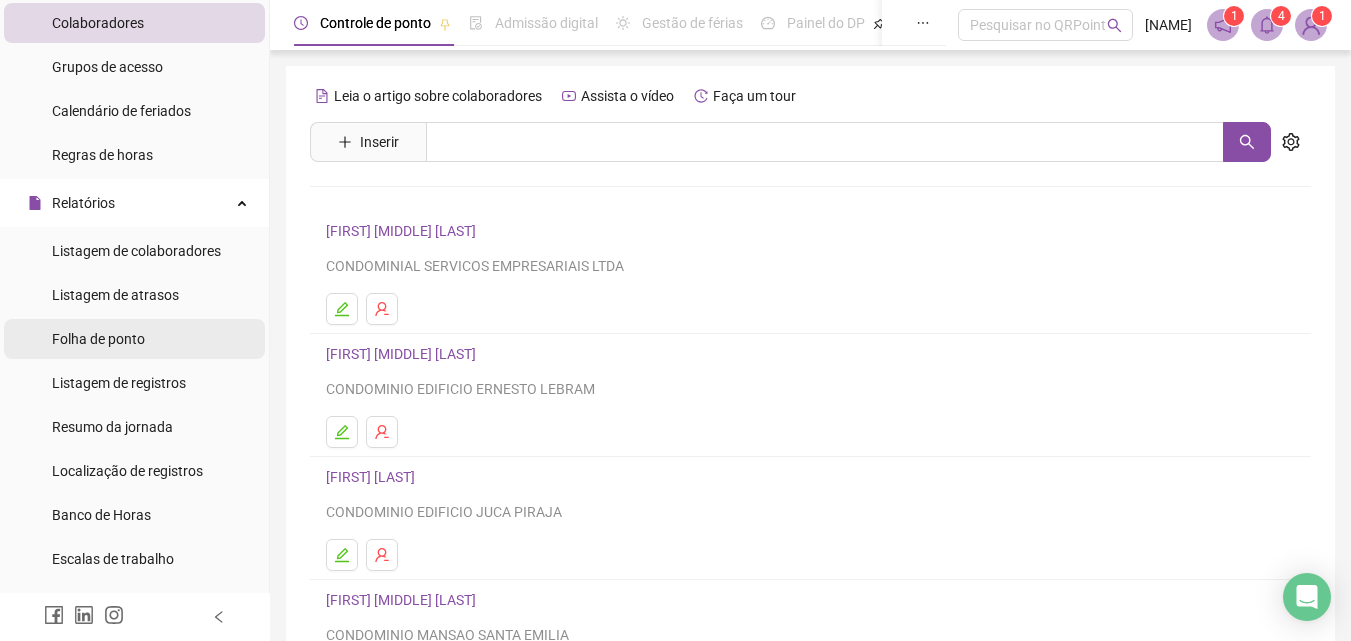 scroll, scrollTop: 300, scrollLeft: 0, axis: vertical 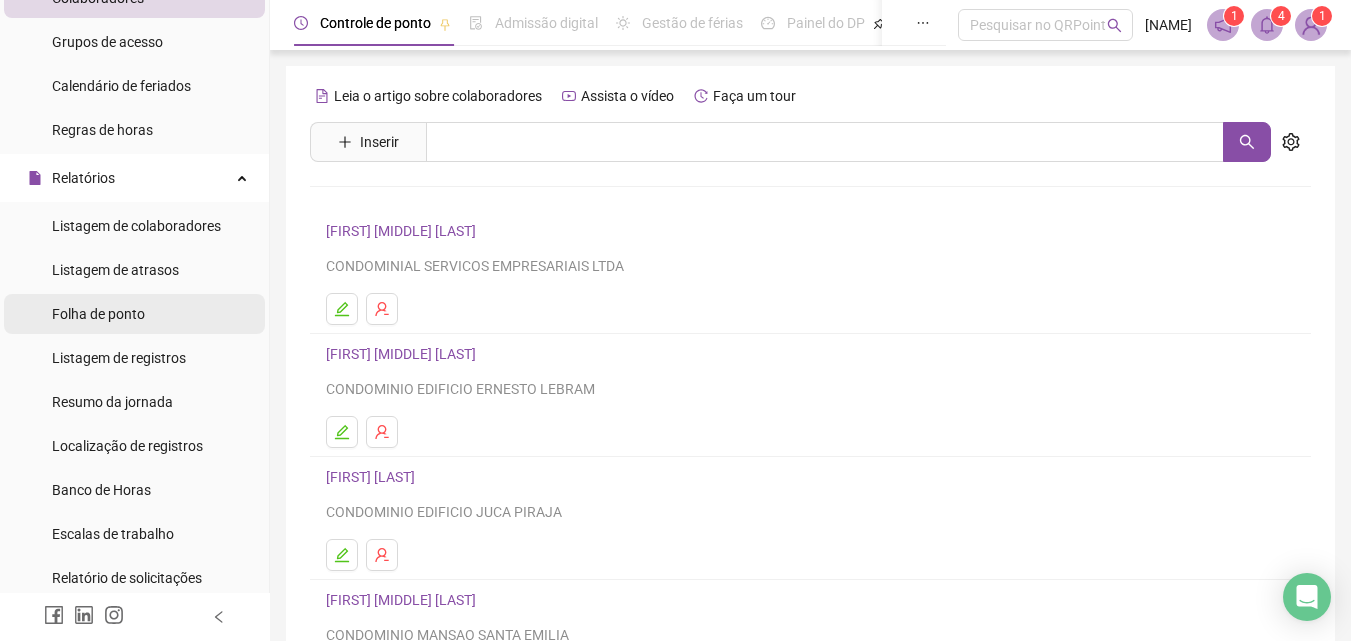 click on "Folha de ponto" at bounding box center (98, 314) 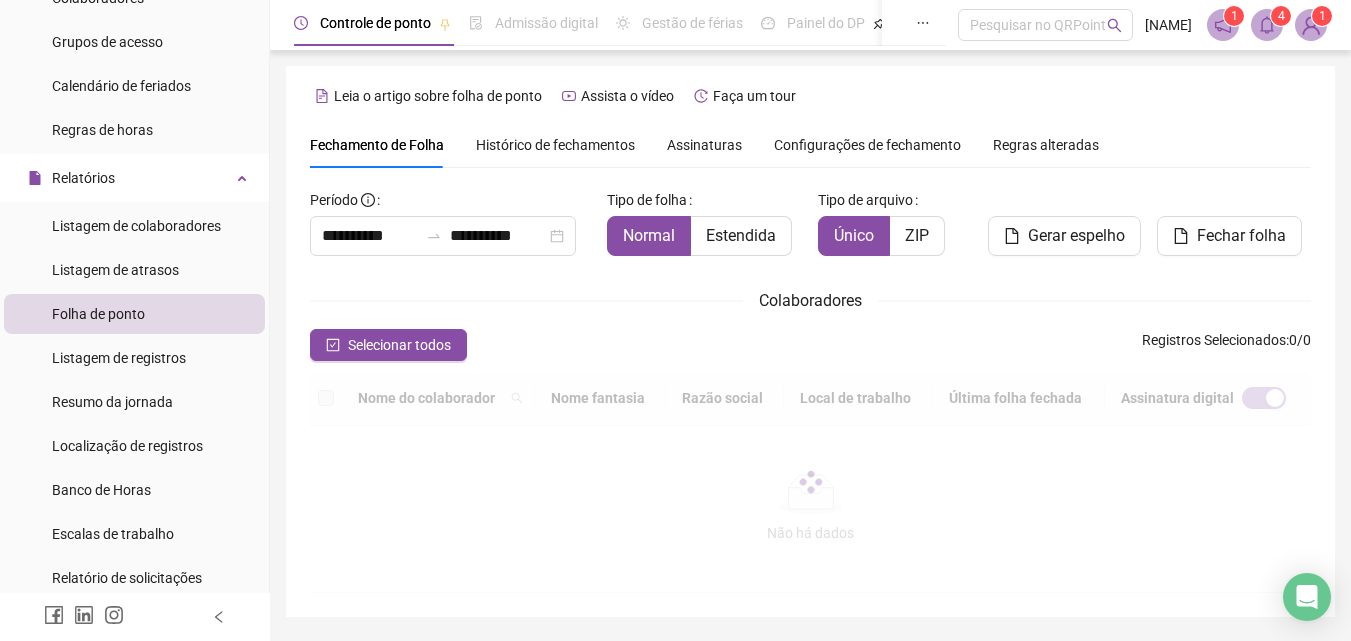 scroll, scrollTop: 89, scrollLeft: 0, axis: vertical 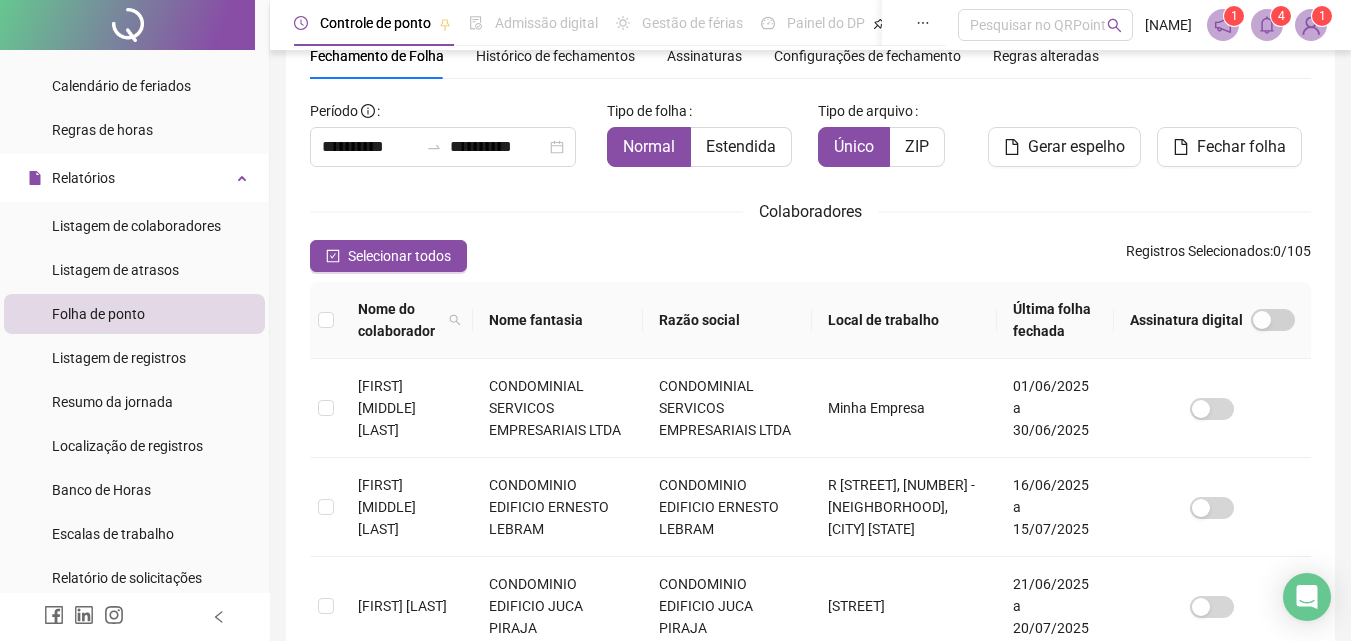 click on "Razão social" at bounding box center [728, 320] 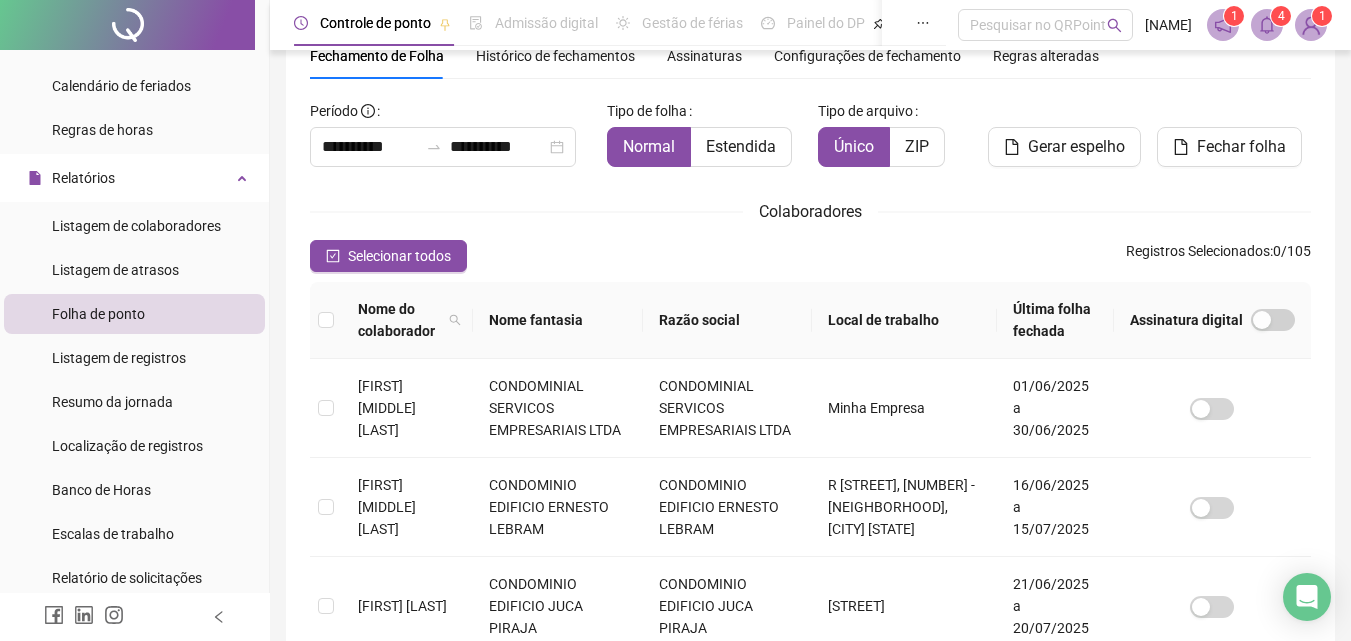 click on "Razão social" at bounding box center (728, 320) 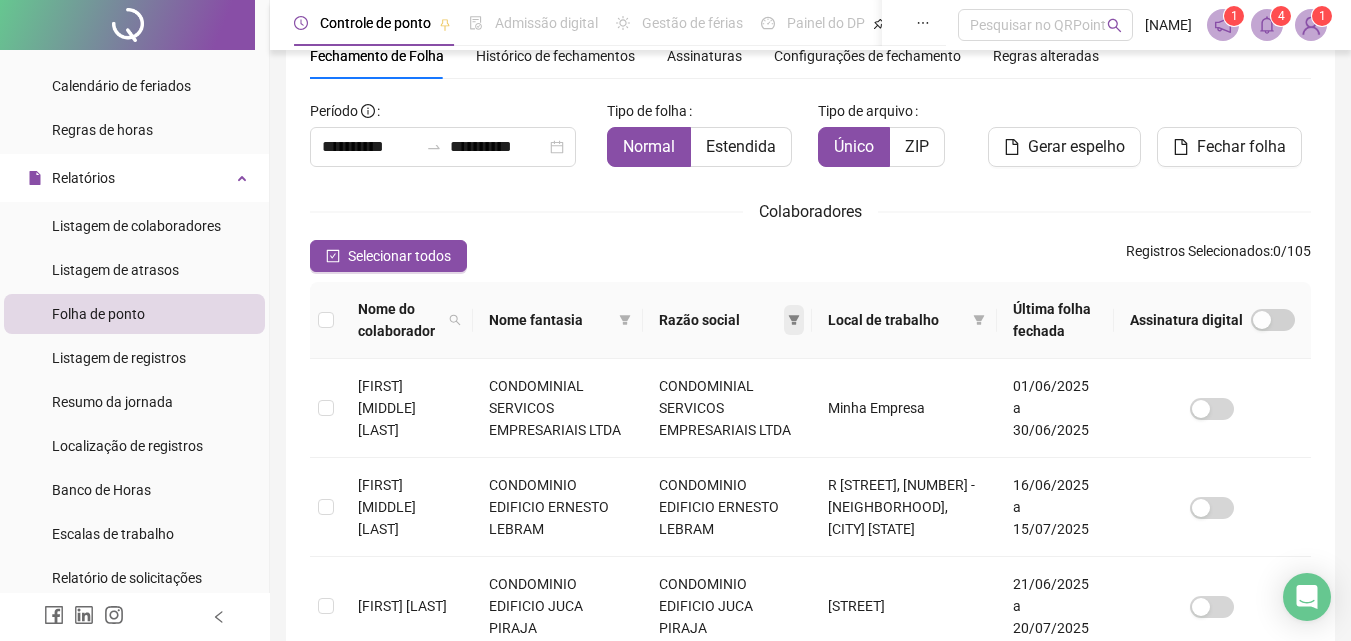 click 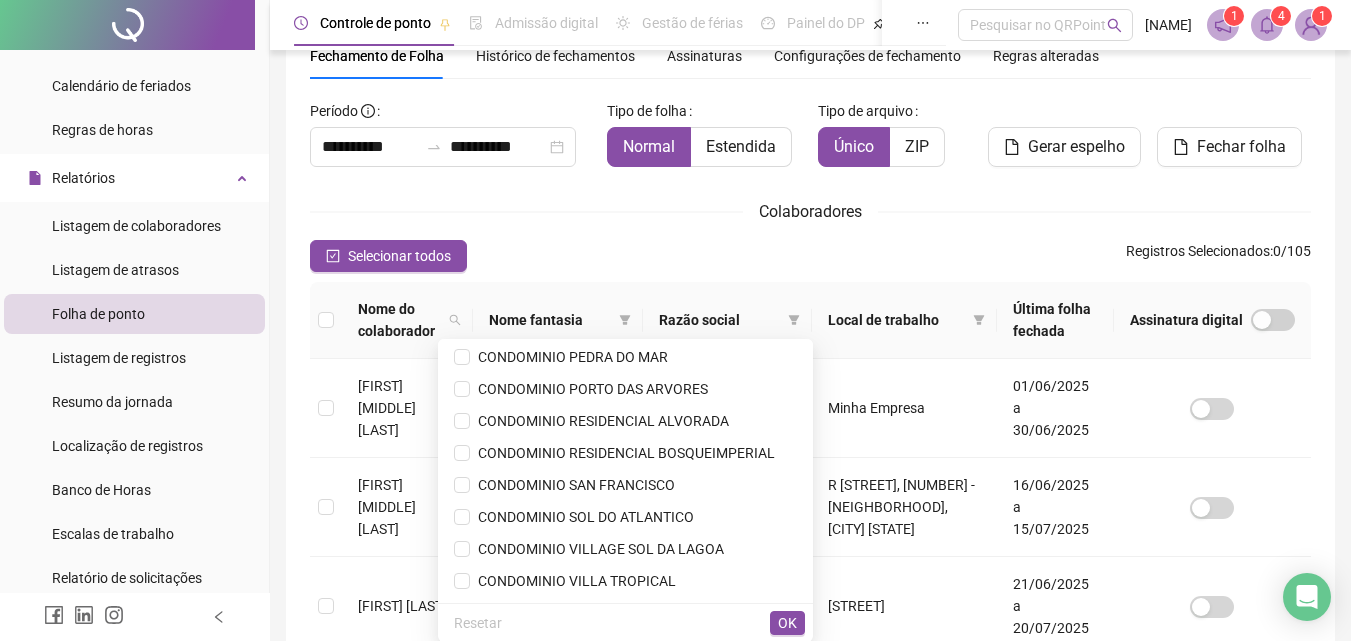 scroll, scrollTop: 384, scrollLeft: 0, axis: vertical 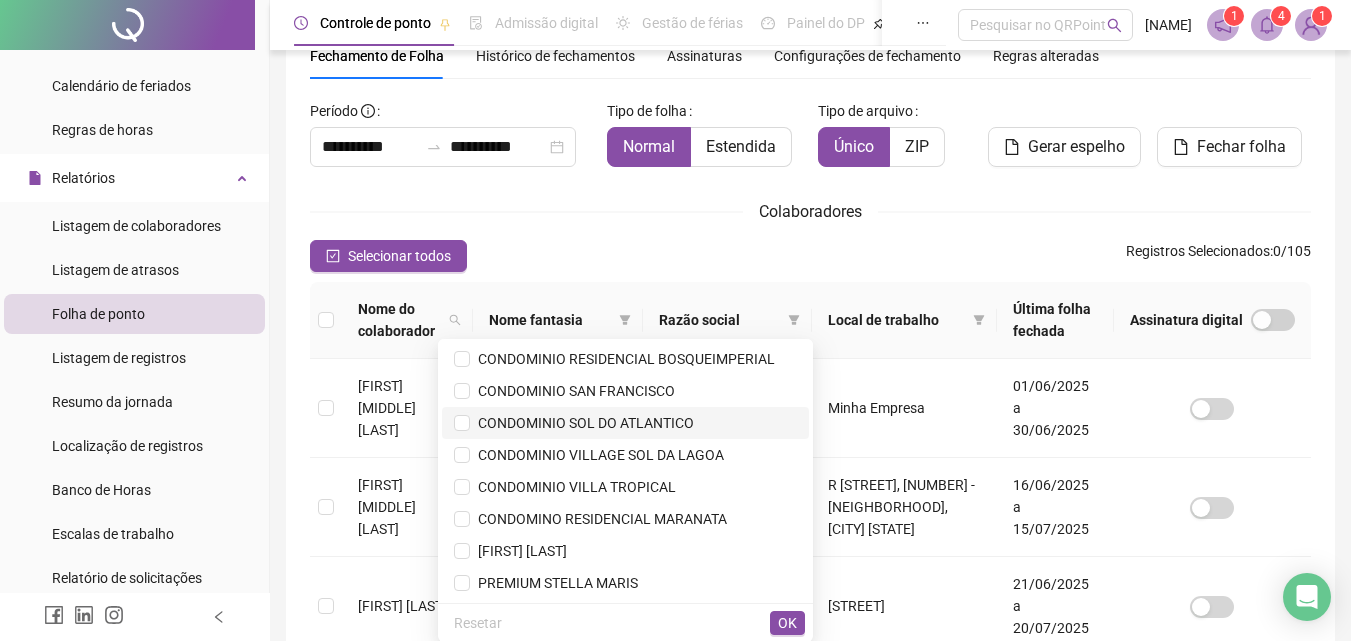 click on "CONDOMINIO SOL DO ATLANTICO" at bounding box center (582, 423) 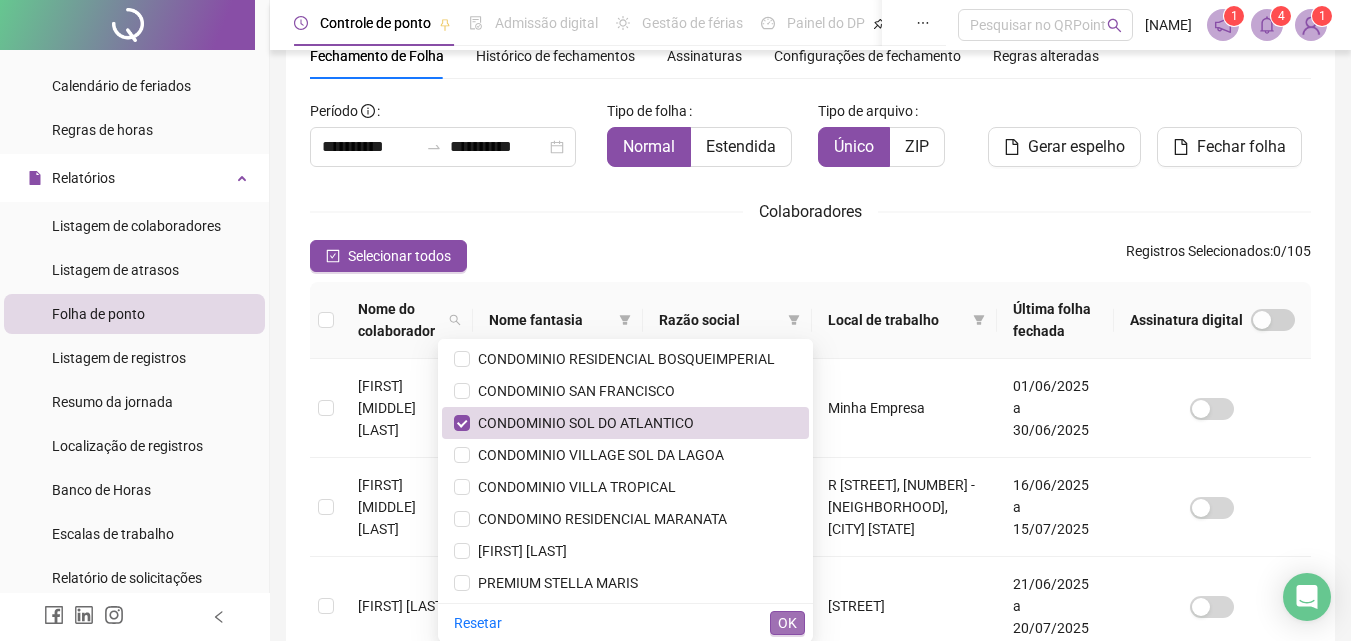 click on "OK" at bounding box center [787, 623] 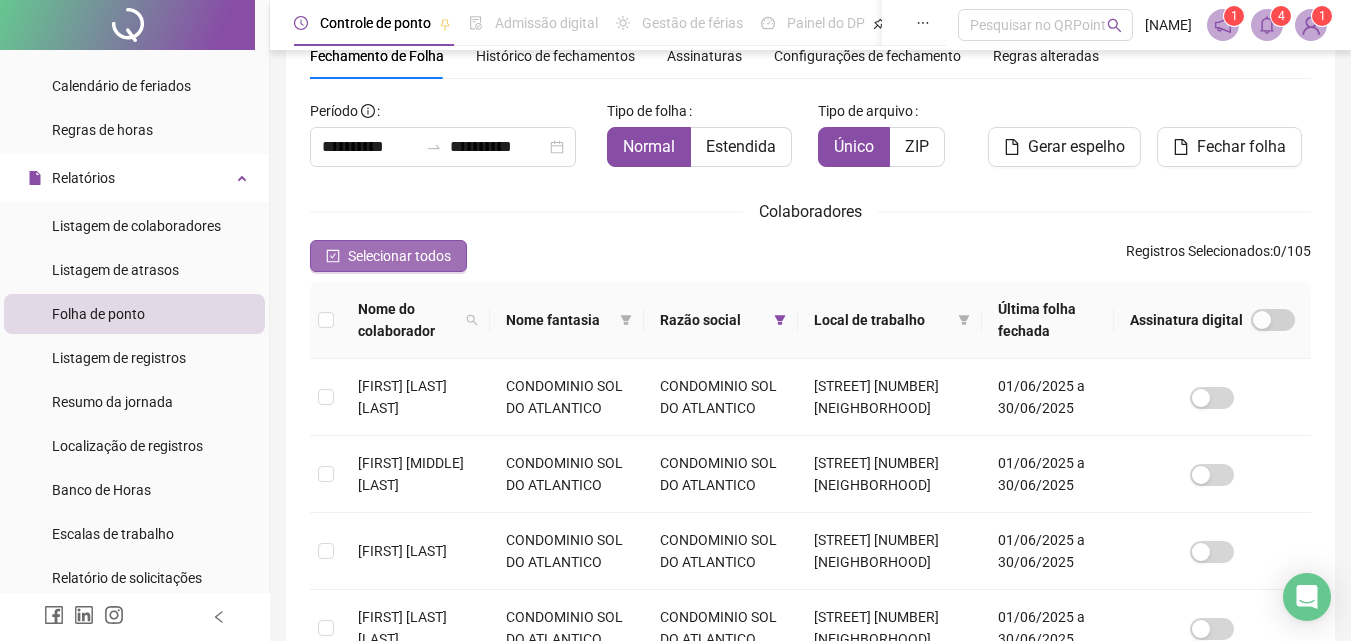 click on "Selecionar todos" at bounding box center (399, 256) 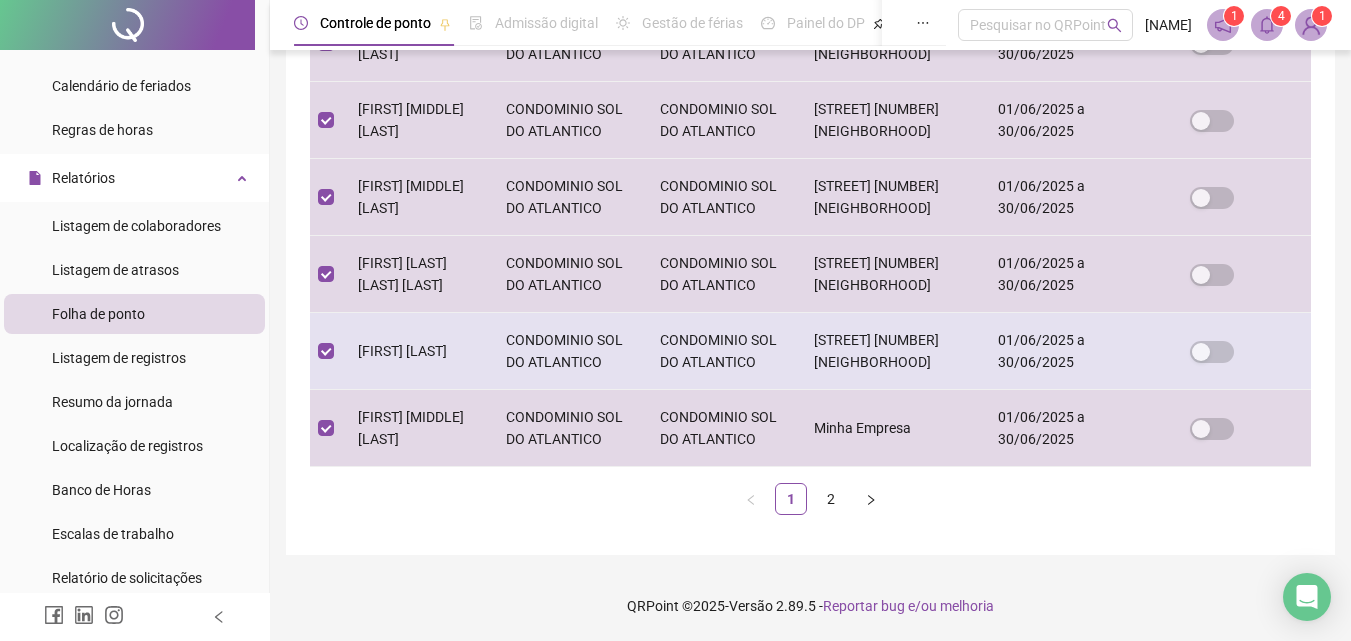 scroll, scrollTop: 949, scrollLeft: 0, axis: vertical 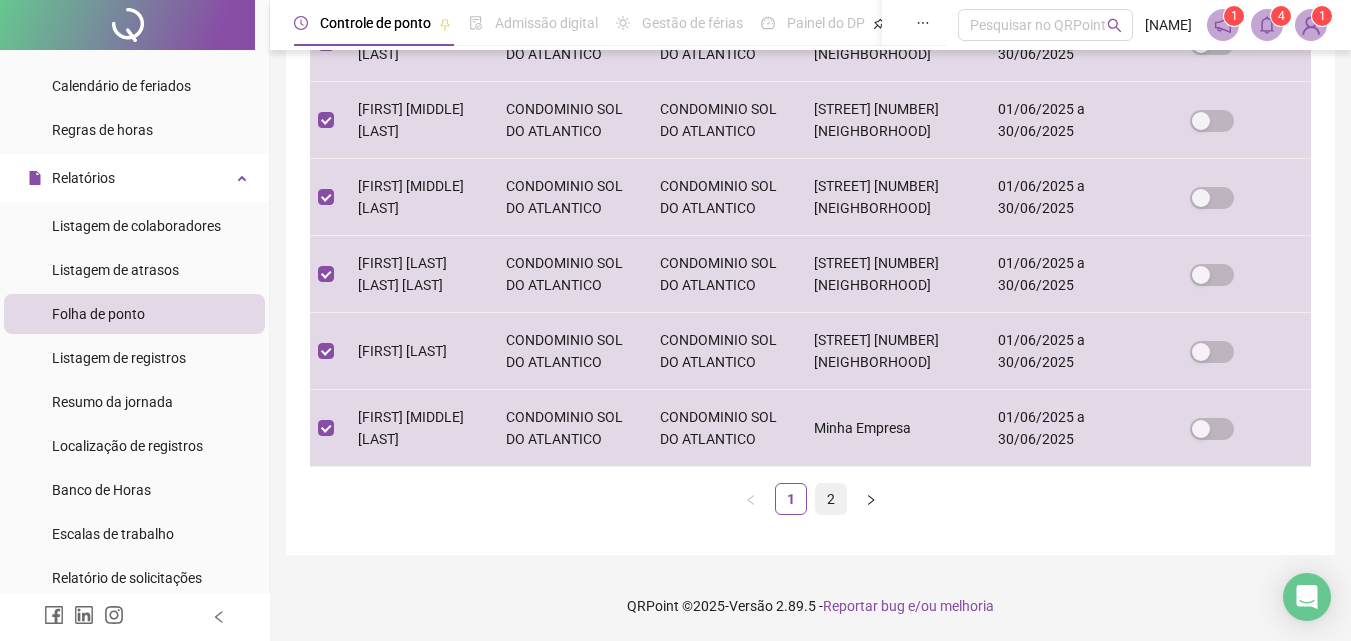 click on "2" at bounding box center (831, 499) 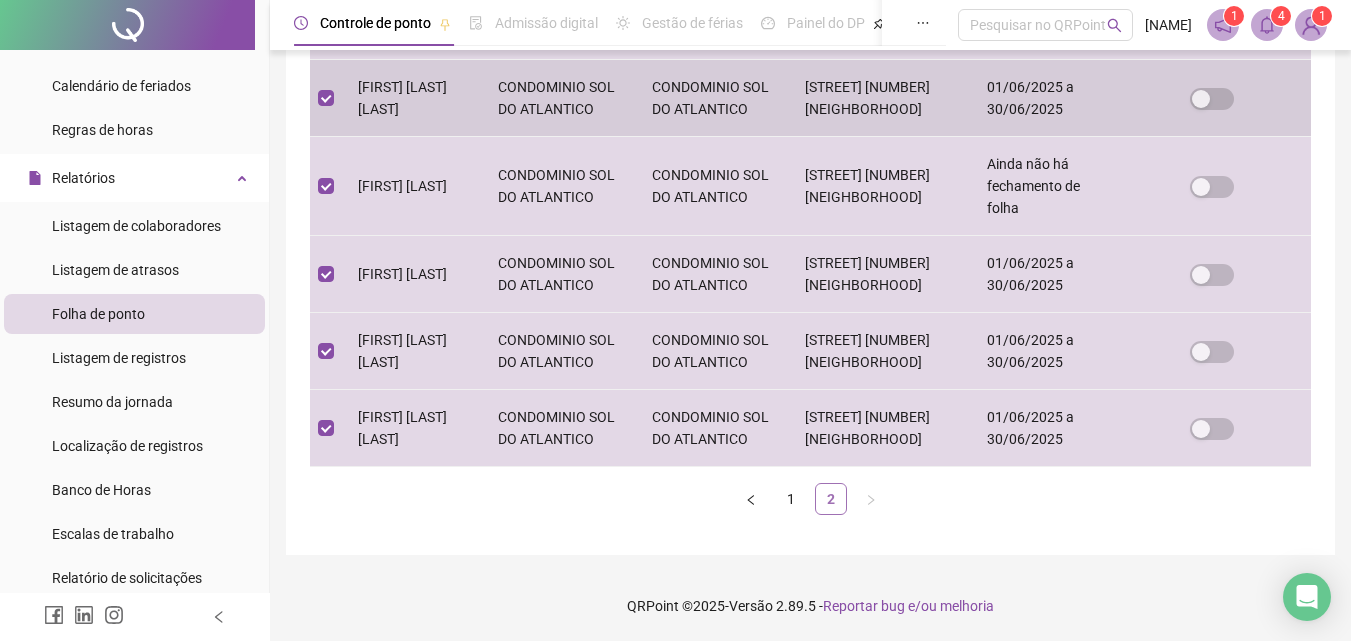 scroll, scrollTop: 89, scrollLeft: 0, axis: vertical 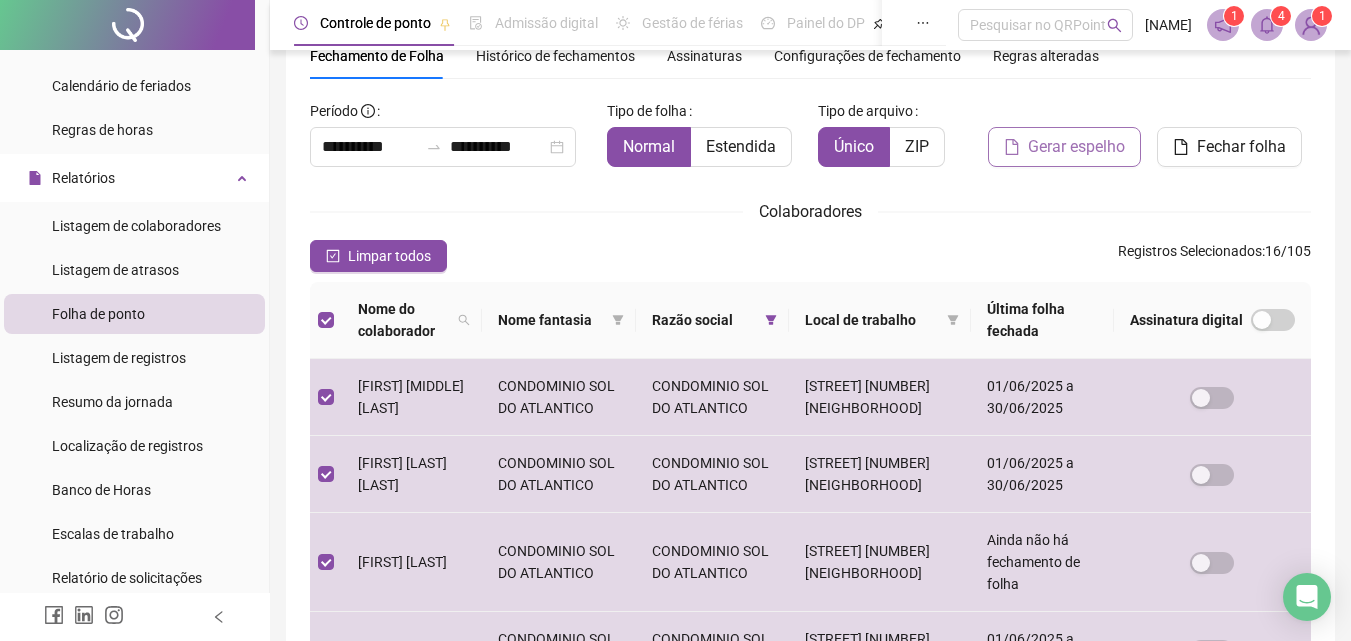 click on "Gerar espelho" at bounding box center [1076, 147] 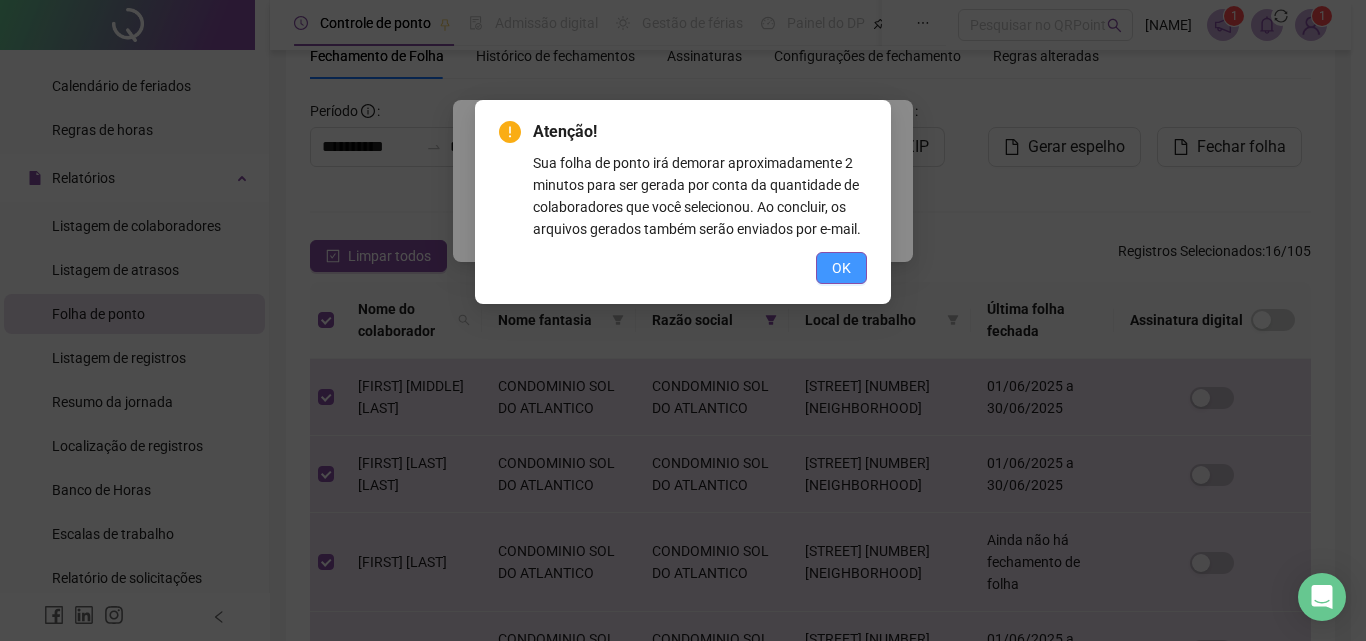 click on "OK" at bounding box center (841, 268) 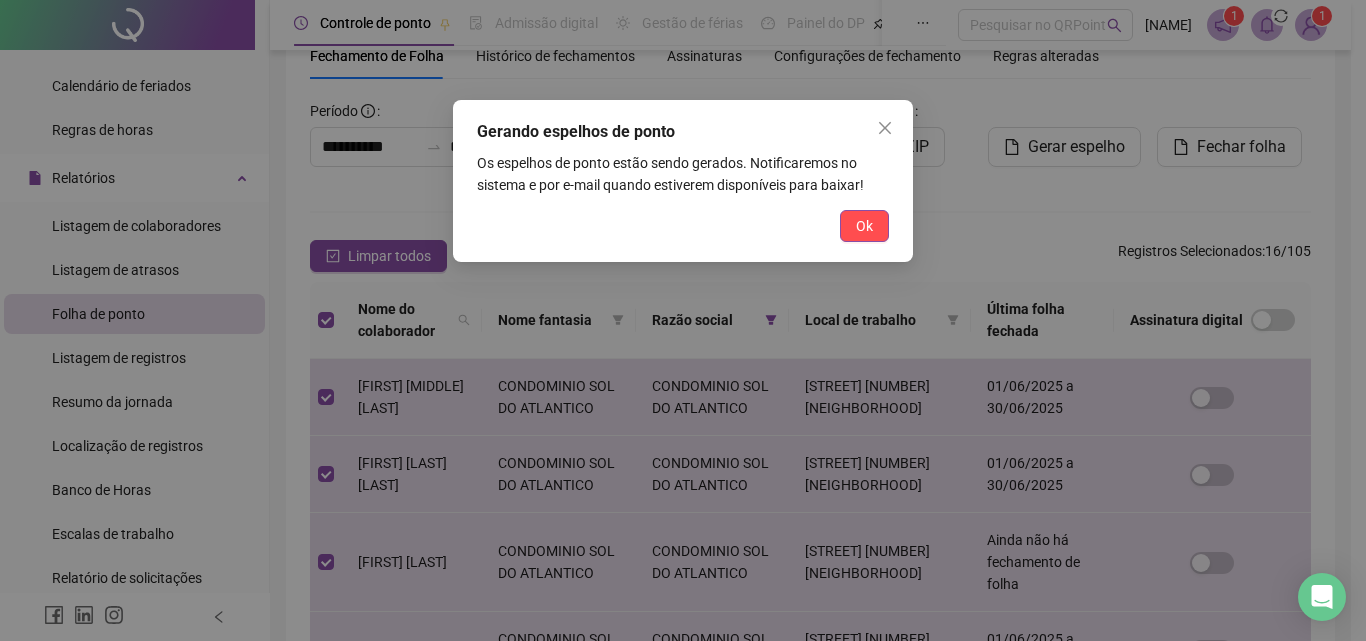 click on "Gerando espelhos de ponto Os espelhos de ponto estão sendo gerados. Notificaremos no
sistema e por e-mail quando estiverem disponíveis para baixar! Ok" at bounding box center (683, 181) 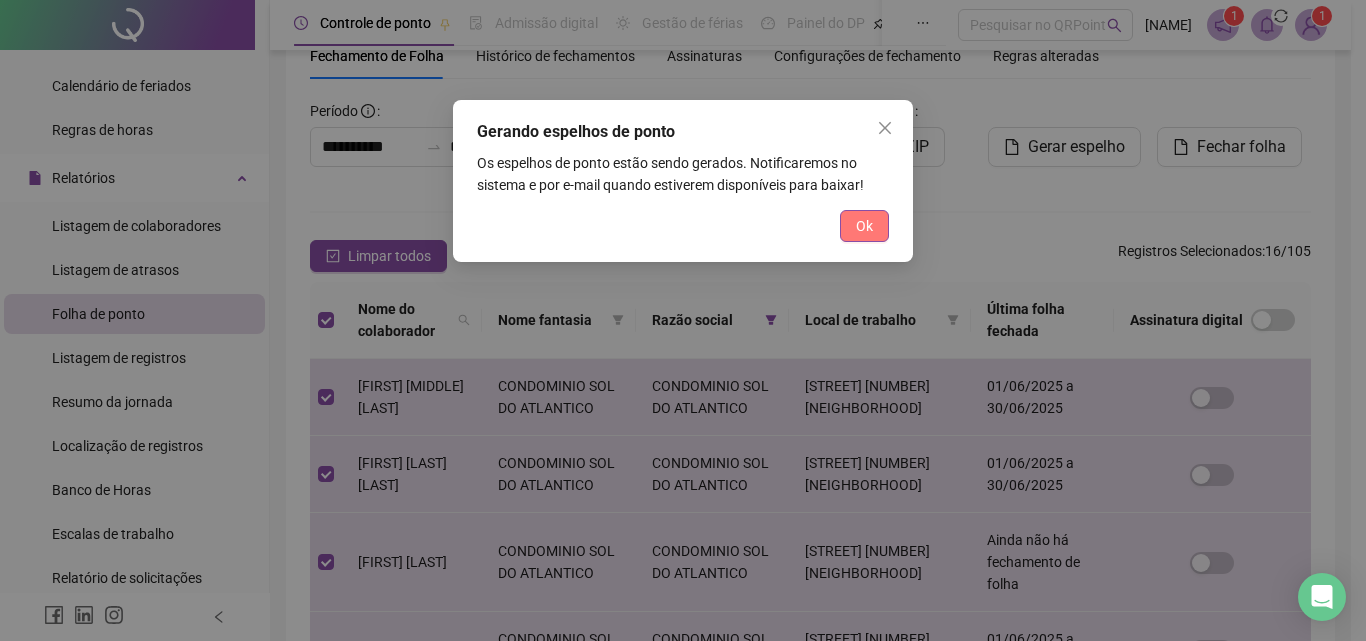 click on "Ok" at bounding box center (864, 226) 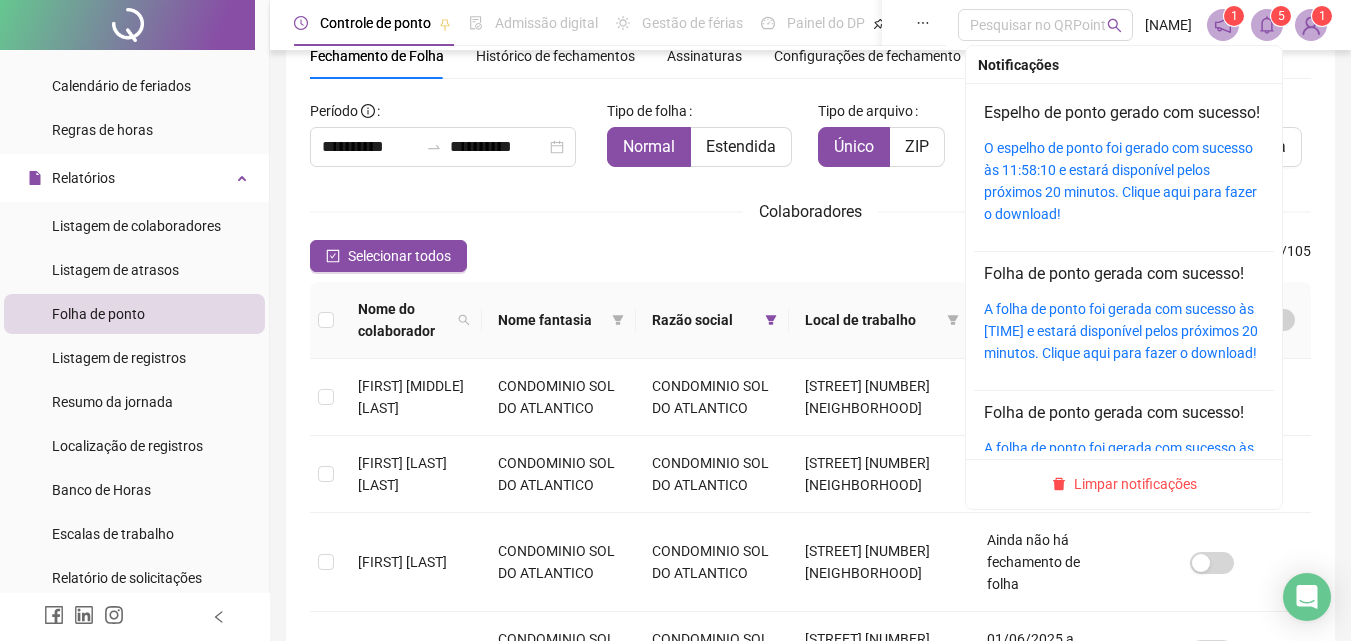 click 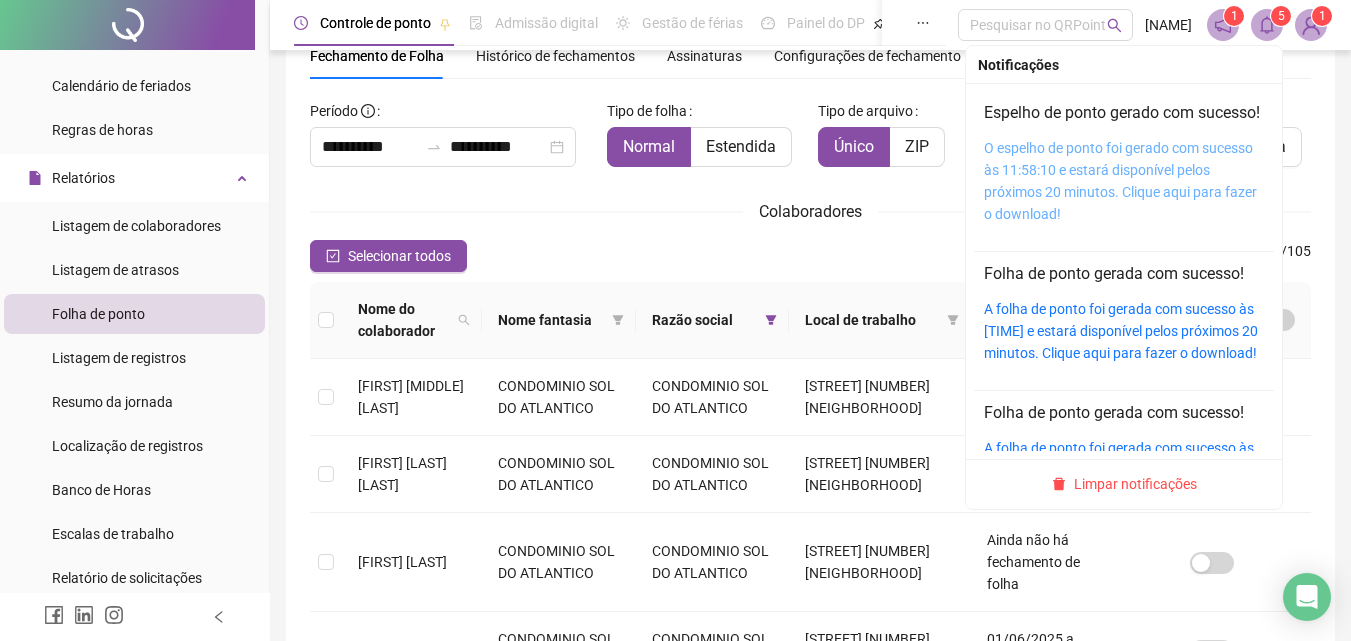 click on "O espelho de ponto foi gerado com sucesso às 11:58:10 e estará disponível pelos próximos 20 minutos.
Clique aqui para fazer o download!" at bounding box center [1120, 181] 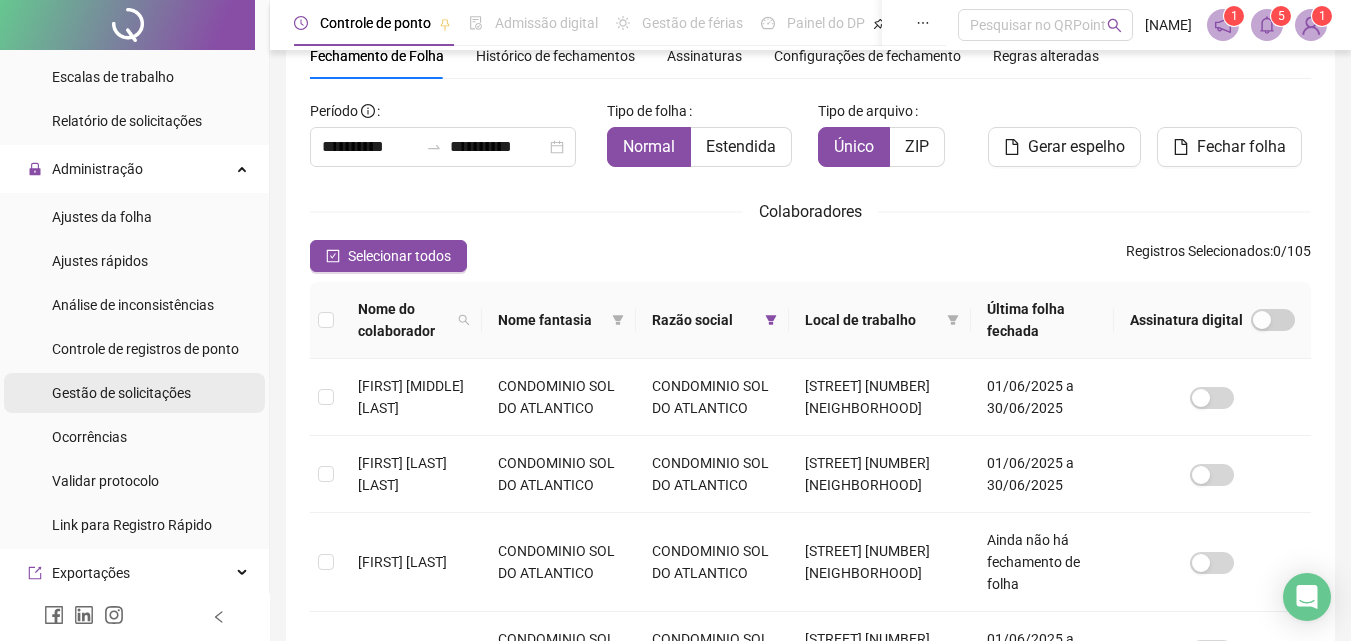 scroll, scrollTop: 800, scrollLeft: 0, axis: vertical 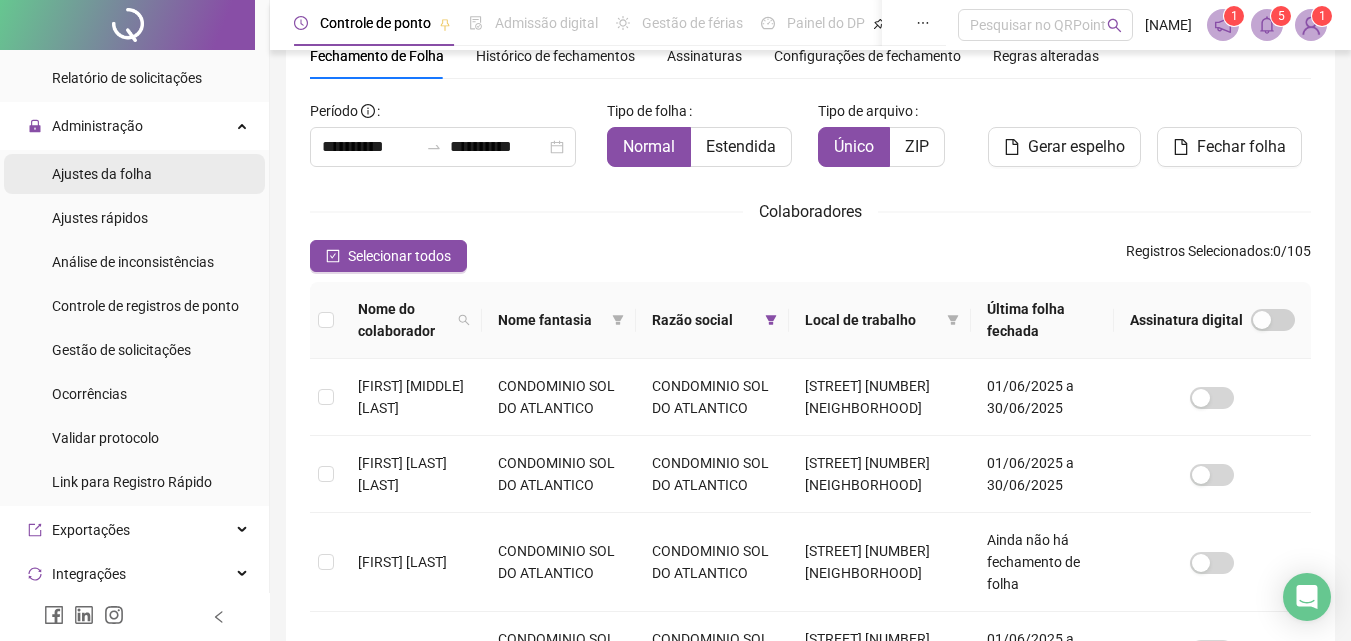 click on "Ajustes da folha" at bounding box center (102, 174) 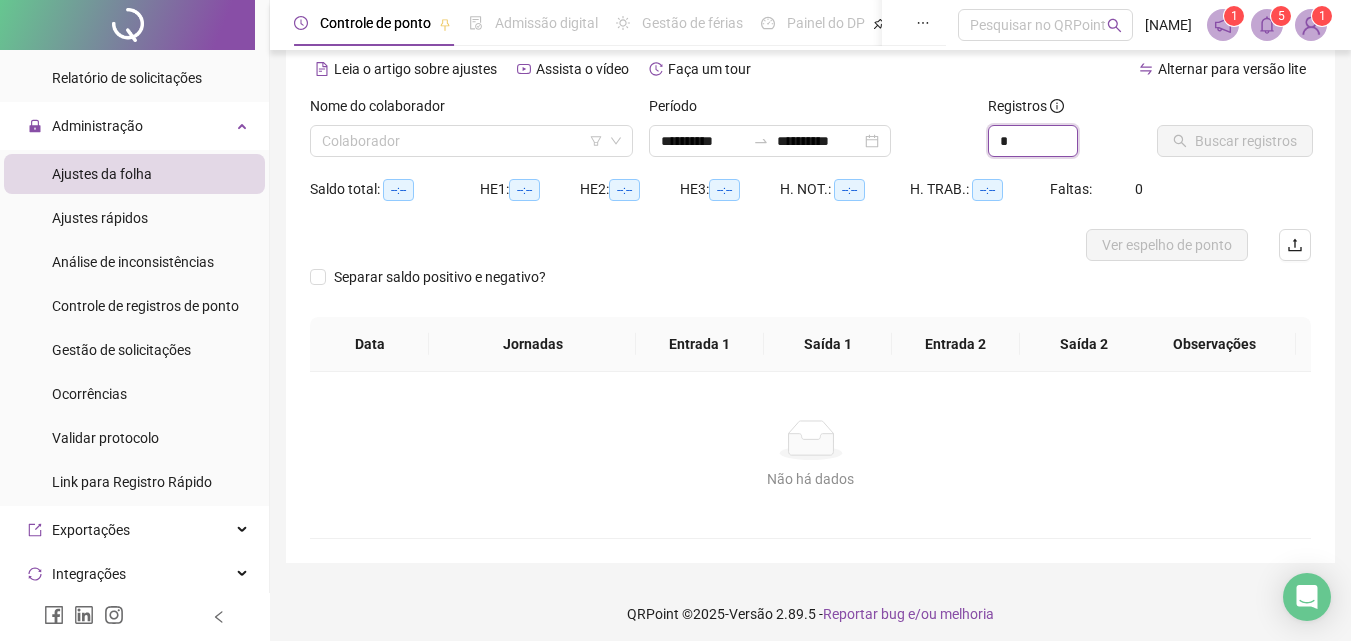 drag, startPoint x: 1023, startPoint y: 145, endPoint x: 949, endPoint y: 144, distance: 74.00676 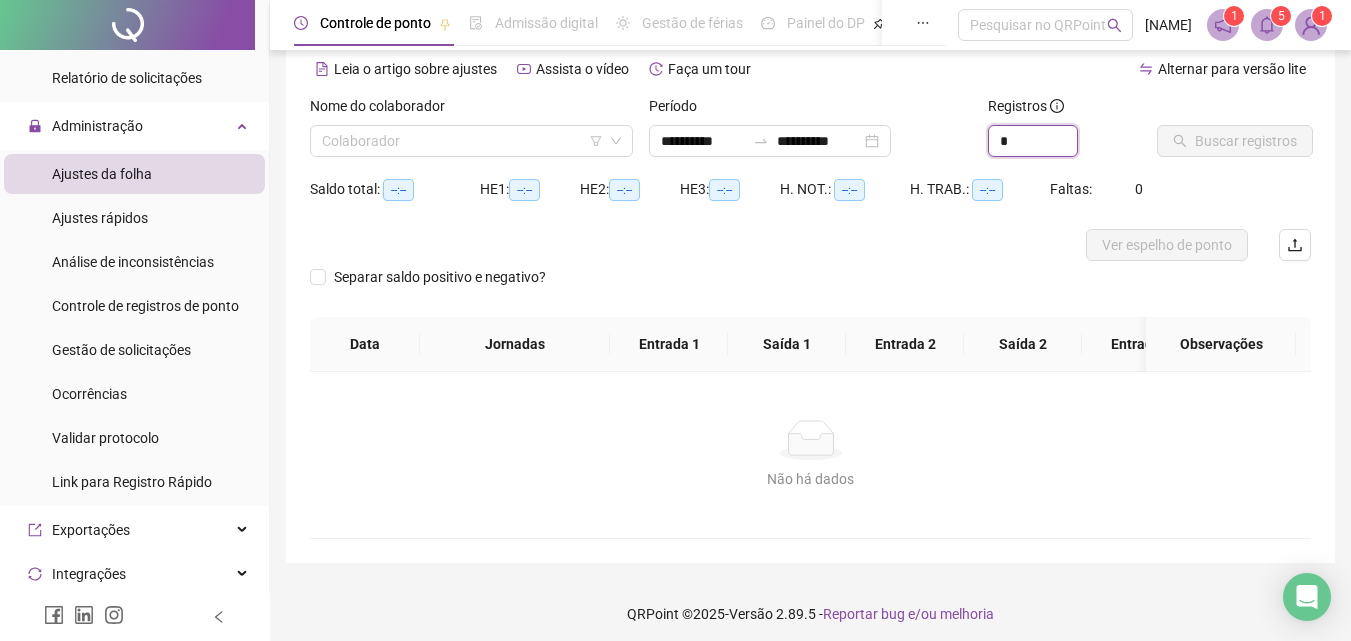 type on "*" 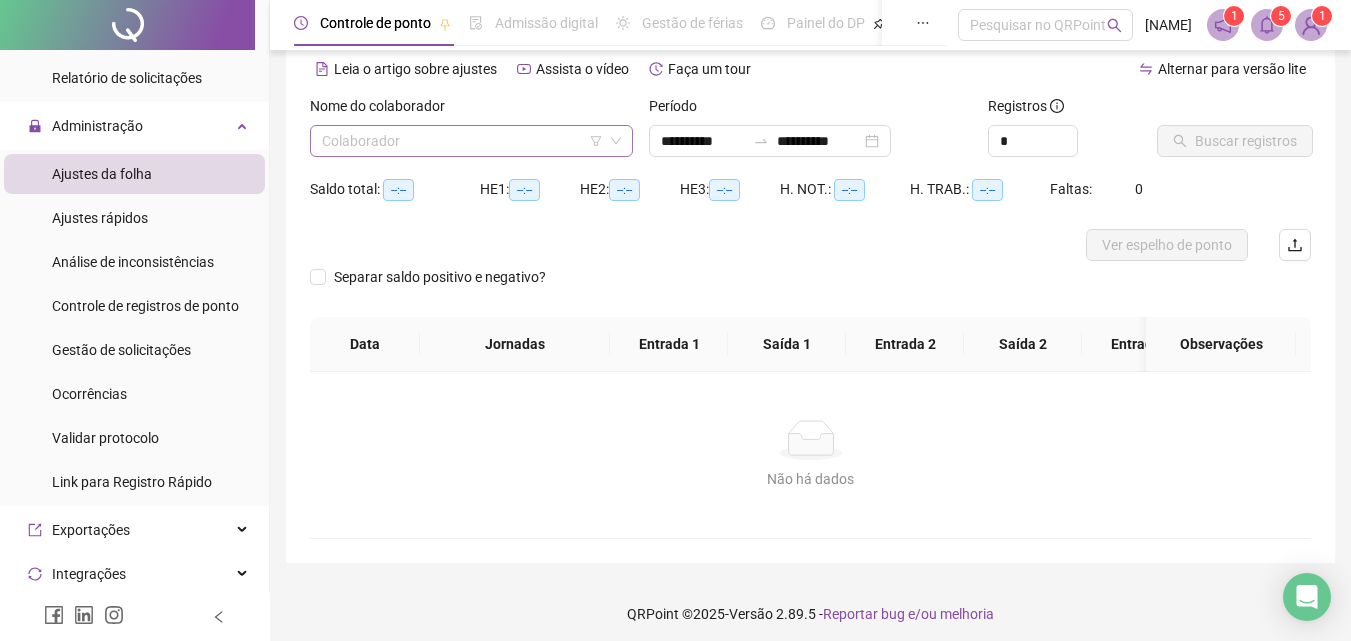 click at bounding box center (462, 141) 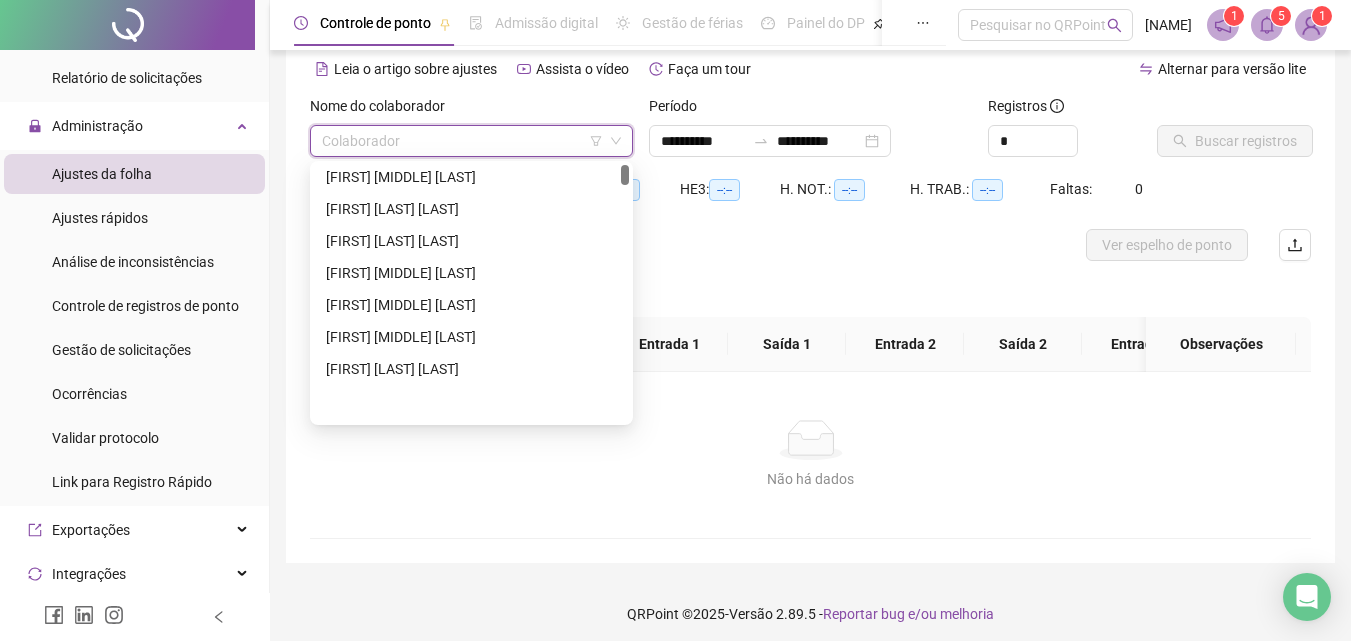 scroll, scrollTop: 0, scrollLeft: 0, axis: both 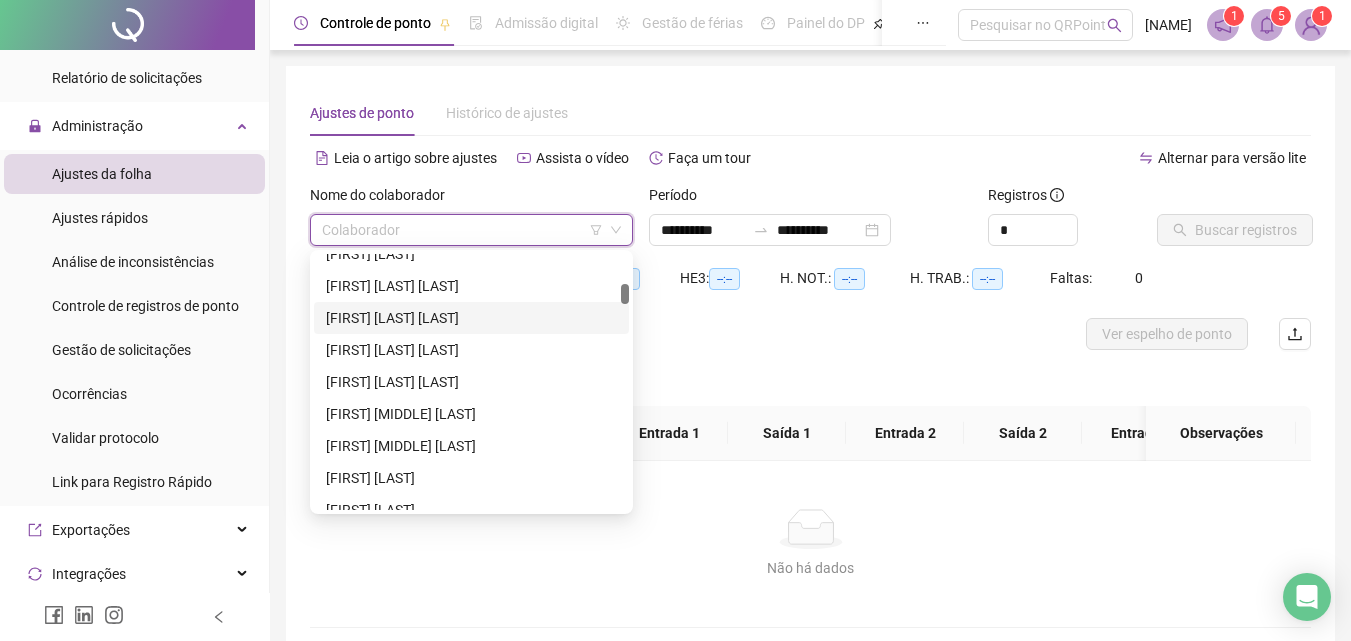 click on "[FIRST] [LAST] [LAST]" at bounding box center (471, 318) 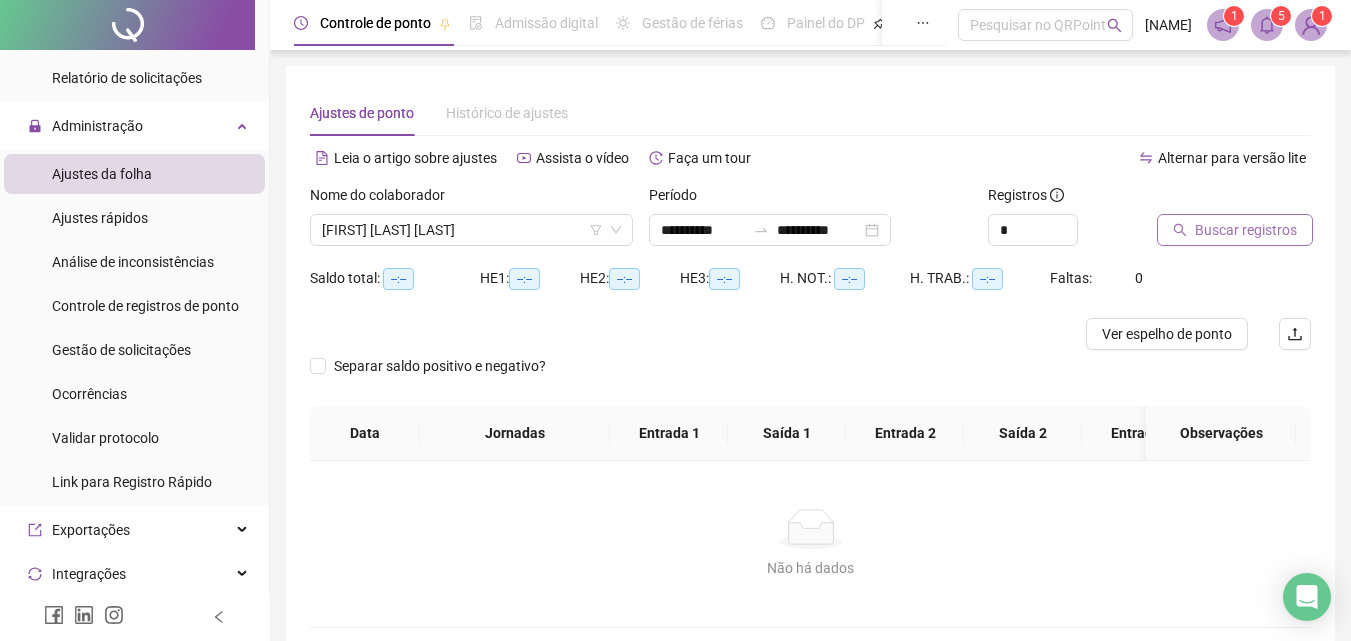 click on "Buscar registros" at bounding box center [1246, 230] 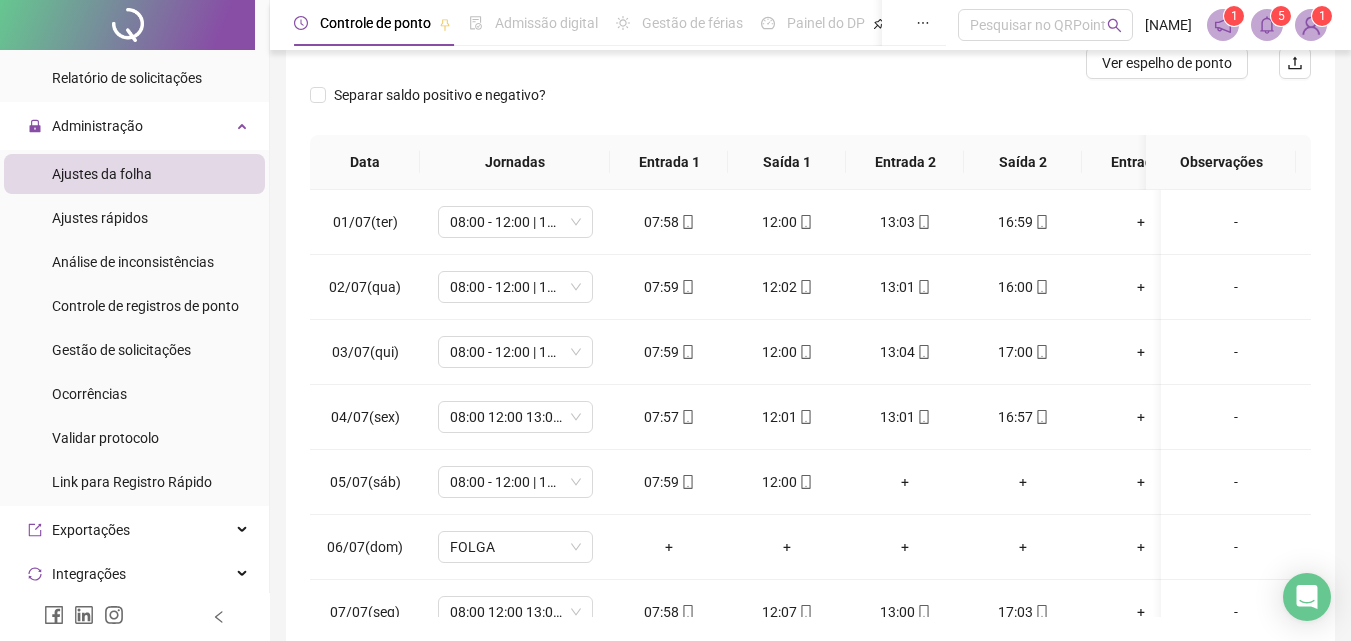 scroll, scrollTop: 300, scrollLeft: 0, axis: vertical 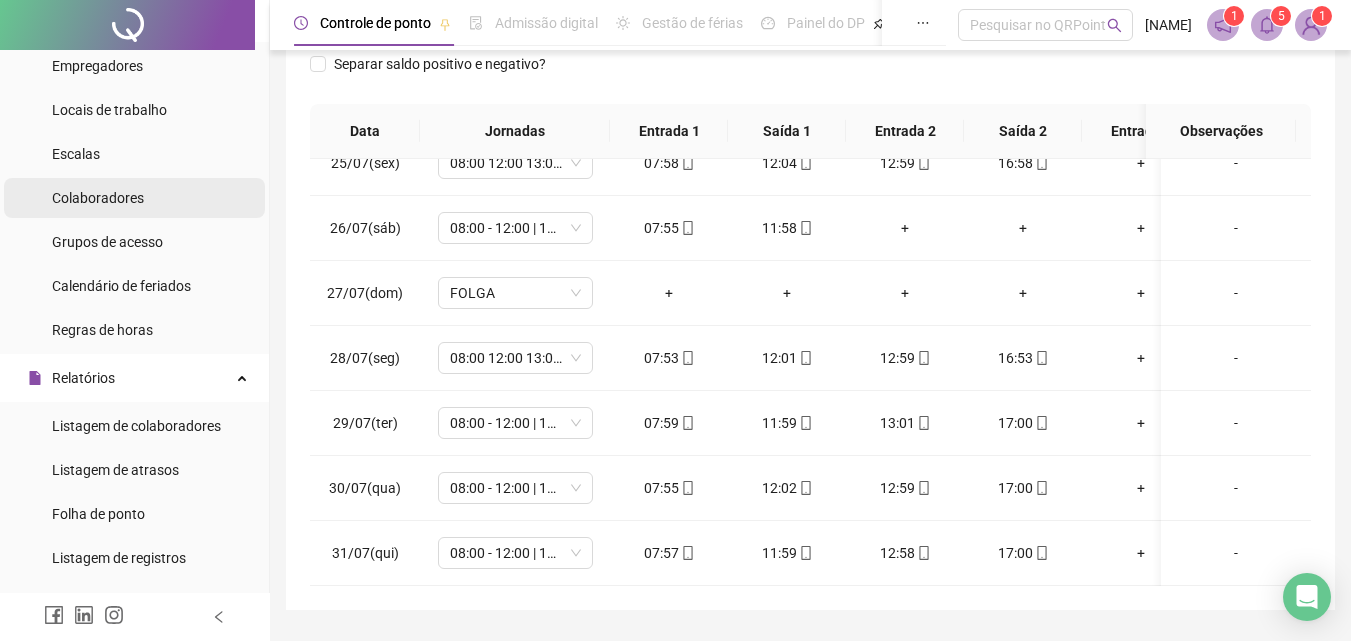 click on "Colaboradores" at bounding box center (98, 198) 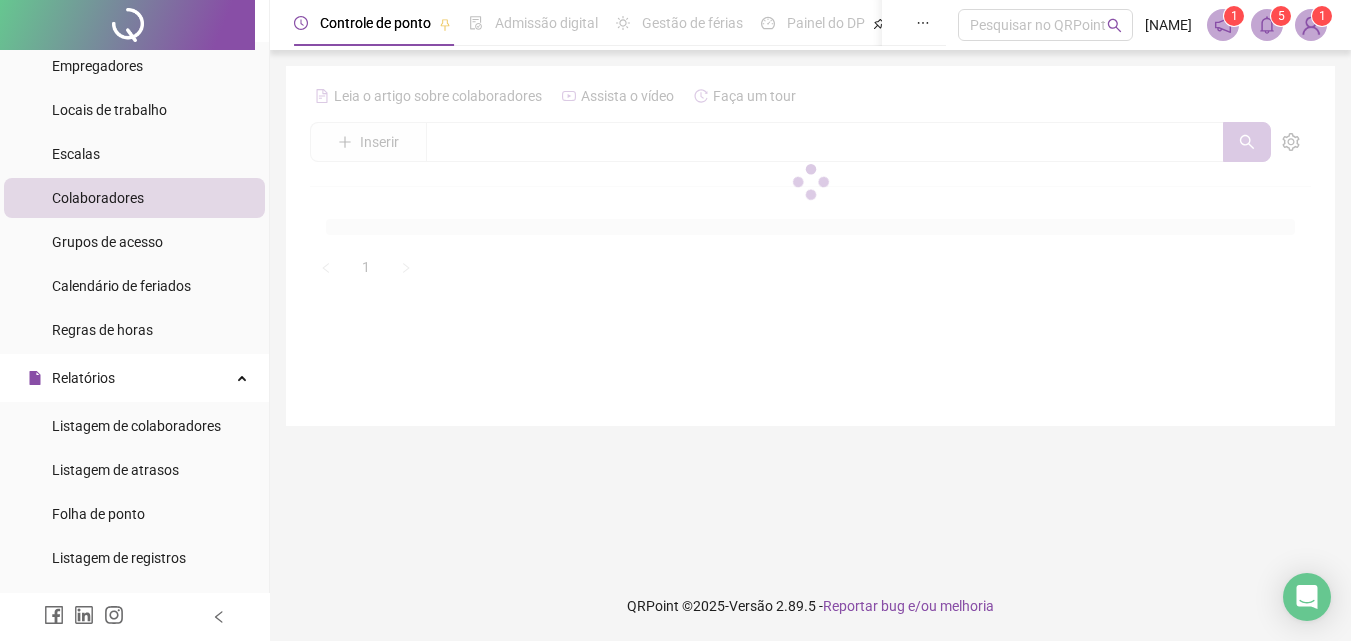 scroll, scrollTop: 0, scrollLeft: 0, axis: both 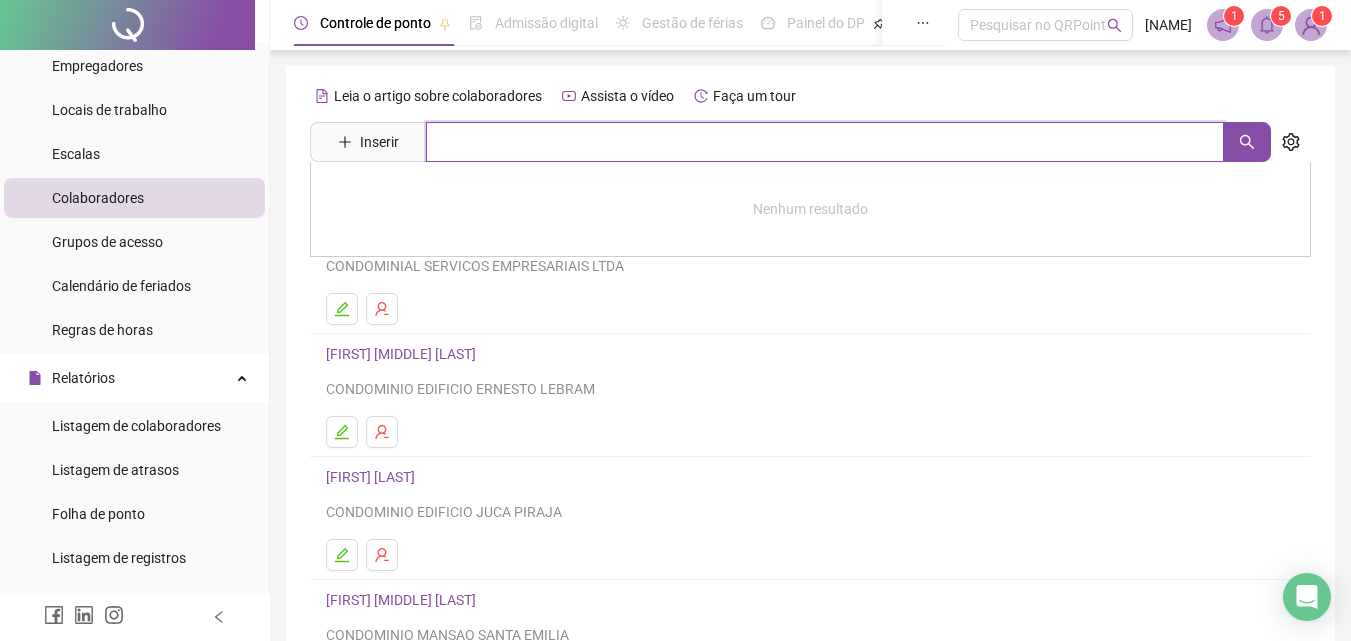 click at bounding box center [825, 142] 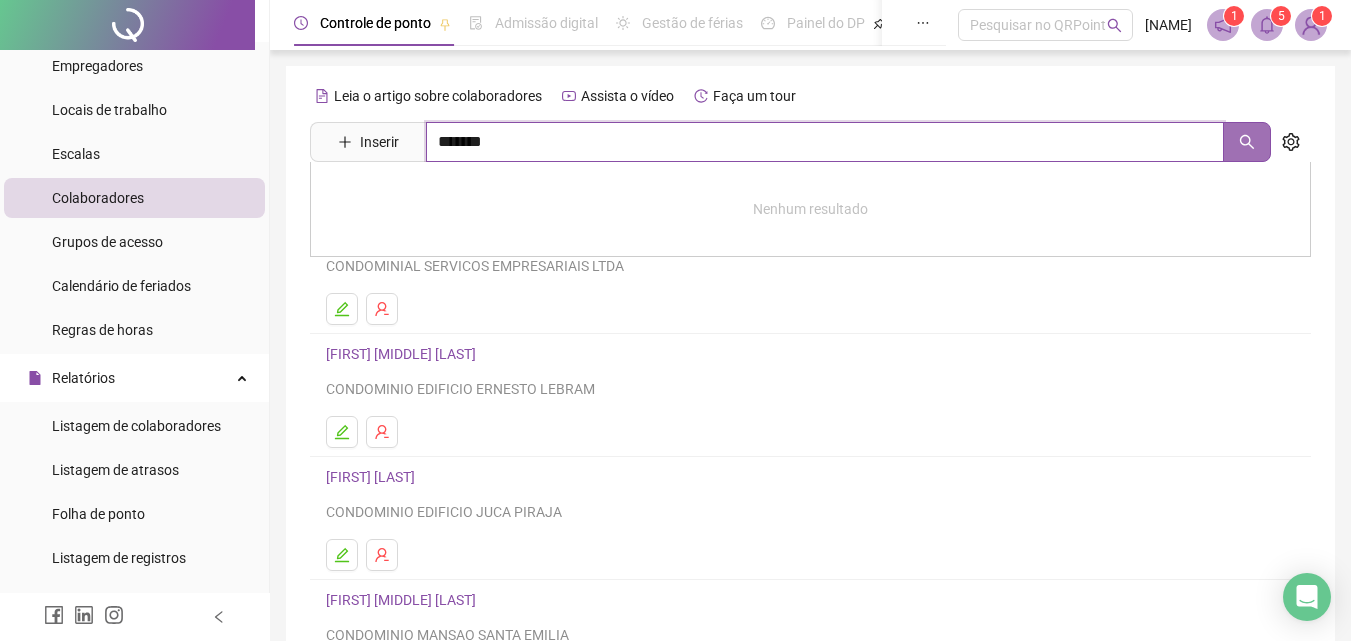 click 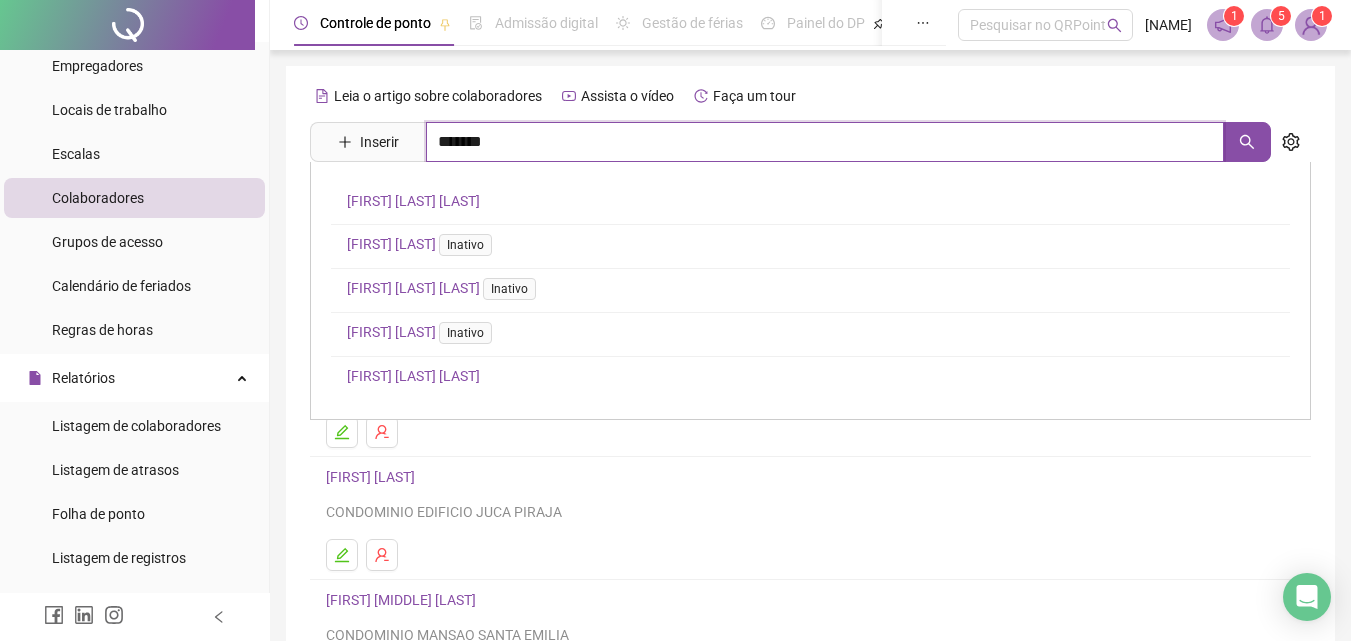 type on "*******" 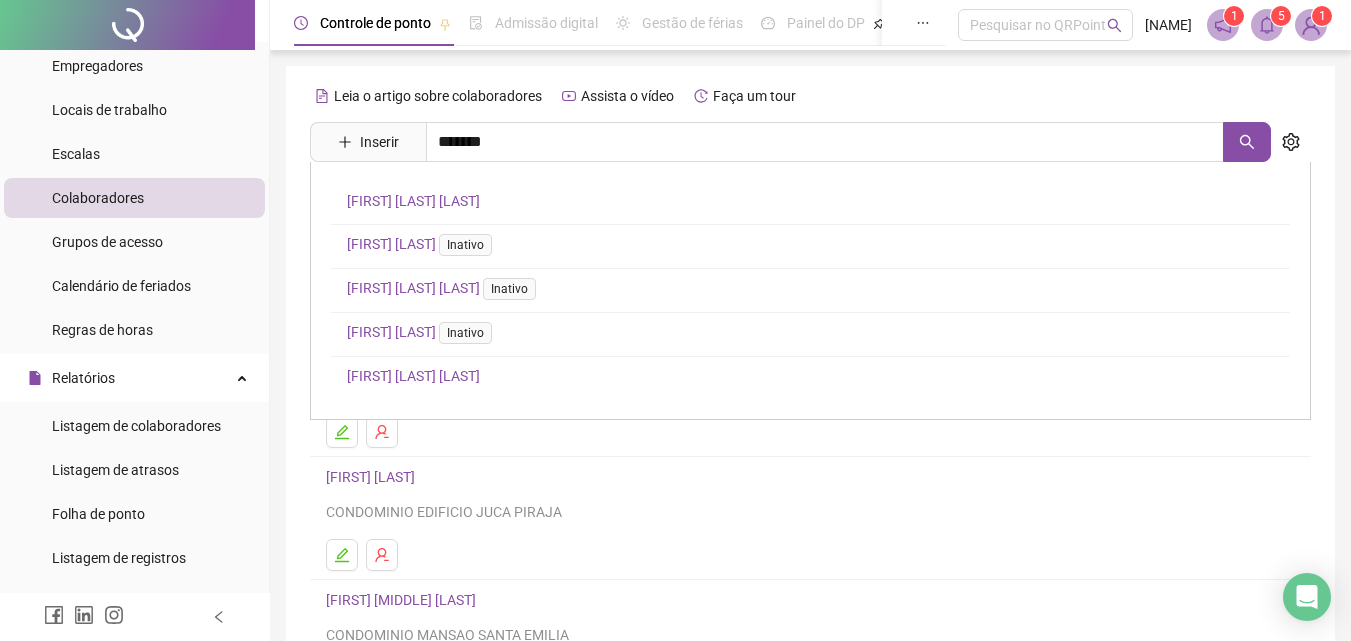 click on "[FIRST] [LAST] [LAST]" at bounding box center (413, 201) 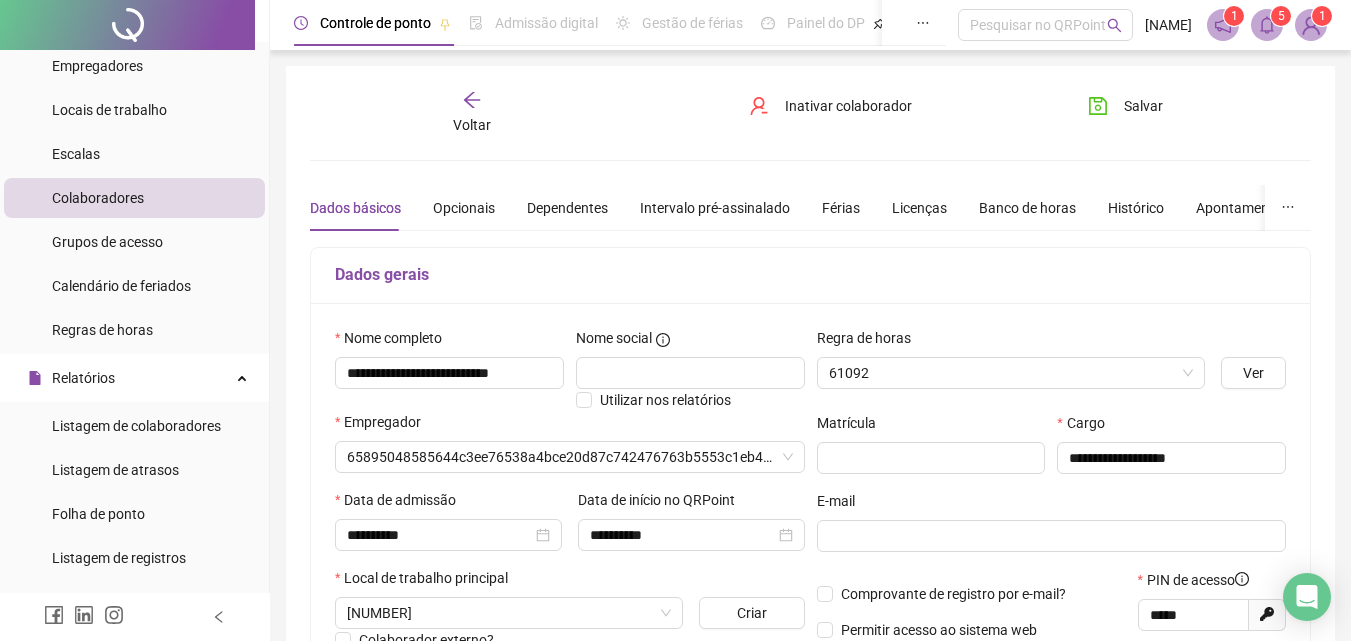 type on "**********" 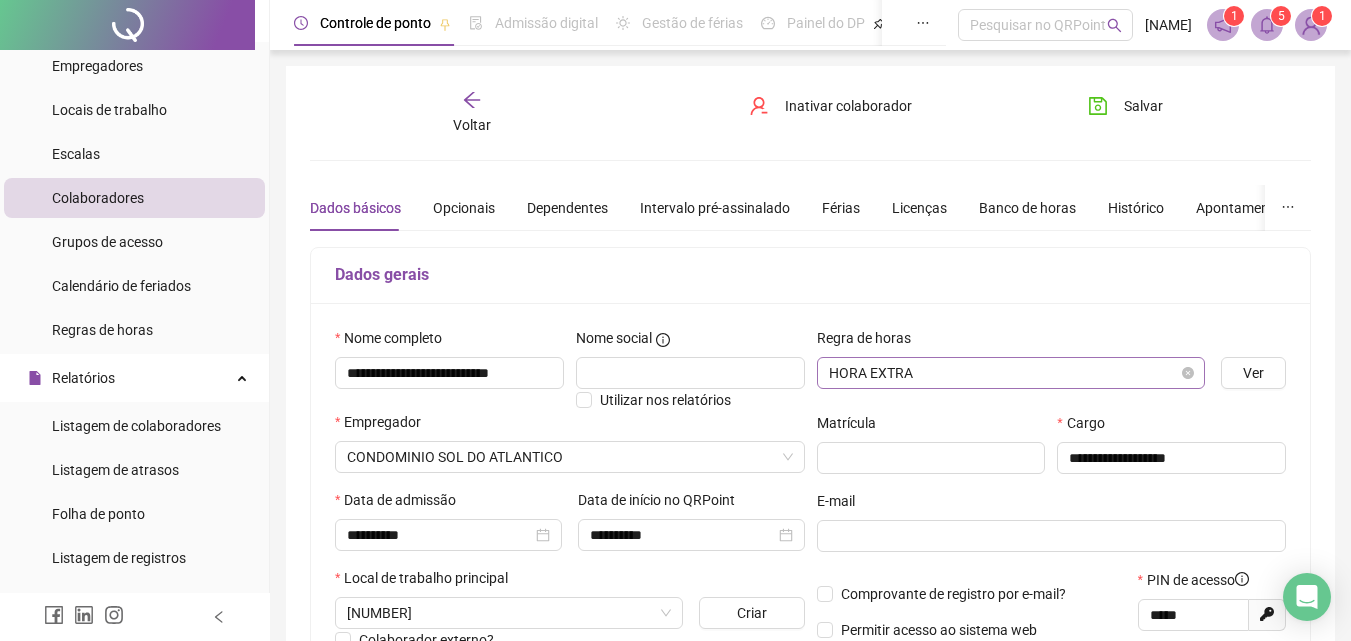 click on "HORA EXTRA" at bounding box center [1011, 373] 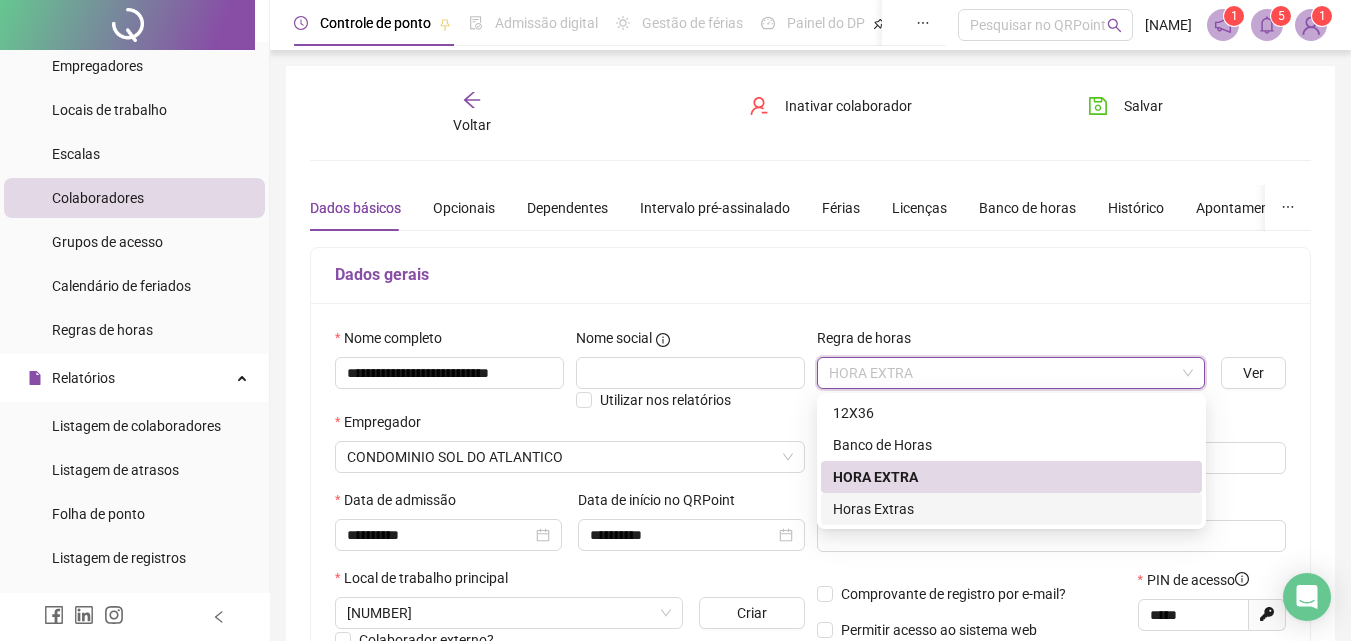 click on "Horas Extras" at bounding box center [1011, 509] 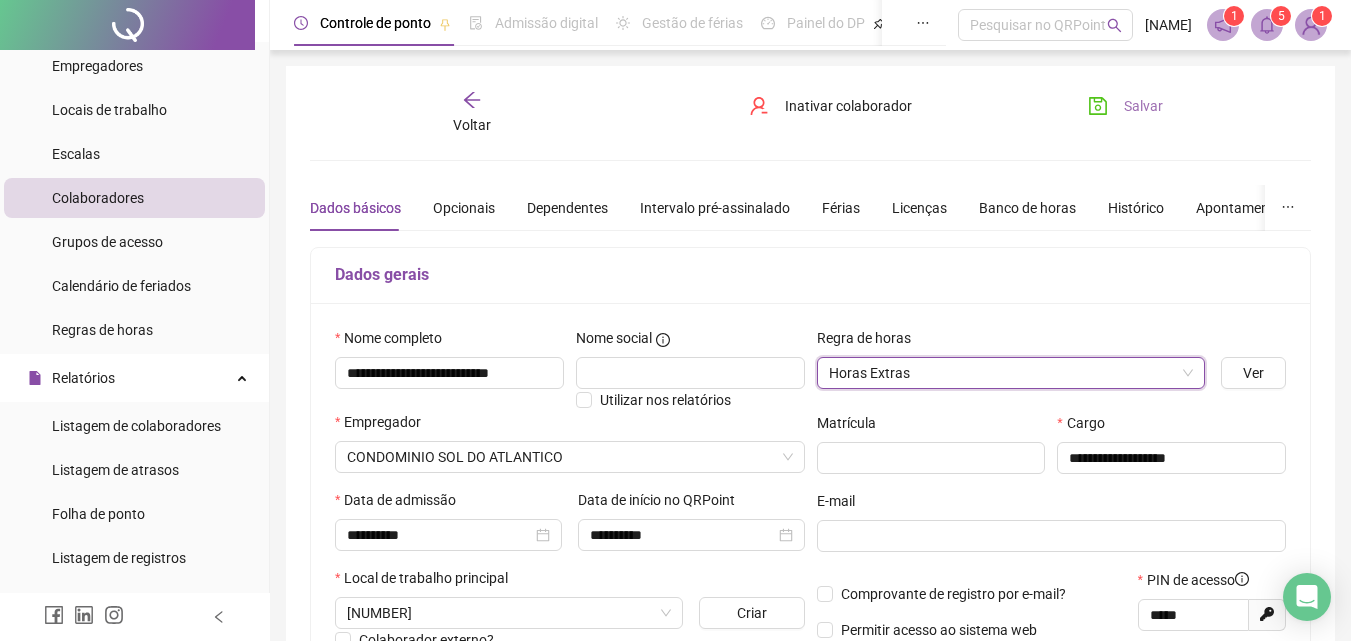click on "Salvar" at bounding box center (1143, 106) 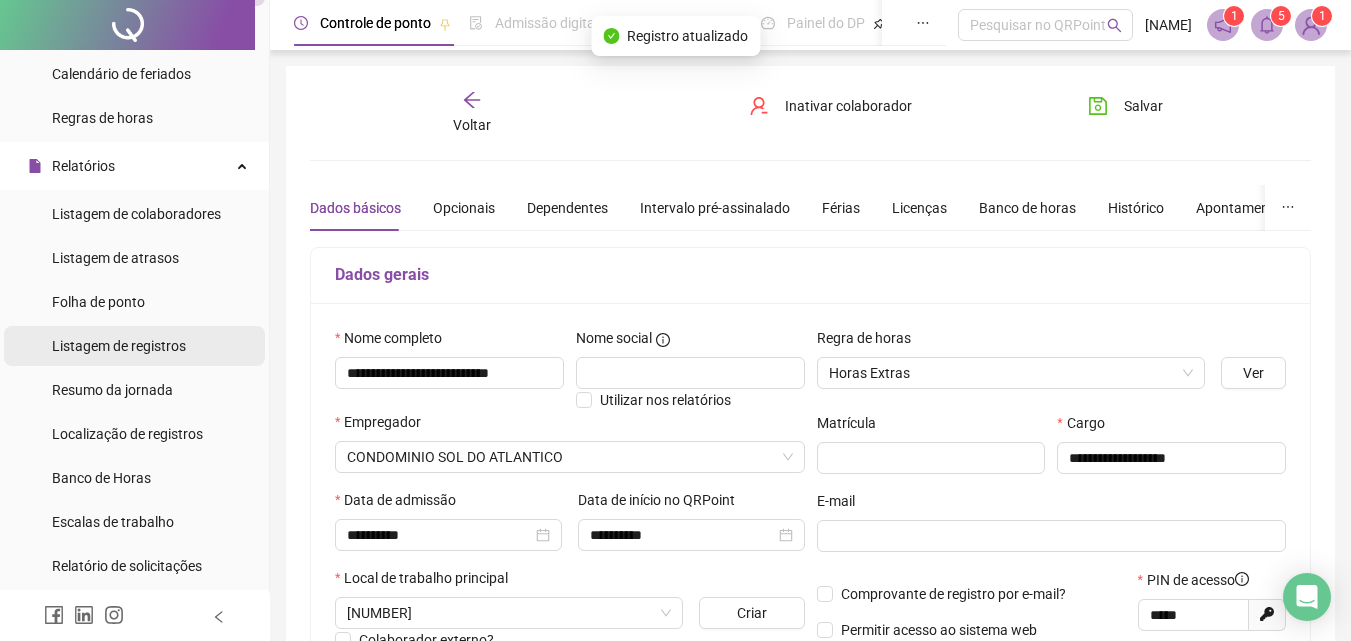 scroll, scrollTop: 400, scrollLeft: 0, axis: vertical 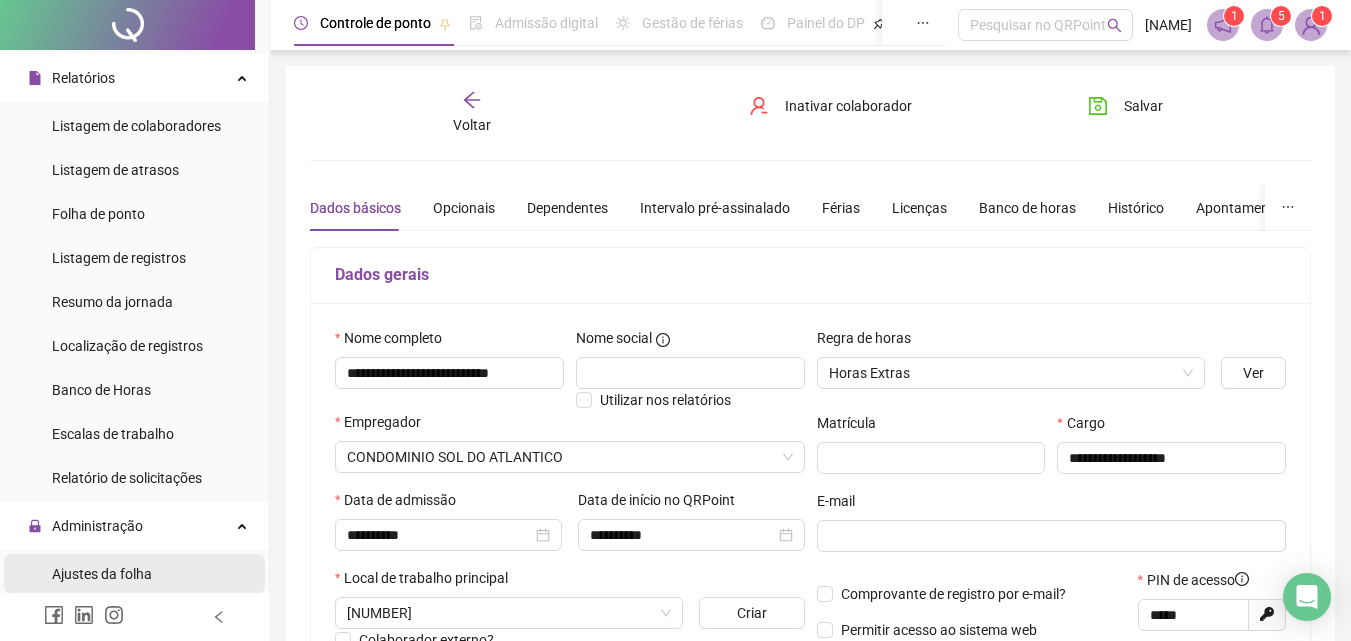 click on "Ajustes da folha" at bounding box center (102, 574) 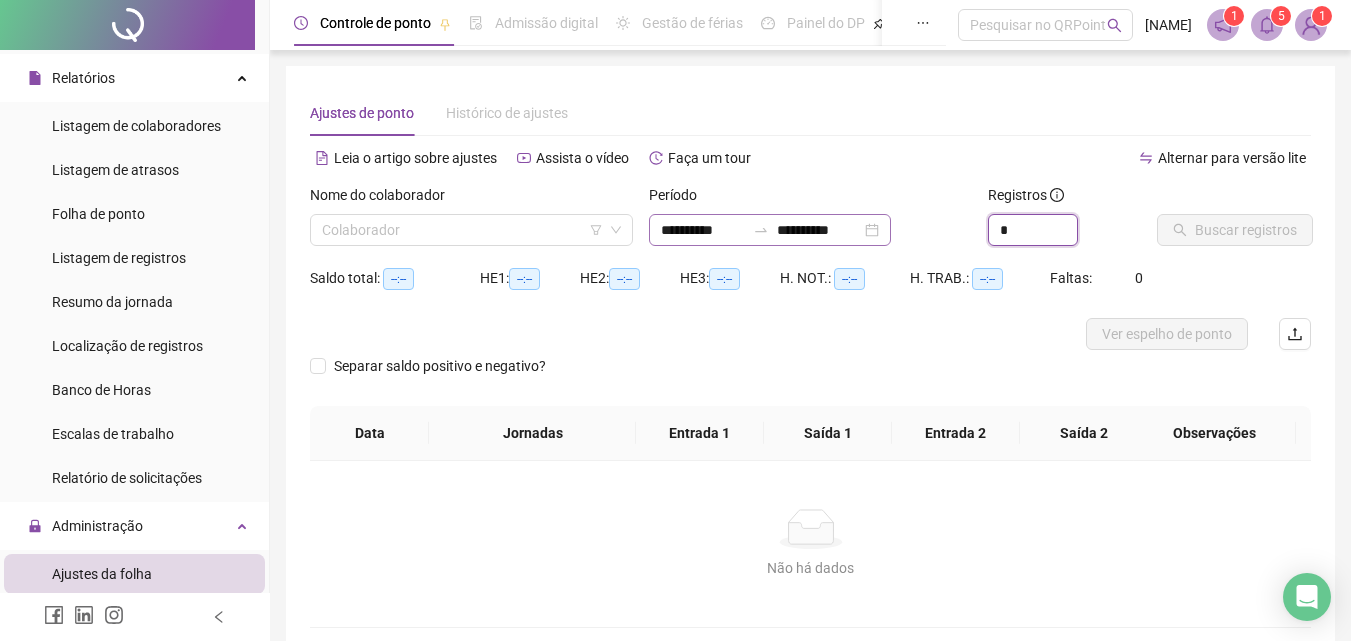 drag, startPoint x: 1035, startPoint y: 235, endPoint x: 907, endPoint y: 238, distance: 128.03516 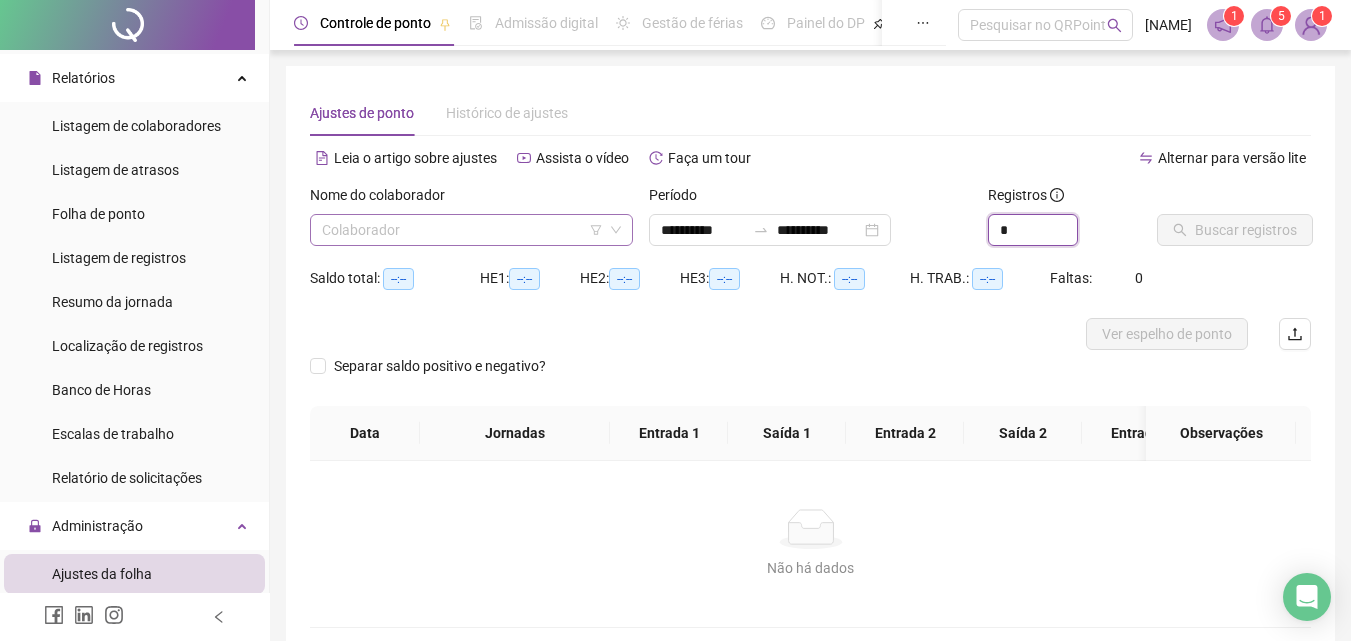 type on "*" 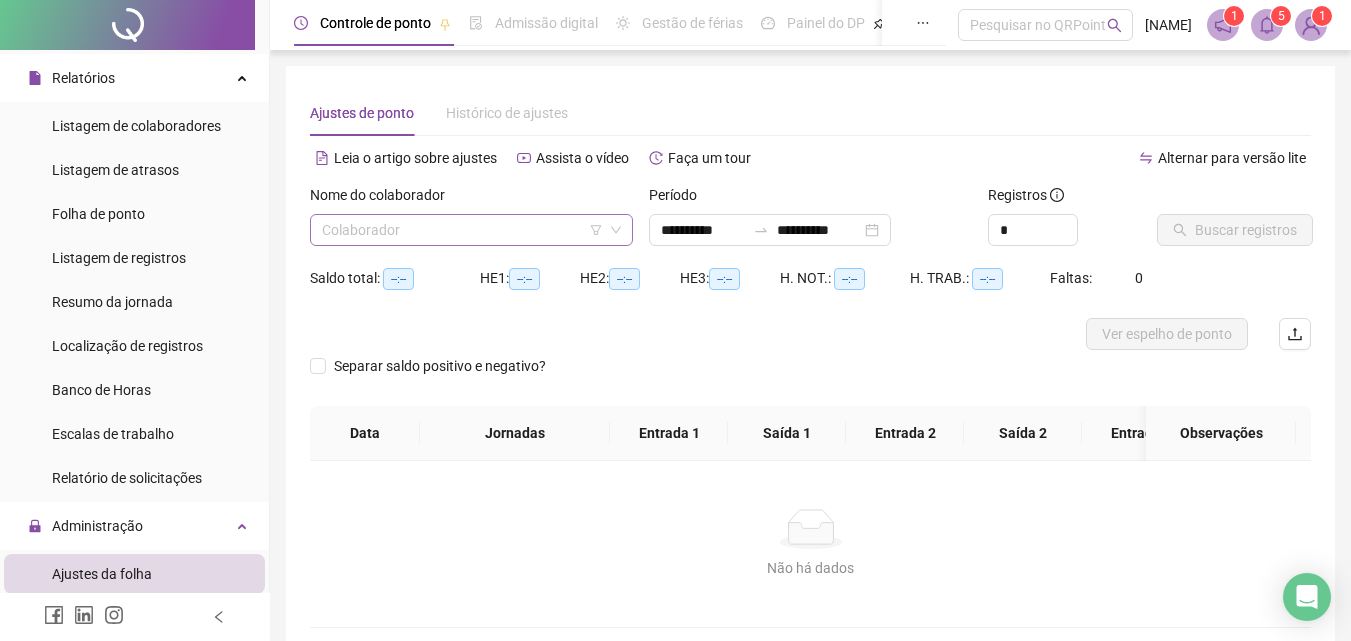 click at bounding box center [462, 230] 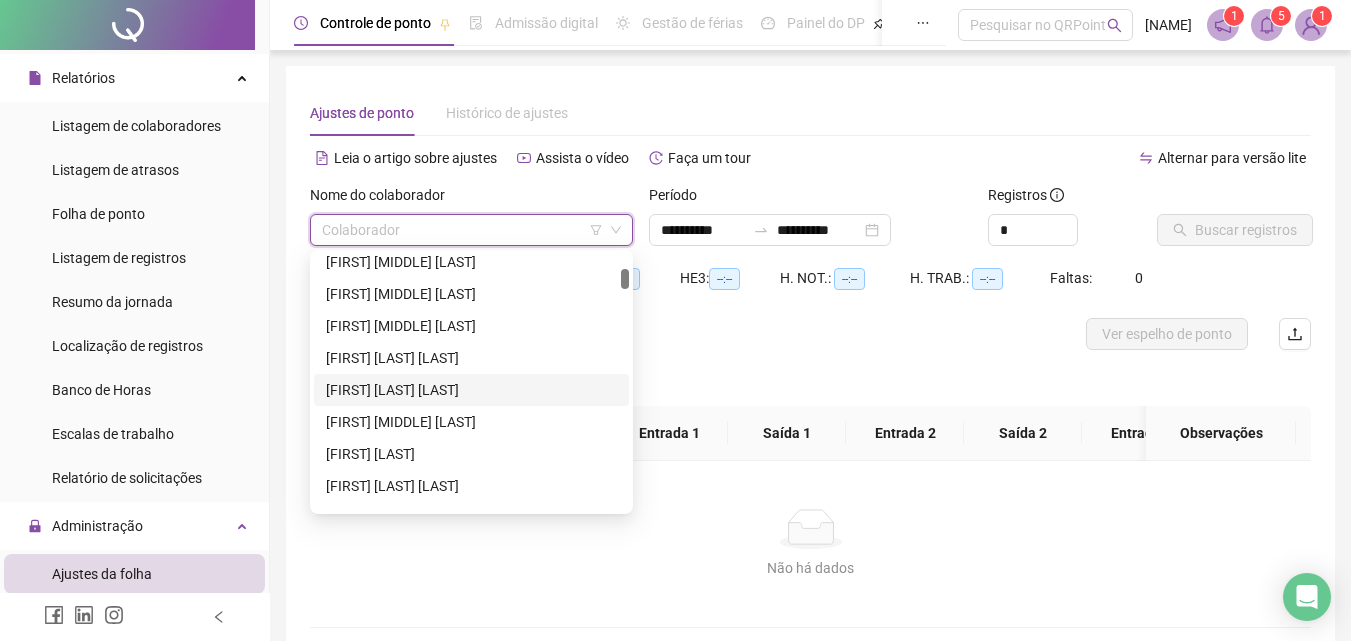 scroll, scrollTop: 300, scrollLeft: 0, axis: vertical 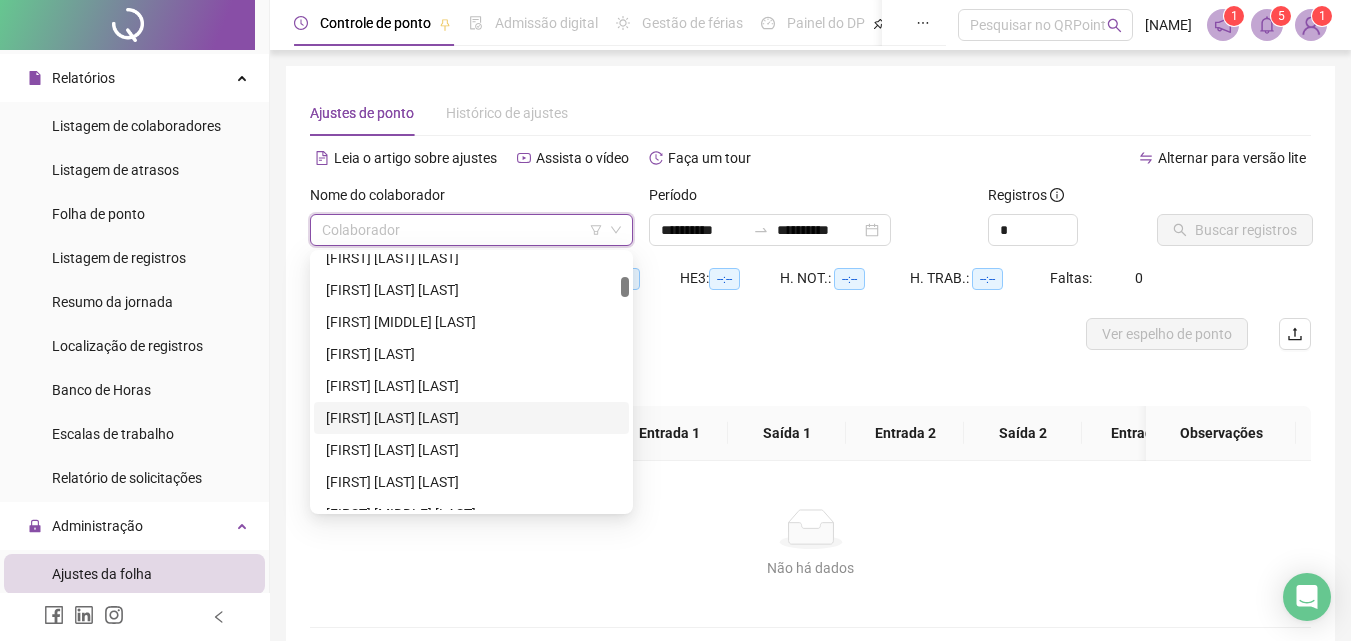 click on "[FIRST] [LAST] [LAST]" at bounding box center (471, 418) 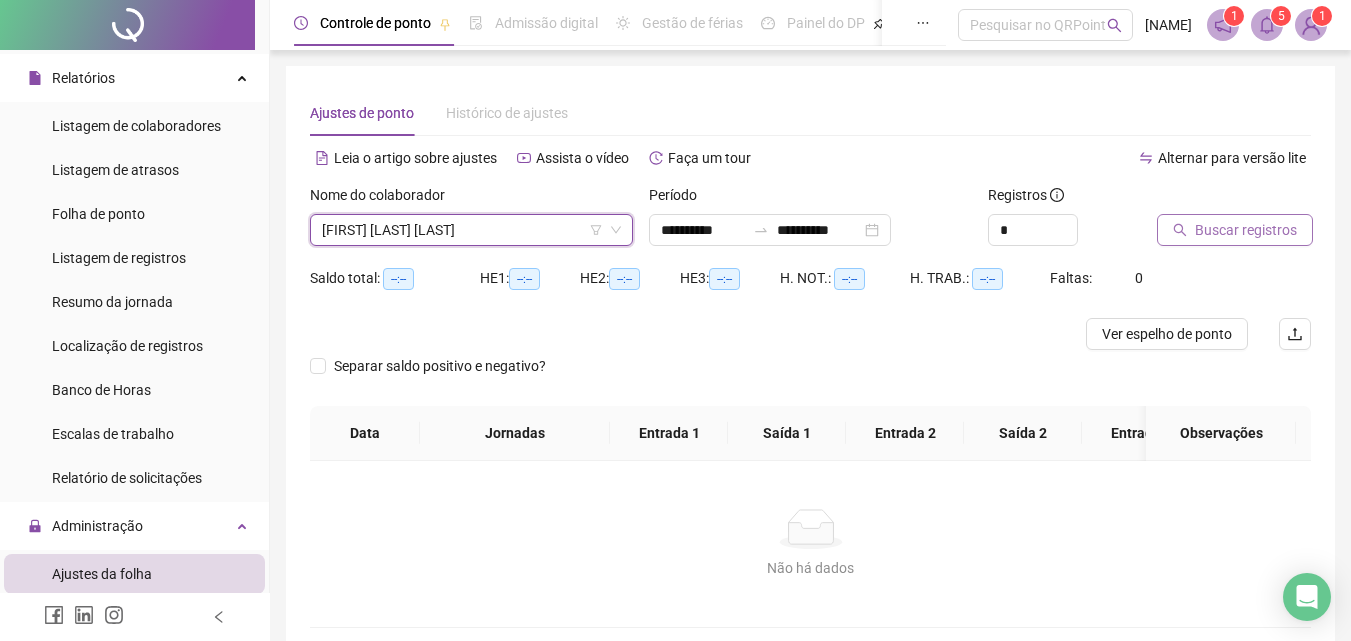 click on "Buscar registros" at bounding box center (1235, 230) 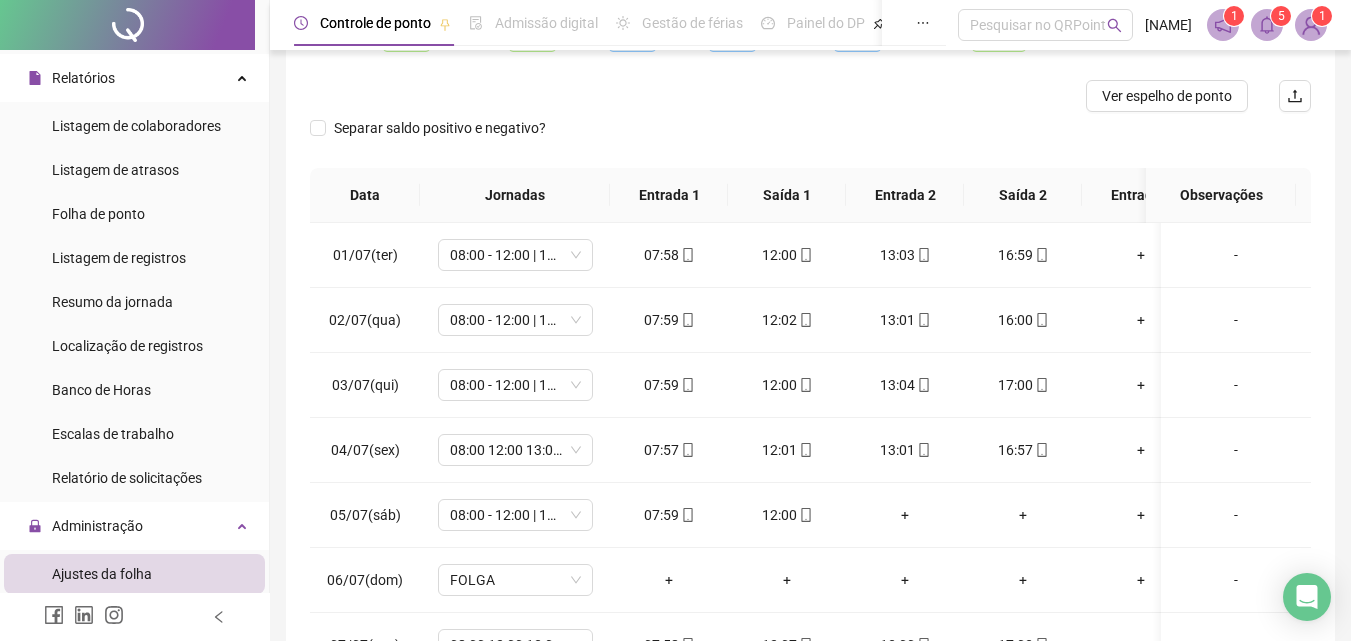scroll, scrollTop: 300, scrollLeft: 0, axis: vertical 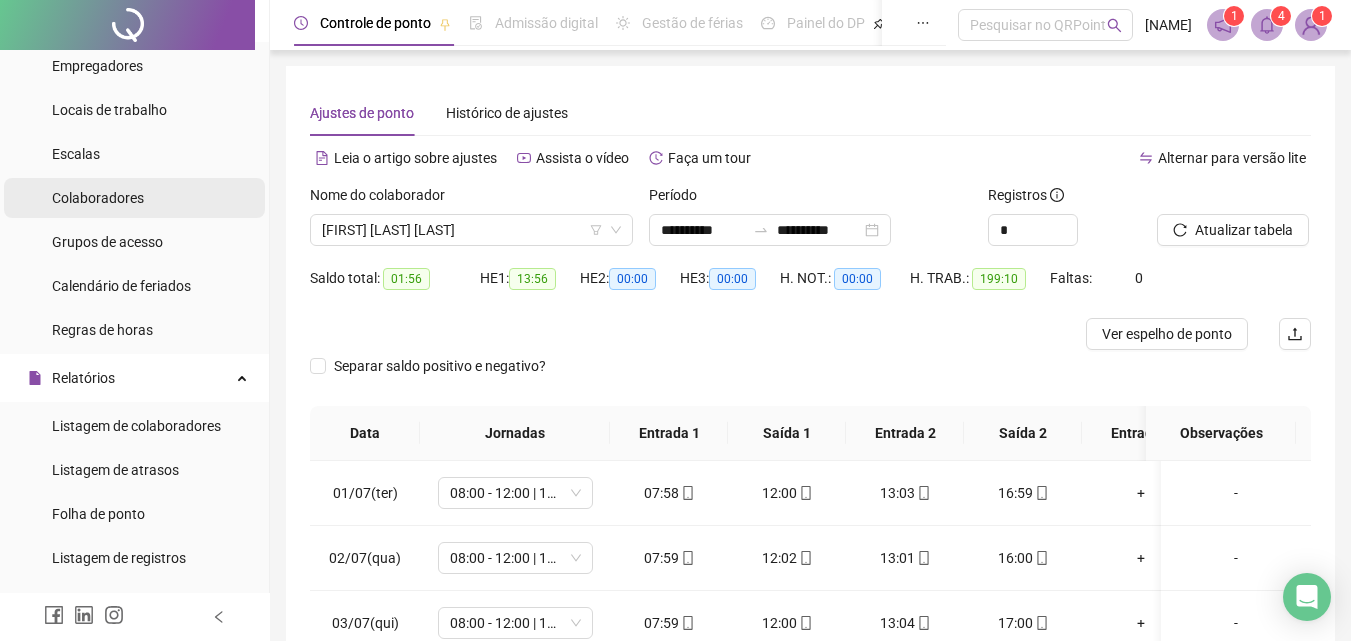 click on "Colaboradores" at bounding box center [98, 198] 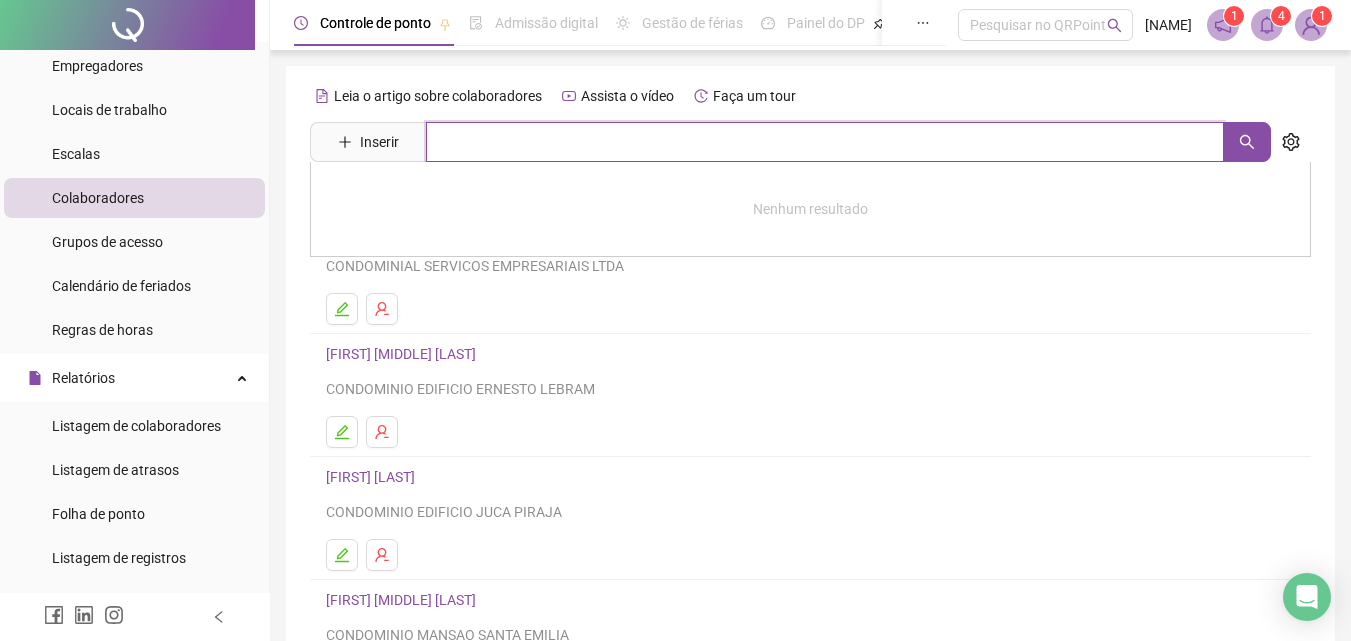 click at bounding box center [825, 142] 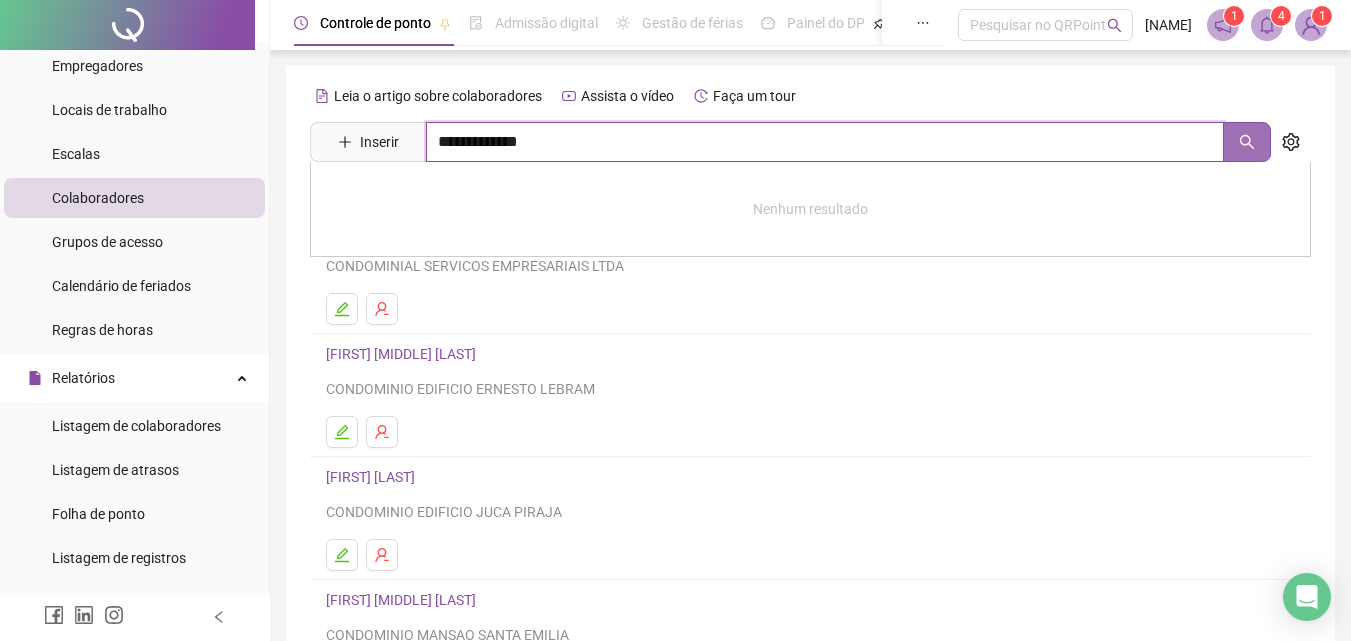 click at bounding box center [1247, 142] 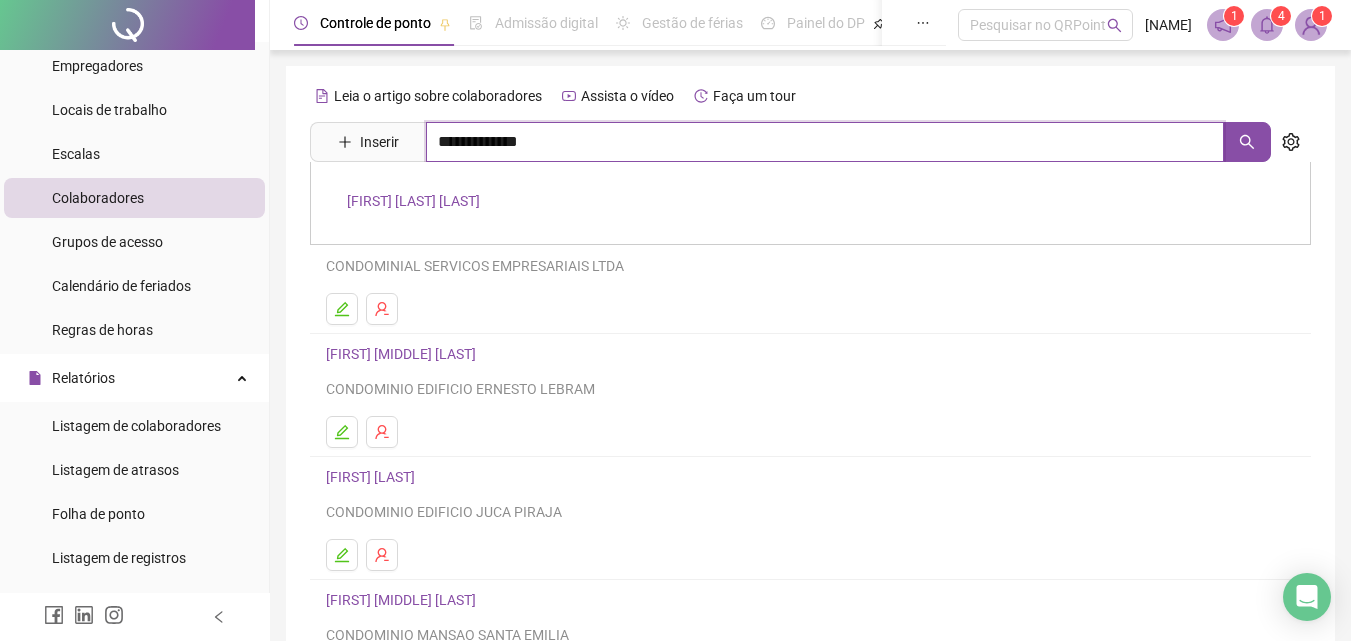 type on "**********" 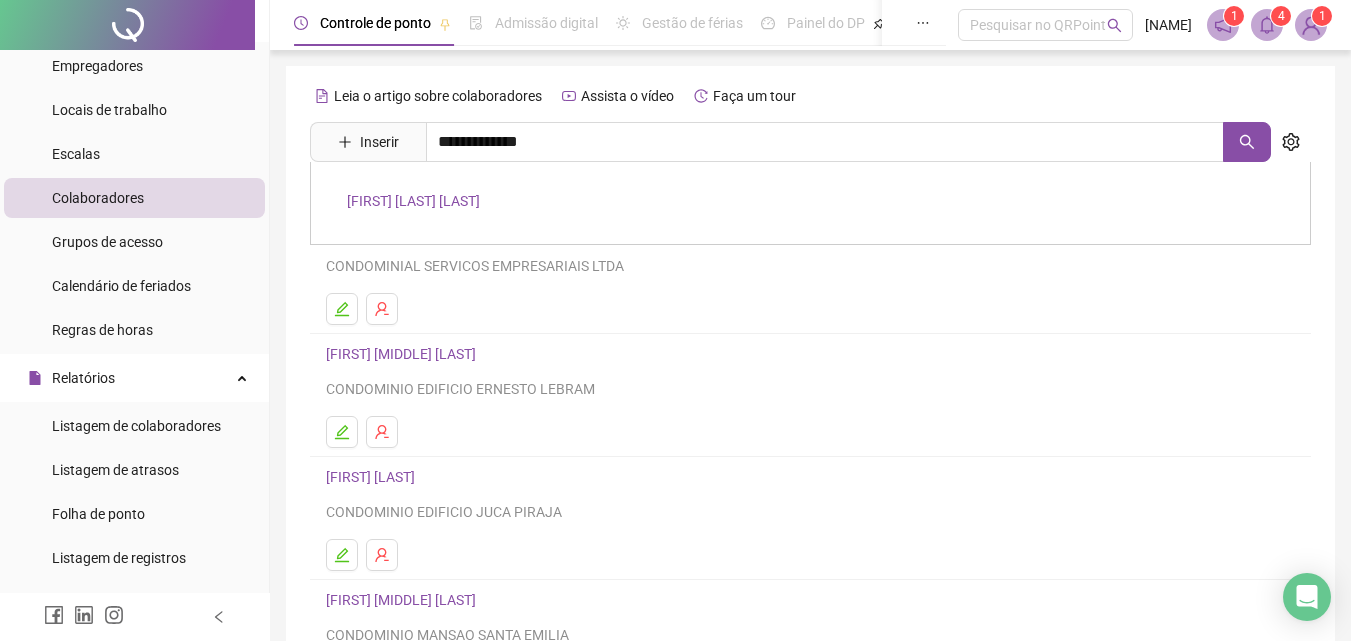 click on "[FIRST] [LAST] [LAST]" at bounding box center (413, 201) 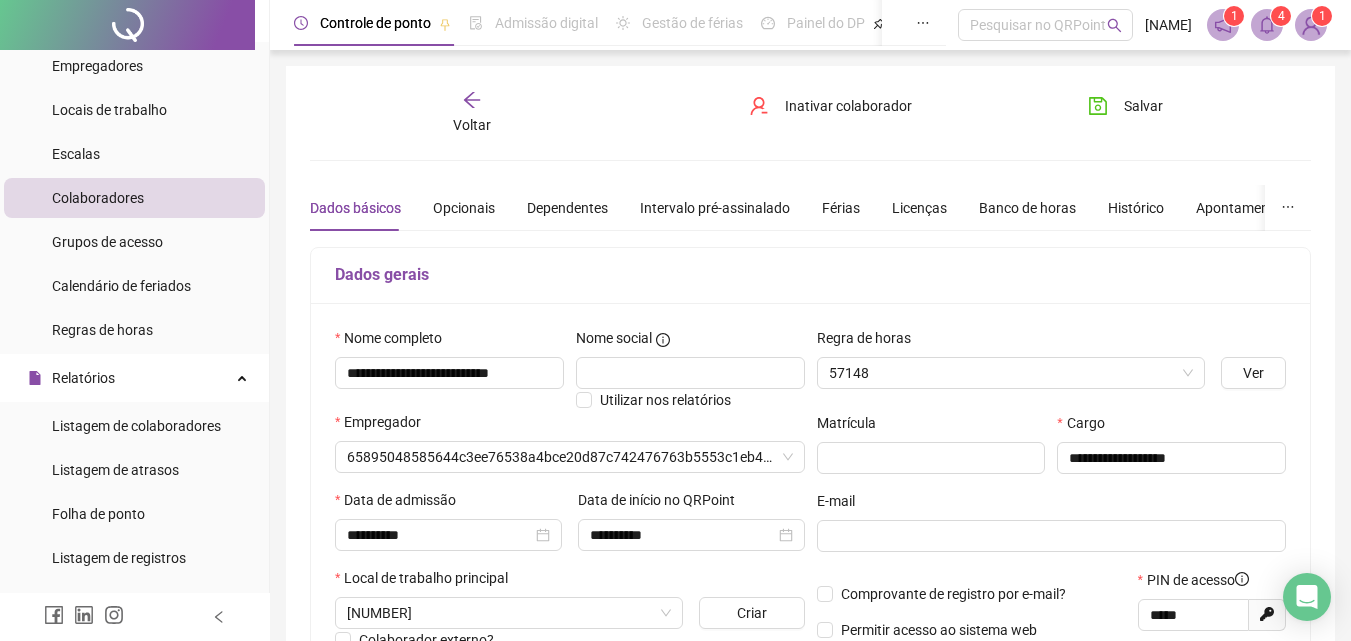 type on "**********" 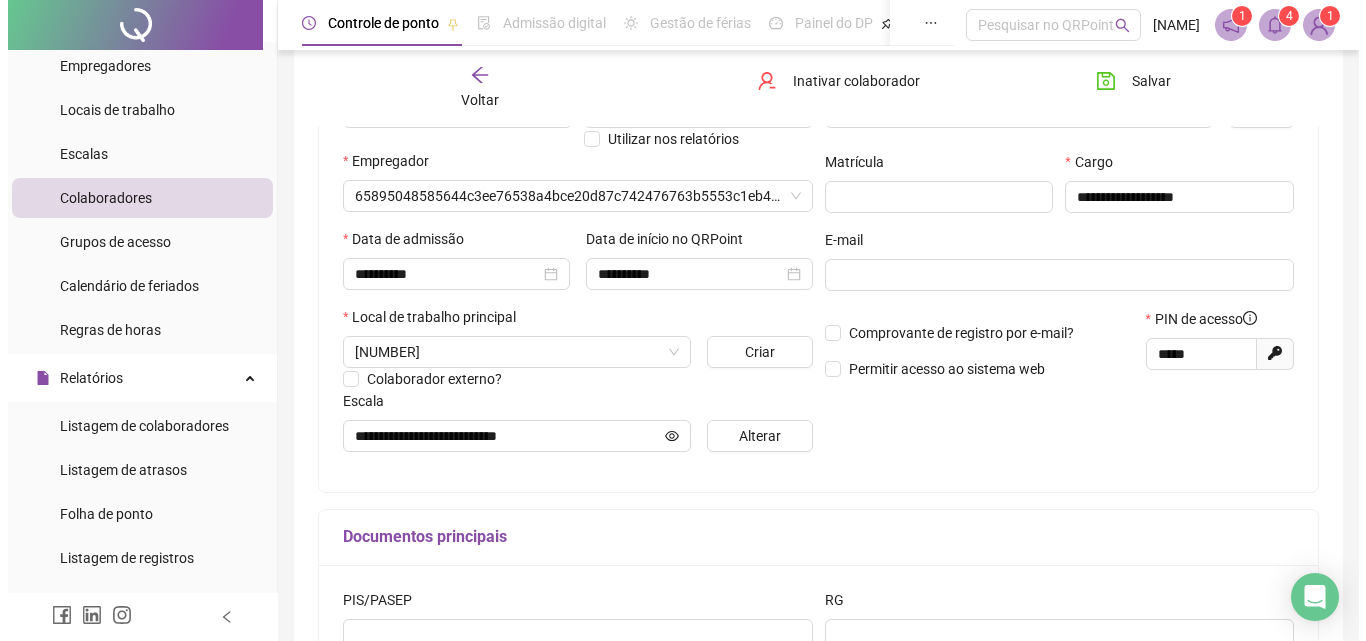 scroll, scrollTop: 300, scrollLeft: 0, axis: vertical 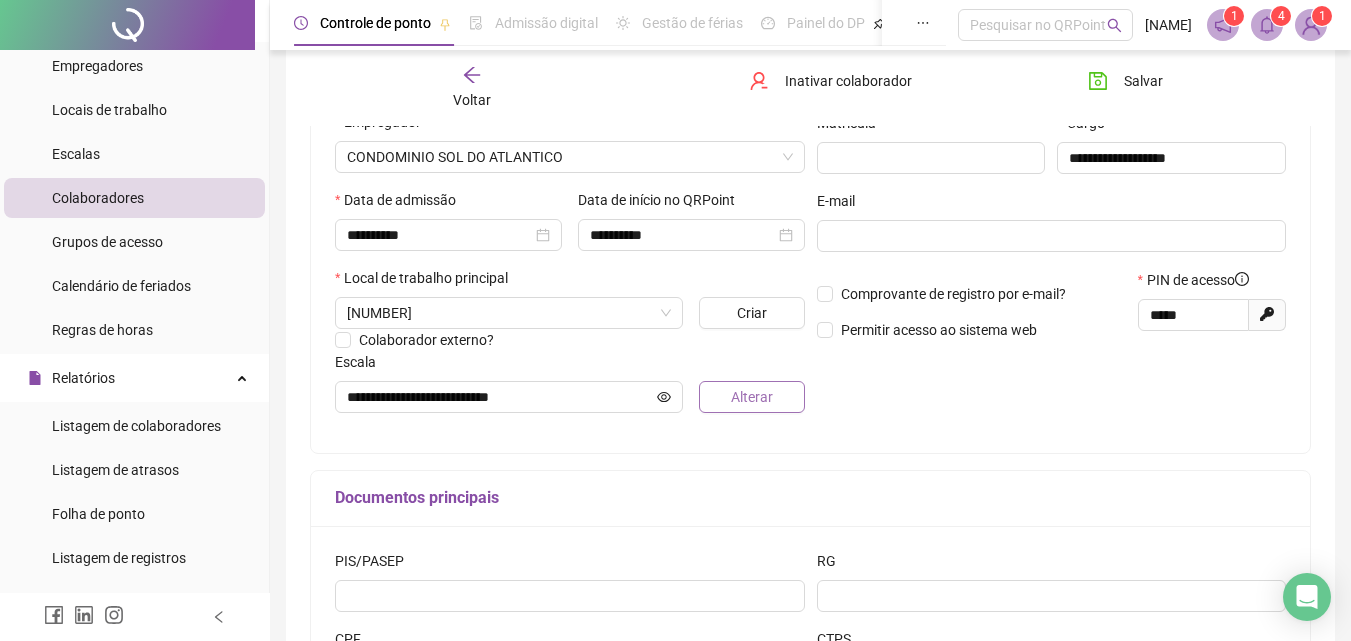 click on "Alterar" at bounding box center [752, 397] 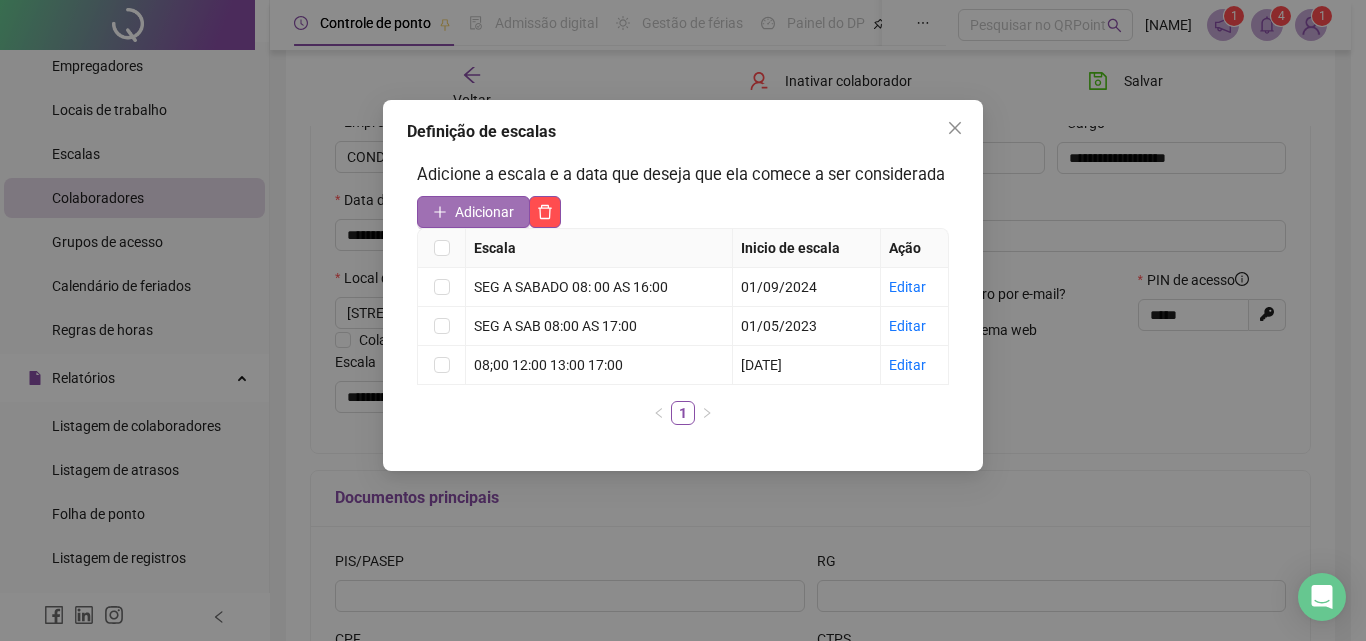 click on "Adicionar" at bounding box center (484, 212) 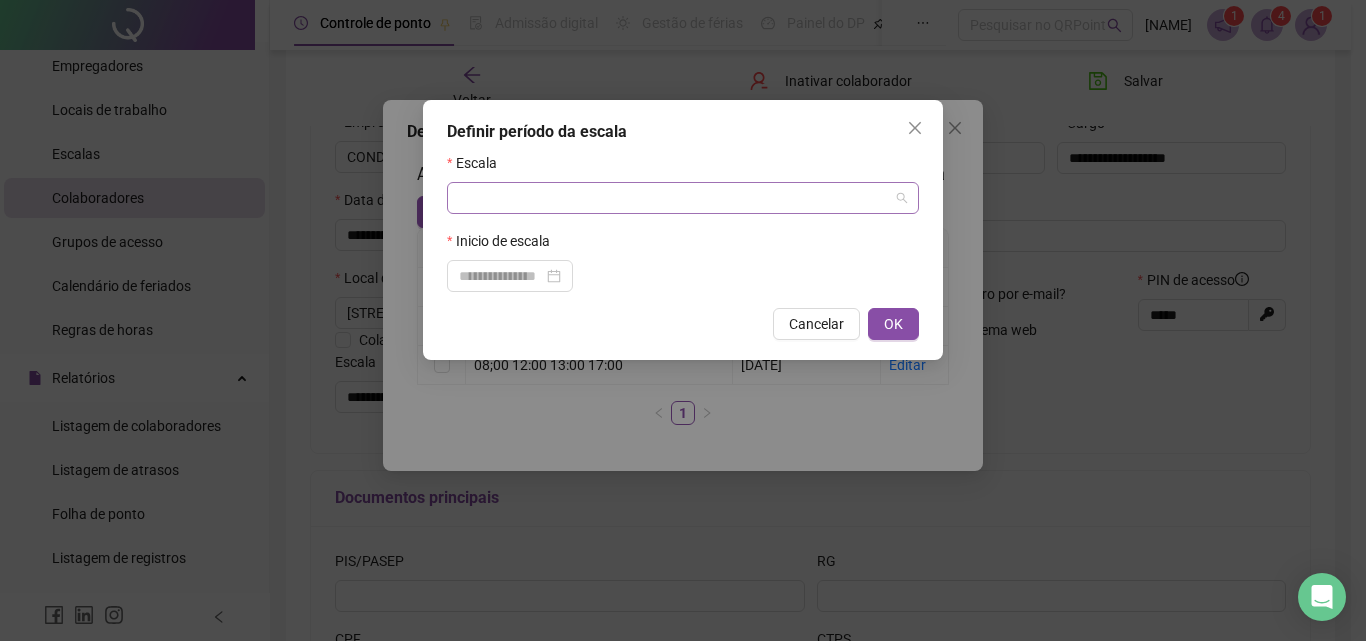 click at bounding box center [674, 198] 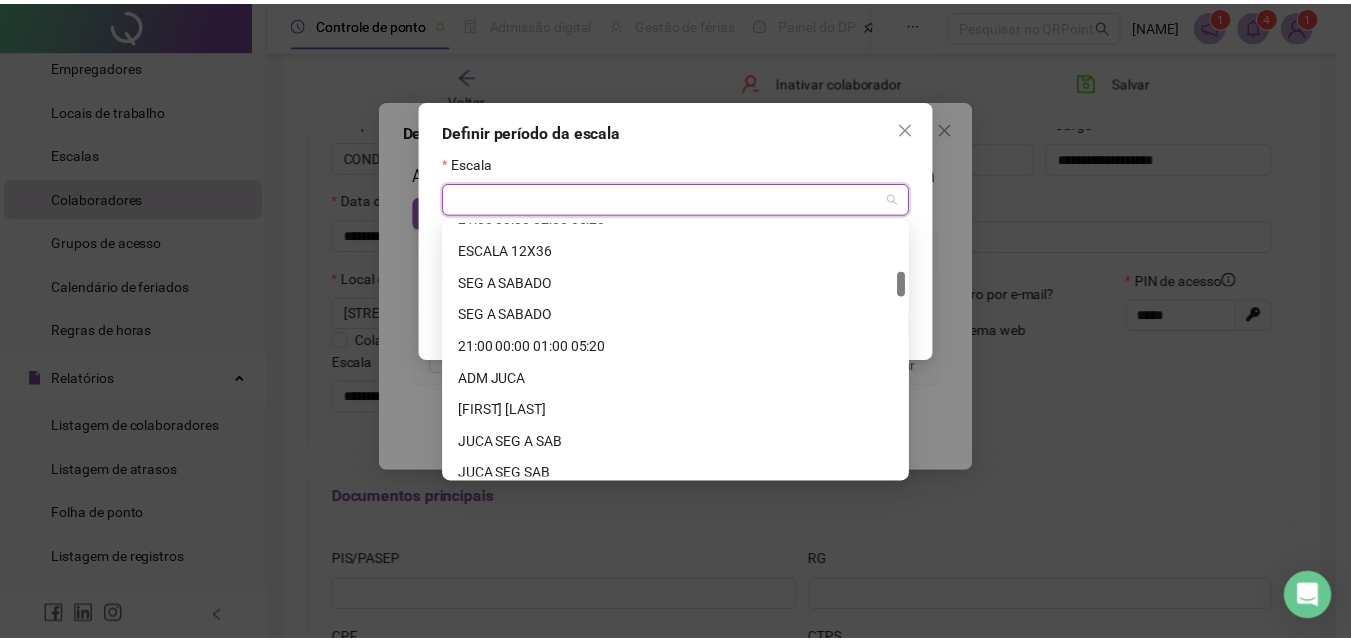 scroll, scrollTop: 400, scrollLeft: 0, axis: vertical 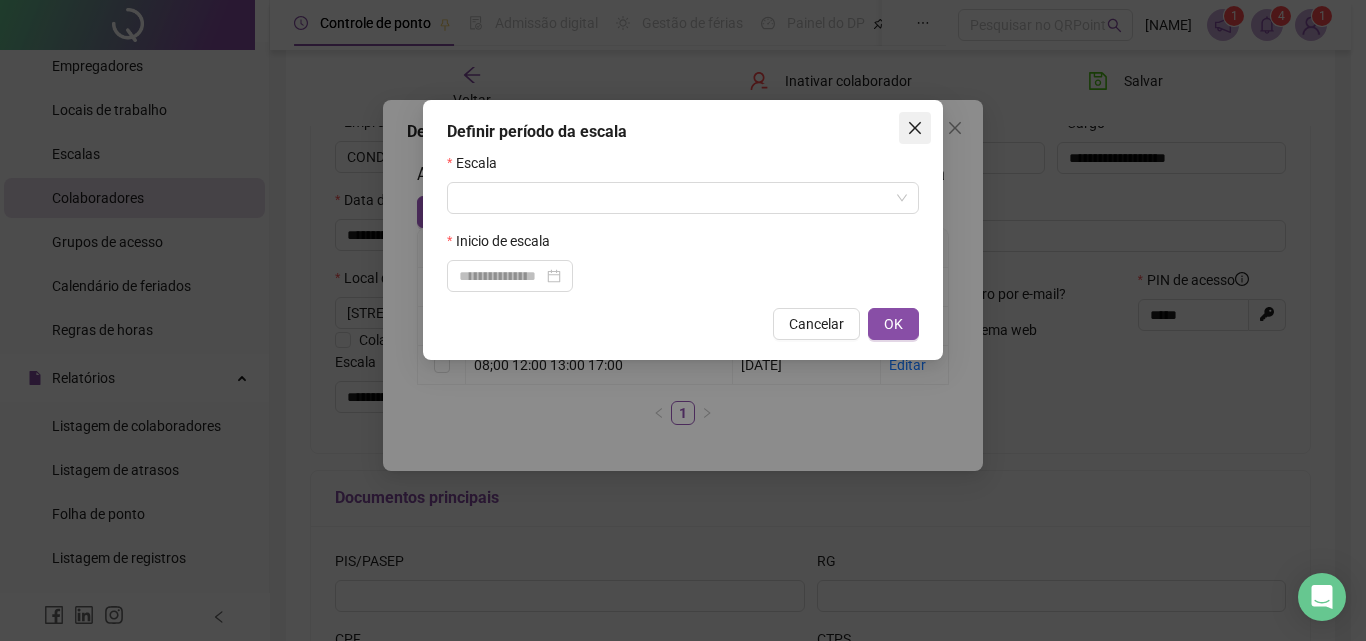 click 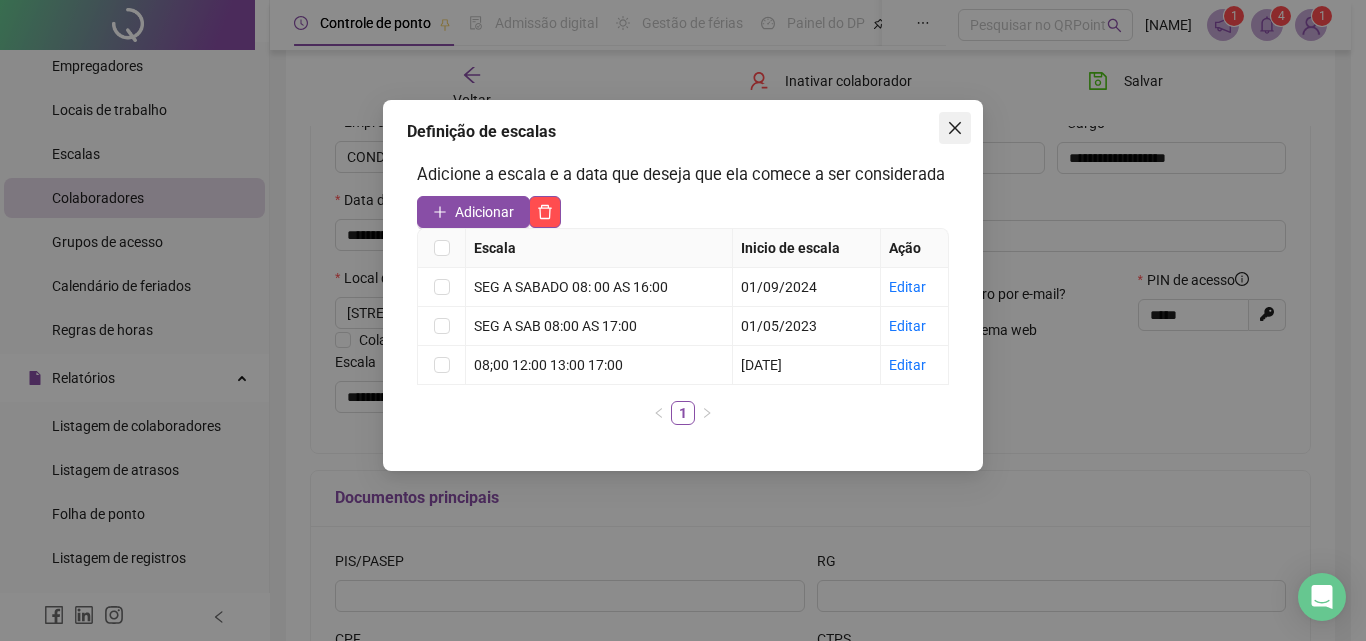 click 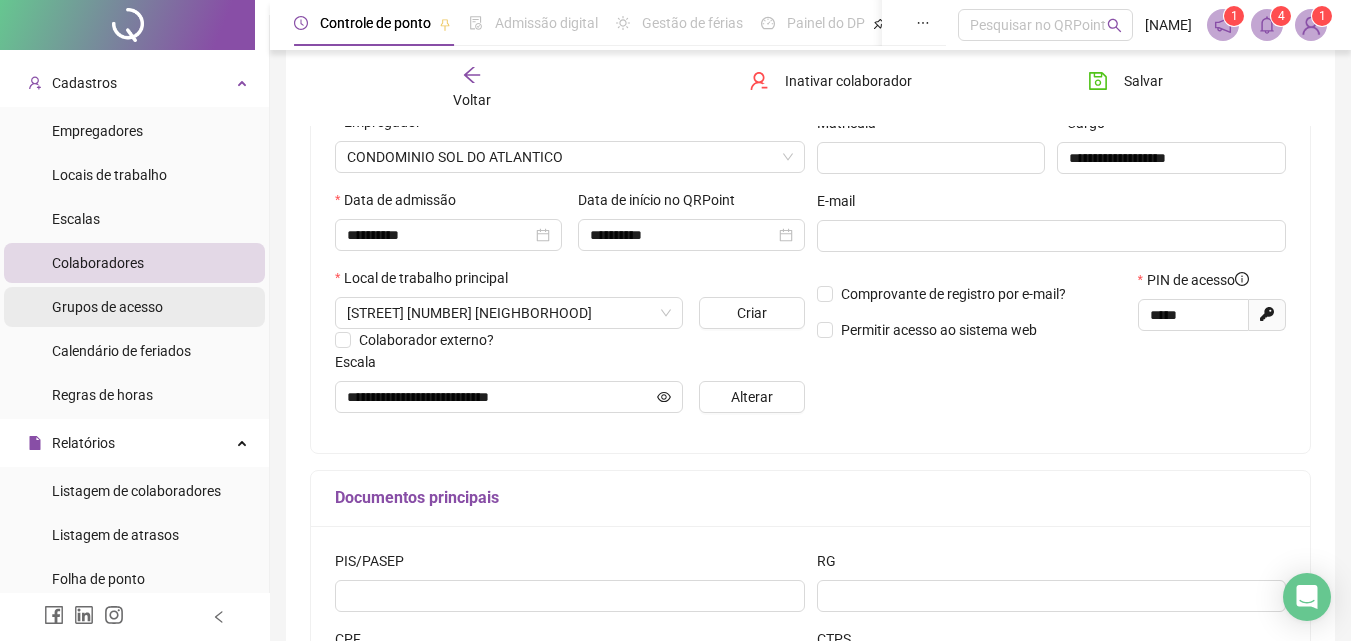 scroll, scrollTop: 0, scrollLeft: 0, axis: both 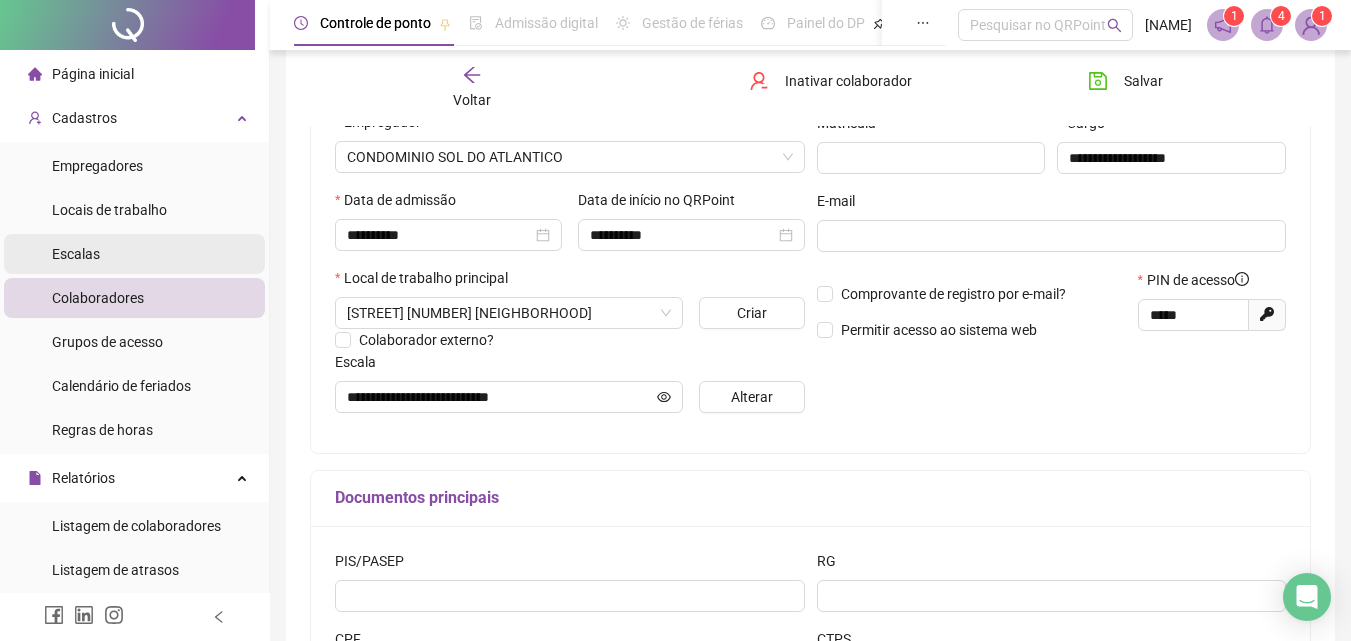 click on "Escalas" at bounding box center [134, 254] 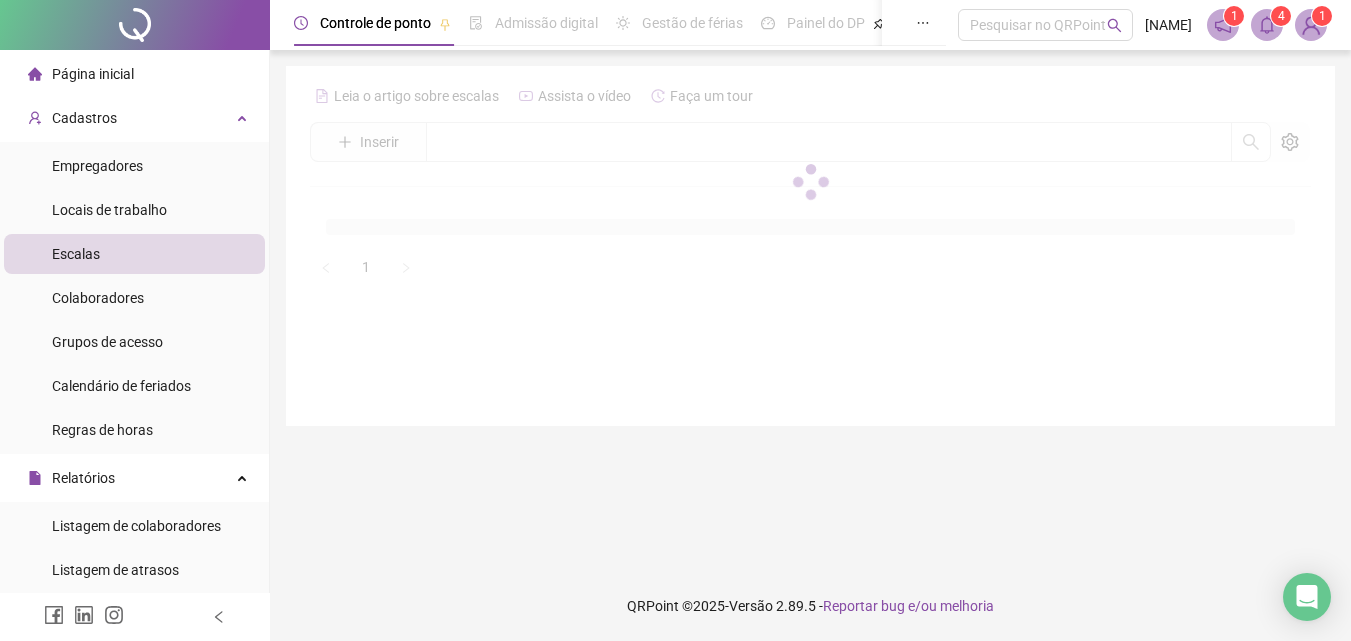 scroll, scrollTop: 0, scrollLeft: 0, axis: both 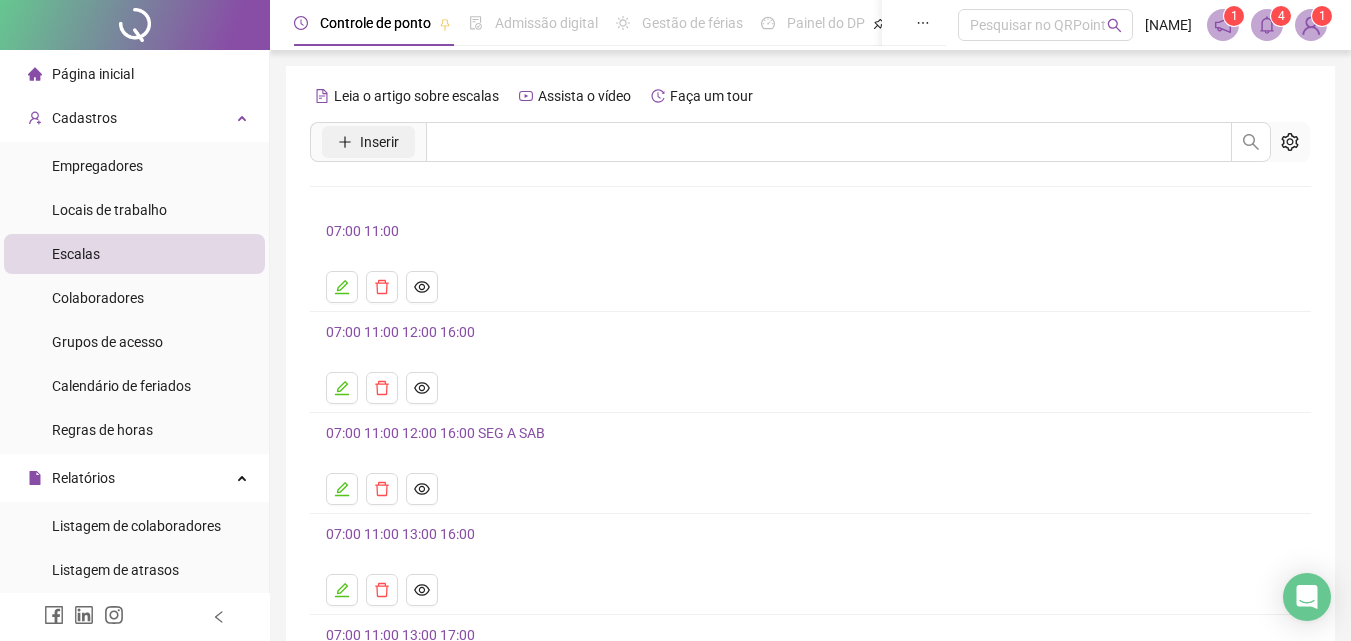 click on "Inserir" at bounding box center [379, 142] 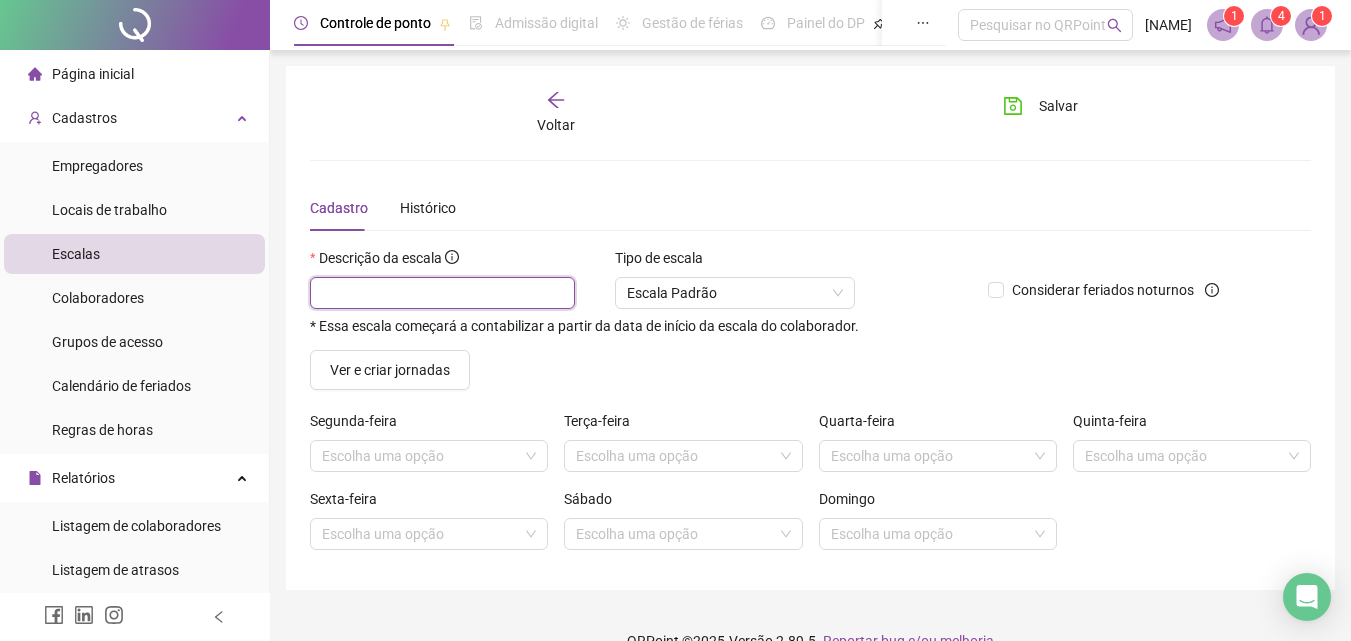 click at bounding box center (442, 293) 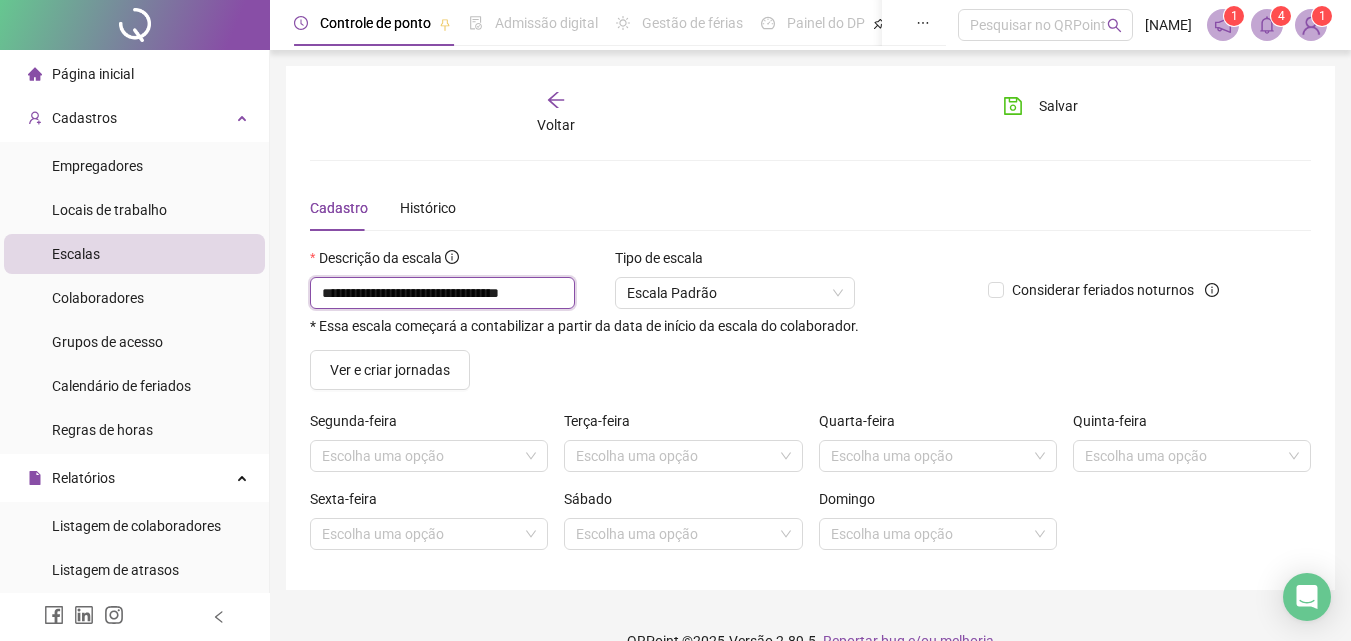 click on "**********" at bounding box center [442, 293] 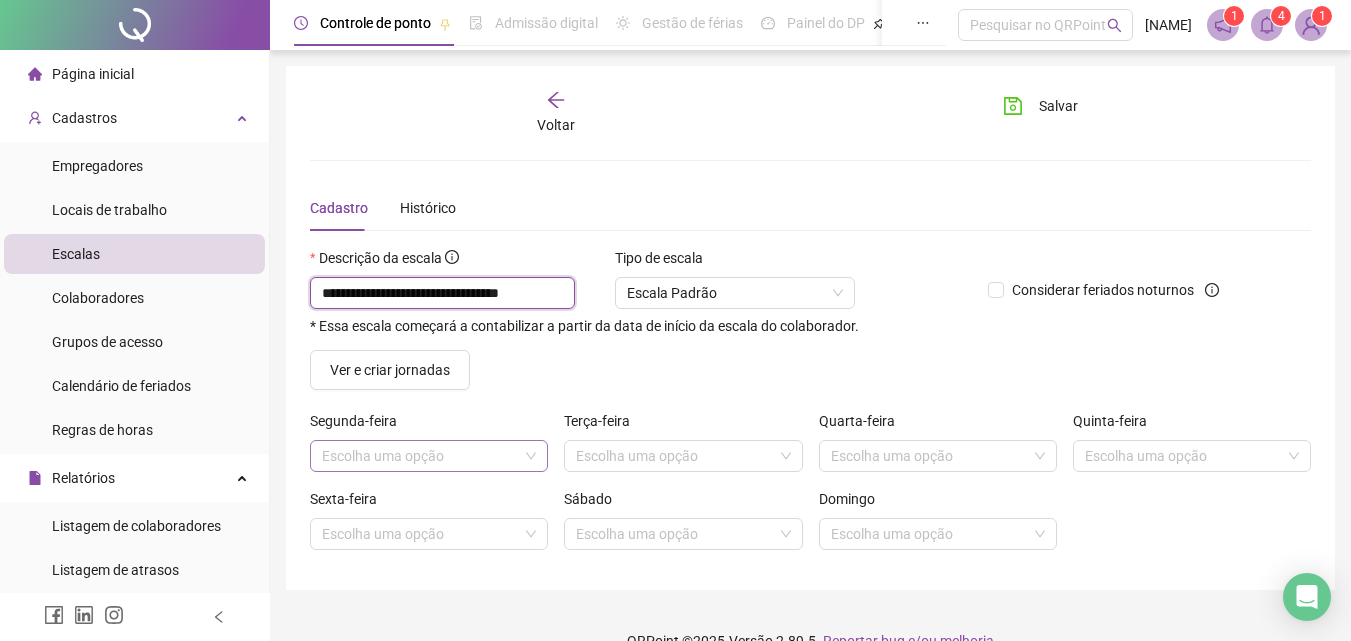 type on "**********" 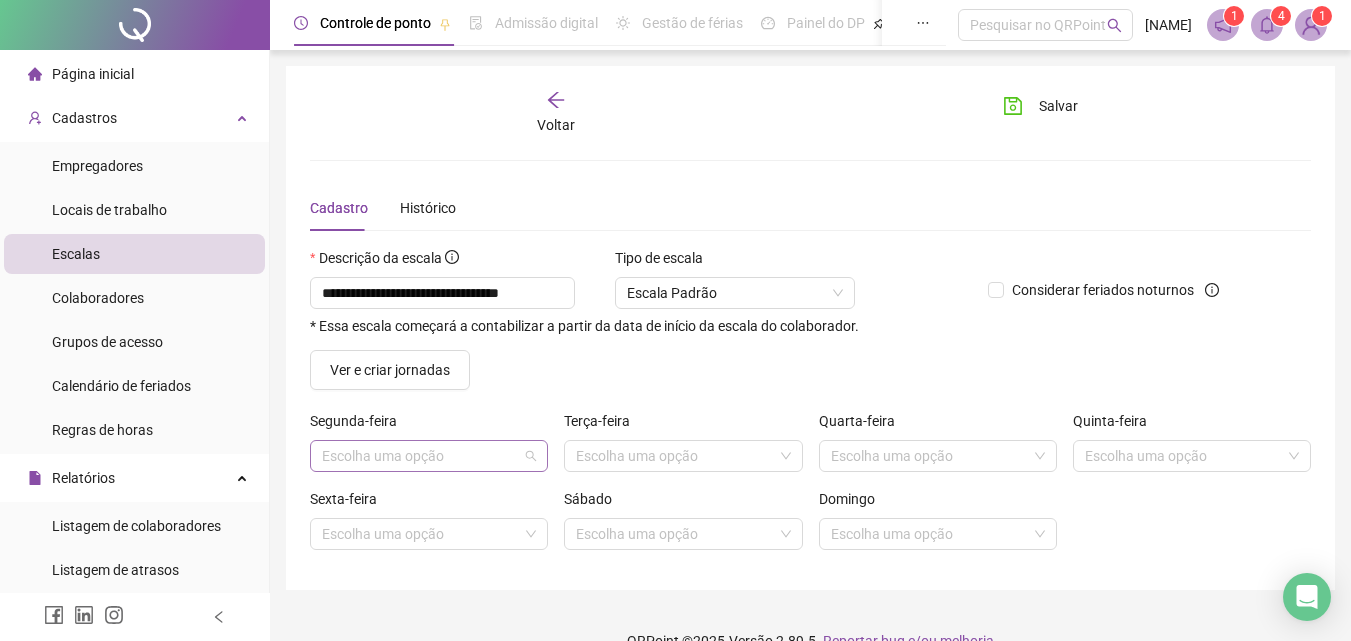 click at bounding box center (420, 456) 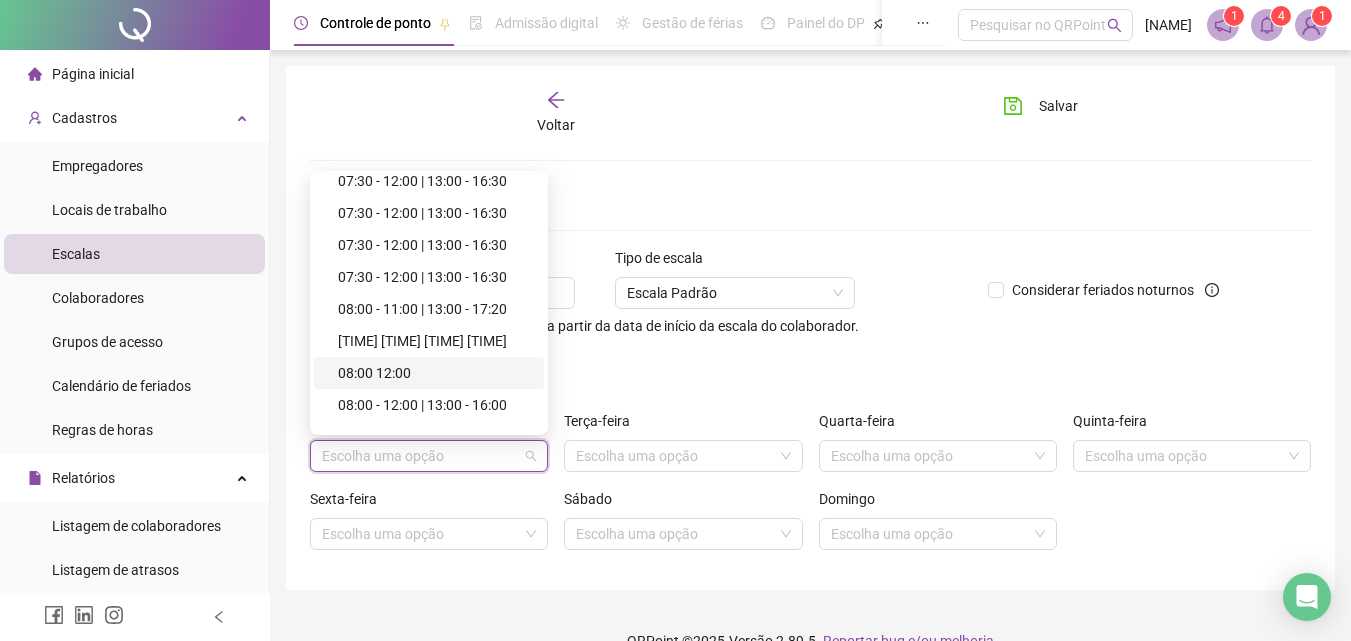 scroll, scrollTop: 600, scrollLeft: 0, axis: vertical 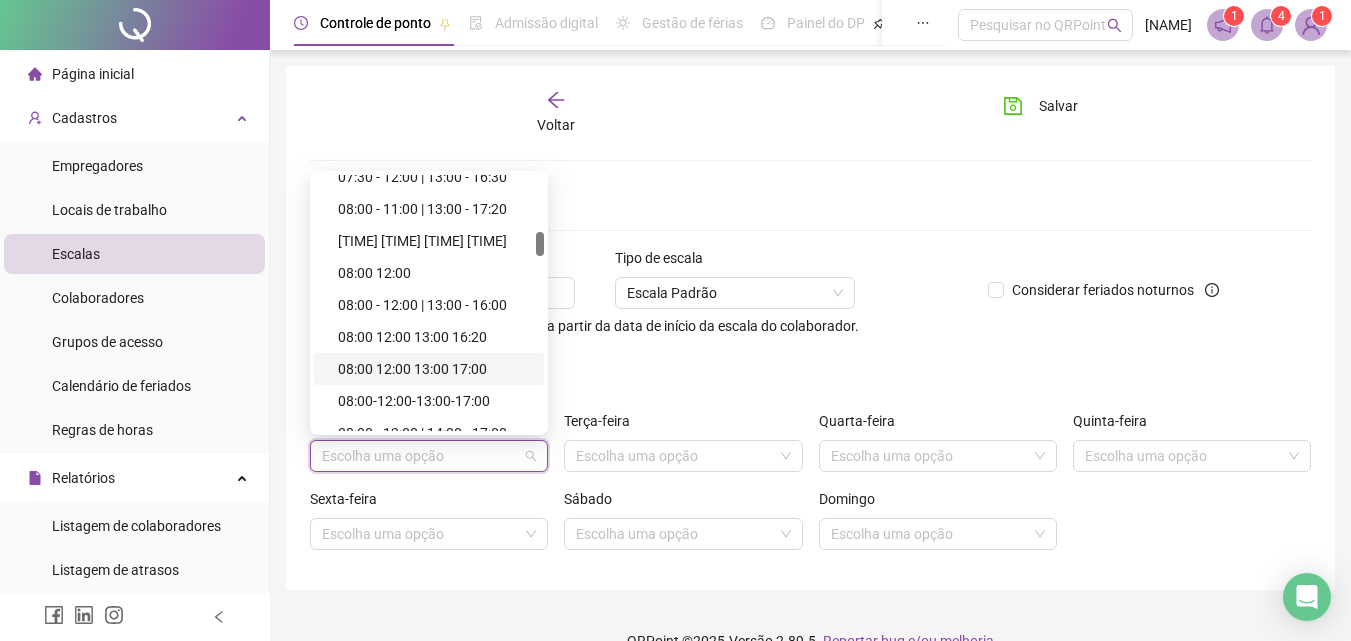 click on "08:00 12:00 13:00 17:00" at bounding box center [435, 369] 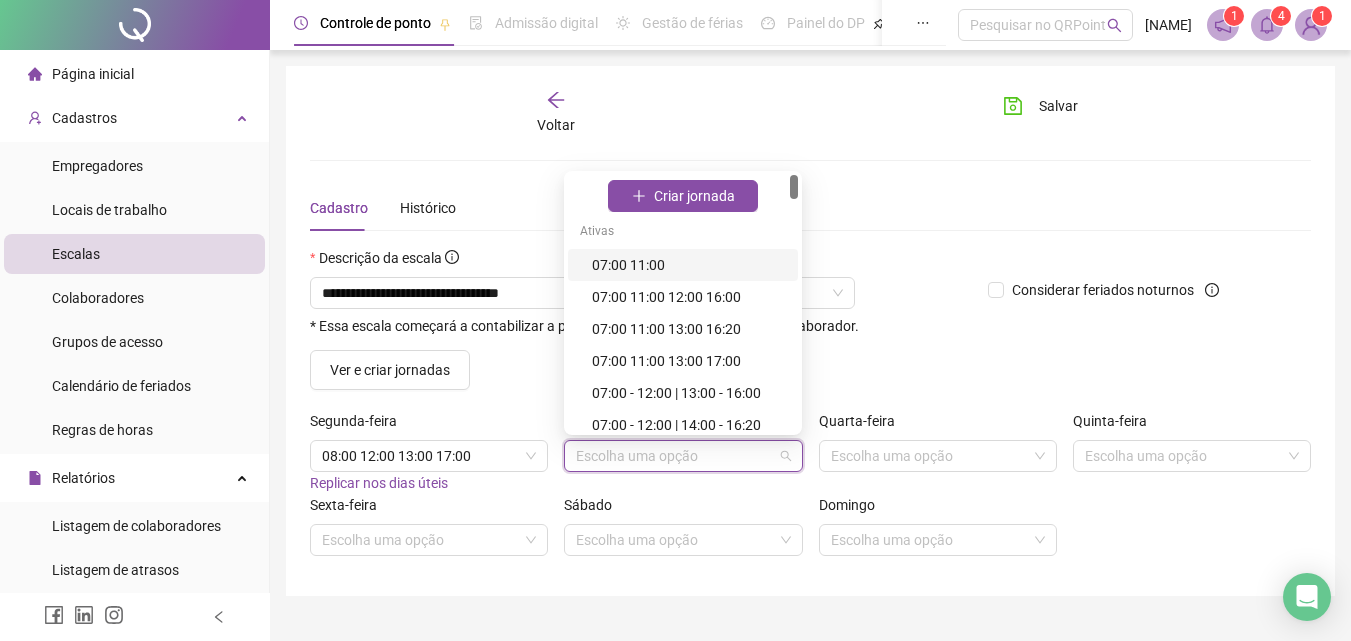 click at bounding box center [674, 456] 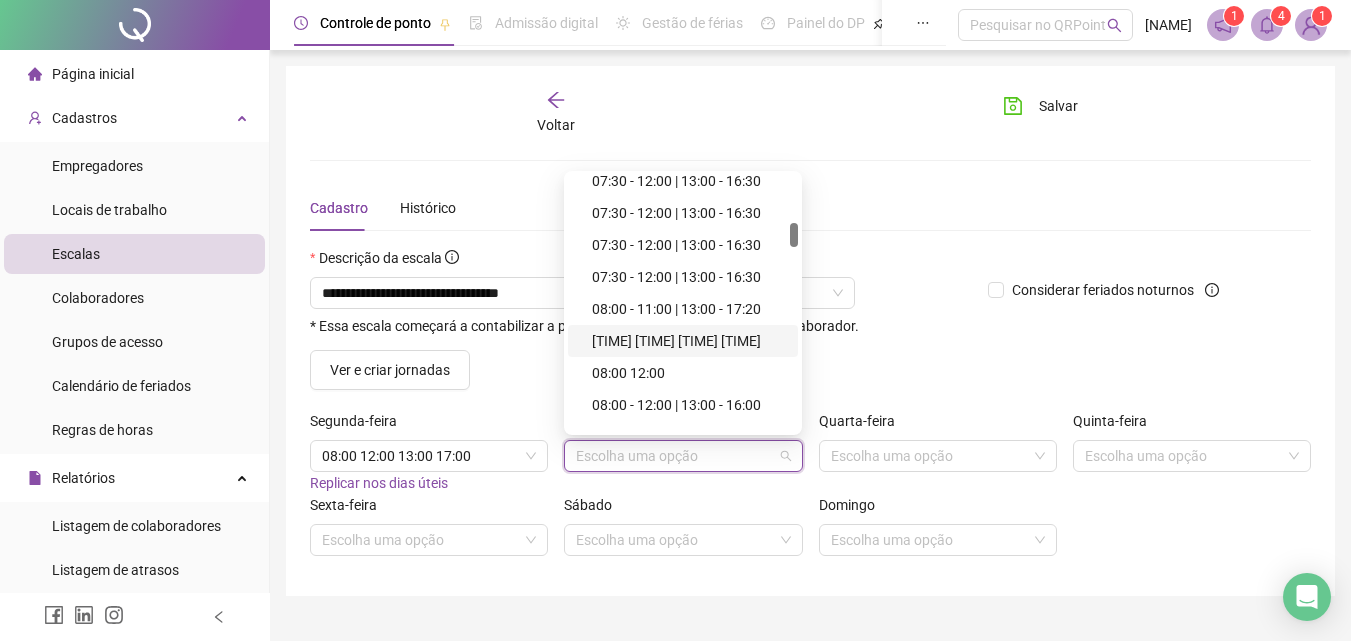 scroll, scrollTop: 600, scrollLeft: 0, axis: vertical 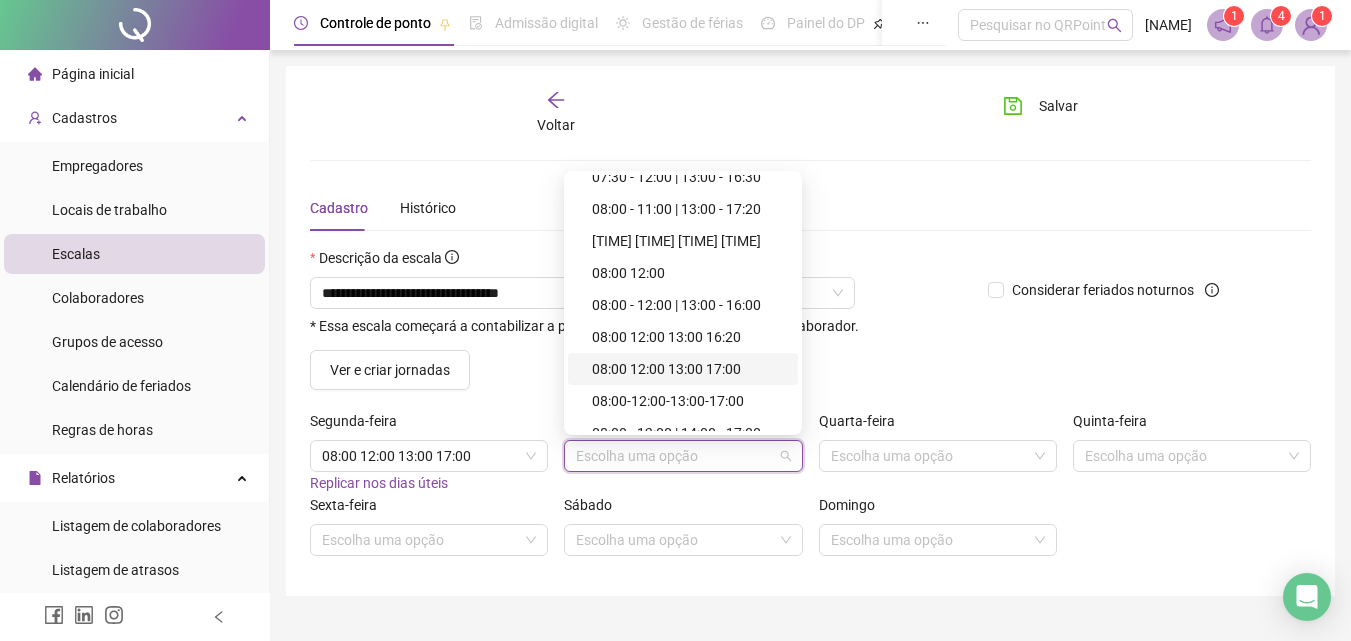 click on "08:00 12:00 13:00 17:00" at bounding box center (689, 369) 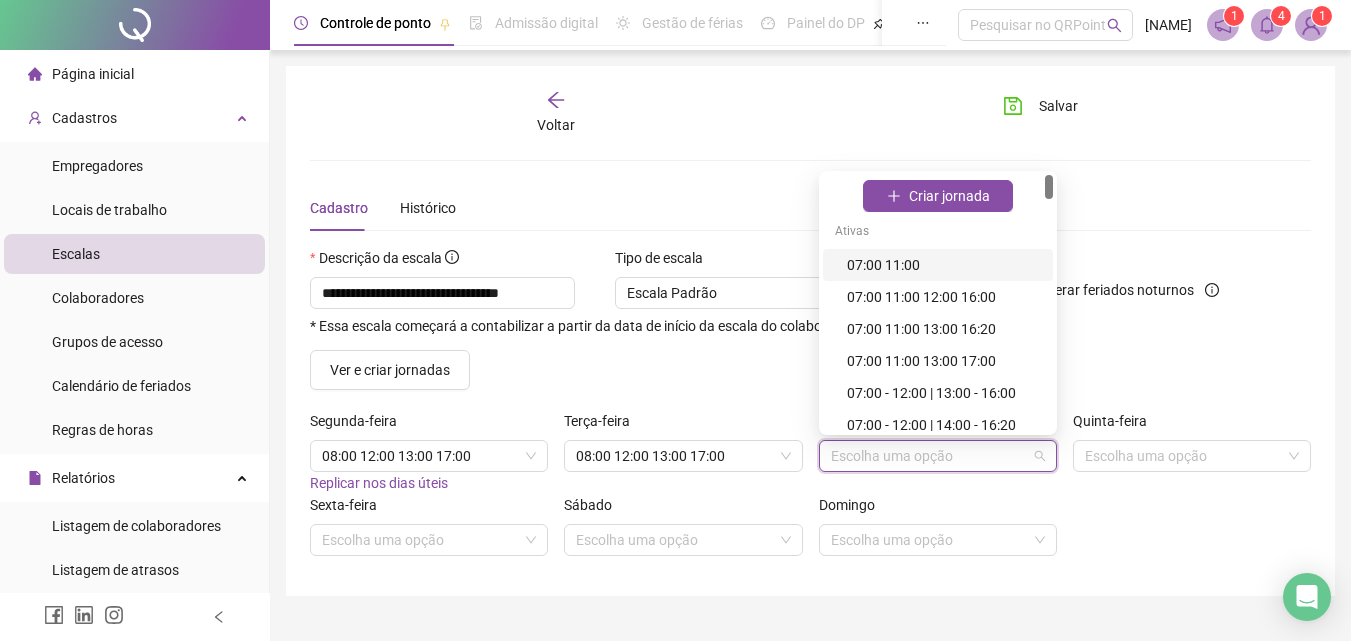 click at bounding box center [929, 456] 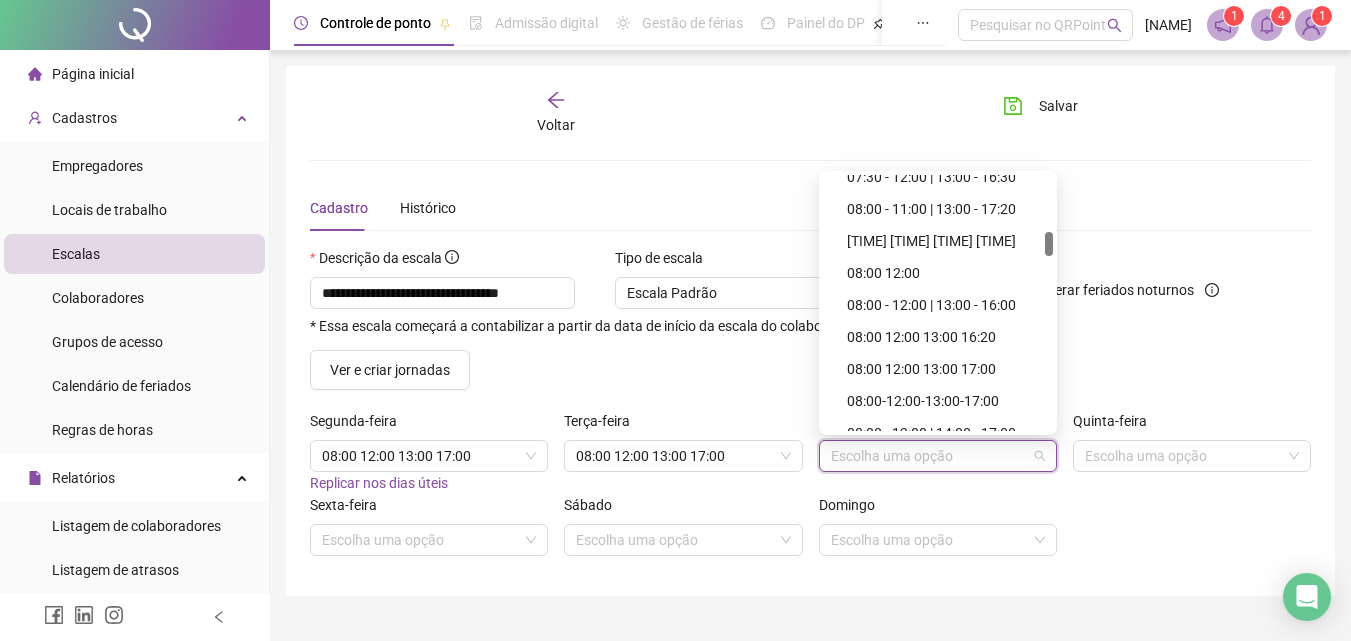 scroll, scrollTop: 700, scrollLeft: 0, axis: vertical 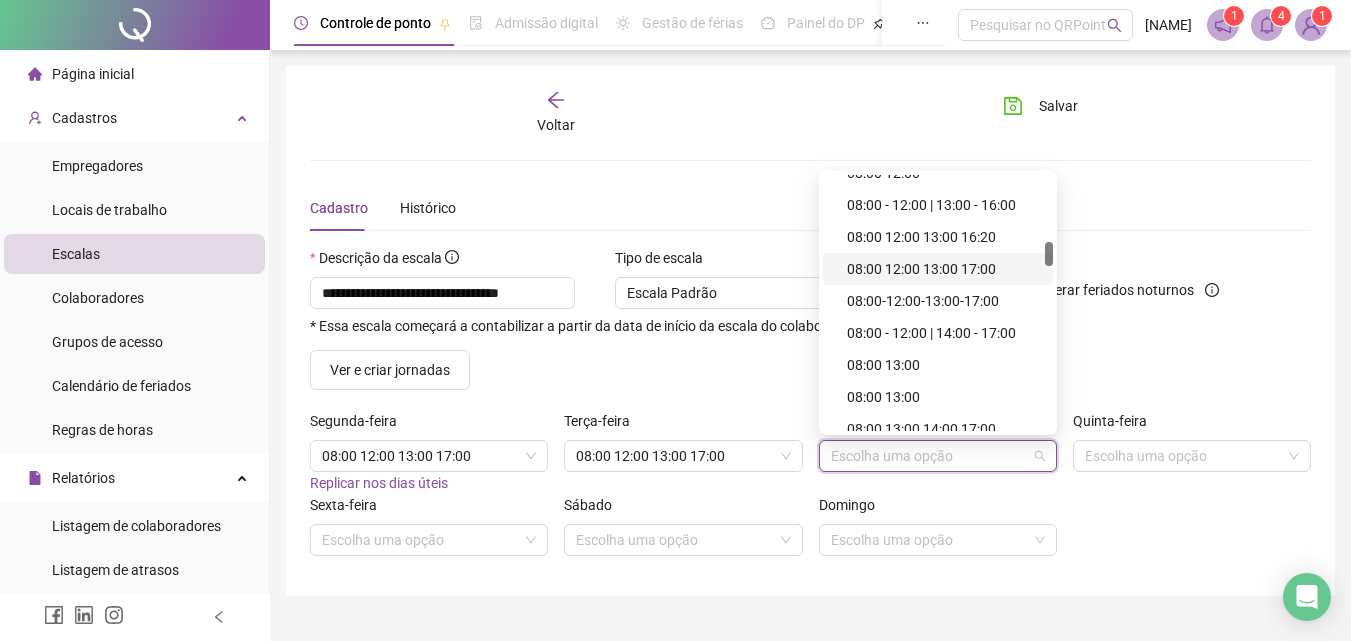 click on "08:00 12:00 13:00 17:00" at bounding box center (944, 269) 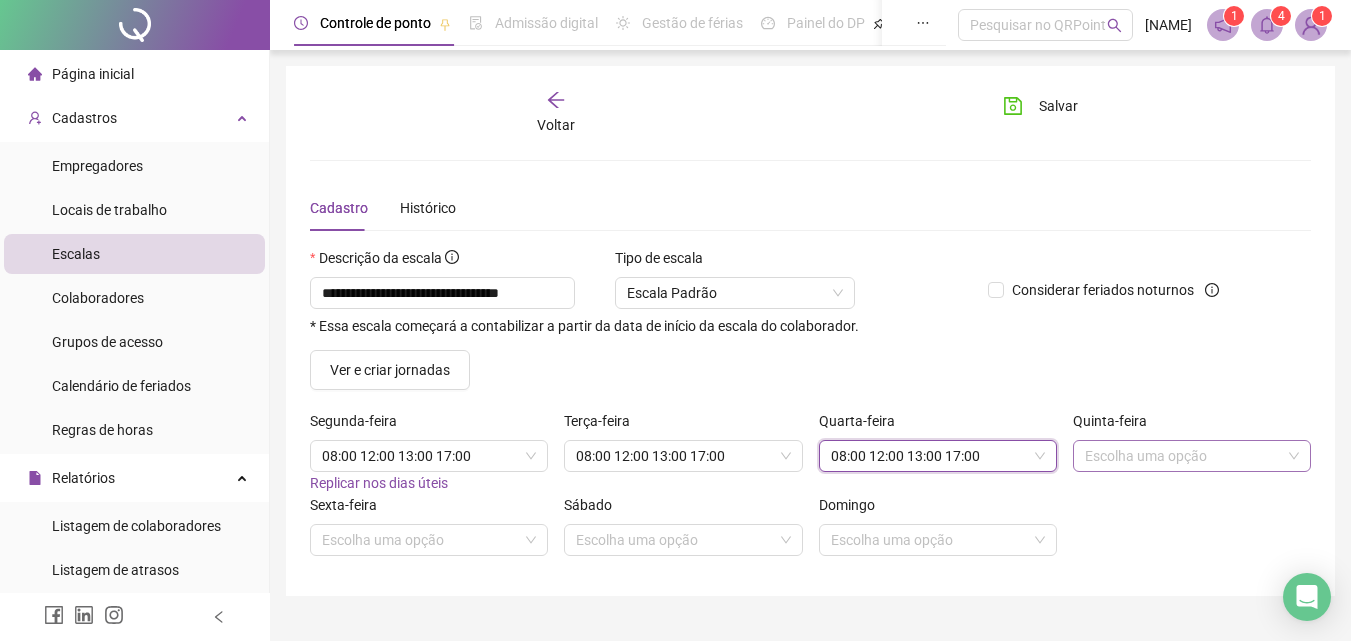 click at bounding box center [1183, 456] 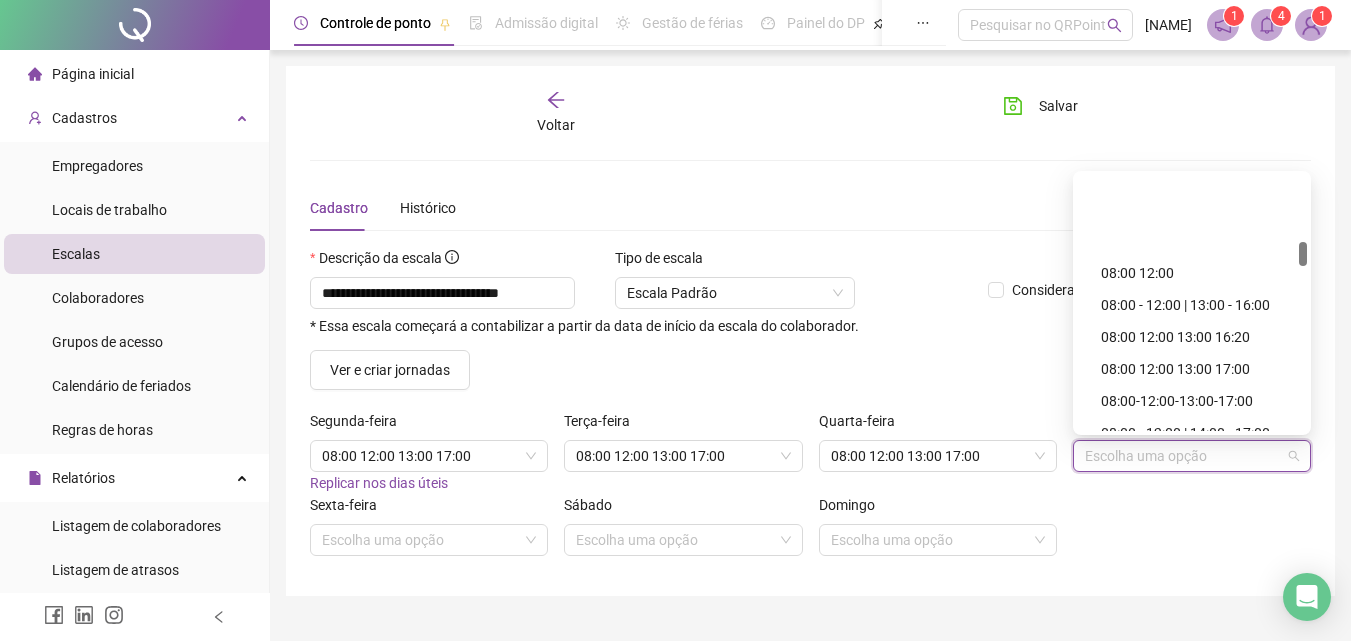 scroll, scrollTop: 700, scrollLeft: 0, axis: vertical 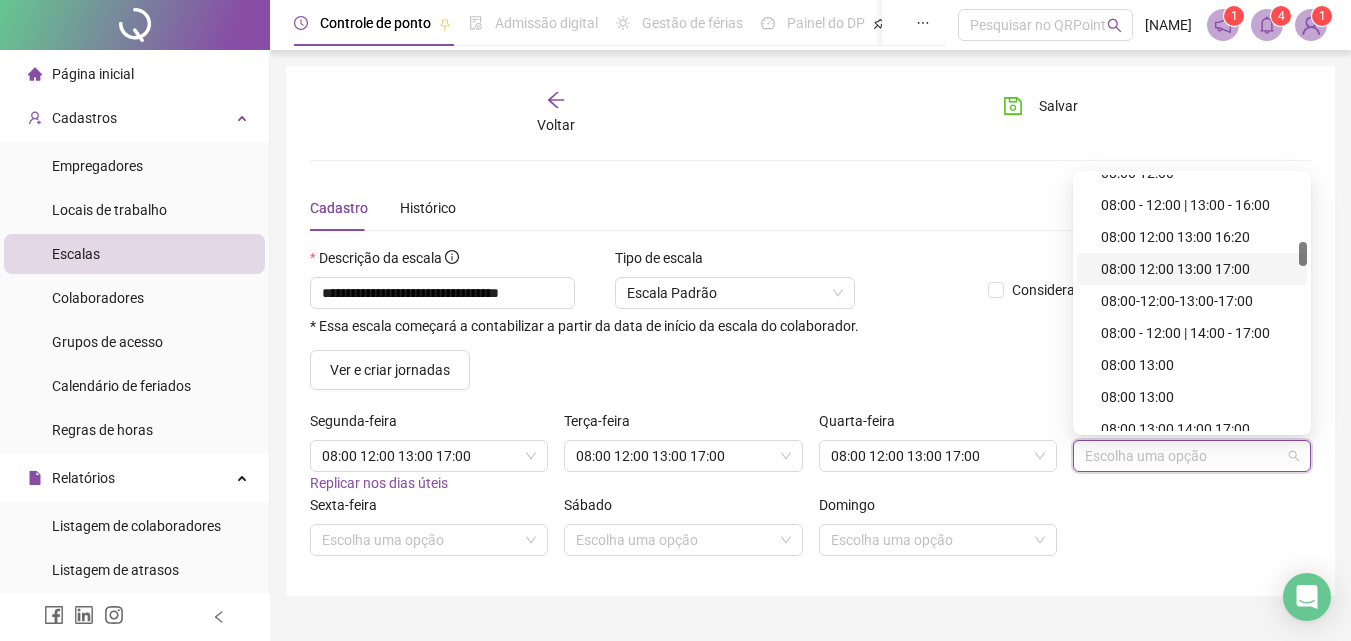 click on "08:00 12:00 13:00 17:00" at bounding box center [1198, 269] 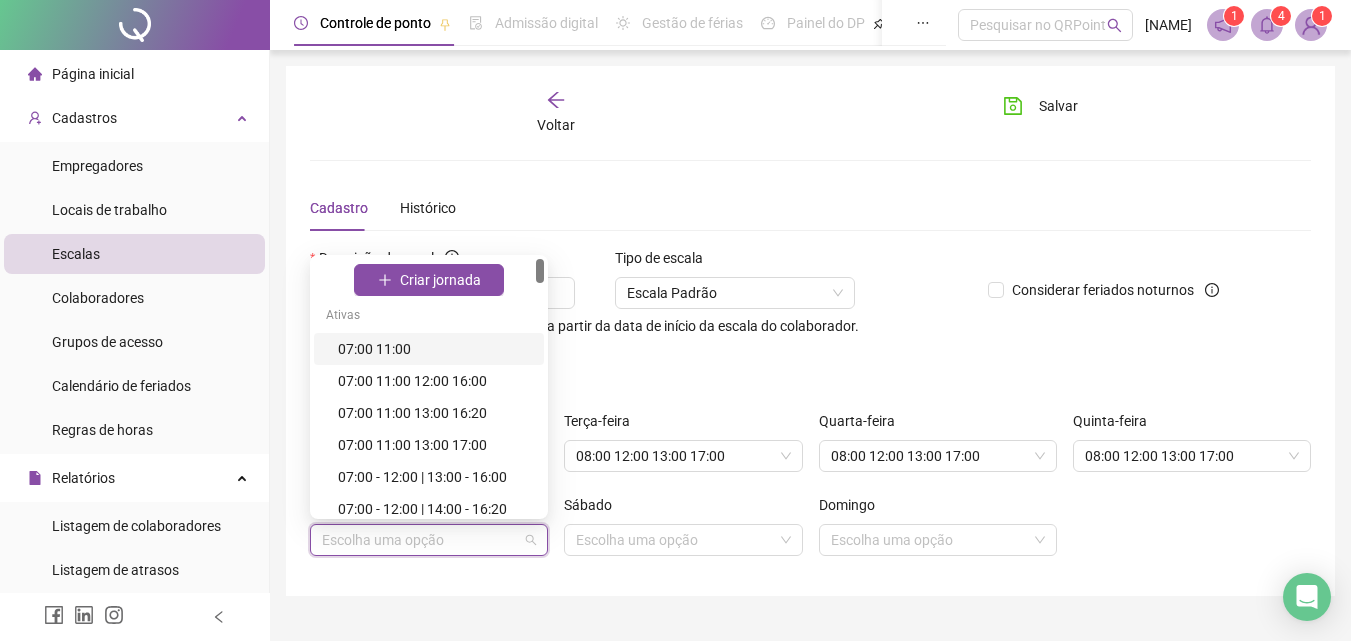 click at bounding box center [420, 540] 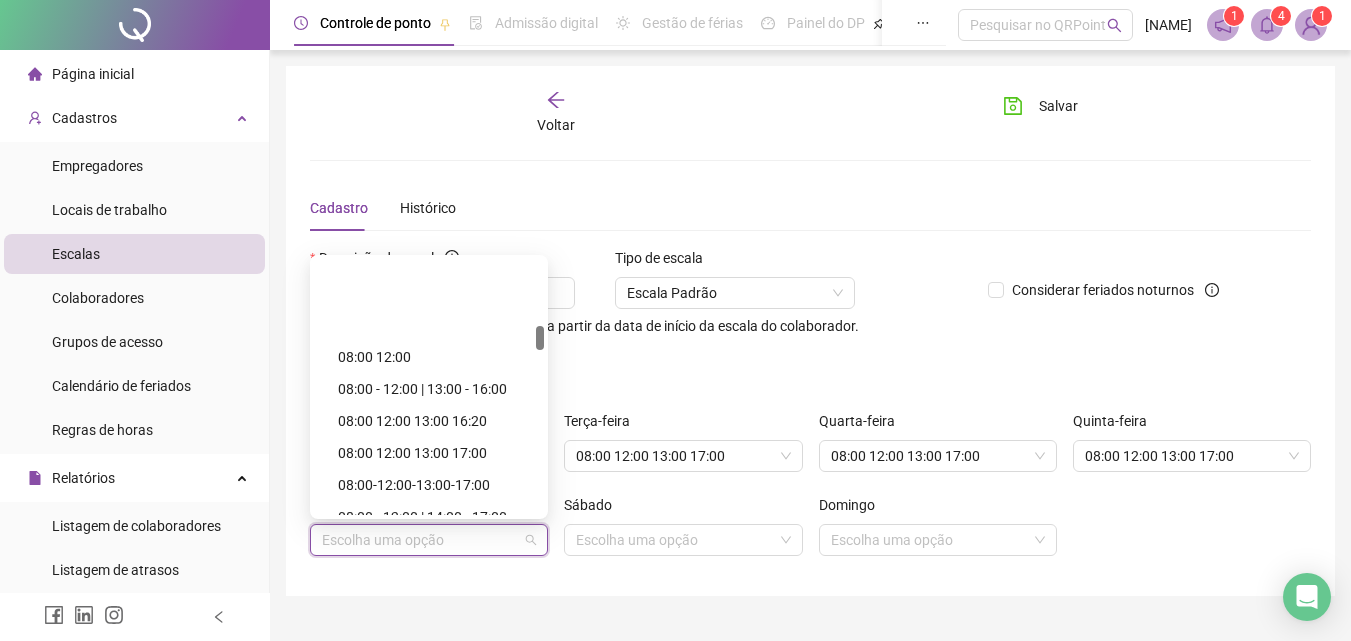 scroll, scrollTop: 700, scrollLeft: 0, axis: vertical 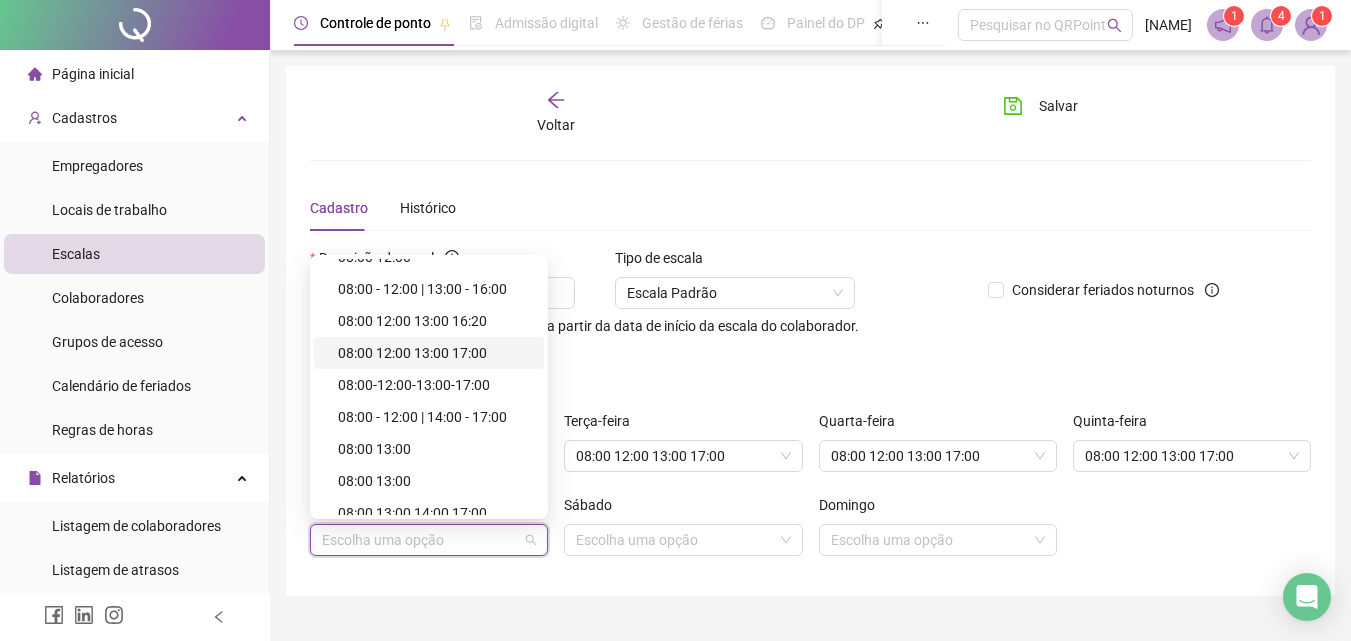 click on "08:00 12:00 13:00 17:00" at bounding box center [435, 353] 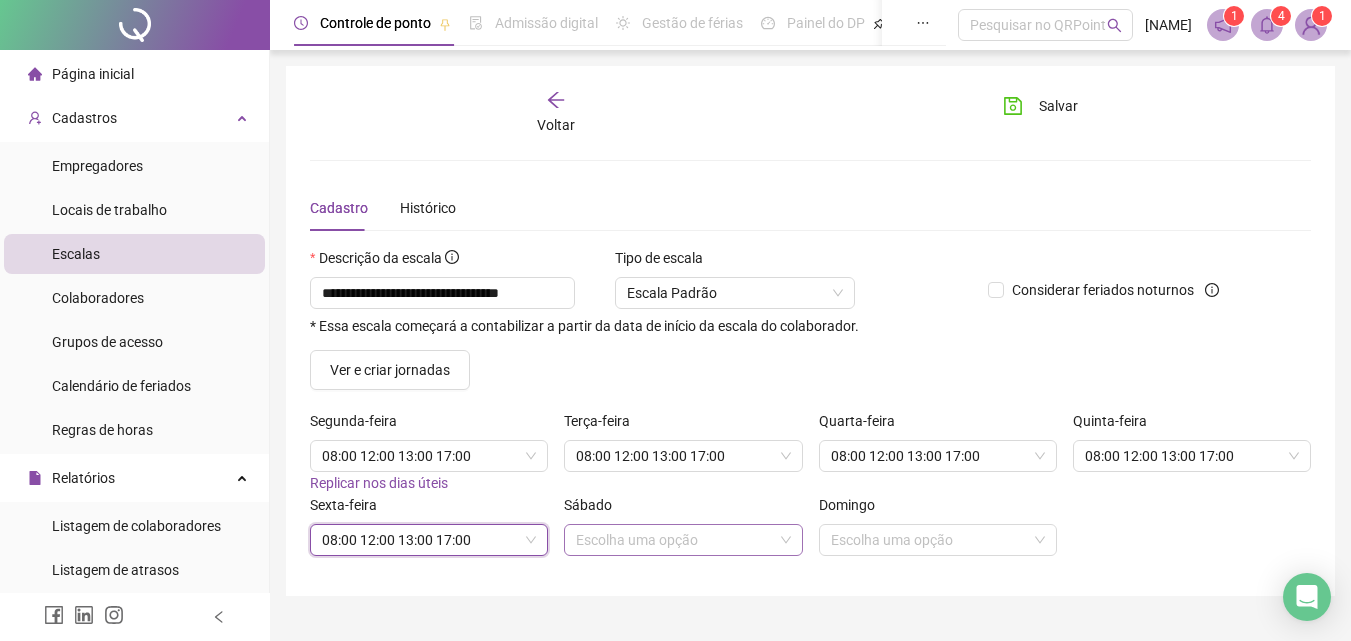 click at bounding box center [674, 540] 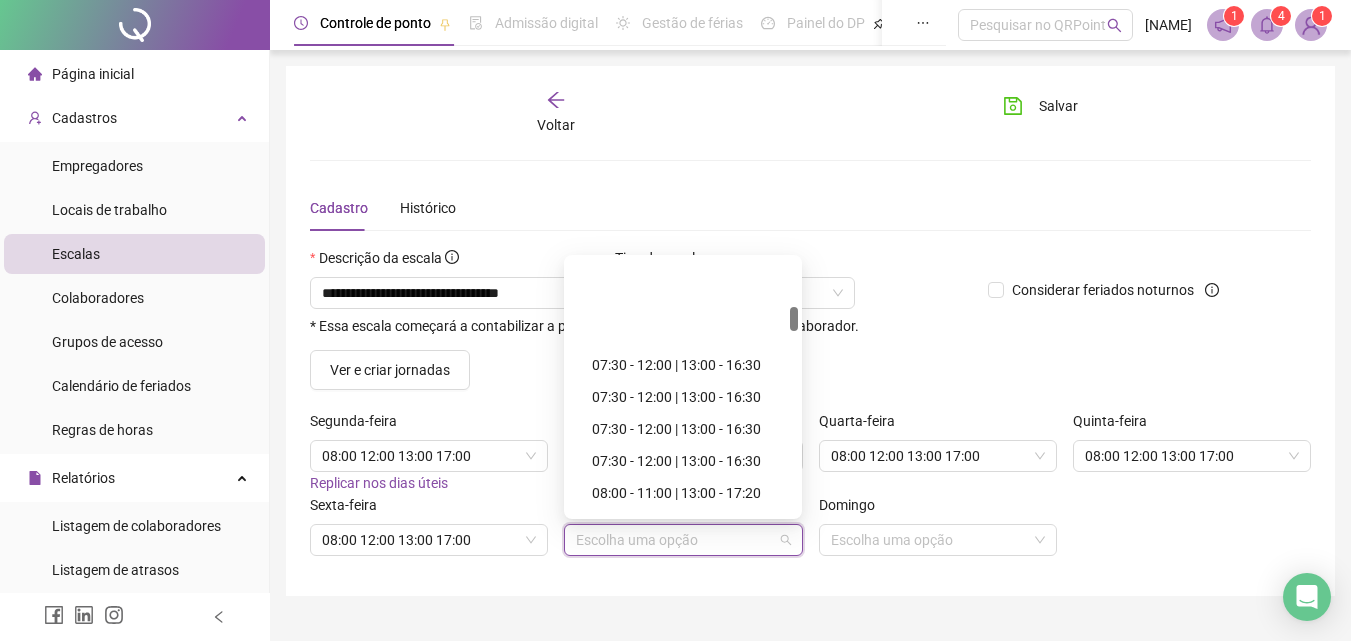 scroll, scrollTop: 600, scrollLeft: 0, axis: vertical 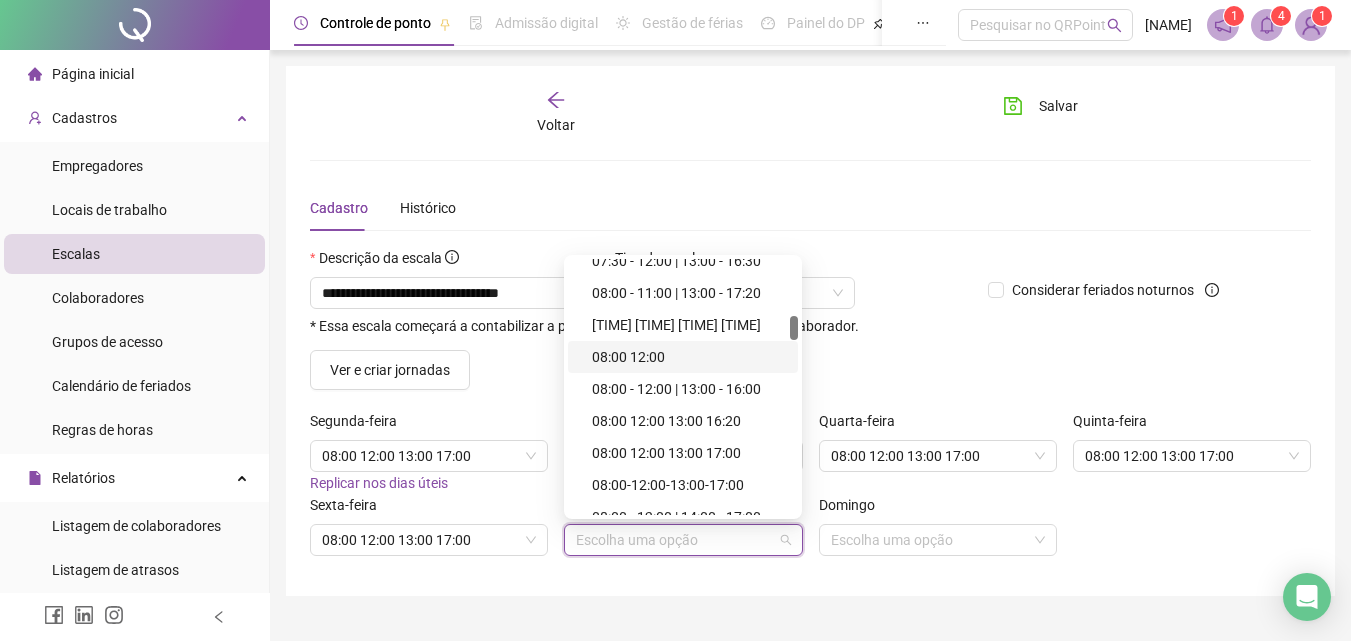 click on "08:00 12:00" at bounding box center [689, 357] 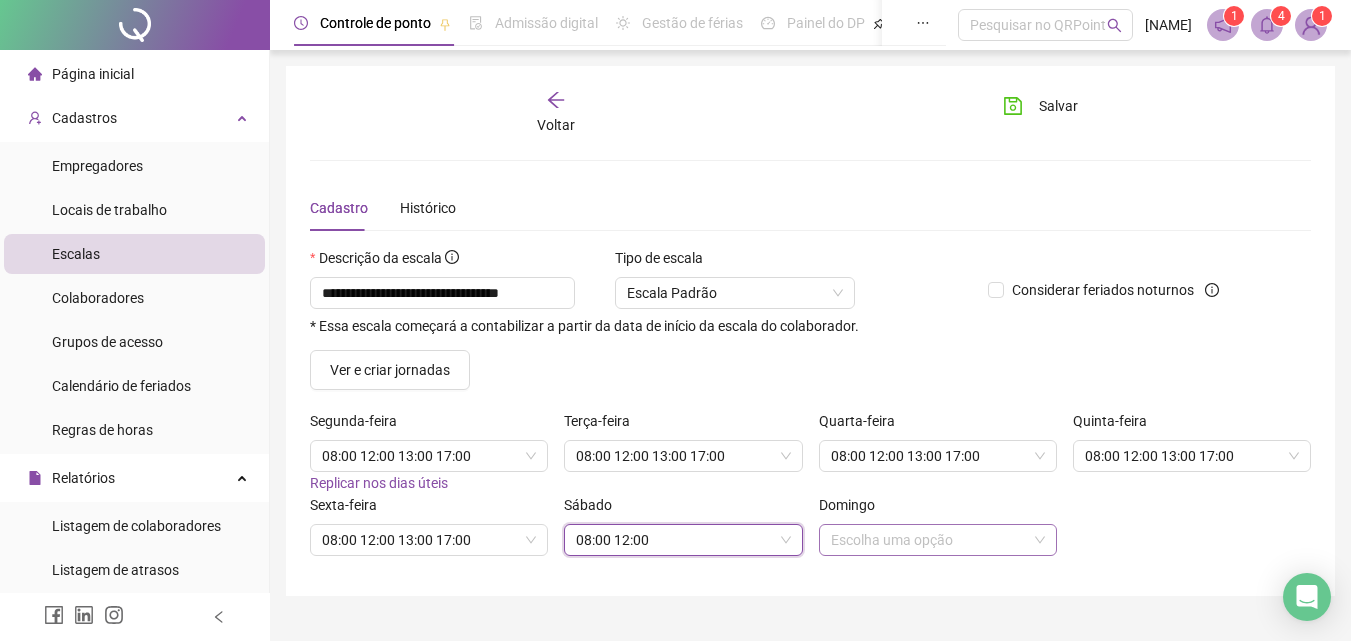 click at bounding box center [929, 540] 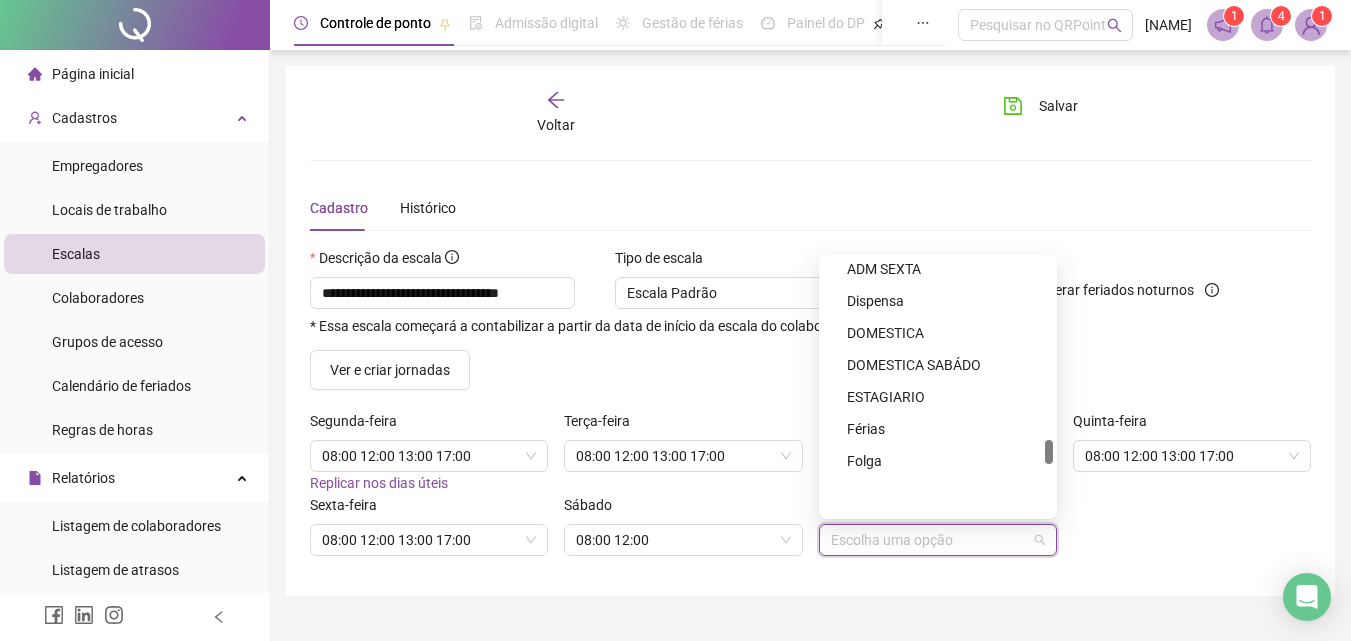 scroll, scrollTop: 2100, scrollLeft: 0, axis: vertical 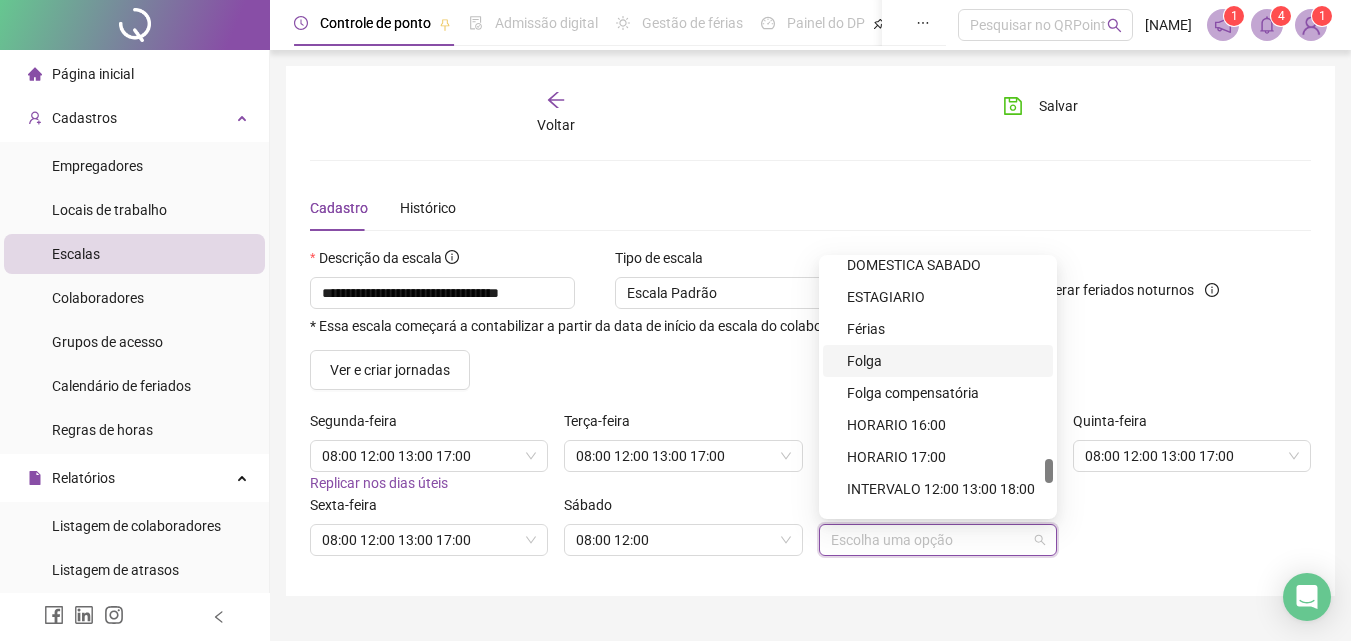 click on "Folga" at bounding box center [944, 361] 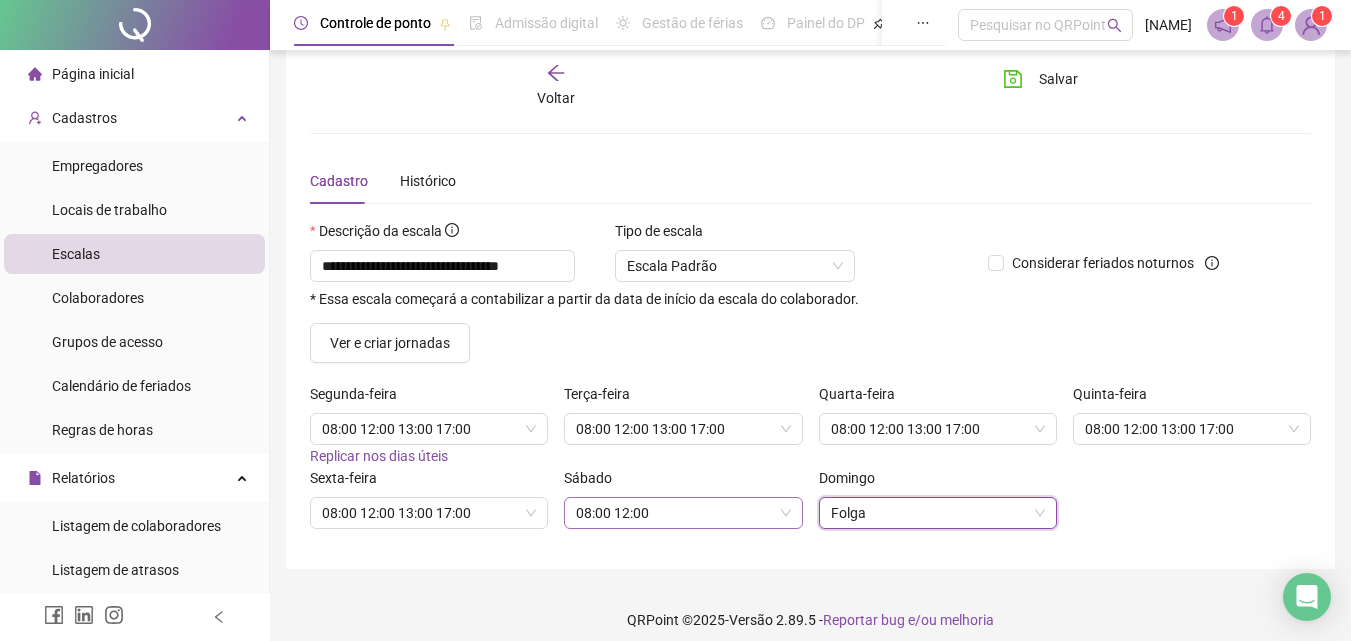 scroll, scrollTop: 41, scrollLeft: 0, axis: vertical 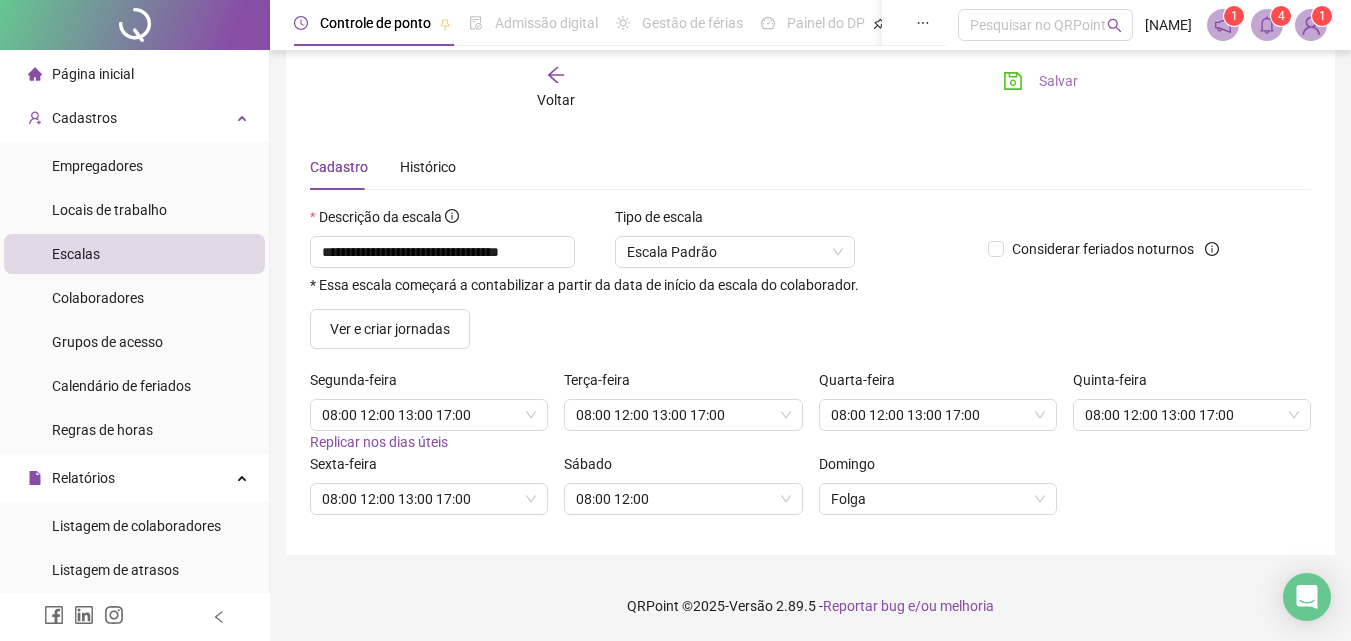 click on "Salvar" at bounding box center [1058, 81] 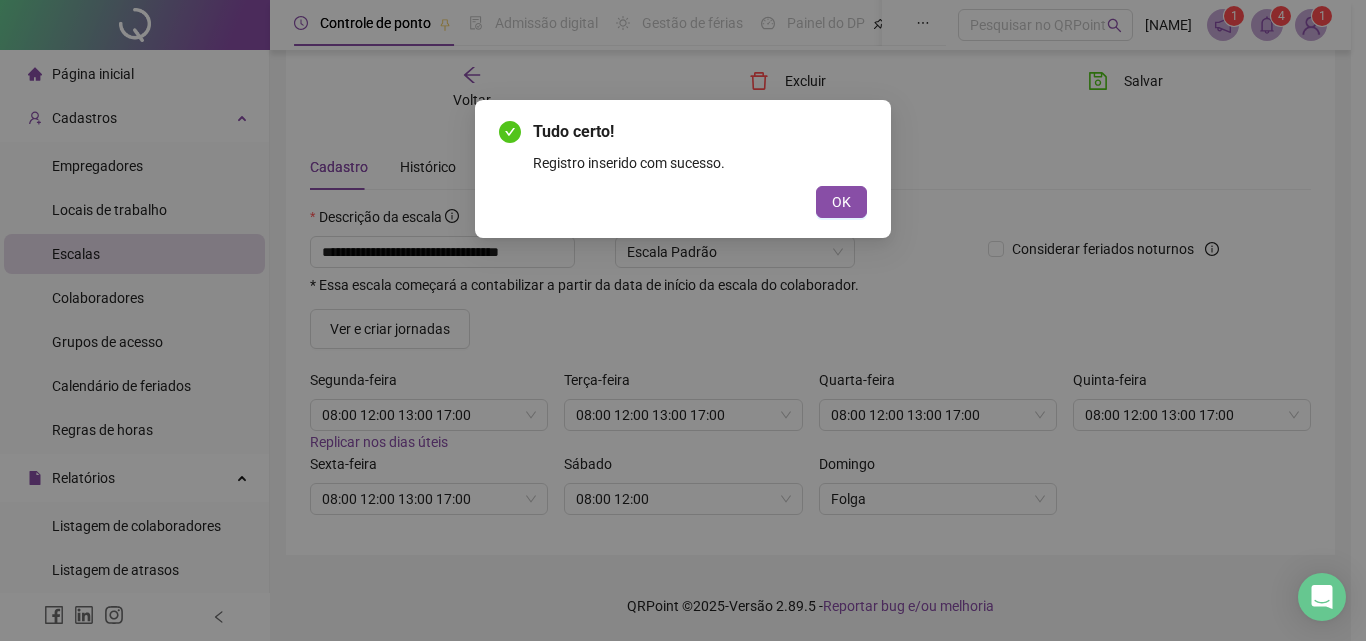 click on "OK" at bounding box center [841, 202] 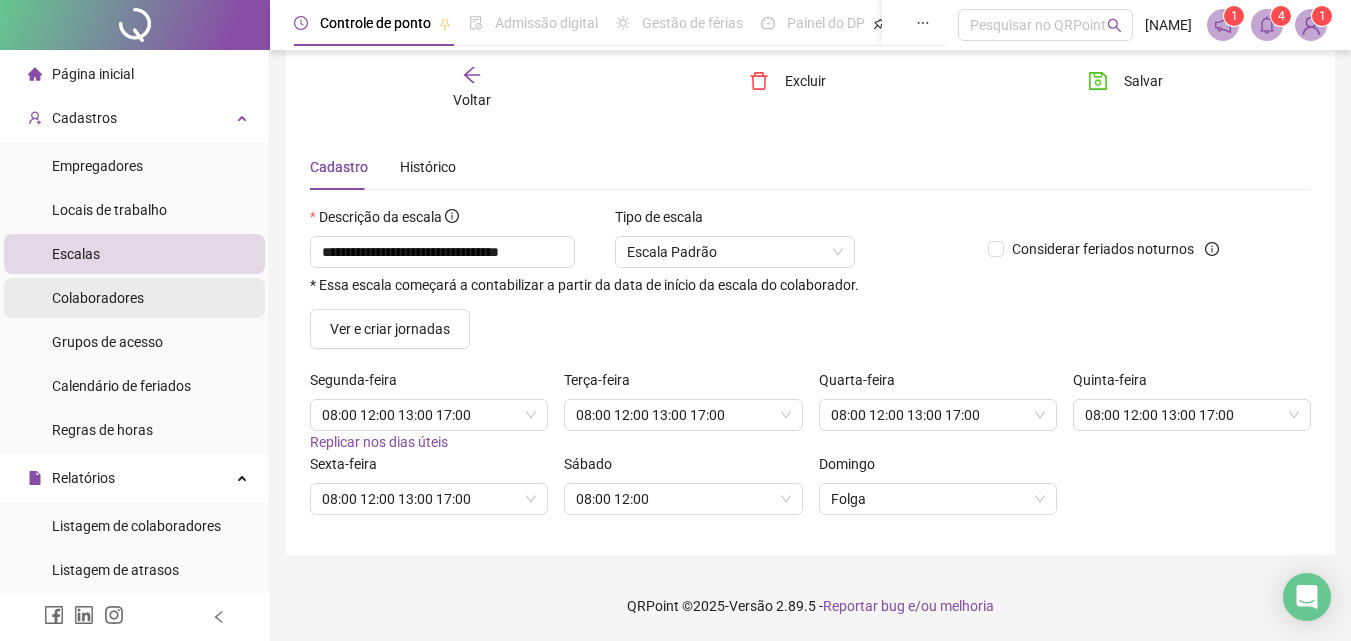 click on "Colaboradores" at bounding box center (98, 298) 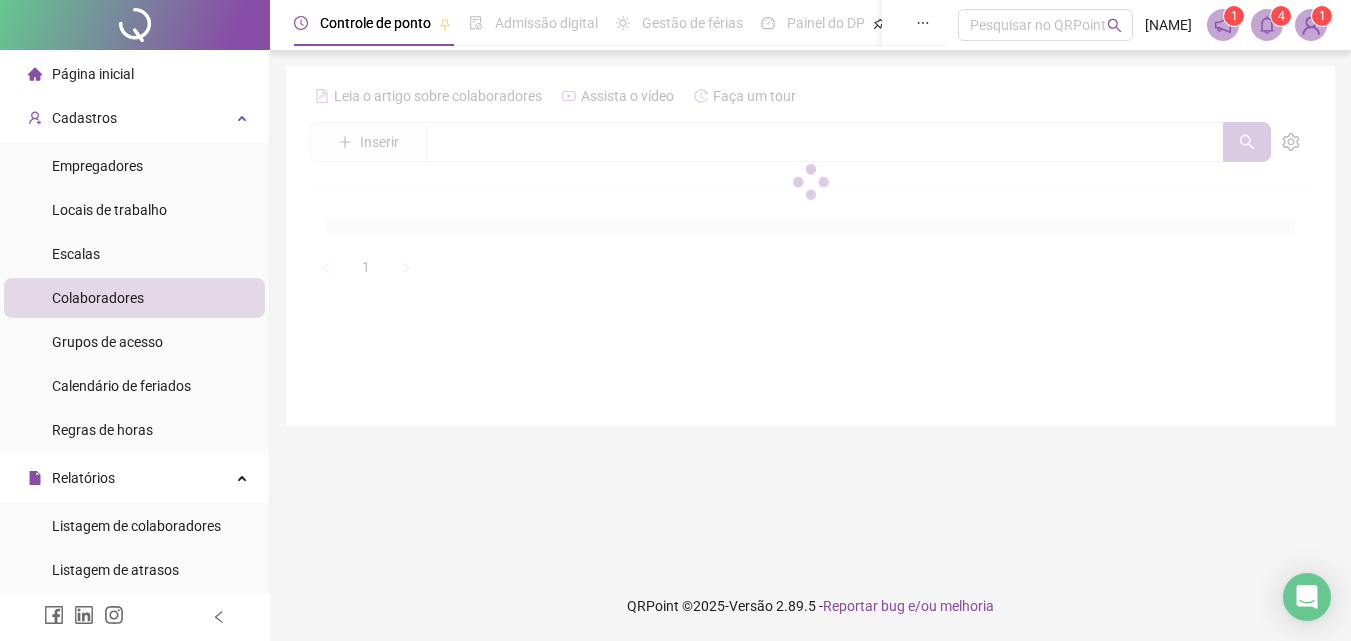 scroll, scrollTop: 0, scrollLeft: 0, axis: both 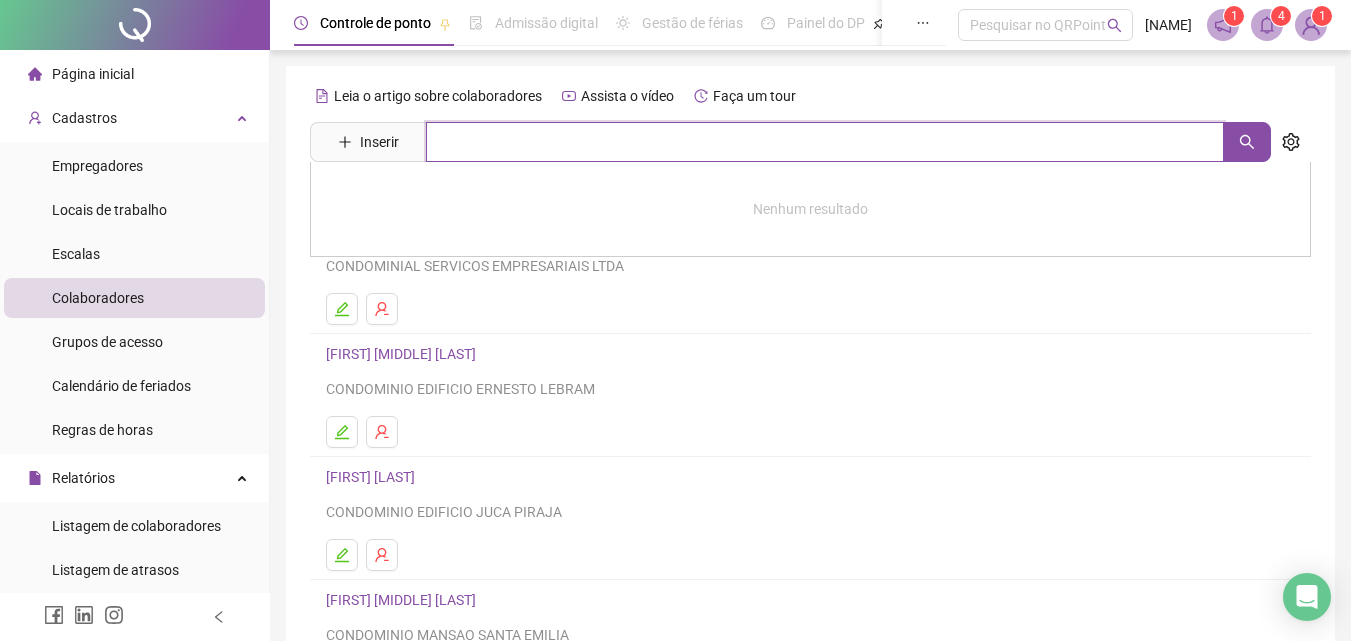 click at bounding box center [825, 142] 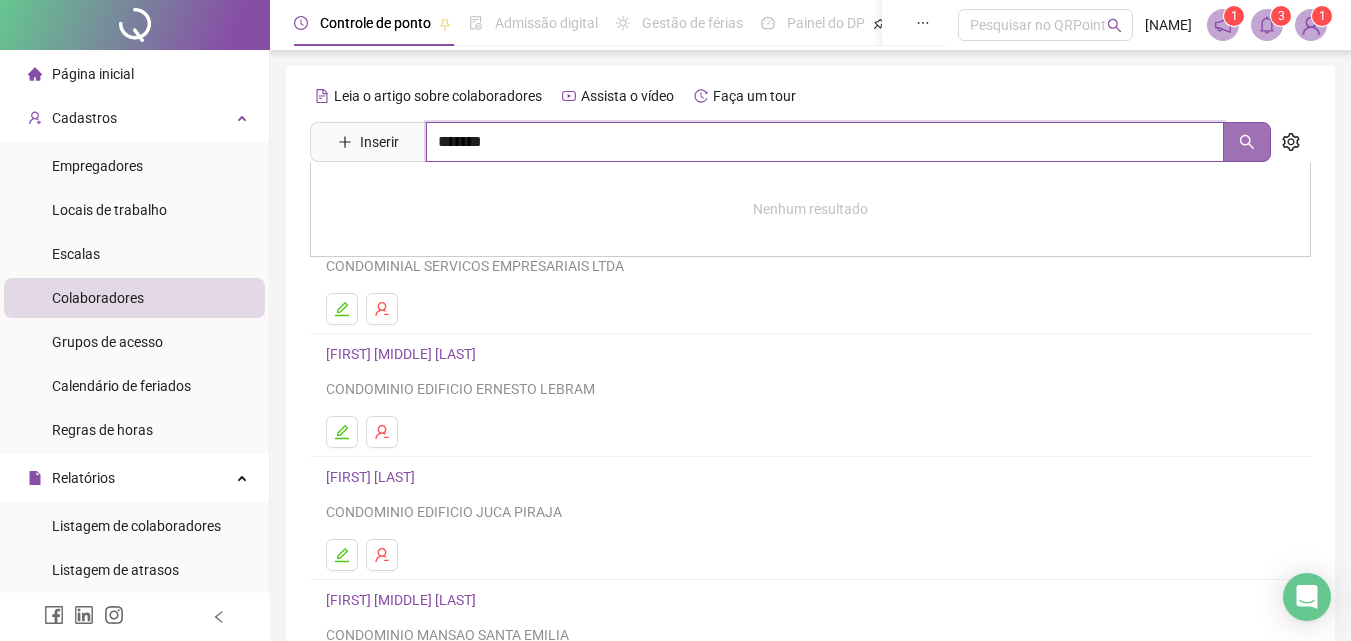 click 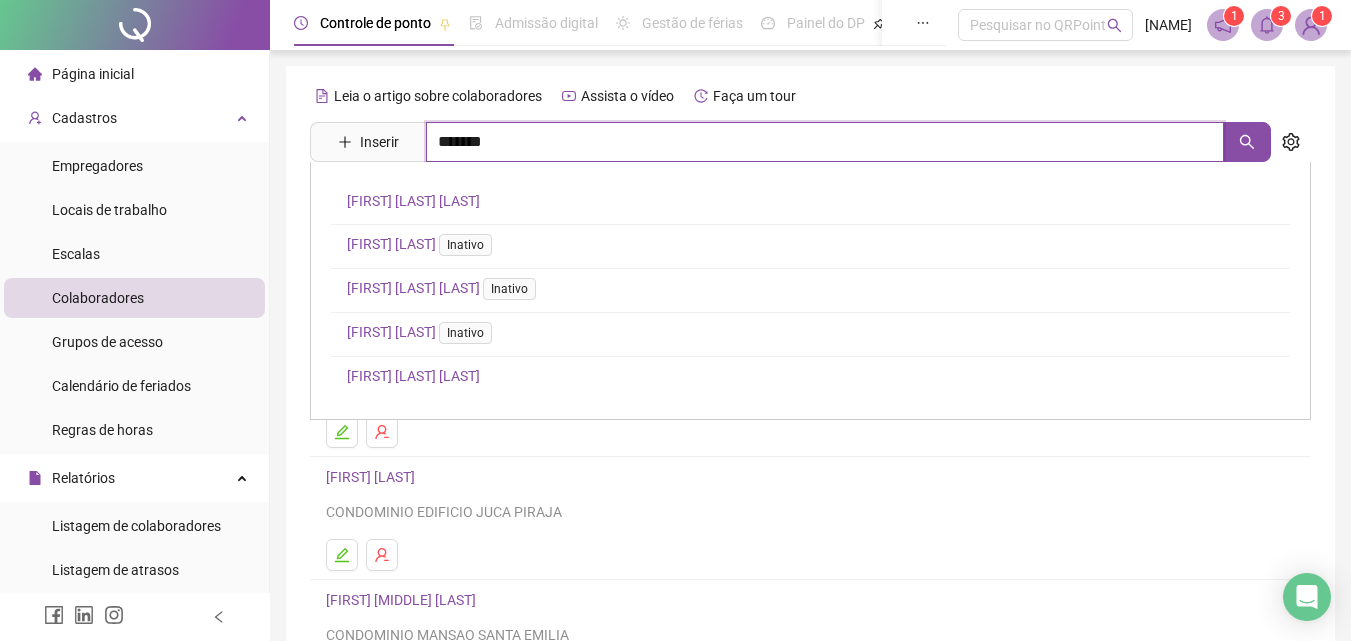 type on "*******" 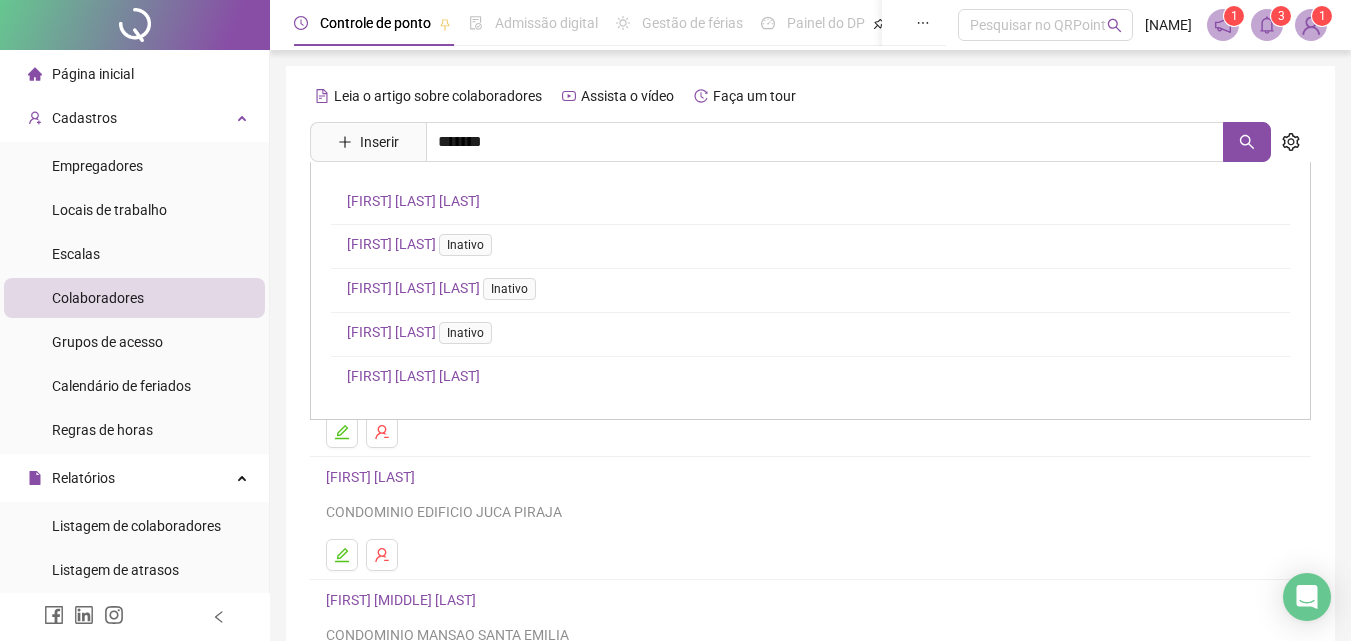 click on "[FIRST] [LAST] [LAST]" at bounding box center (413, 201) 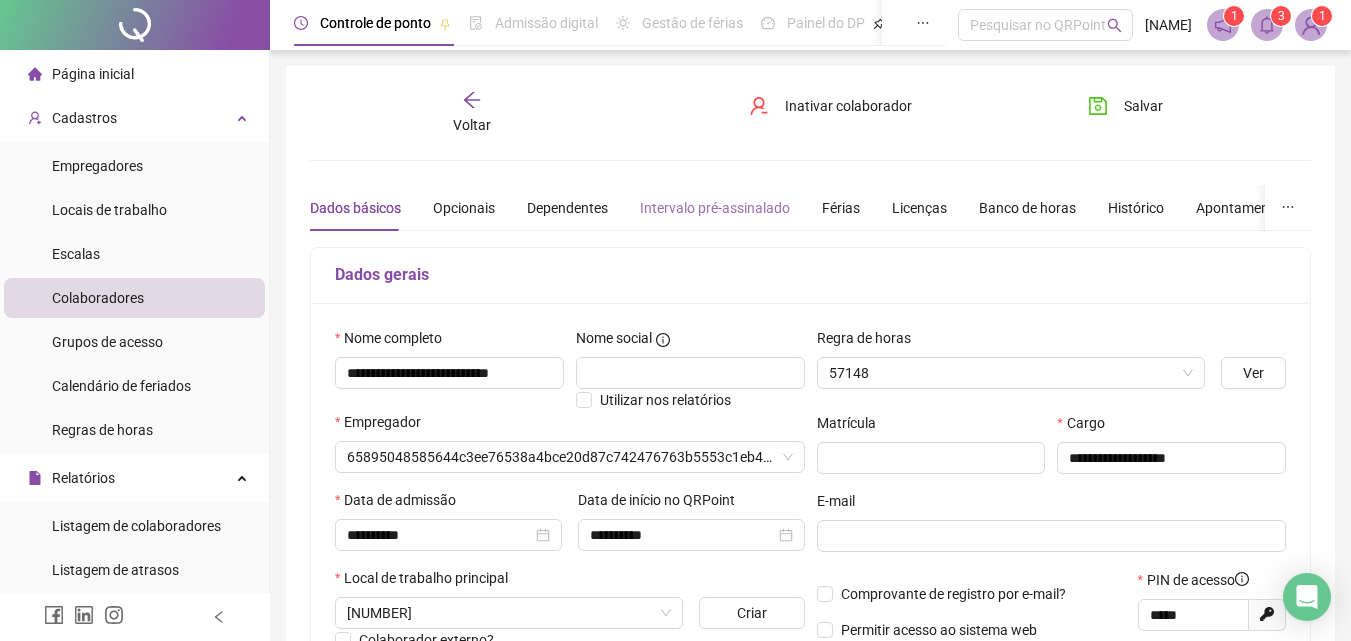 type on "**********" 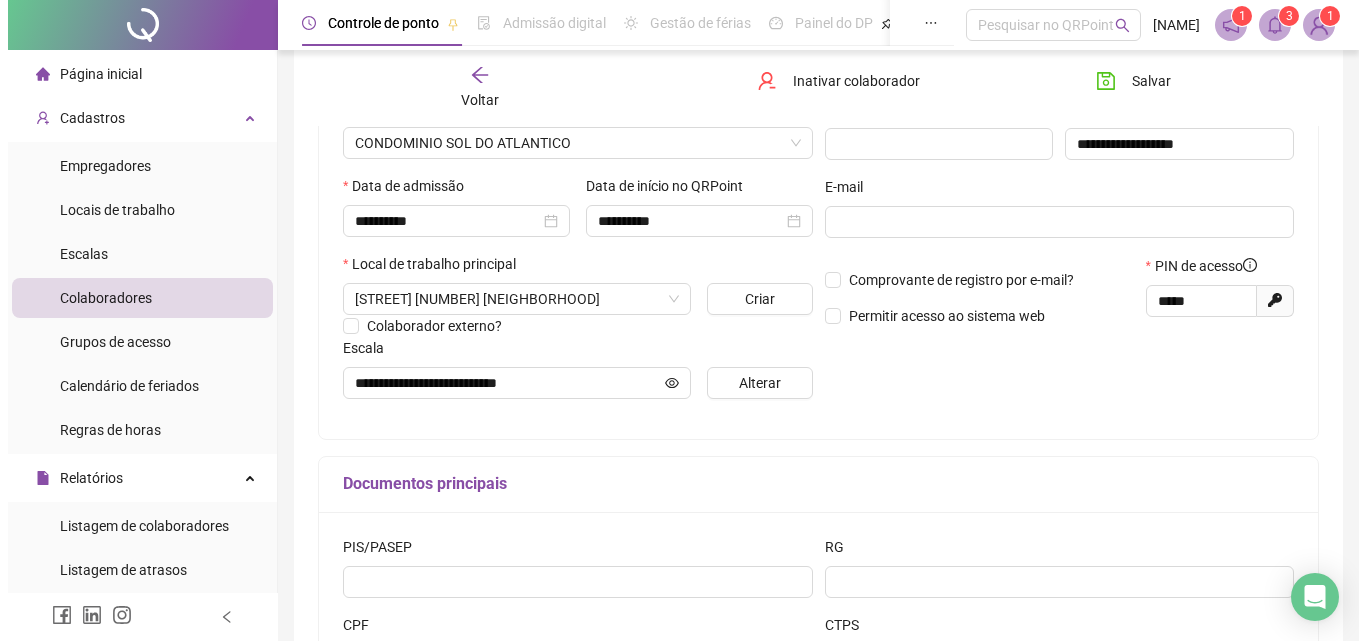 scroll, scrollTop: 400, scrollLeft: 0, axis: vertical 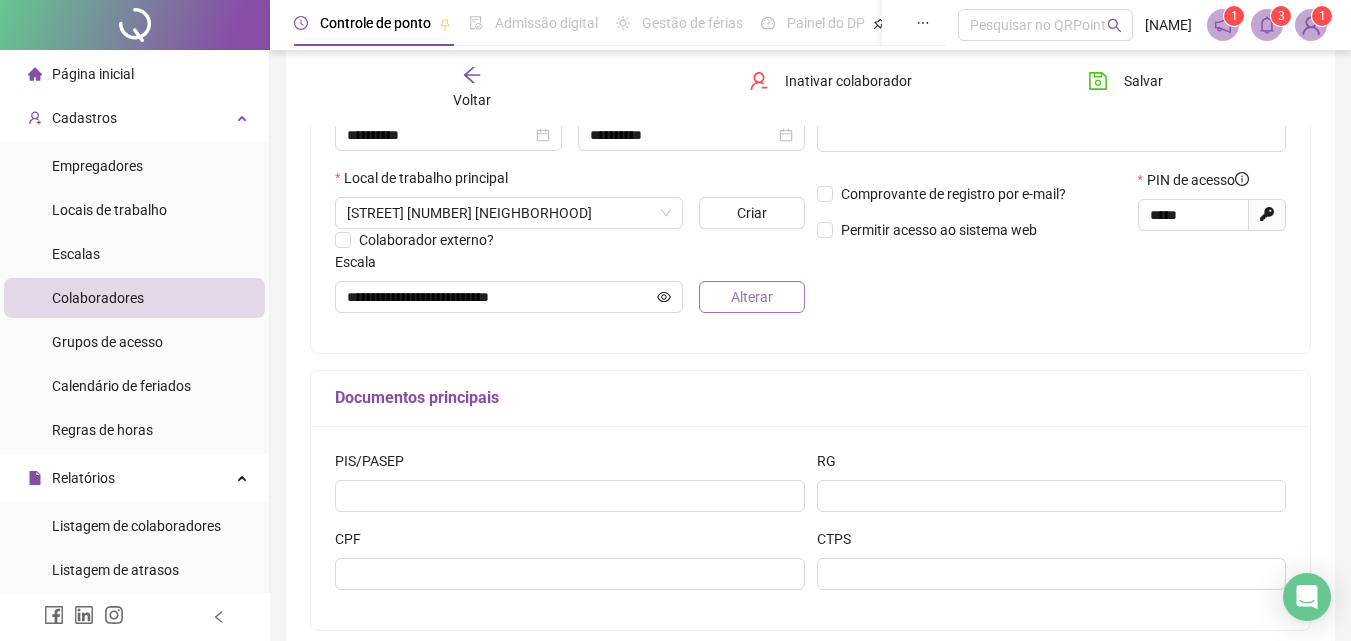 click on "Alterar" at bounding box center (752, 297) 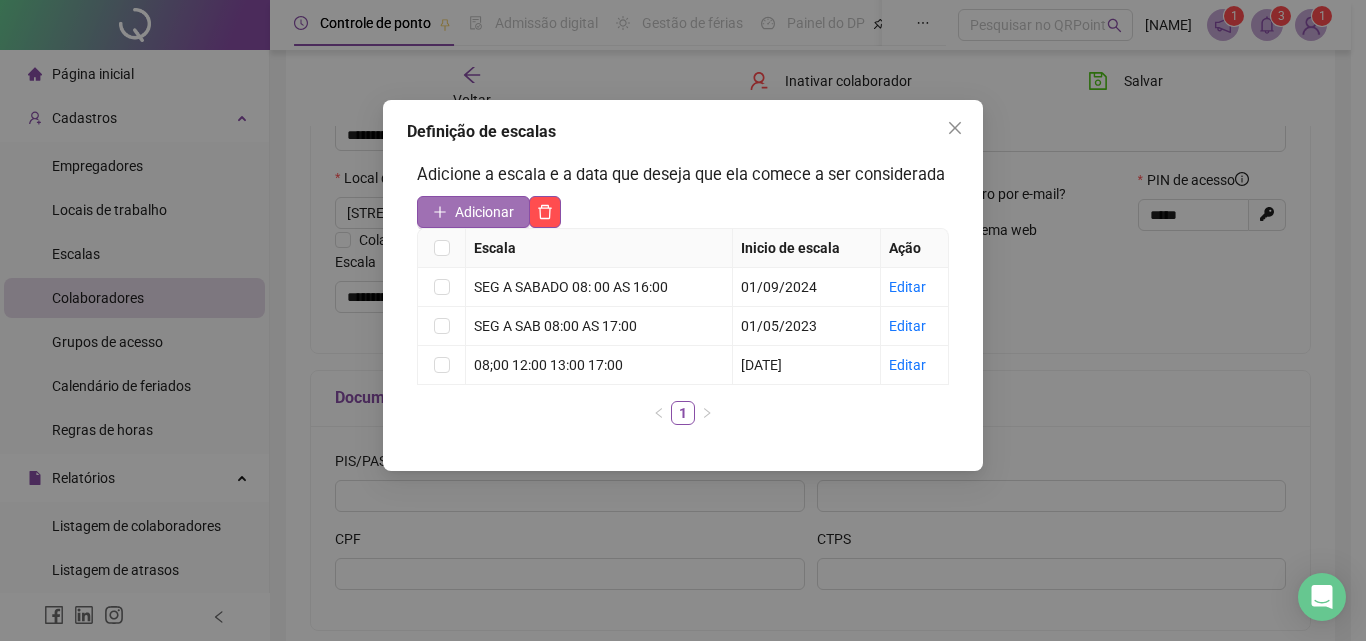 click on "Adicionar" at bounding box center [484, 212] 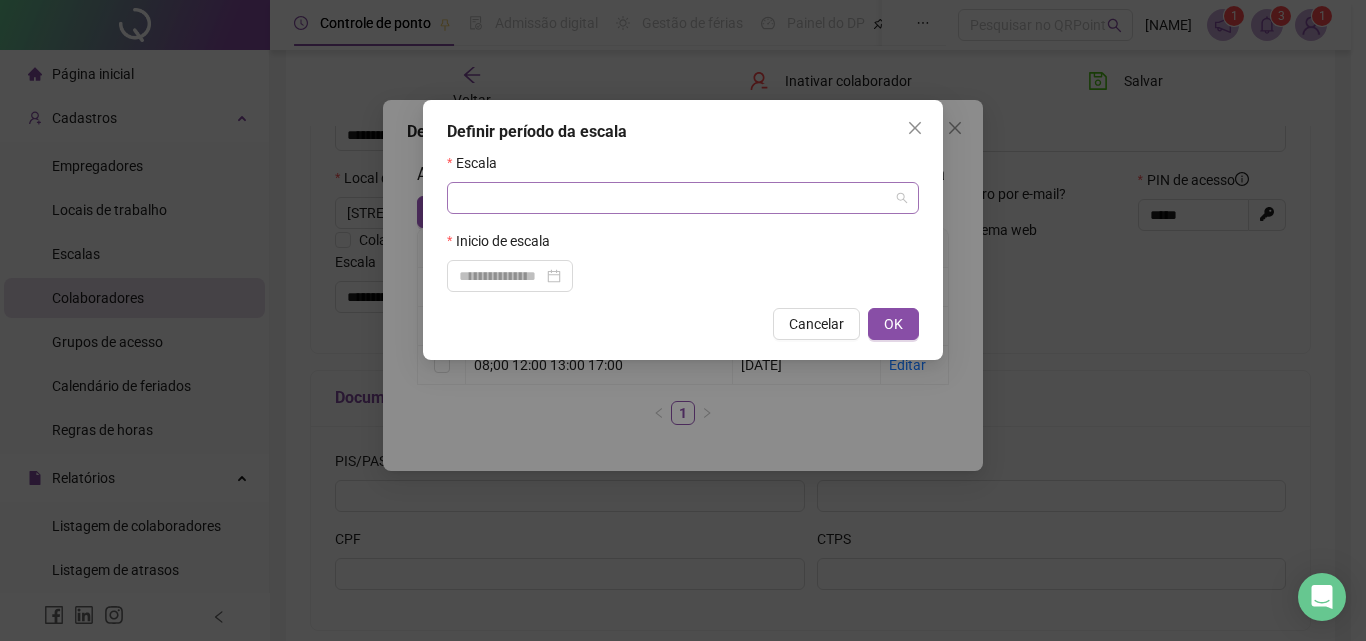 click at bounding box center (683, 198) 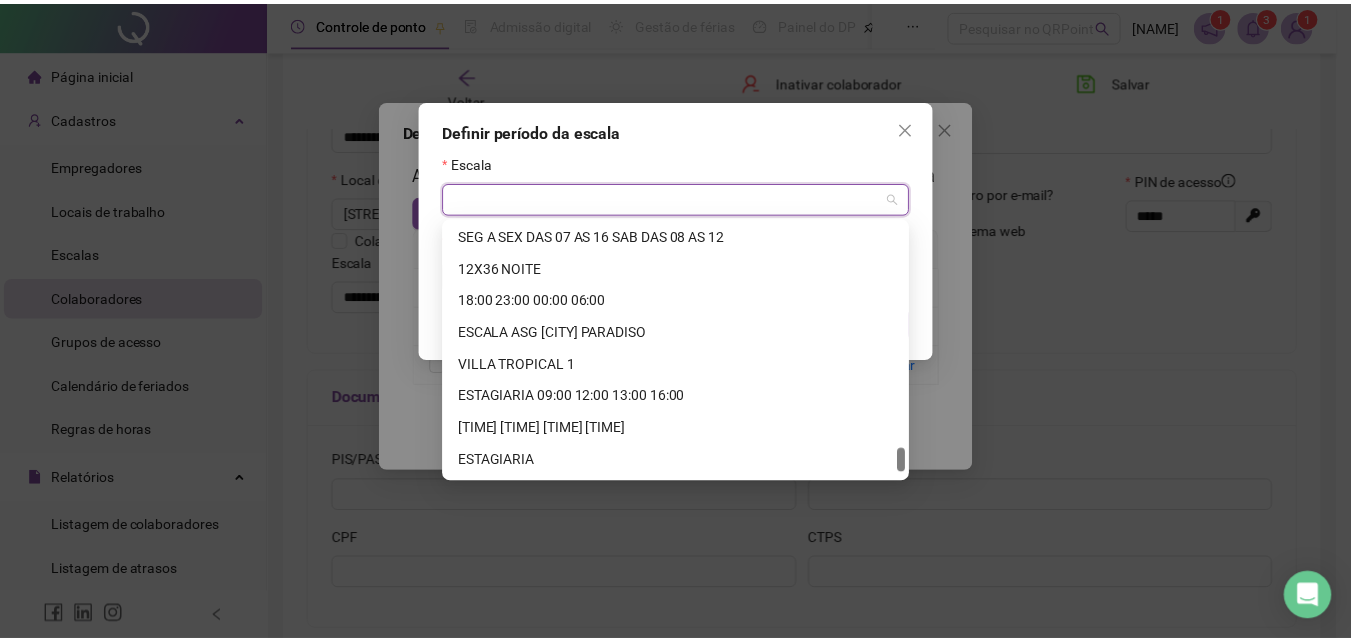 scroll, scrollTop: 2368, scrollLeft: 0, axis: vertical 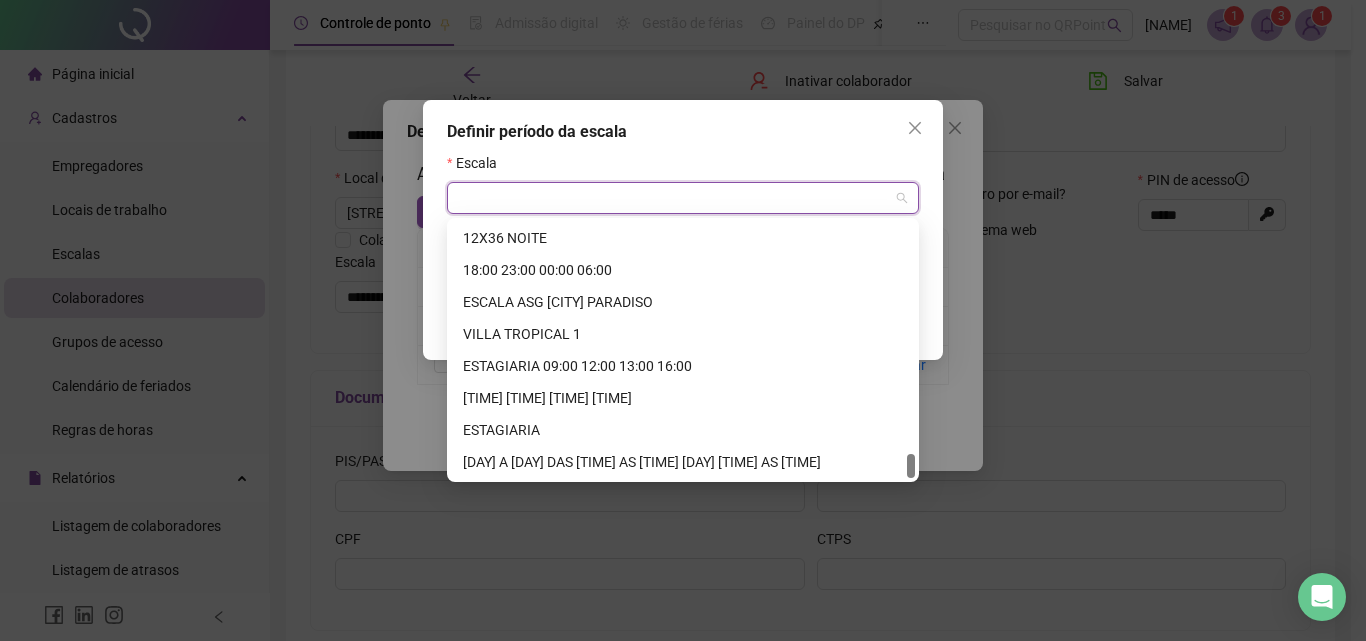 drag, startPoint x: 910, startPoint y: 232, endPoint x: 890, endPoint y: 479, distance: 247.8084 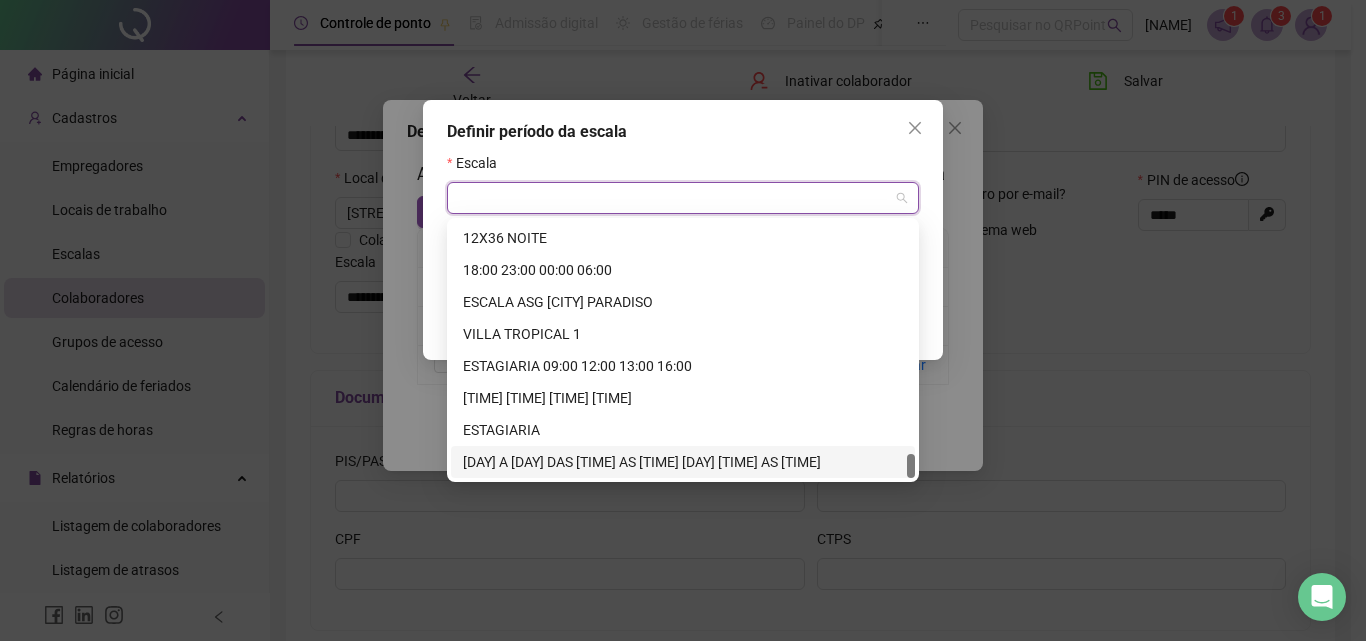 click on "[DAY] A [DAY] DAS [TIME] AS [TIME] [DAY] [TIME] AS [TIME]" at bounding box center [683, 462] 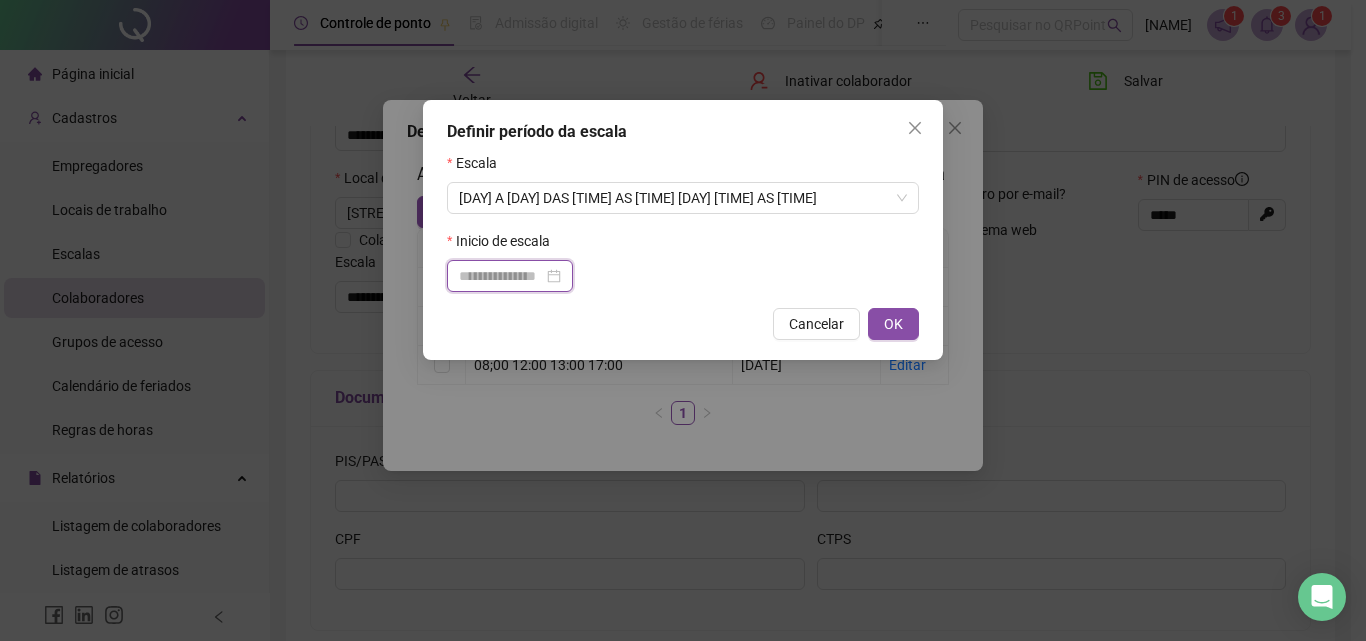 click at bounding box center [501, 276] 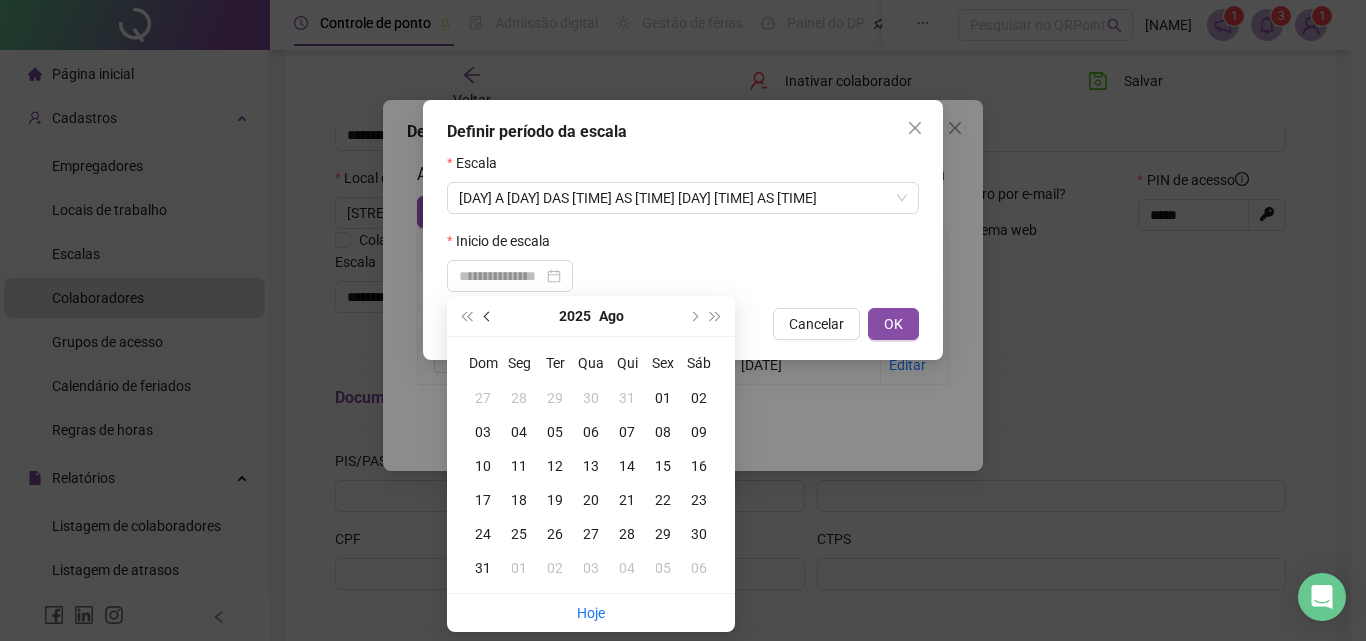 click at bounding box center [488, 316] 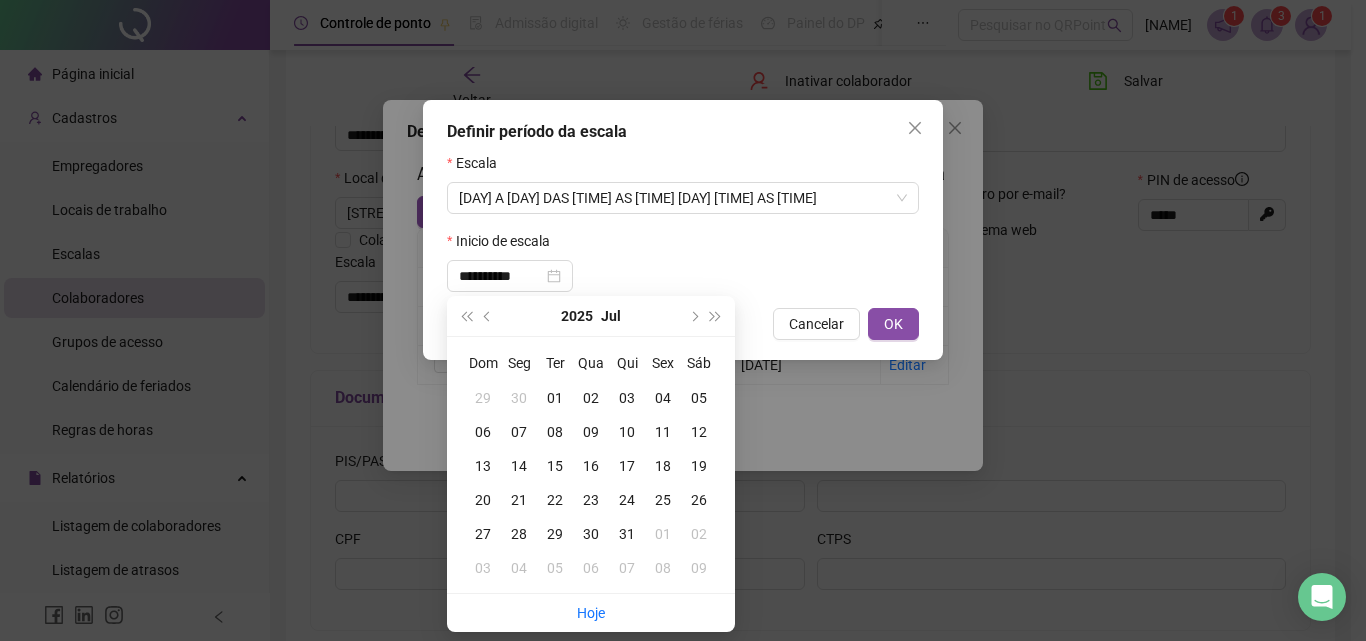 type on "**********" 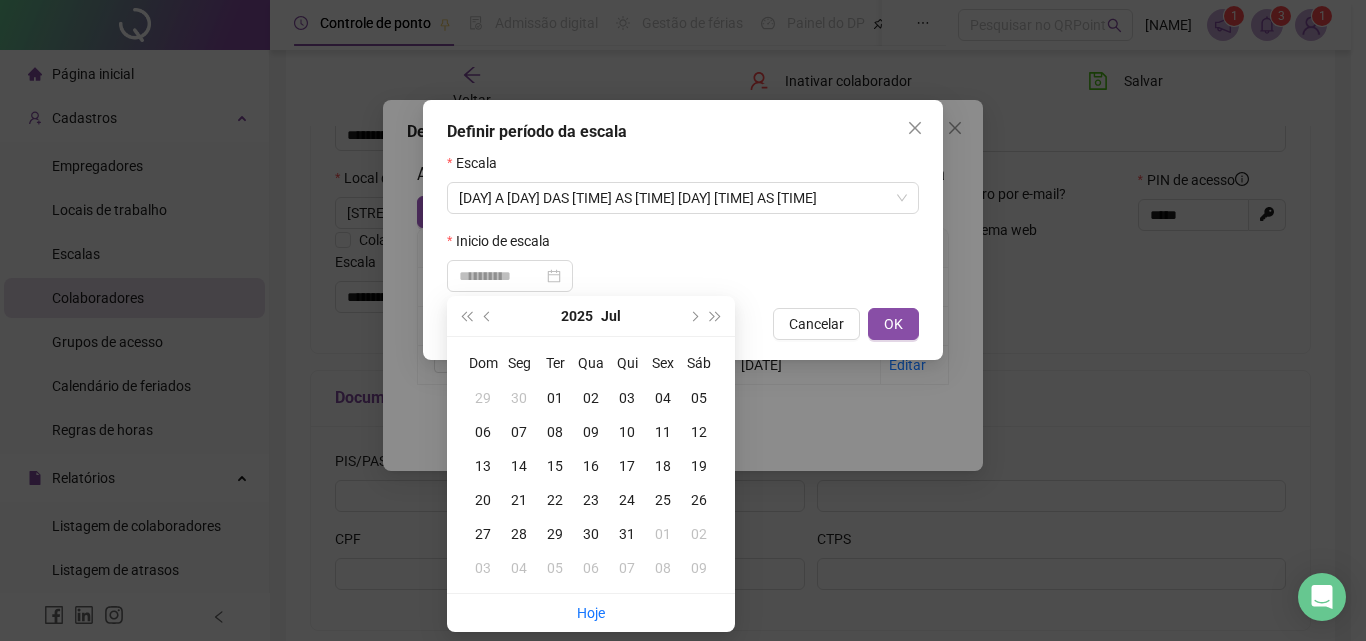 click on "07" at bounding box center (519, 432) 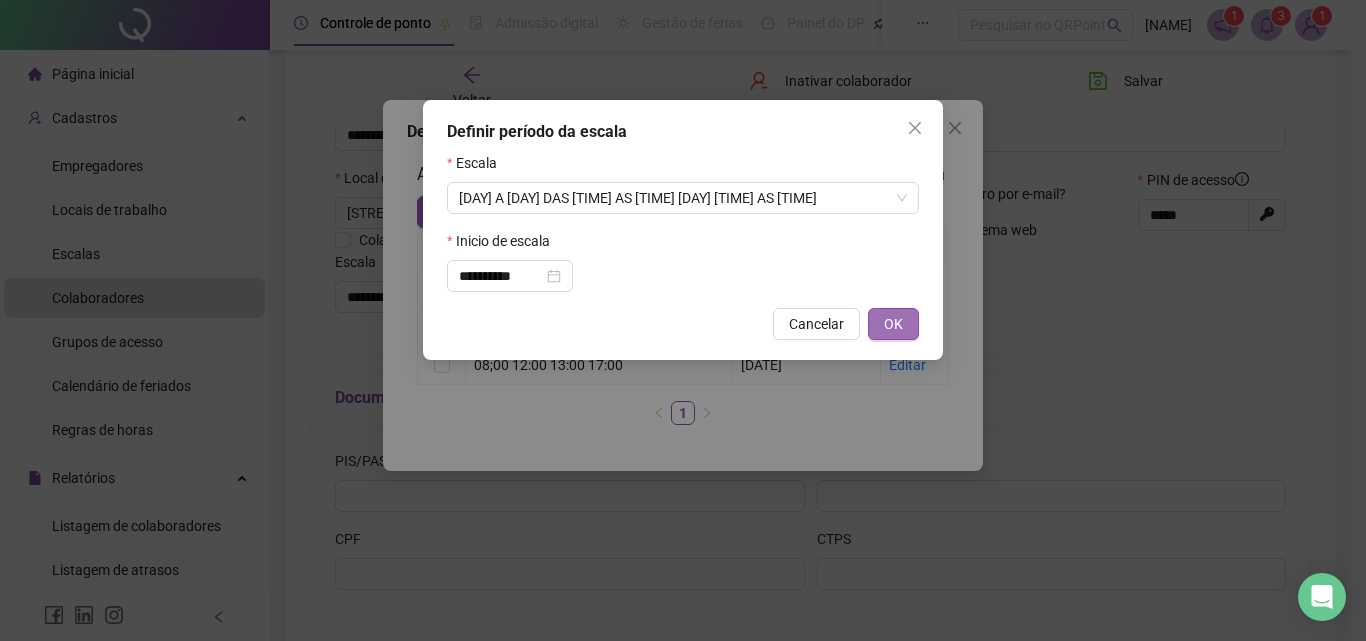 click on "OK" at bounding box center (893, 324) 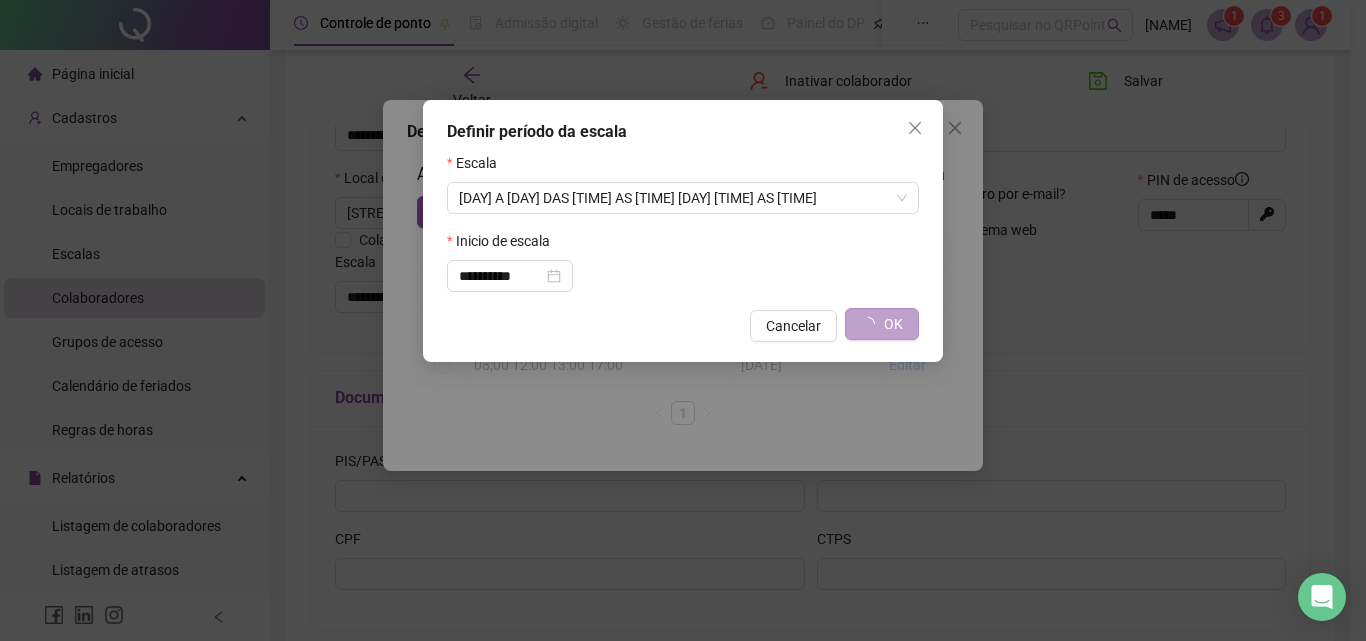 type on "**********" 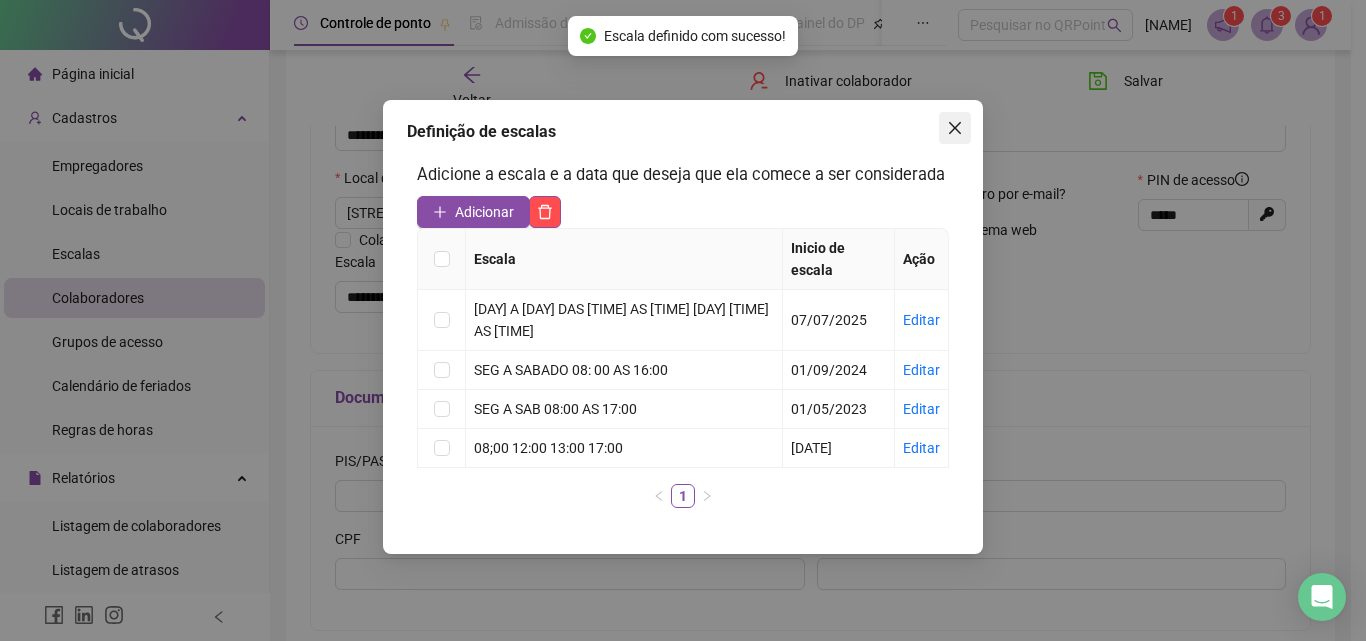 click 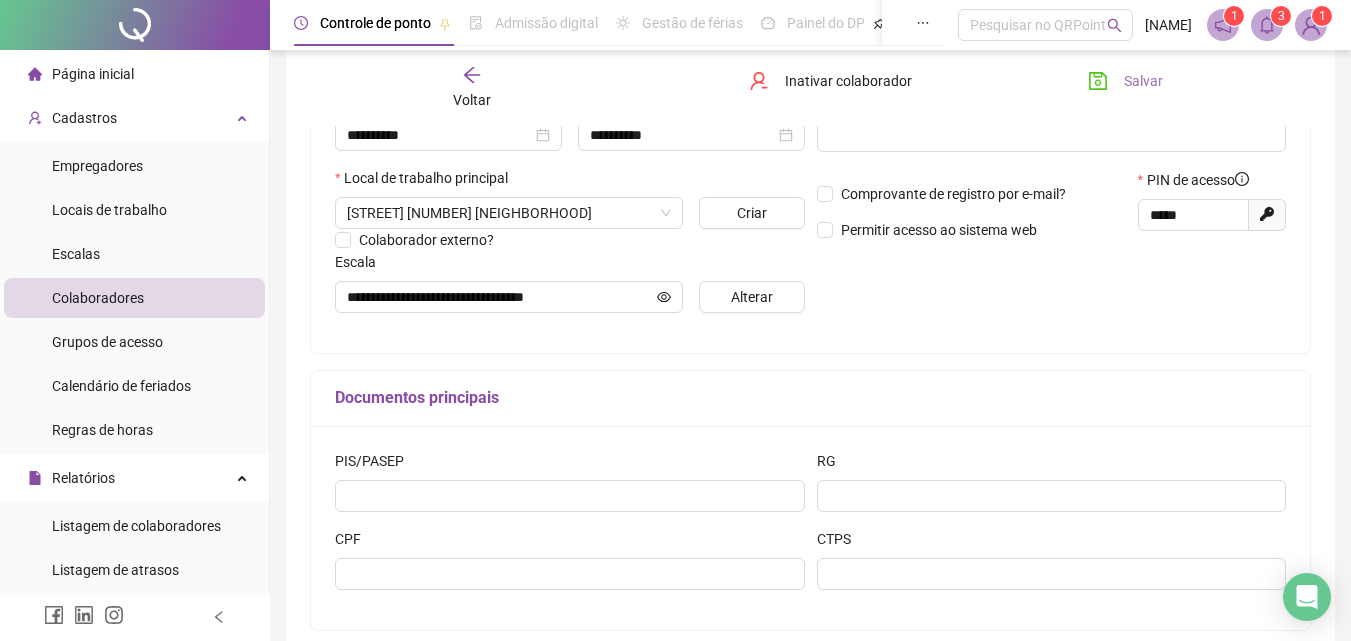 click on "Salvar" at bounding box center [1143, 81] 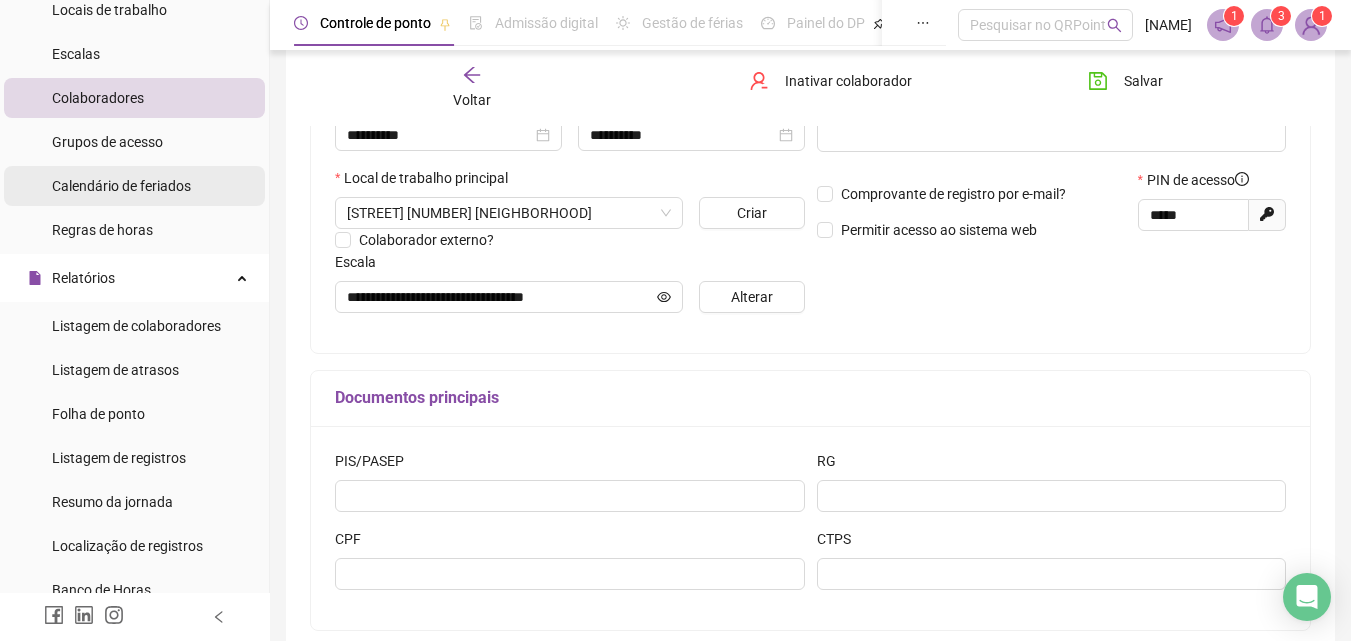 scroll, scrollTop: 400, scrollLeft: 0, axis: vertical 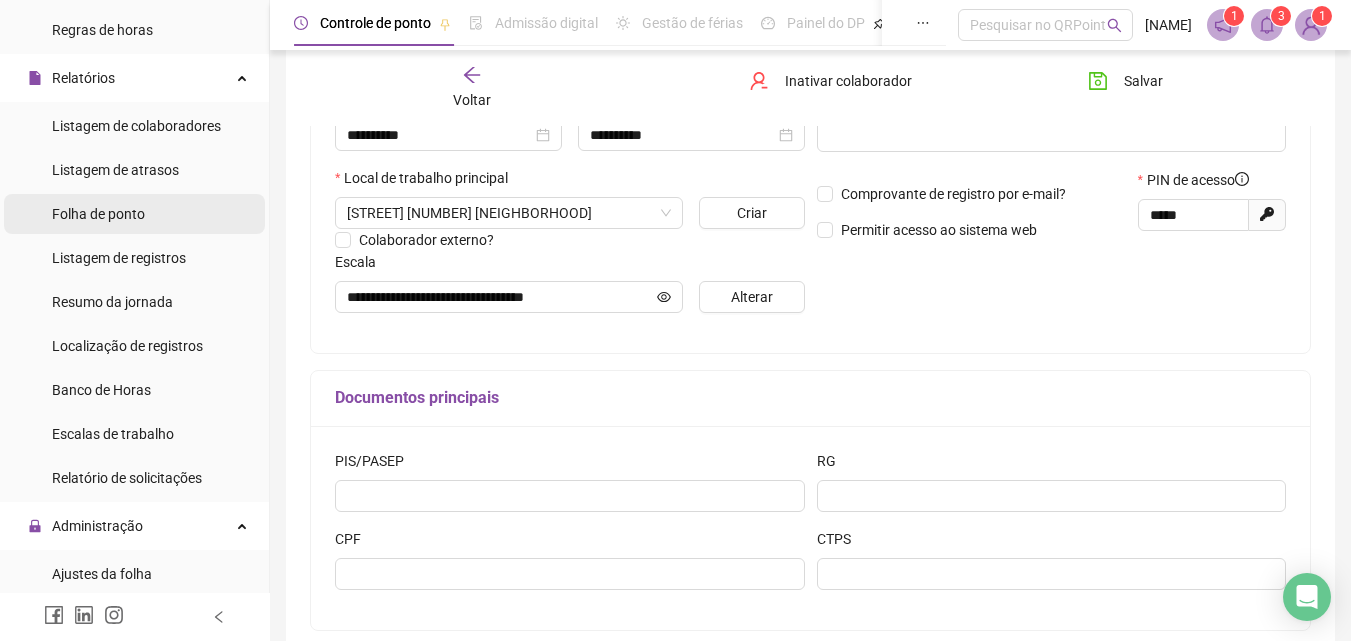click on "Folha de ponto" at bounding box center [98, 214] 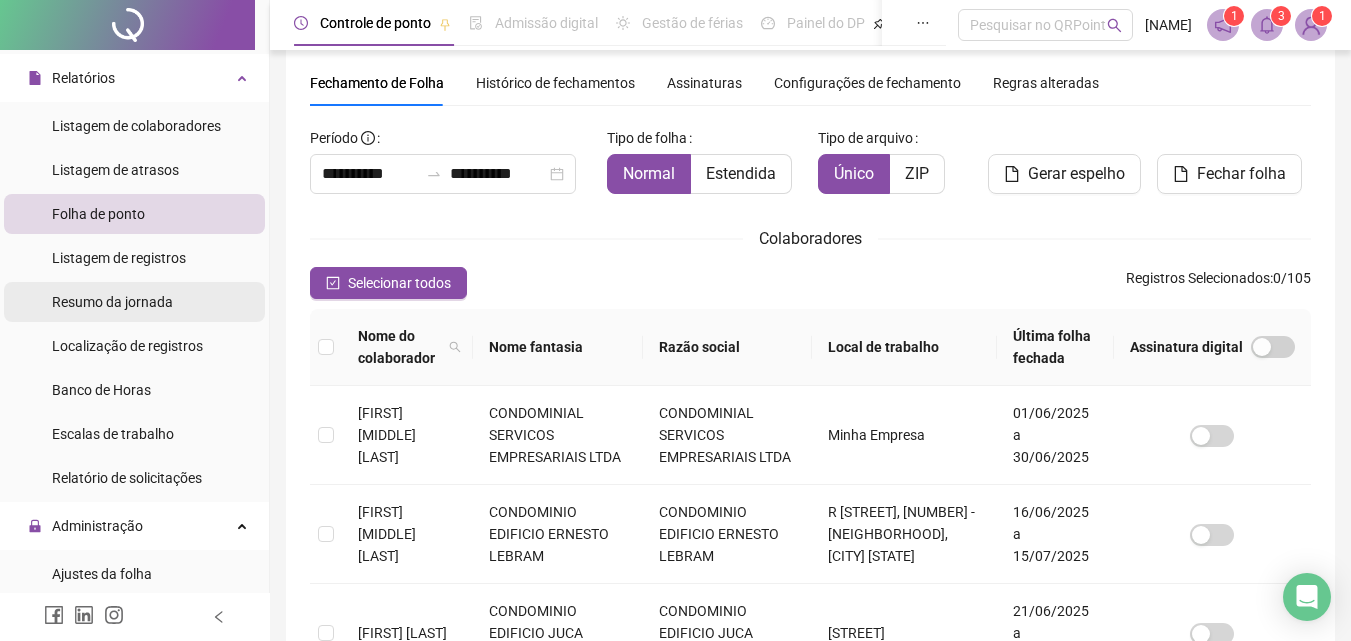 scroll, scrollTop: 89, scrollLeft: 0, axis: vertical 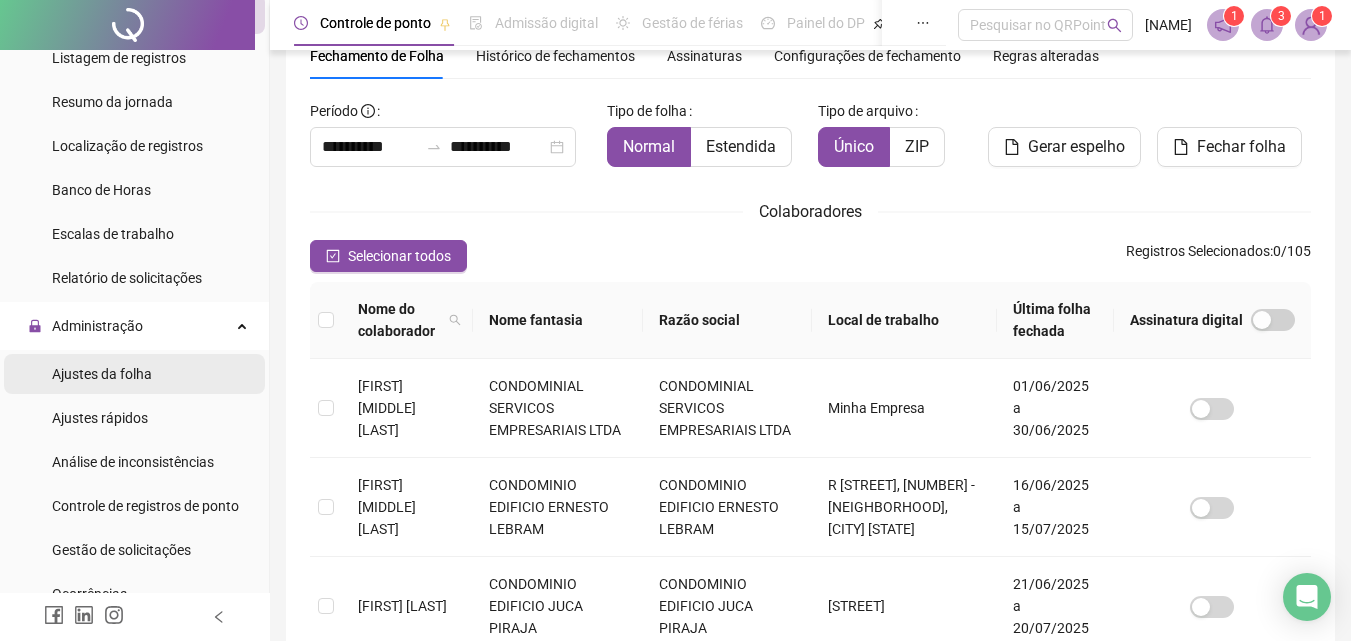 click on "Ajustes da folha" at bounding box center (102, 374) 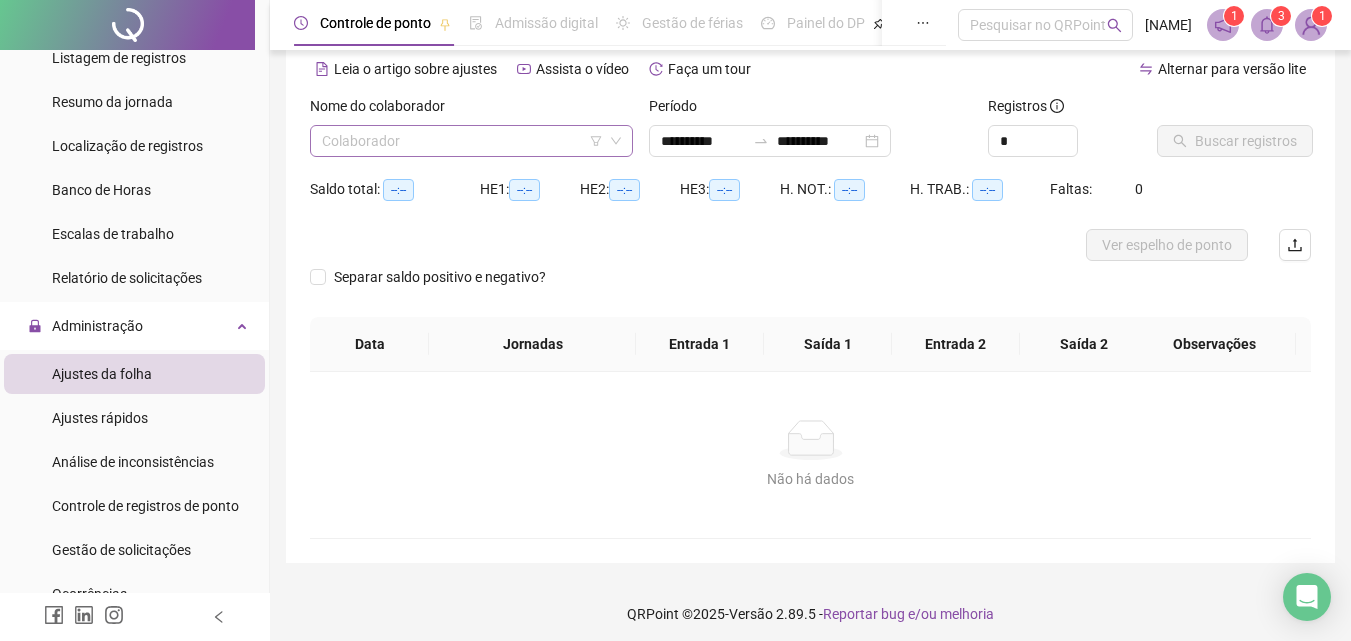 click at bounding box center (462, 141) 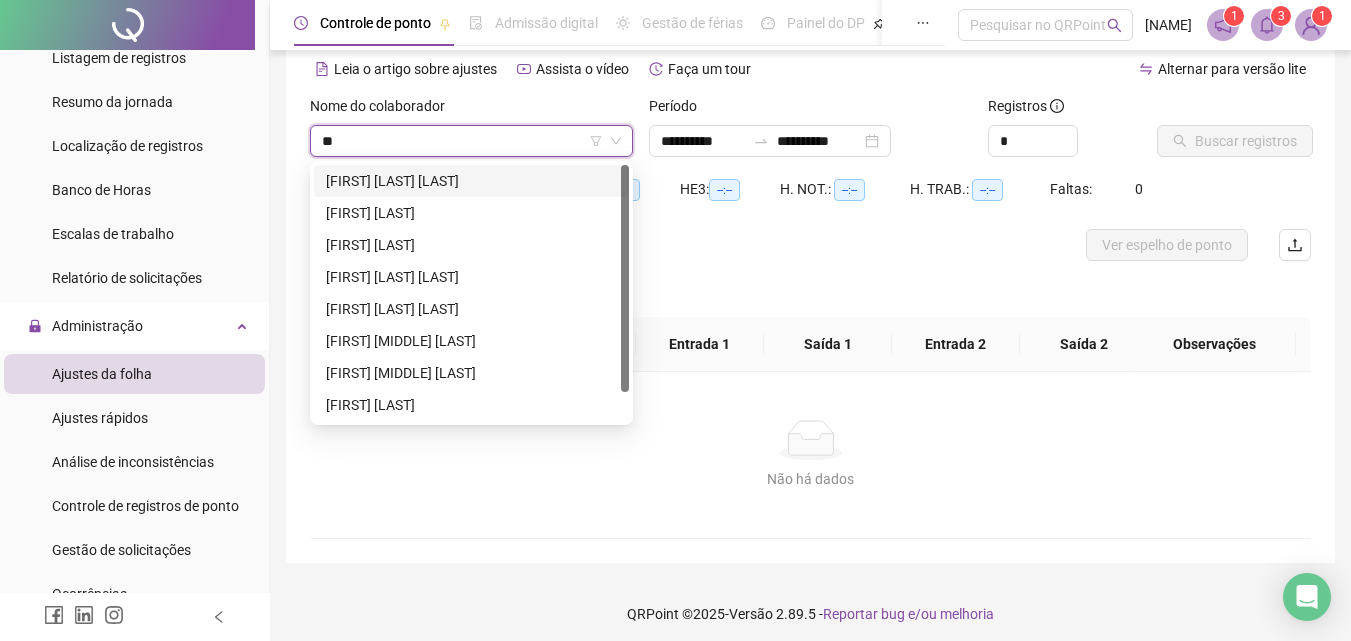 type on "***" 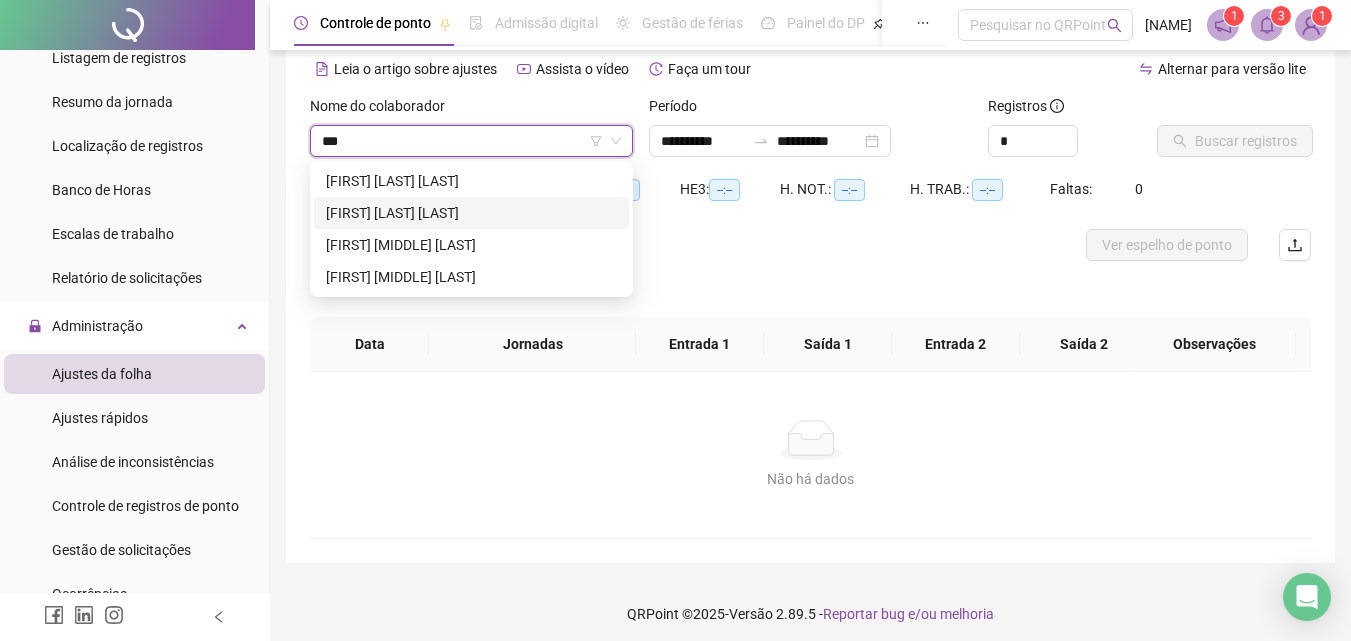 click on "[FIRST] [LAST] [LAST]" at bounding box center (471, 213) 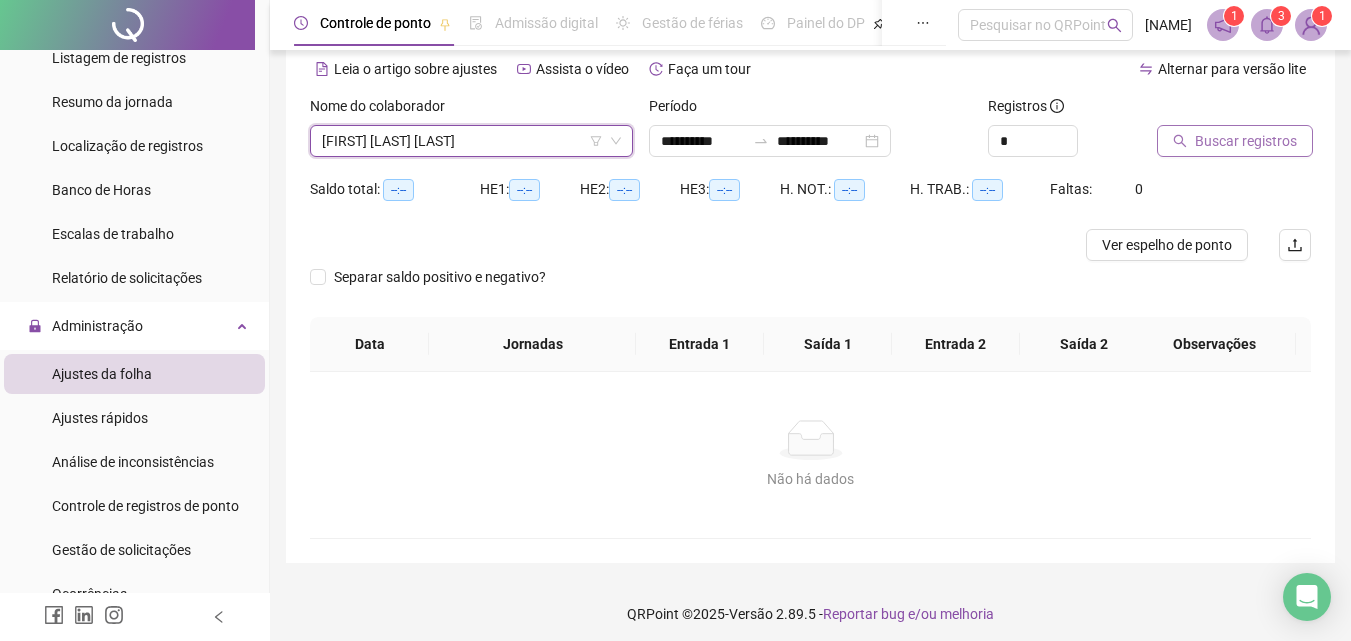 click on "Buscar registros" at bounding box center (1246, 141) 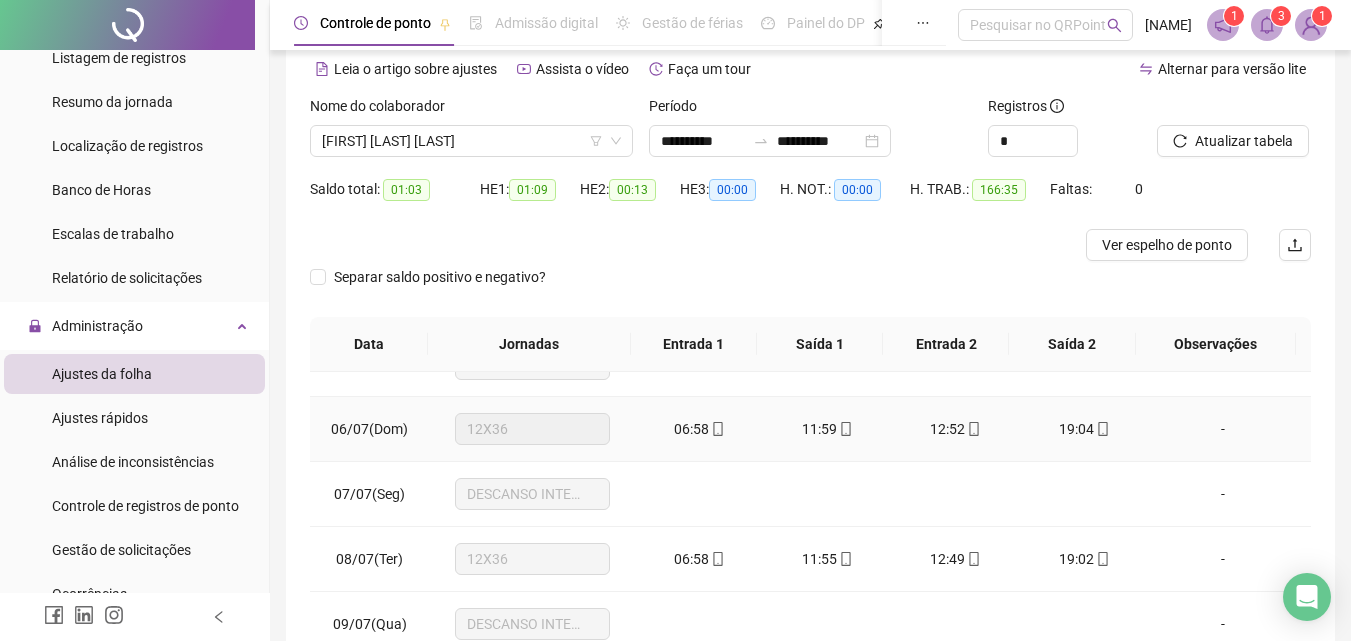 scroll, scrollTop: 700, scrollLeft: 0, axis: vertical 